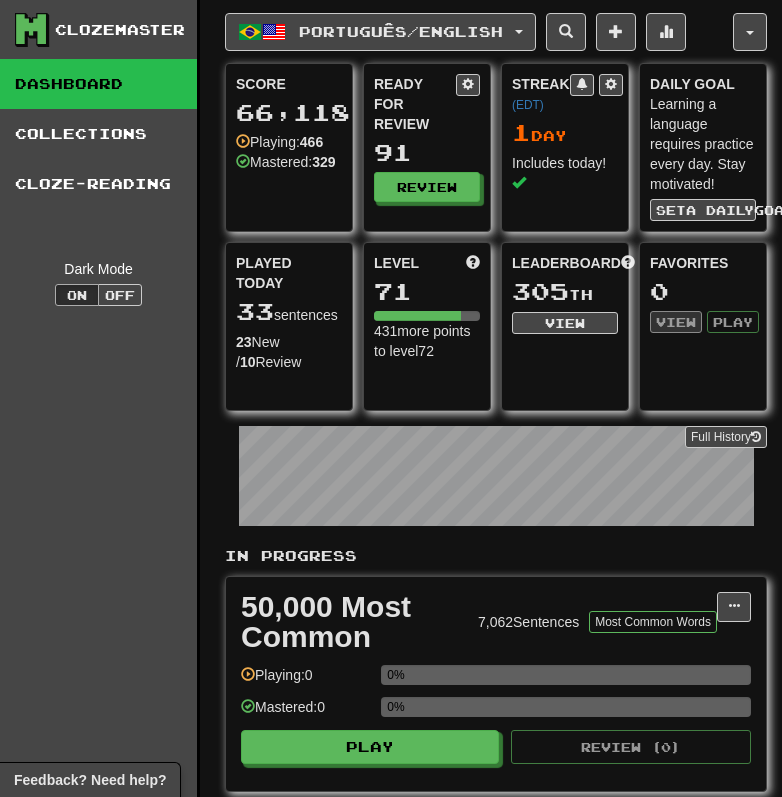 scroll, scrollTop: 0, scrollLeft: 0, axis: both 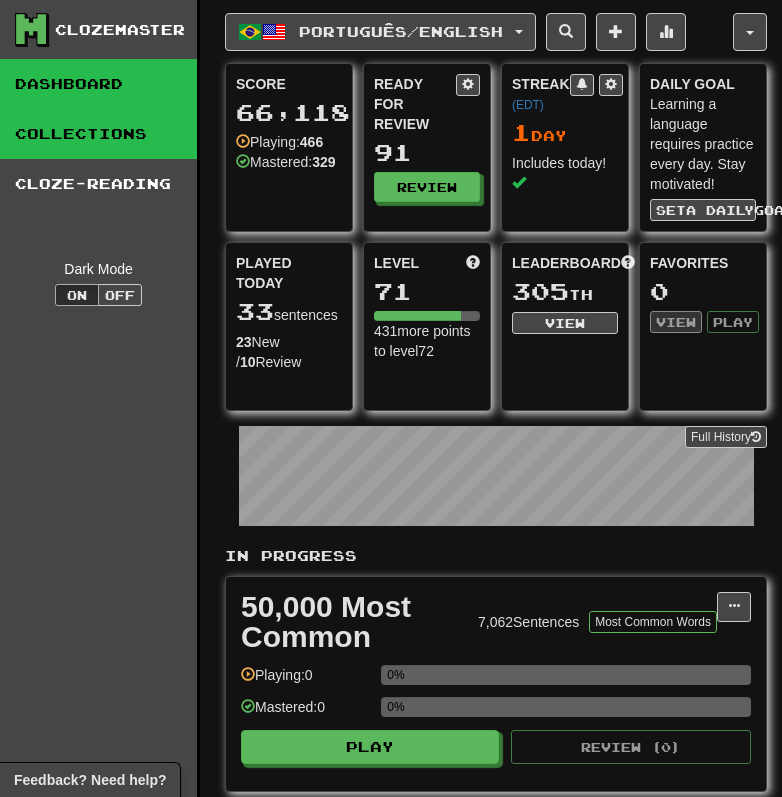 click on "Collections" at bounding box center (98, 134) 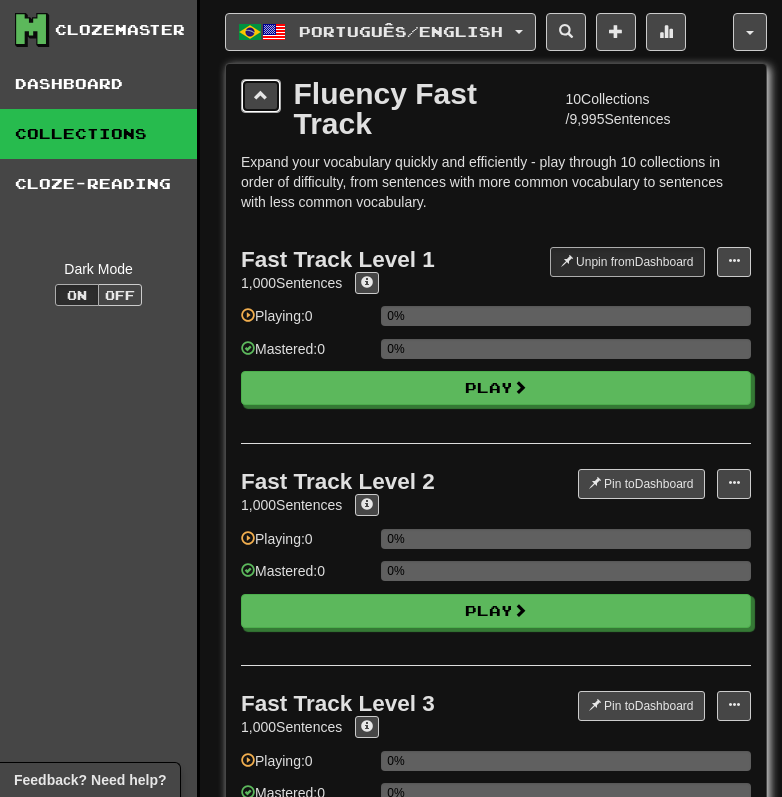 click at bounding box center [261, 96] 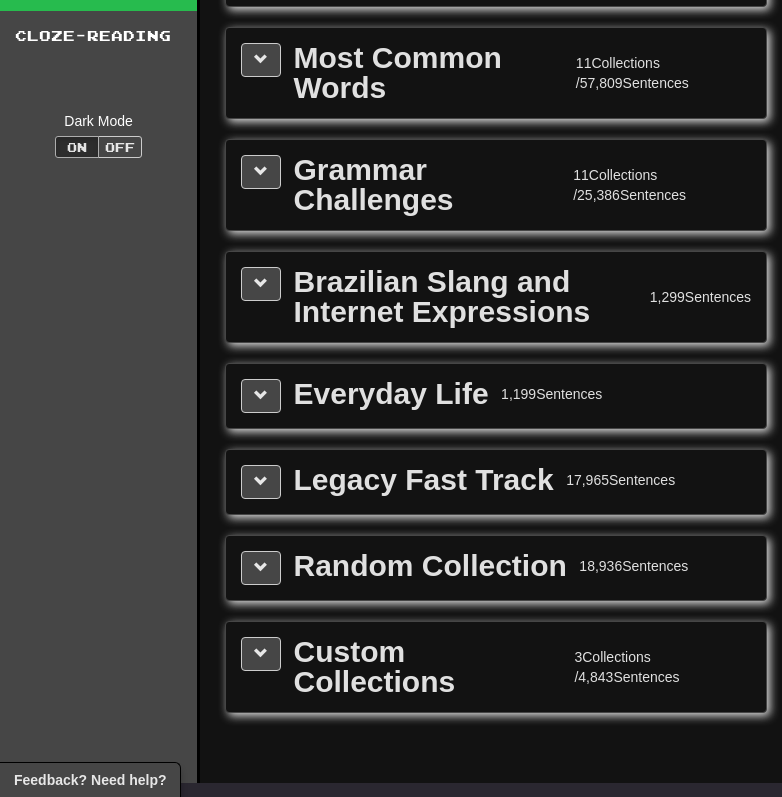 scroll, scrollTop: 212, scrollLeft: 0, axis: vertical 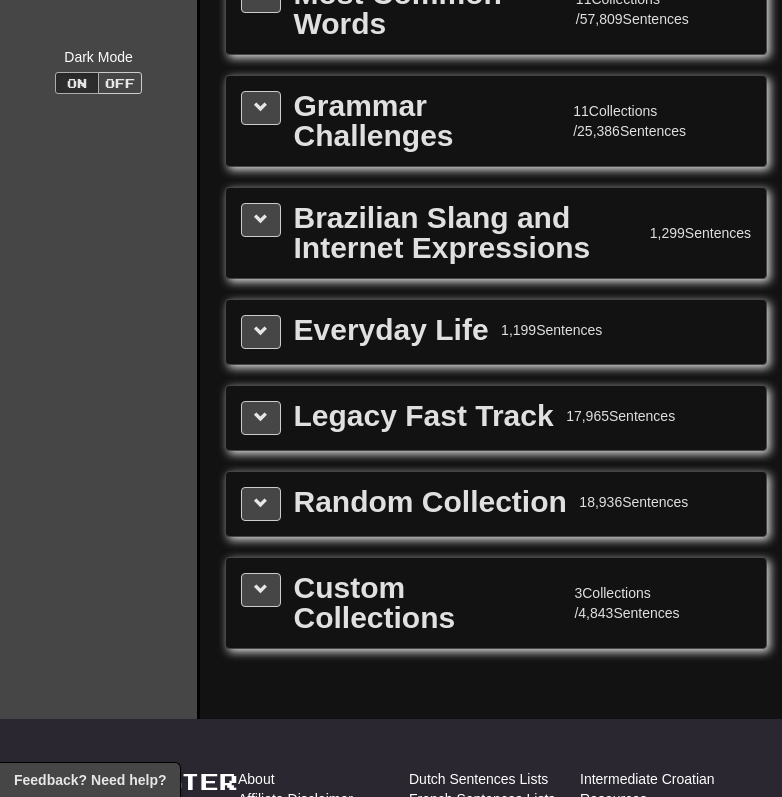 click on "Everyday Life 1,199  Sentences" at bounding box center [496, 332] 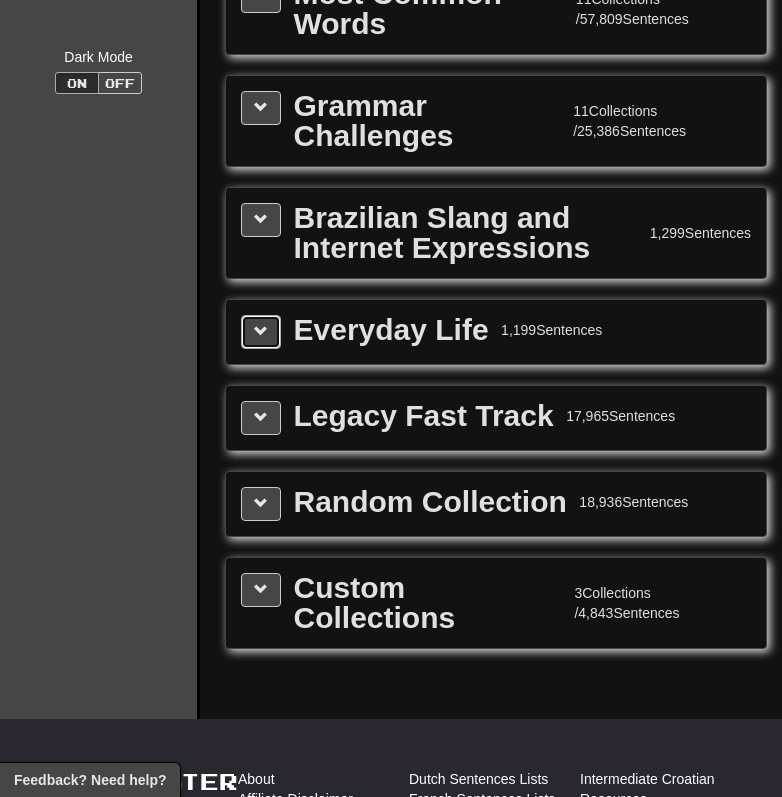 click at bounding box center (261, 332) 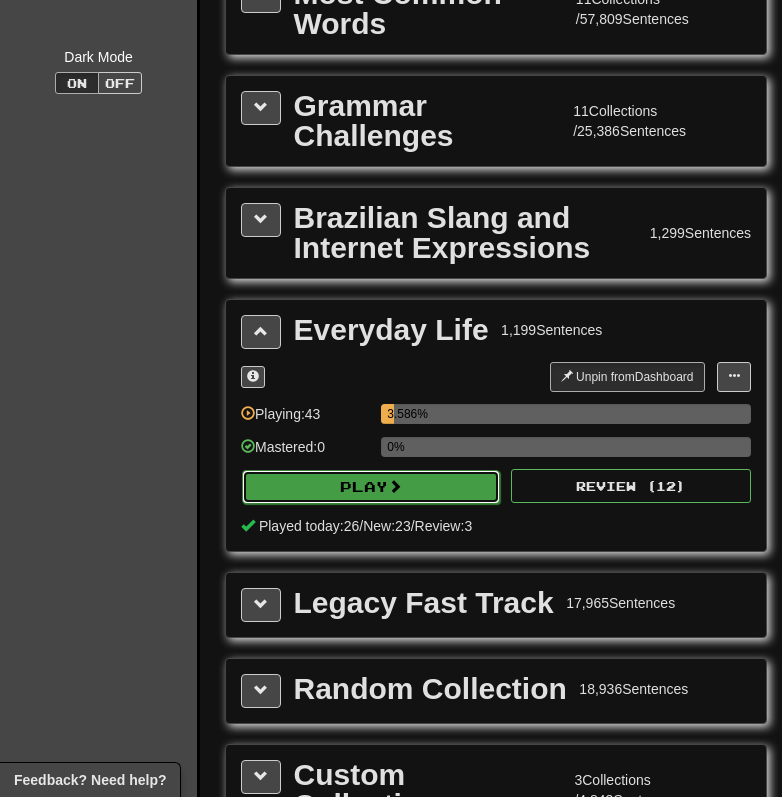 click on "Play" at bounding box center [371, 487] 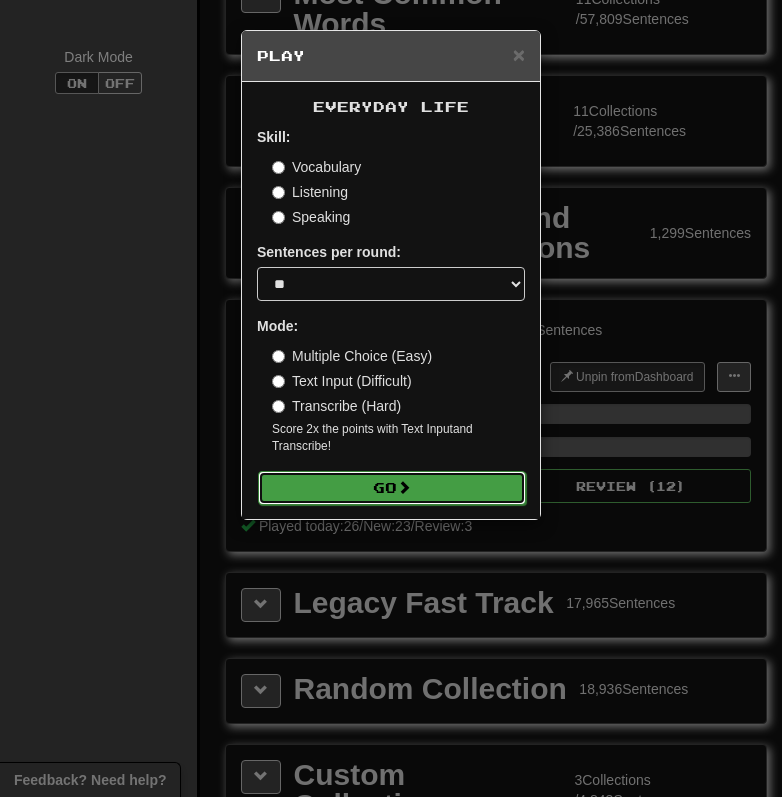 click on "Go" at bounding box center [392, 488] 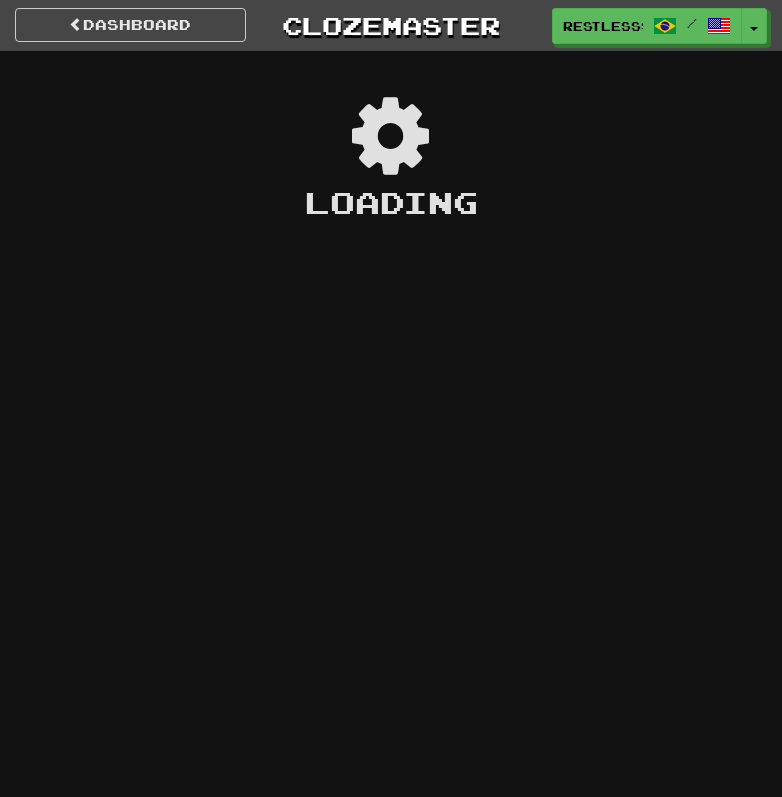 scroll, scrollTop: 0, scrollLeft: 0, axis: both 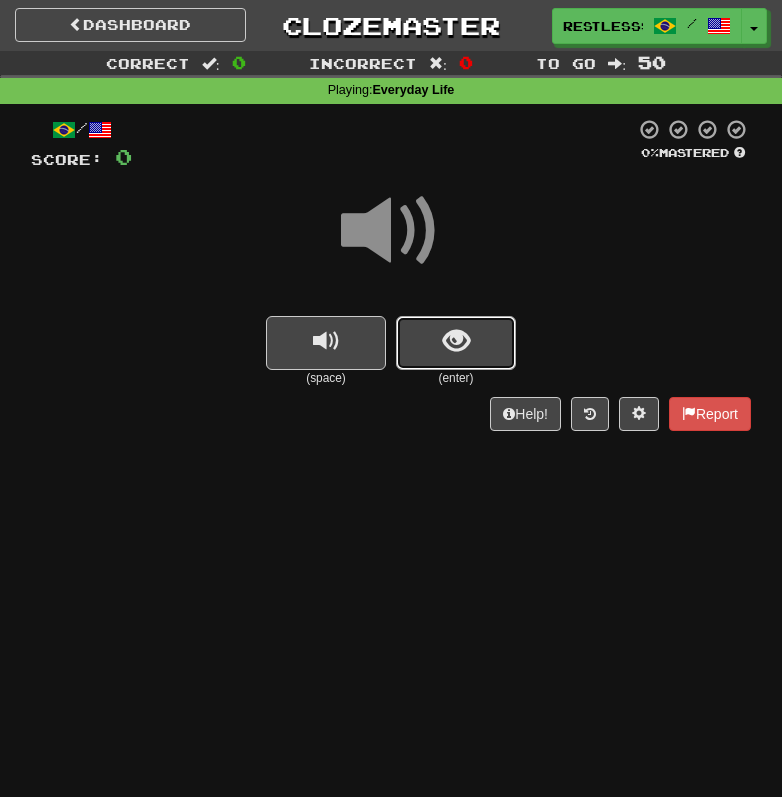 click at bounding box center [456, 343] 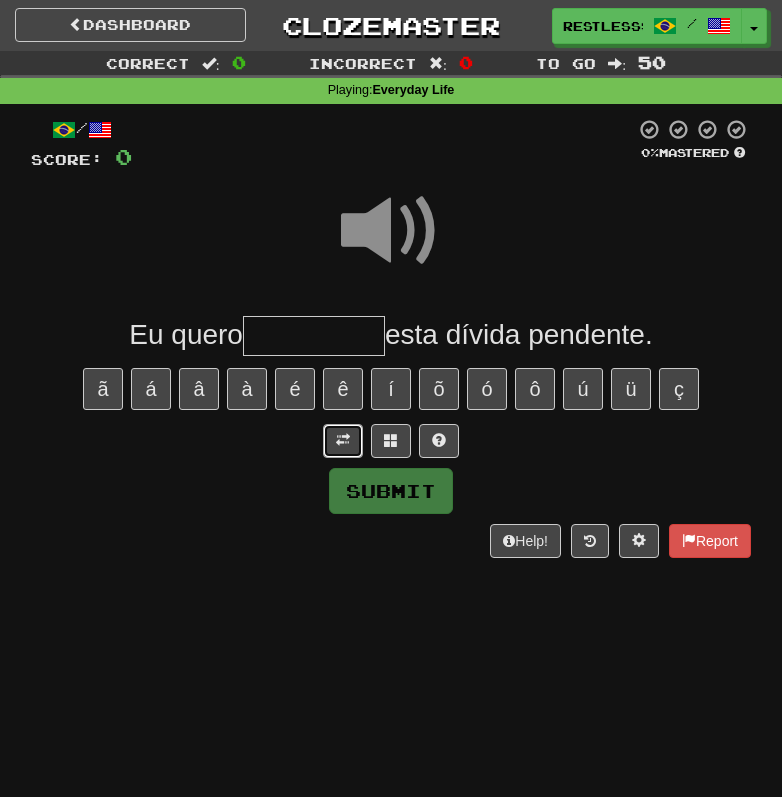 click at bounding box center (343, 440) 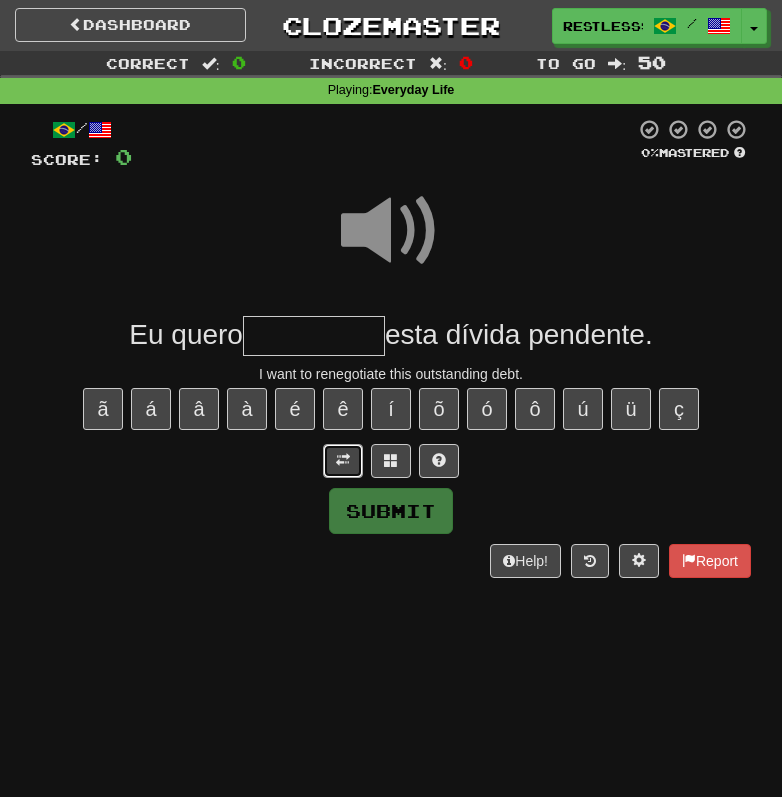 click at bounding box center (343, 461) 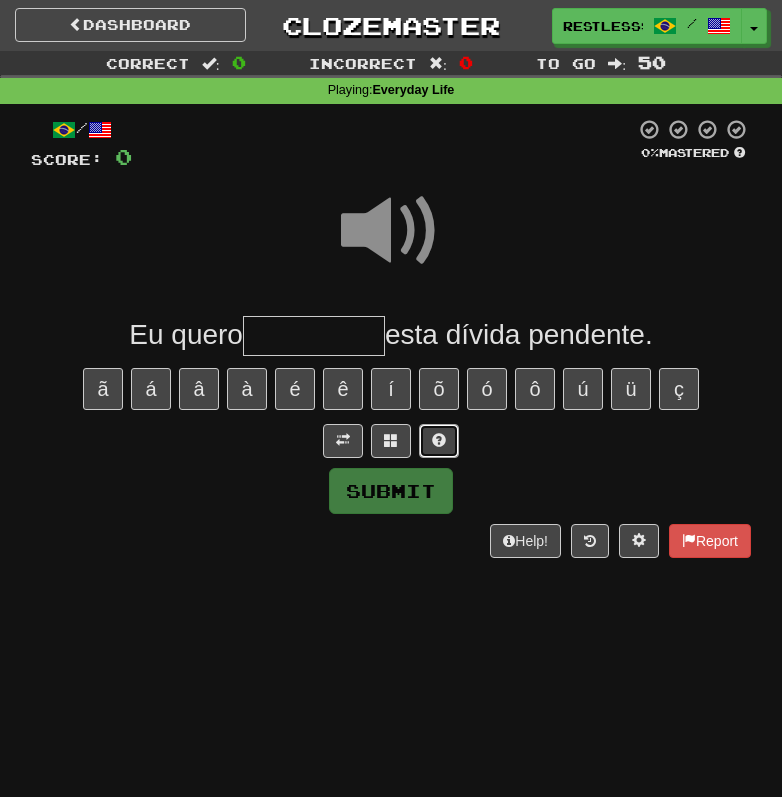 click at bounding box center (439, 440) 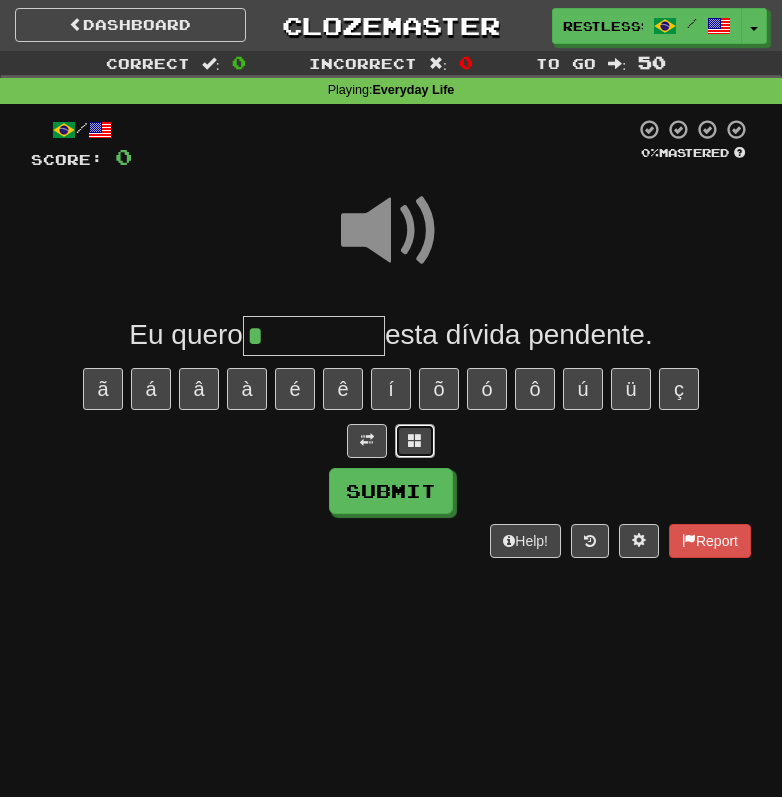 click at bounding box center [415, 441] 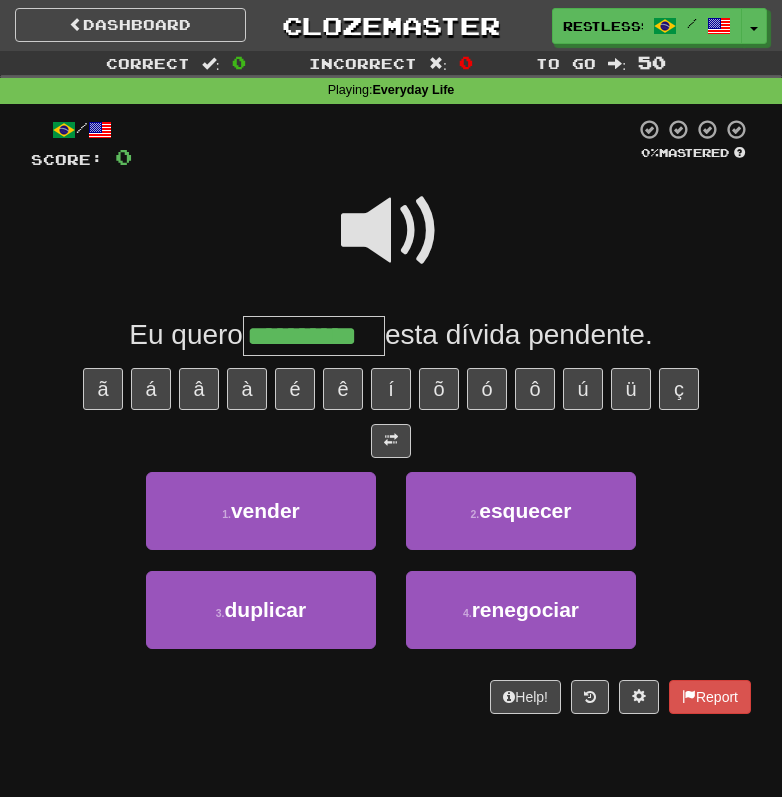 type on "**********" 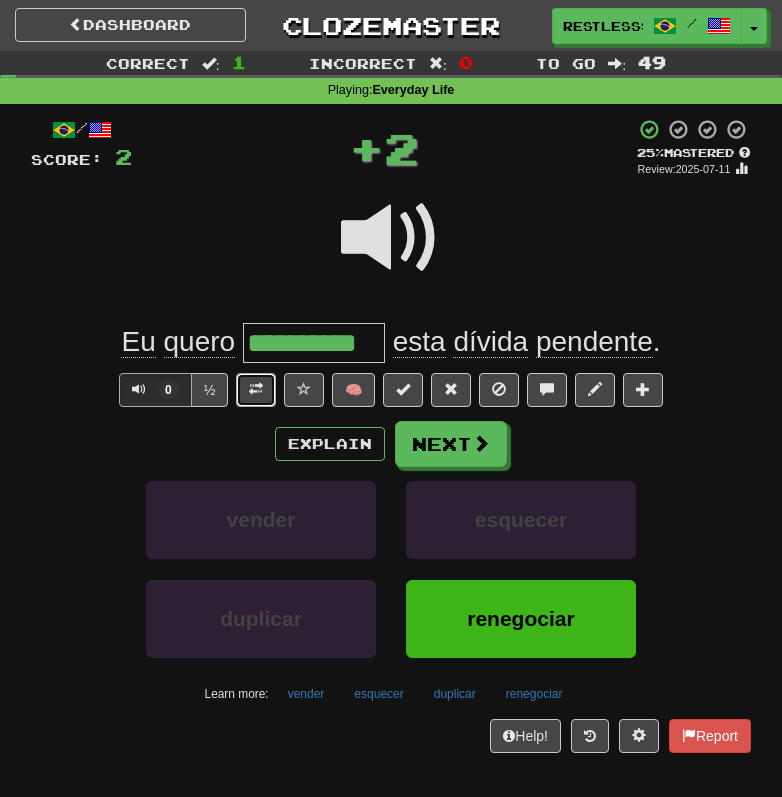 click at bounding box center [256, 389] 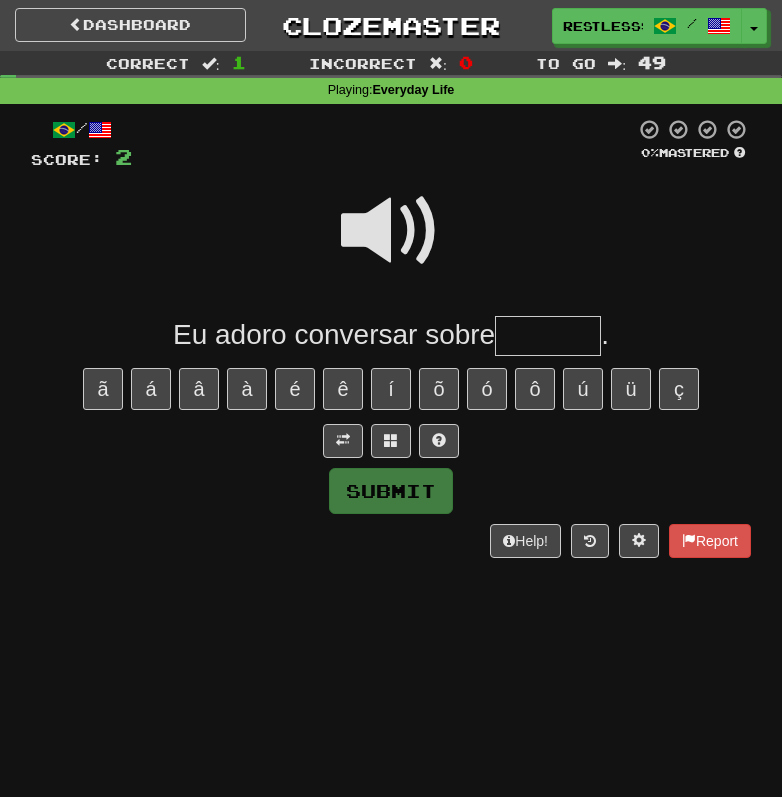 click at bounding box center [391, 231] 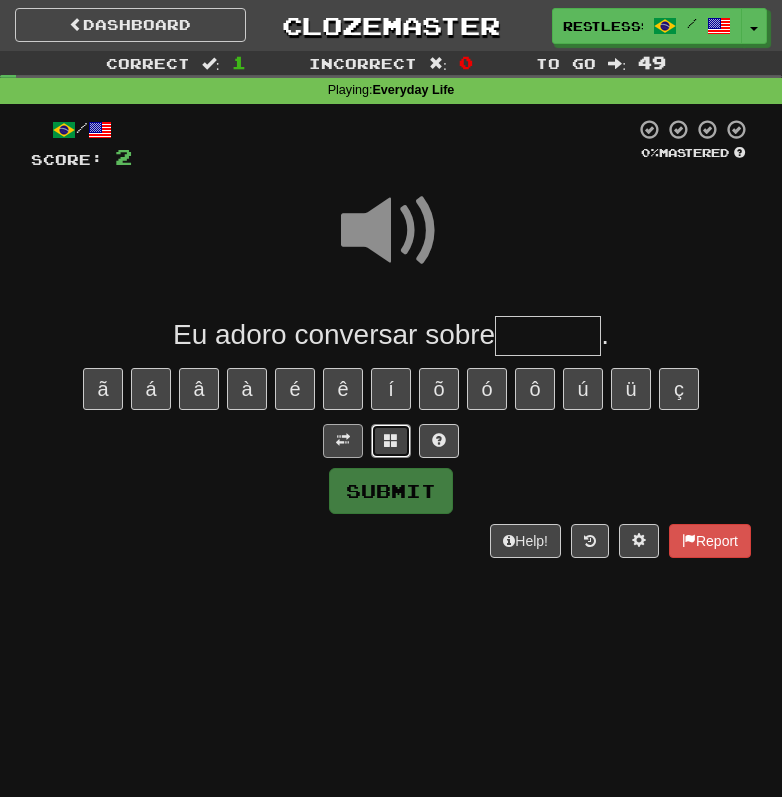 click at bounding box center (391, 440) 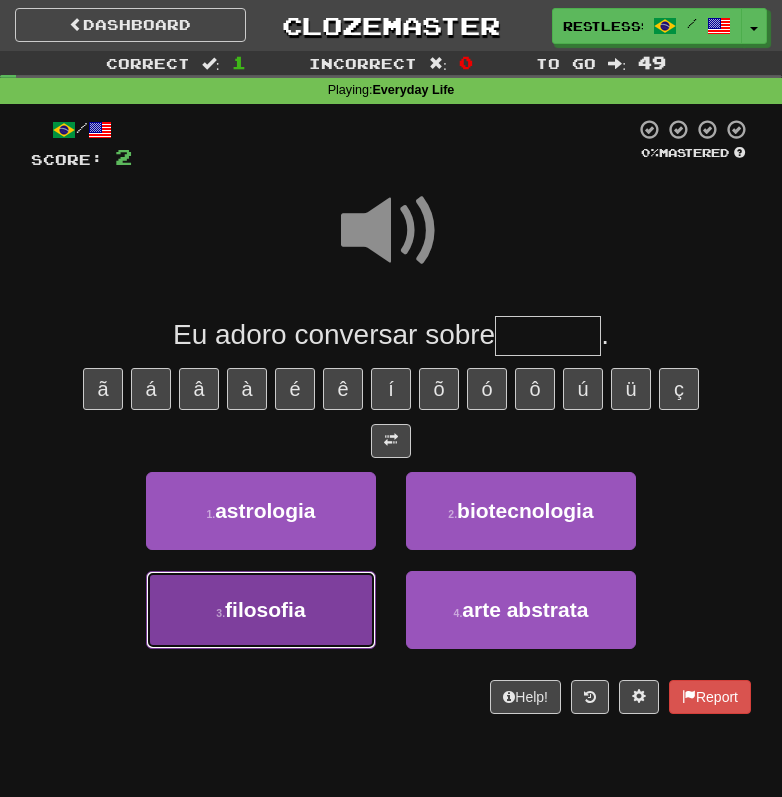 click on "3 .  filosofia" at bounding box center [261, 610] 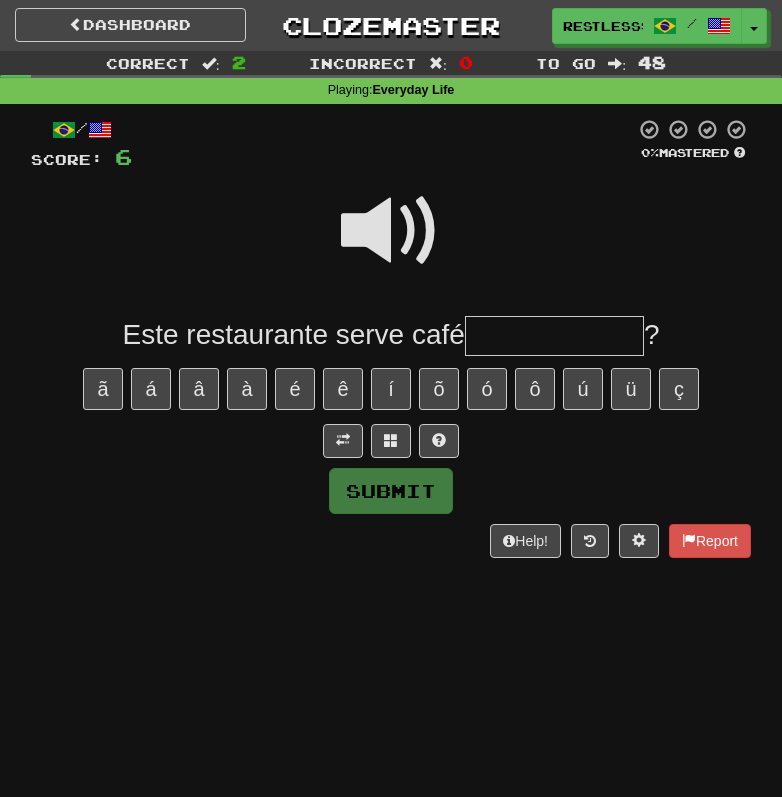 click on "/  Score:   6 0 %  Mastered Este restaurante serve café  ? ã á â à é ê í õ ó ô ú ü ç Submit  Help!  Report" at bounding box center (391, 338) 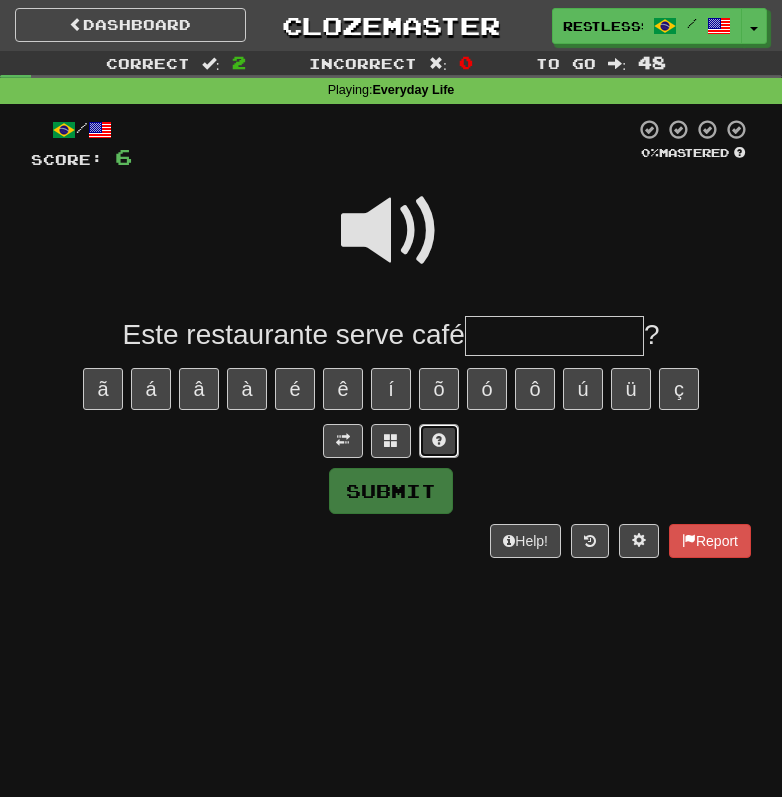 click at bounding box center (439, 441) 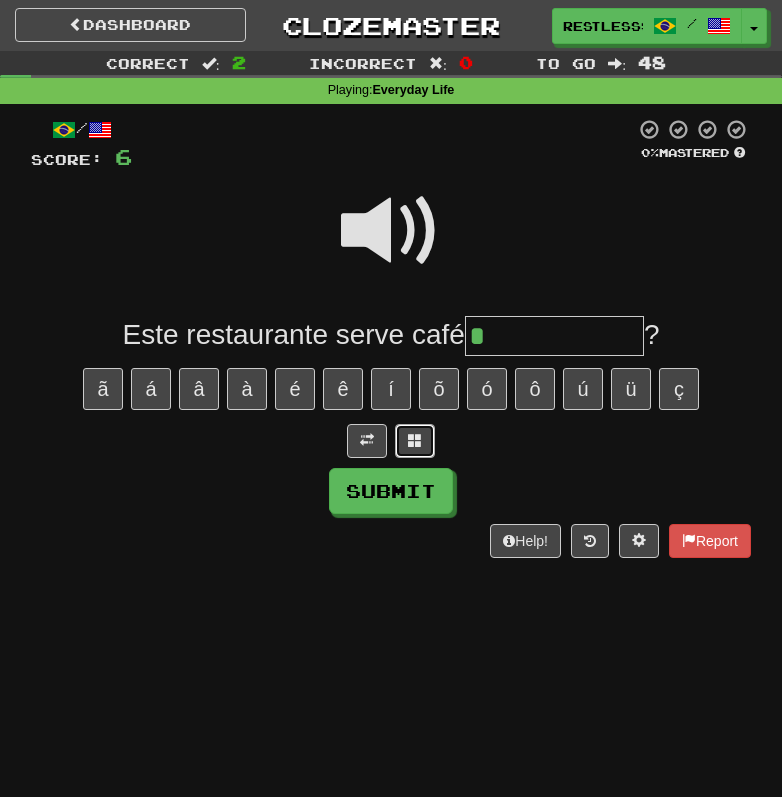 click at bounding box center [415, 440] 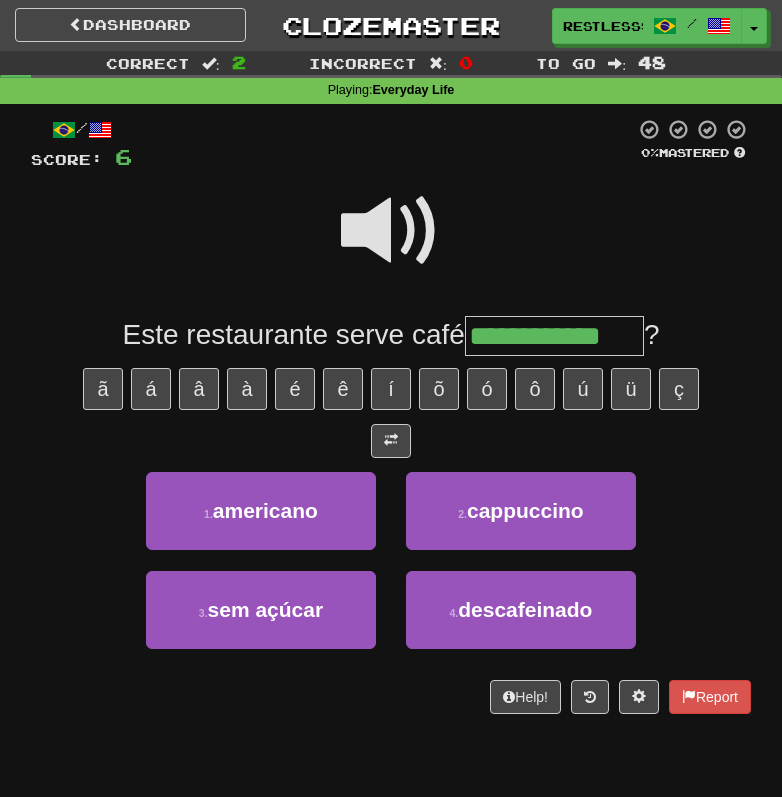 type on "**********" 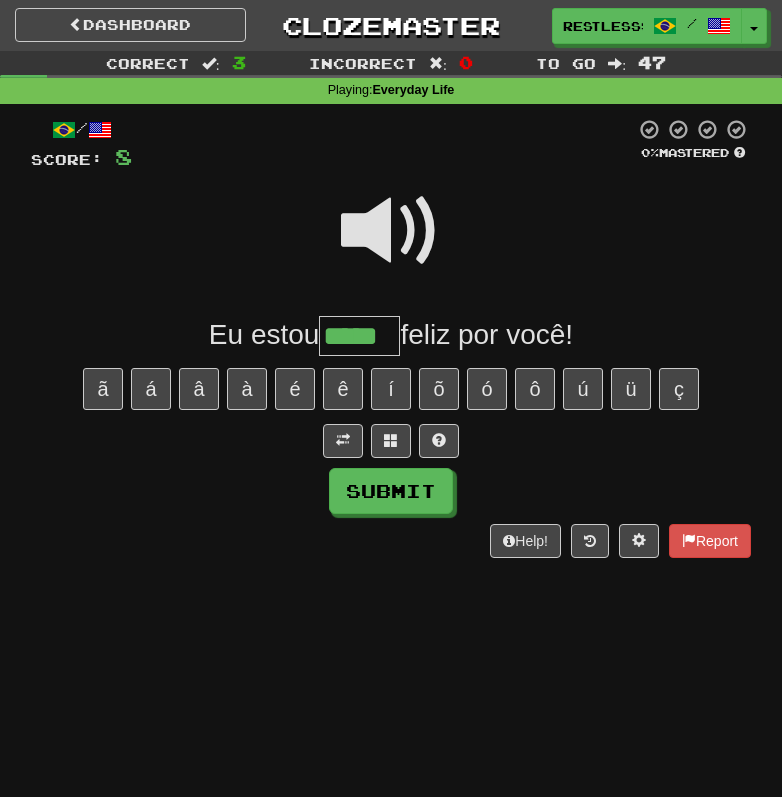type on "*****" 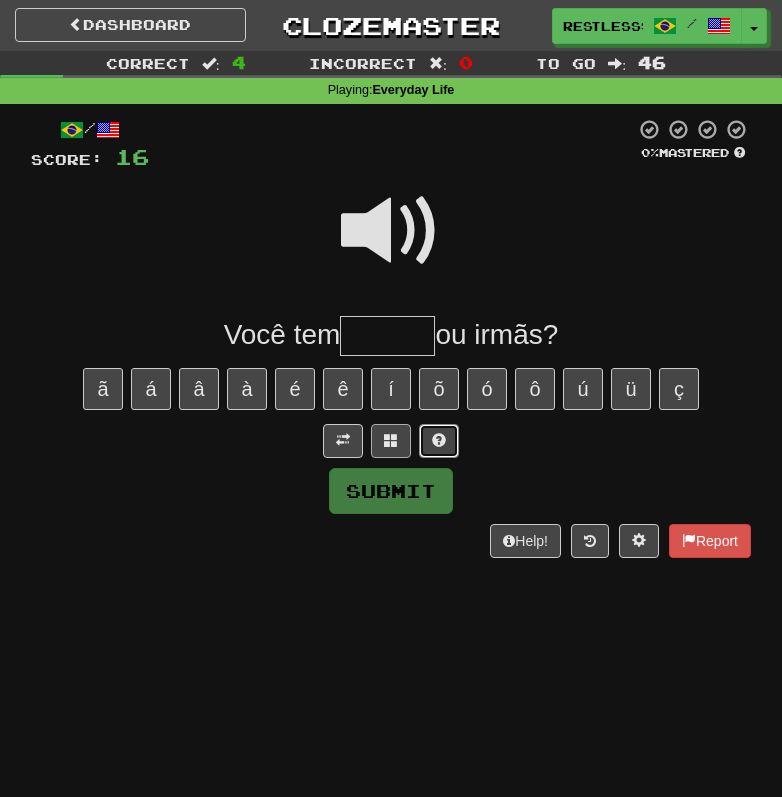 click at bounding box center [439, 441] 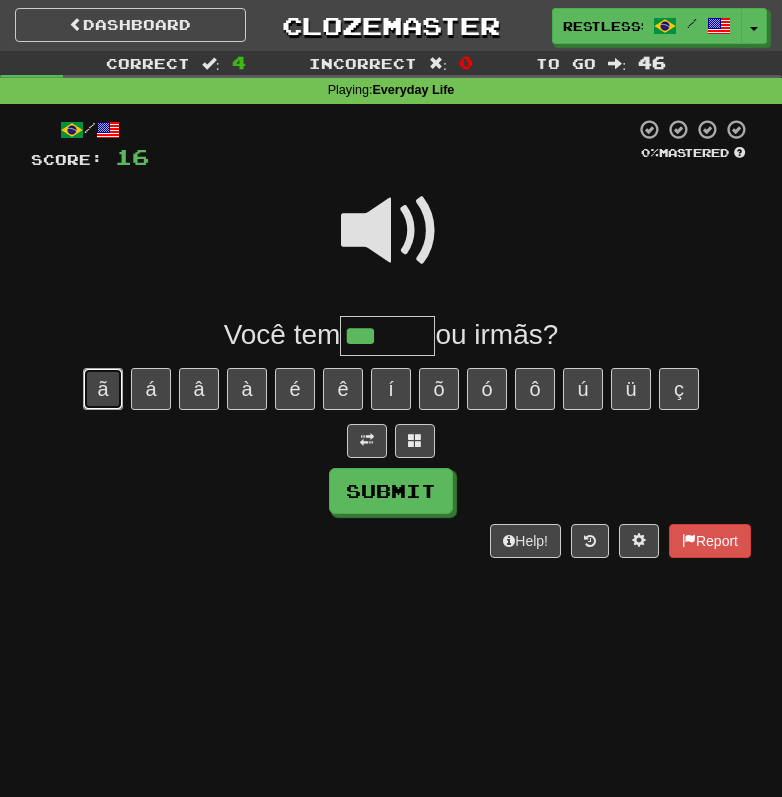 click on "ã" at bounding box center [103, 389] 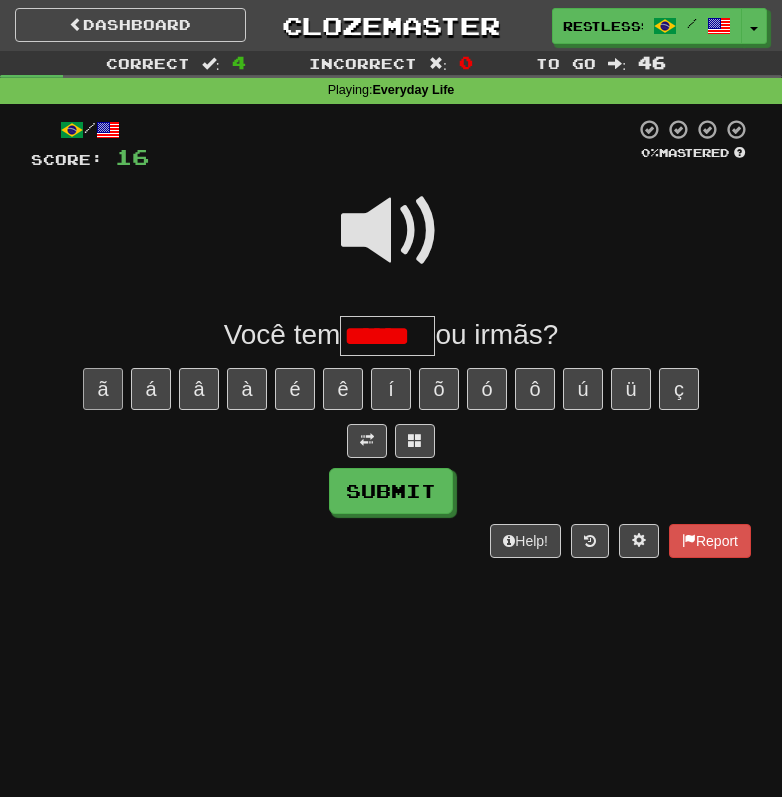 scroll, scrollTop: 0, scrollLeft: 0, axis: both 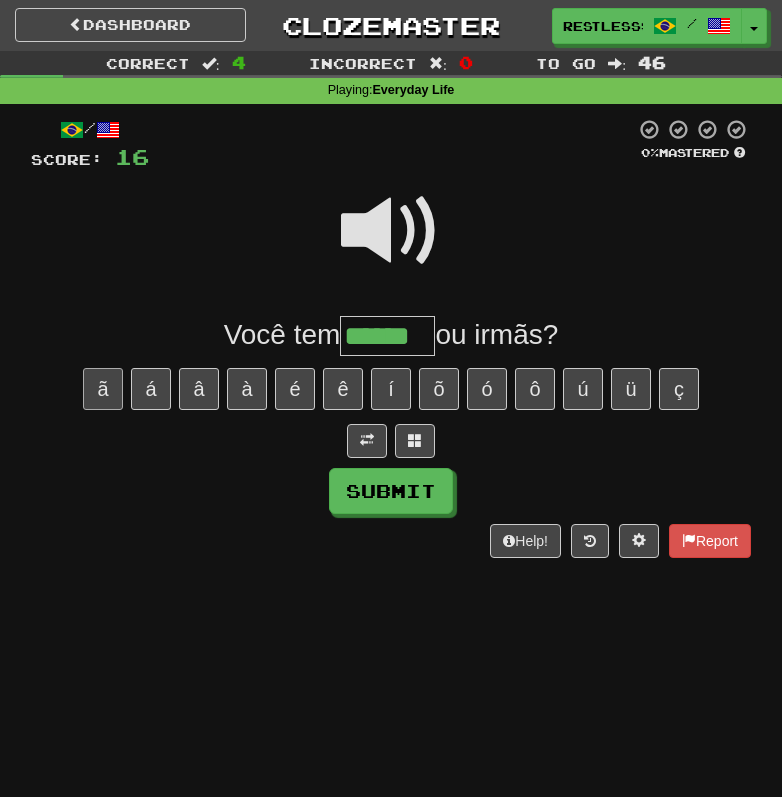 type on "******" 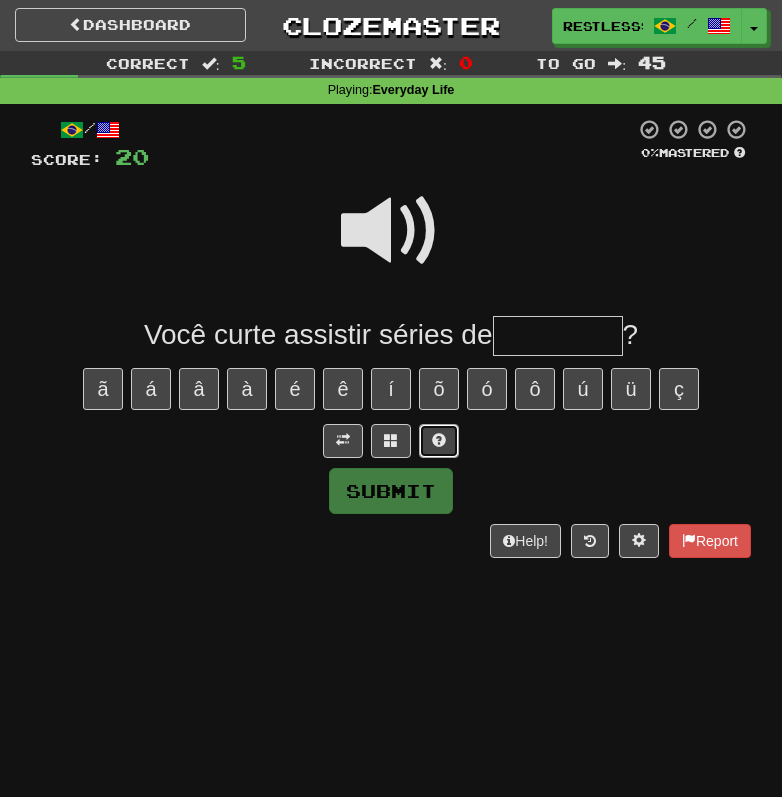 click at bounding box center (439, 440) 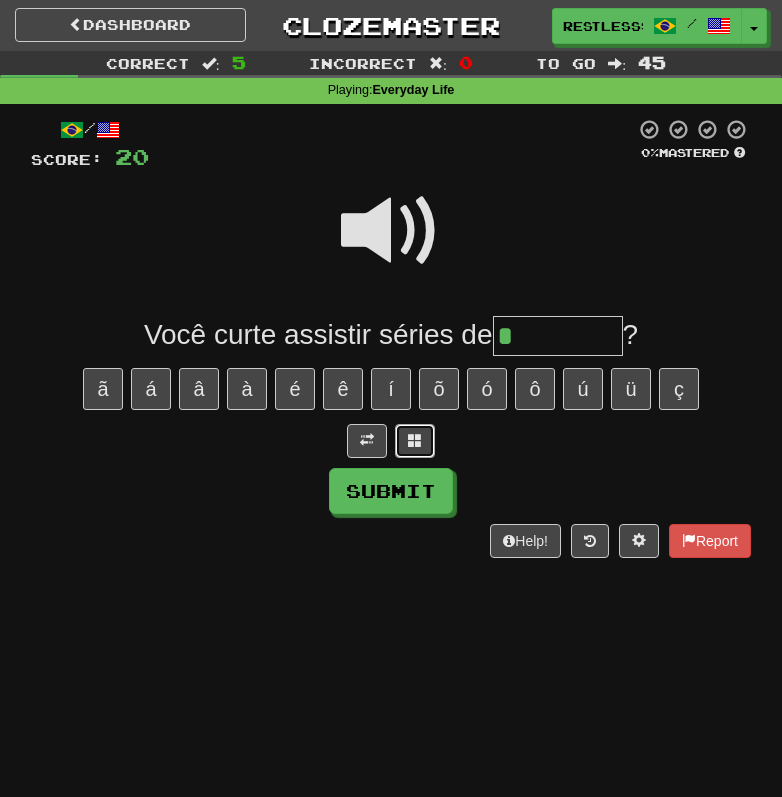 click at bounding box center (415, 441) 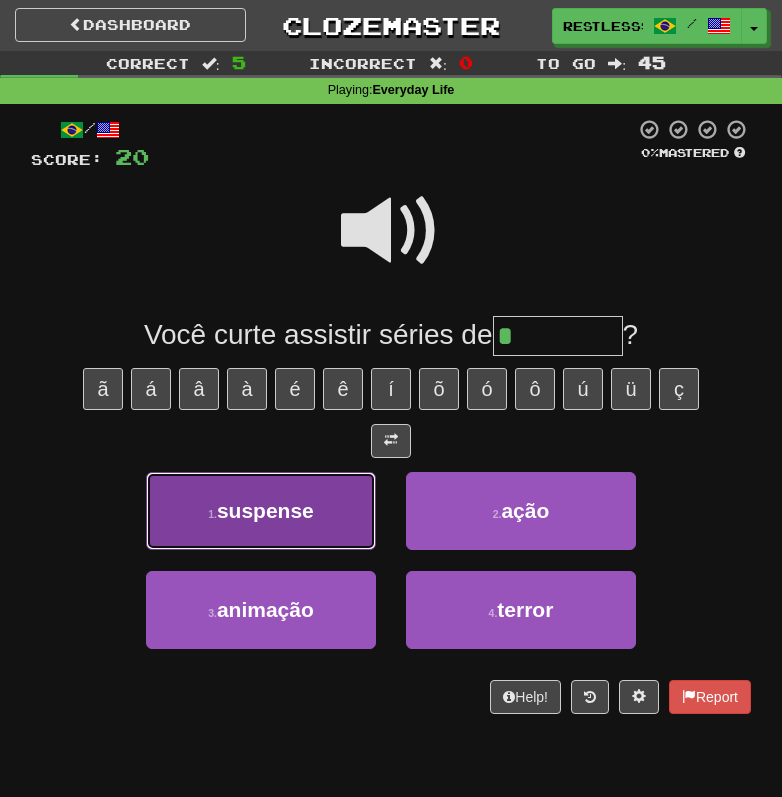 click on "1 .  suspense" at bounding box center (261, 511) 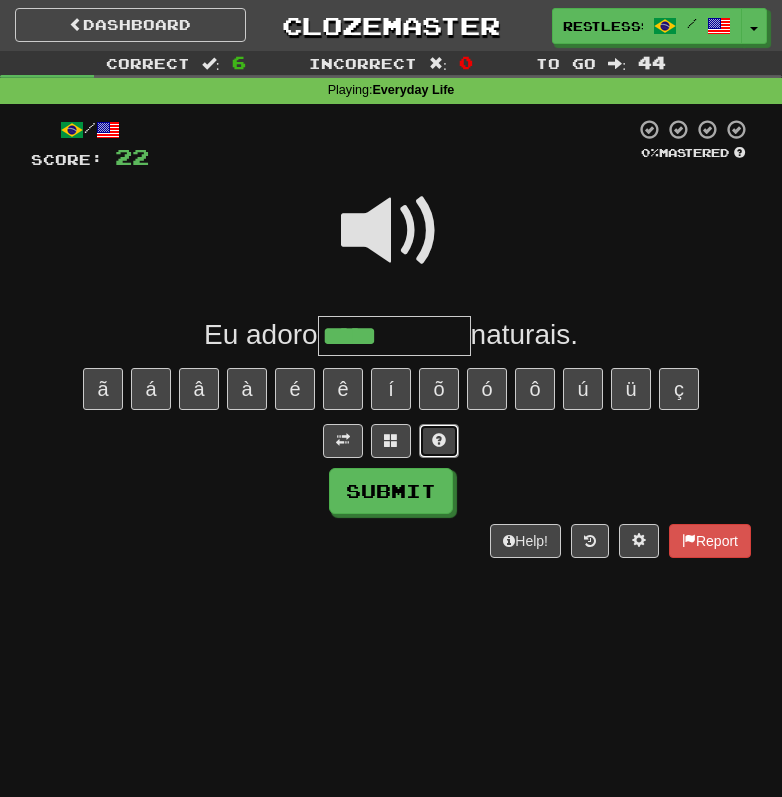 click at bounding box center (439, 440) 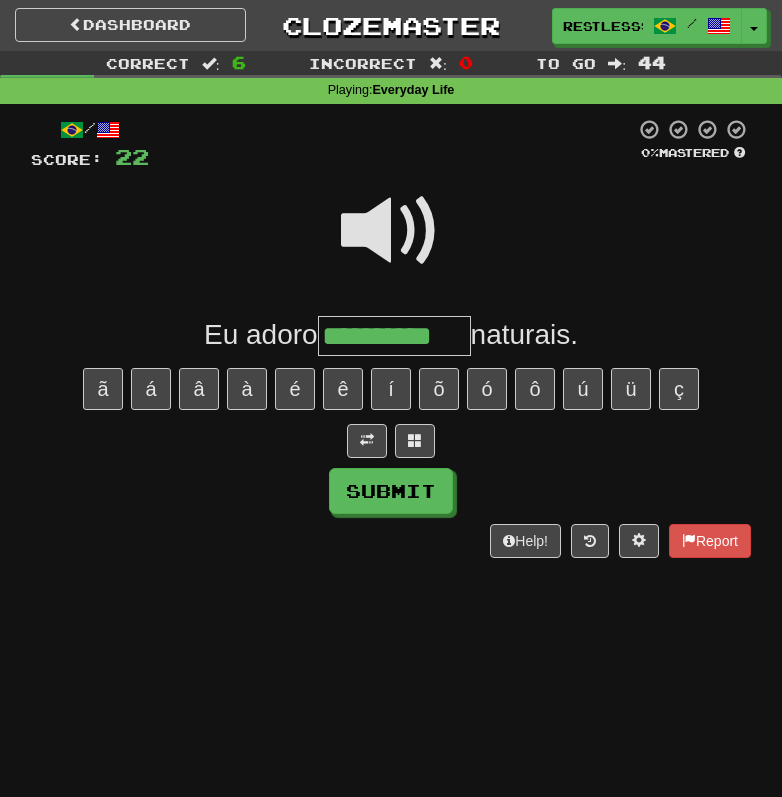 type on "**********" 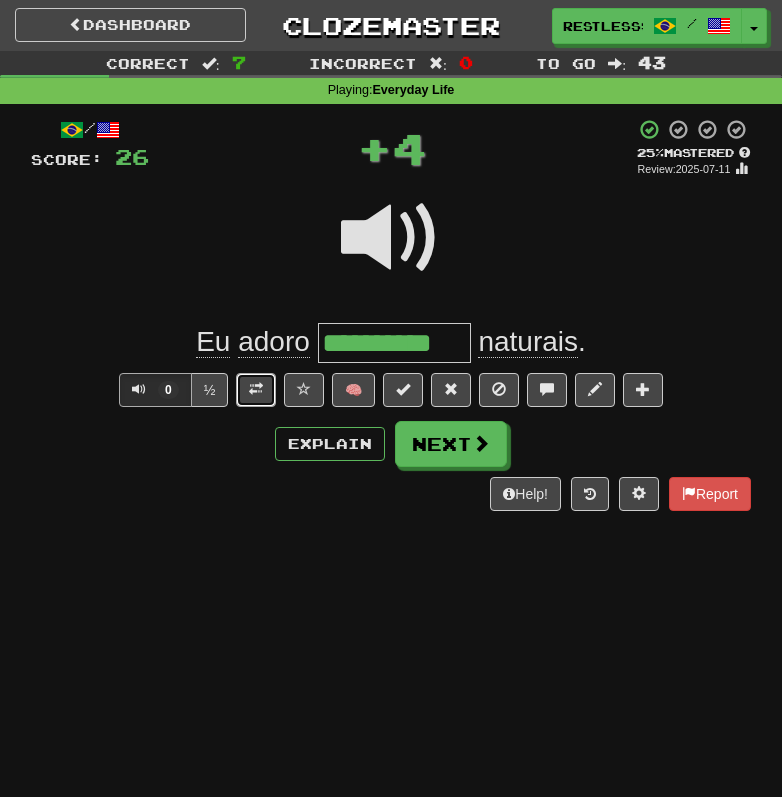 click at bounding box center [256, 389] 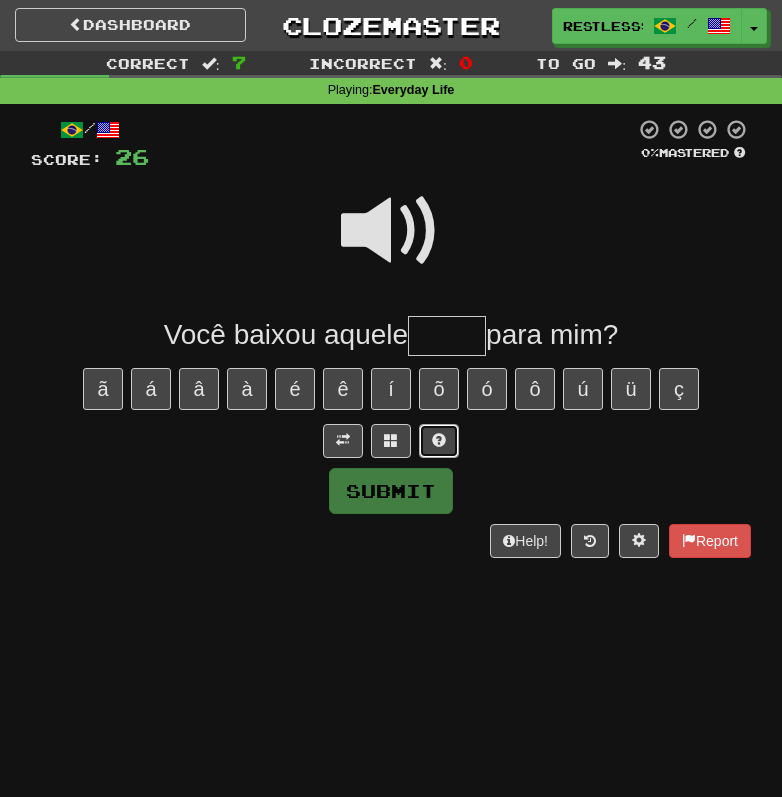 click at bounding box center [439, 441] 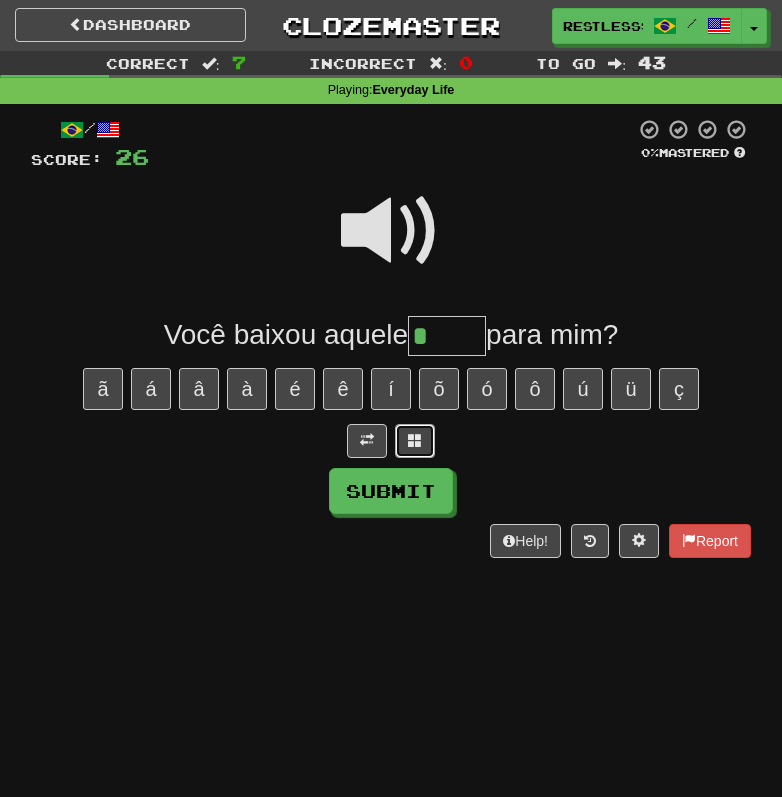 click at bounding box center (415, 441) 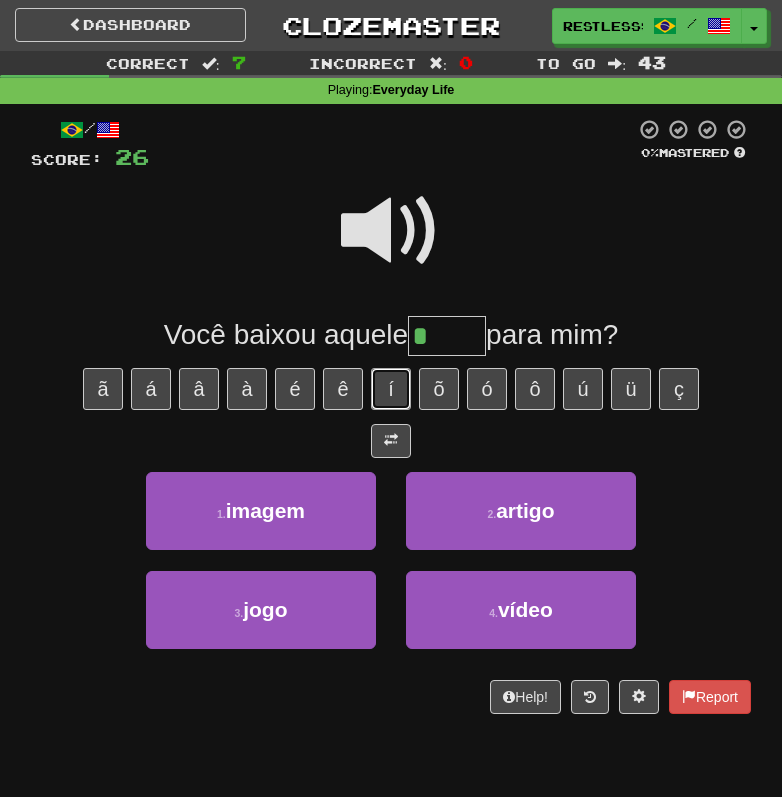 click on "í" at bounding box center (391, 389) 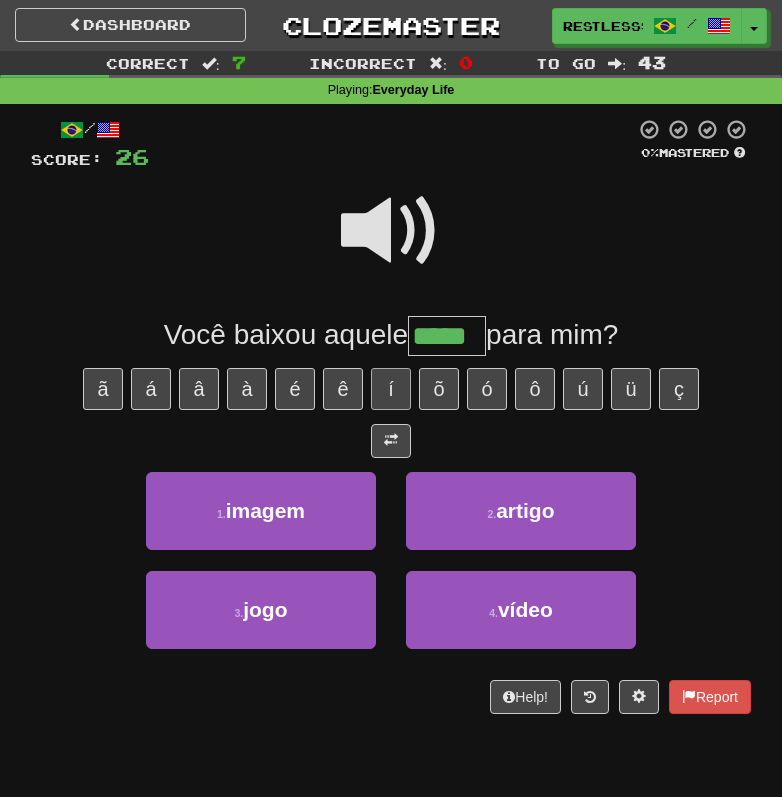 type on "*****" 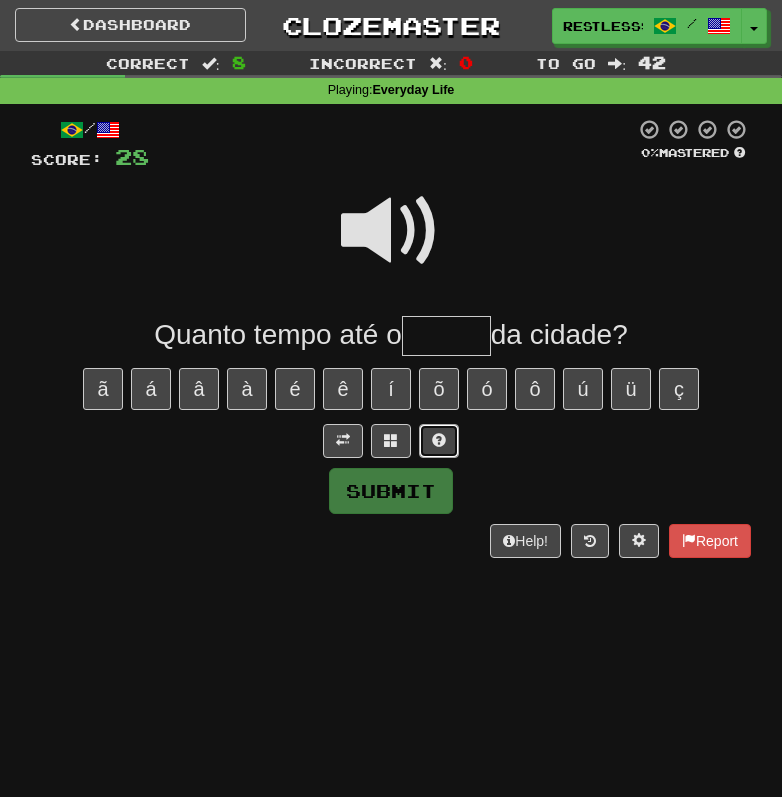 click at bounding box center (439, 441) 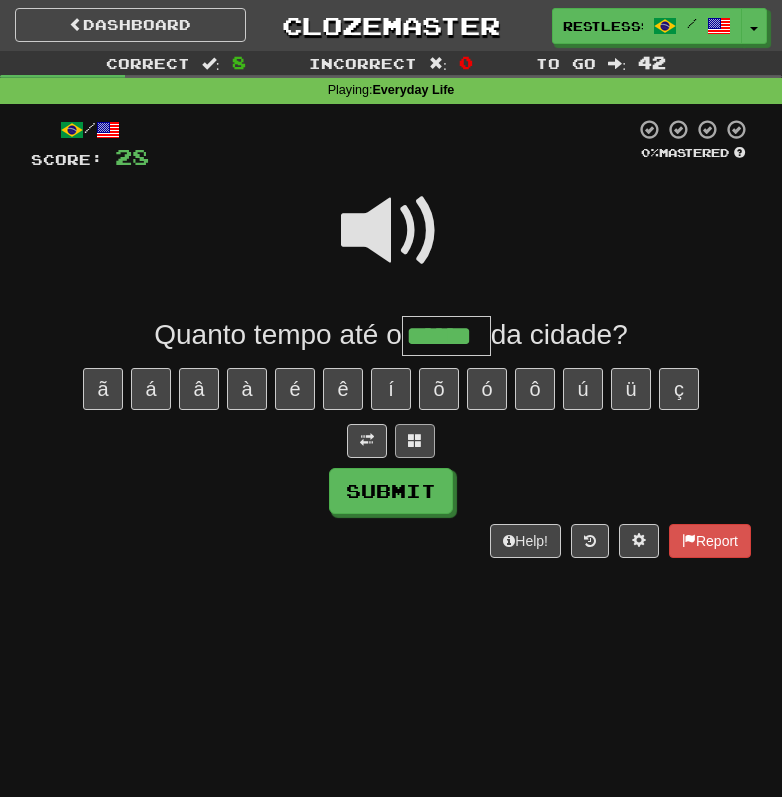 type on "******" 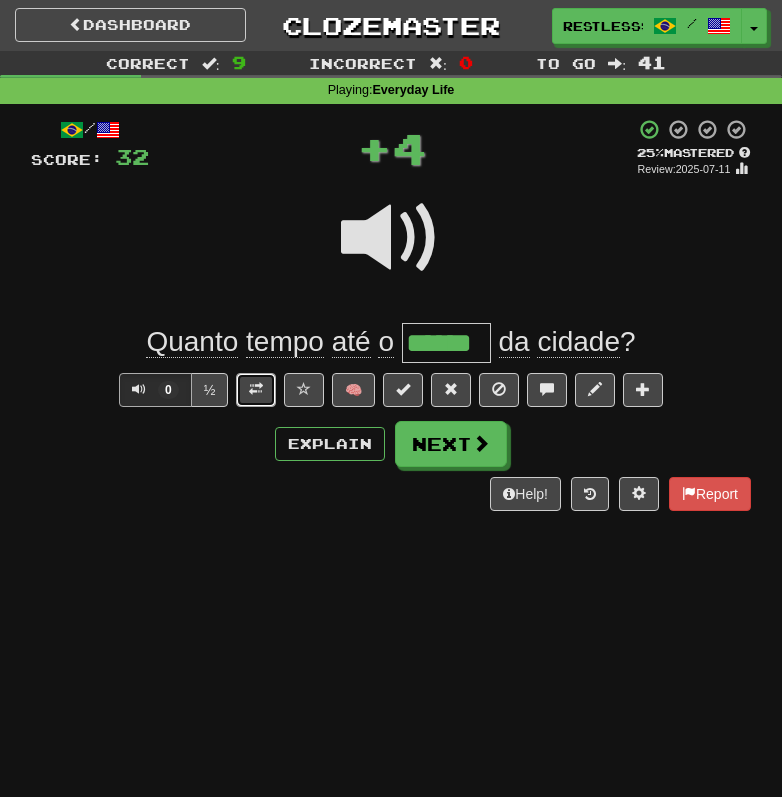 click at bounding box center (256, 389) 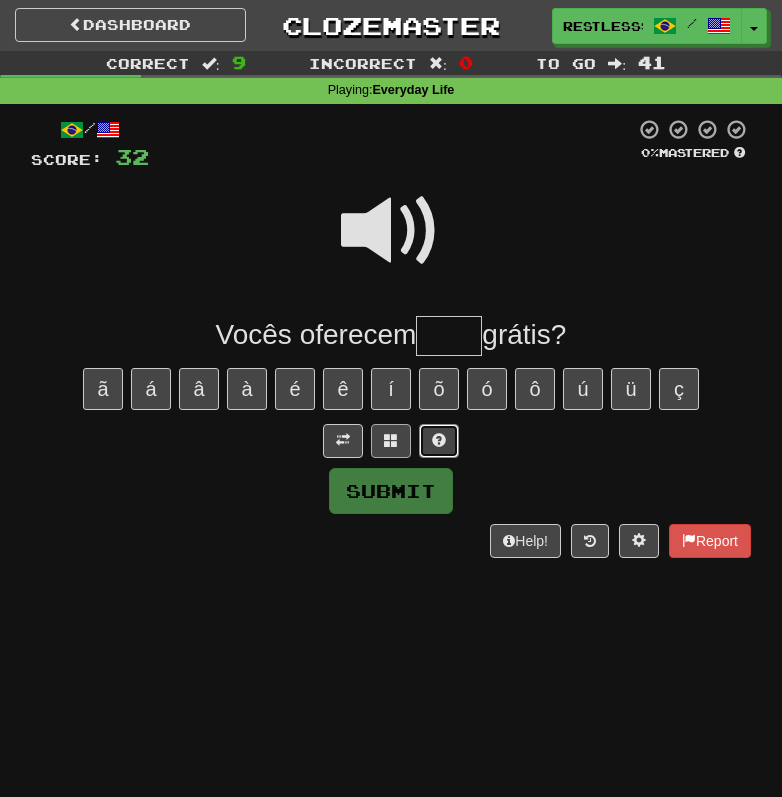 click at bounding box center (439, 441) 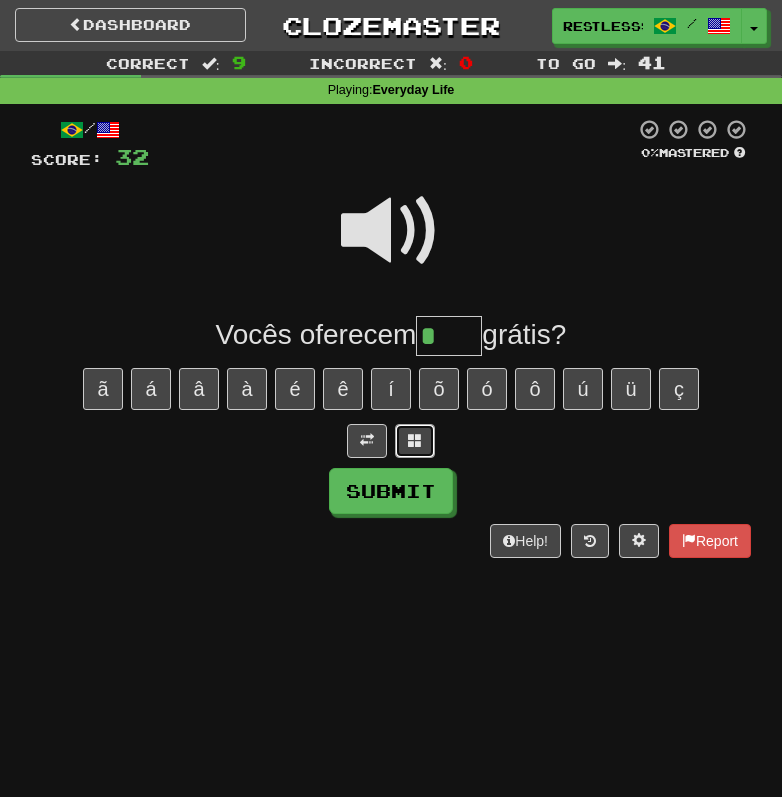click at bounding box center [415, 440] 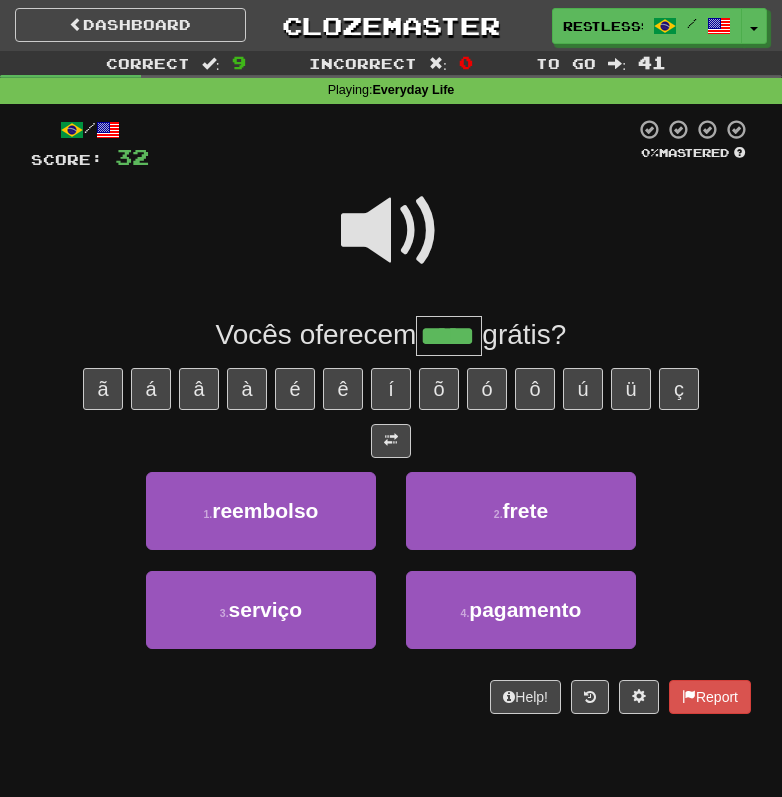 type on "*****" 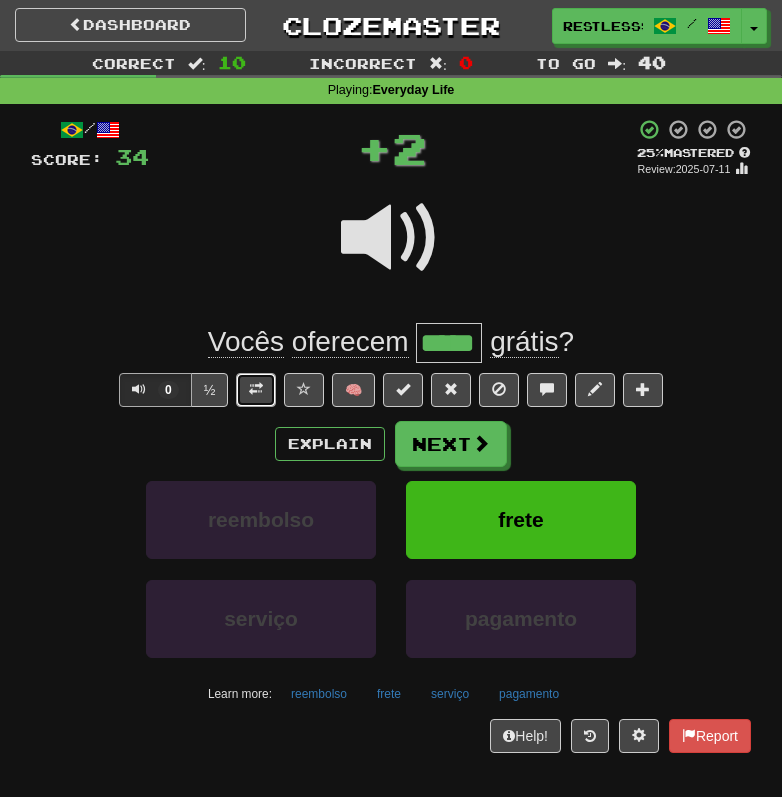 click at bounding box center [256, 390] 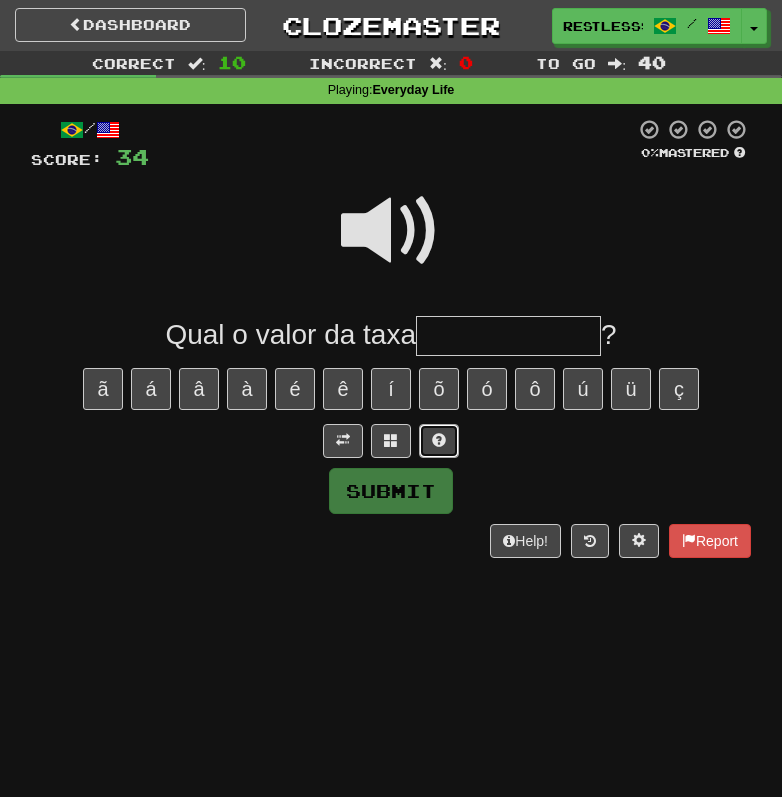 click at bounding box center [439, 440] 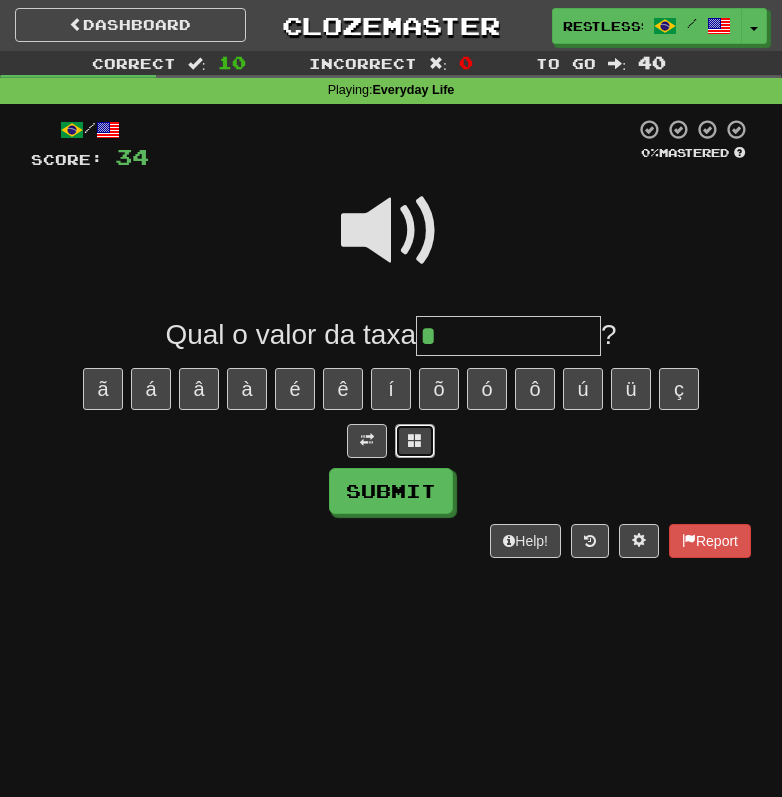 click at bounding box center [415, 440] 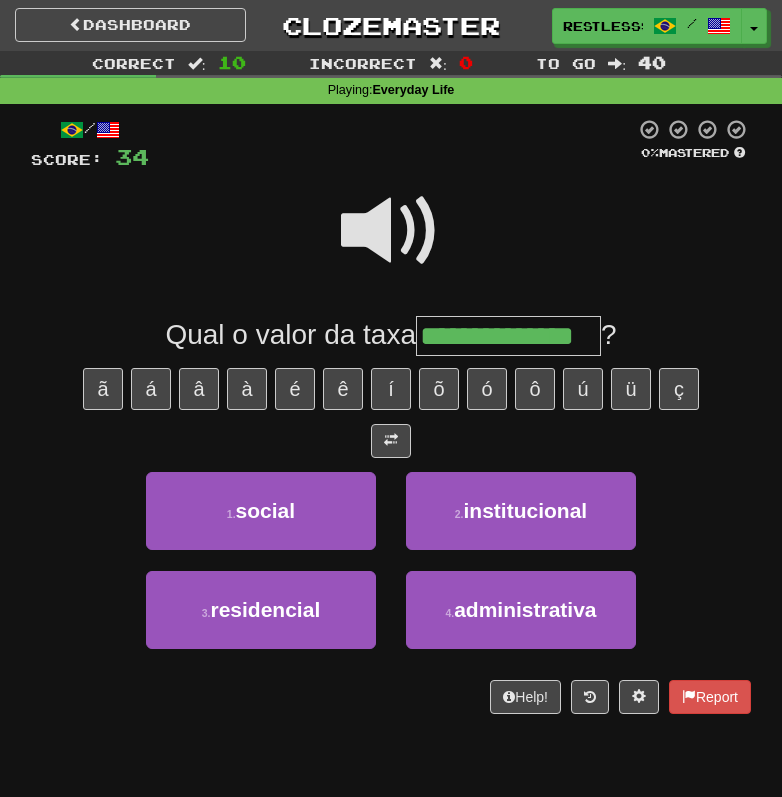 type on "**********" 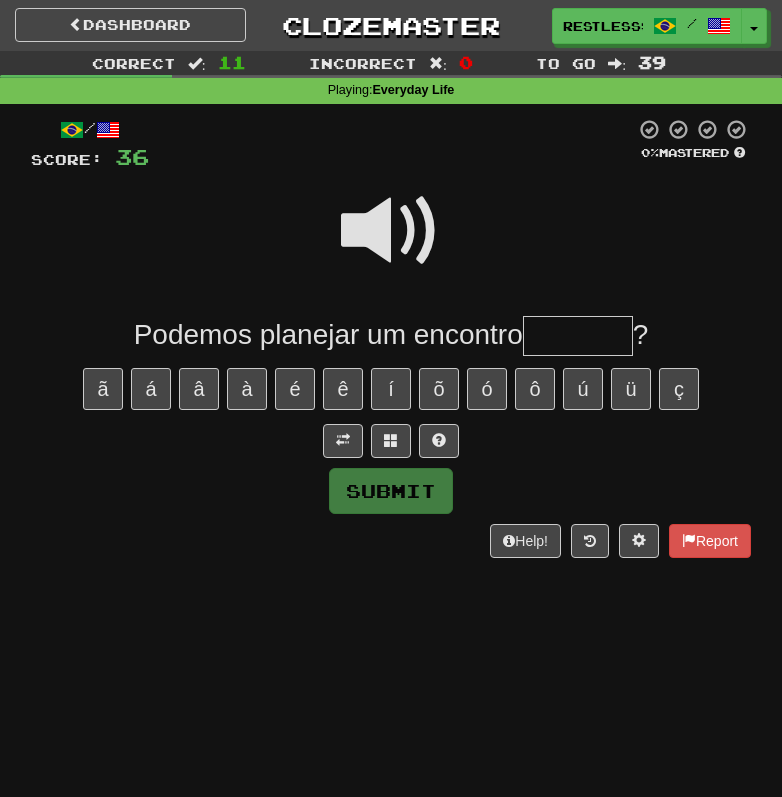 type on "*" 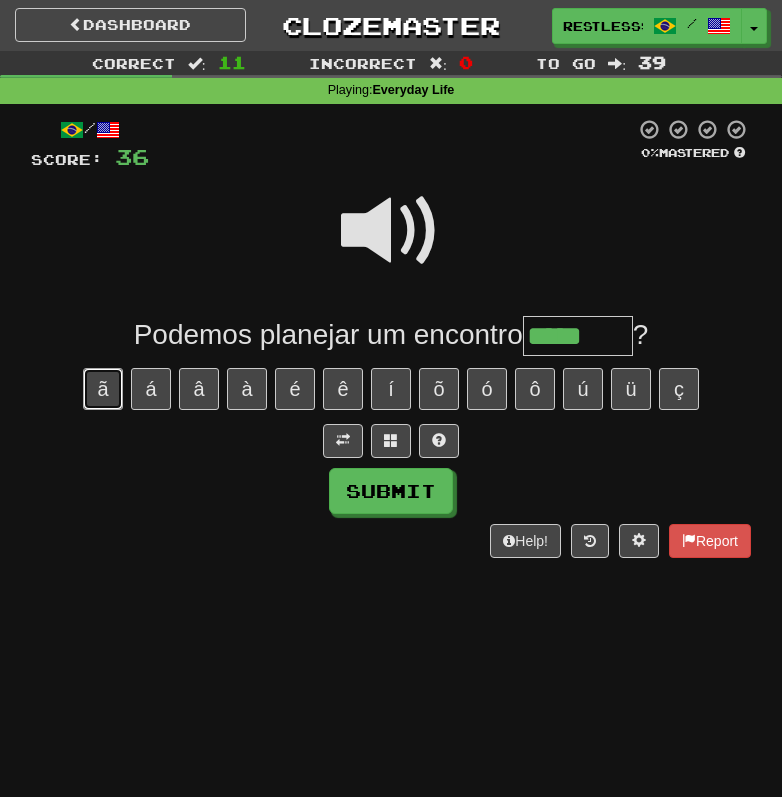 click on "ã" at bounding box center [103, 389] 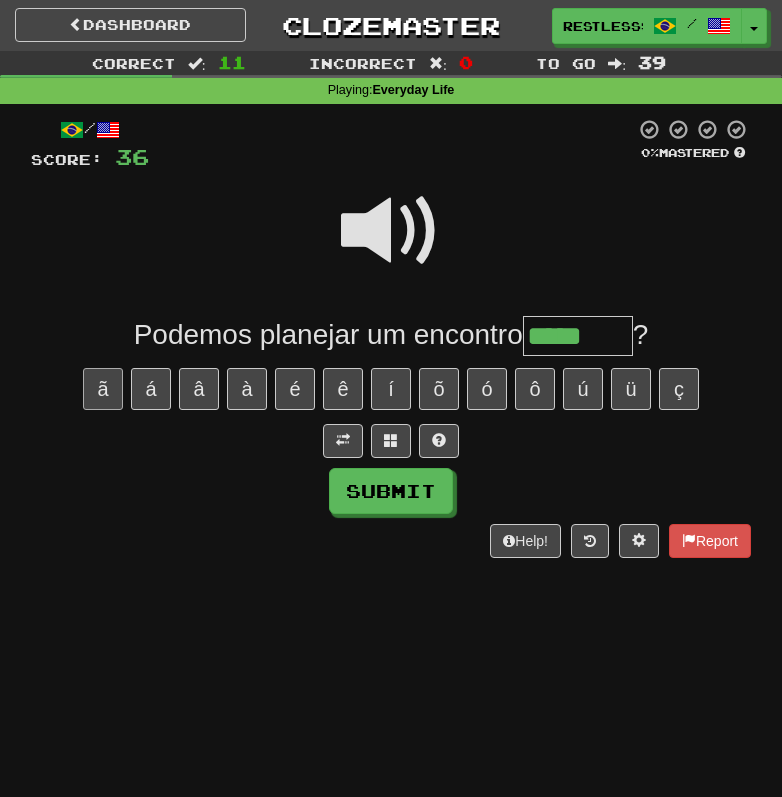 type on "******" 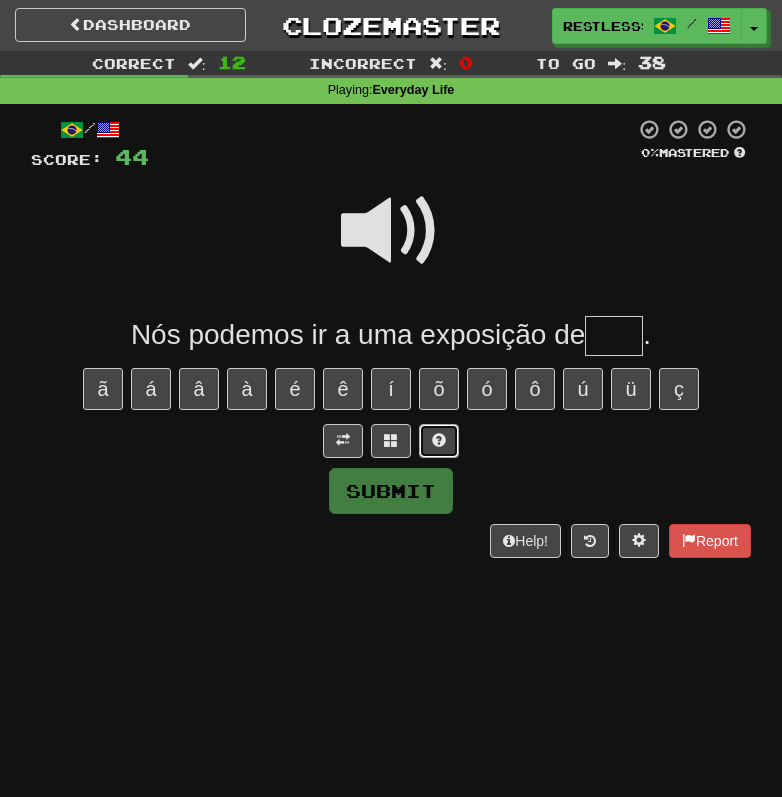 click at bounding box center (439, 441) 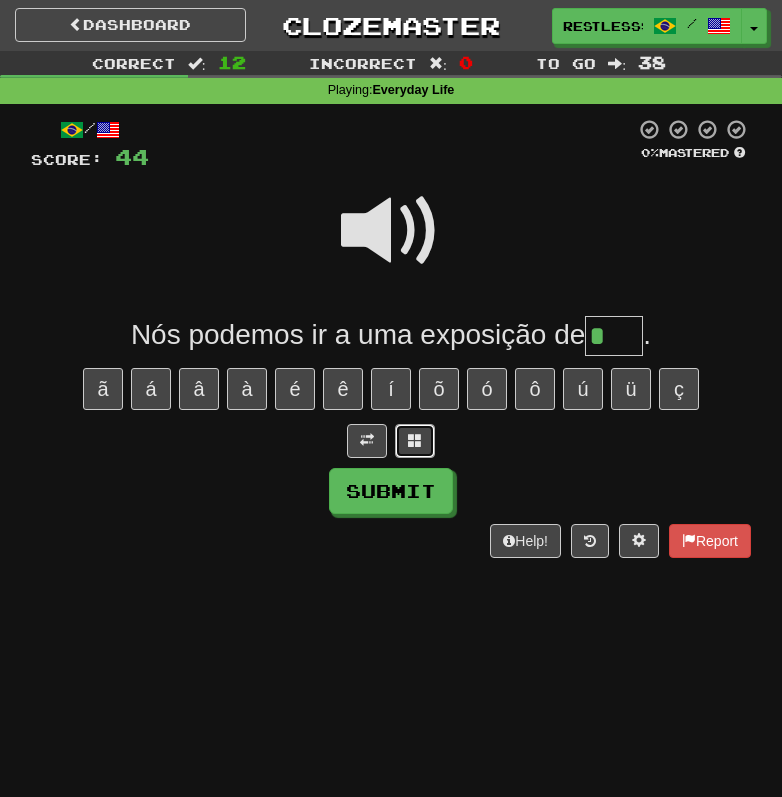 click at bounding box center (415, 441) 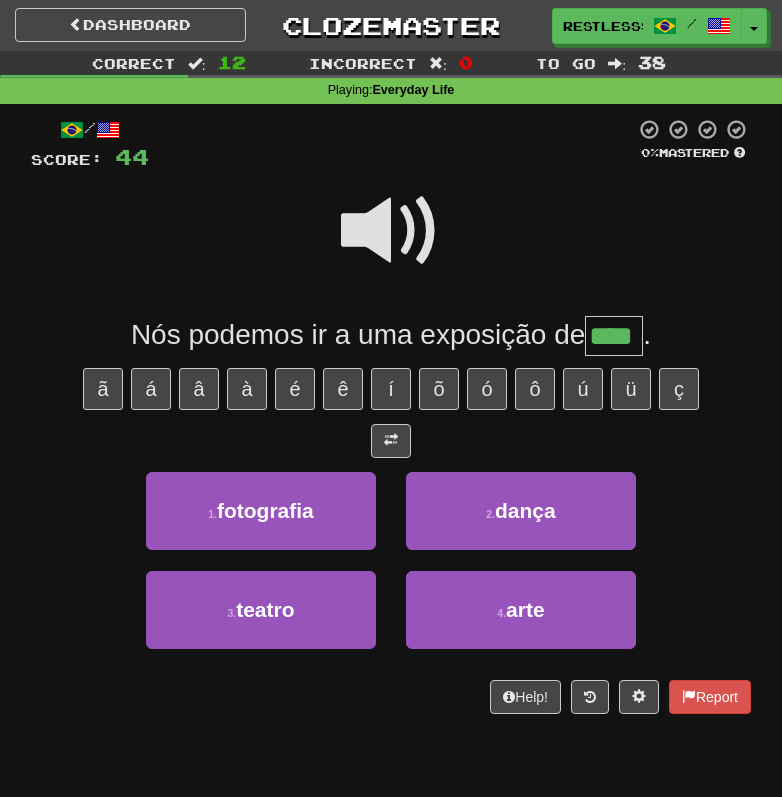 type on "****" 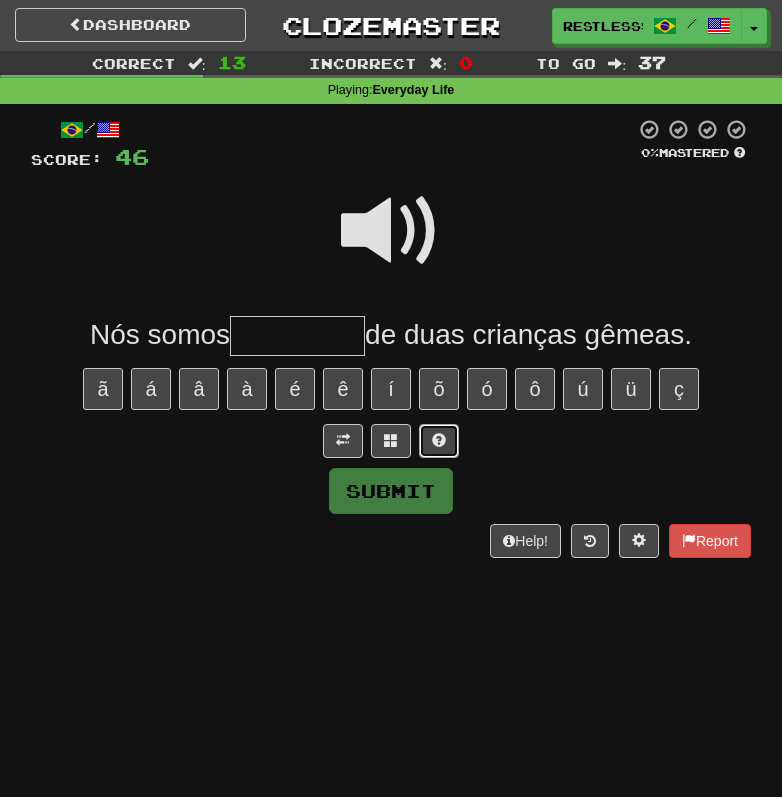 click at bounding box center (439, 440) 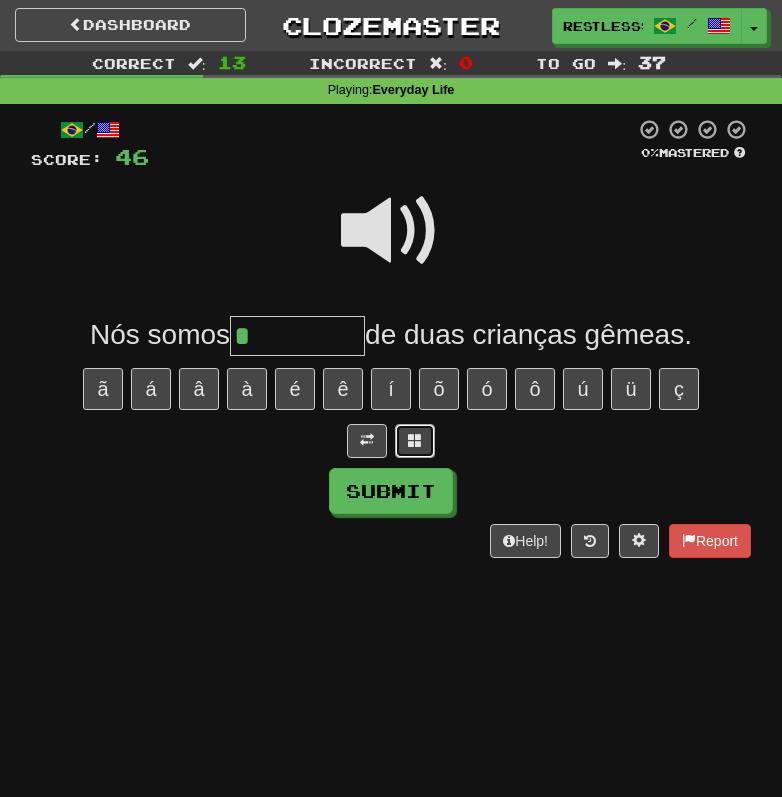 click at bounding box center [415, 440] 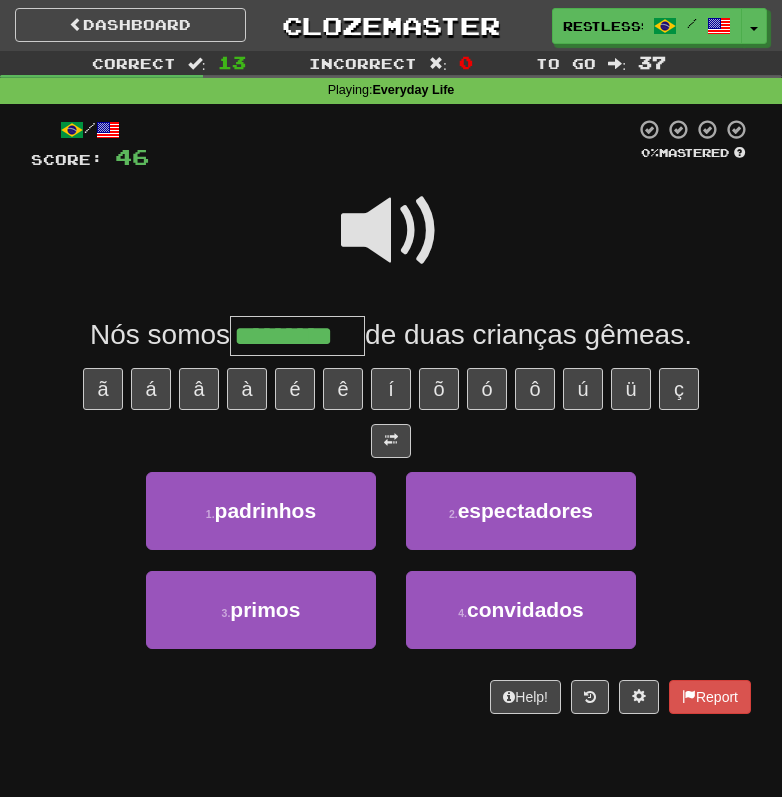 type on "*********" 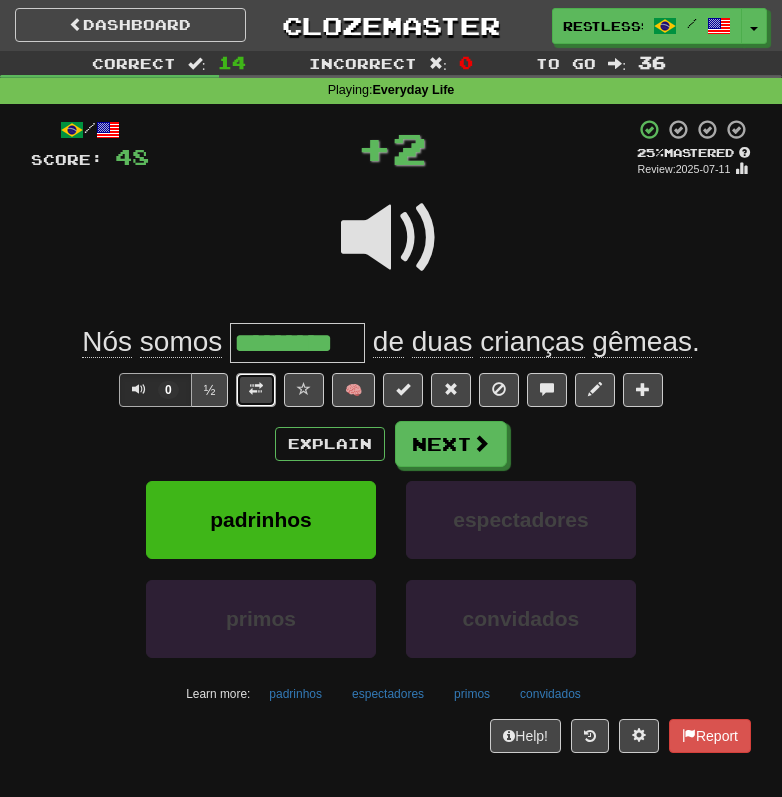 click at bounding box center [256, 390] 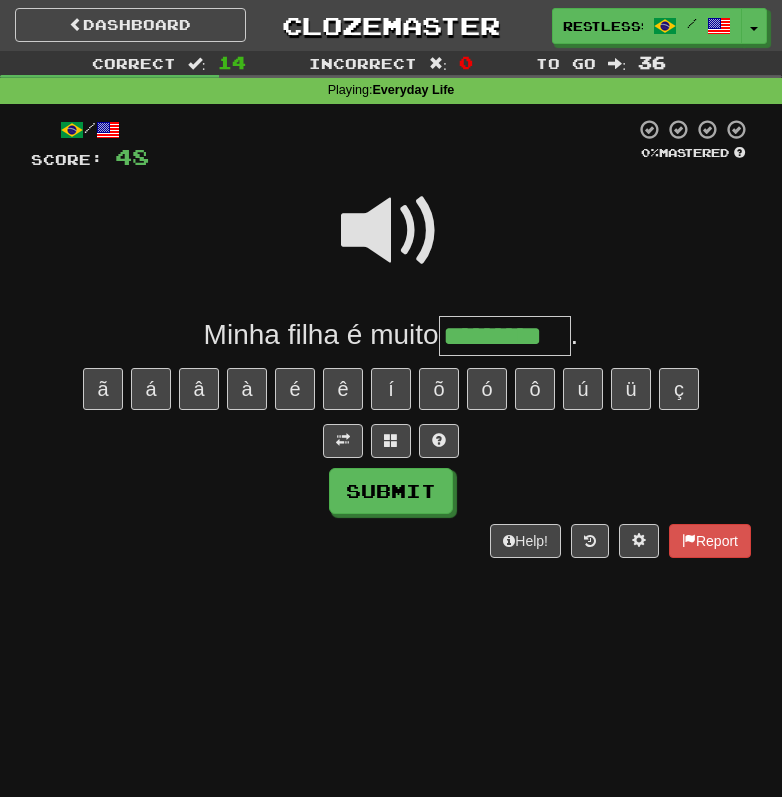 type on "*********" 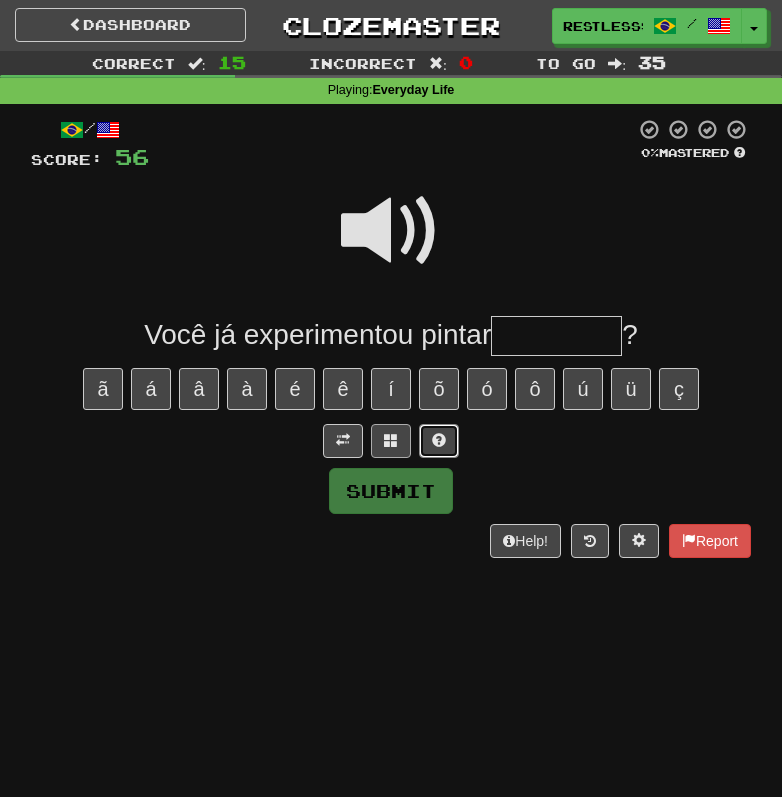 click at bounding box center [439, 441] 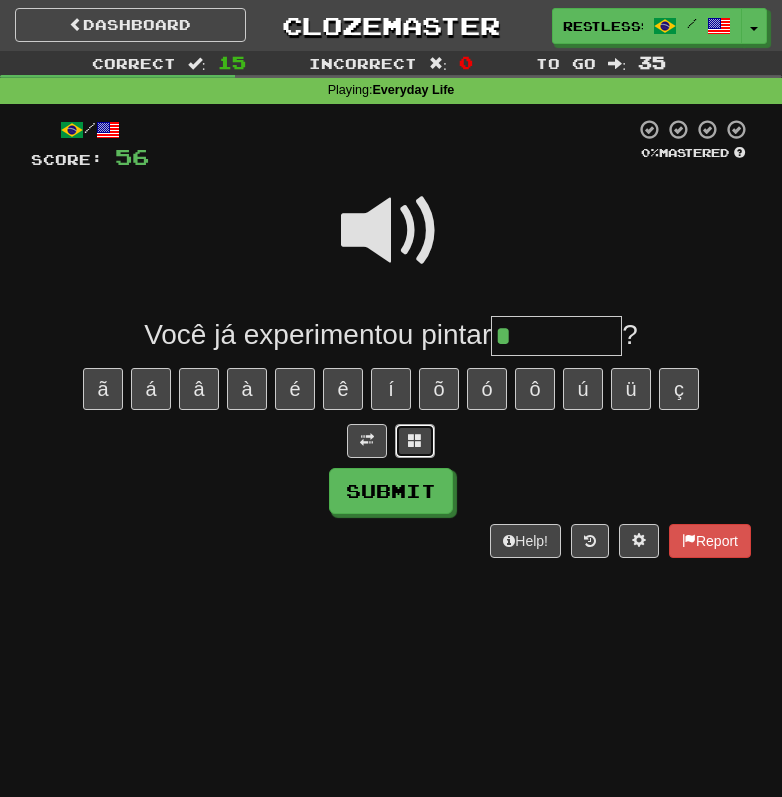 click at bounding box center [415, 440] 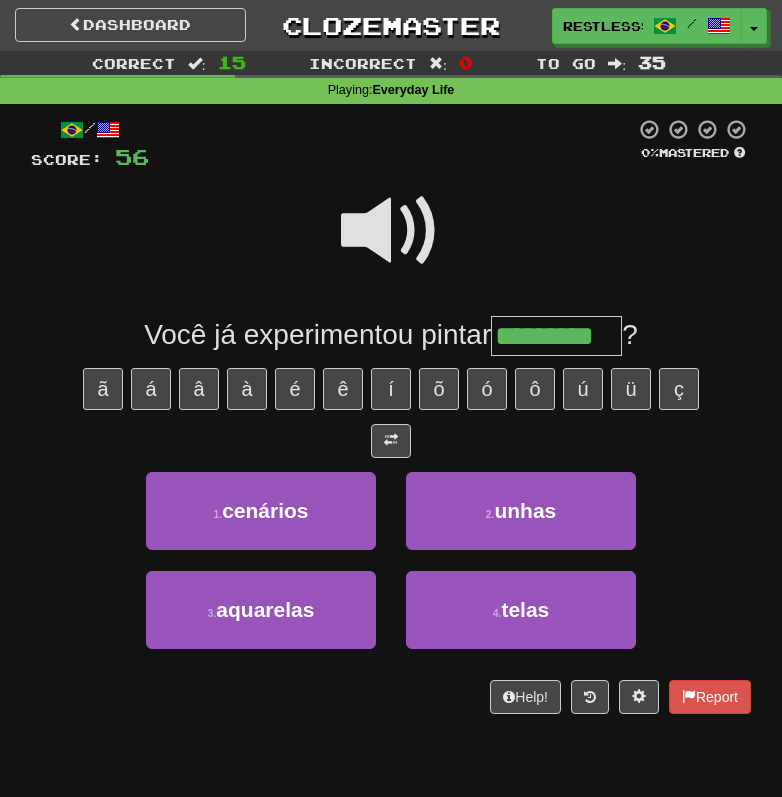 type on "*********" 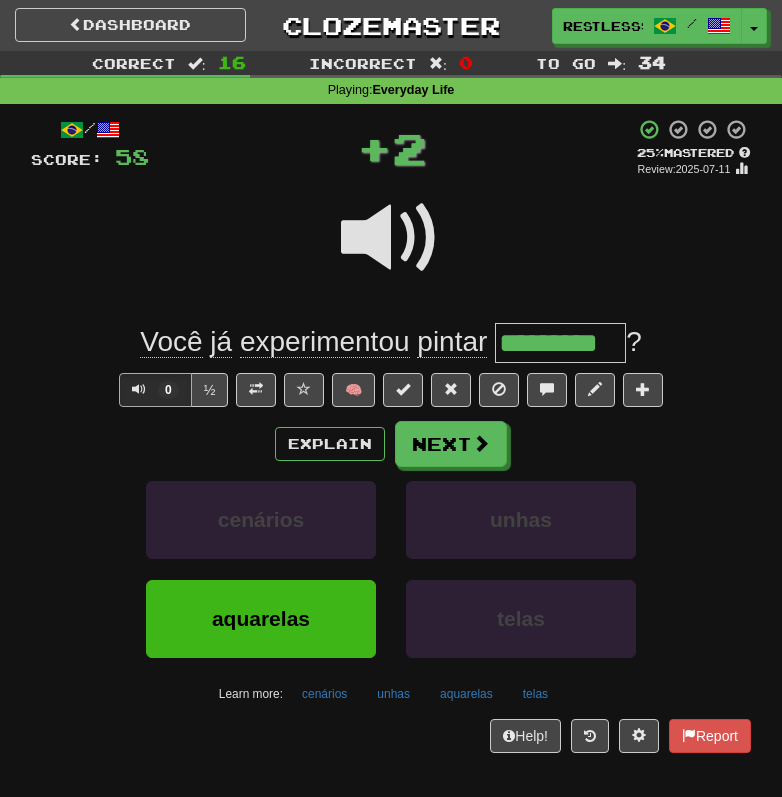 click on "/  Score:   58 + 2 25 %  Mastered Review:  2025-07-11 Você   já   experimentou   pintar   ********* ? 0 ½ 🧠 Explain Next cenários unhas aquarelas telas Learn more: cenários unhas aquarelas telas  Help!  Report" at bounding box center [391, 436] 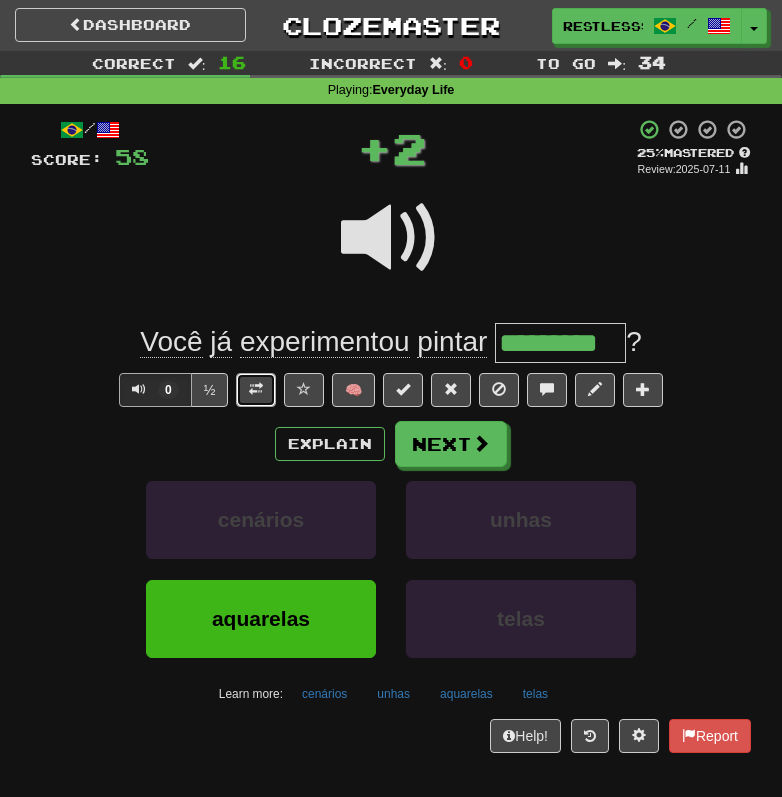 click at bounding box center (256, 389) 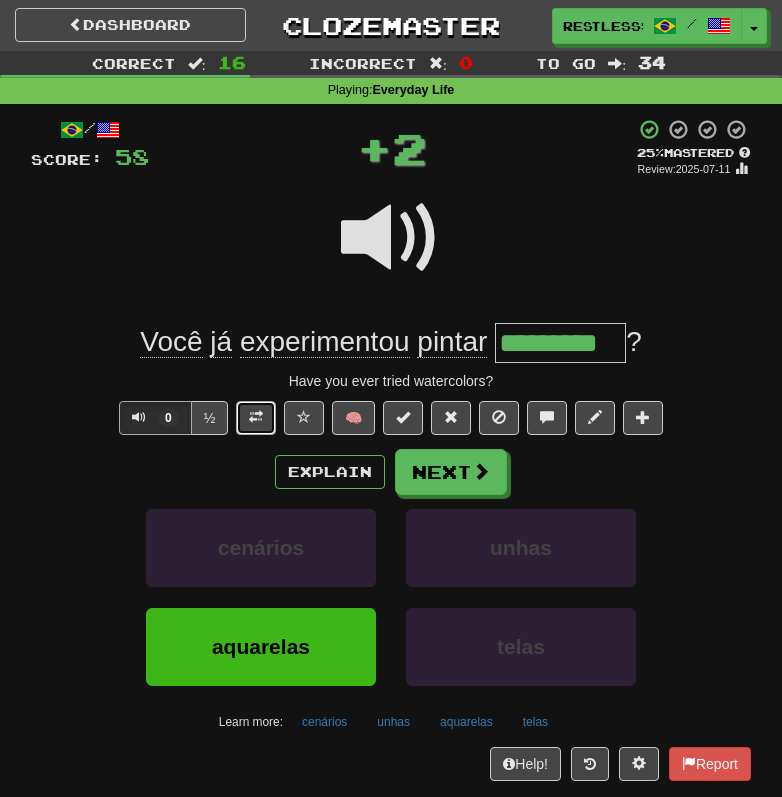click at bounding box center (256, 417) 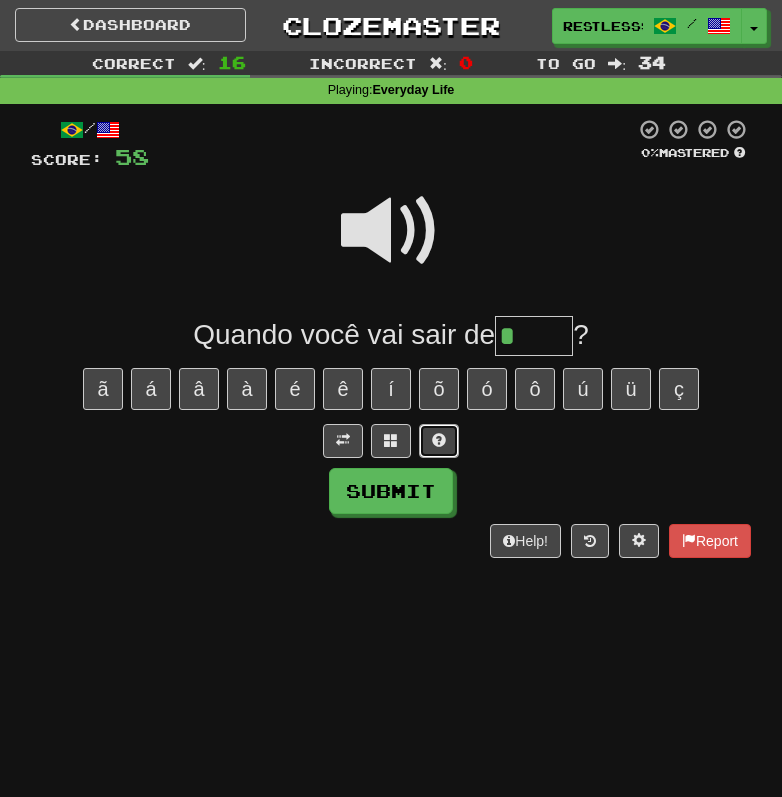 click at bounding box center (439, 440) 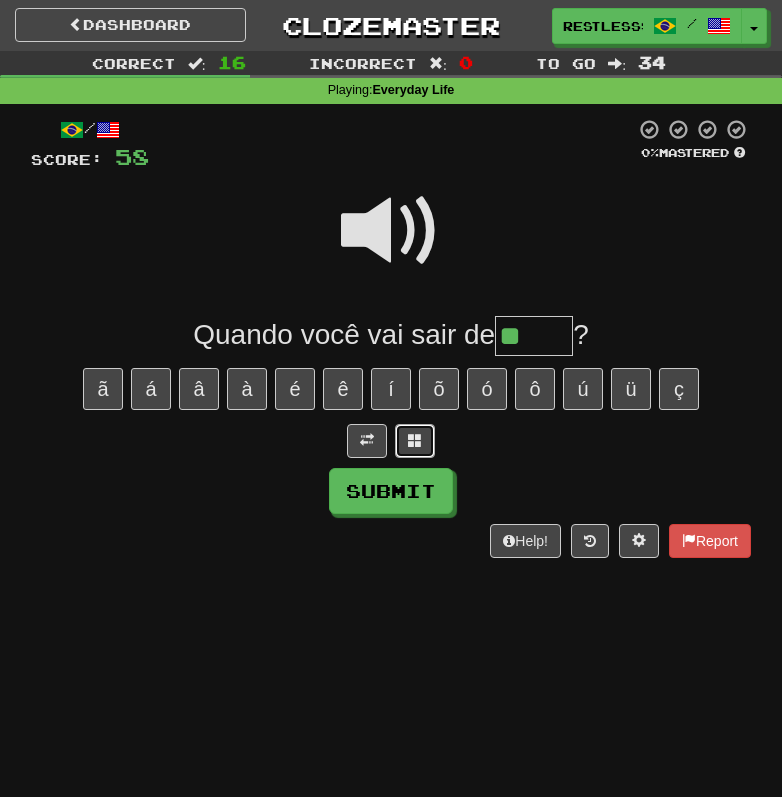 click at bounding box center (415, 441) 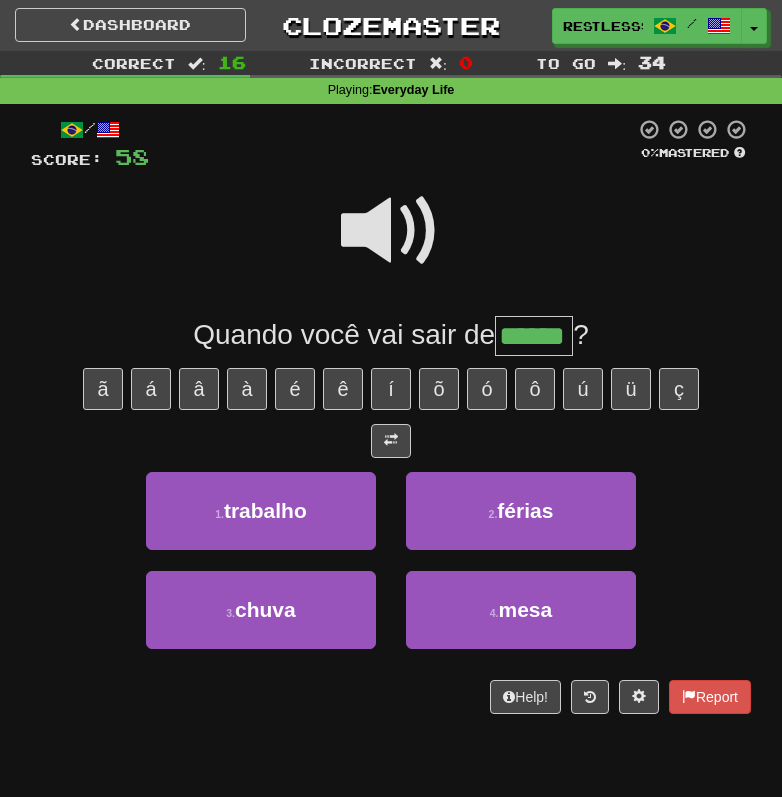 type on "******" 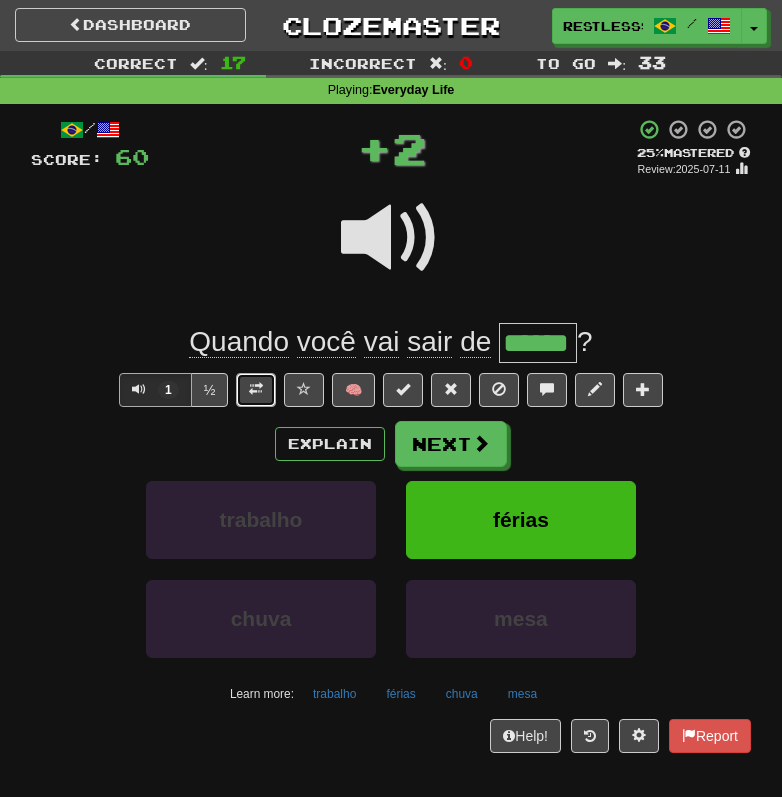 click at bounding box center [256, 390] 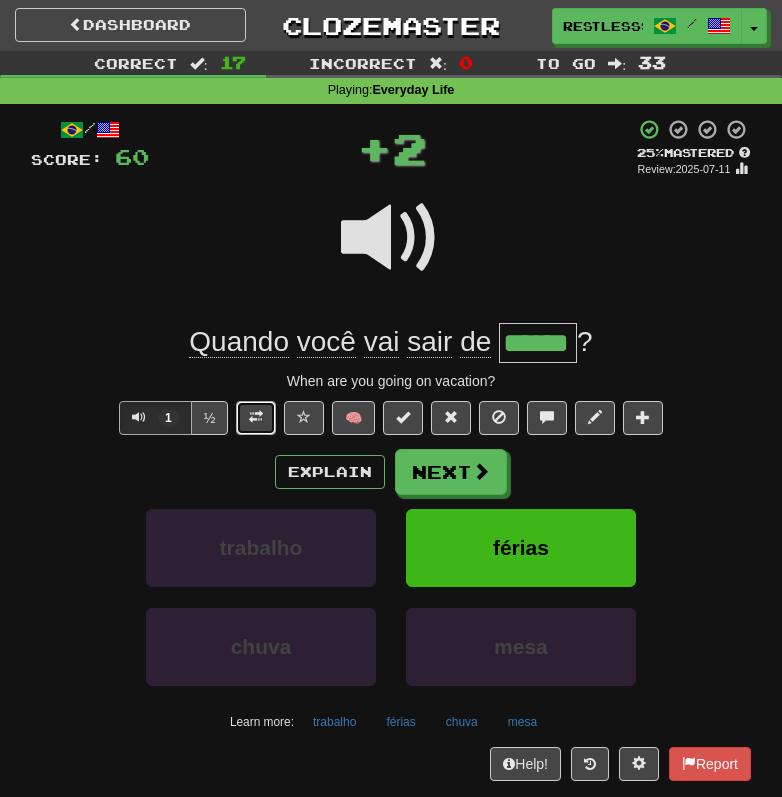 click at bounding box center [256, 418] 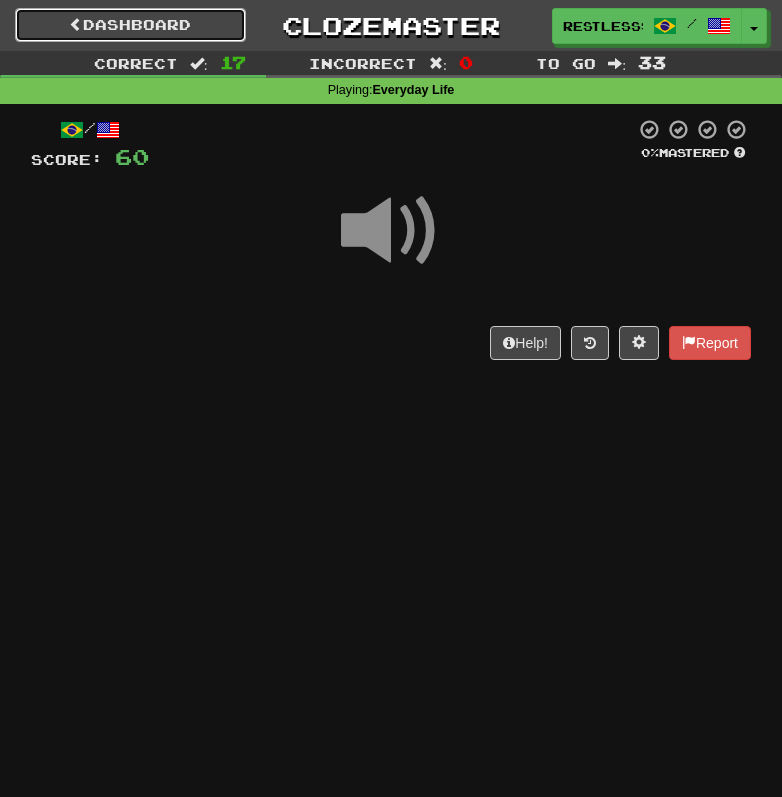 click on "Dashboard" at bounding box center (130, 25) 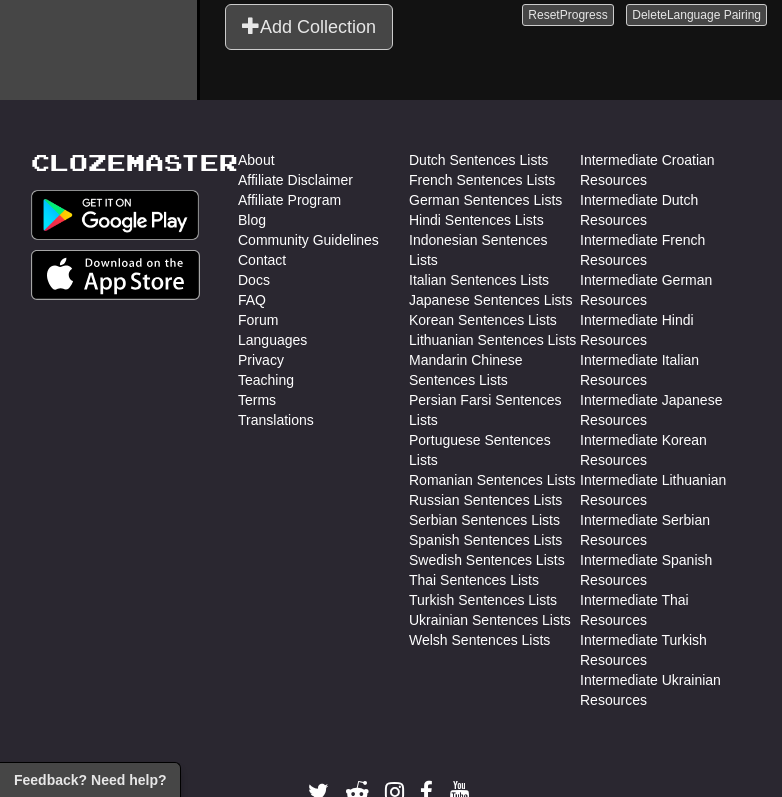 scroll, scrollTop: 2779, scrollLeft: 0, axis: vertical 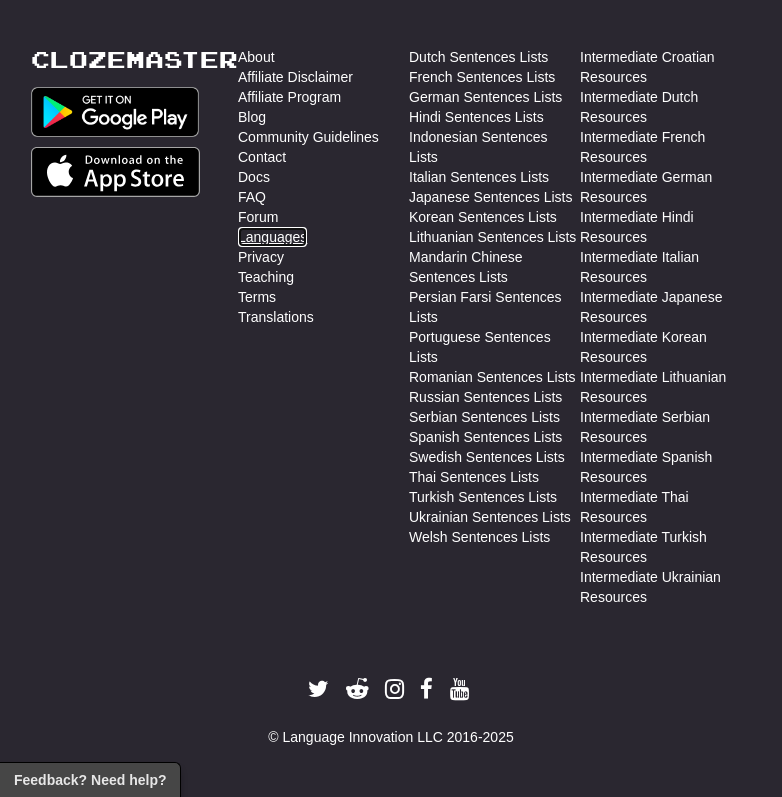 click on "Languages" at bounding box center (272, 237) 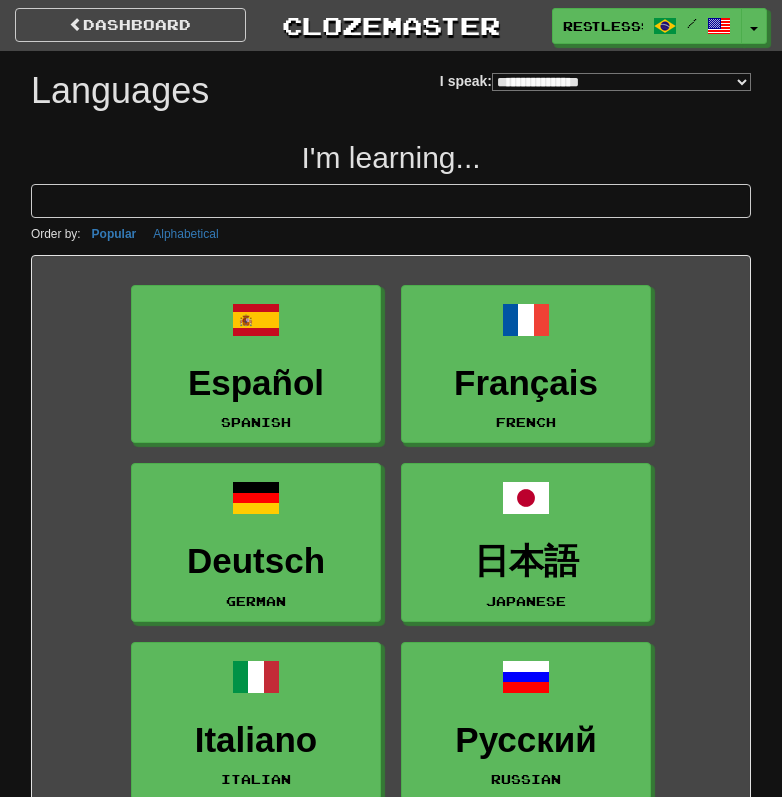 select on "*******" 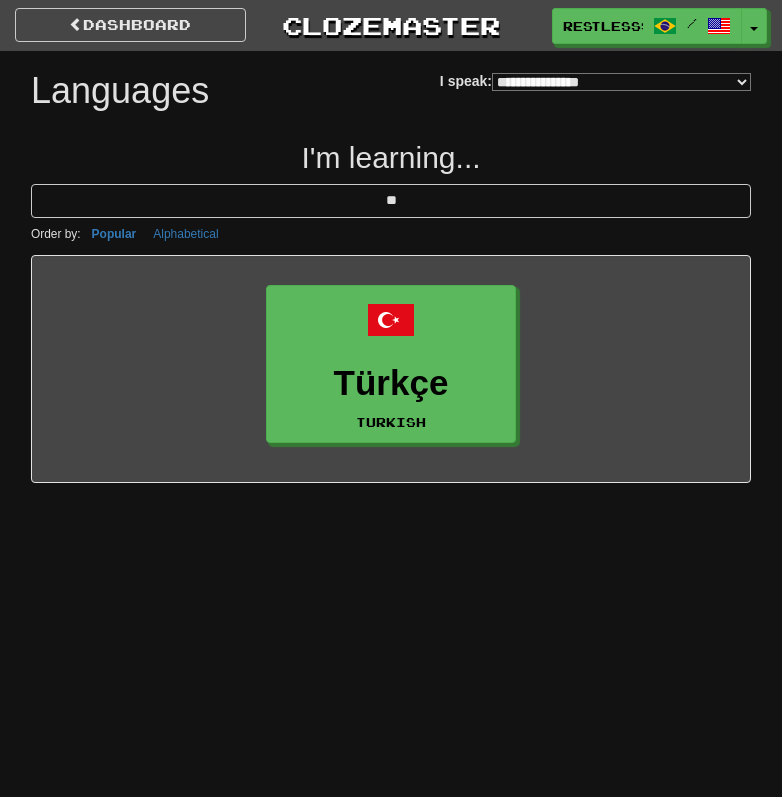 type on "*" 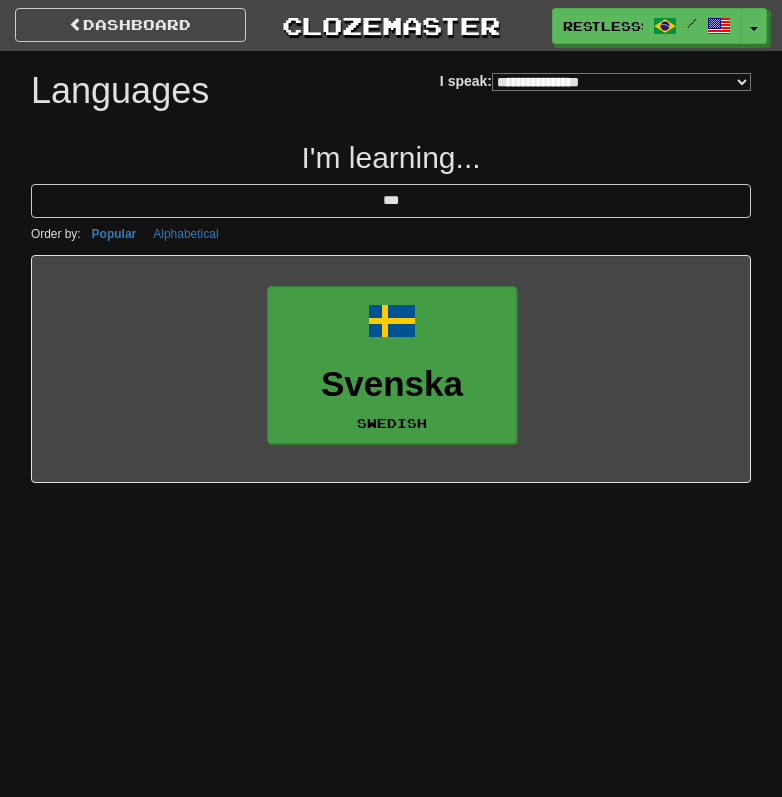 type on "***" 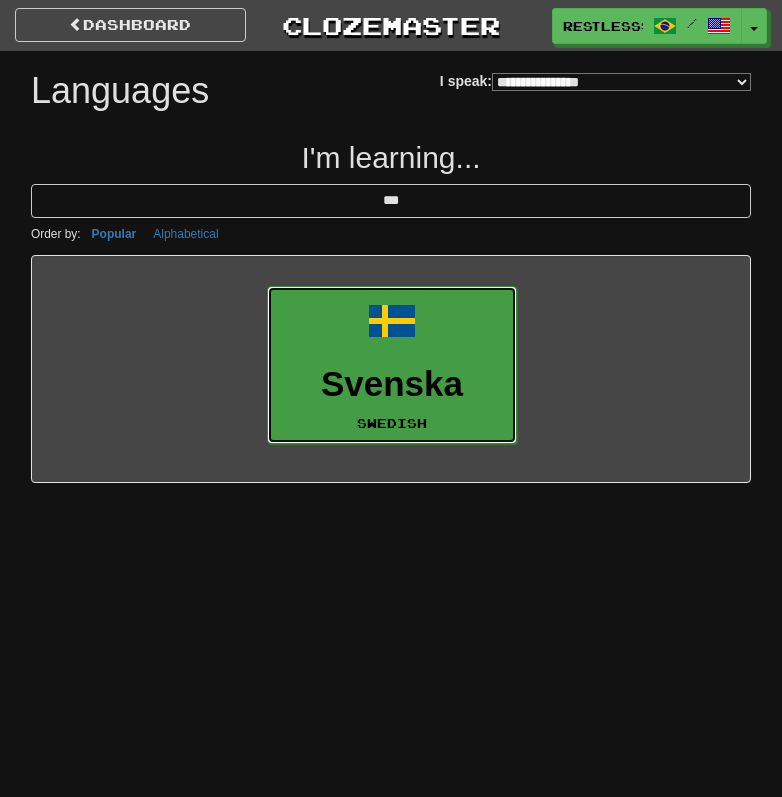 click on "Svenska Swedish" at bounding box center (392, 365) 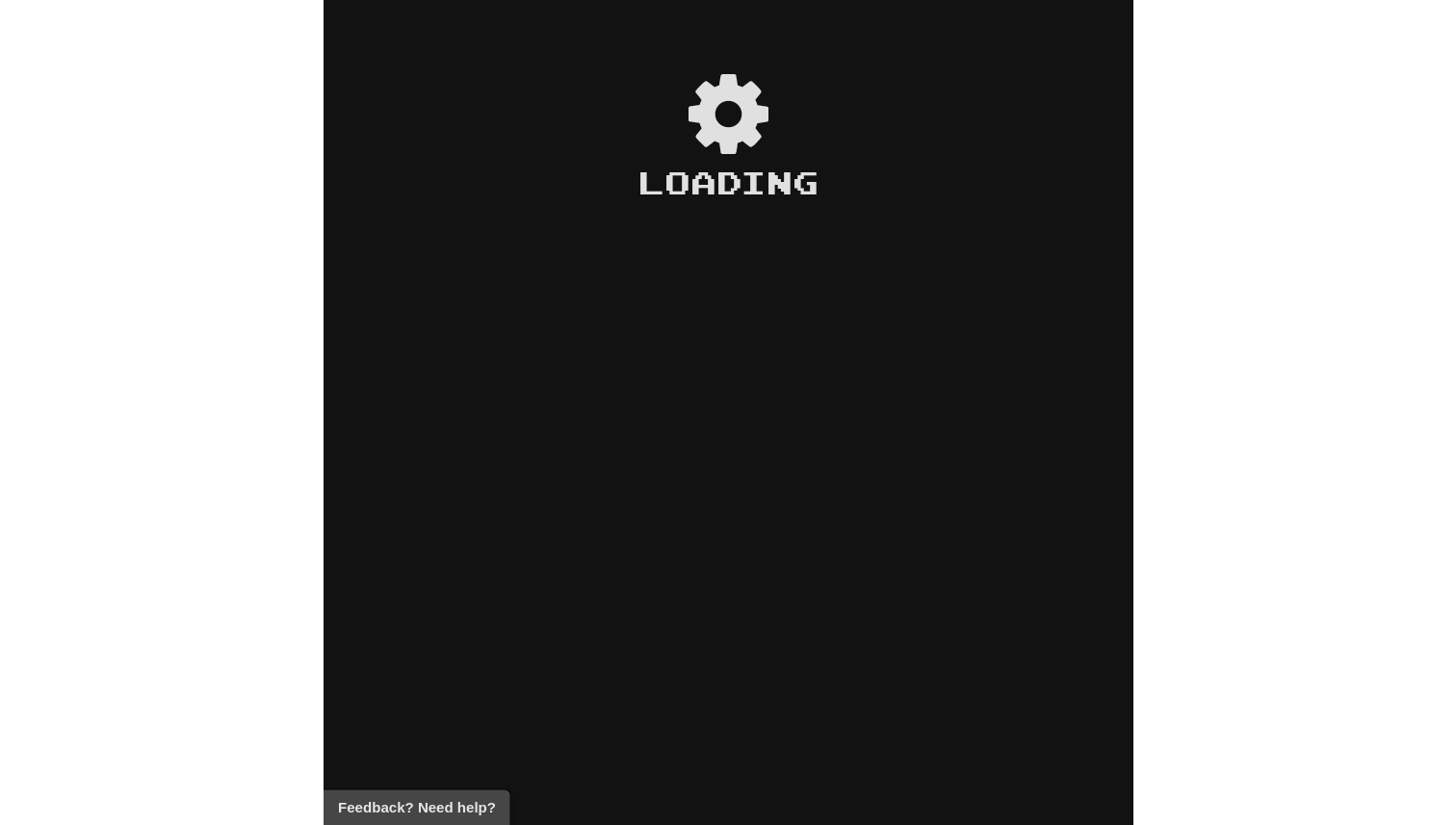 scroll, scrollTop: 0, scrollLeft: 0, axis: both 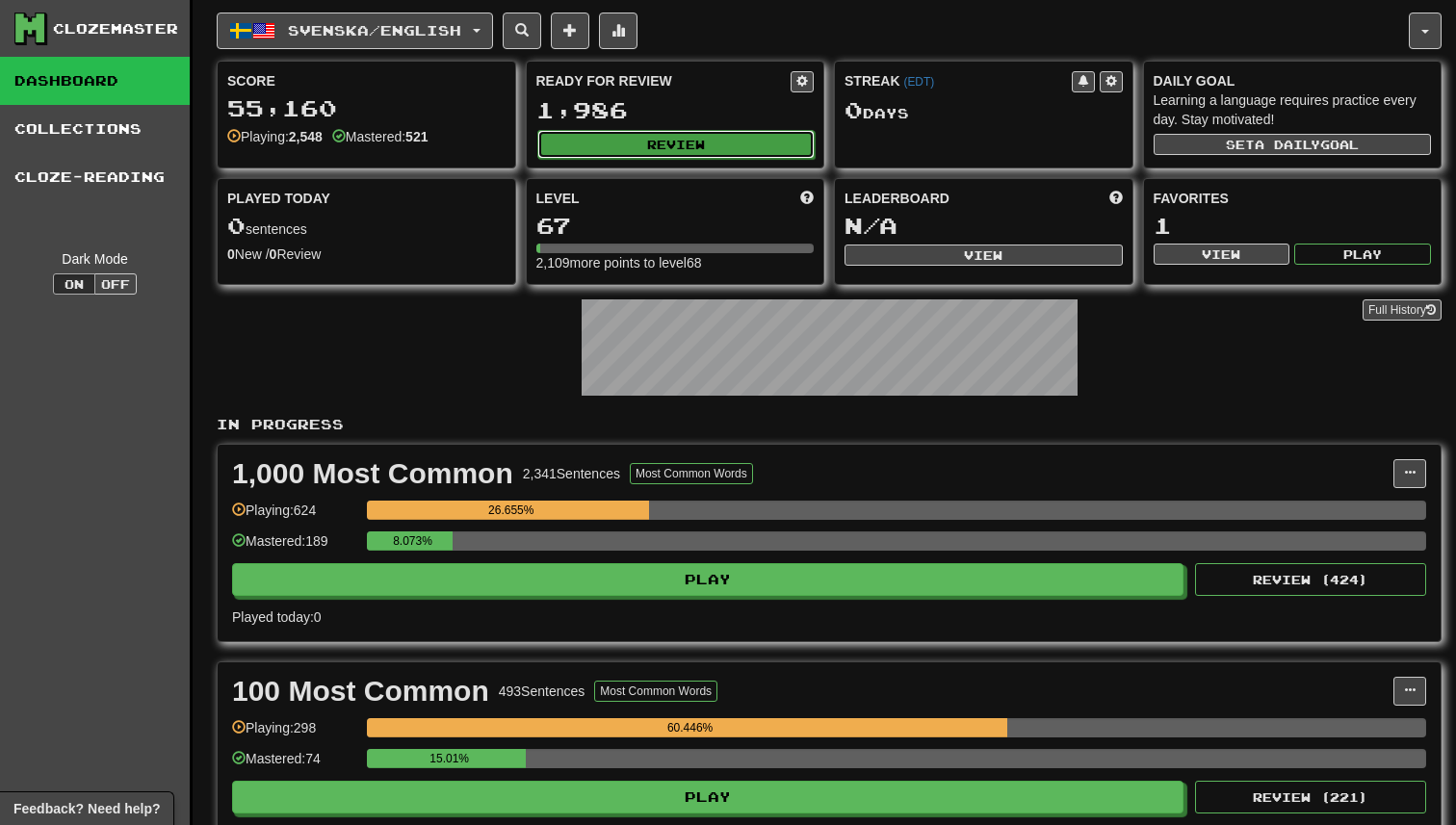 click on "Review" at bounding box center [676, 144] 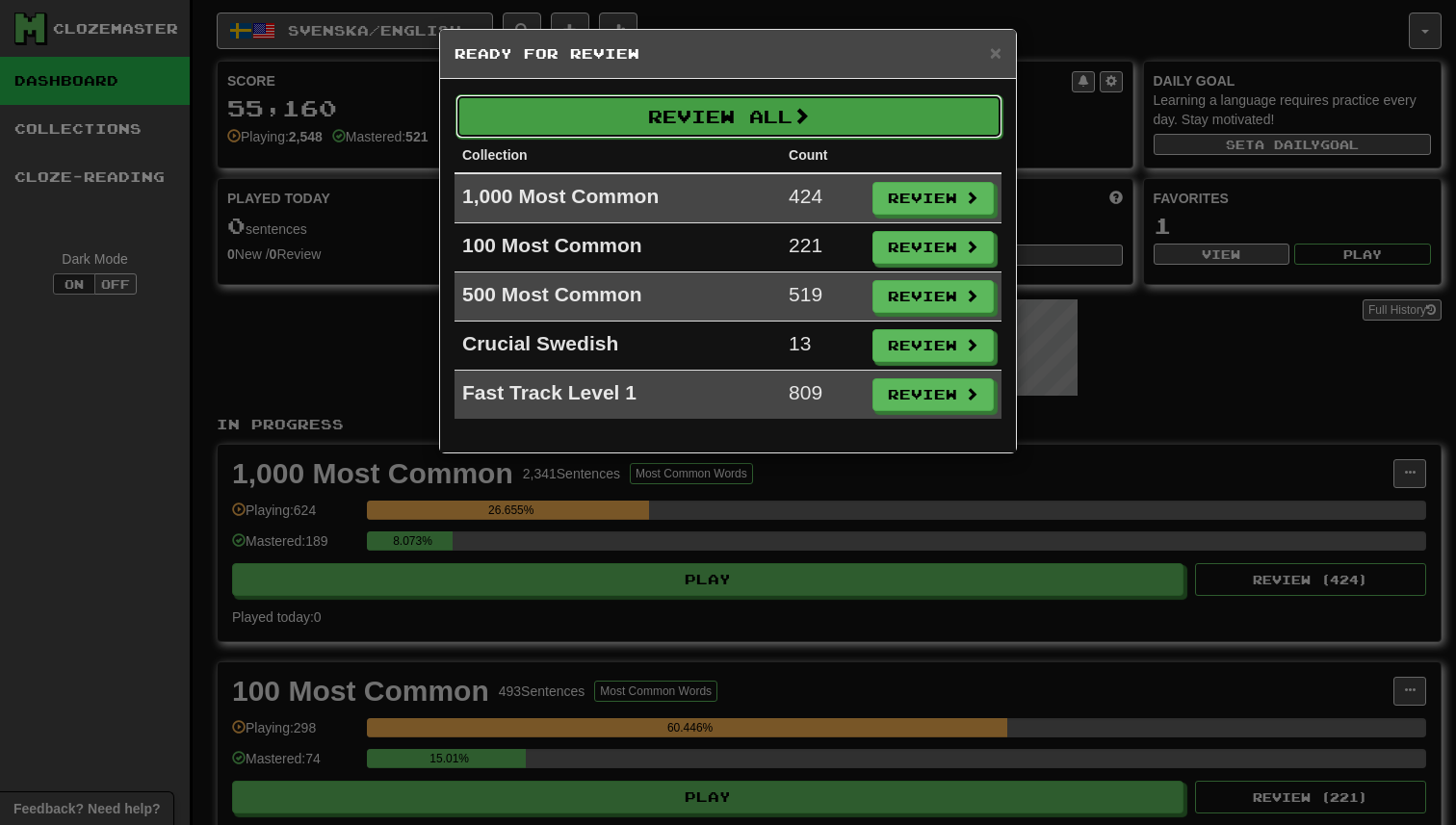 click on "Review All" at bounding box center [729, 116] 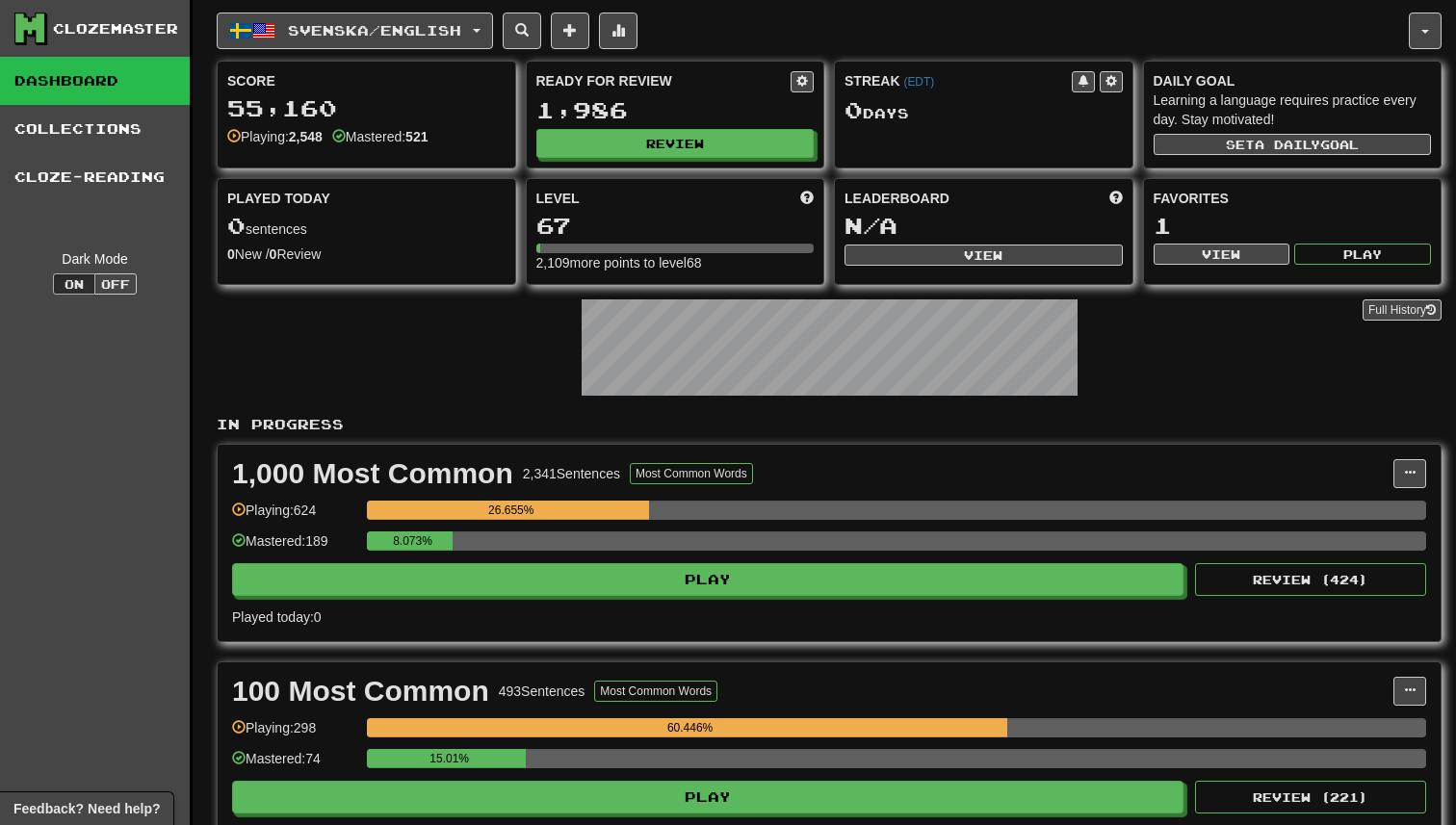 select on "**" 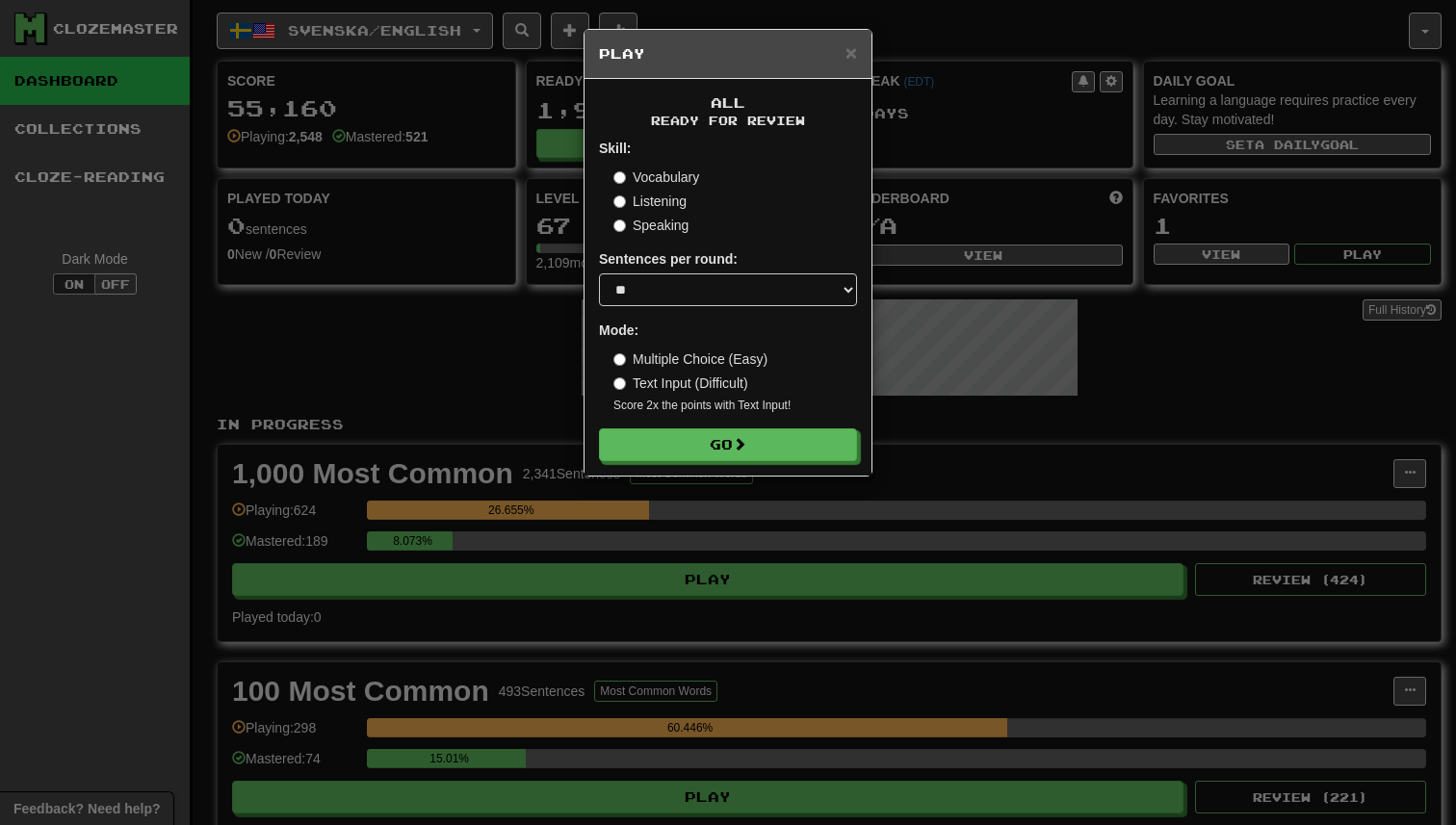 click on "Listening" at bounding box center [650, 201] 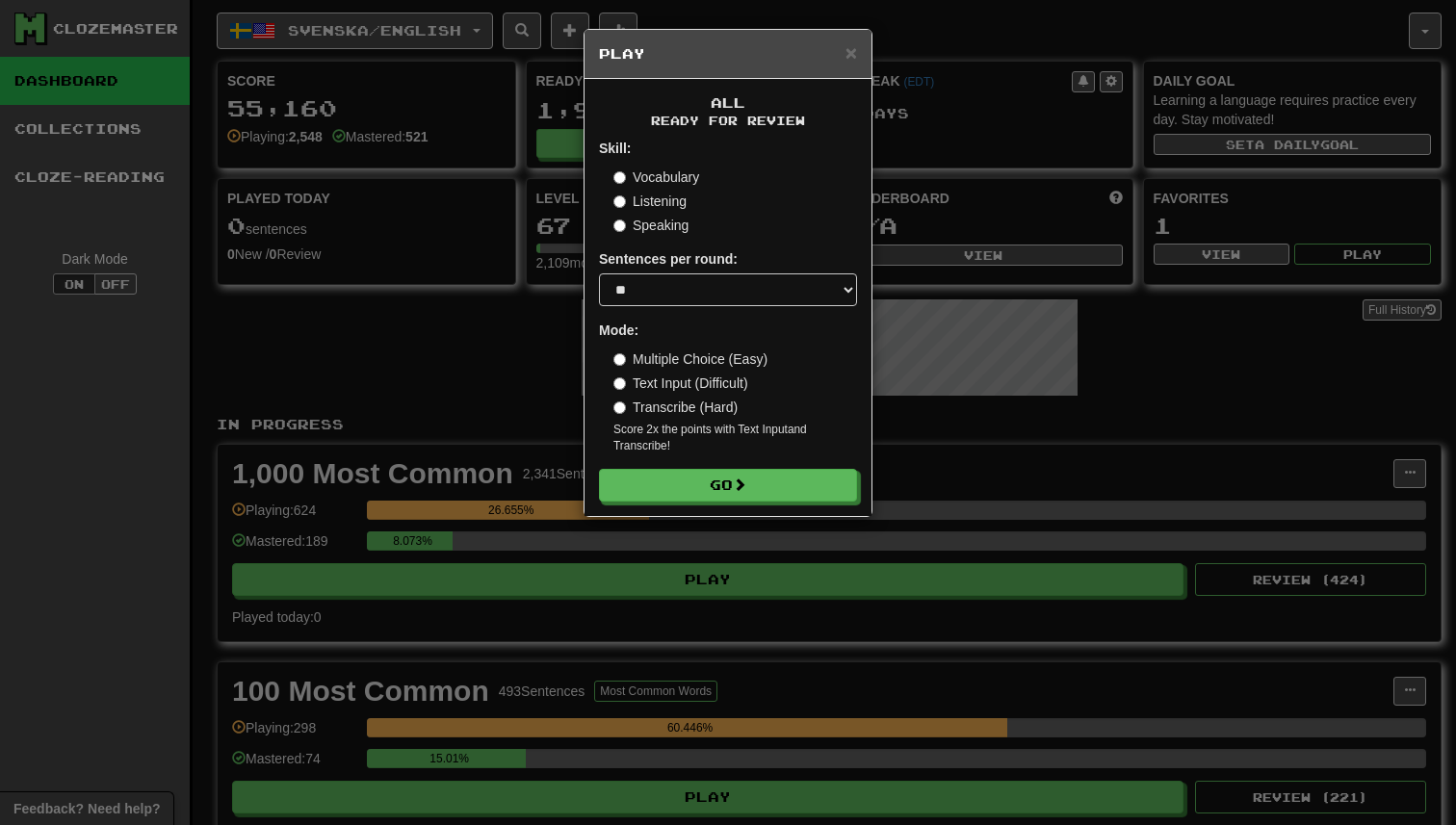 click on "× Play All Ready for Review Skill: Vocabulary Listening Speaking Sentences per round: * ** ** ** ** ** *** ******** Mode: Multiple Choice (Easy) Text Input (Difficult) Transcribe (Hard) Score 2x the points with Text Input  and Transcribe ! Go" at bounding box center [728, 412] 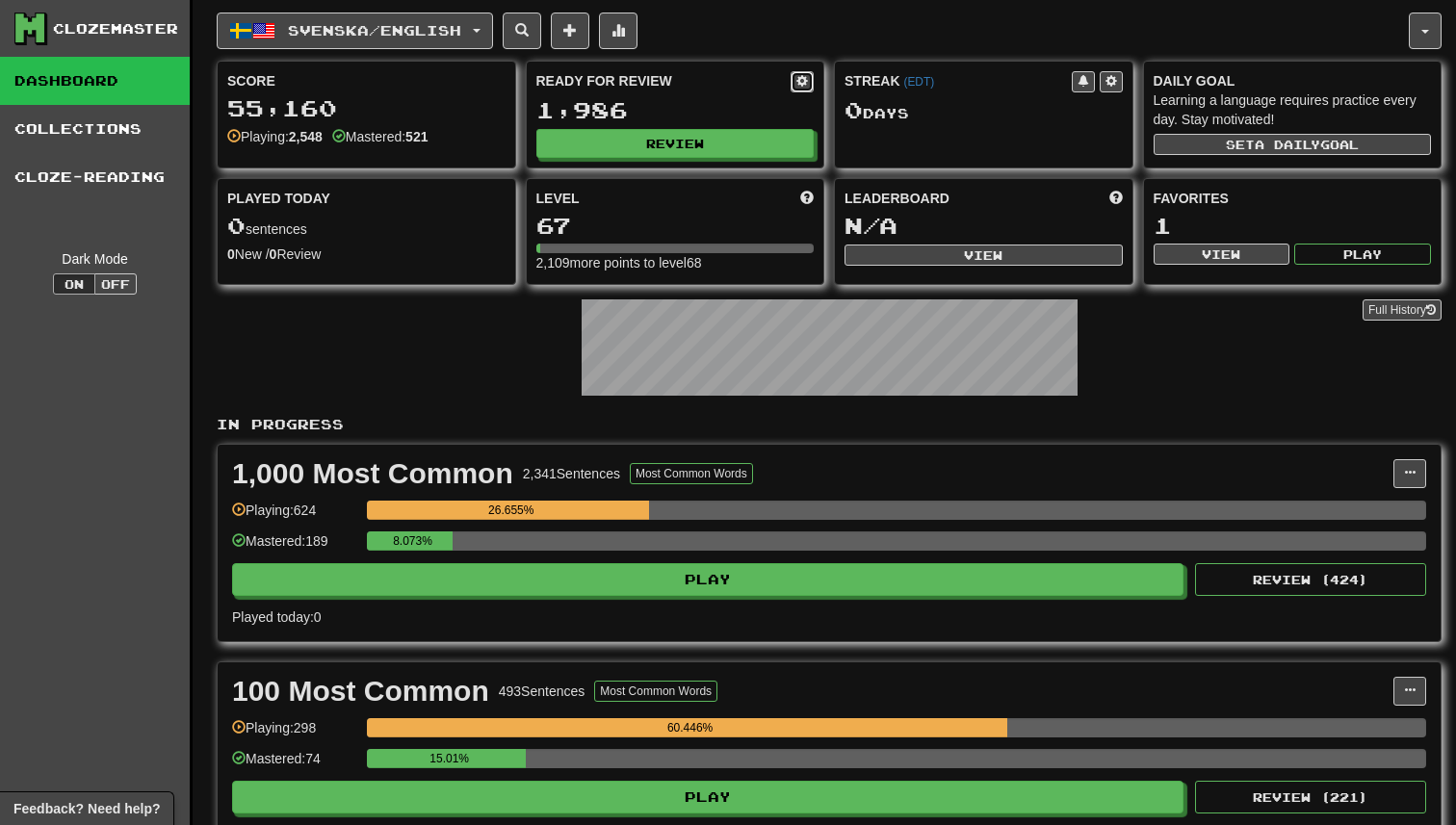 click at bounding box center (802, 81) 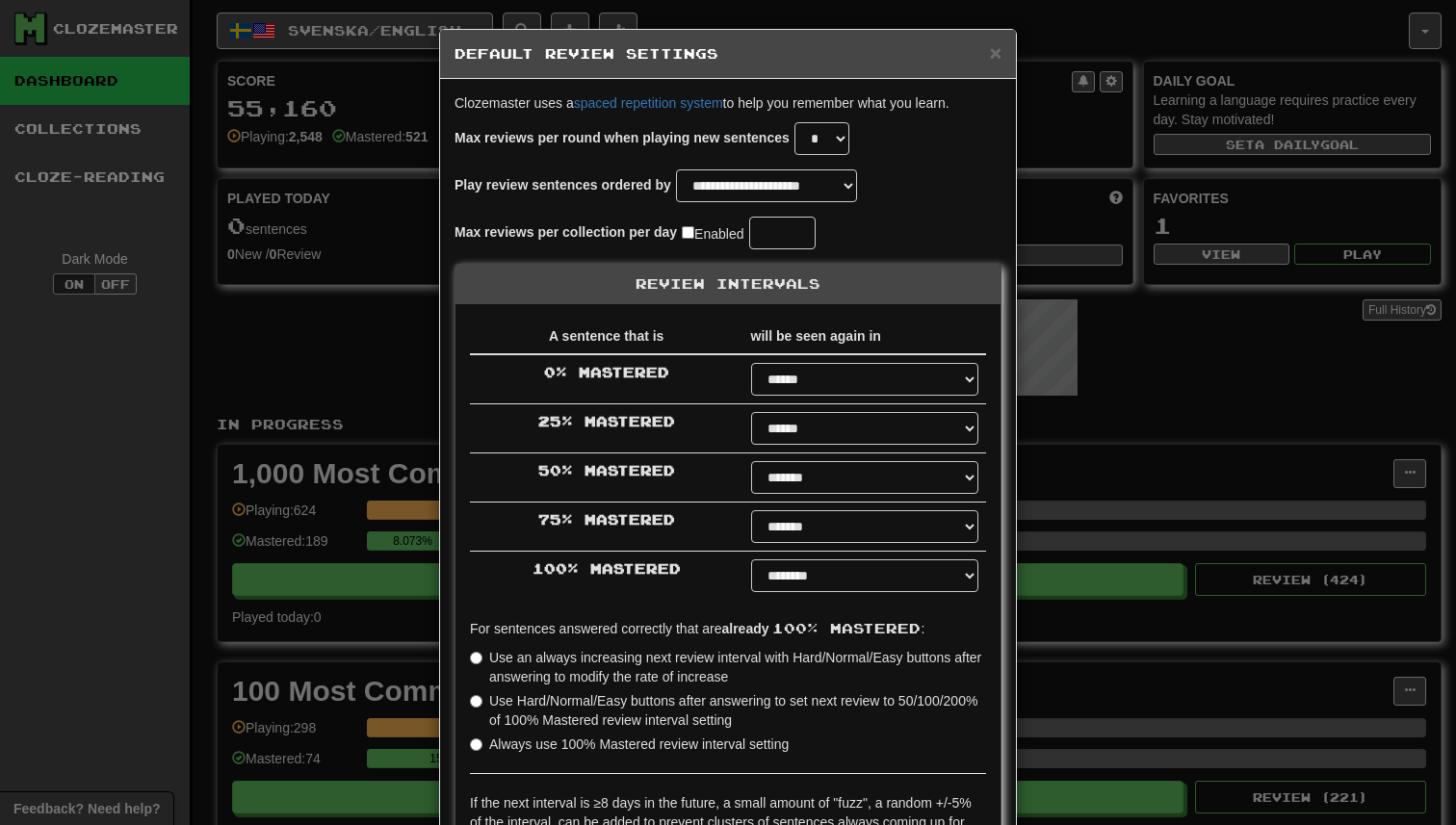 select on "*" 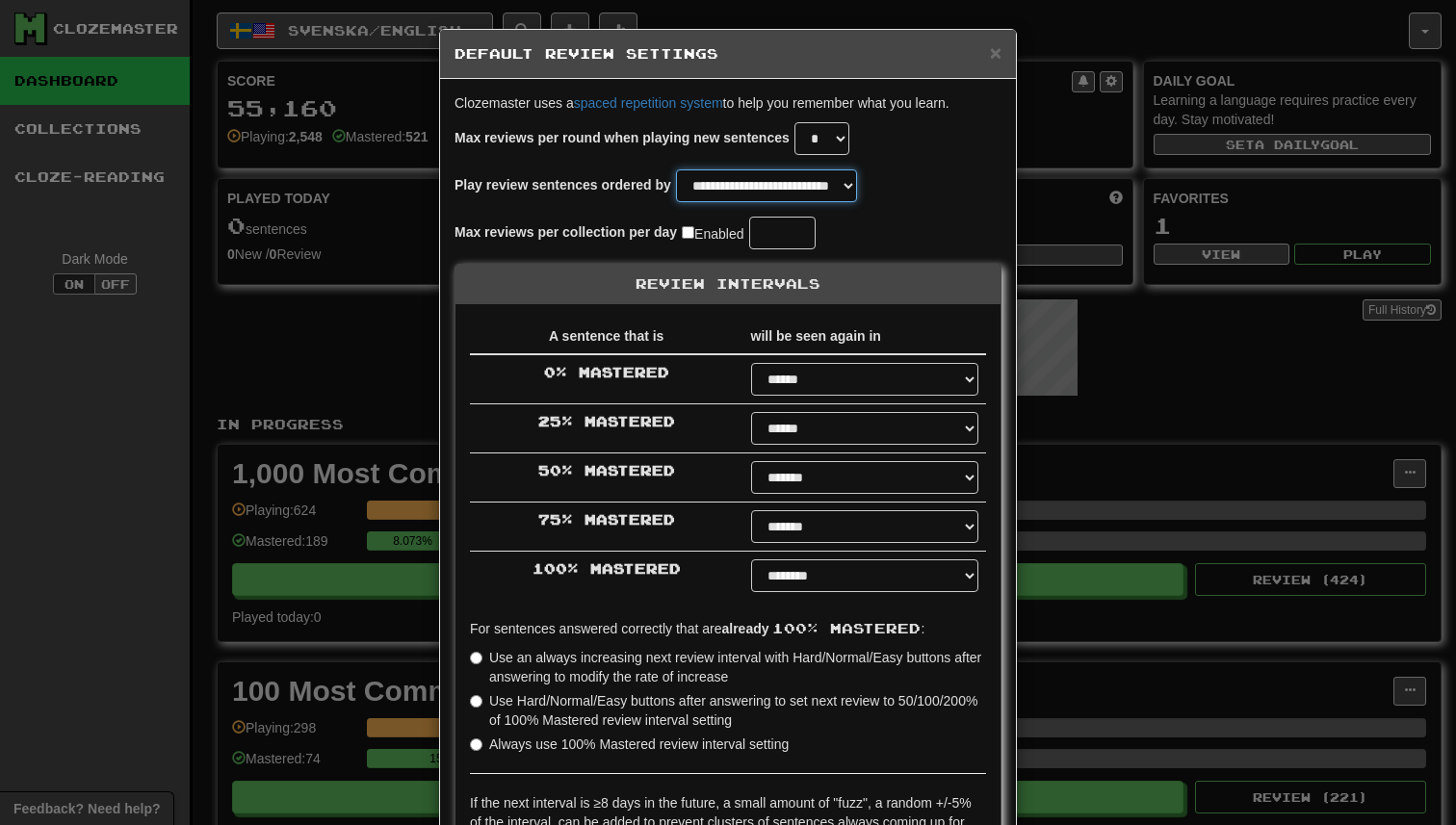 click on "**********" at bounding box center [767, 186] 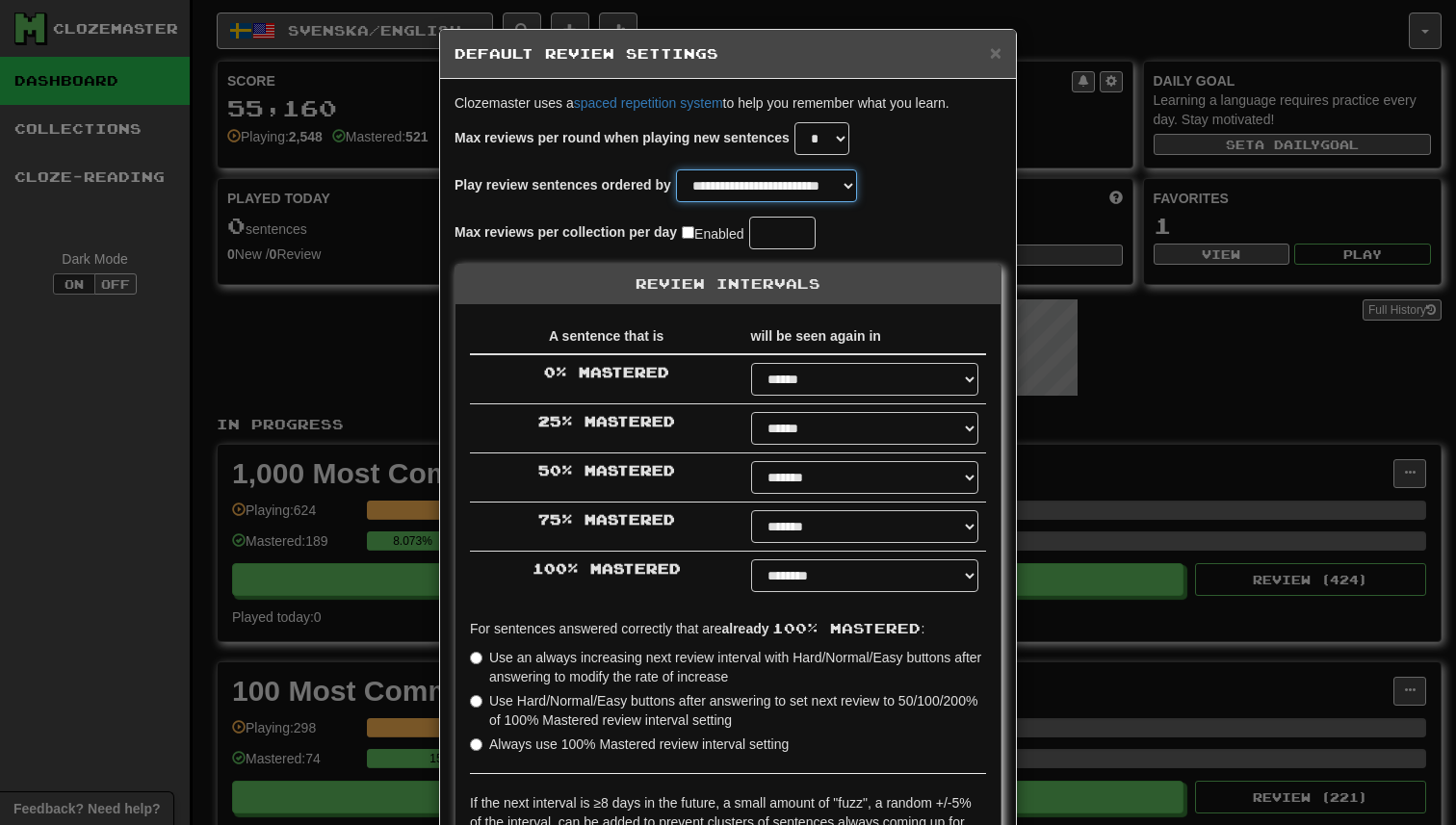 scroll, scrollTop: 239, scrollLeft: 0, axis: vertical 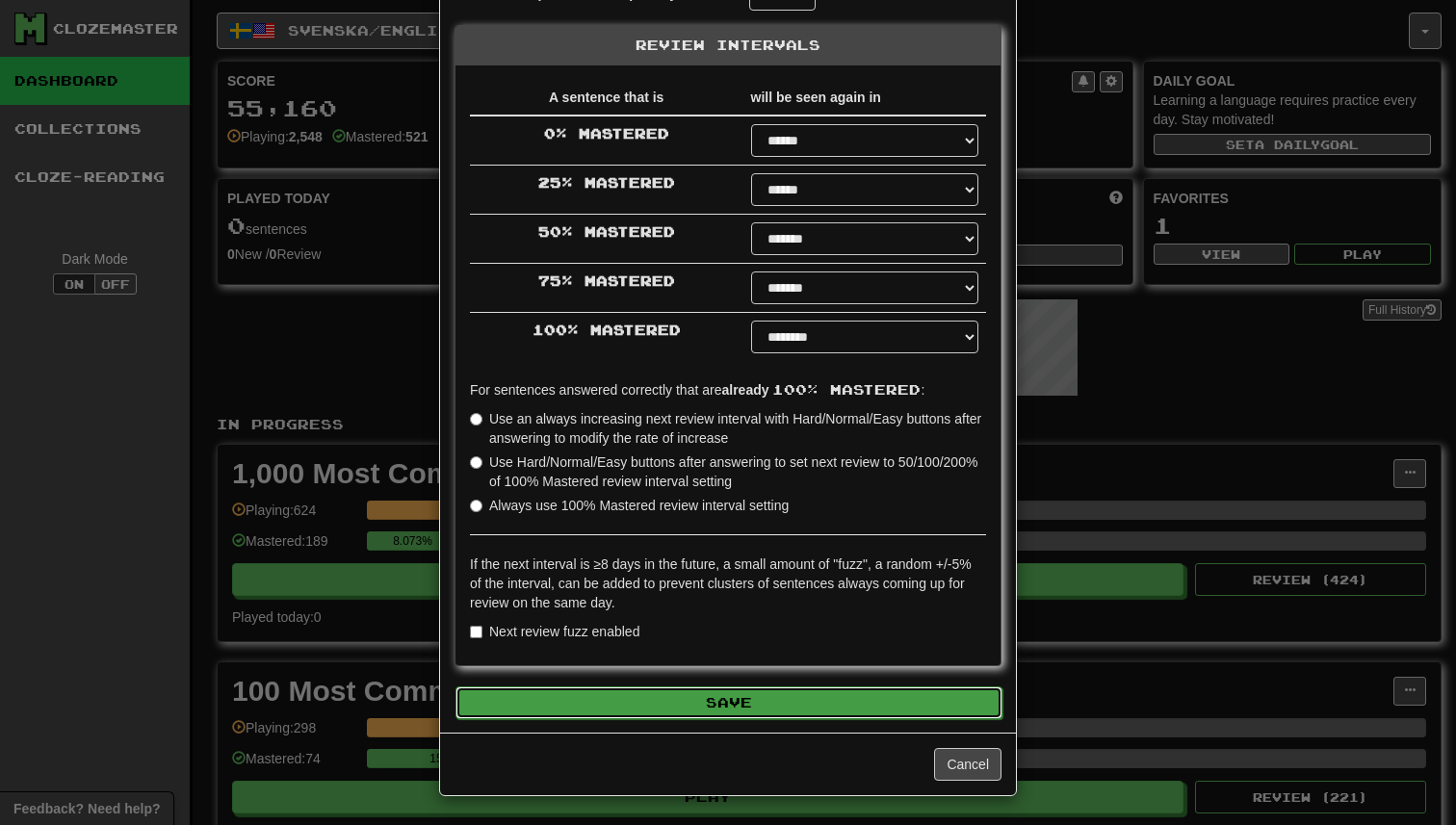 click on "Save" at bounding box center [729, 703] 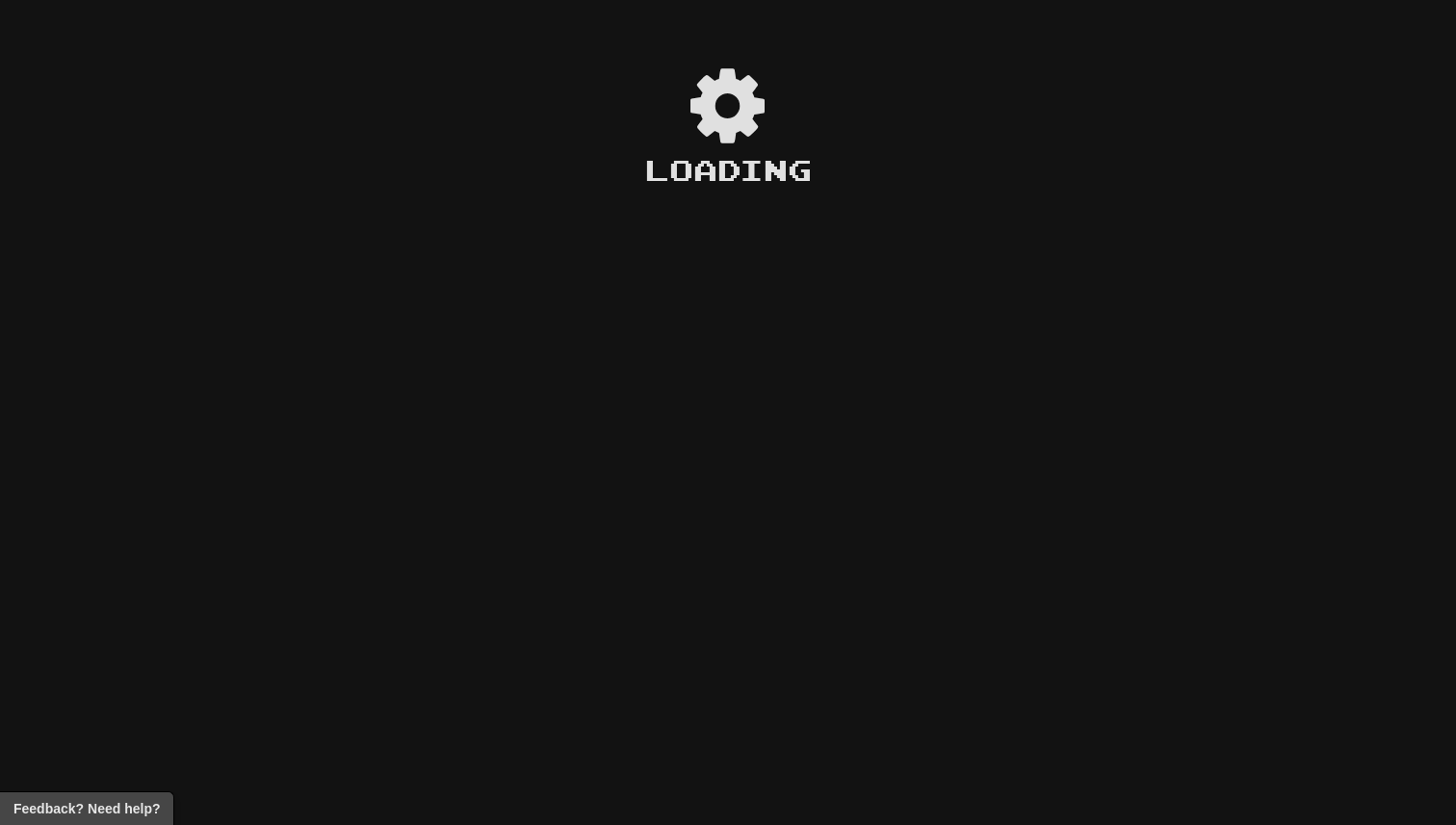 click on "Loading" at bounding box center (728, 425) 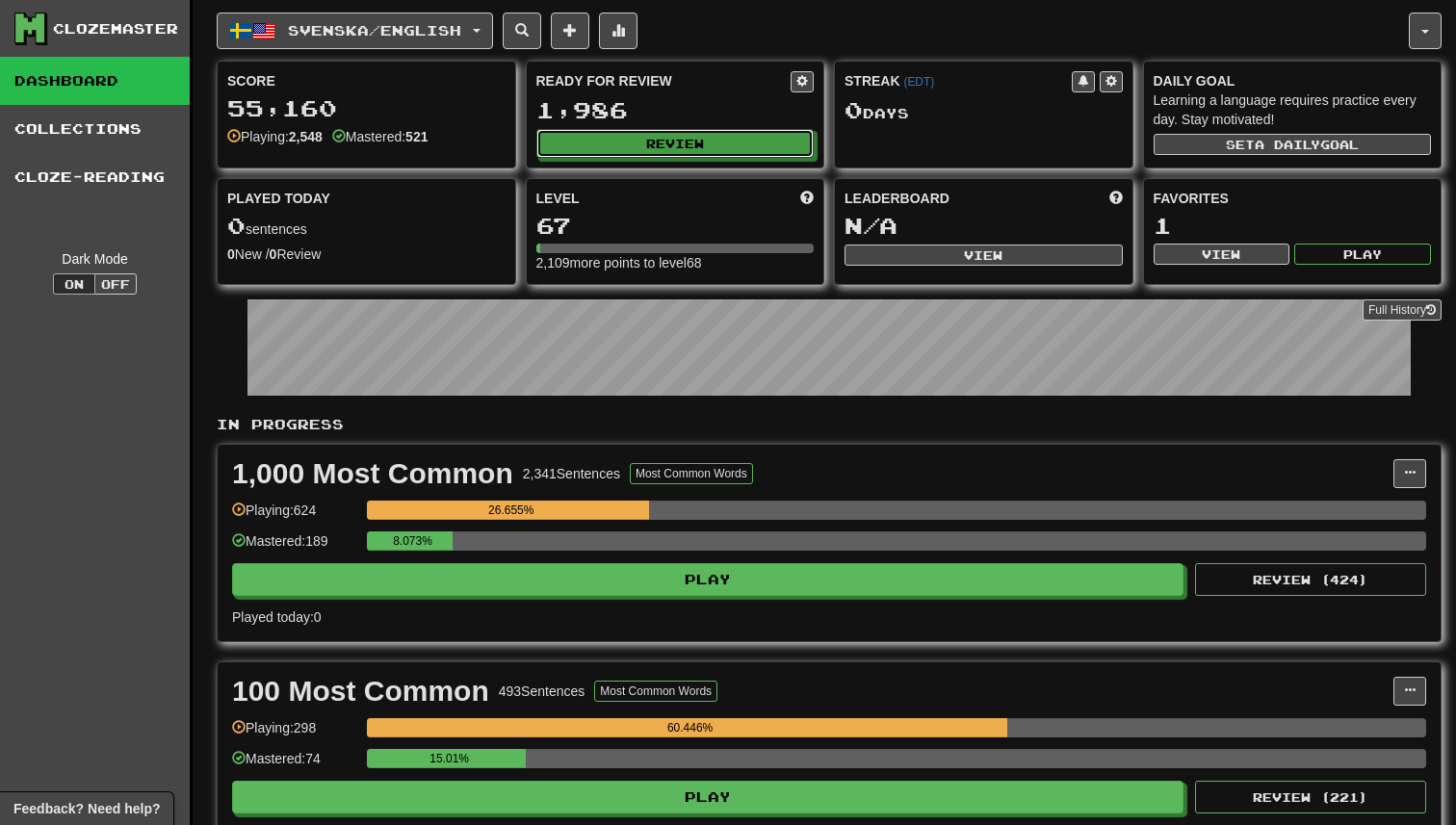 click on "Review" at bounding box center [675, 143] 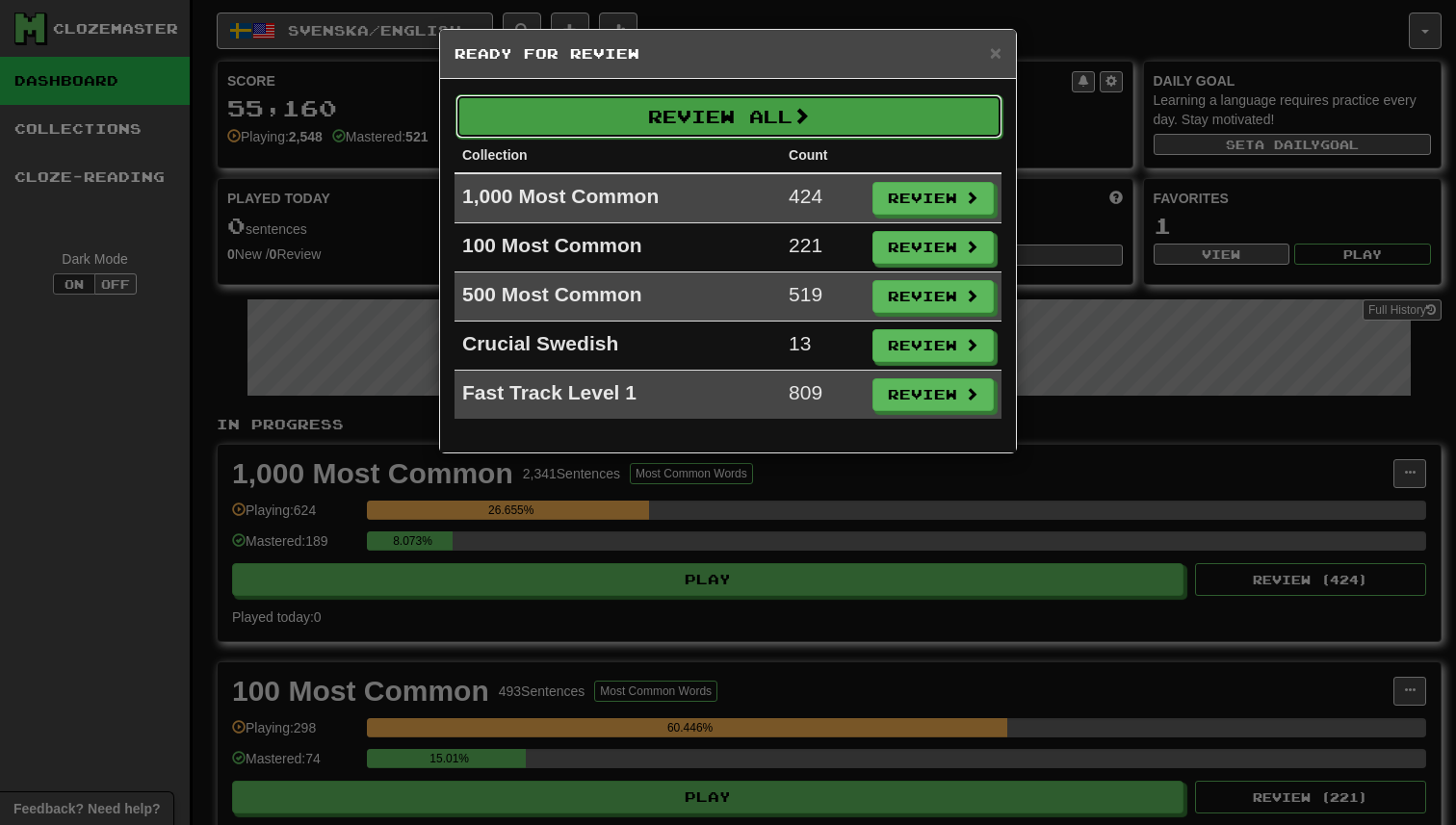 click on "Review All" at bounding box center (729, 116) 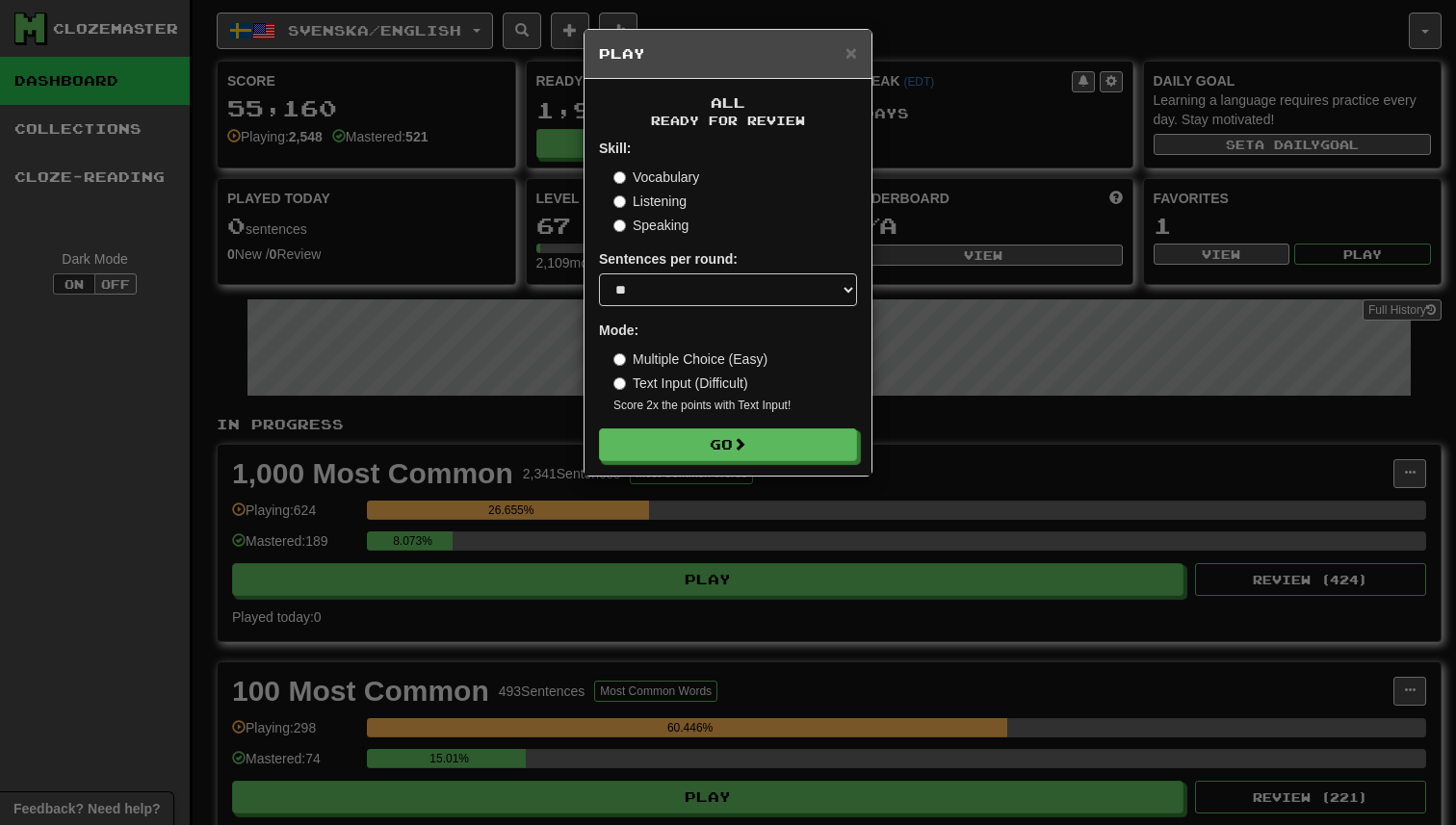 click on "Listening" at bounding box center (650, 201) 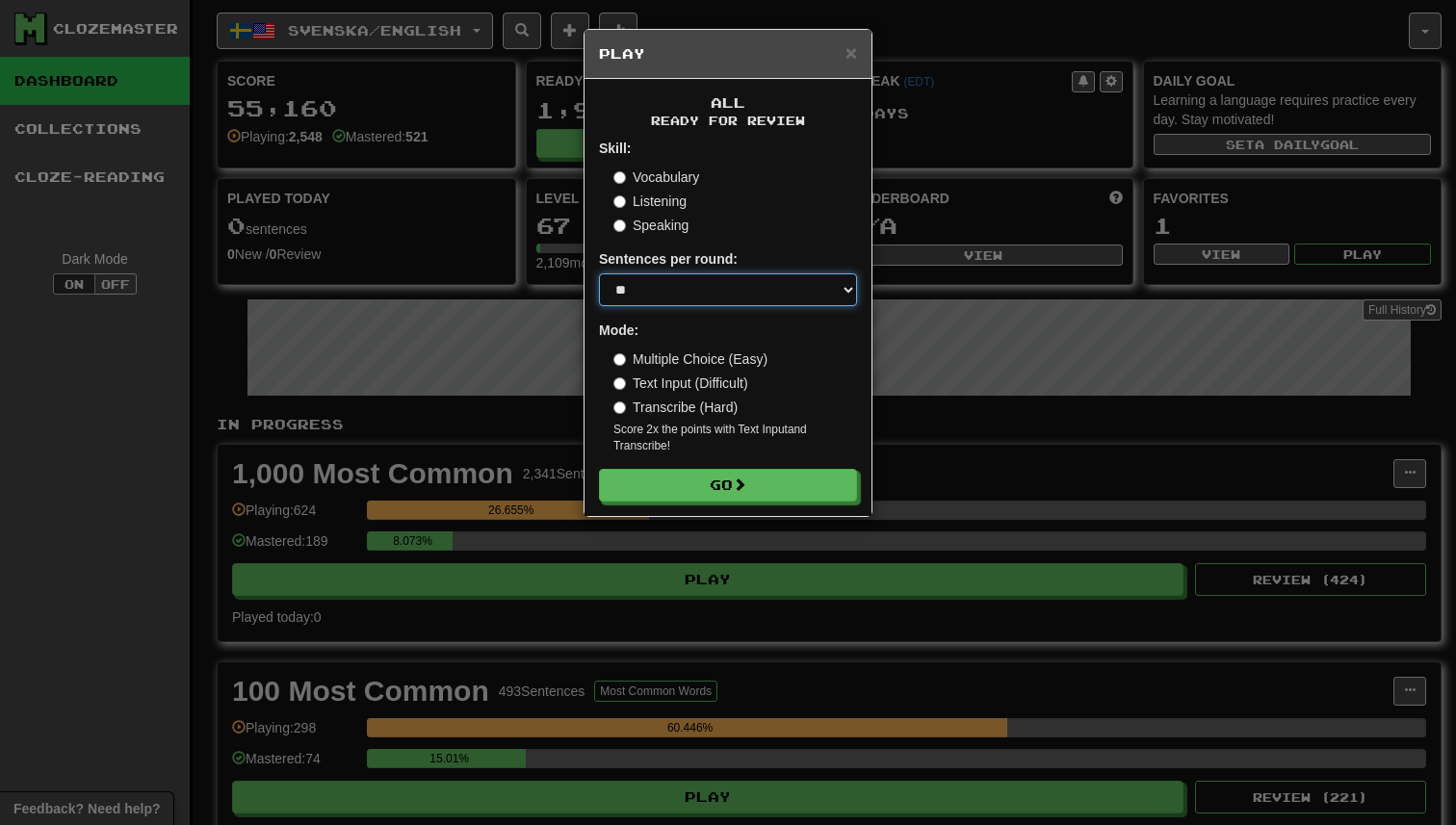 click on "* ** ** ** ** ** *** ********" at bounding box center [728, 290] 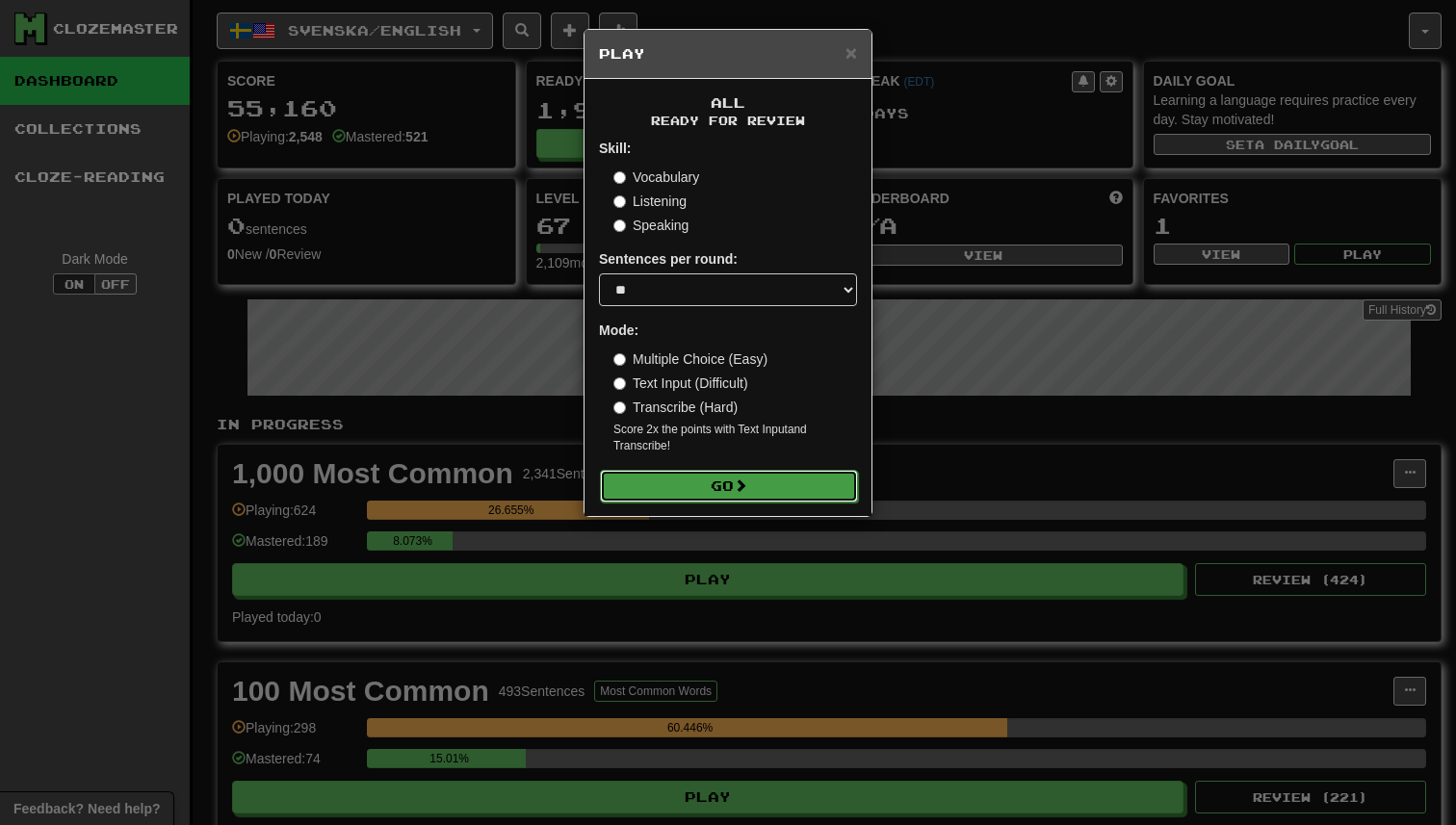 click on "Go" at bounding box center (729, 486) 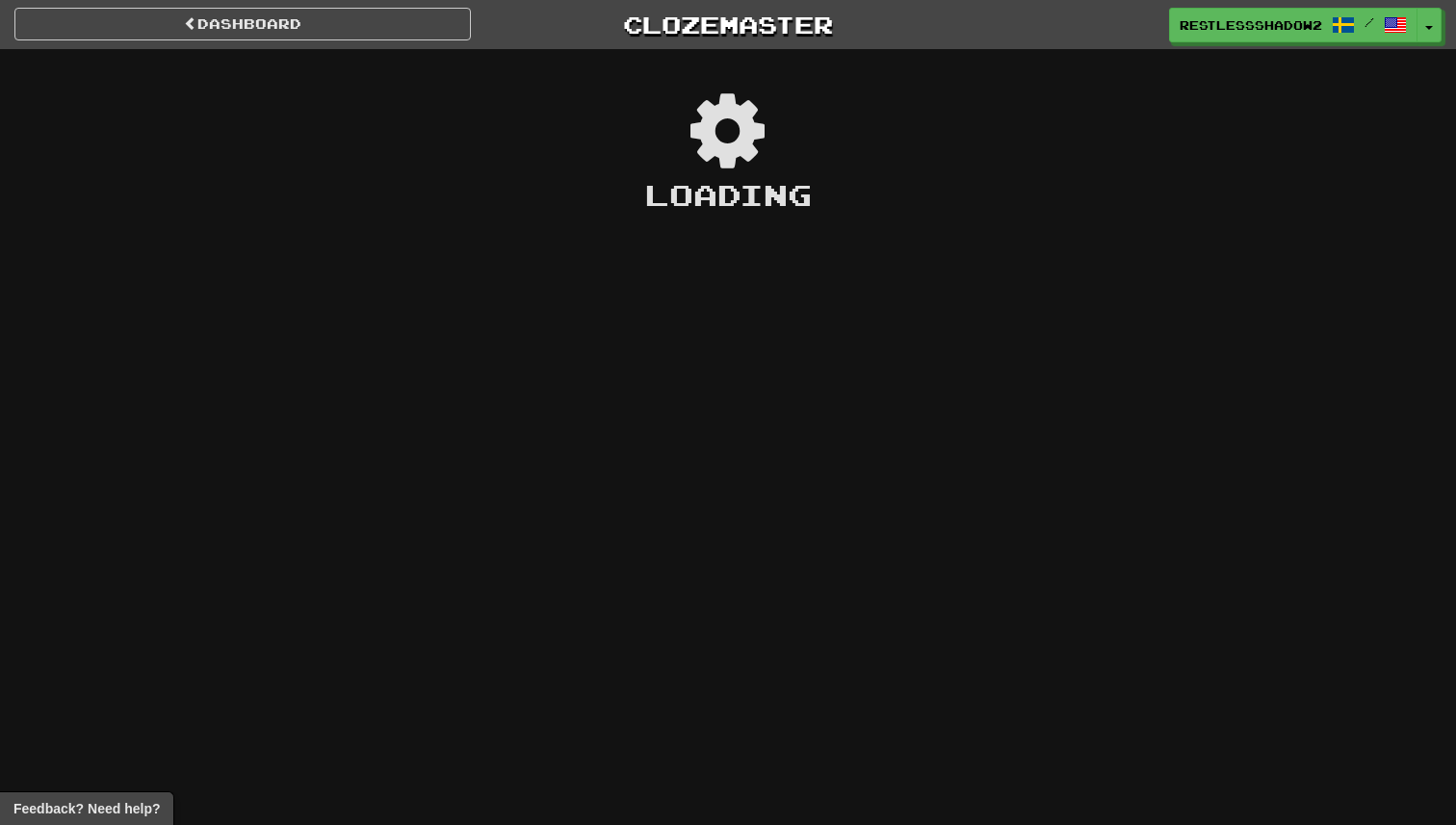 scroll, scrollTop: 0, scrollLeft: 0, axis: both 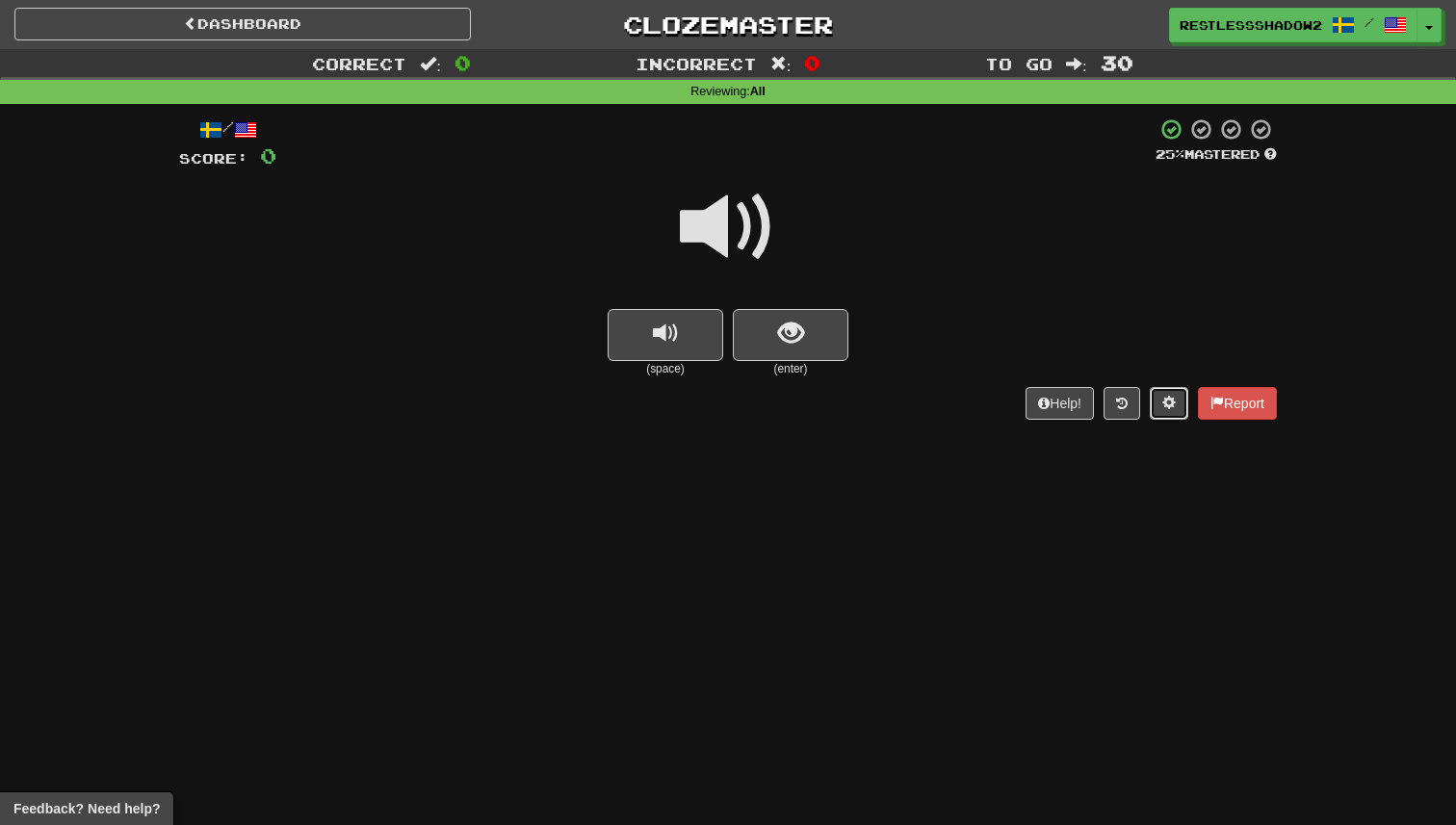 click at bounding box center [1169, 402] 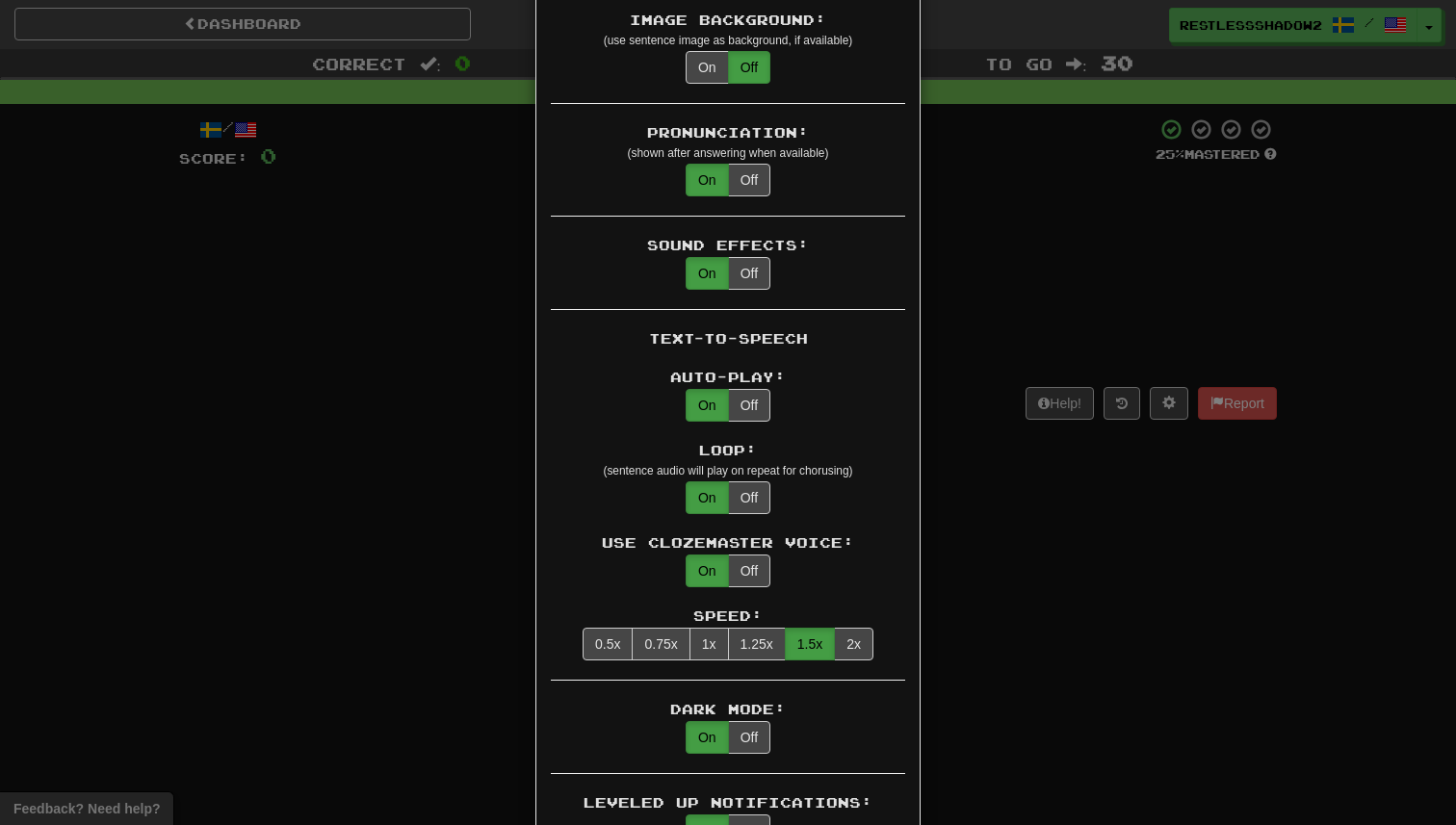 scroll, scrollTop: 1272, scrollLeft: 0, axis: vertical 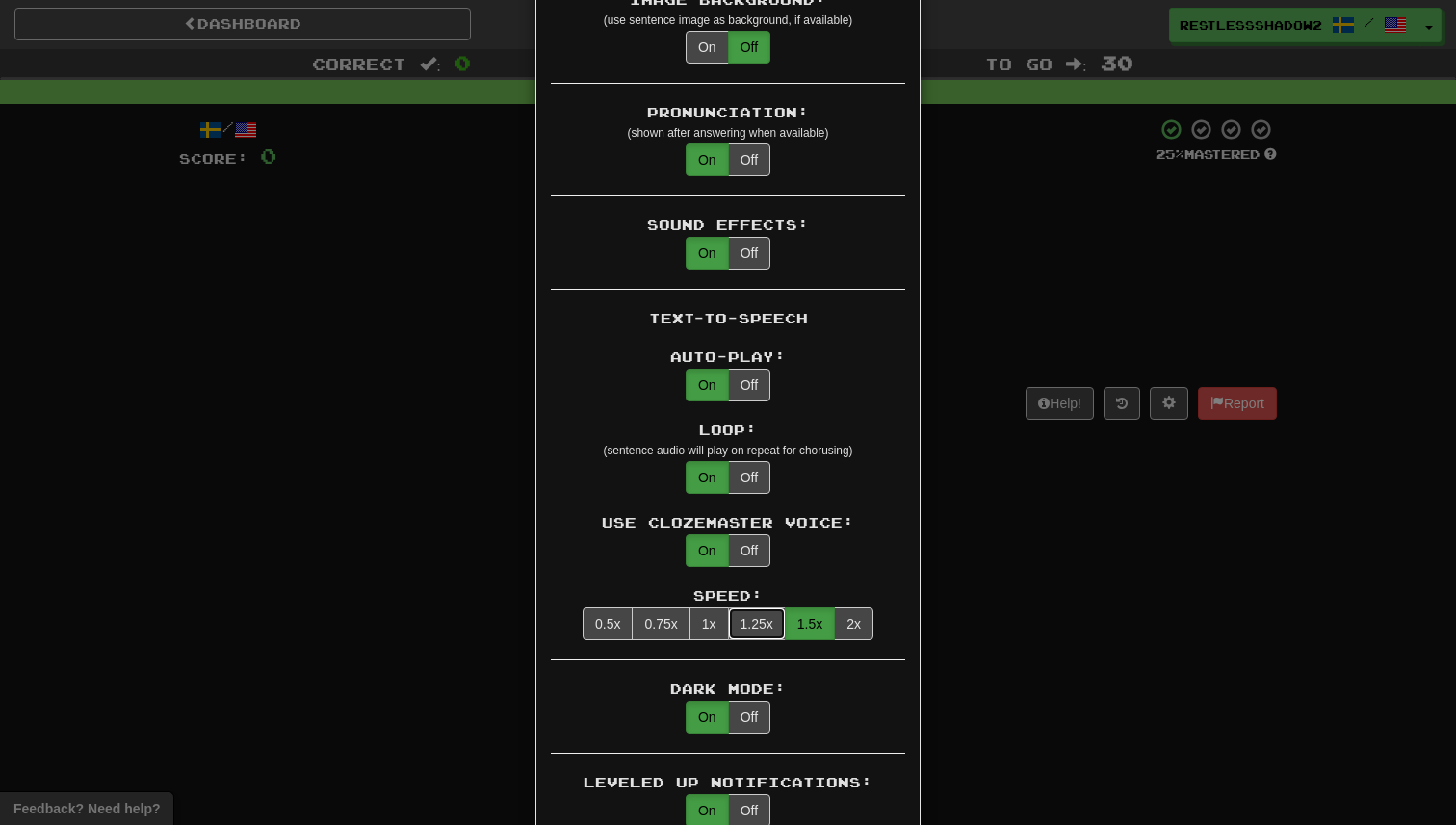 click on "1.25x" at bounding box center [757, 624] 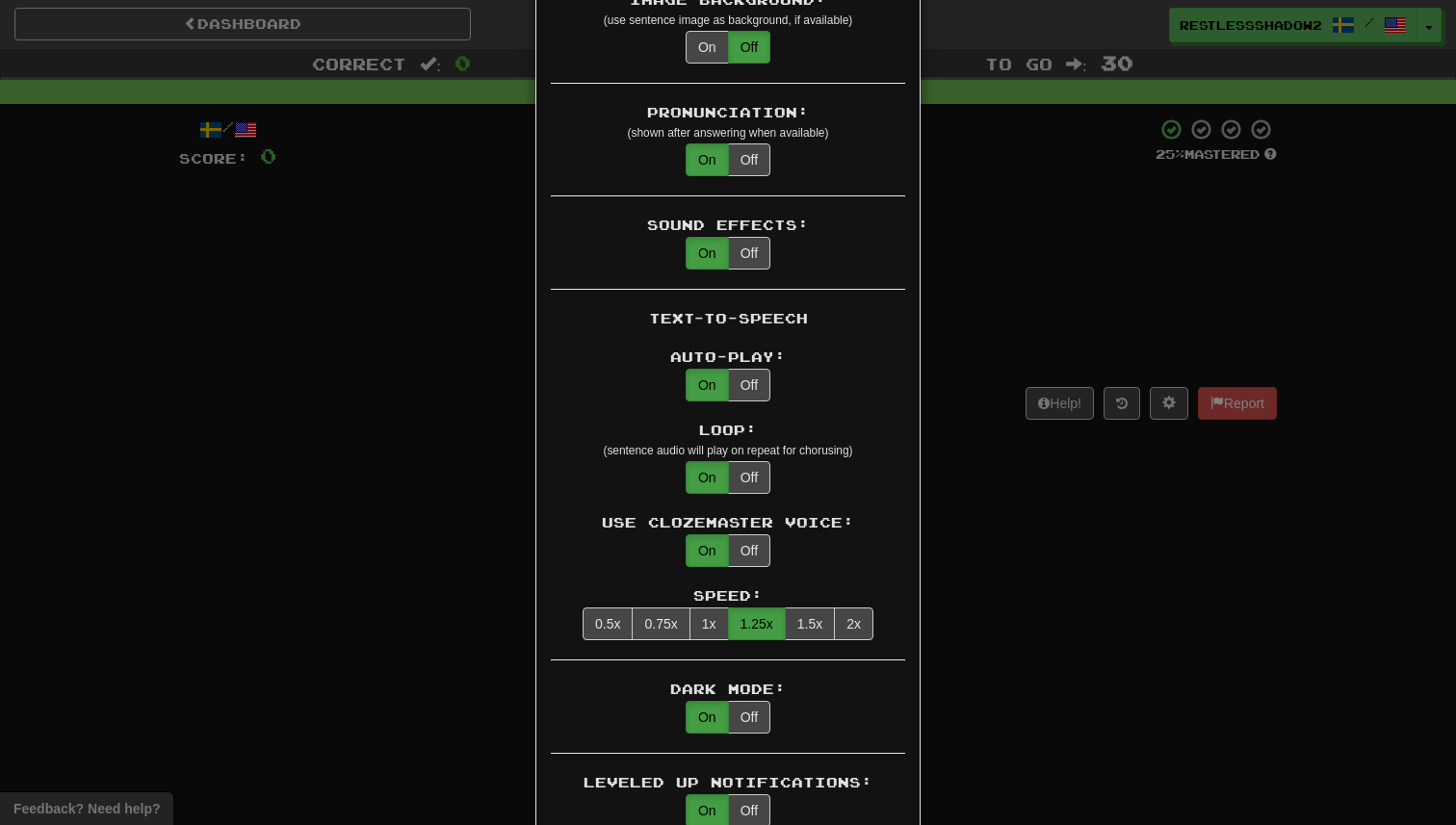 click on "× Game Settings Automatically Show Sentence After First Listen: On Off (when playing listening skill) Translations: Visible Show  After Answering Hidden Sentence Text Initially Hidden: (see just the translation, then click a button to see the sentence text) On Off Hints: (appear above the missing word when available) On Off Spelling Hints: (lets you know if your answer is incorrect by up to 2 letters) On Off Typing Color Hint: (see if you're entering the correct answer as you type) On Off Text Box Size: (text box size can change to match the missing word) Changes Always the Same Enter Submits Empty: (pressing Enter when the input is empty will submit a blank answer) On Off Clear After Answering: (keypress clears the text input after answering so you can practice re-typing the answer) On Off Image Toggle: (toggle button, if sentence image available) After Answering Before and After Off Image Background: (use sentence image as background, if available) On Off Pronunciation: On Off Sound Effects: On Off On Off" at bounding box center (728, 412) 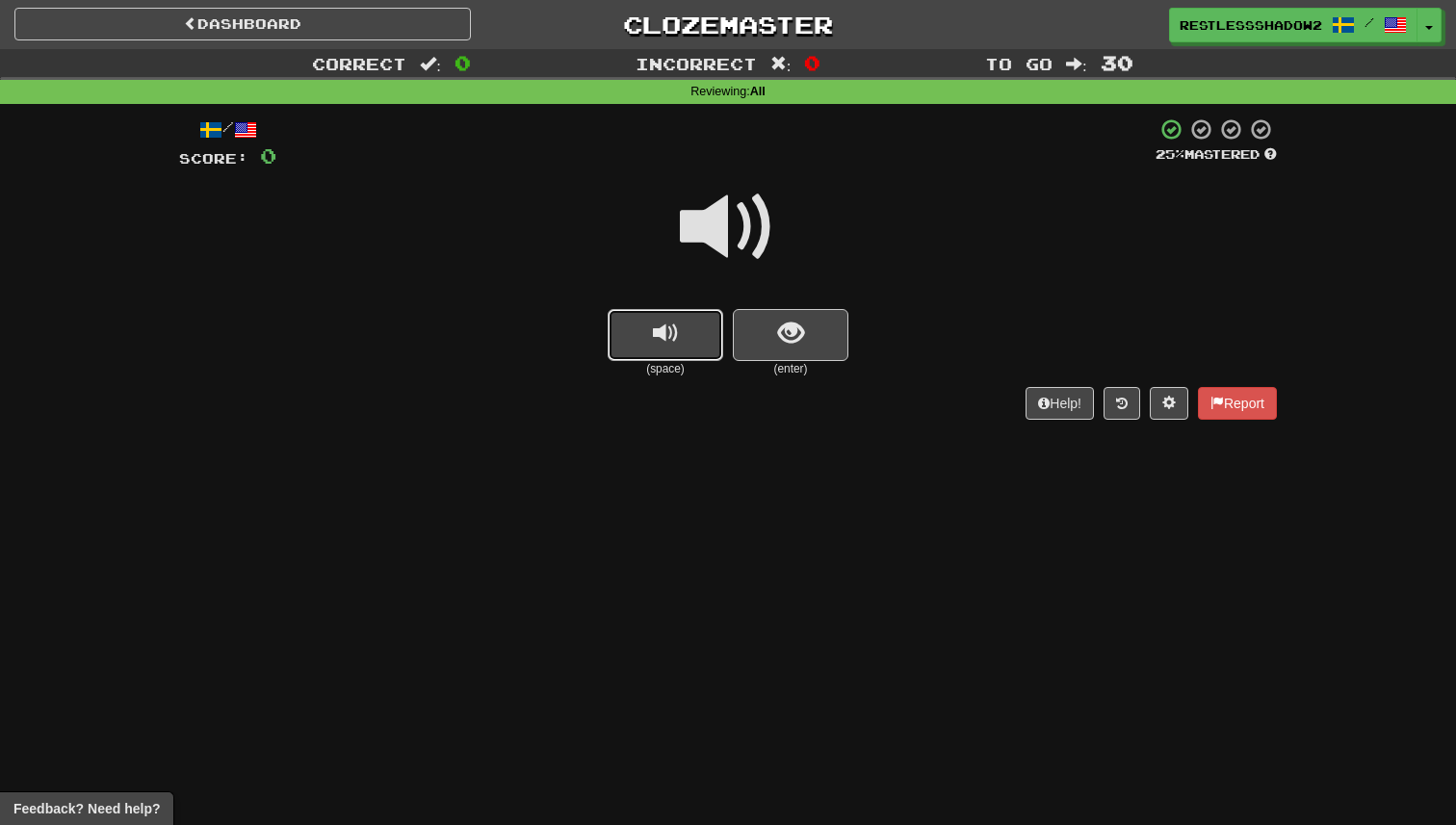 click at bounding box center (665, 333) 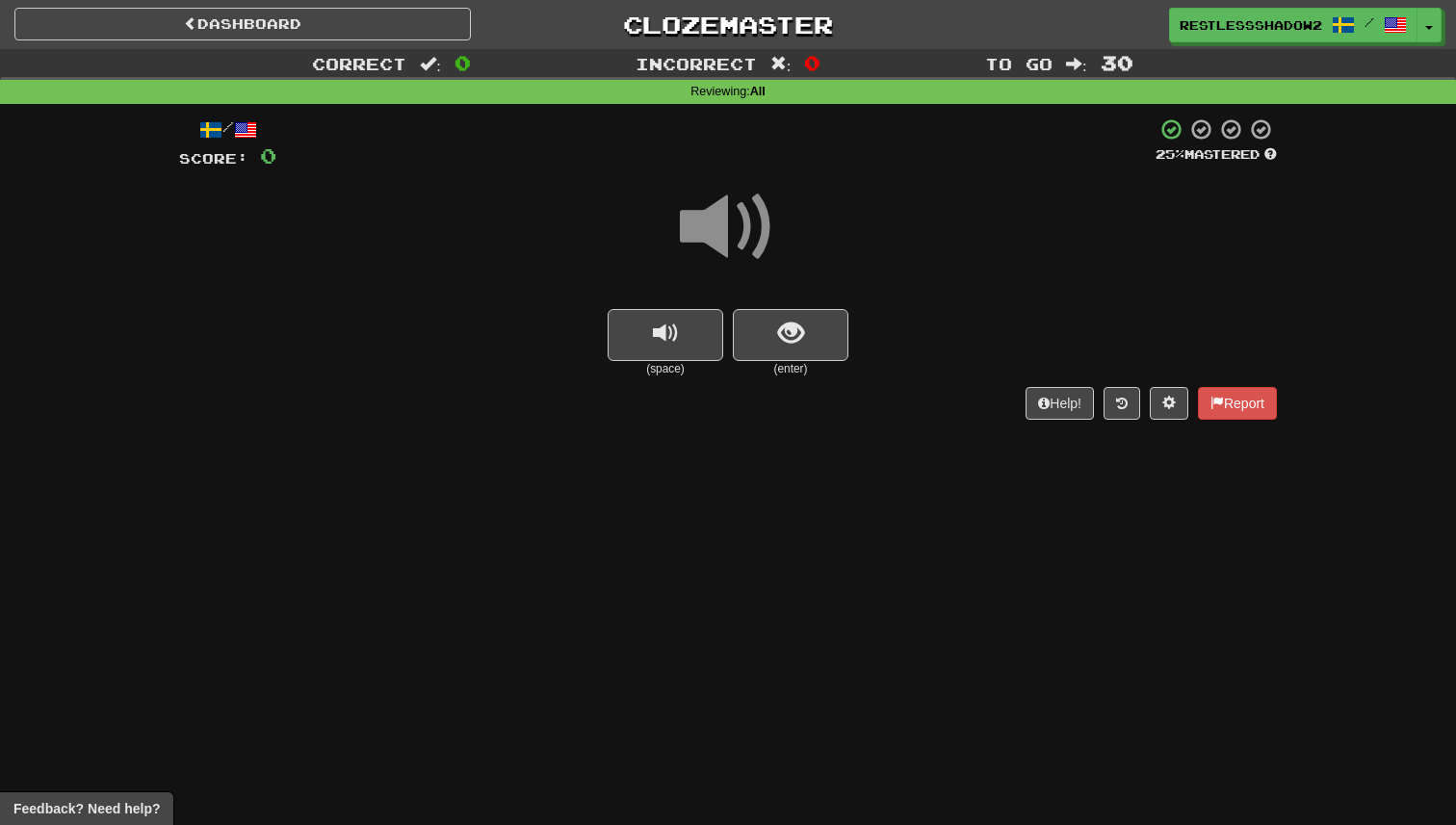 click on "(space) (enter)" at bounding box center (728, 343) 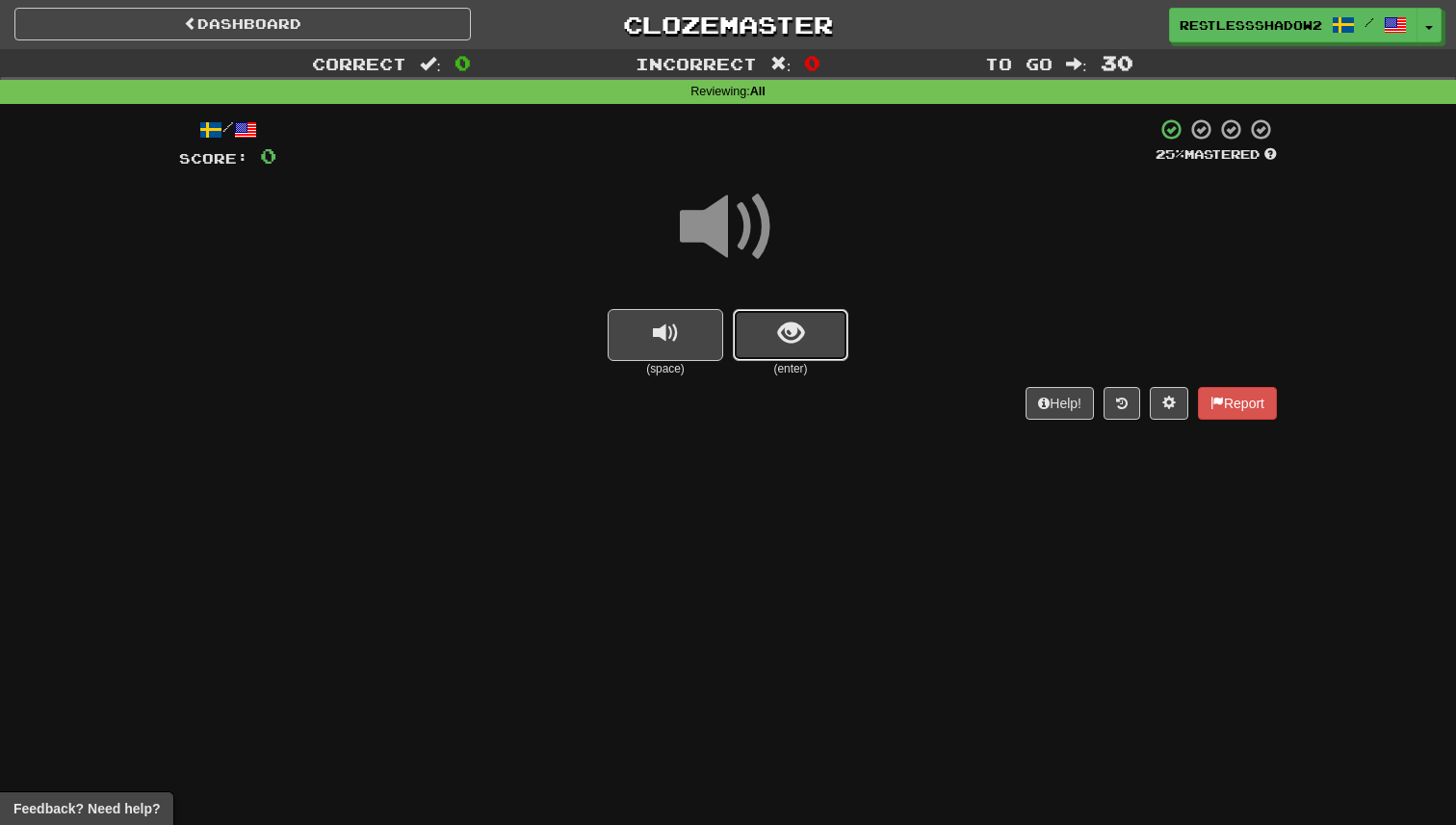 click at bounding box center (791, 335) 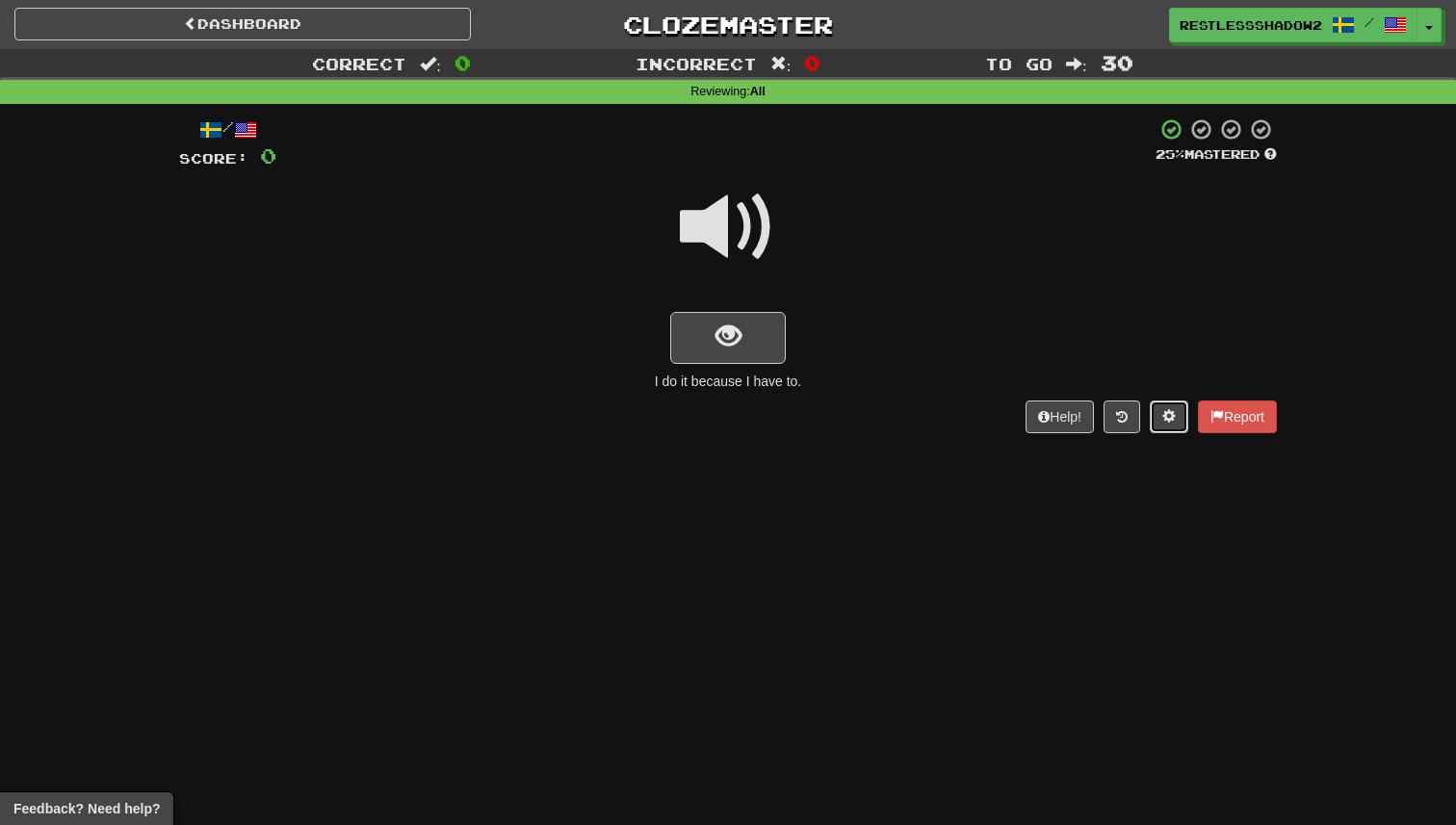 click at bounding box center (1169, 416) 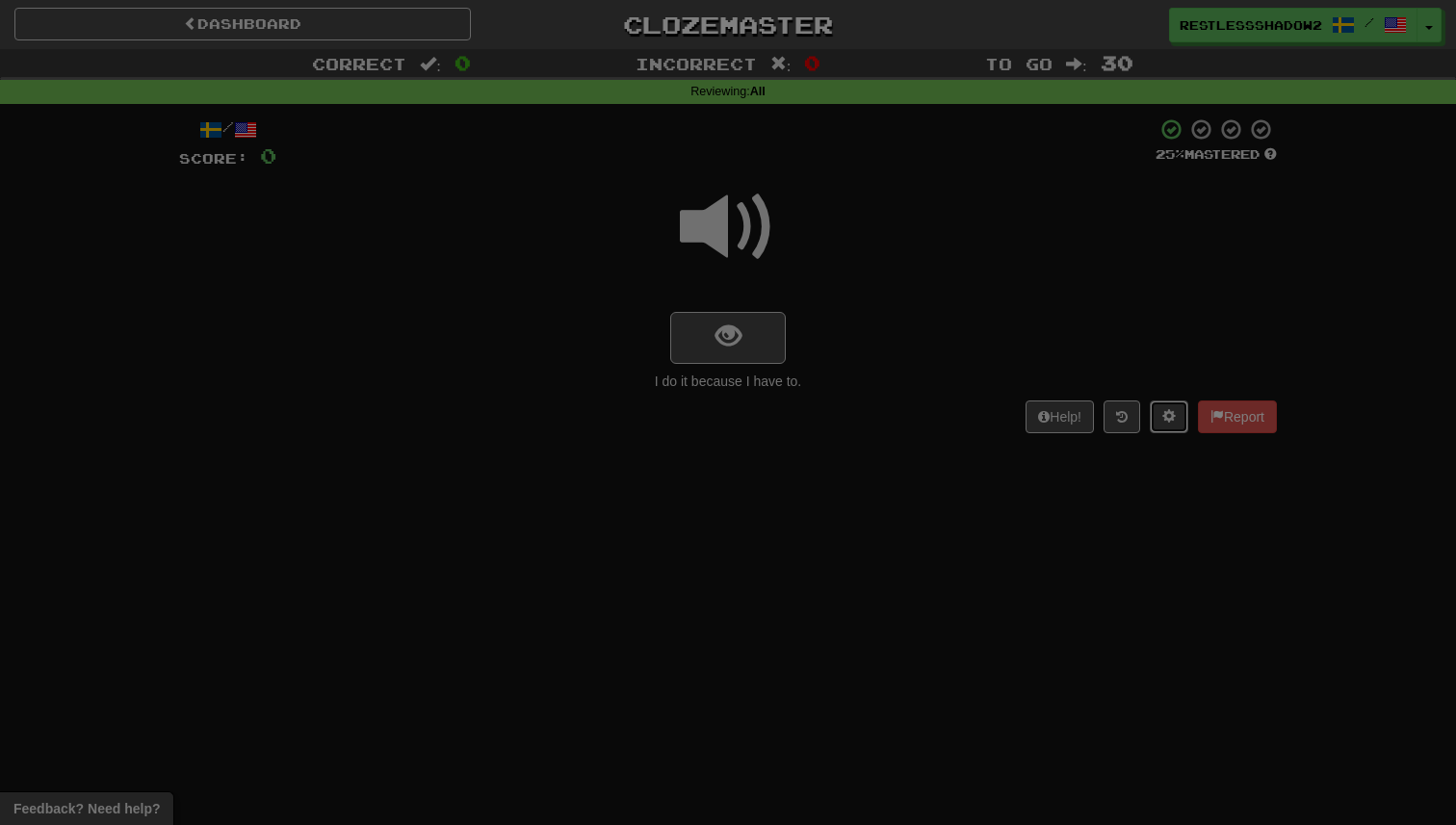 scroll, scrollTop: 0, scrollLeft: 0, axis: both 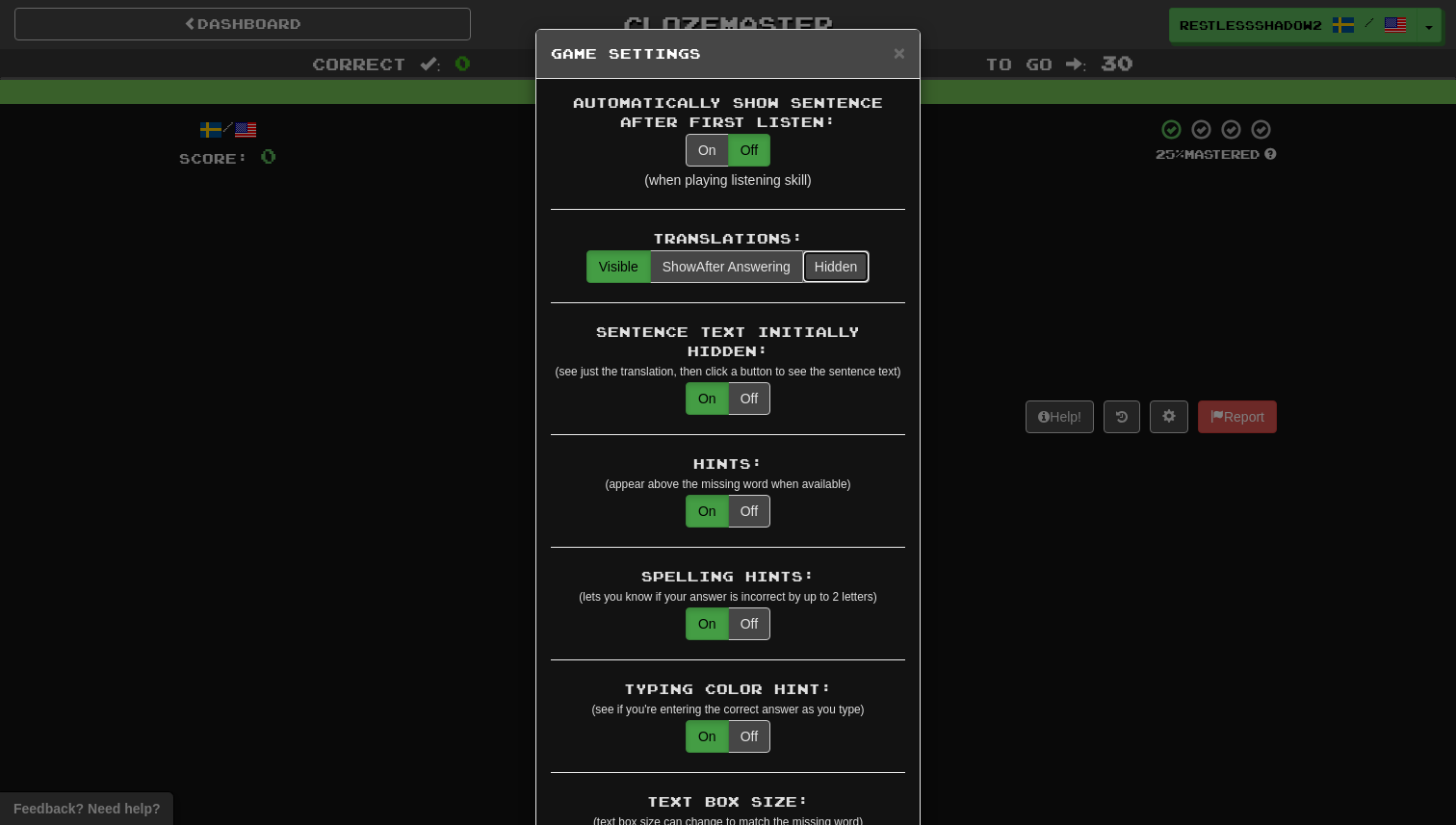 click on "Hidden" at bounding box center (836, 267) 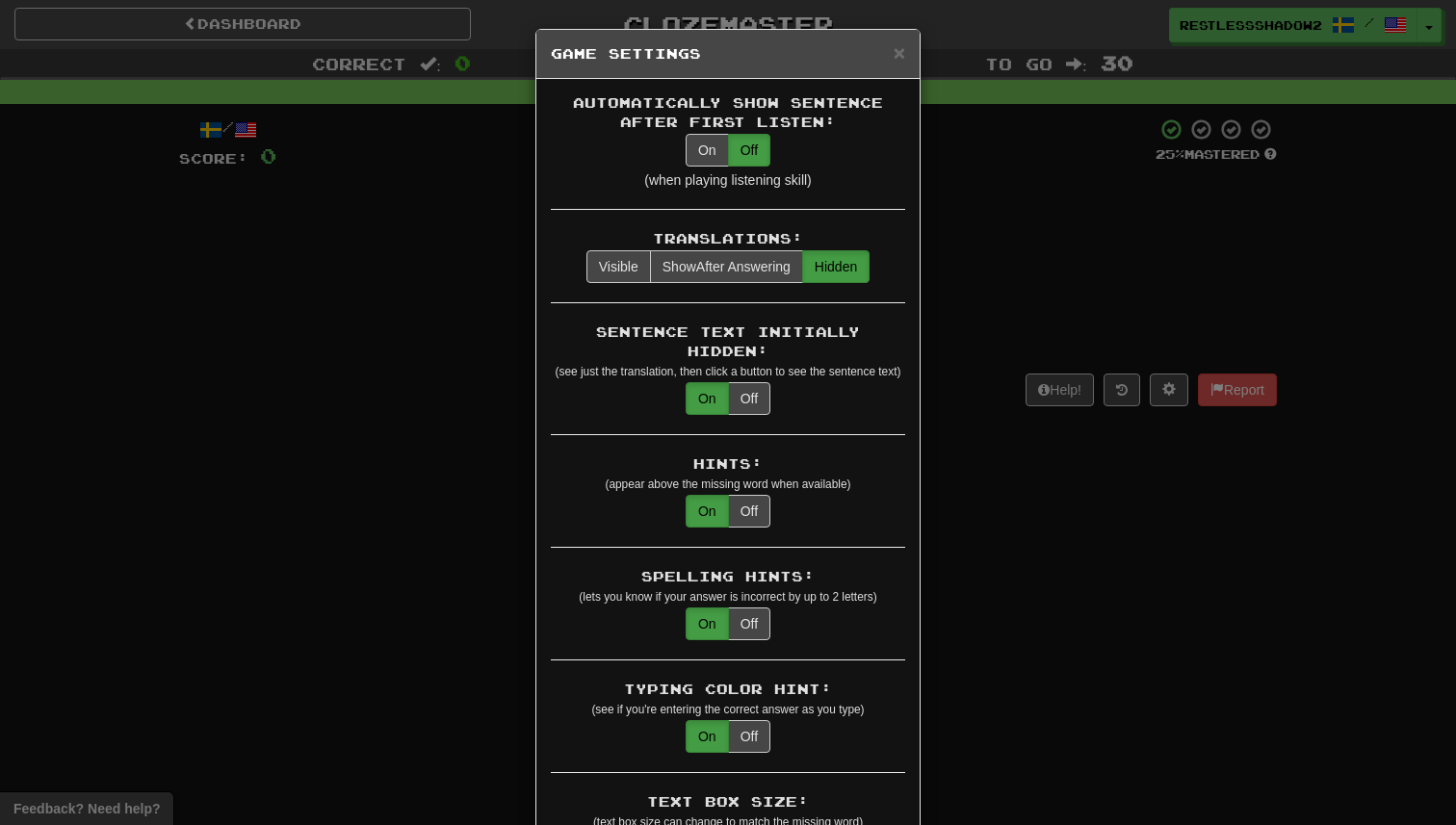 click on "Sentence Text Initially Hidden: (see just the translation, then click a button to see the sentence text) On Off" at bounding box center [728, 378] 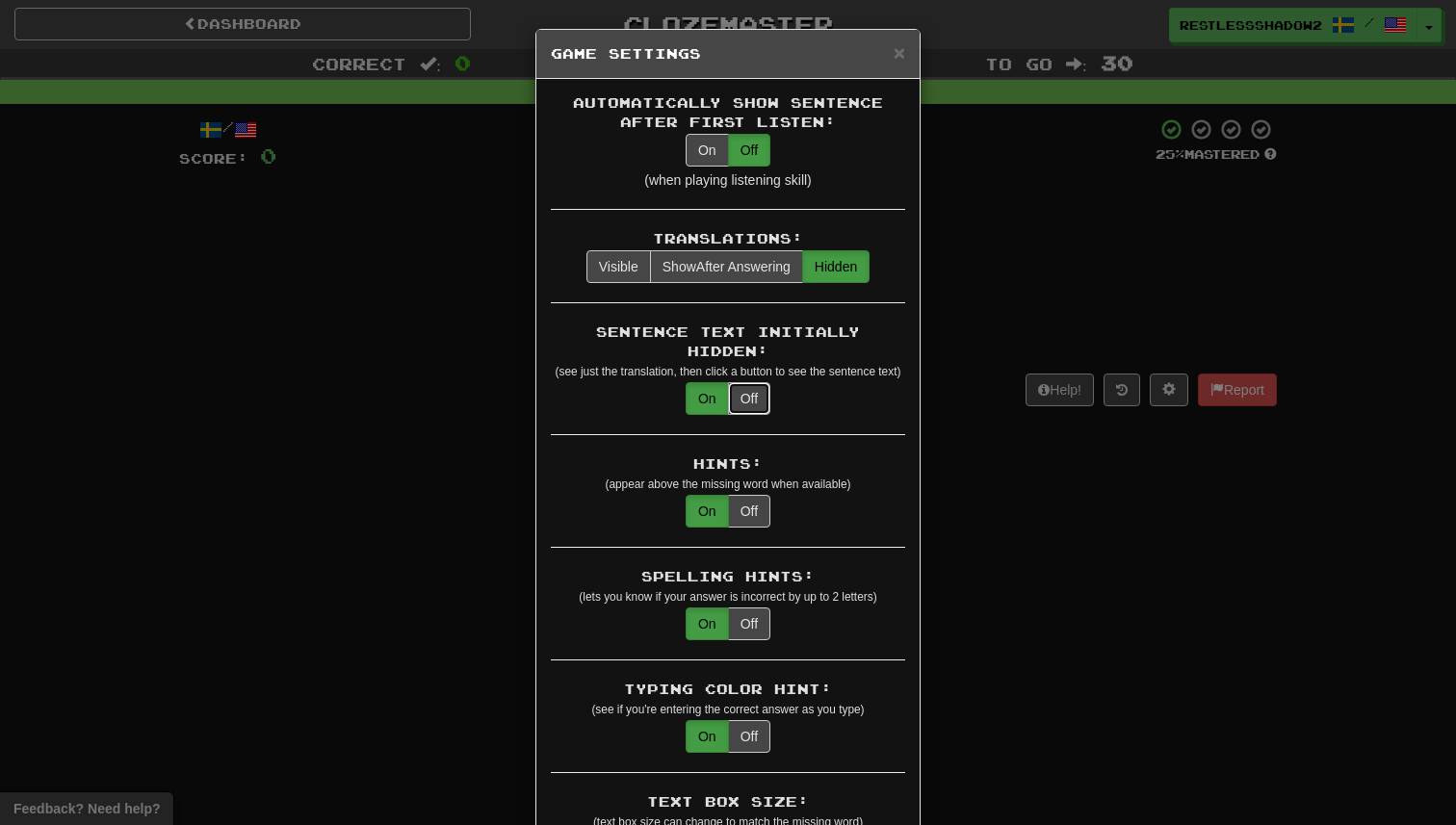 click on "Off" at bounding box center (749, 399) 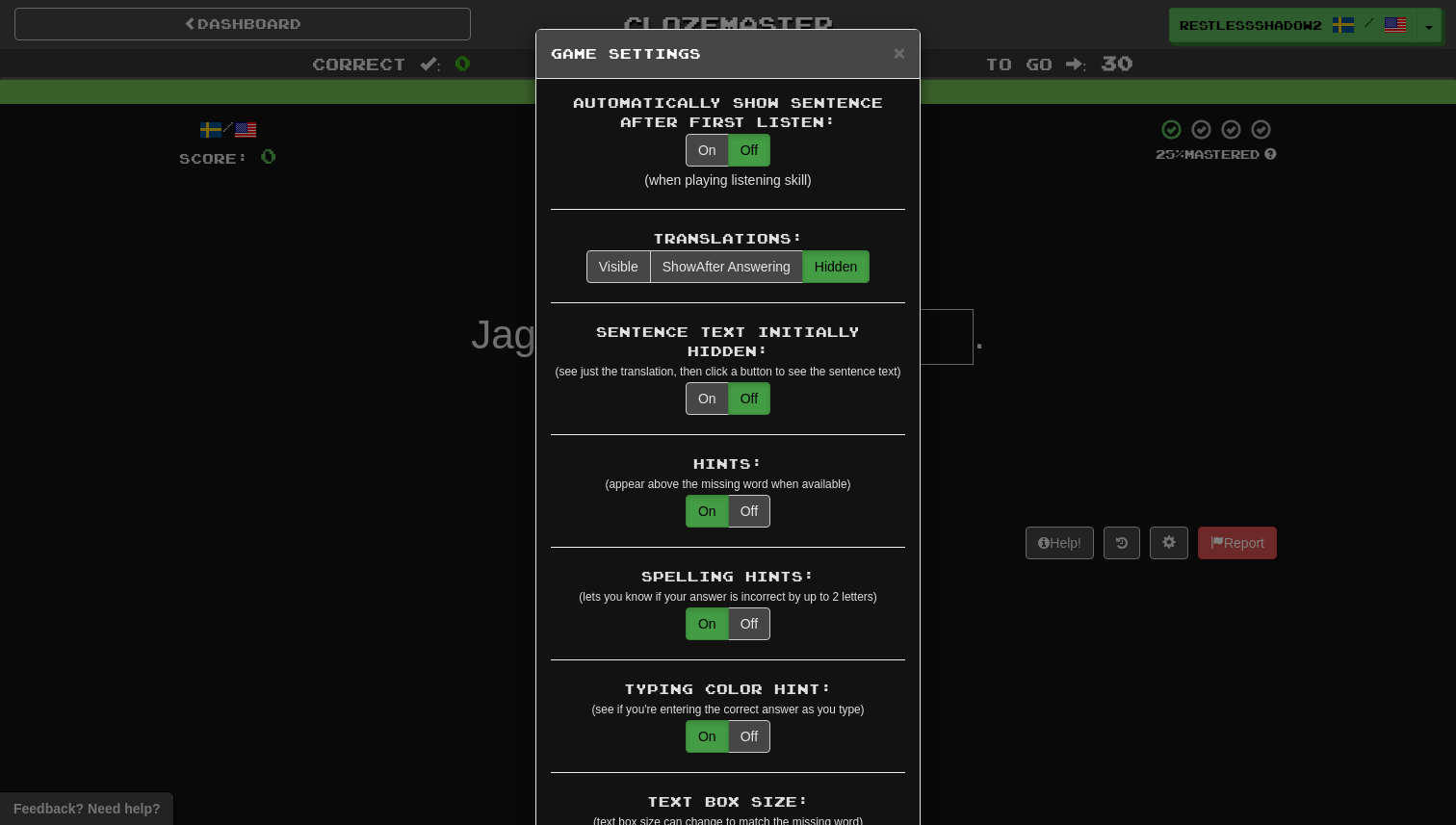 click on "× Game Settings Automatically Show Sentence After First Listen: On Off (when playing listening skill) Translations: Visible Show  After Answering Hidden Sentence Text Initially Hidden: (see just the translation, then click a button to see the sentence text) On Off Hints: (appear above the missing word when available) On Off Spelling Hints: (lets you know if your answer is incorrect by up to 2 letters) On Off Typing Color Hint: (see if you're entering the correct answer as you type) On Off Text Box Size: (text box size can change to match the missing word) Changes Always the Same Enter Submits Empty: (pressing Enter when the input is empty will submit a blank answer) On Off Clear After Answering: (keypress clears the text input after answering so you can practice re-typing the answer) On Off Image Toggle: (toggle button, if sentence image available) After Answering Before and After Off Image Background: (use sentence image as background, if available) On Off Pronunciation: On Off Sound Effects: On Off On Off" at bounding box center (728, 412) 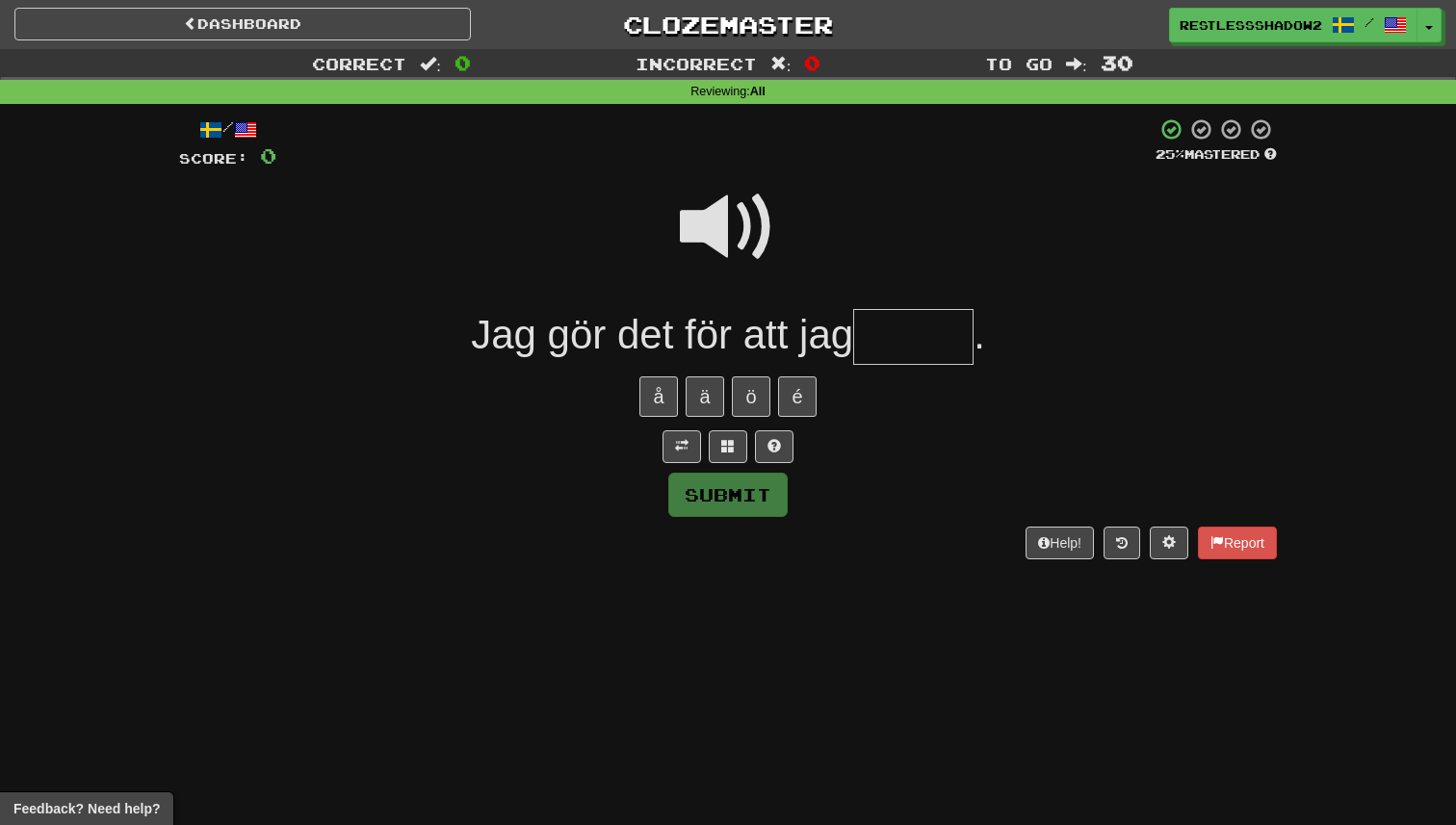 click on "å ä ö é" at bounding box center (728, 397) 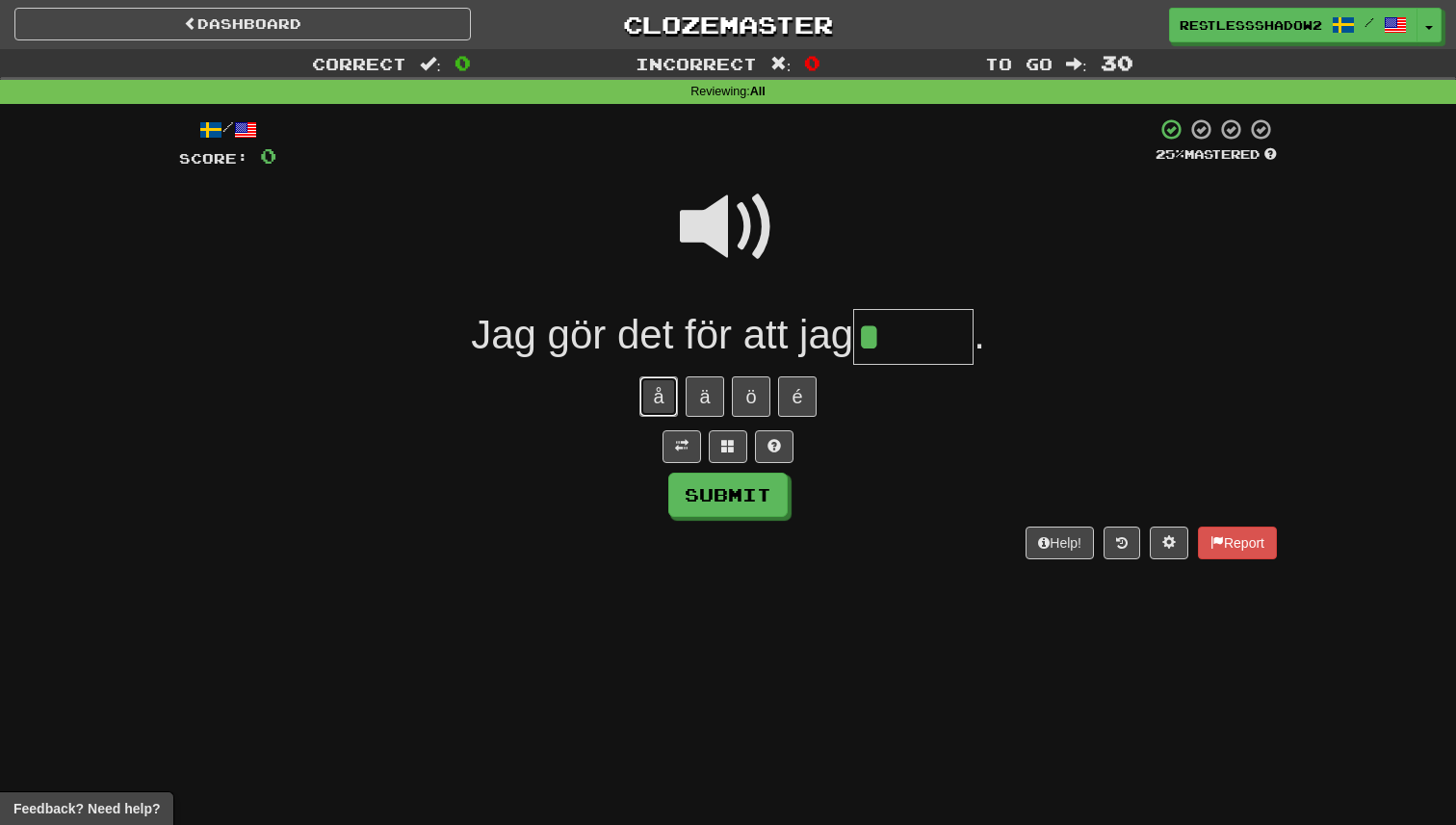click on "å" at bounding box center (659, 397) 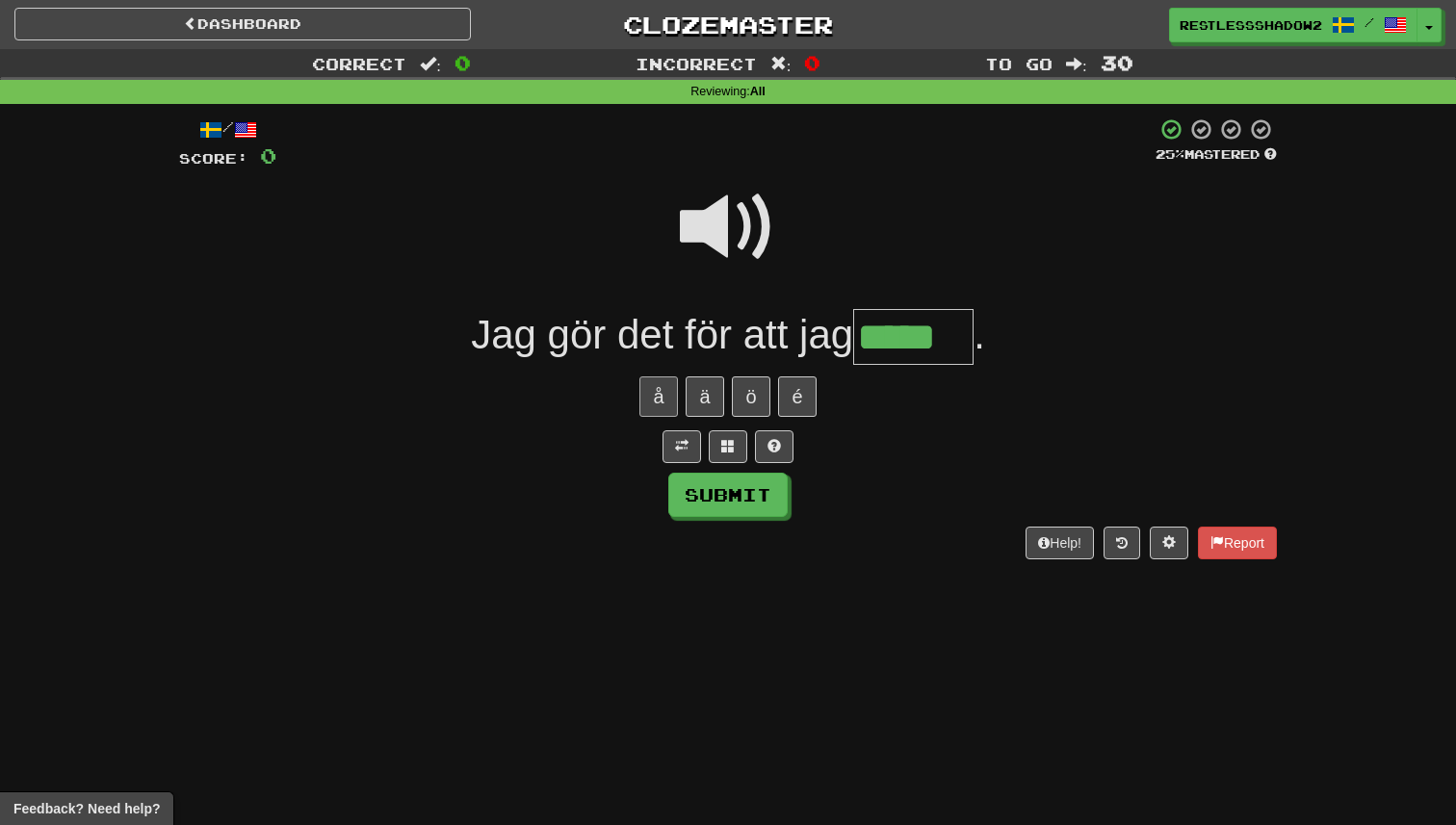 type on "*****" 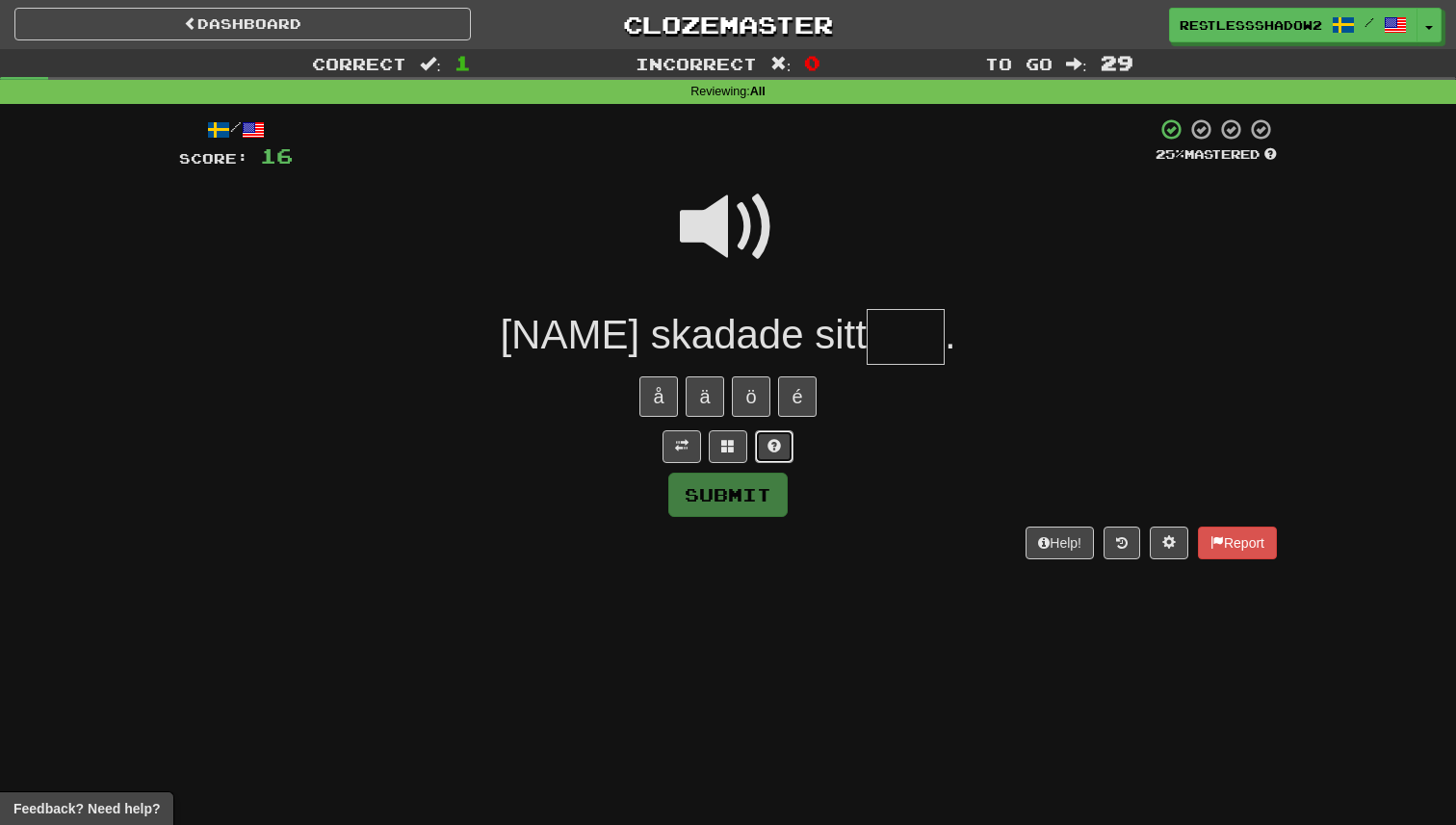 click at bounding box center [774, 447] 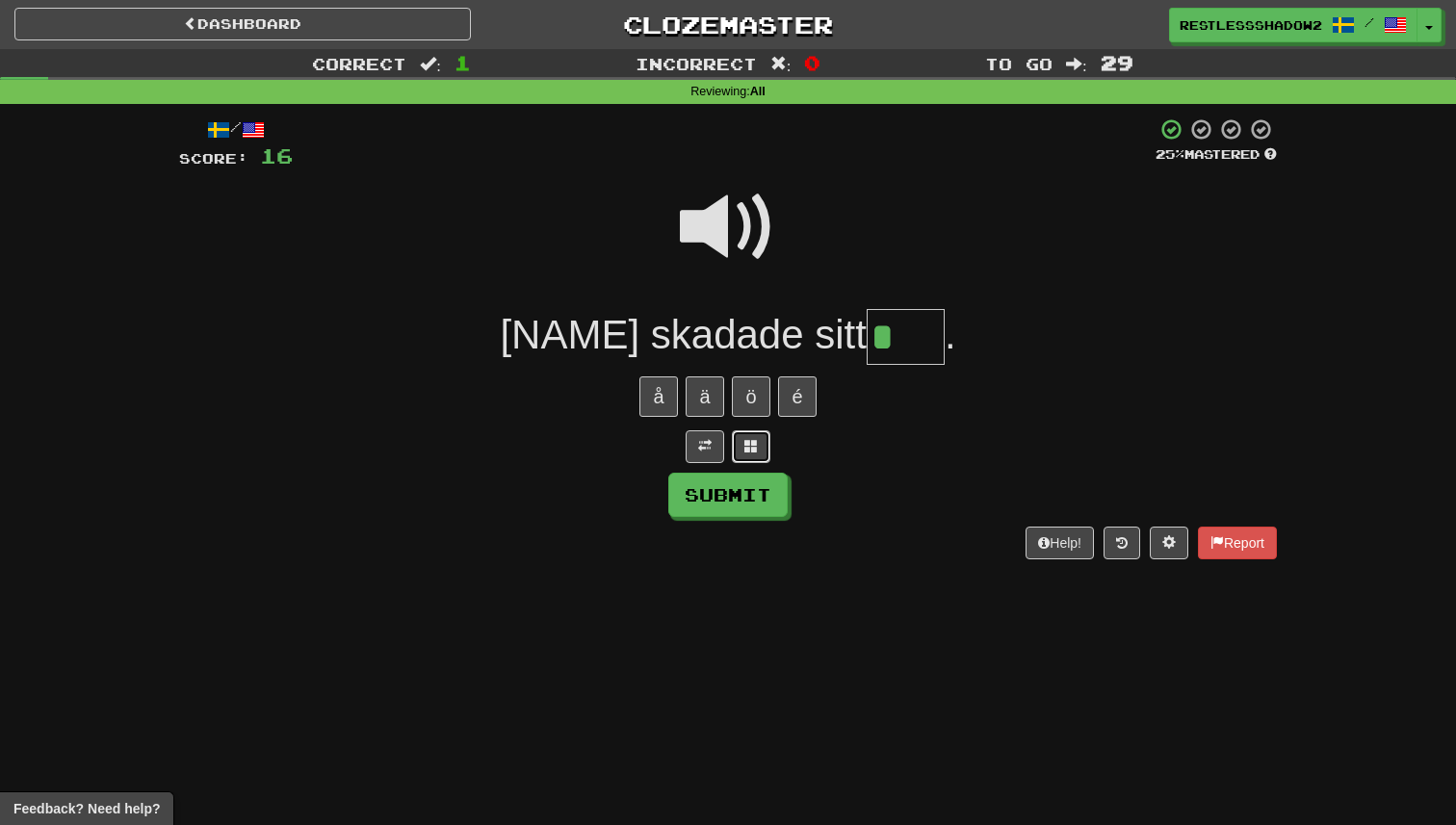 click at bounding box center (751, 446) 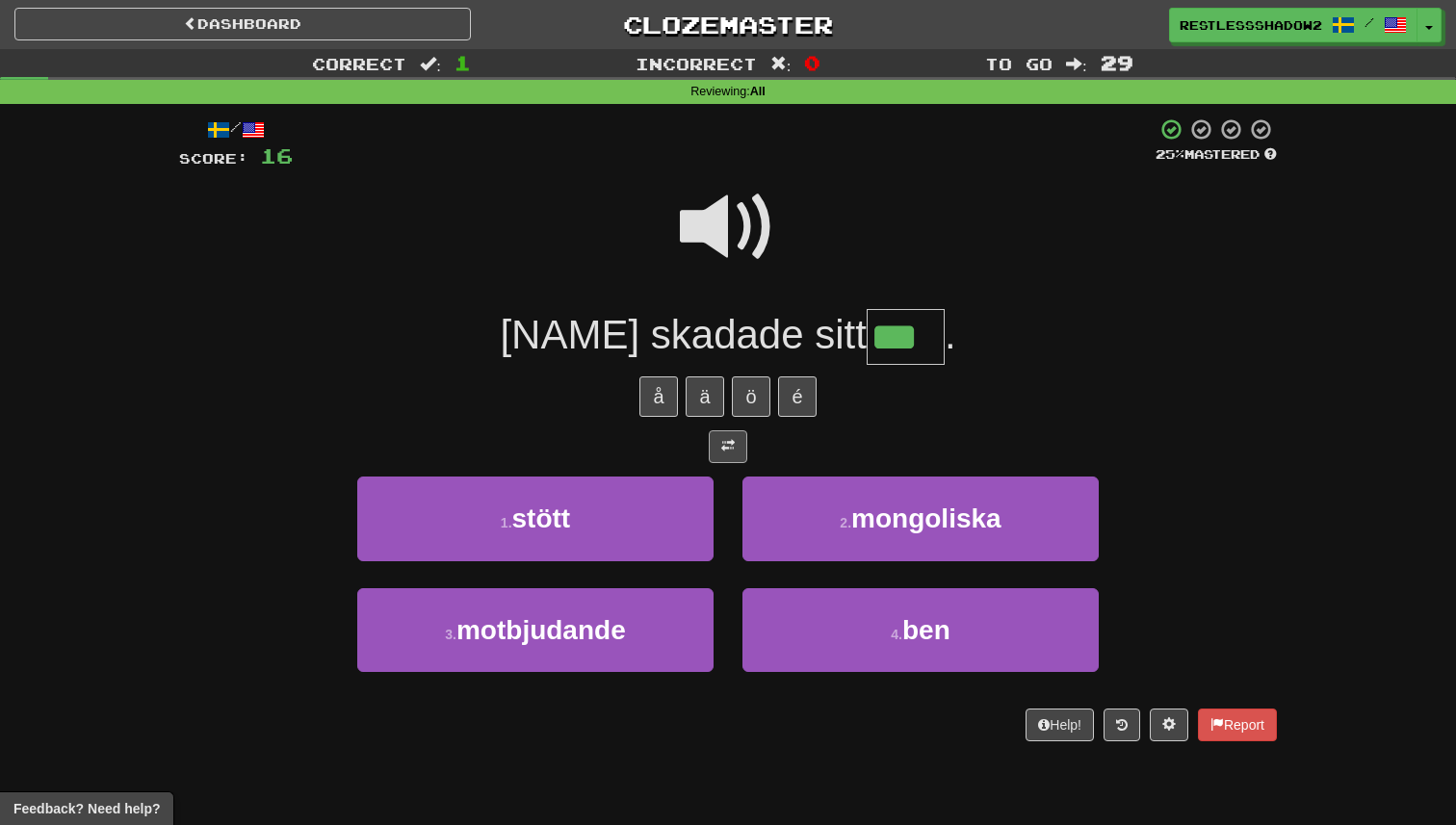 type on "***" 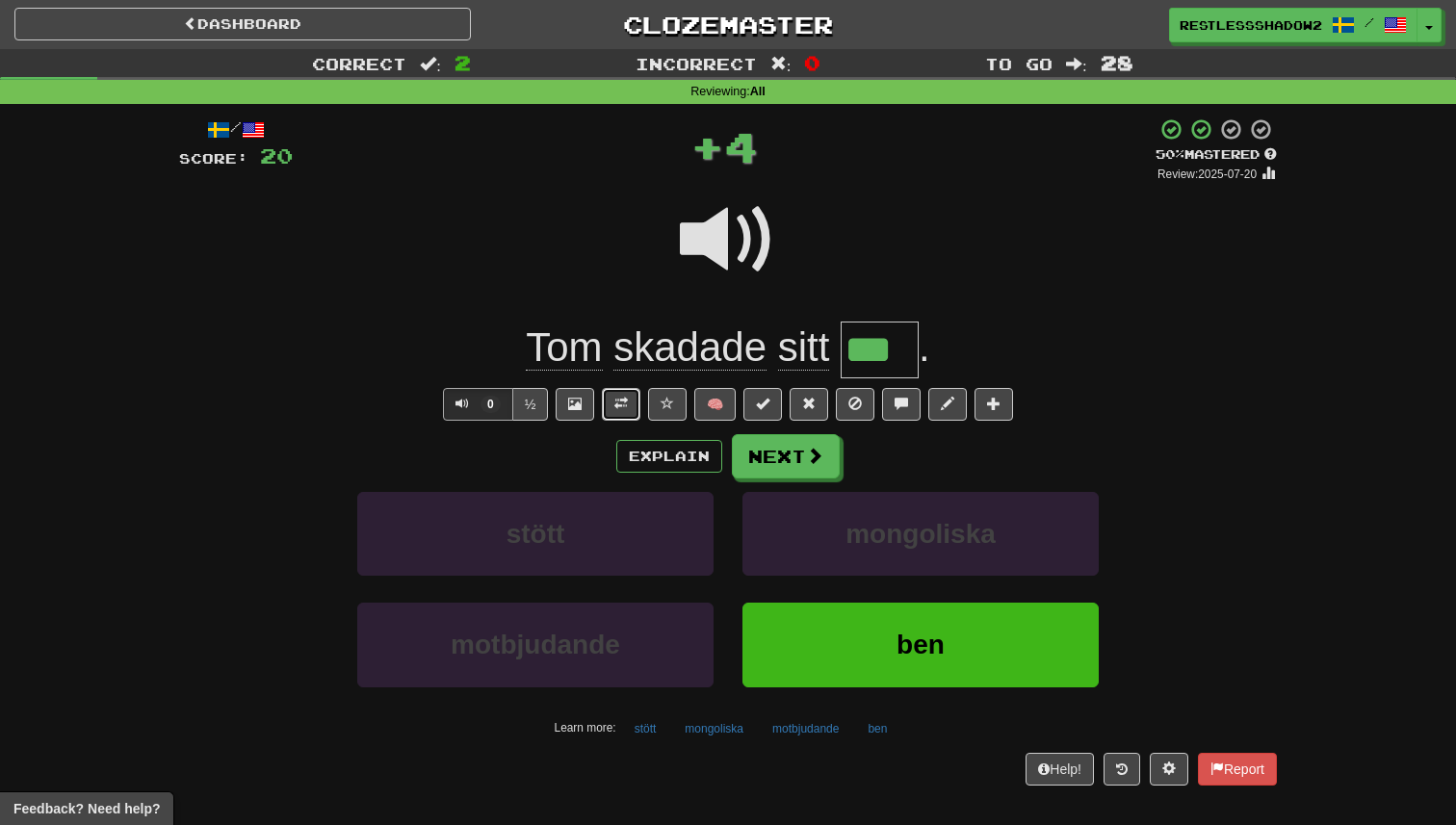 click at bounding box center [621, 403] 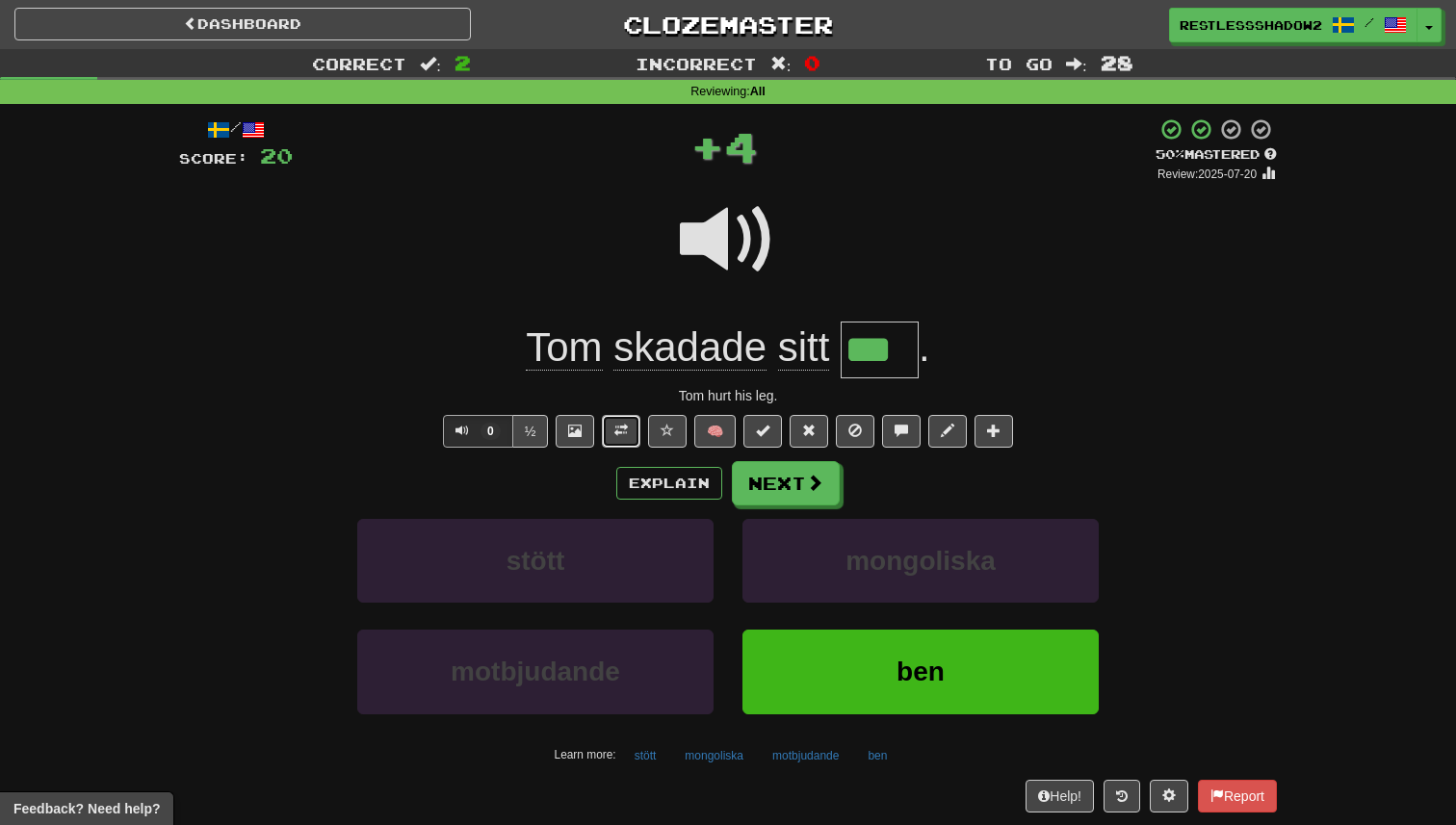click at bounding box center (621, 431) 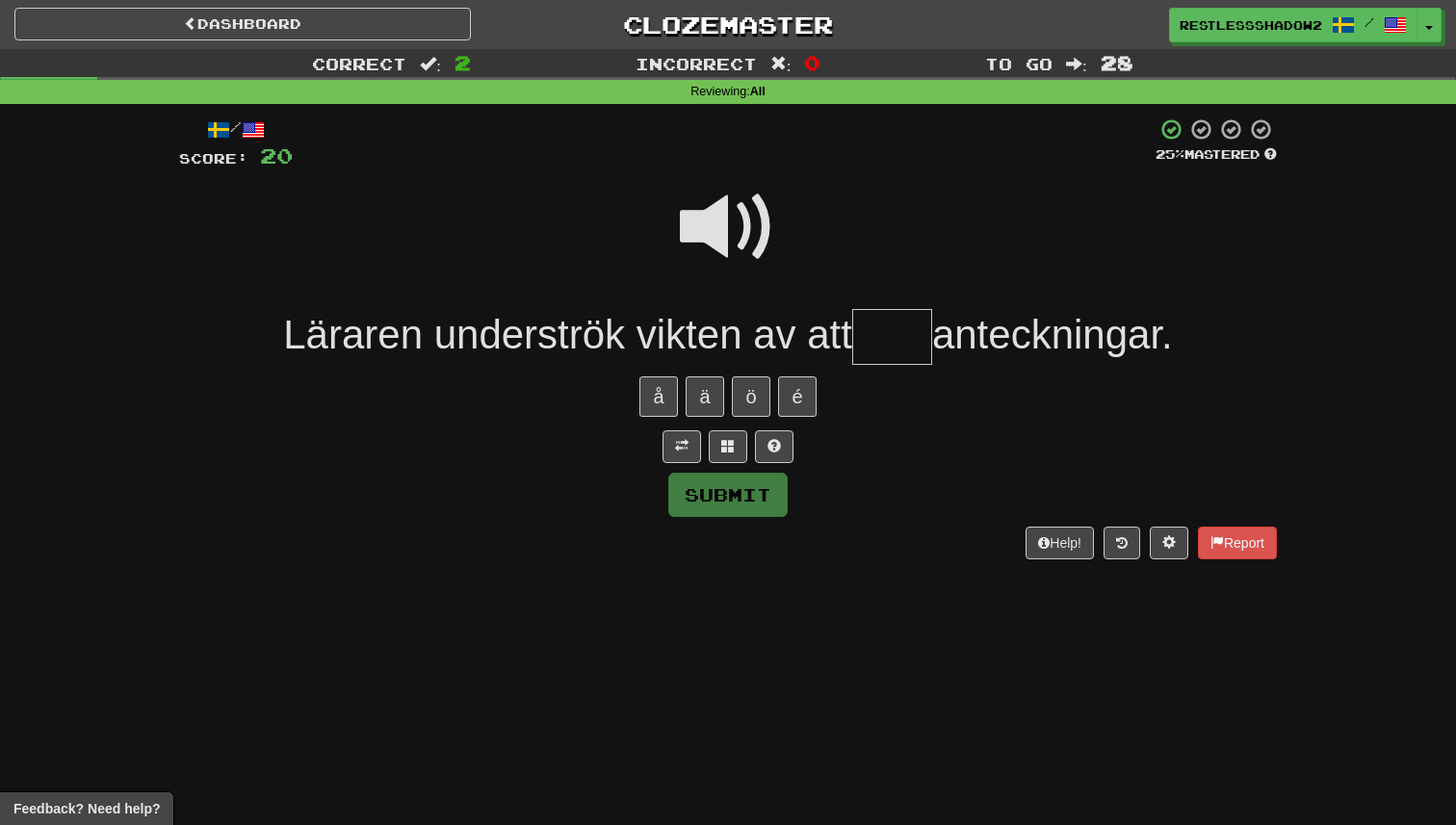 click at bounding box center [728, 447] 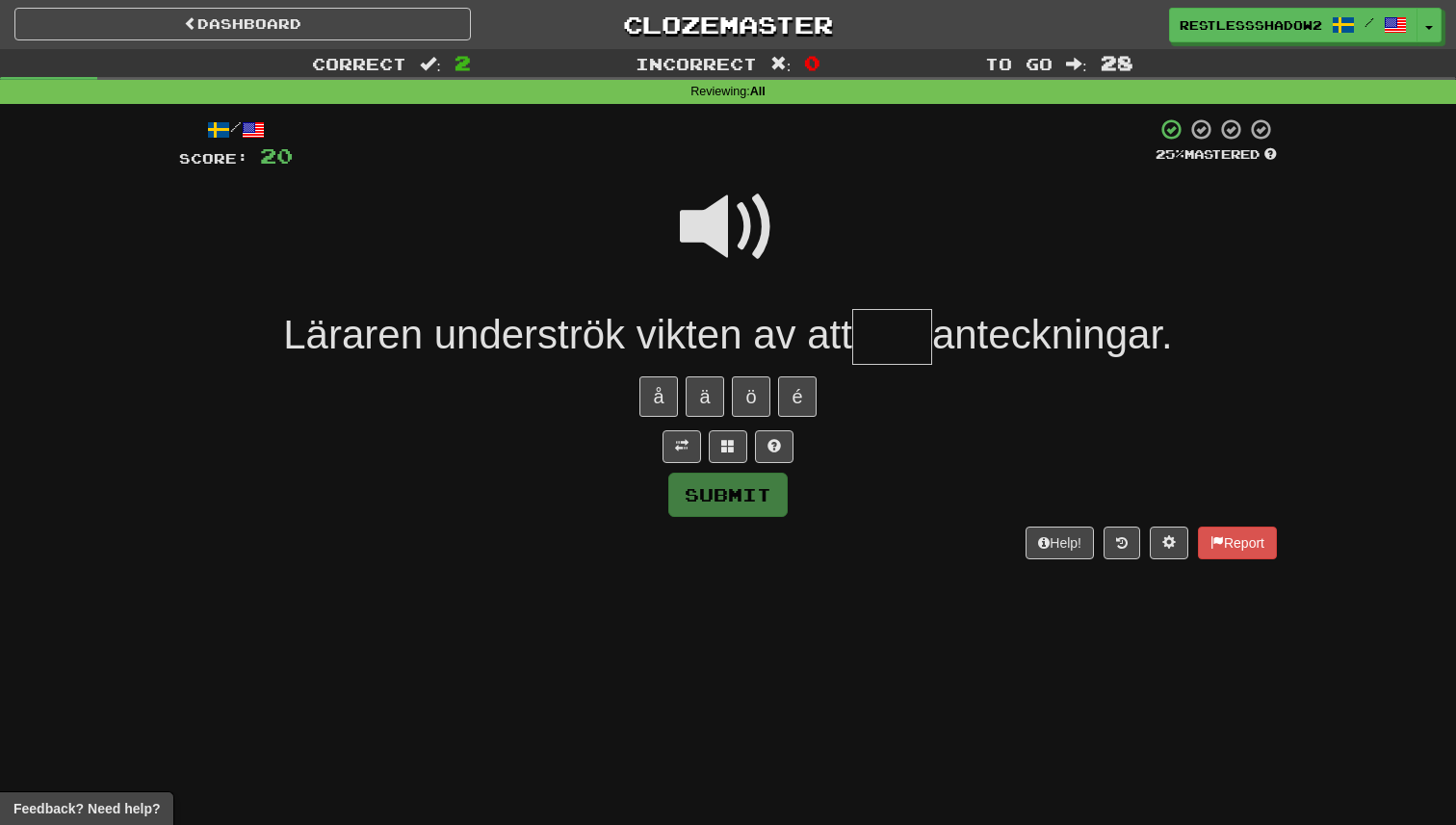 click at bounding box center [728, 447] 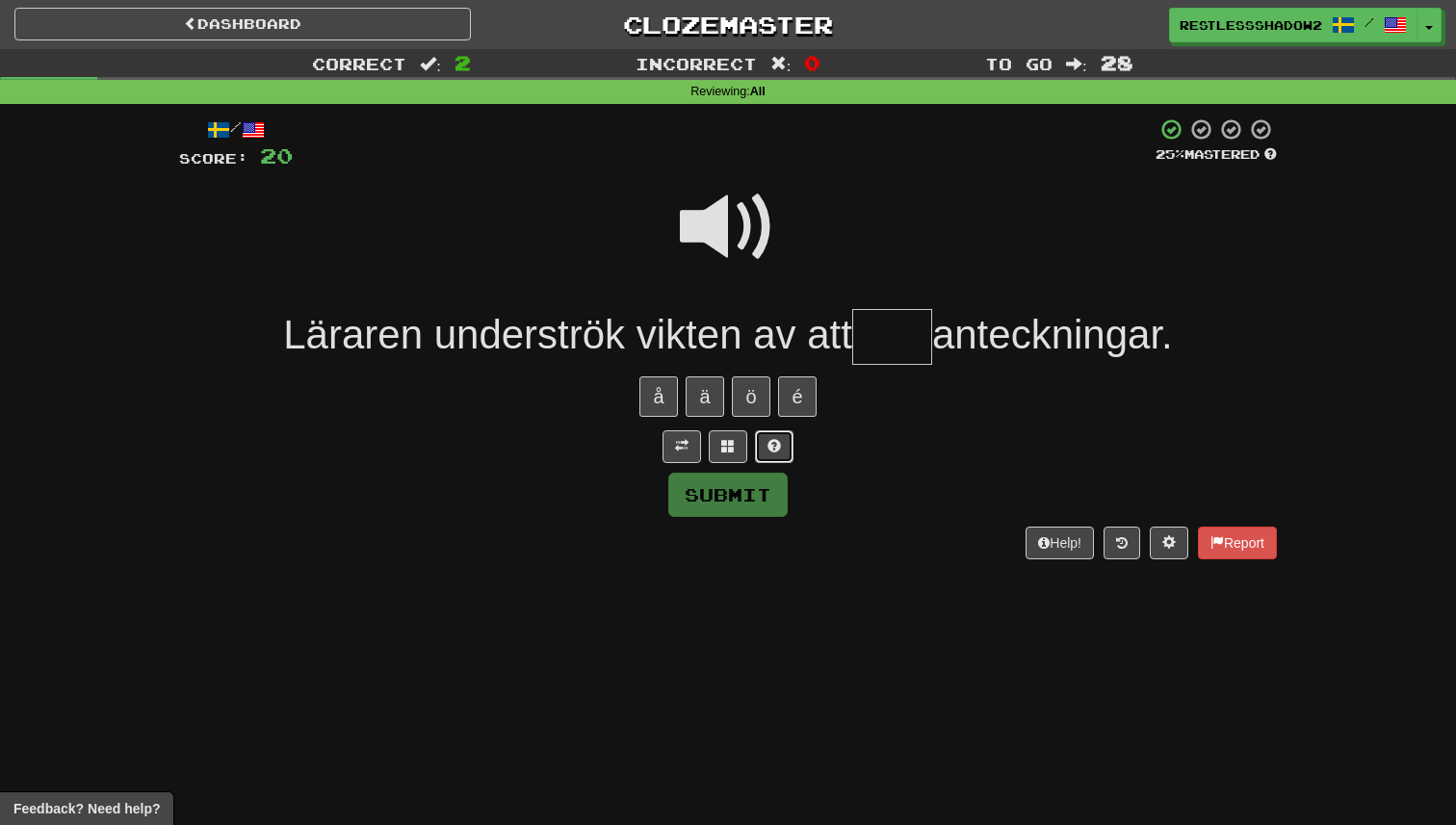 click at bounding box center [774, 446] 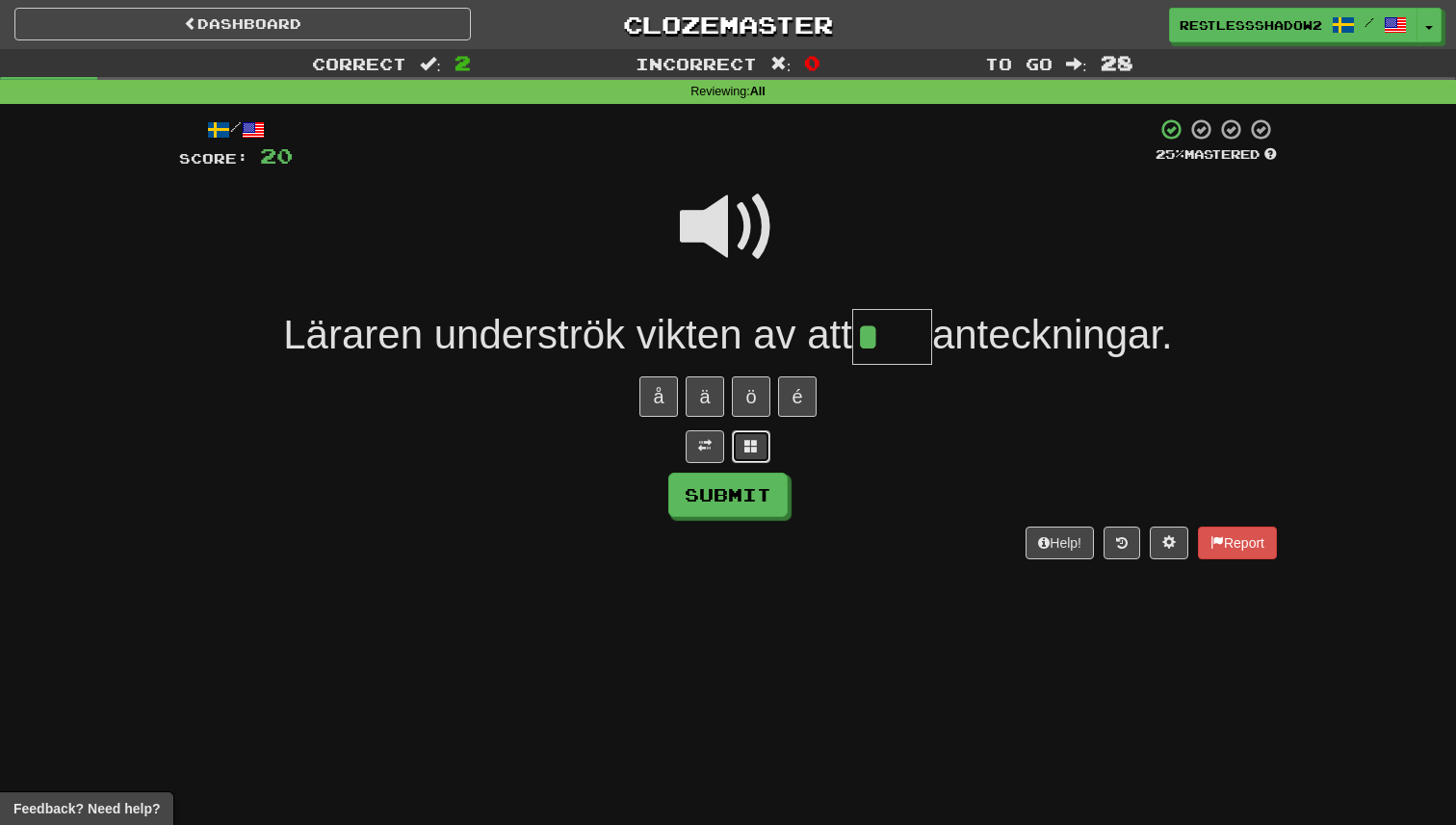 click at bounding box center [751, 446] 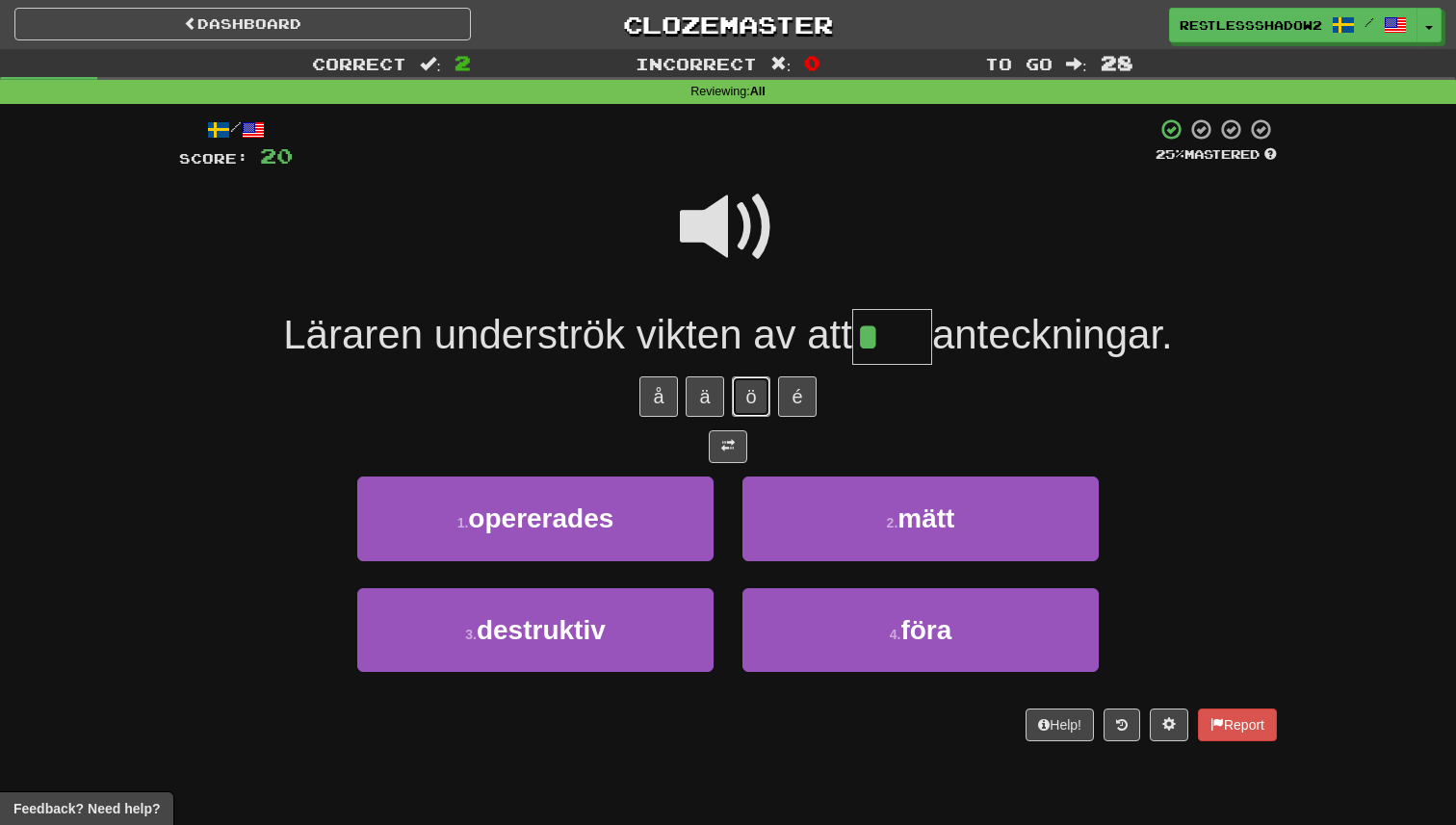 click on "ö" at bounding box center (751, 397) 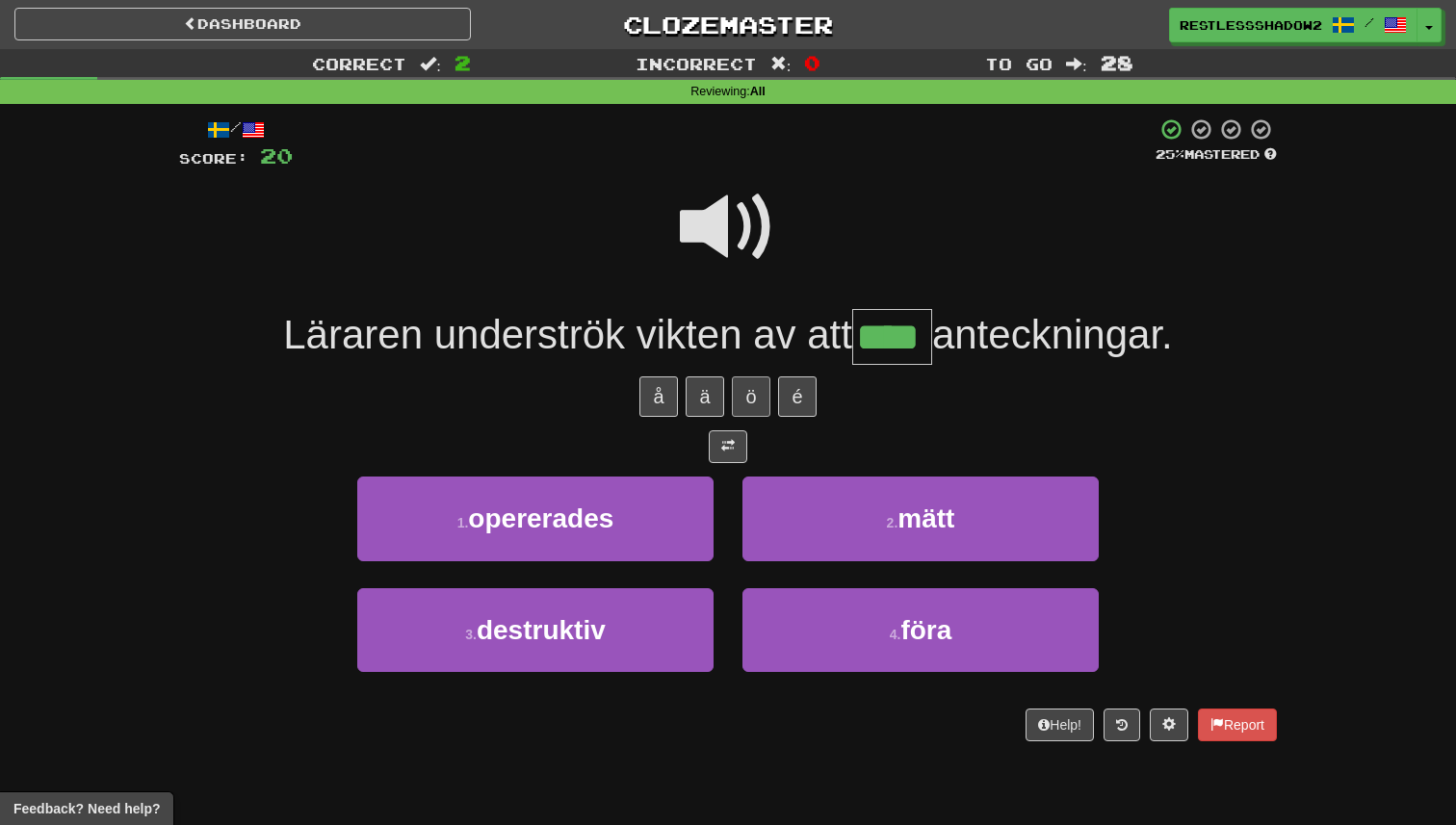 type on "****" 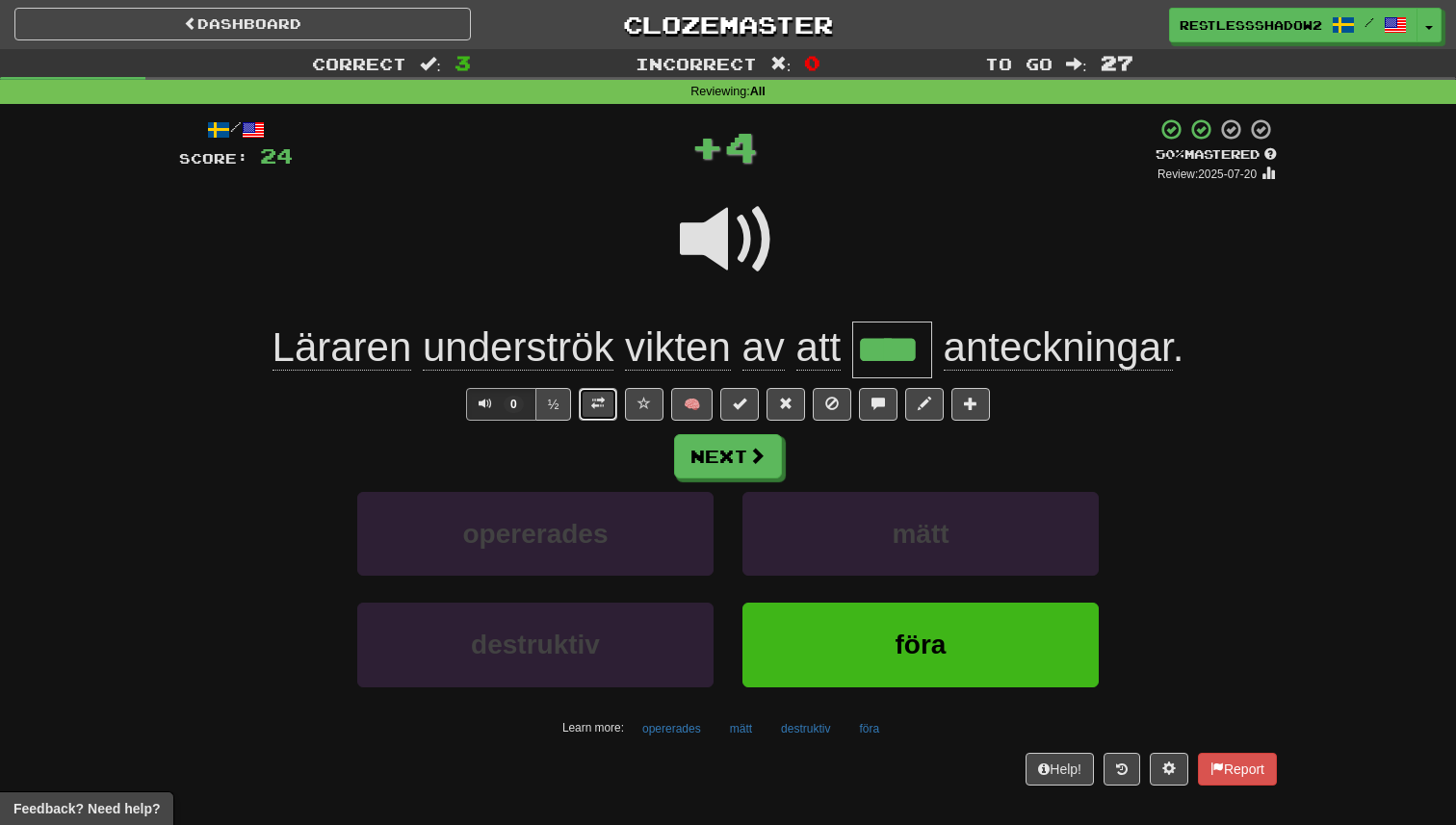 click at bounding box center [598, 403] 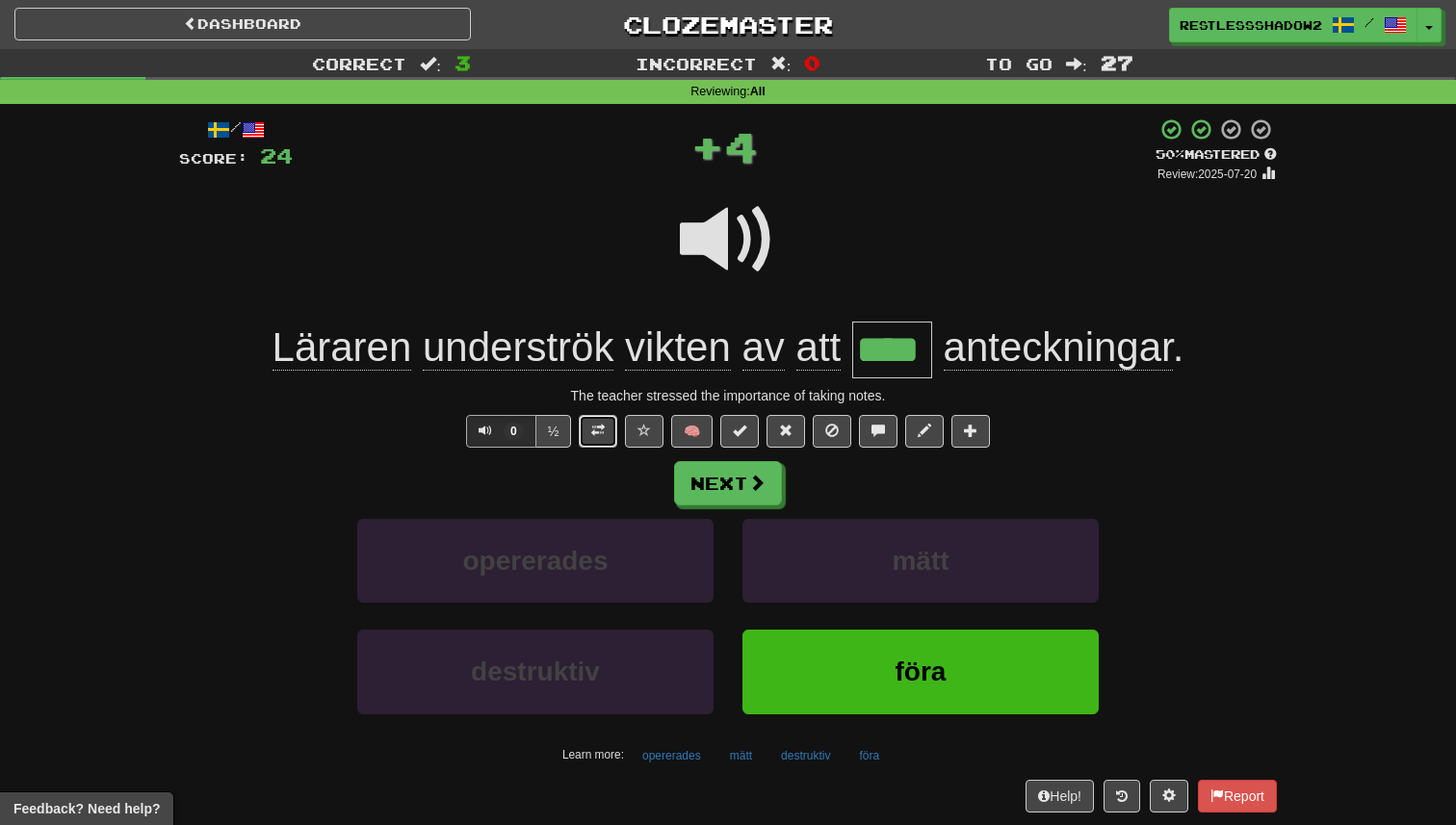 click at bounding box center [598, 430] 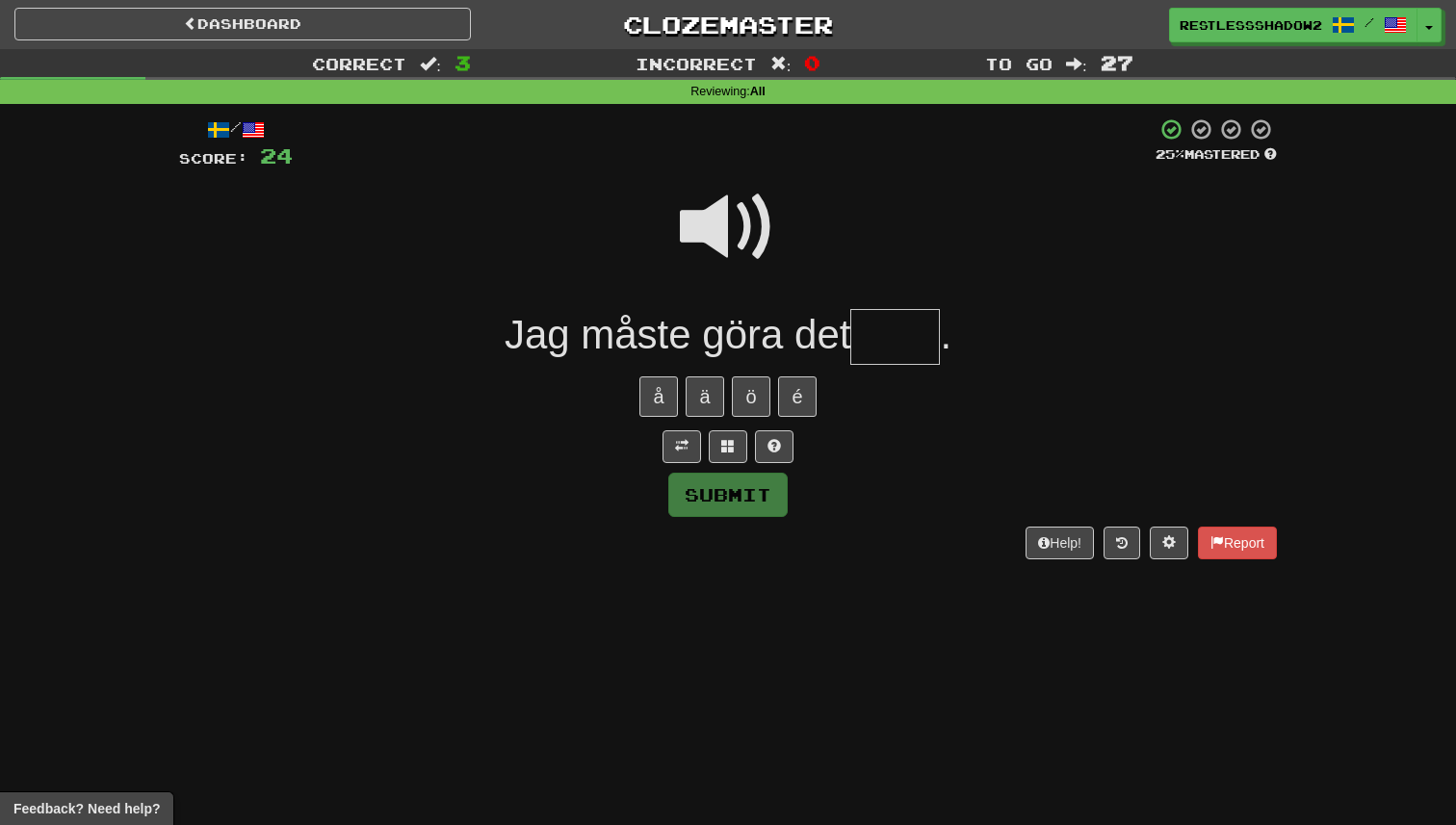 type on "*" 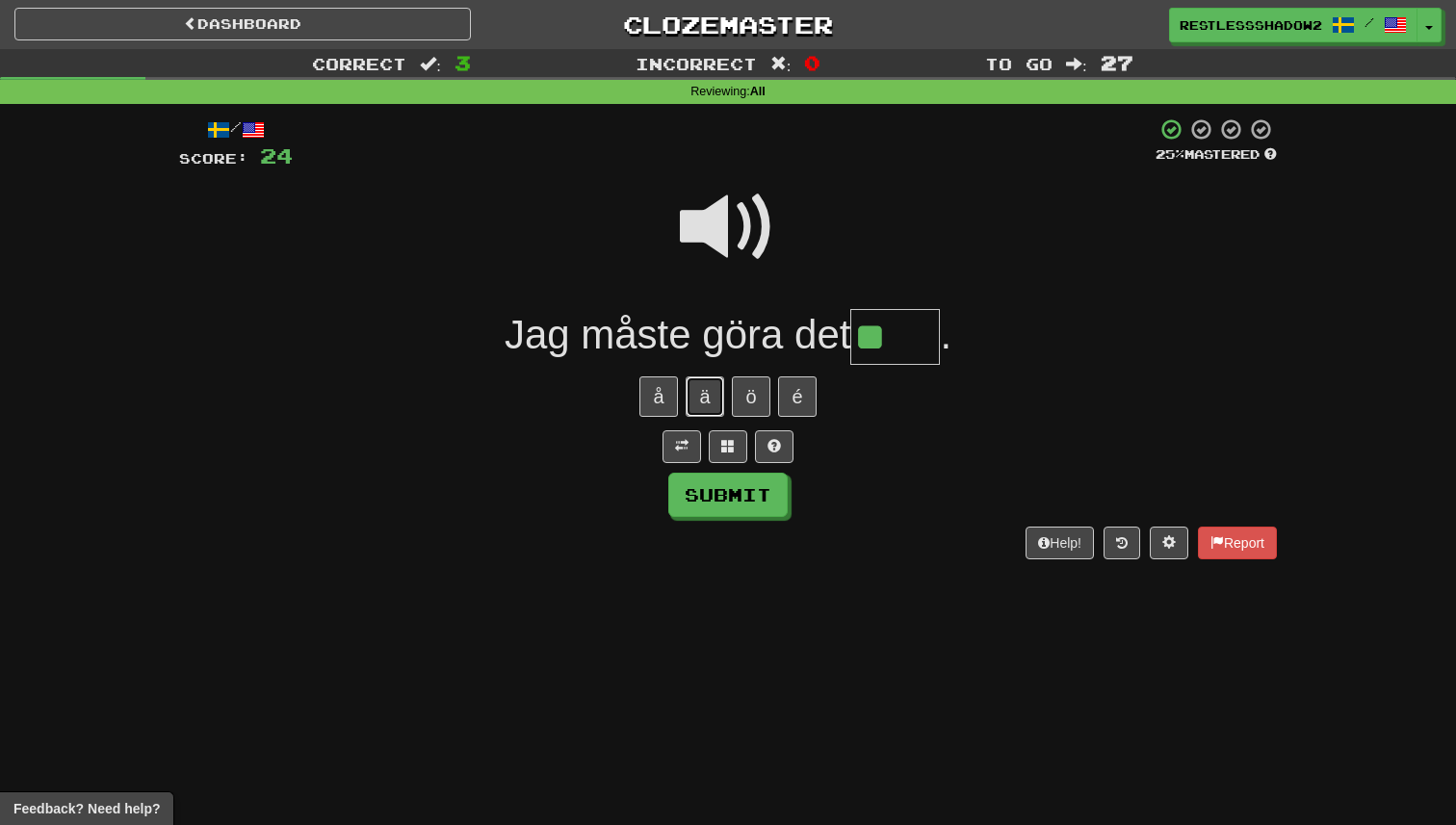 click on "ä" at bounding box center [705, 397] 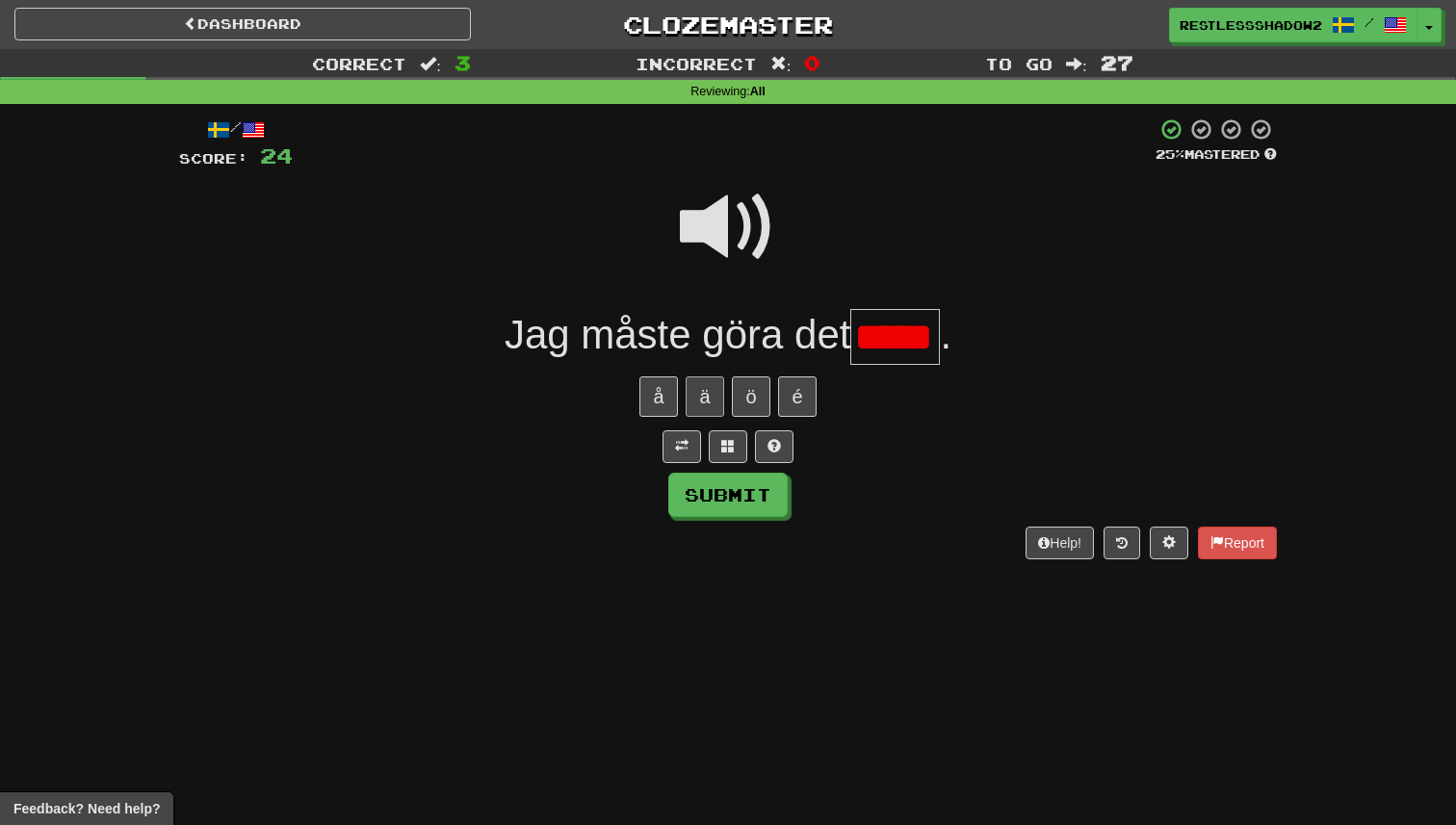scroll, scrollTop: 0, scrollLeft: 0, axis: both 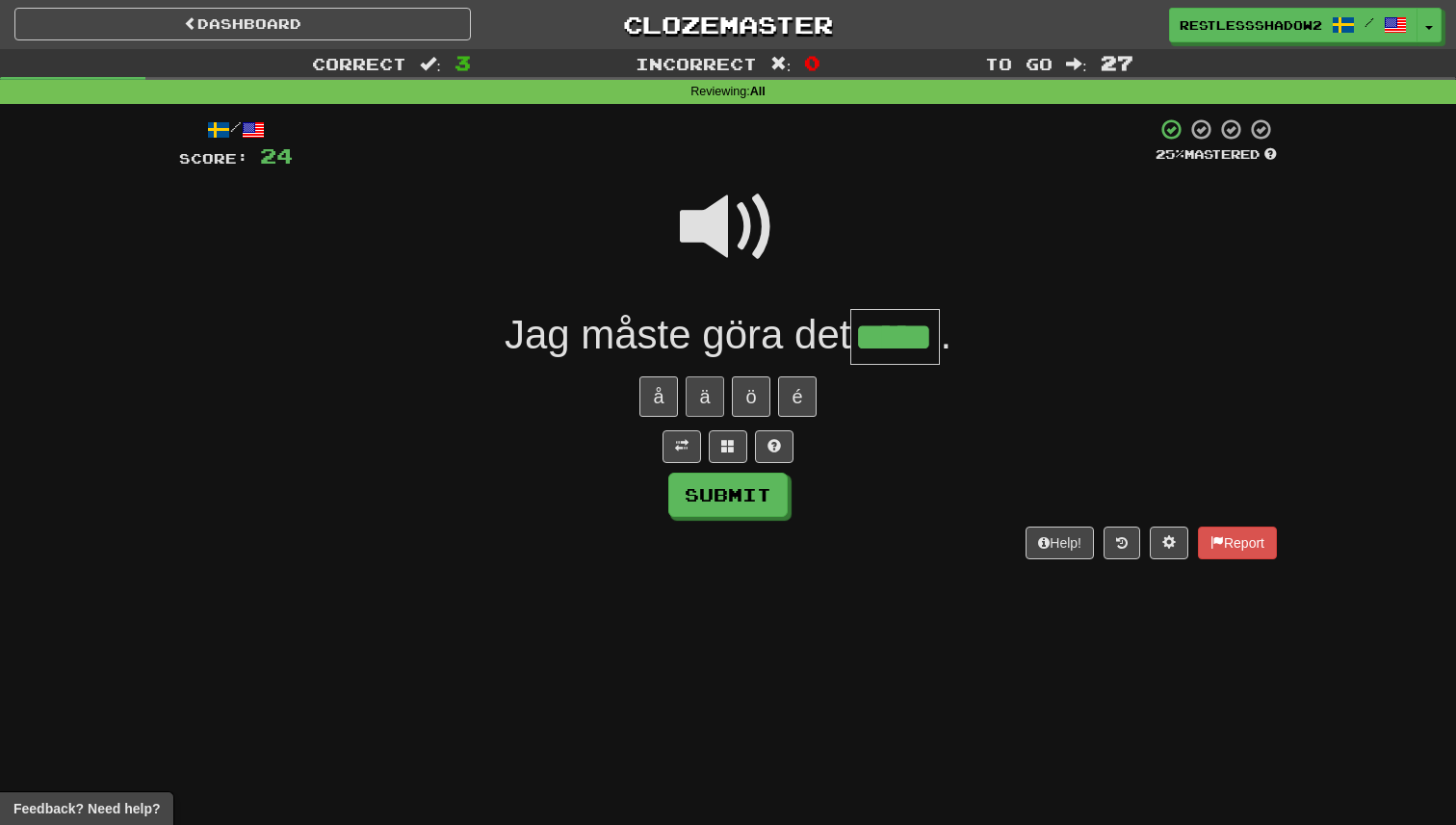 type on "*****" 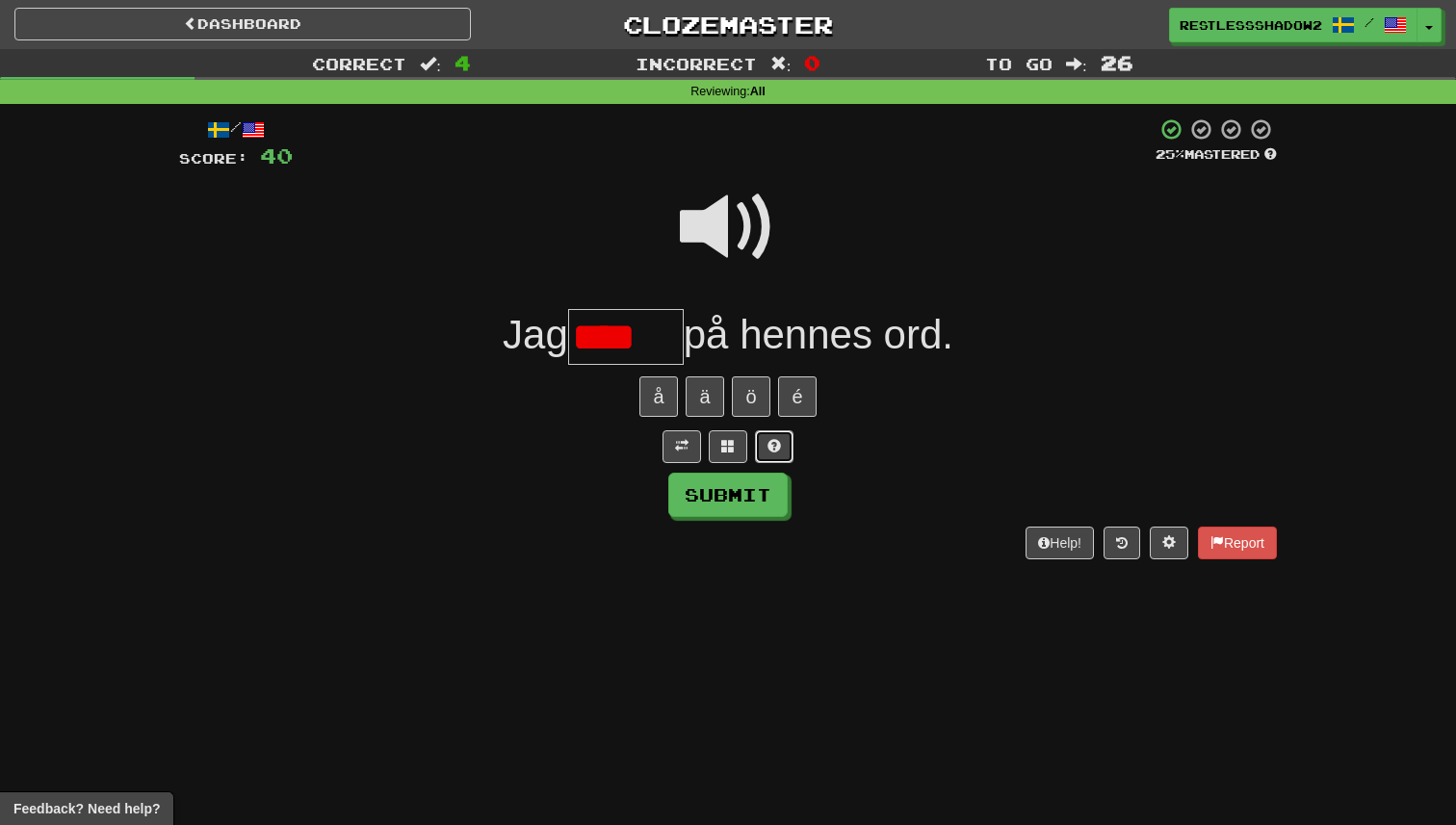 click at bounding box center [774, 447] 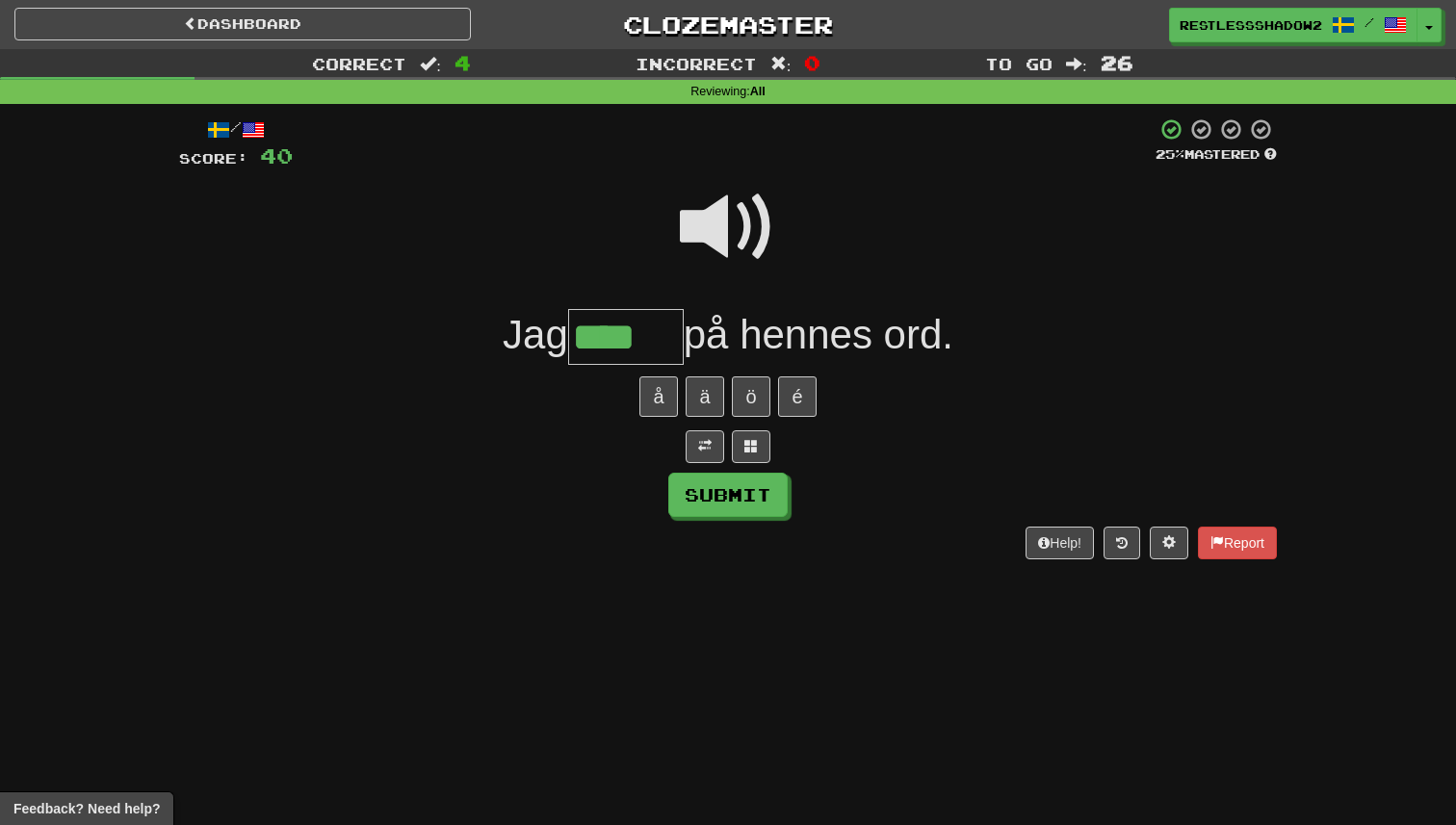 click at bounding box center (728, 227) 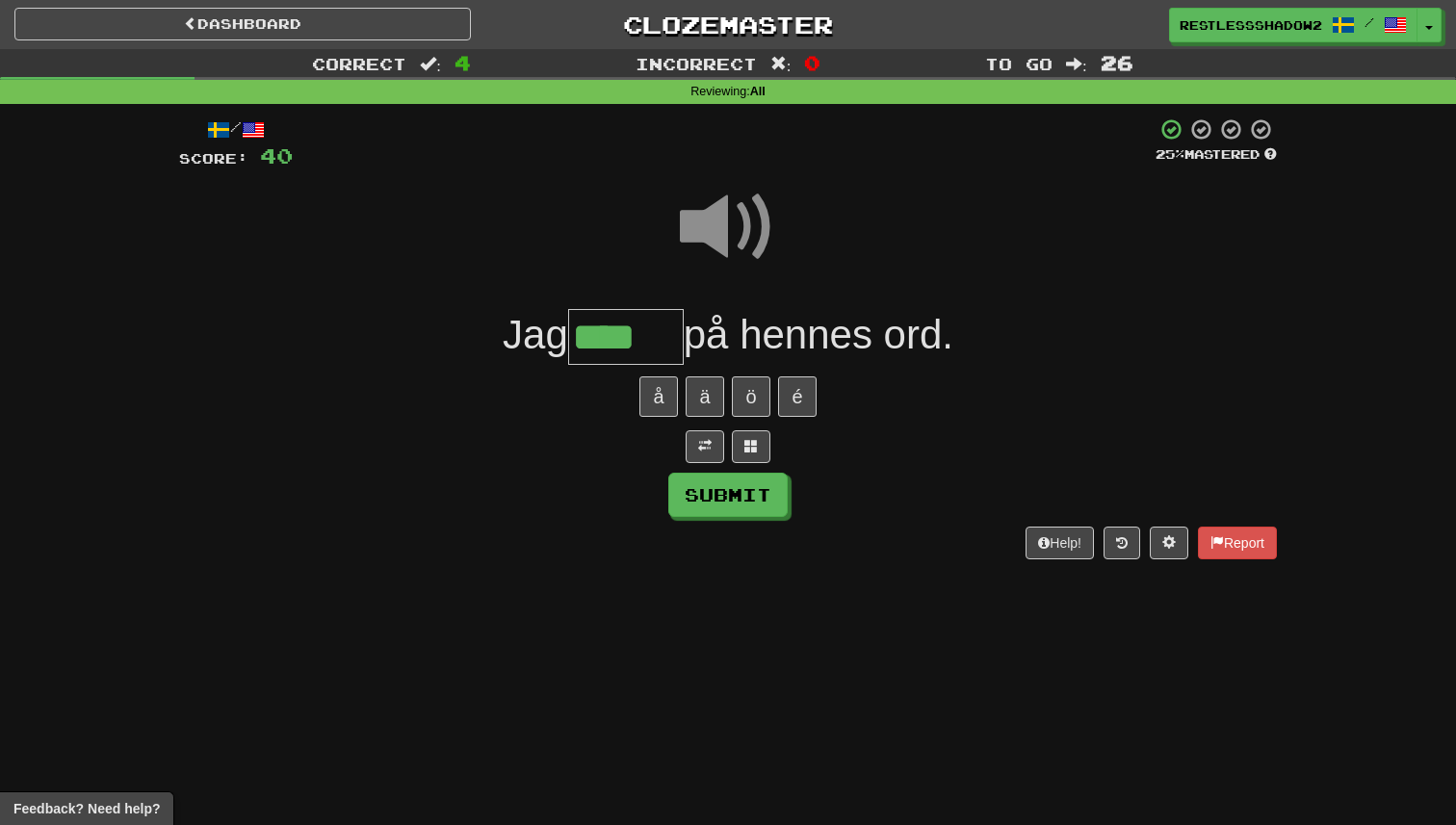 click on "****" at bounding box center [626, 337] 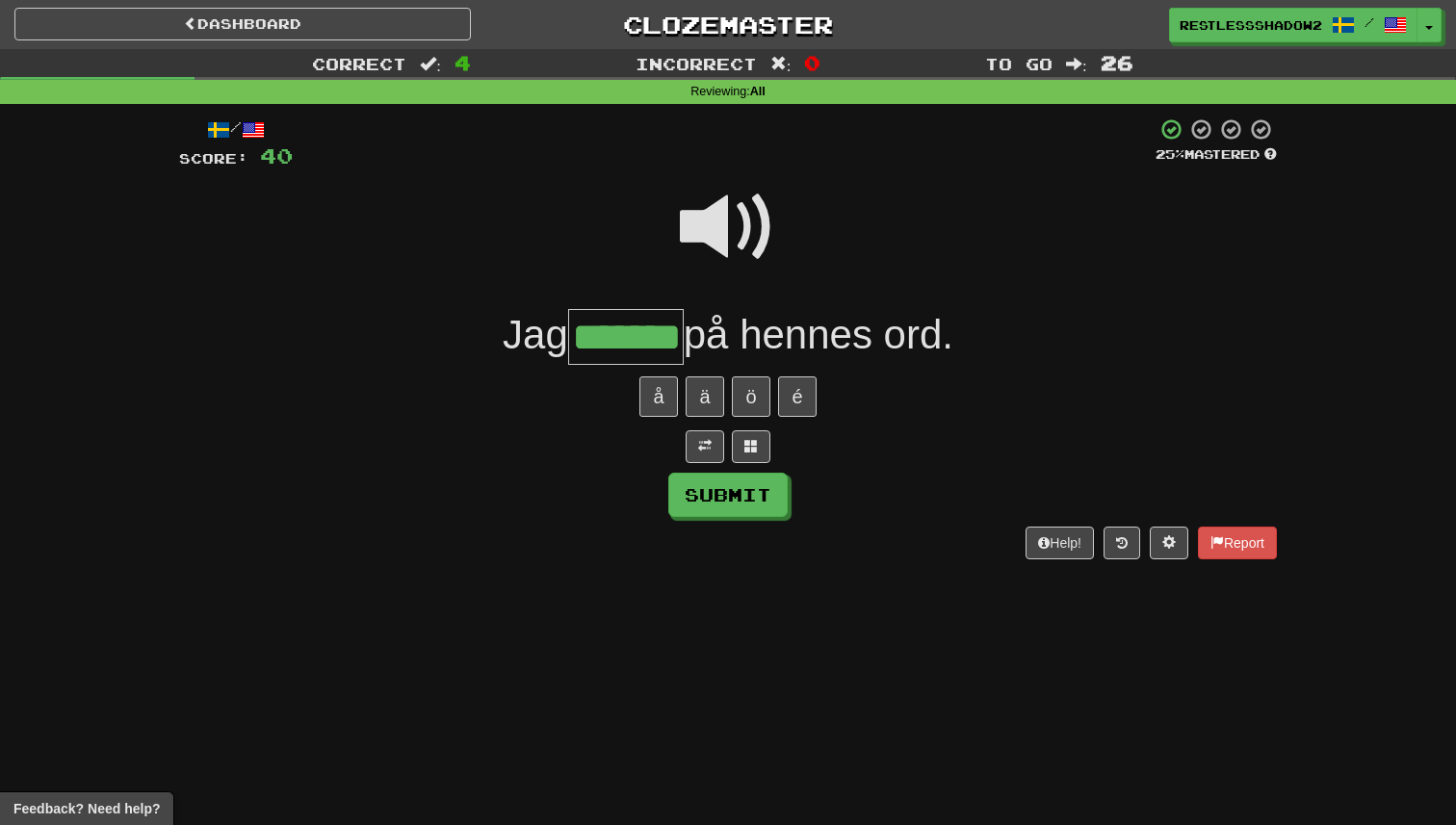 type on "*******" 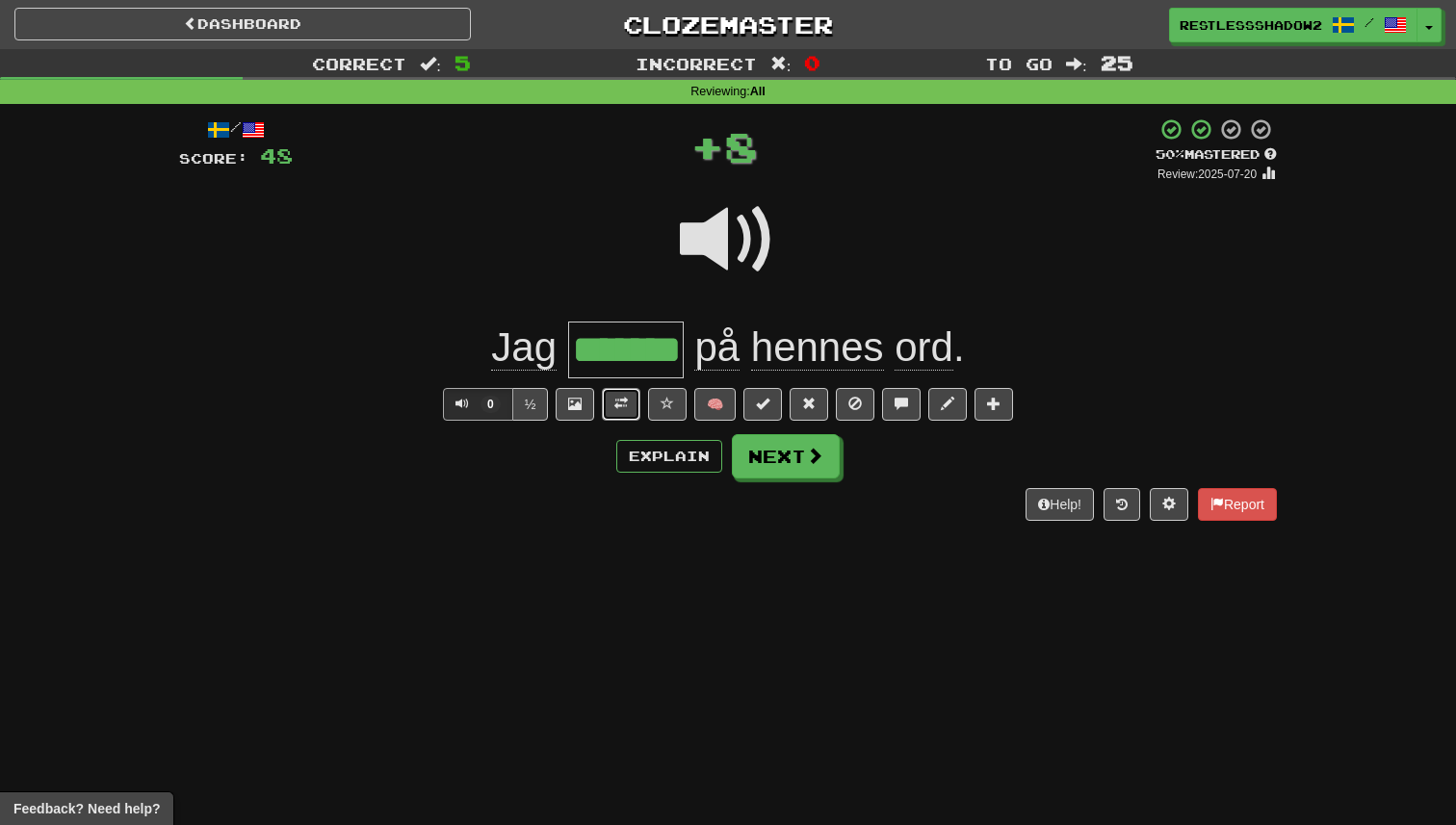 click at bounding box center [621, 404] 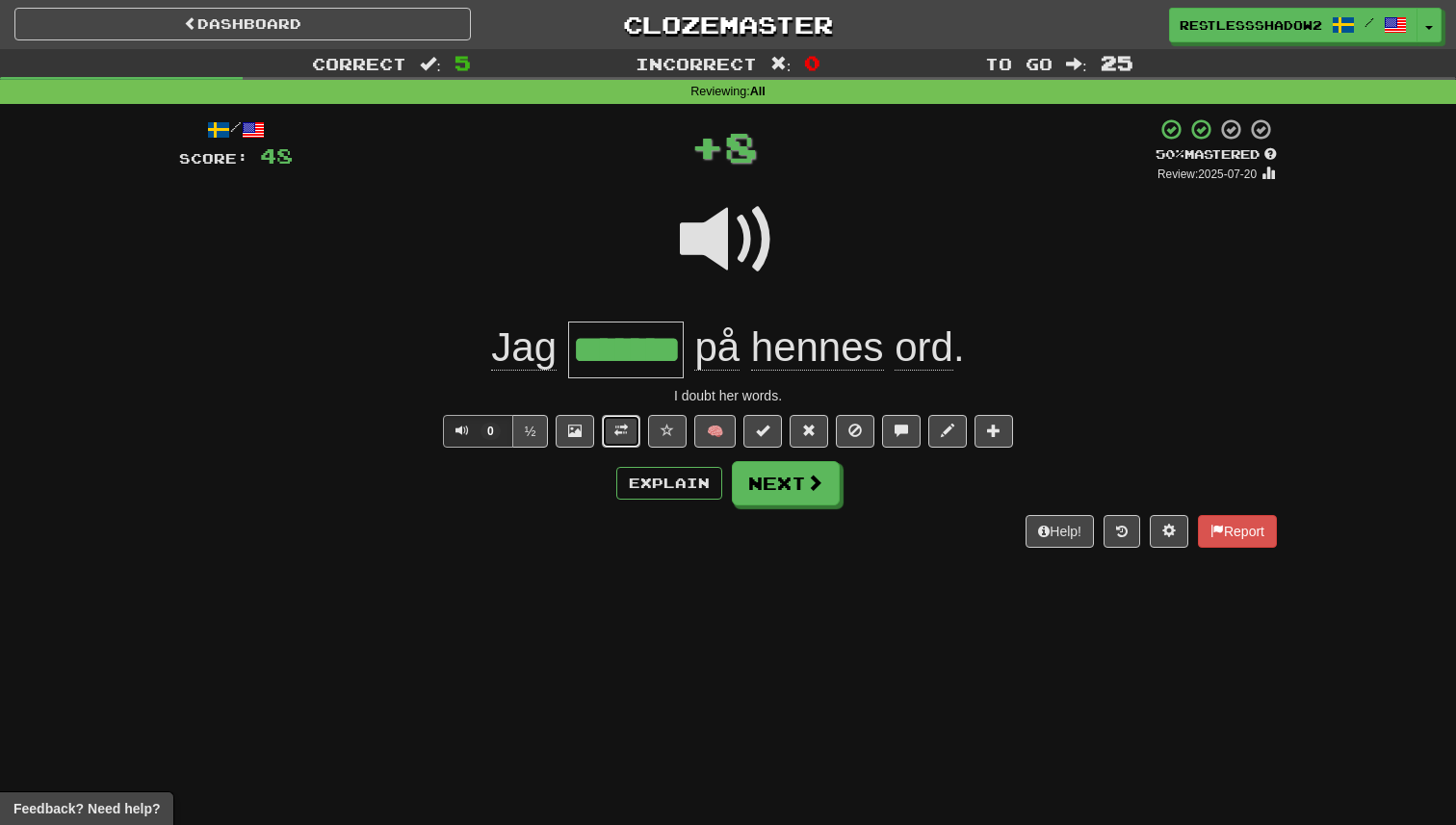 click at bounding box center [621, 431] 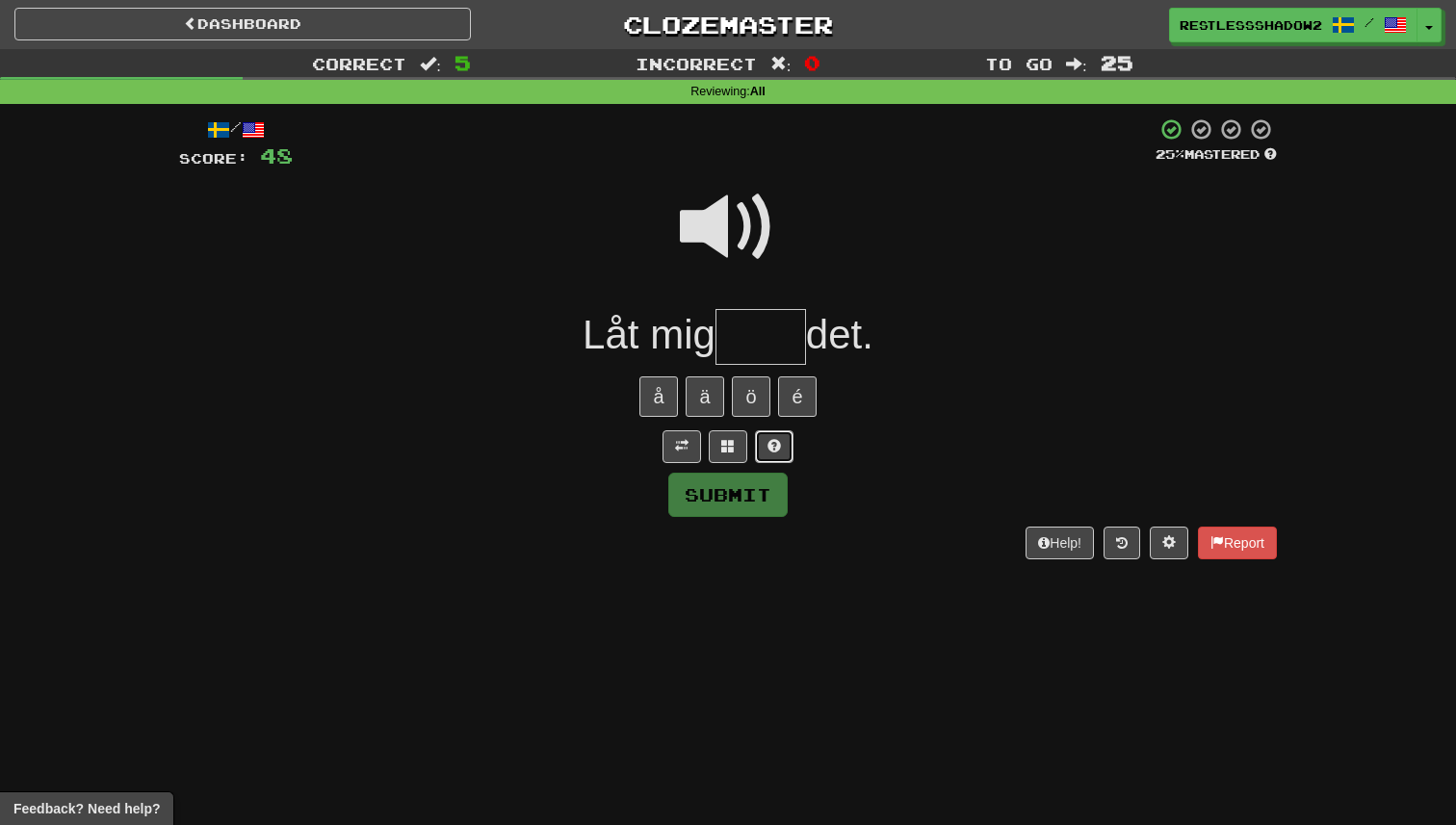click at bounding box center (774, 446) 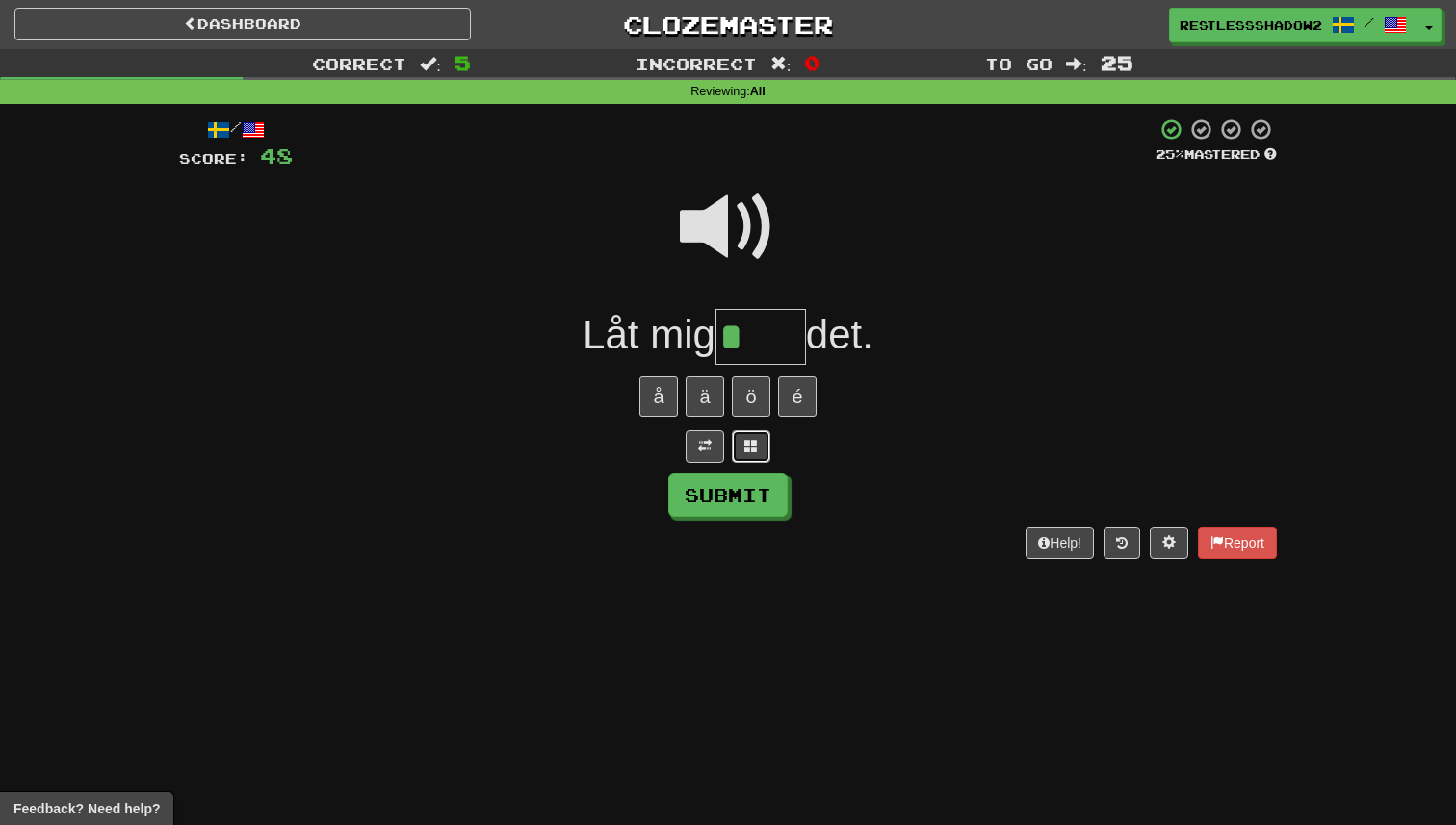 click at bounding box center [751, 447] 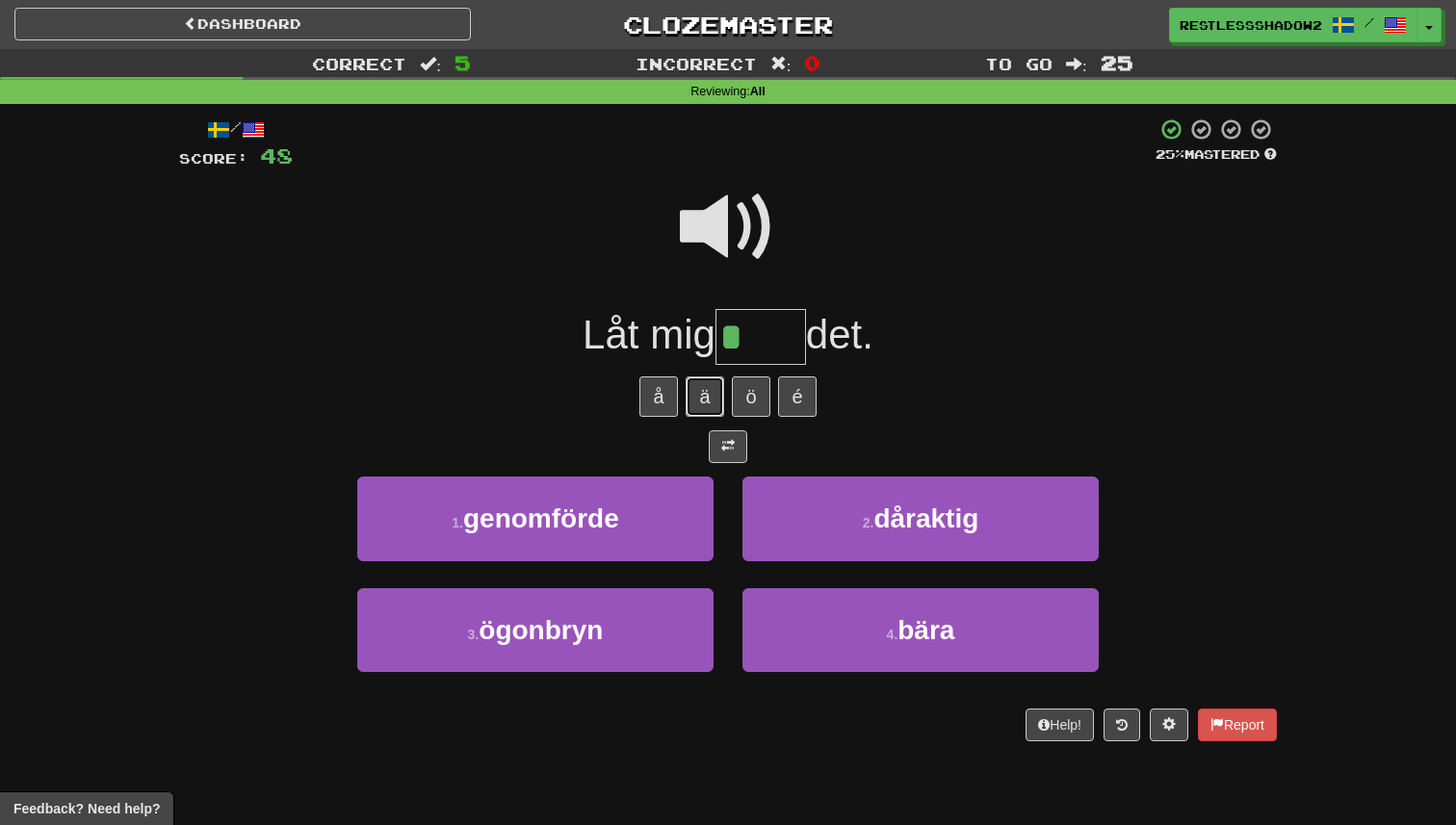 click on "ä" at bounding box center (705, 397) 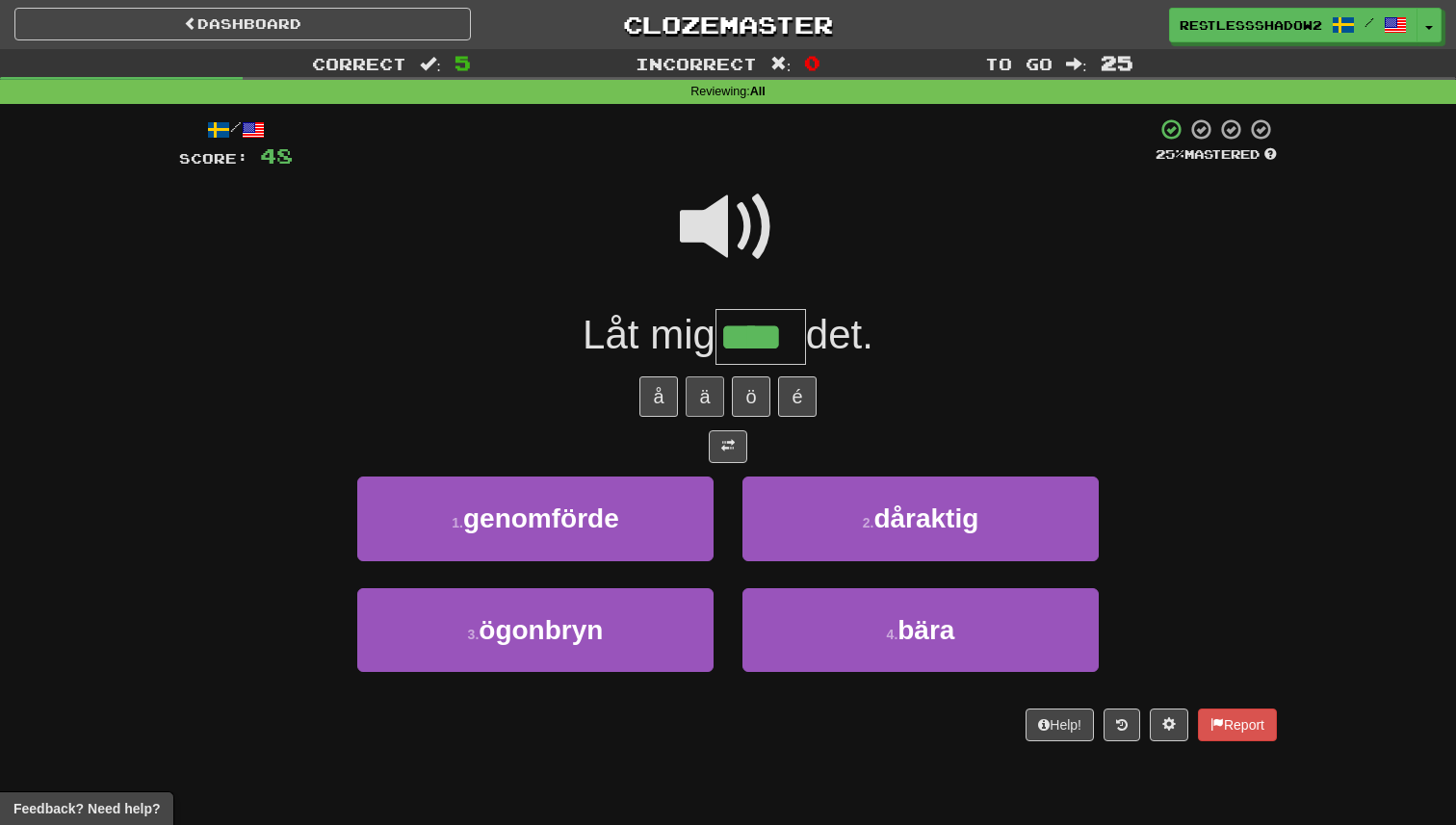 type on "****" 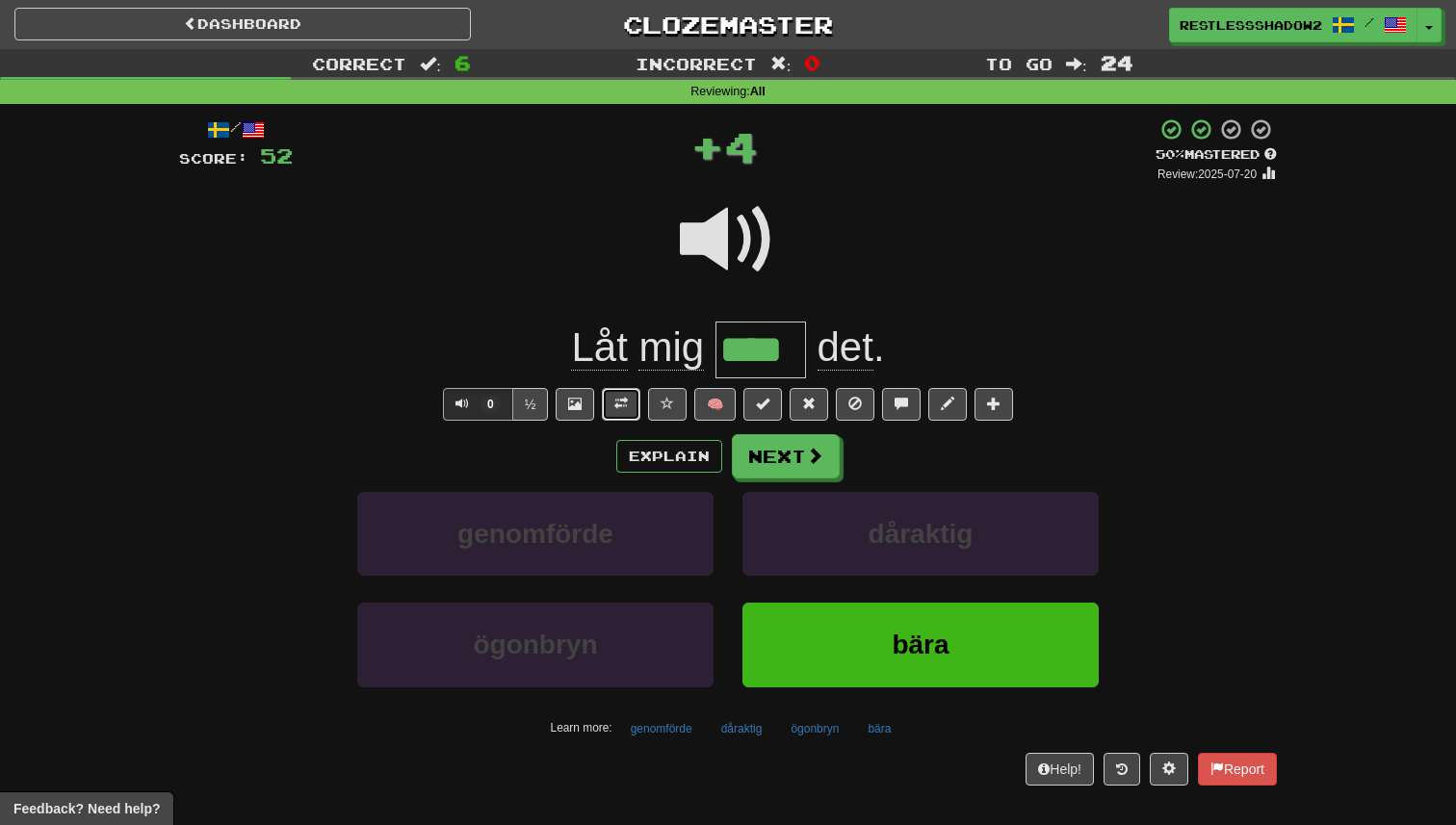 click at bounding box center [621, 403] 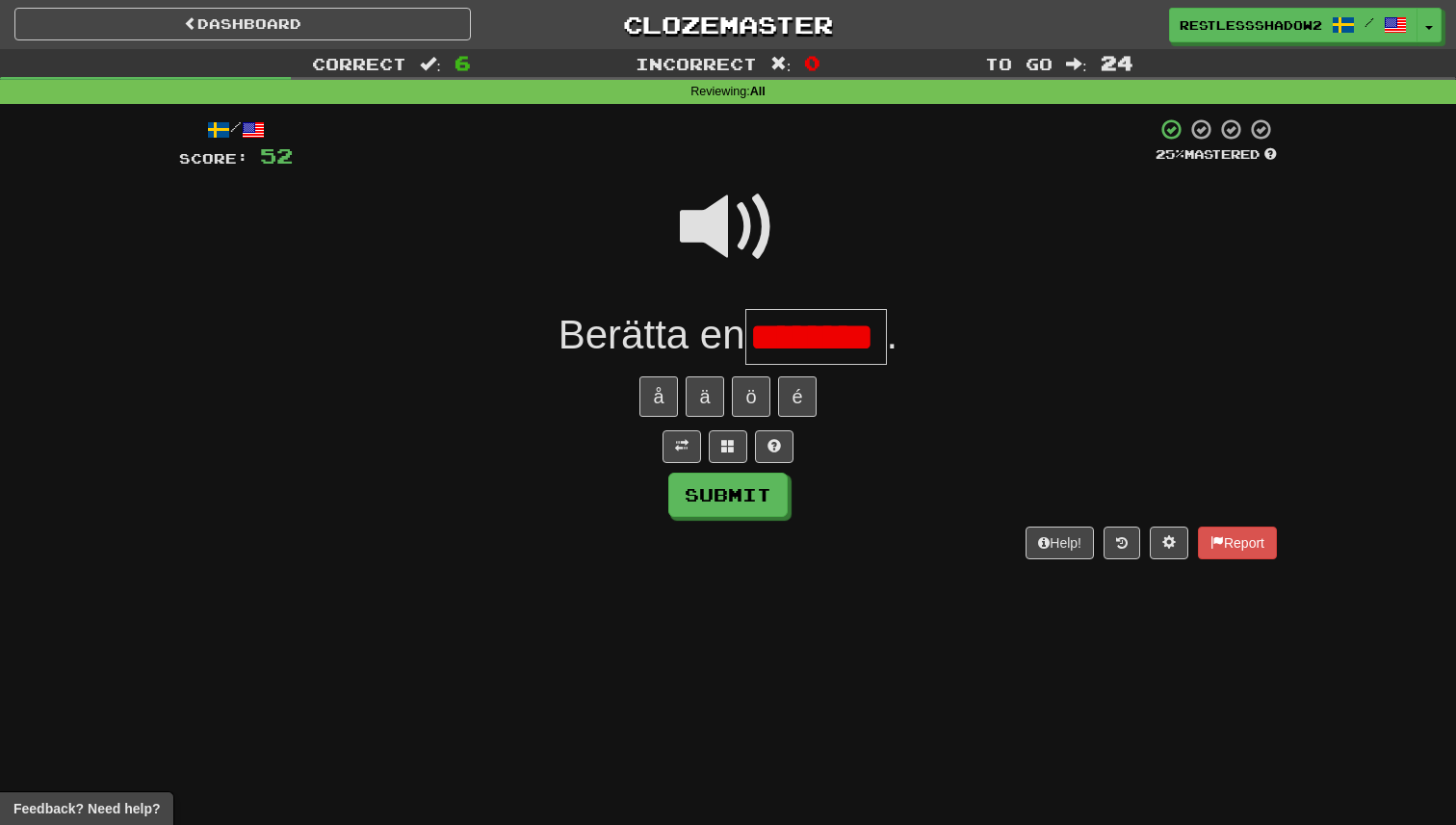 scroll, scrollTop: 0, scrollLeft: 0, axis: both 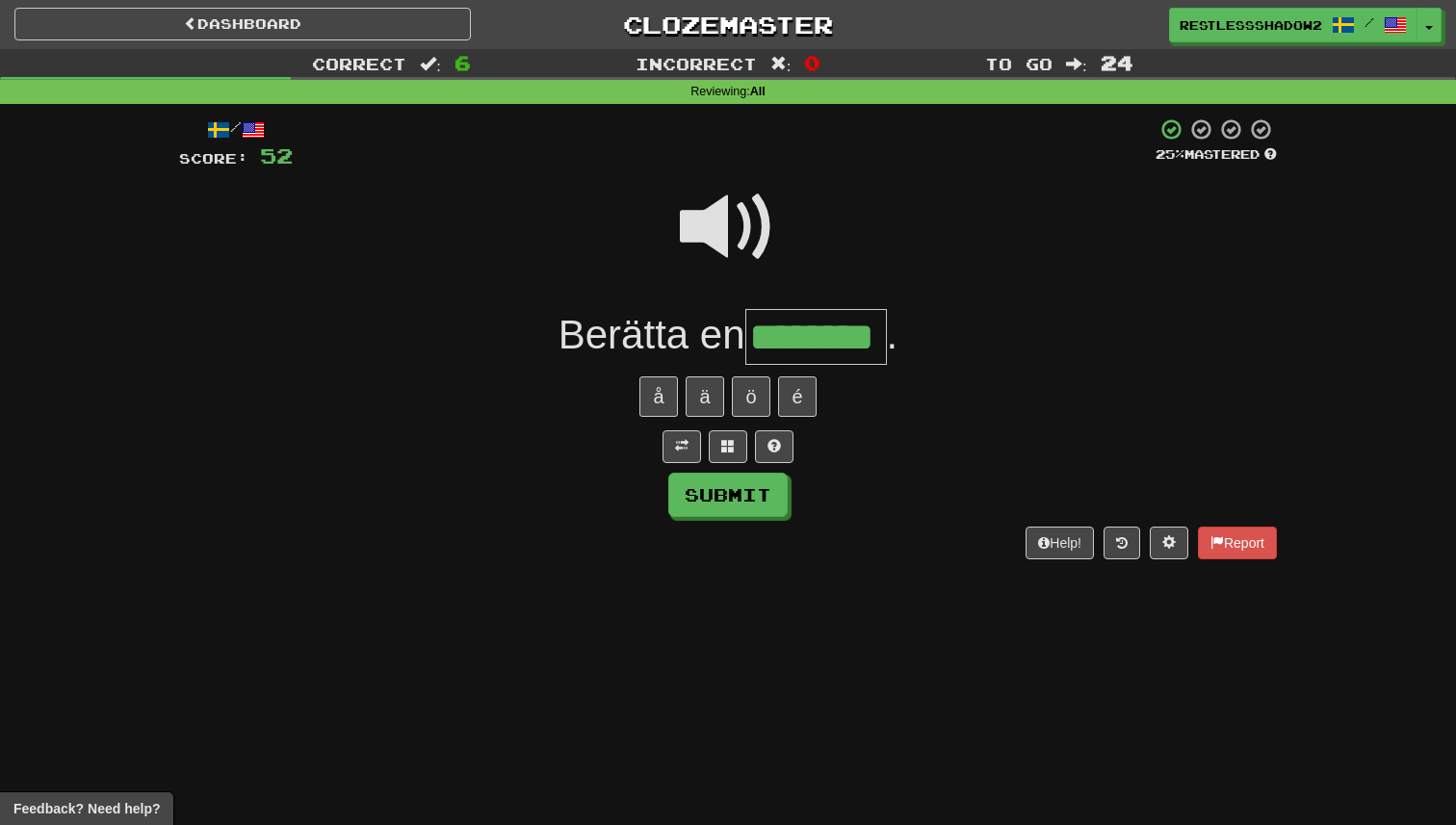 type on "********" 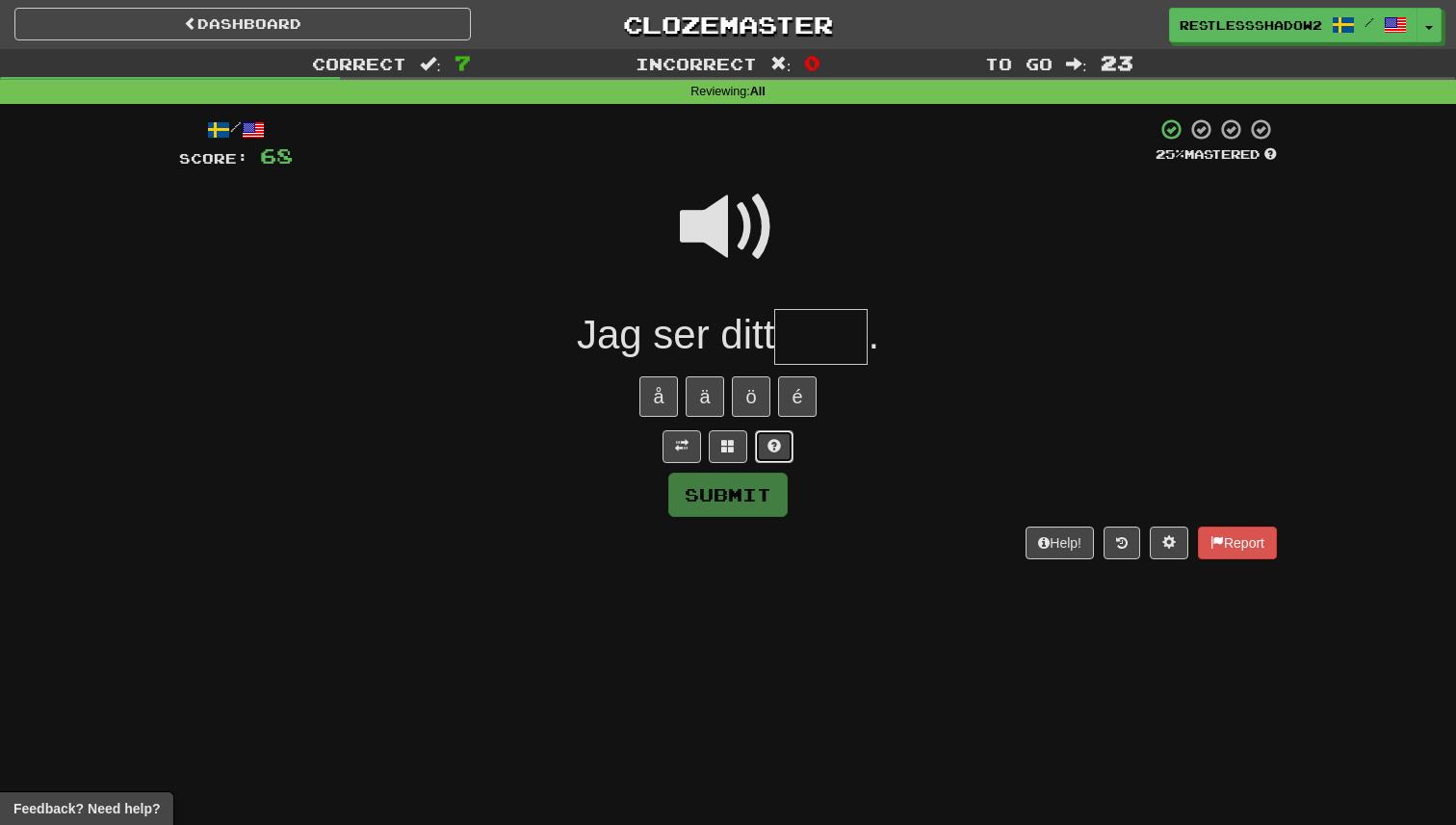 click at bounding box center (774, 446) 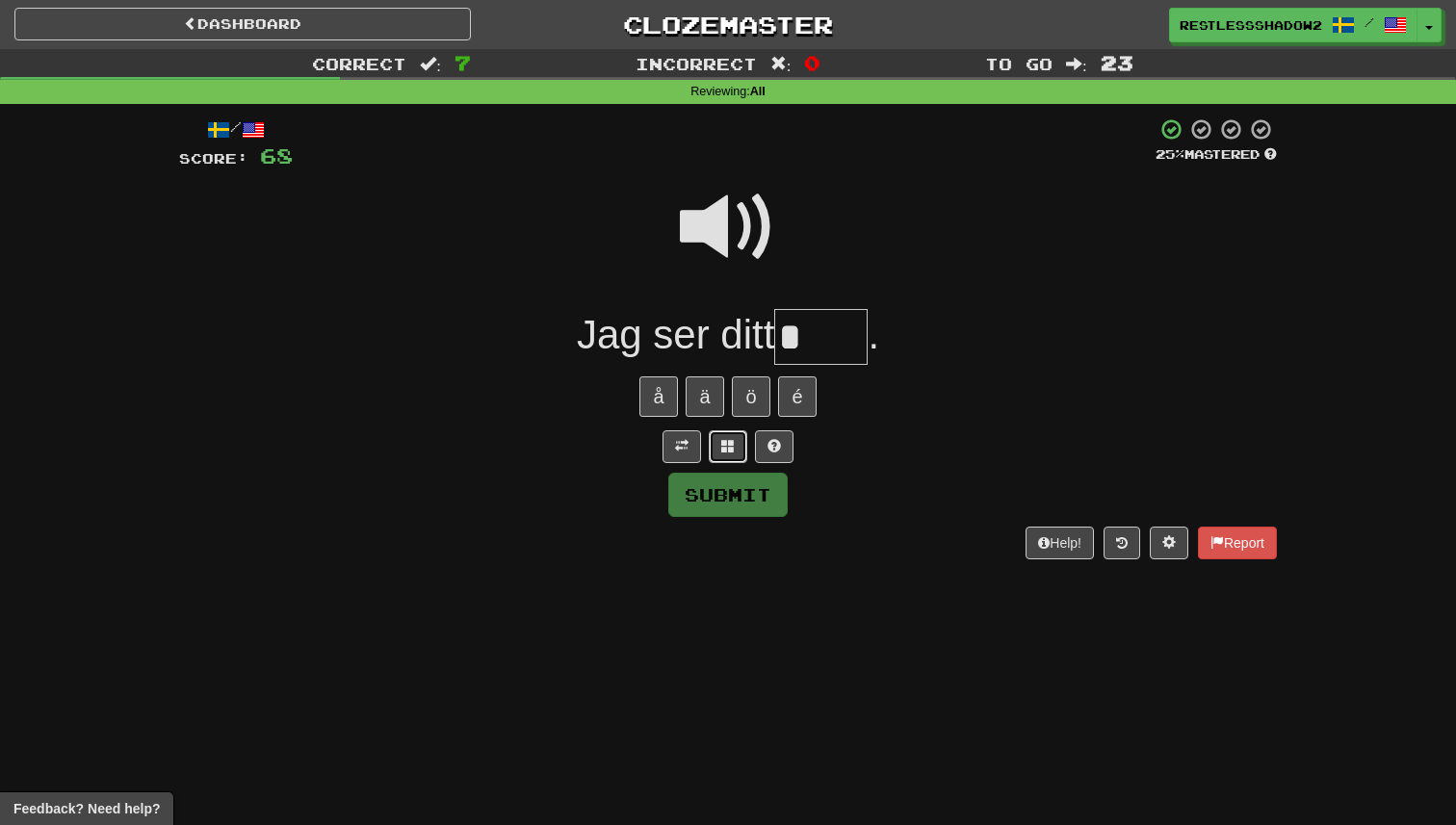 click at bounding box center (728, 446) 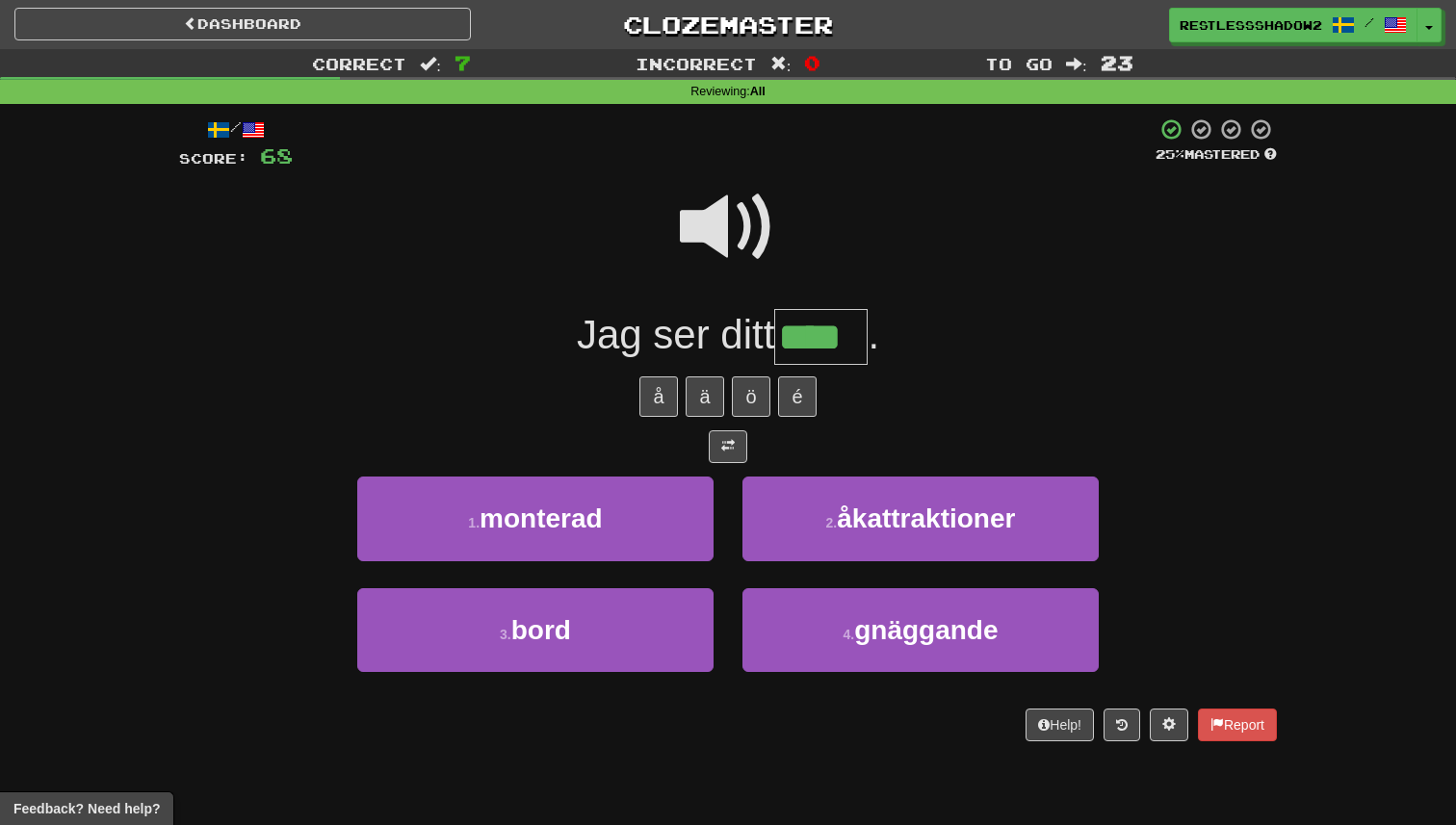 type on "****" 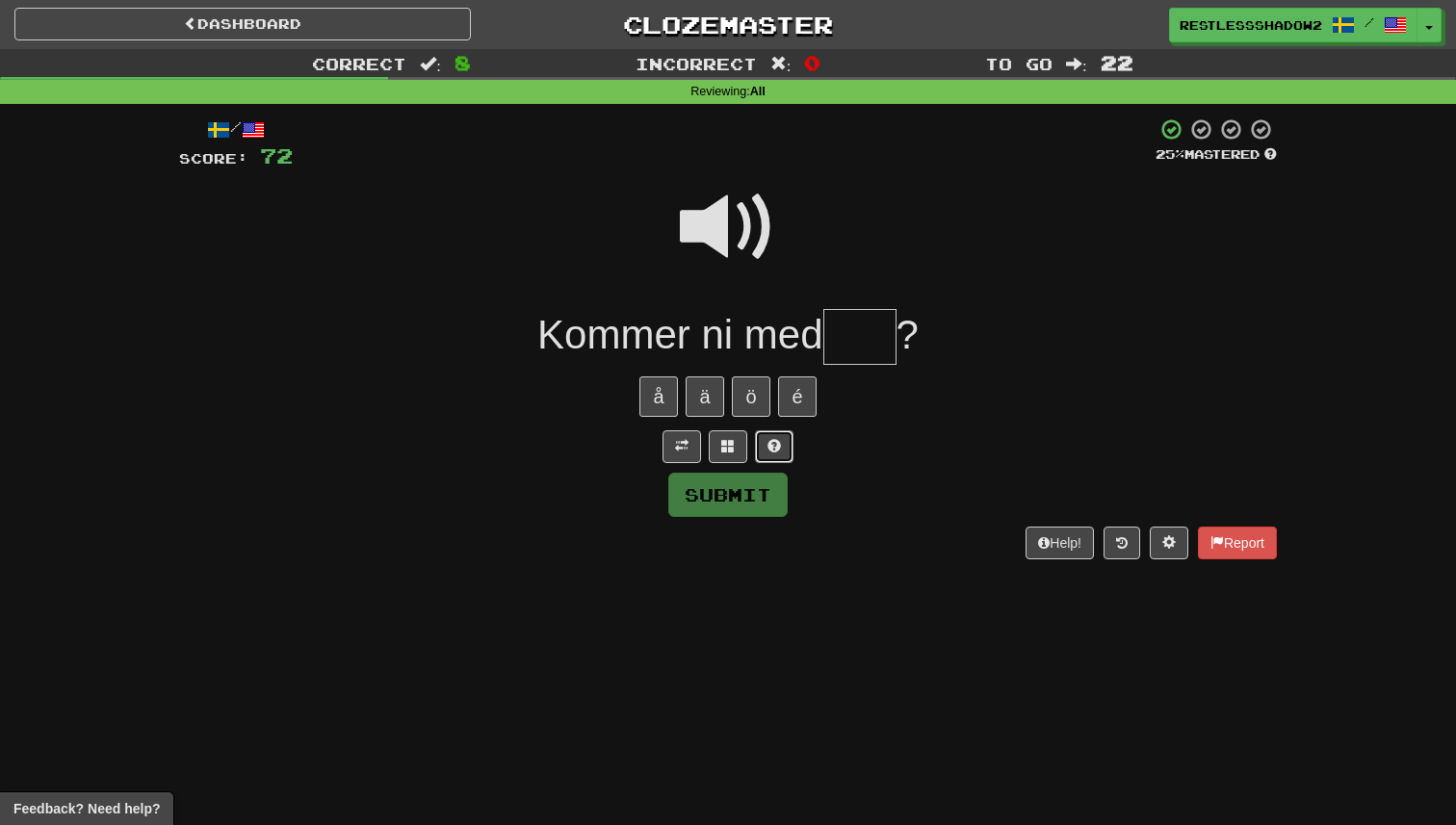 click at bounding box center (774, 446) 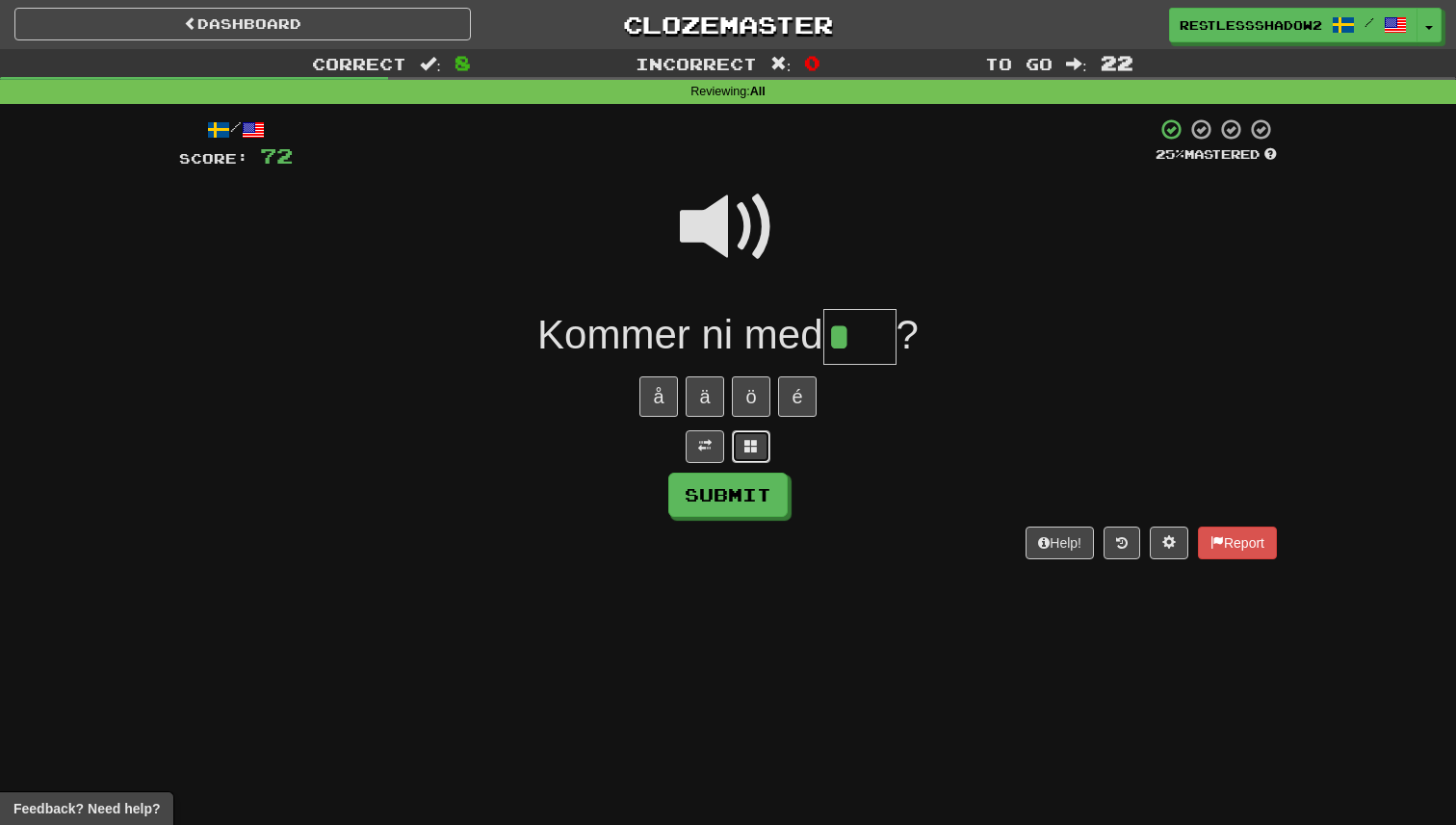 click at bounding box center (751, 447) 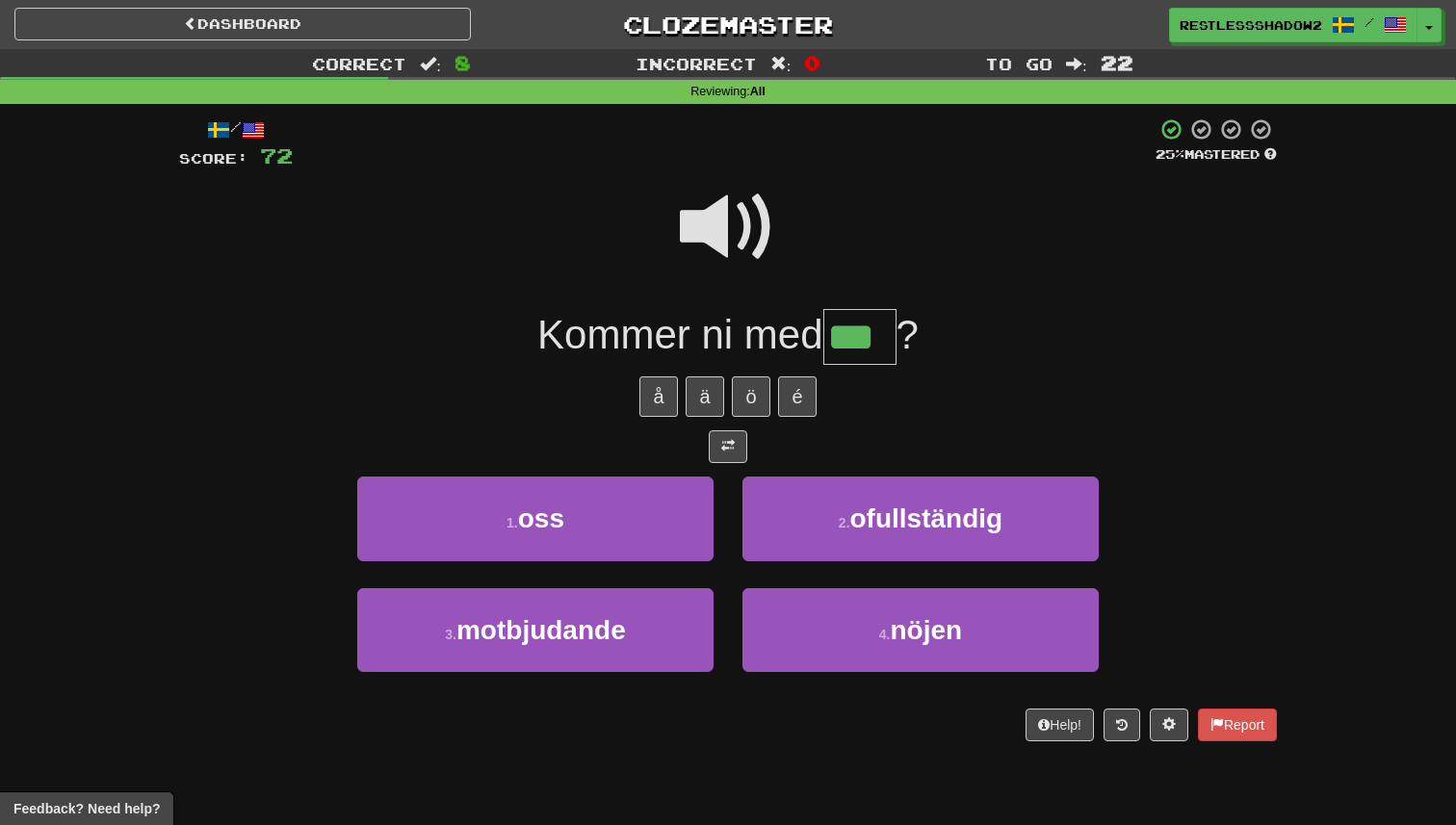 type on "***" 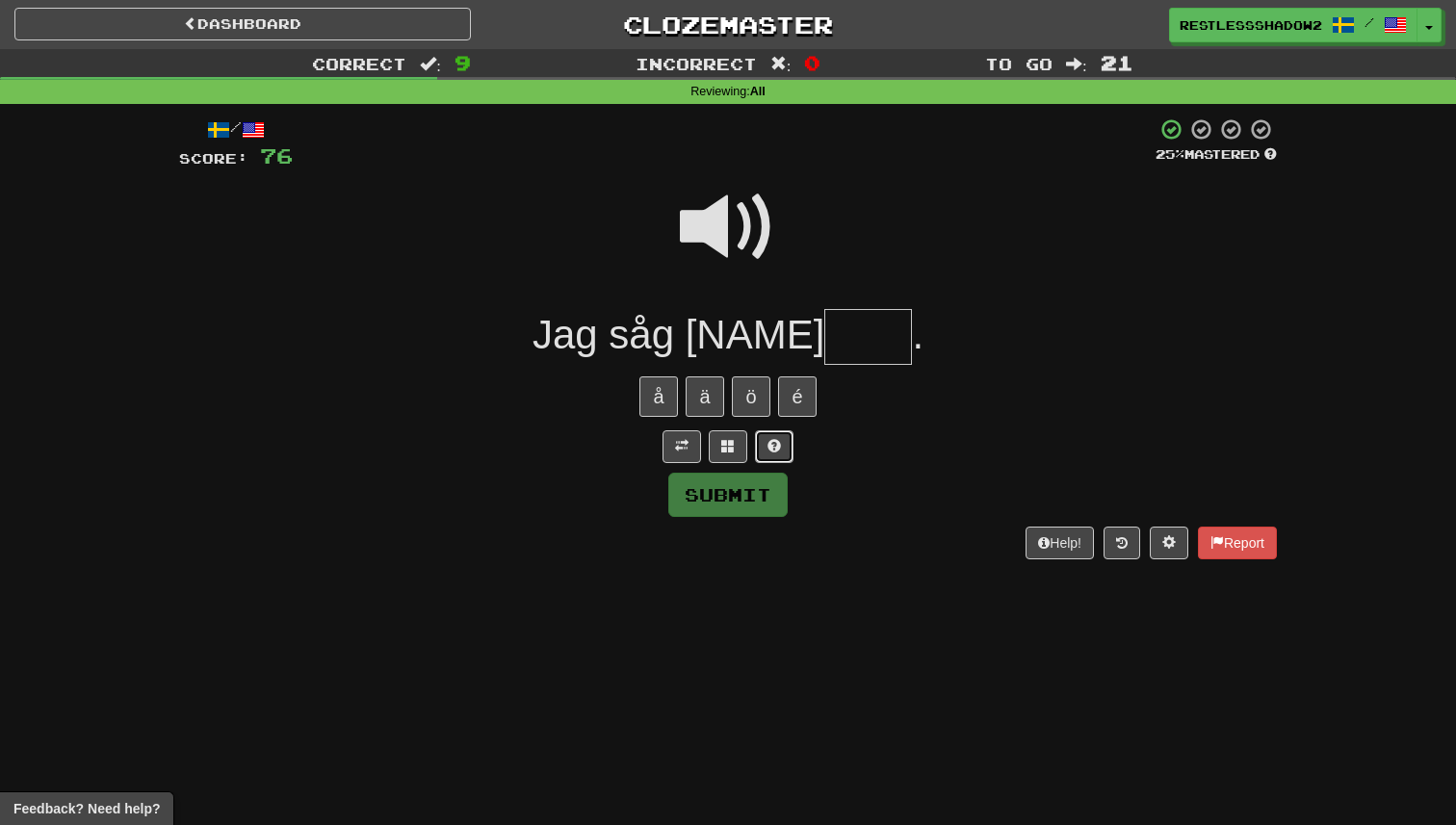 click at bounding box center [774, 447] 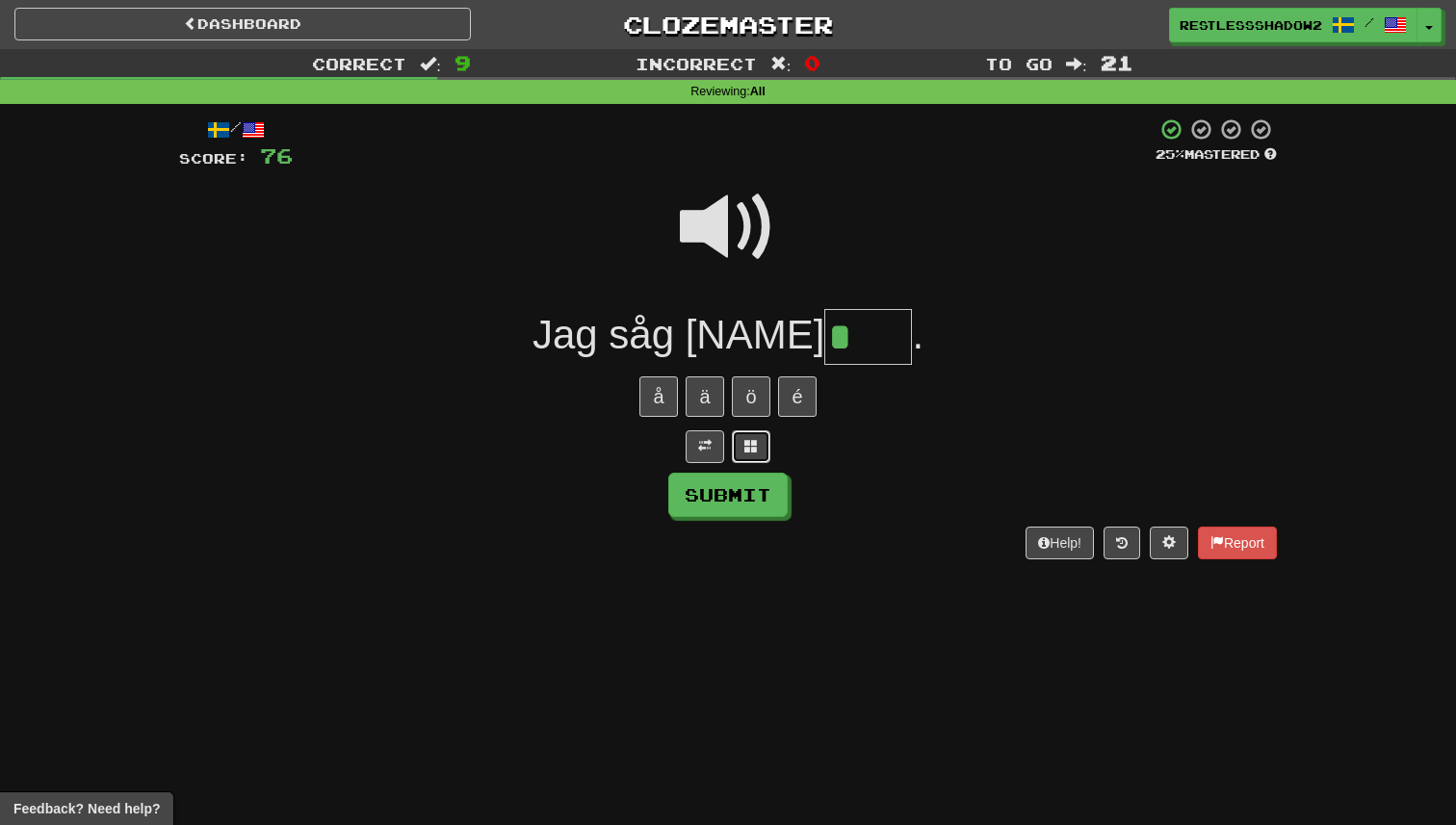click at bounding box center (751, 447) 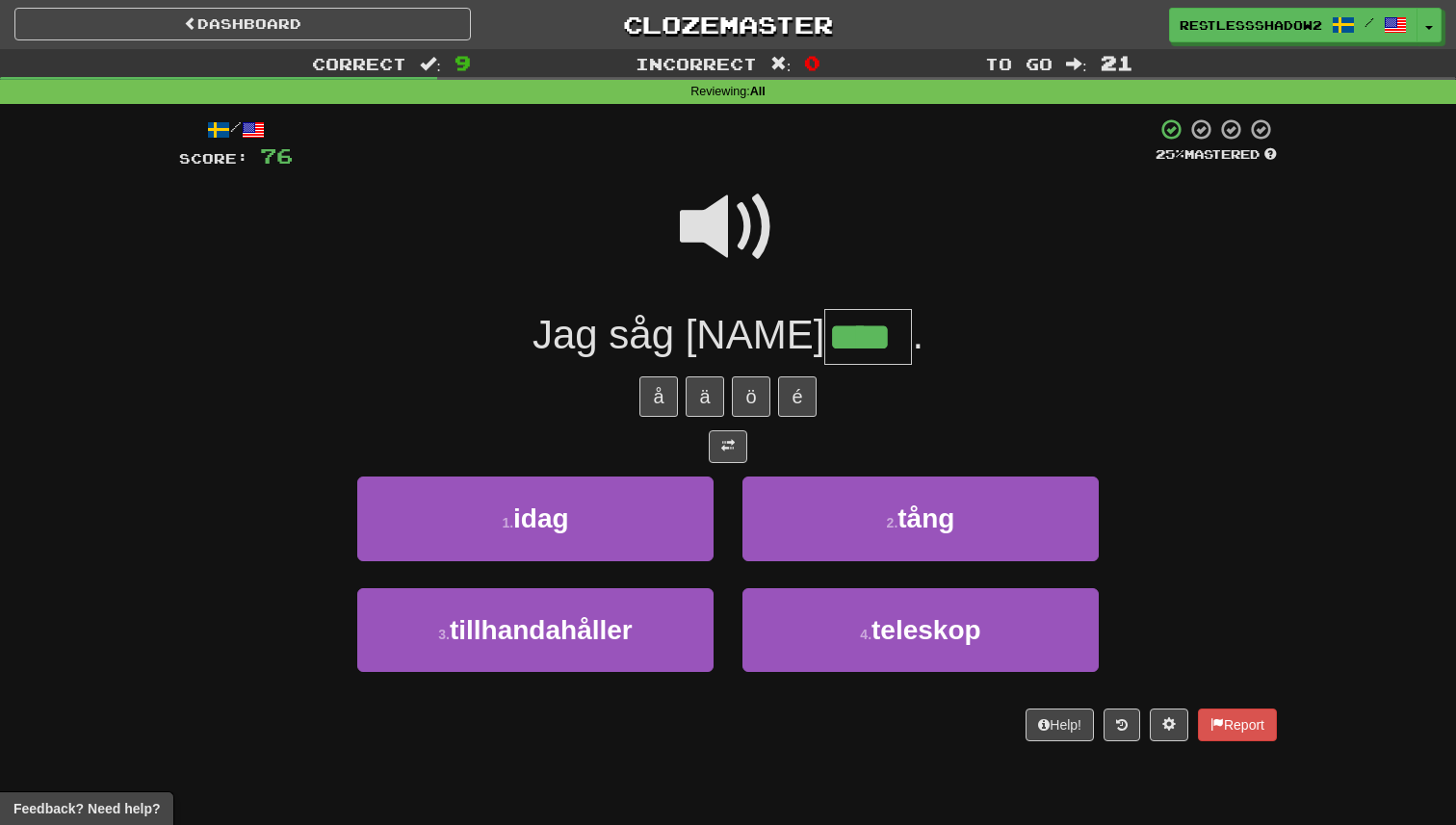 type on "****" 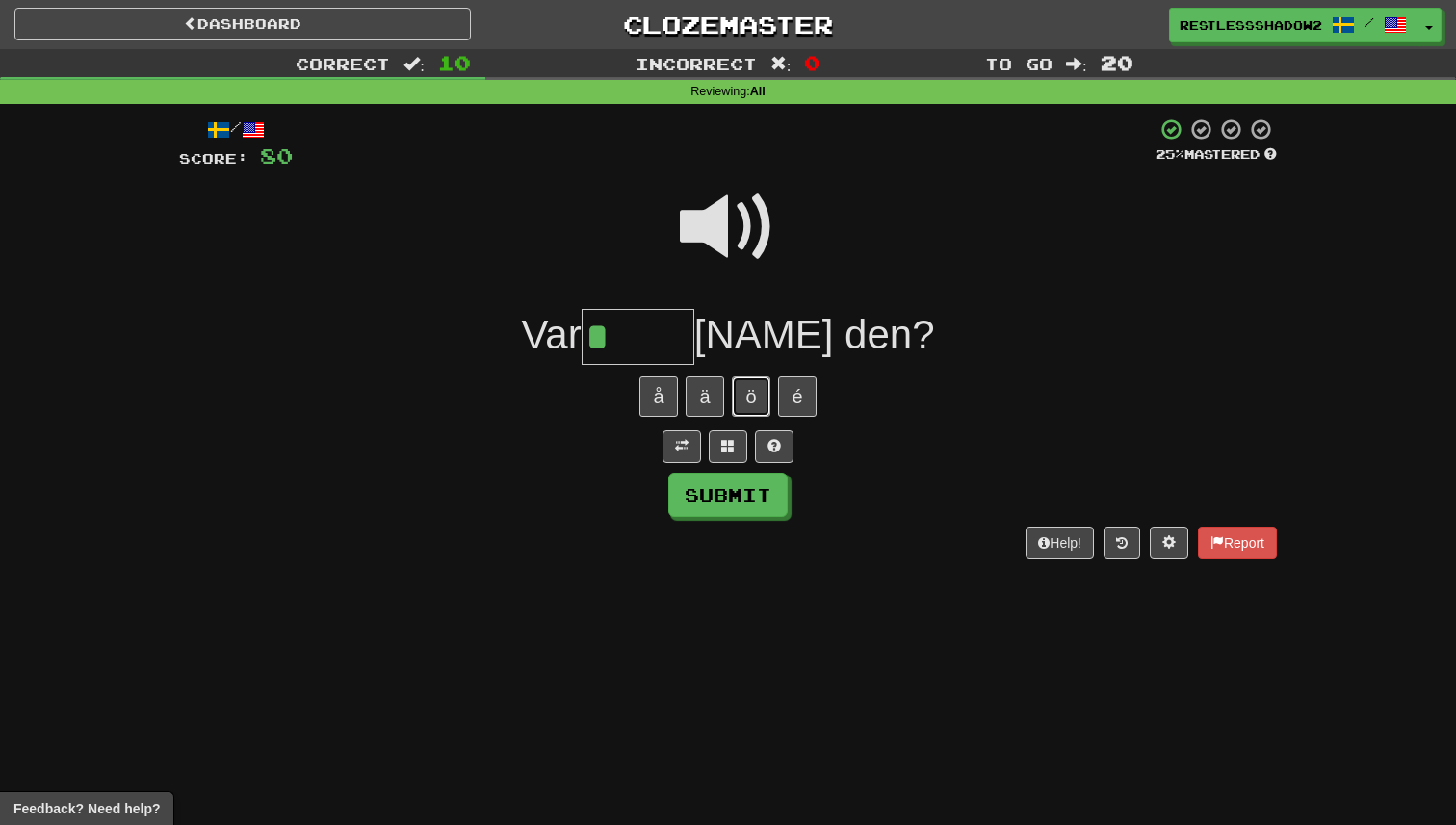 click on "ö" at bounding box center (751, 397) 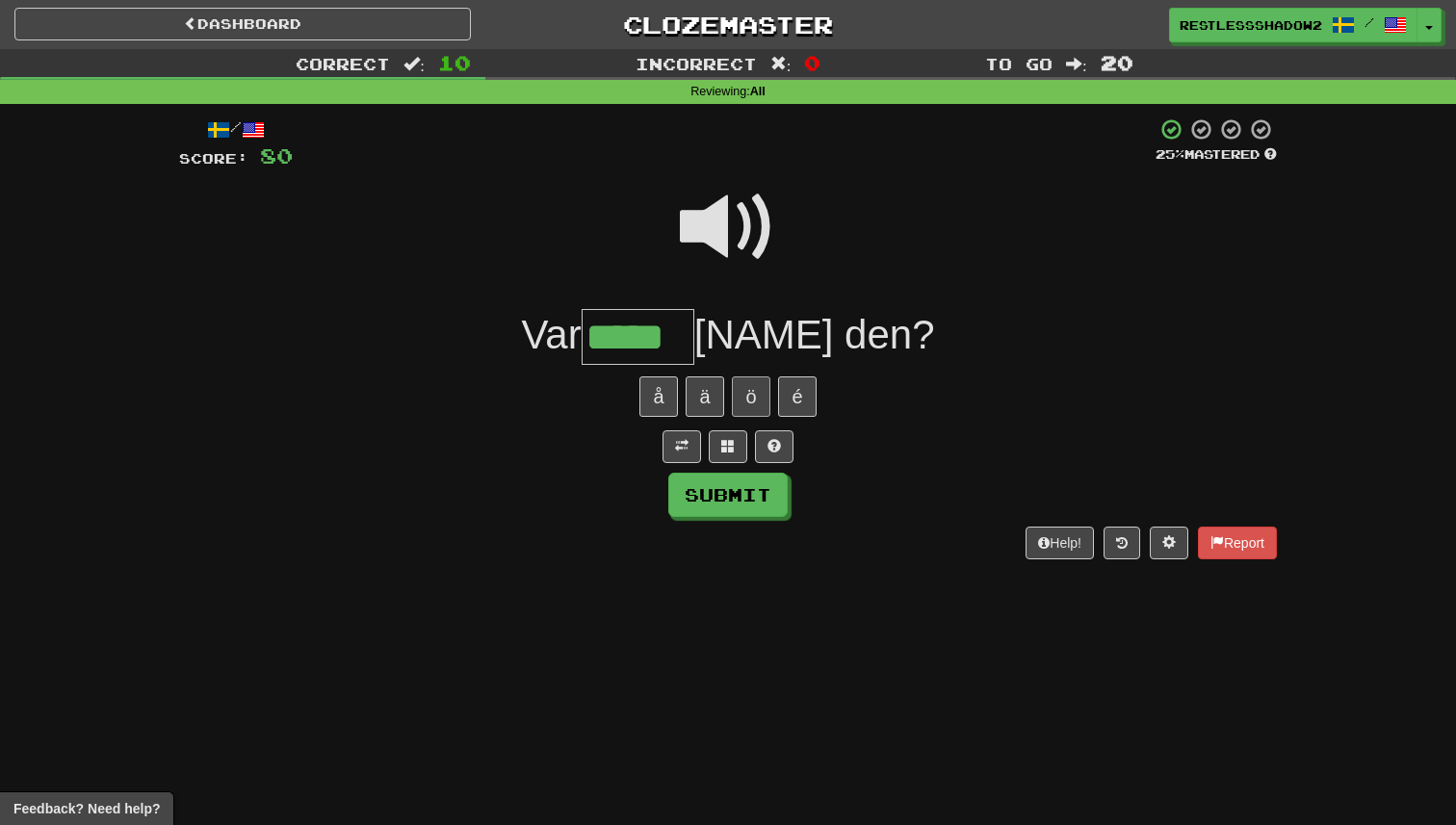 type on "*****" 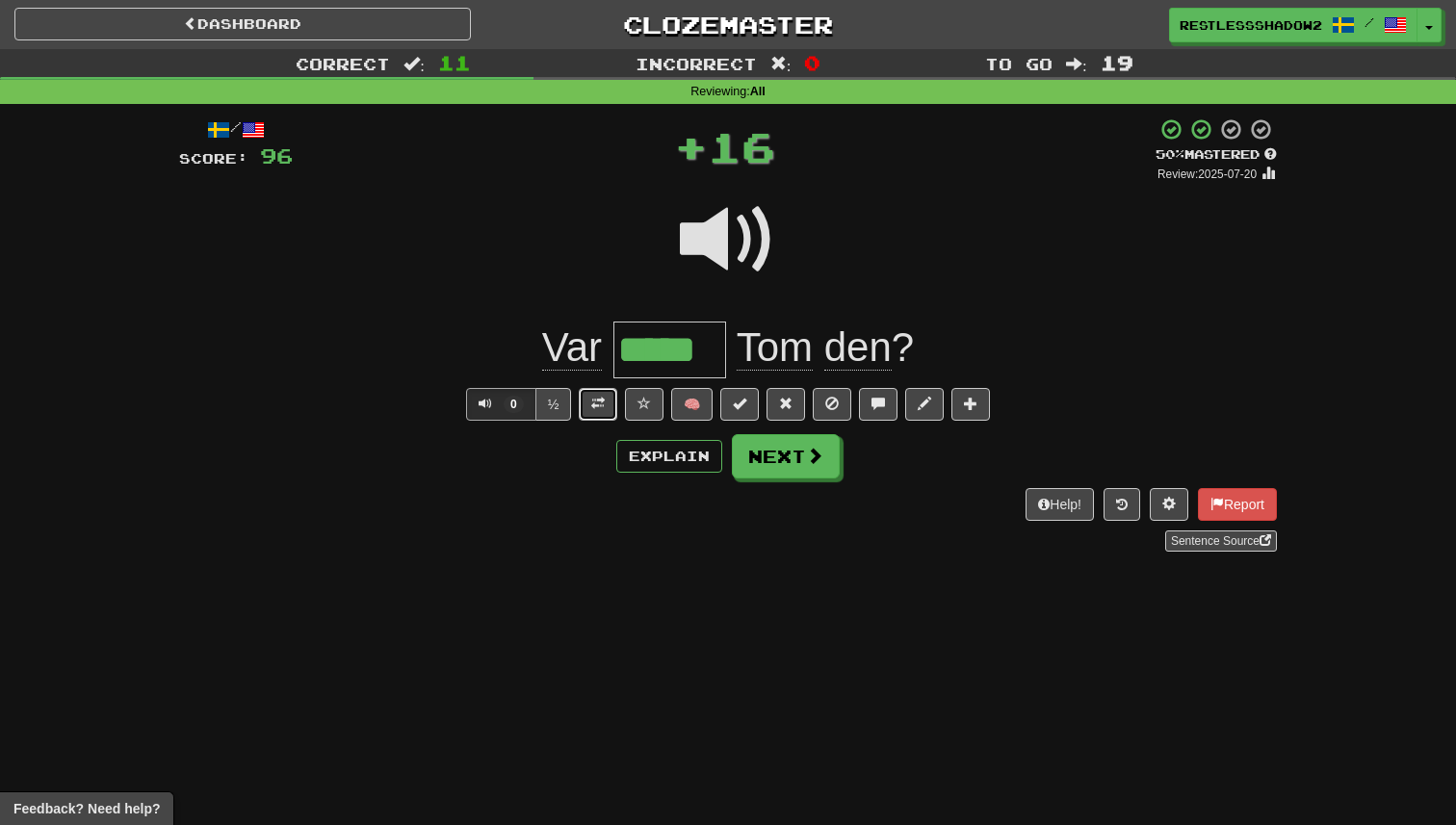 click at bounding box center [598, 403] 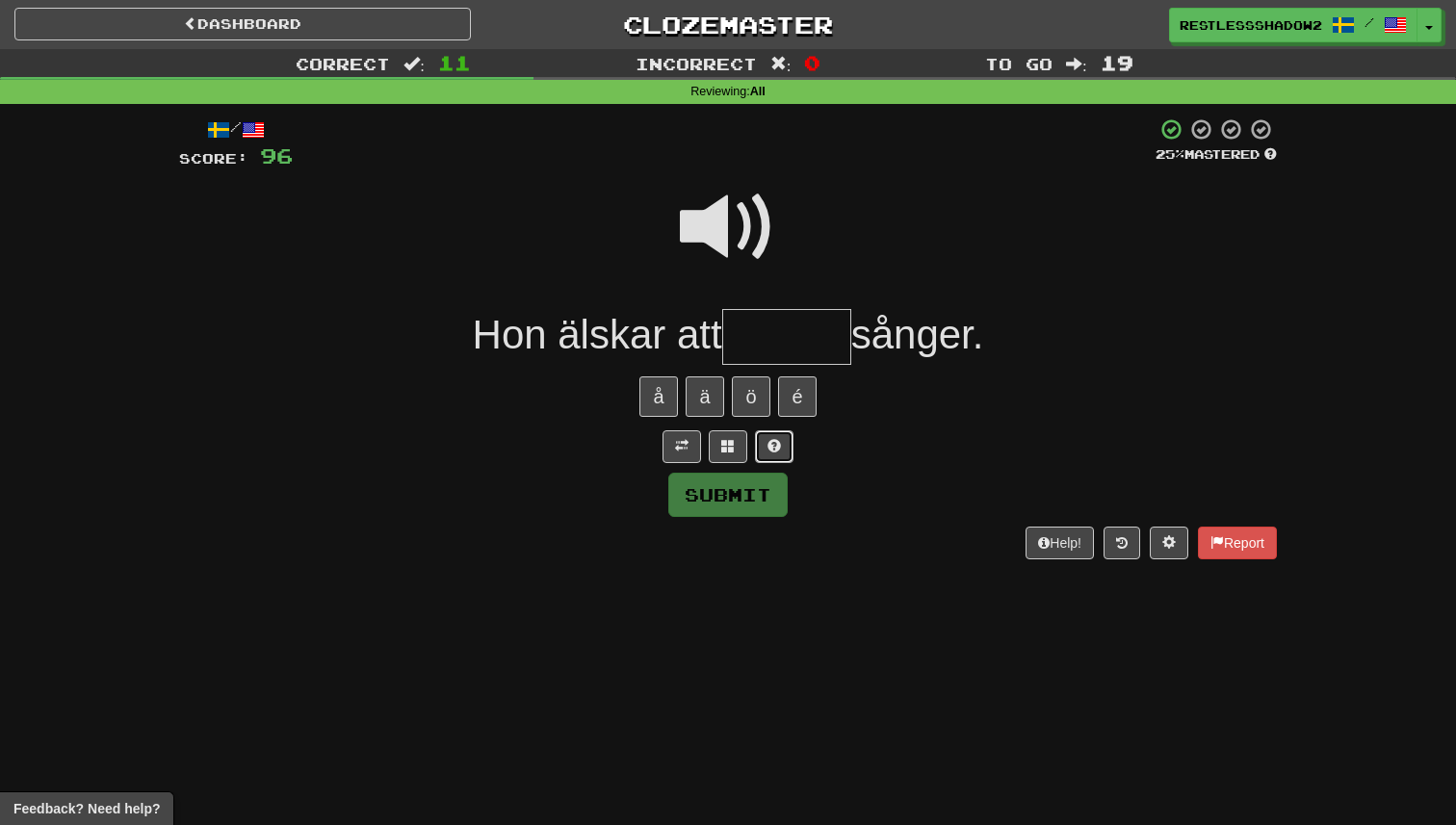 click at bounding box center [774, 446] 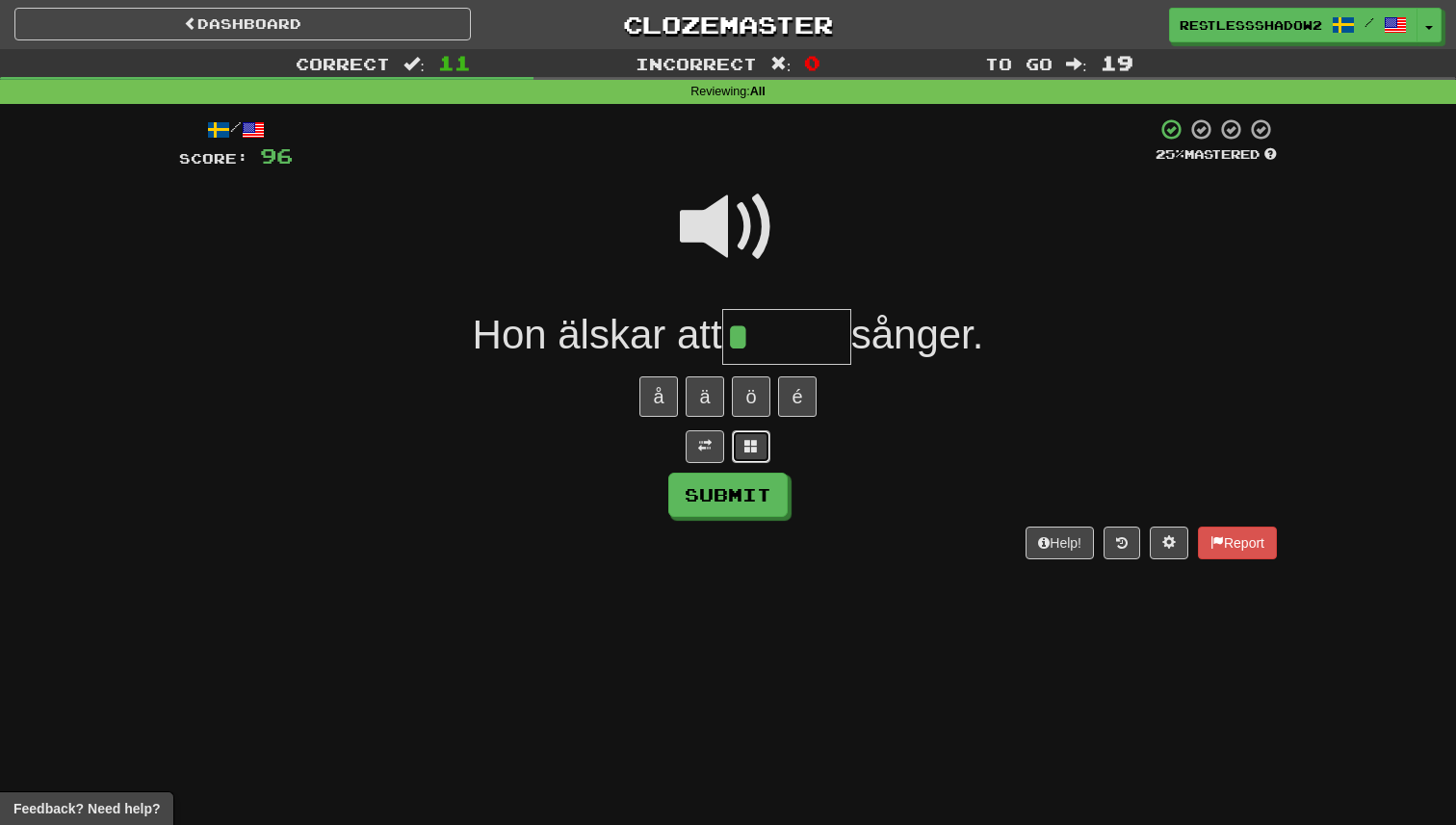 click at bounding box center (751, 446) 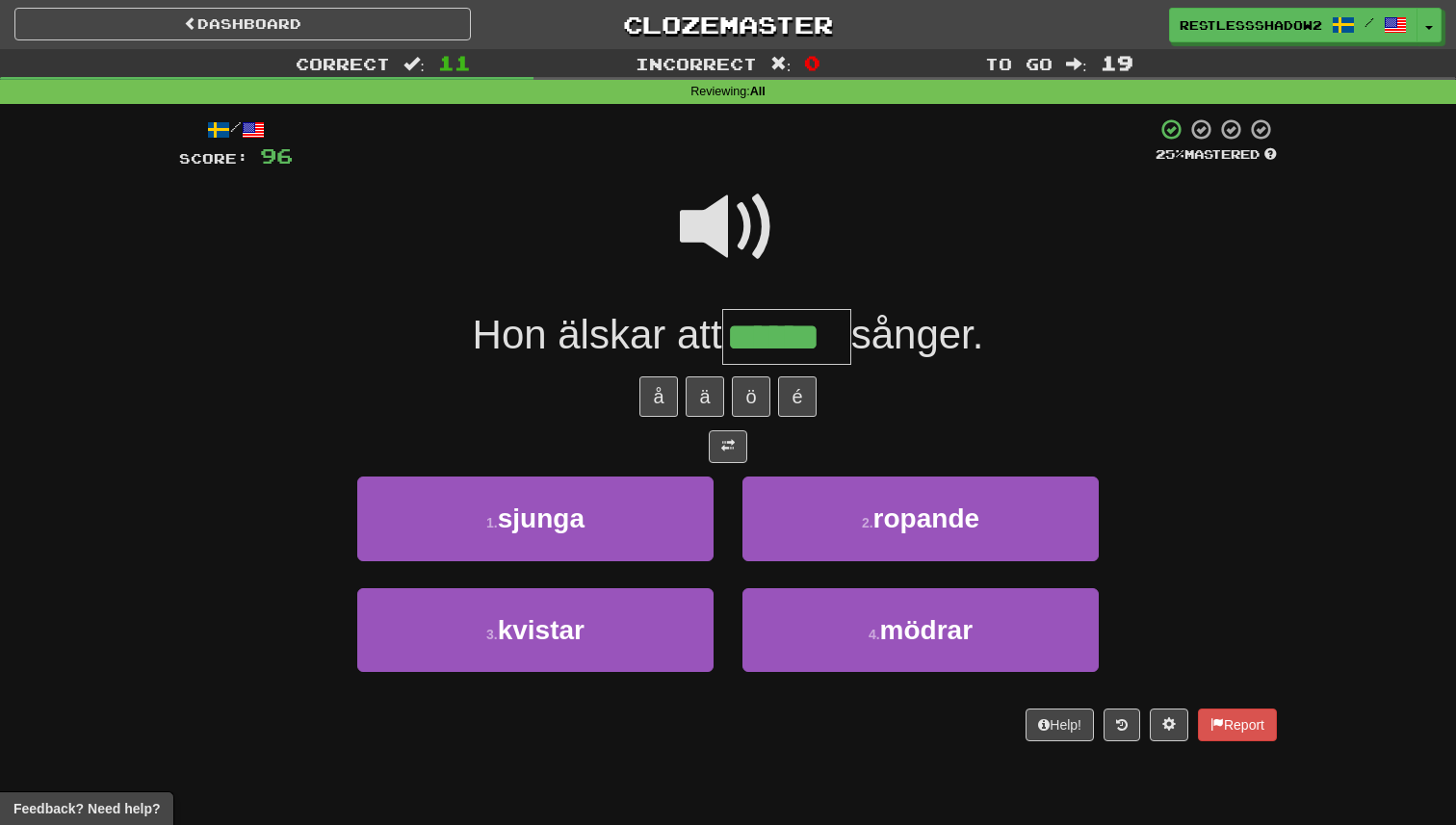 type on "******" 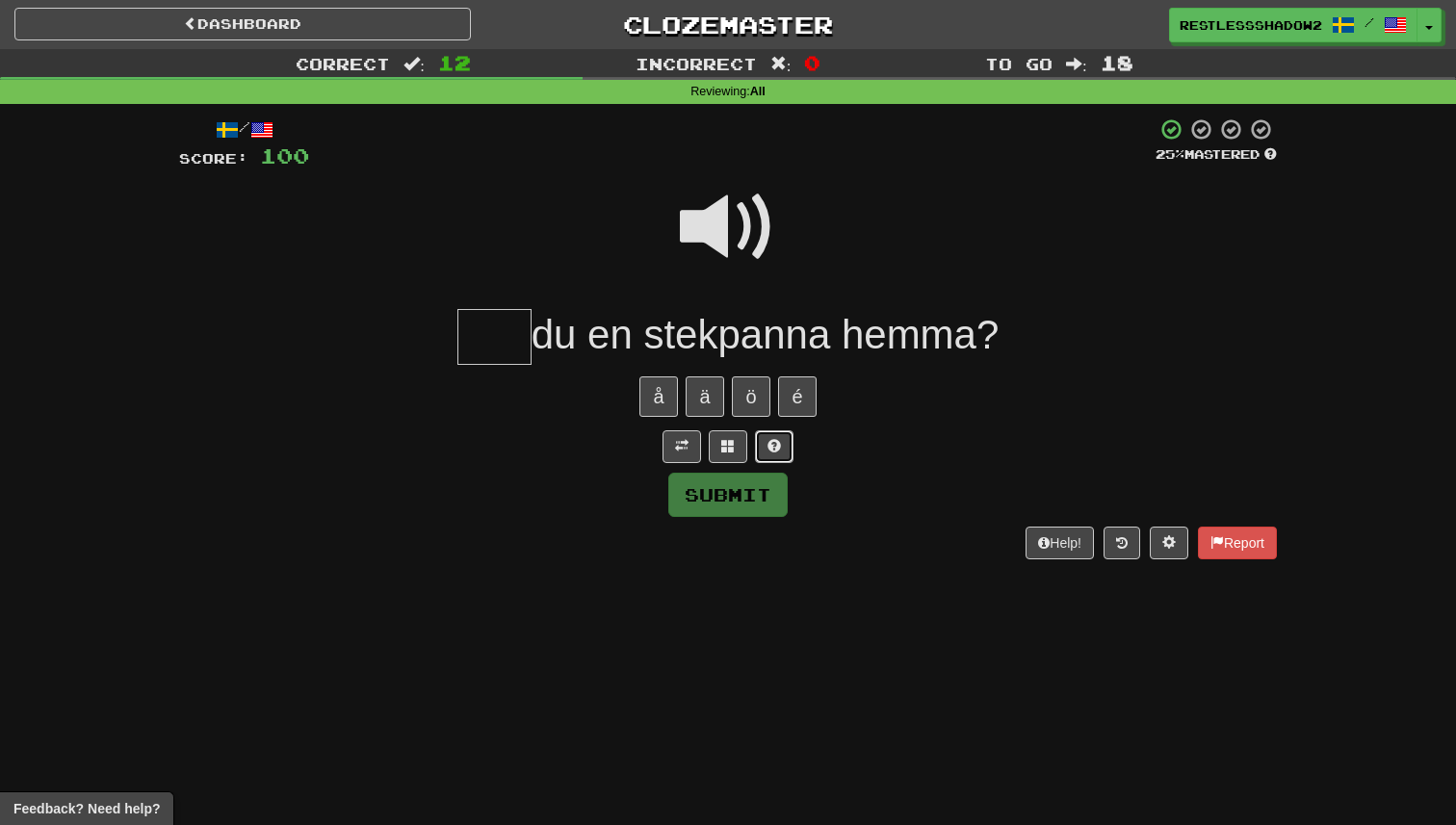 click at bounding box center (774, 447) 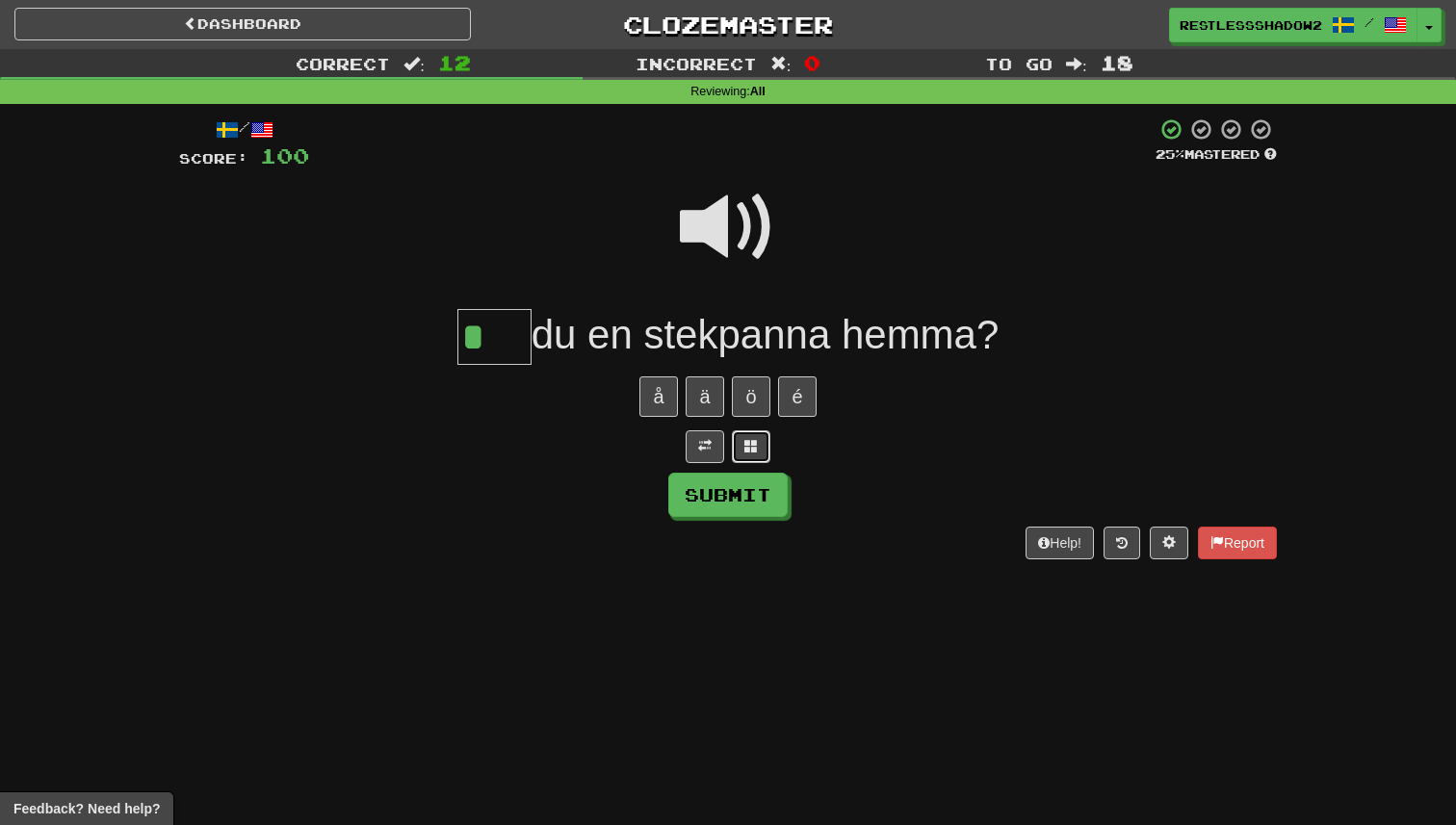 click at bounding box center (751, 447) 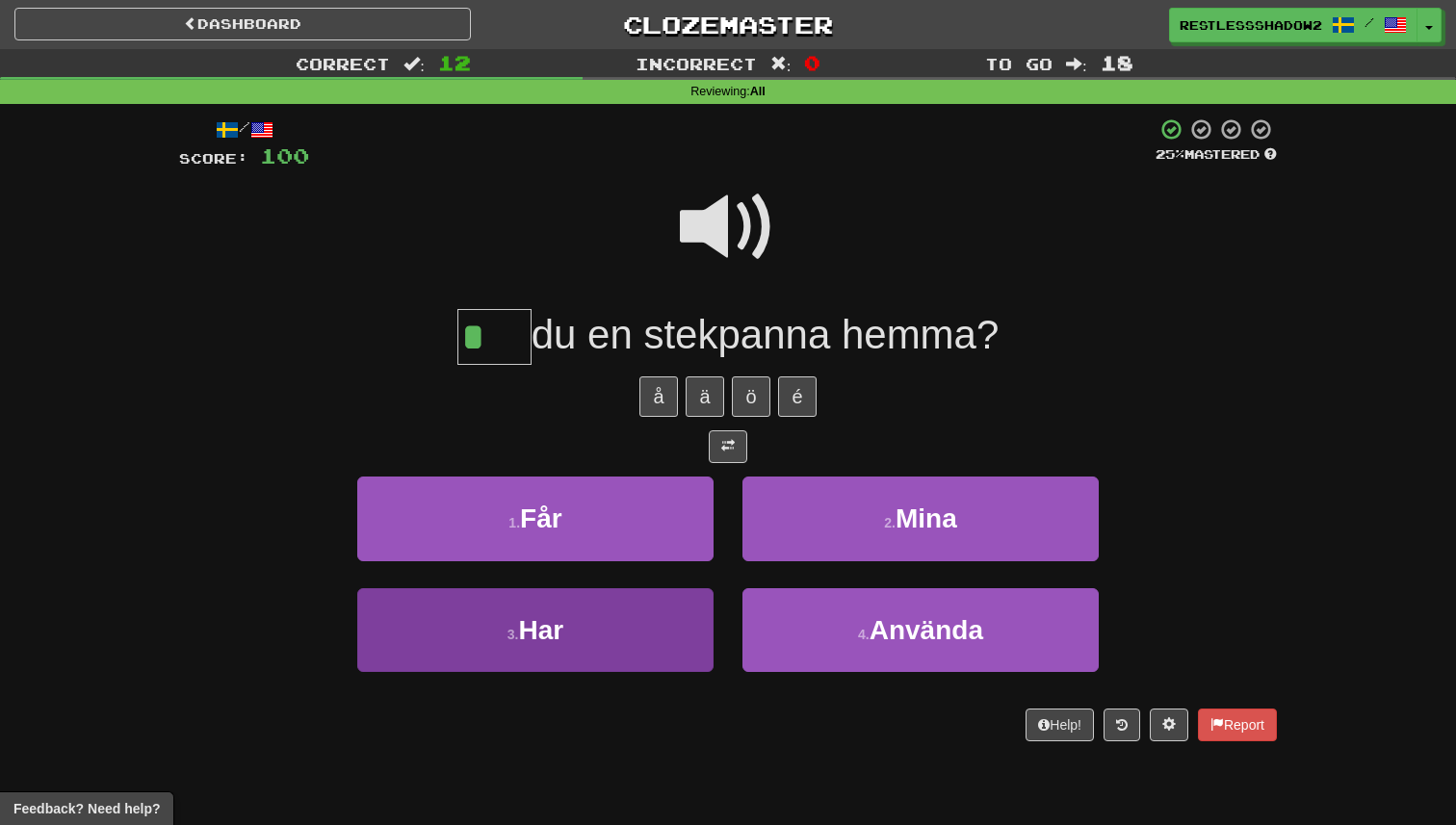 click on "3 .  Har" at bounding box center [535, 630] 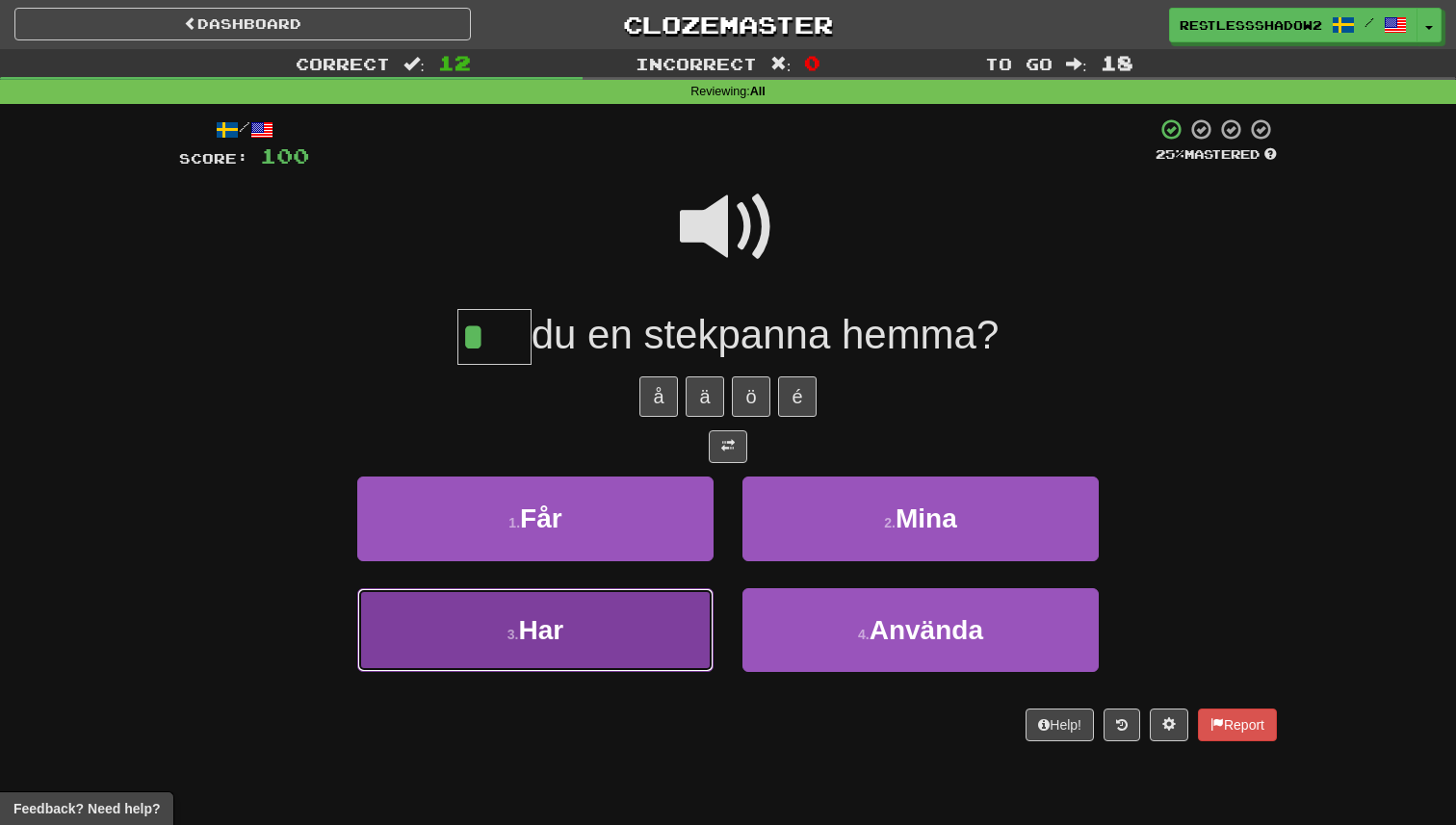 type on "***" 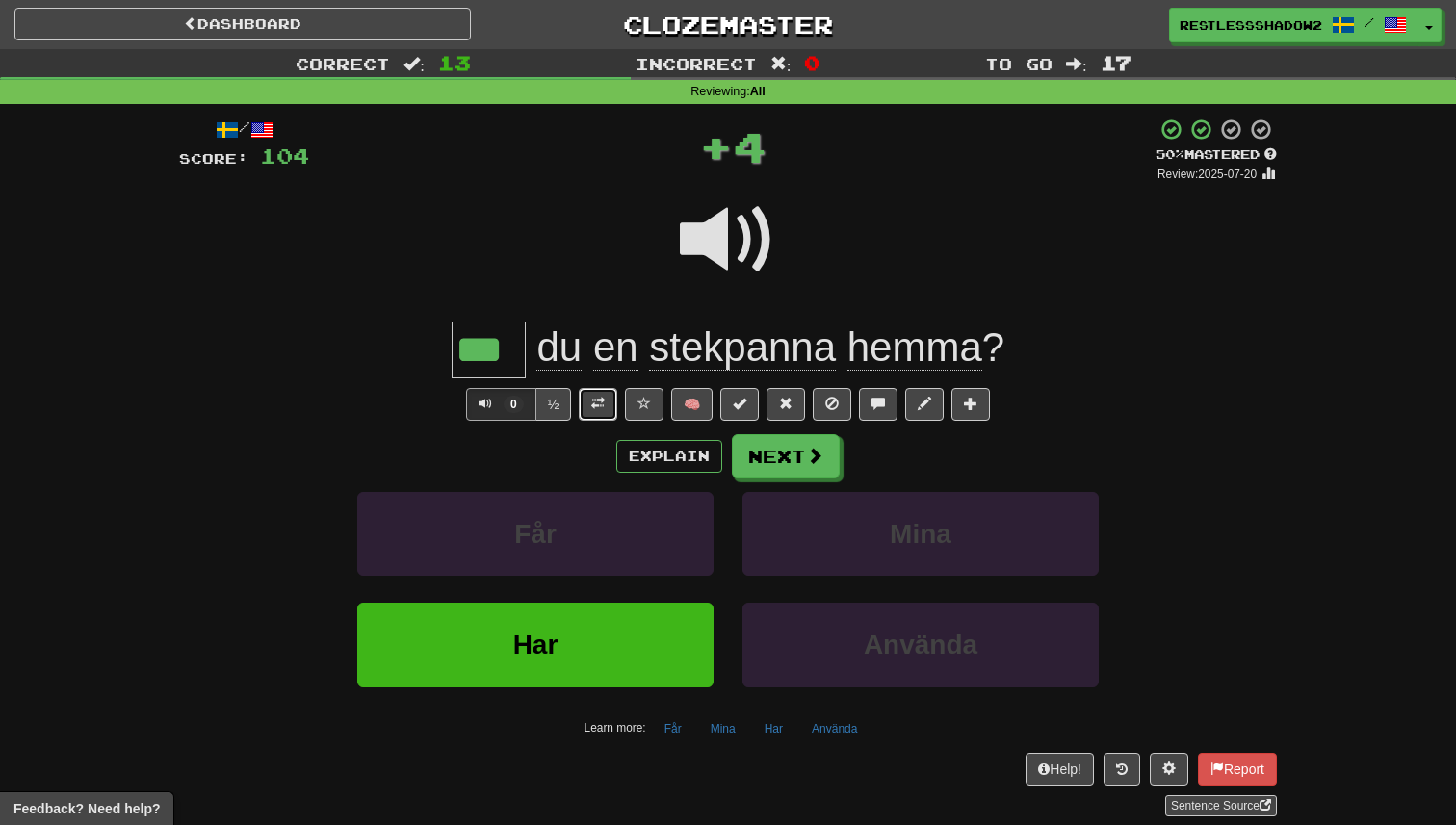 click at bounding box center (598, 404) 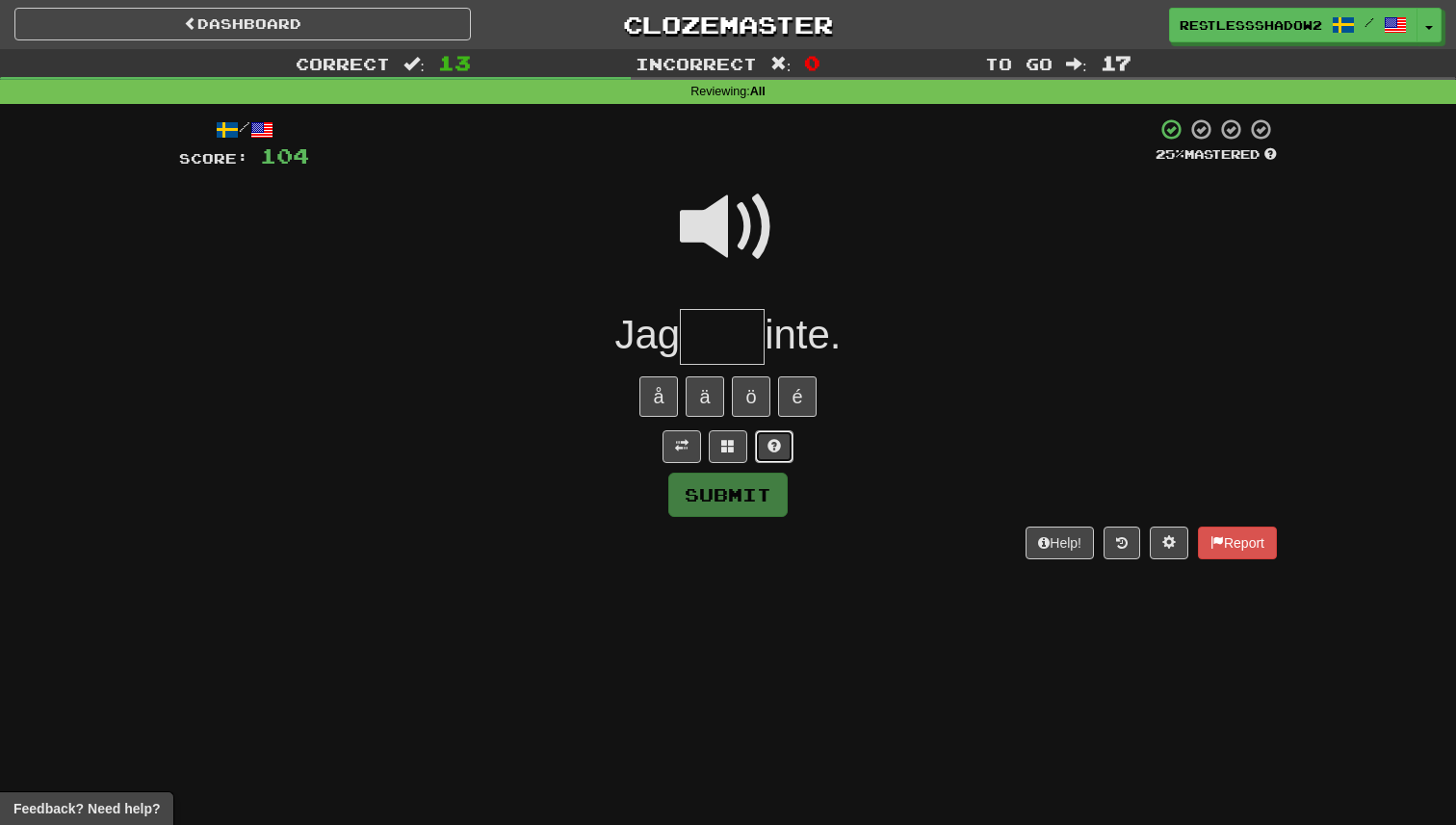 click at bounding box center [774, 447] 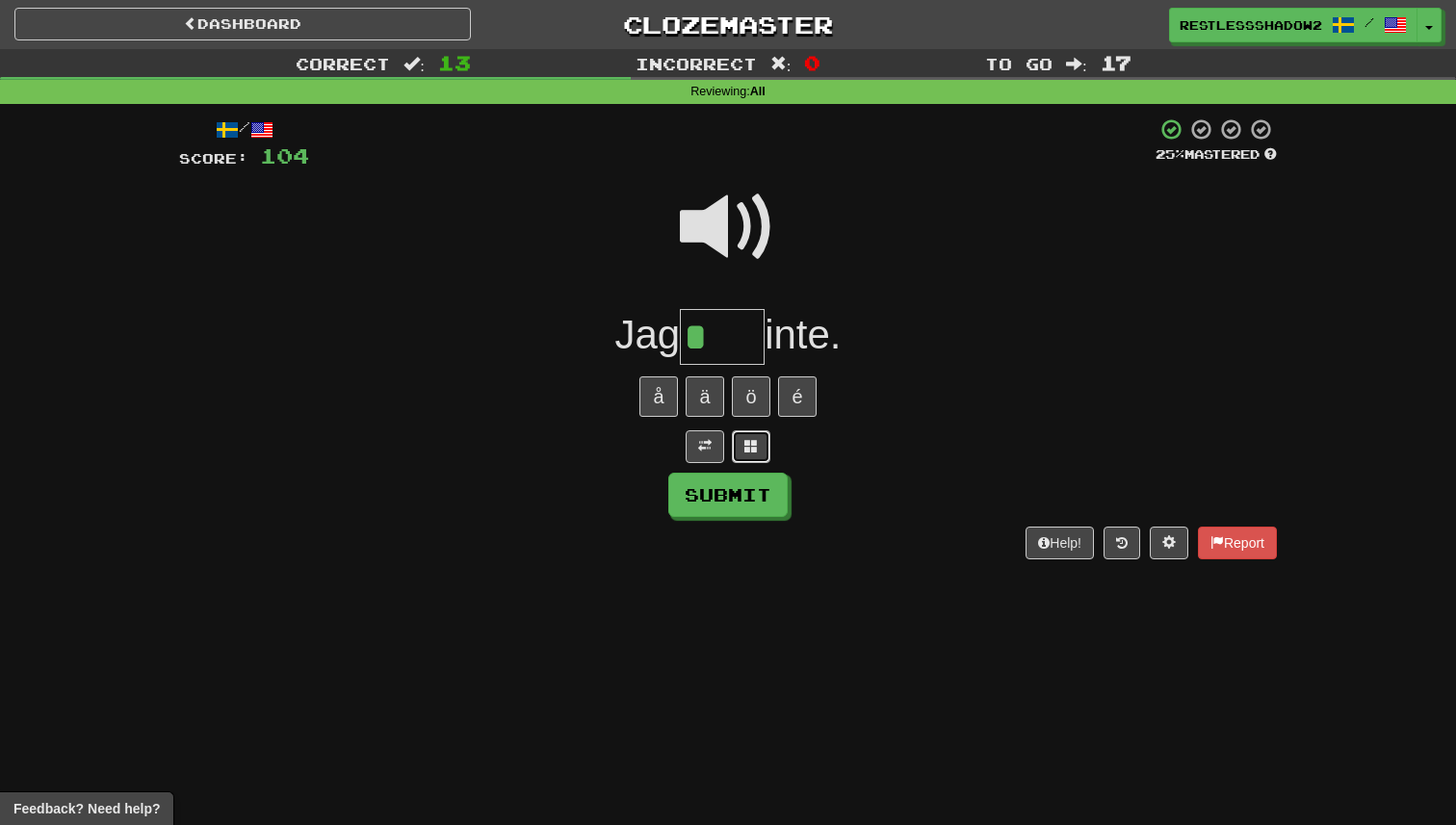 click at bounding box center (751, 447) 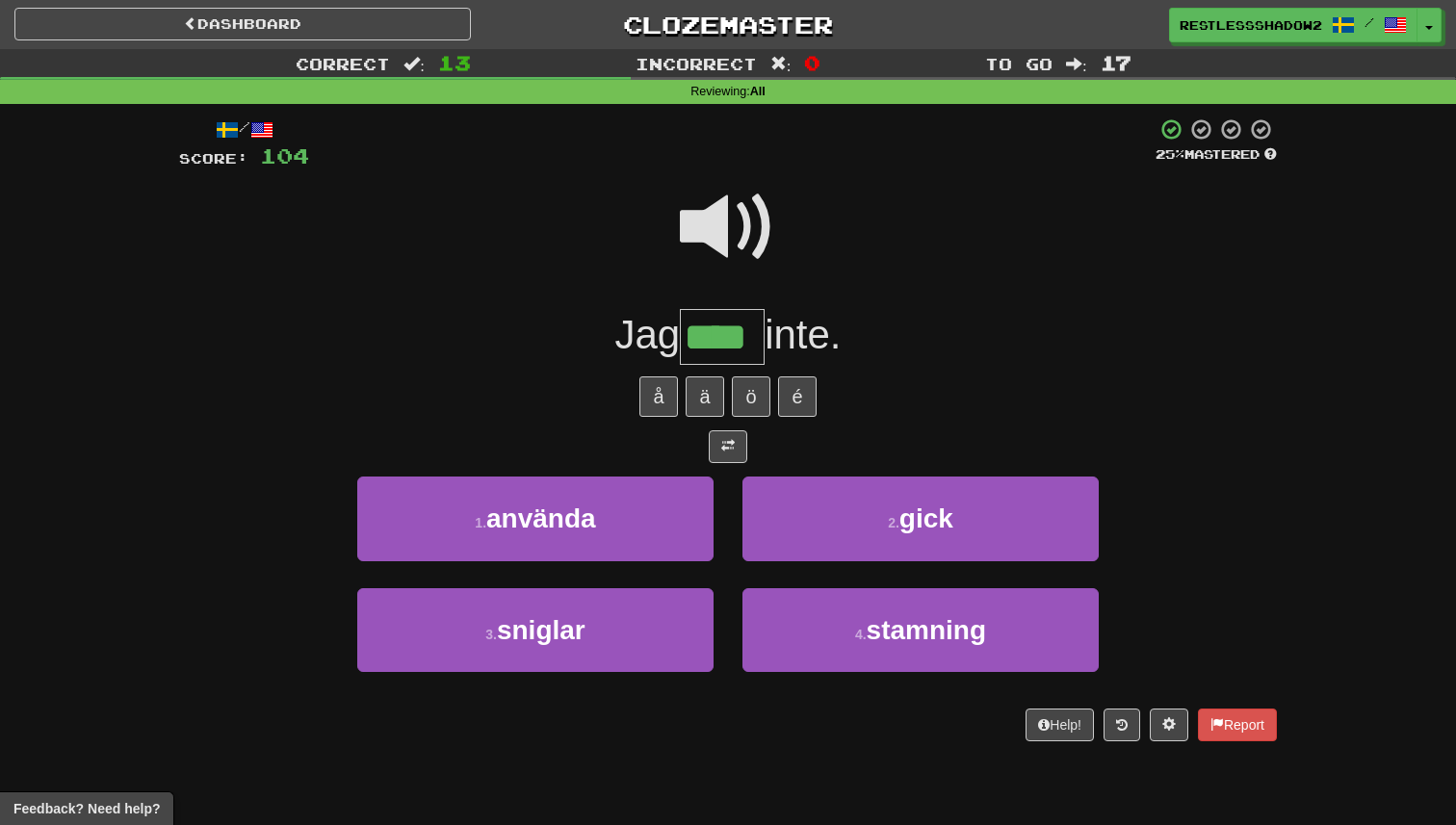 type on "****" 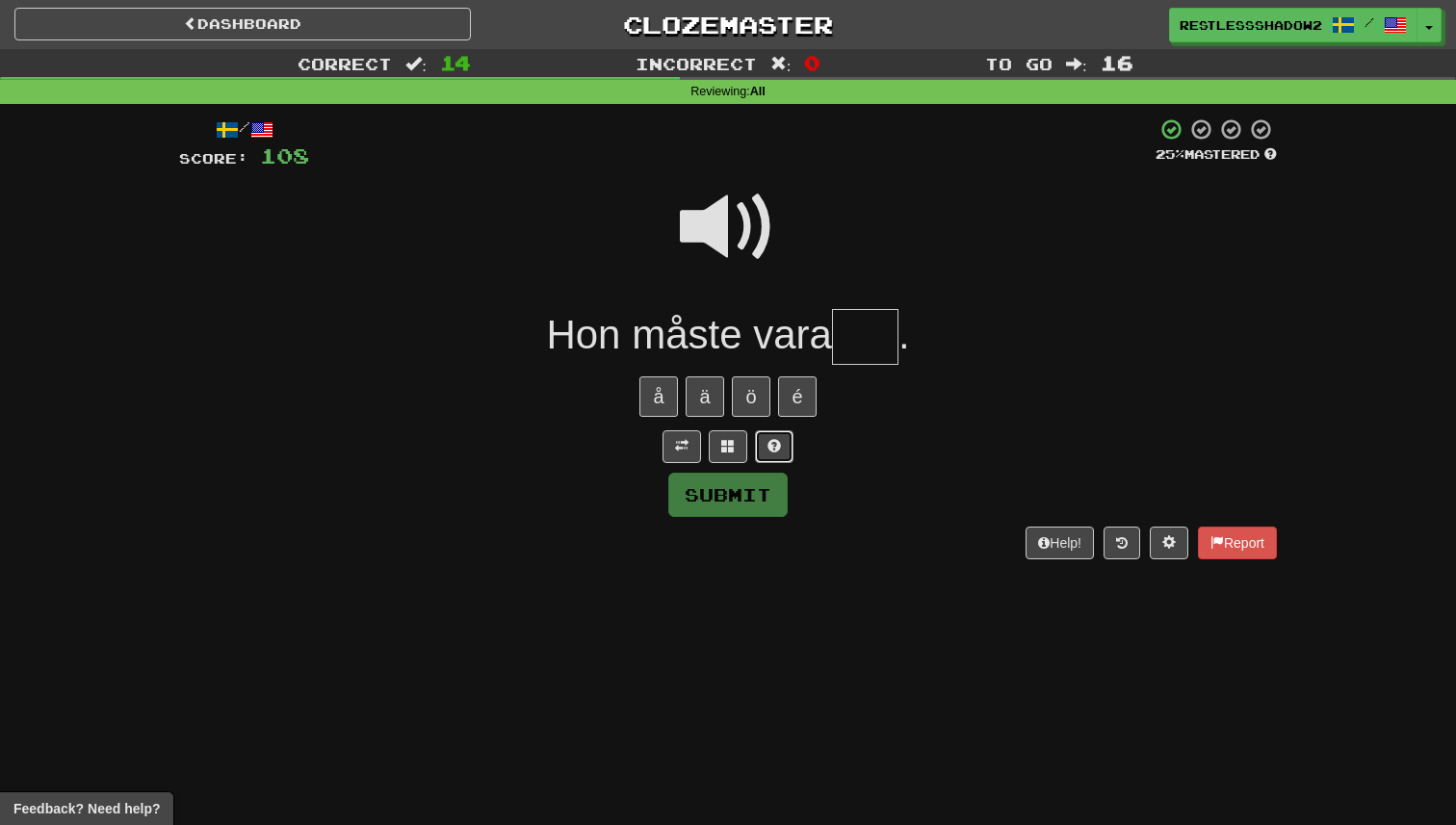 click at bounding box center (774, 447) 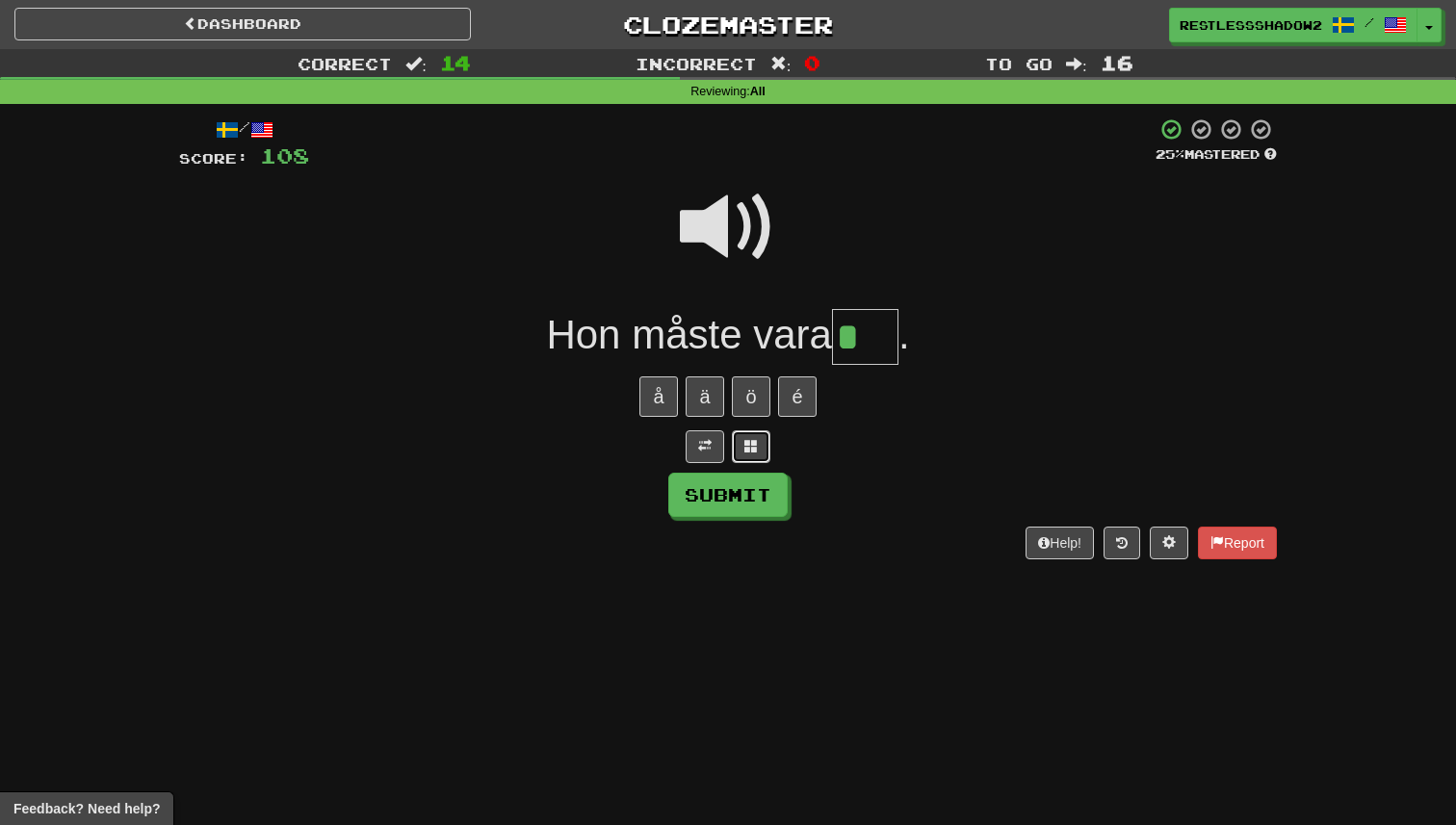 click at bounding box center [751, 446] 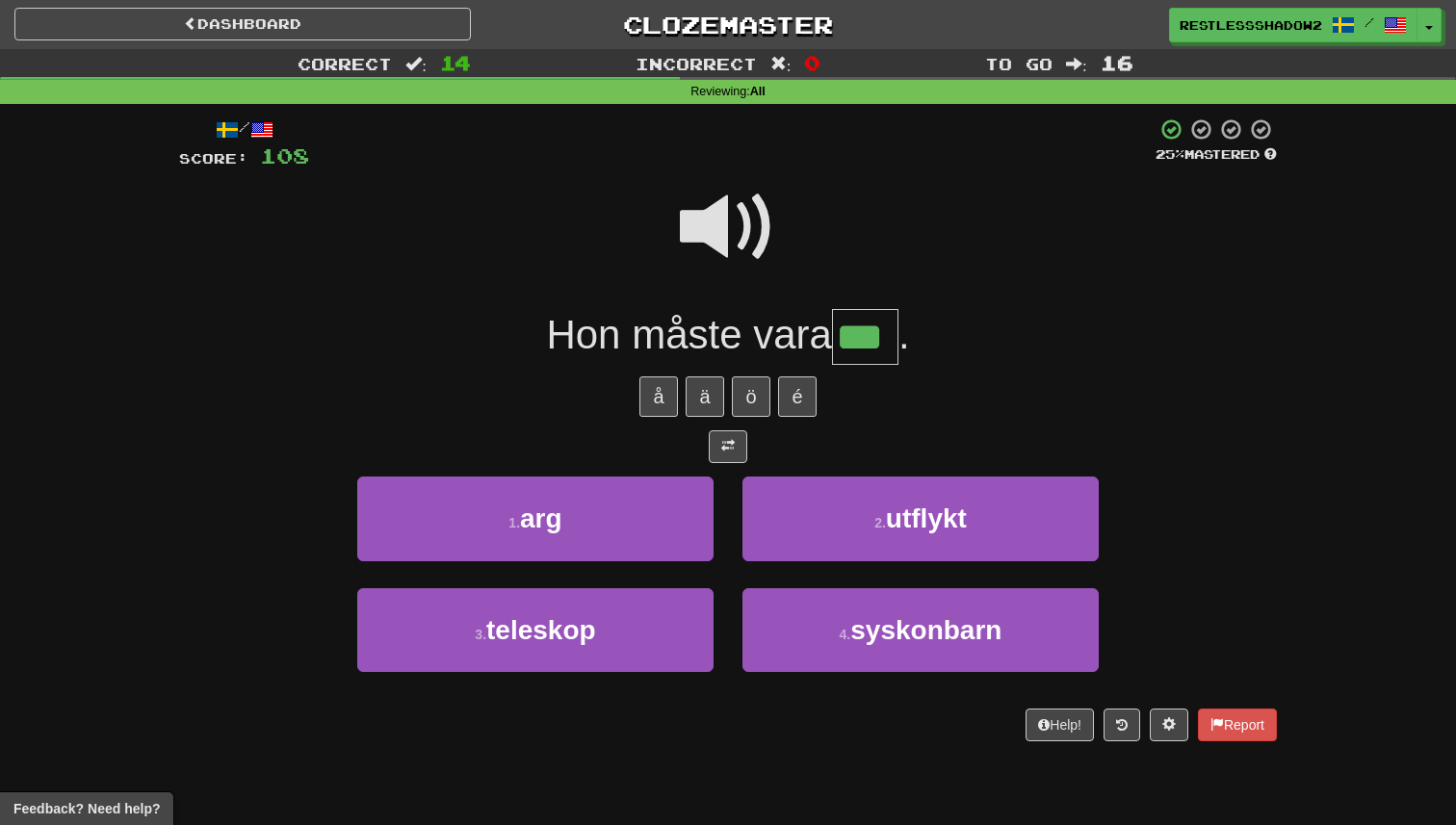 type on "***" 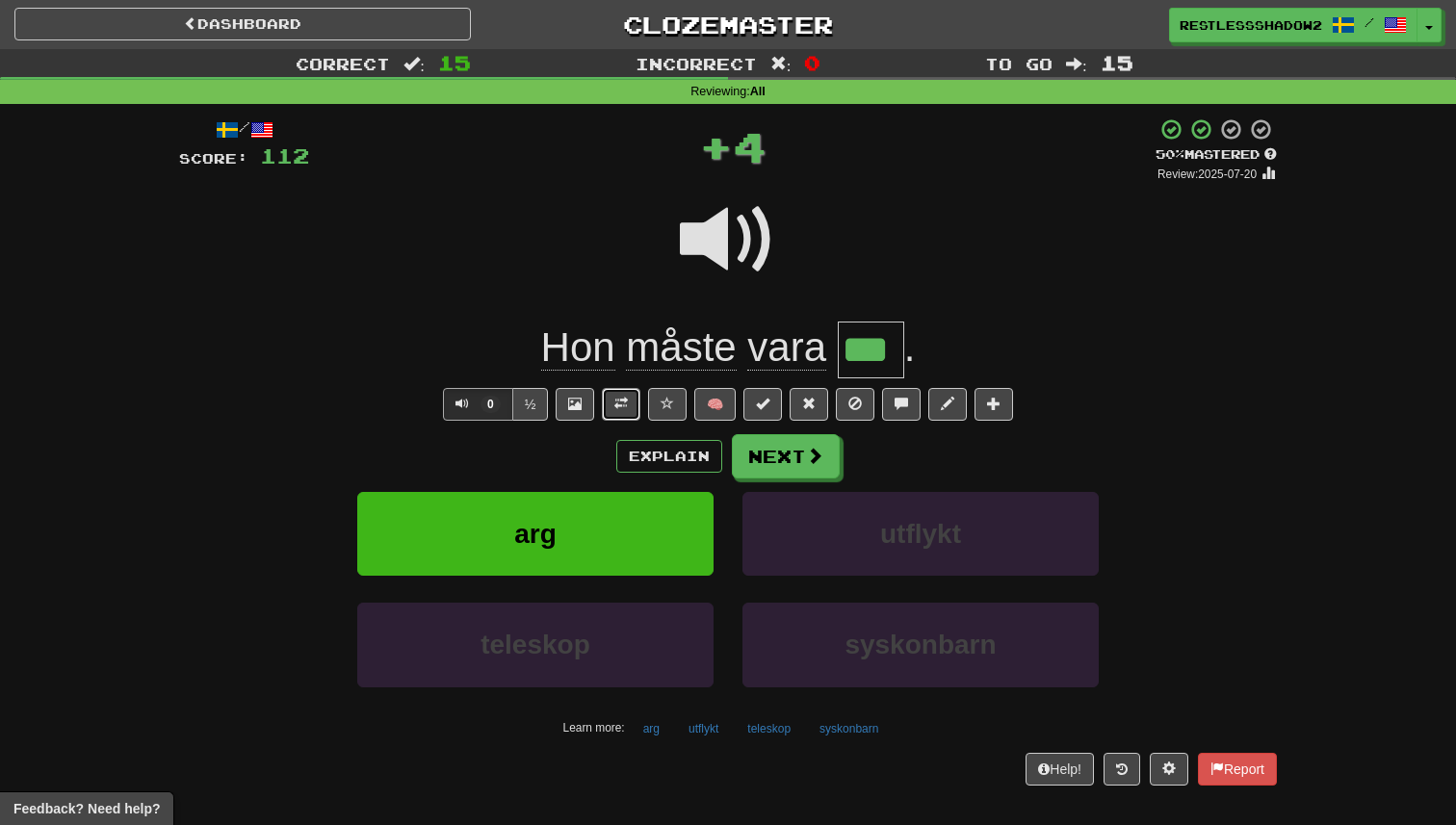 click at bounding box center [621, 404] 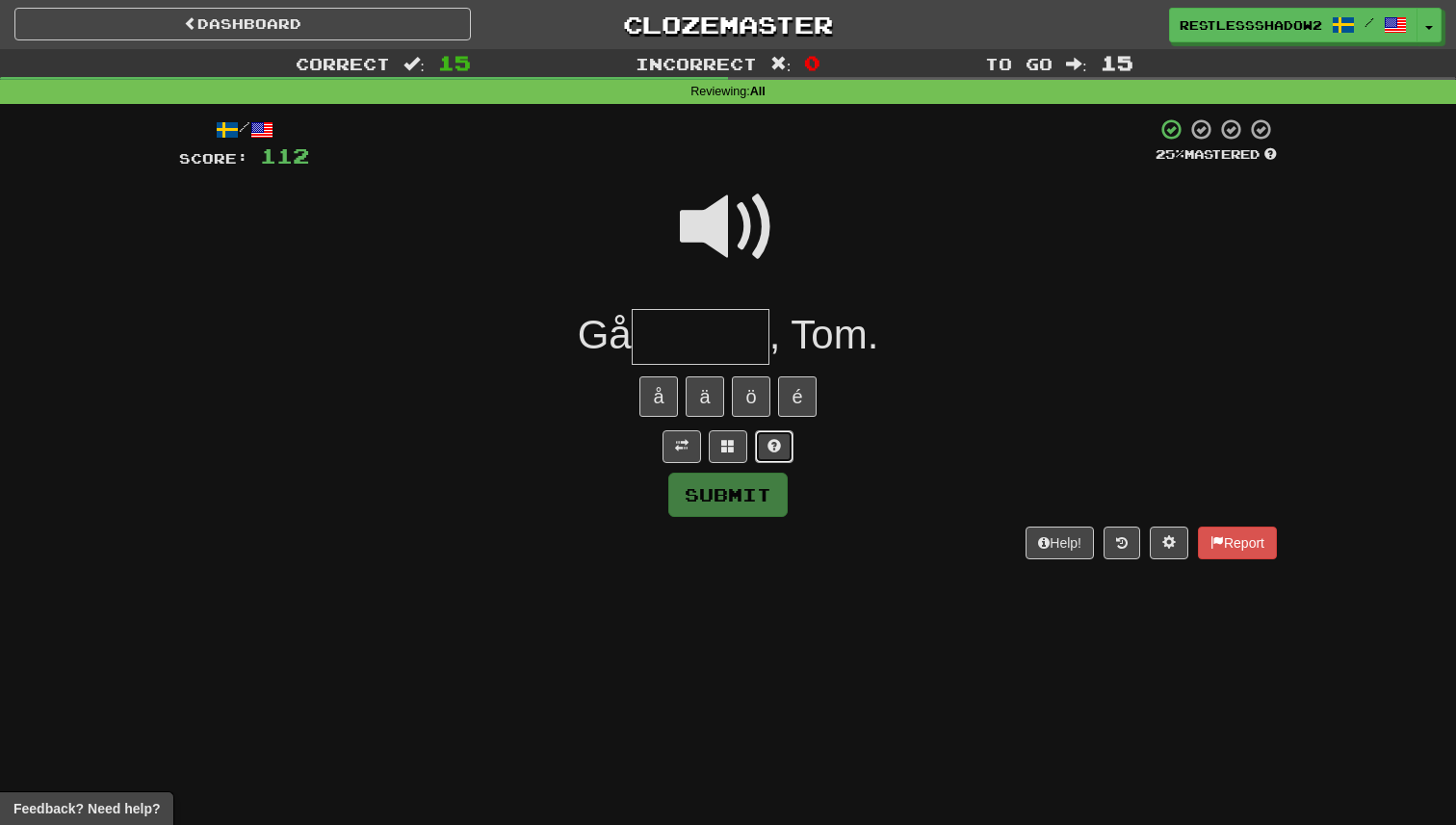 click at bounding box center (774, 447) 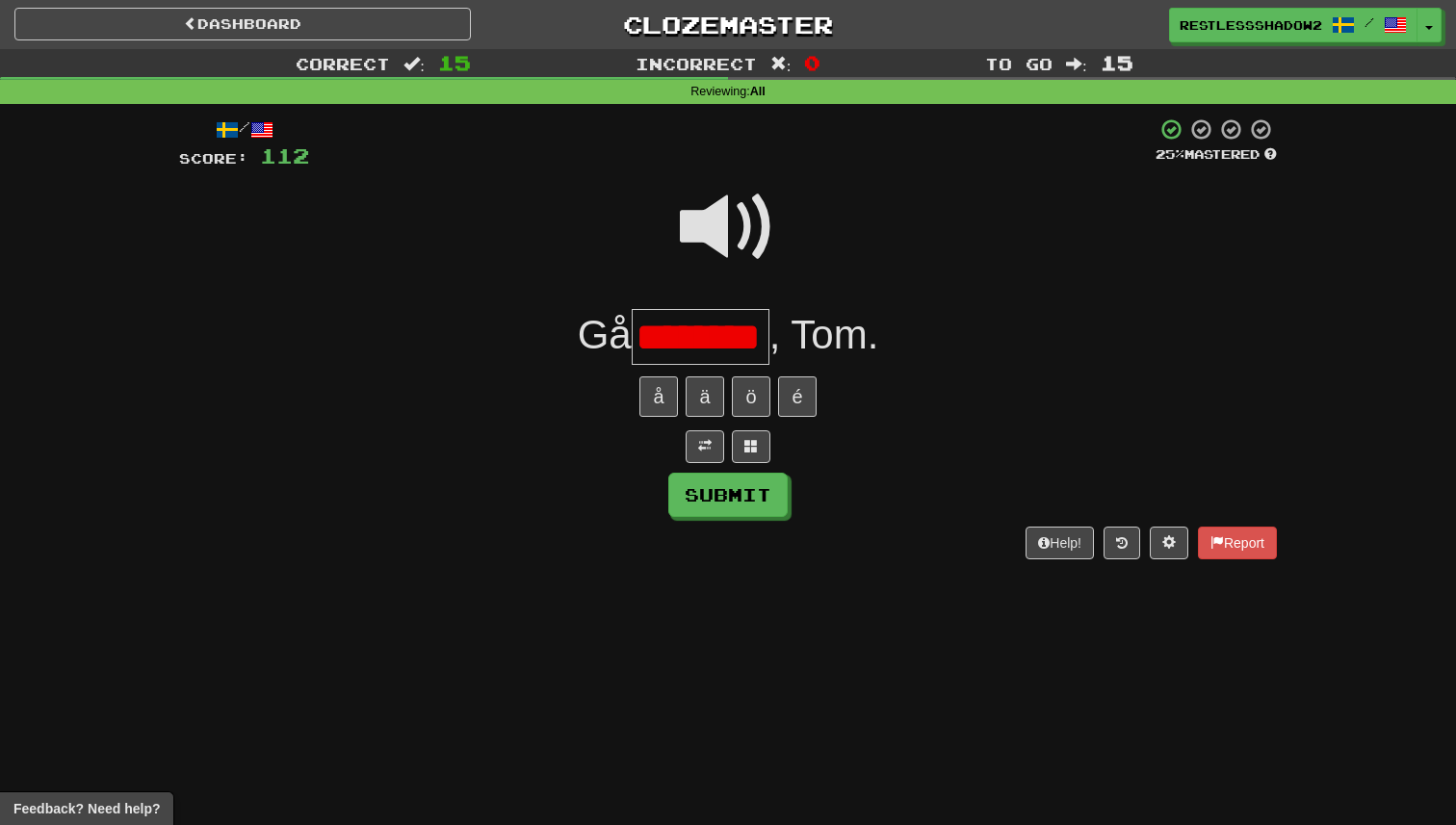 scroll, scrollTop: 0, scrollLeft: 0, axis: both 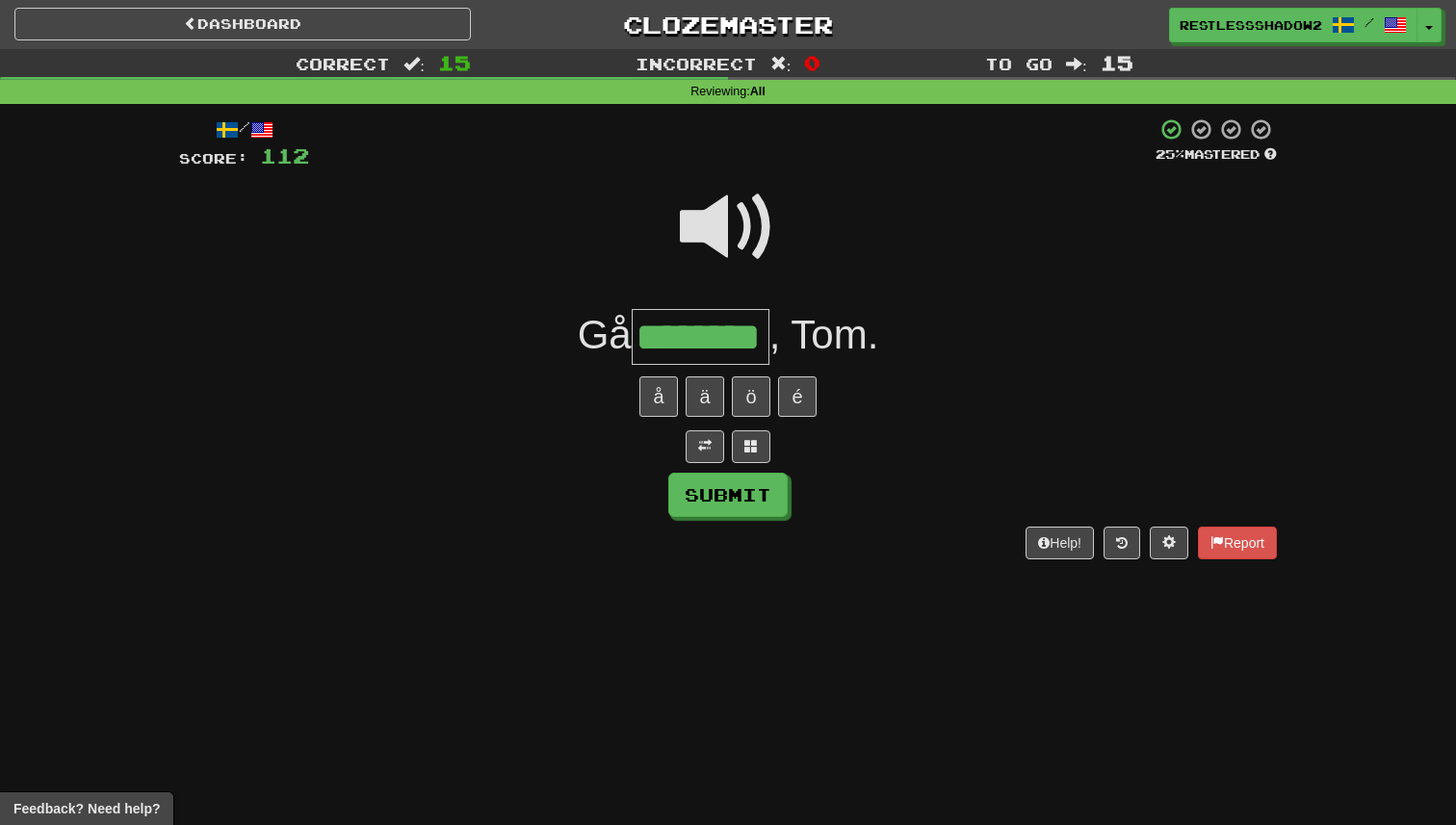 type on "********" 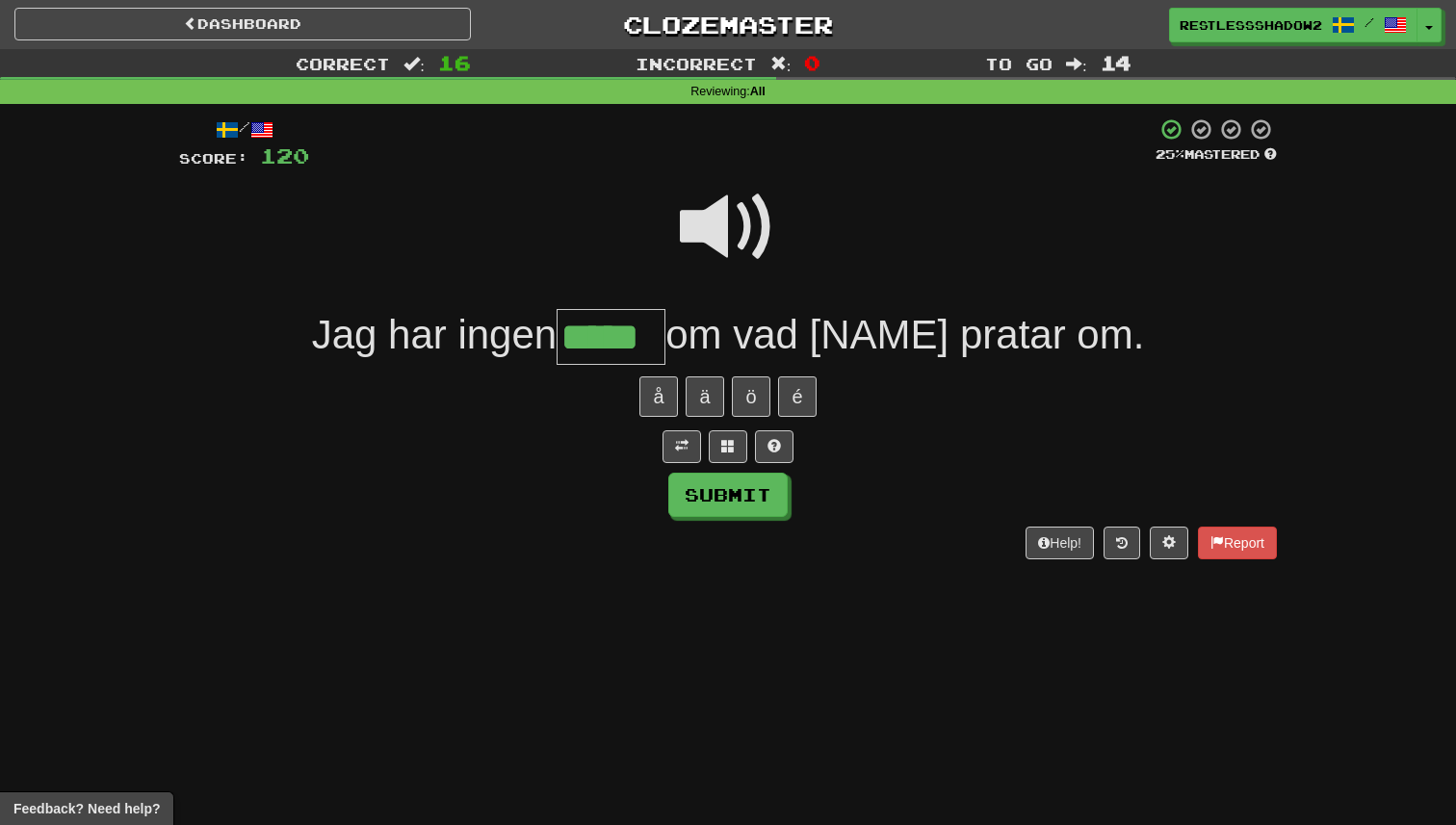 type on "*****" 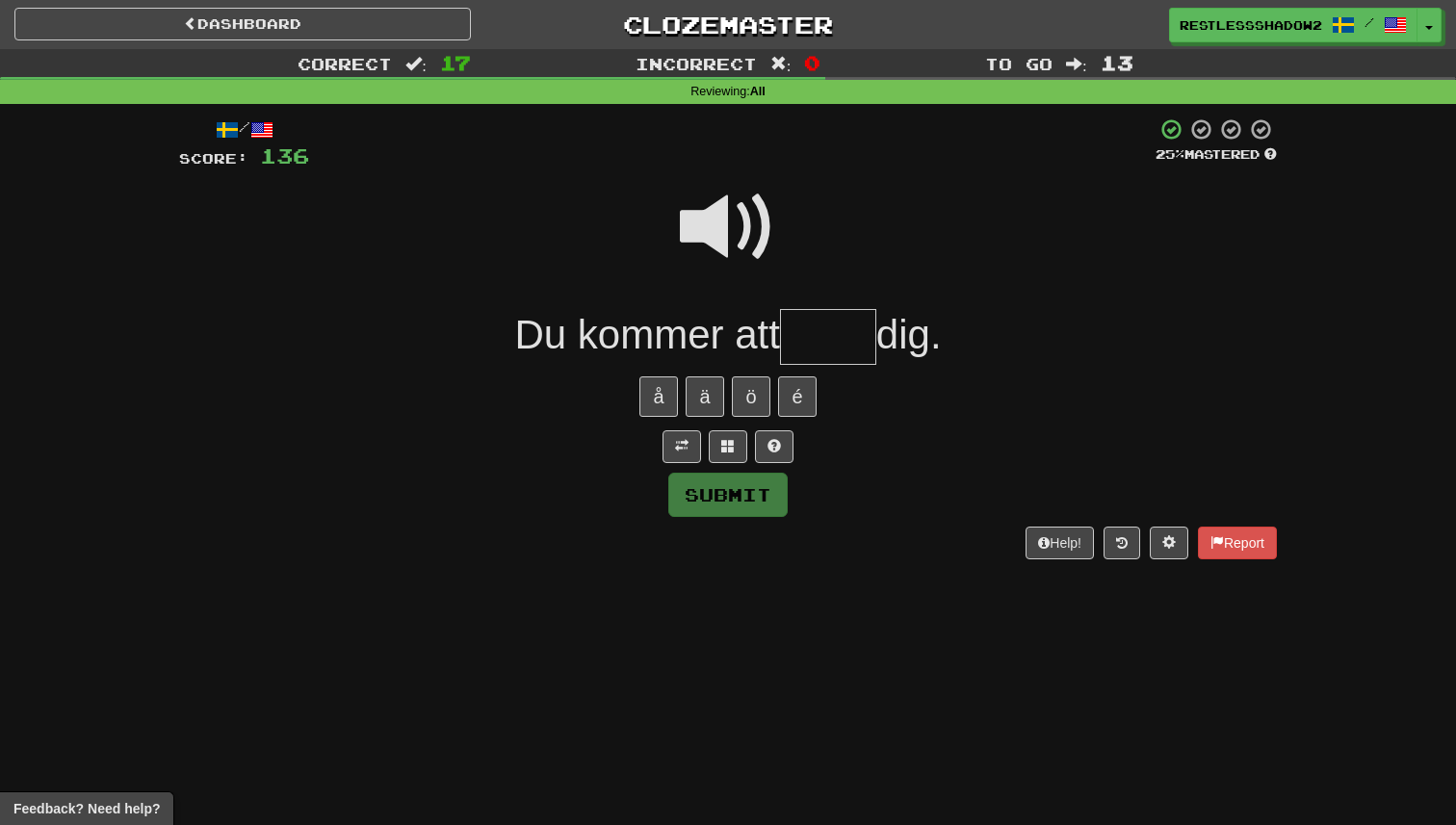 click at bounding box center (728, 227) 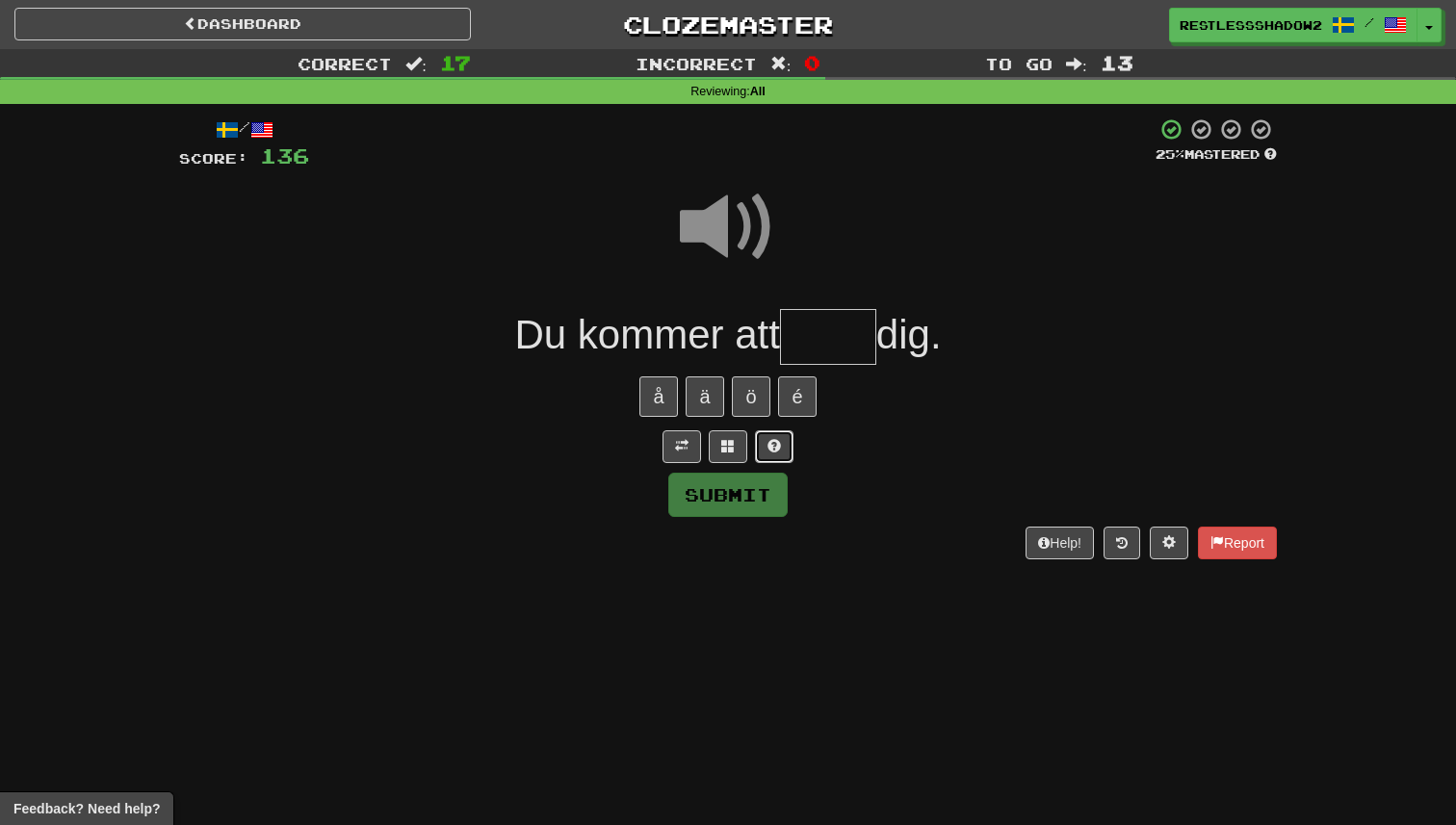 click at bounding box center [774, 447] 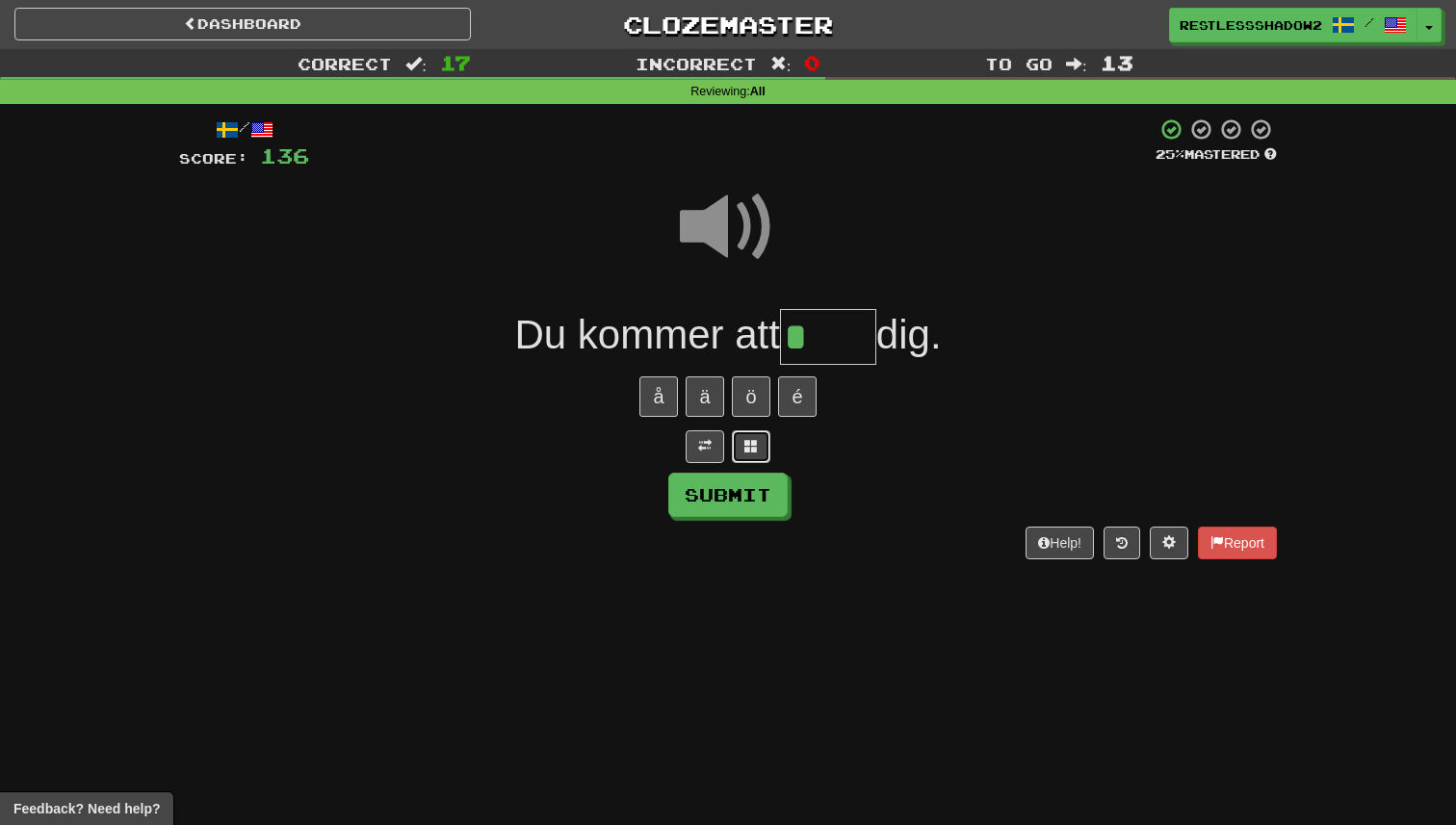 click at bounding box center (751, 446) 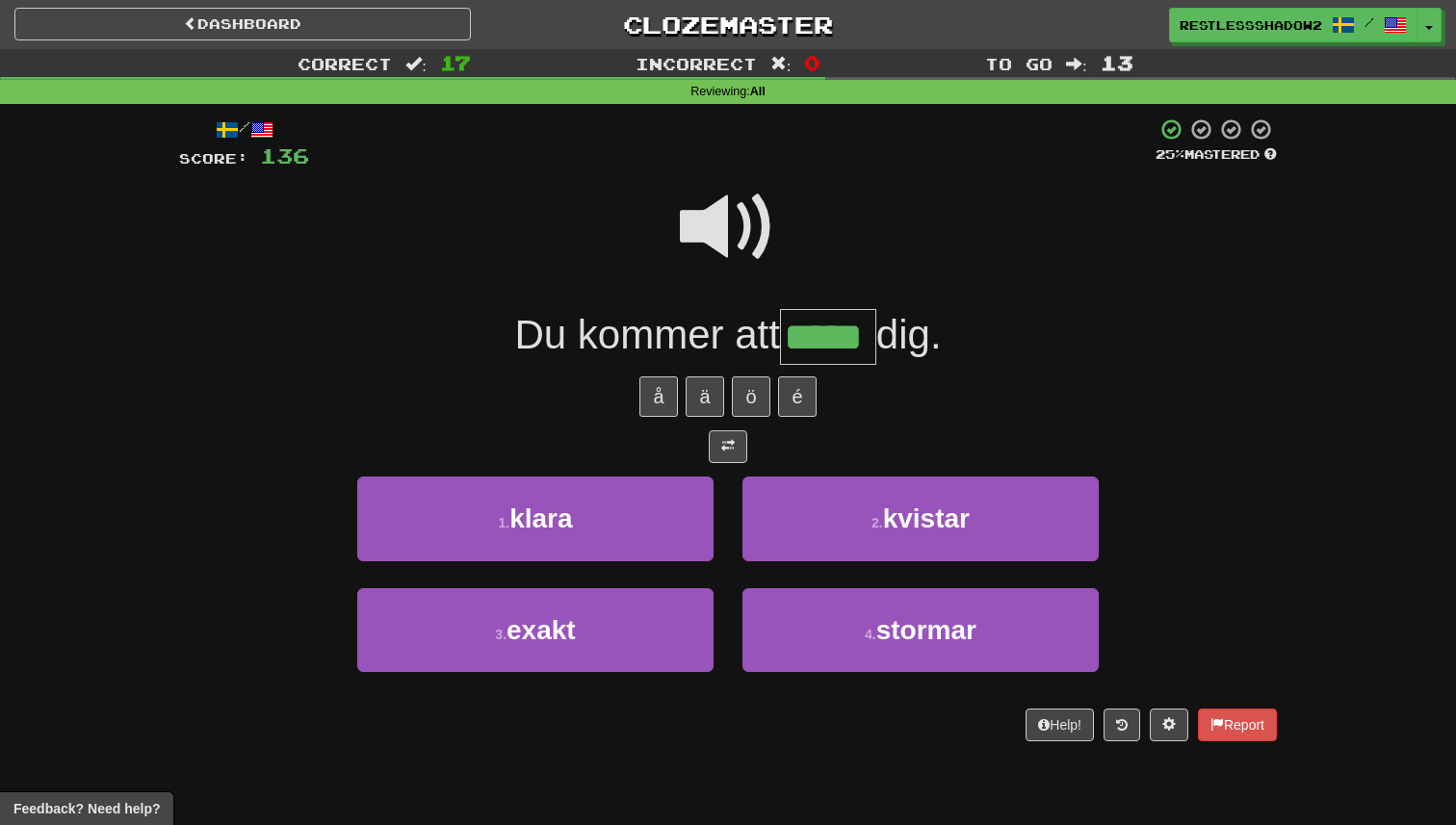 type on "*****" 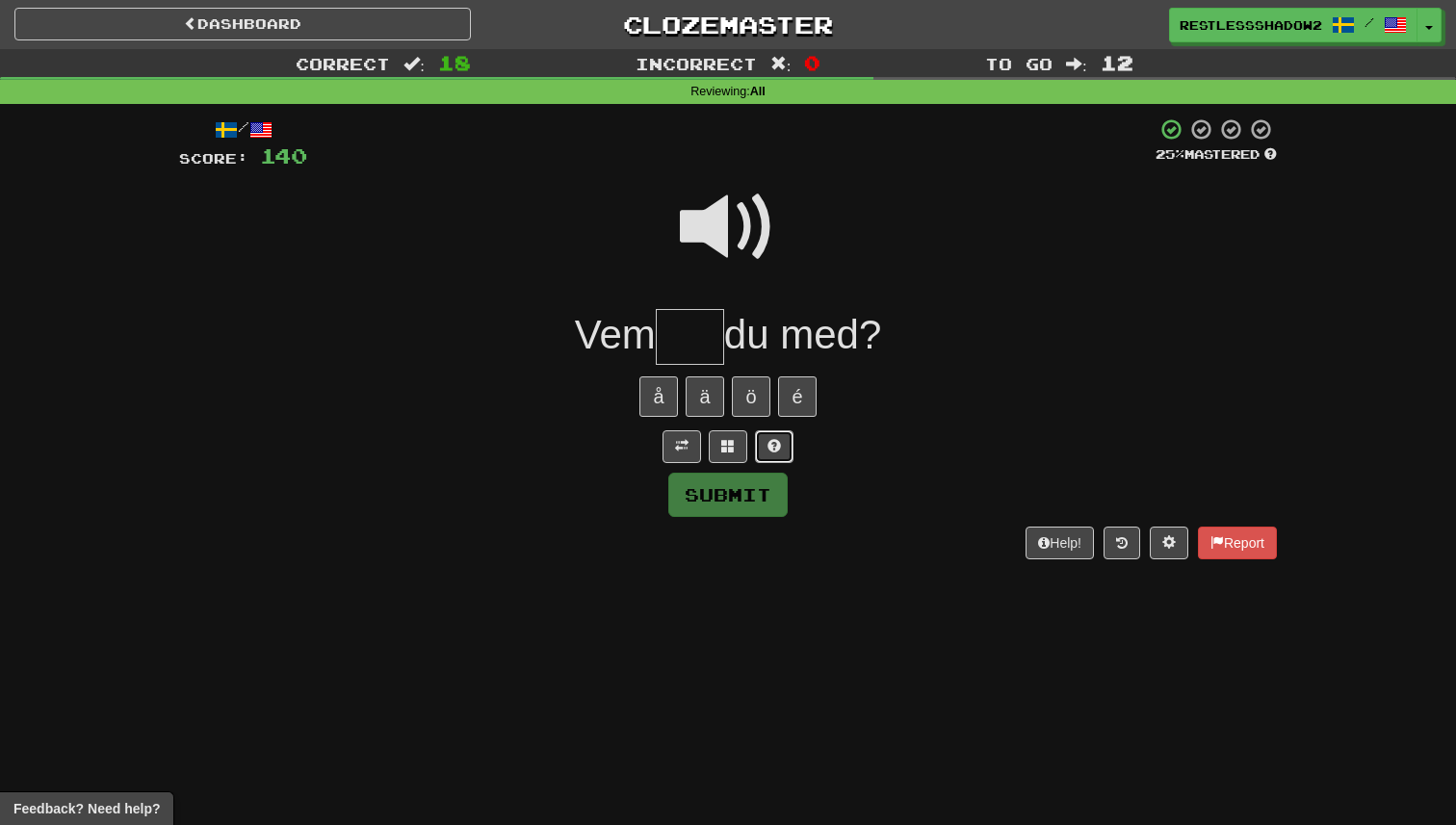 click at bounding box center (774, 446) 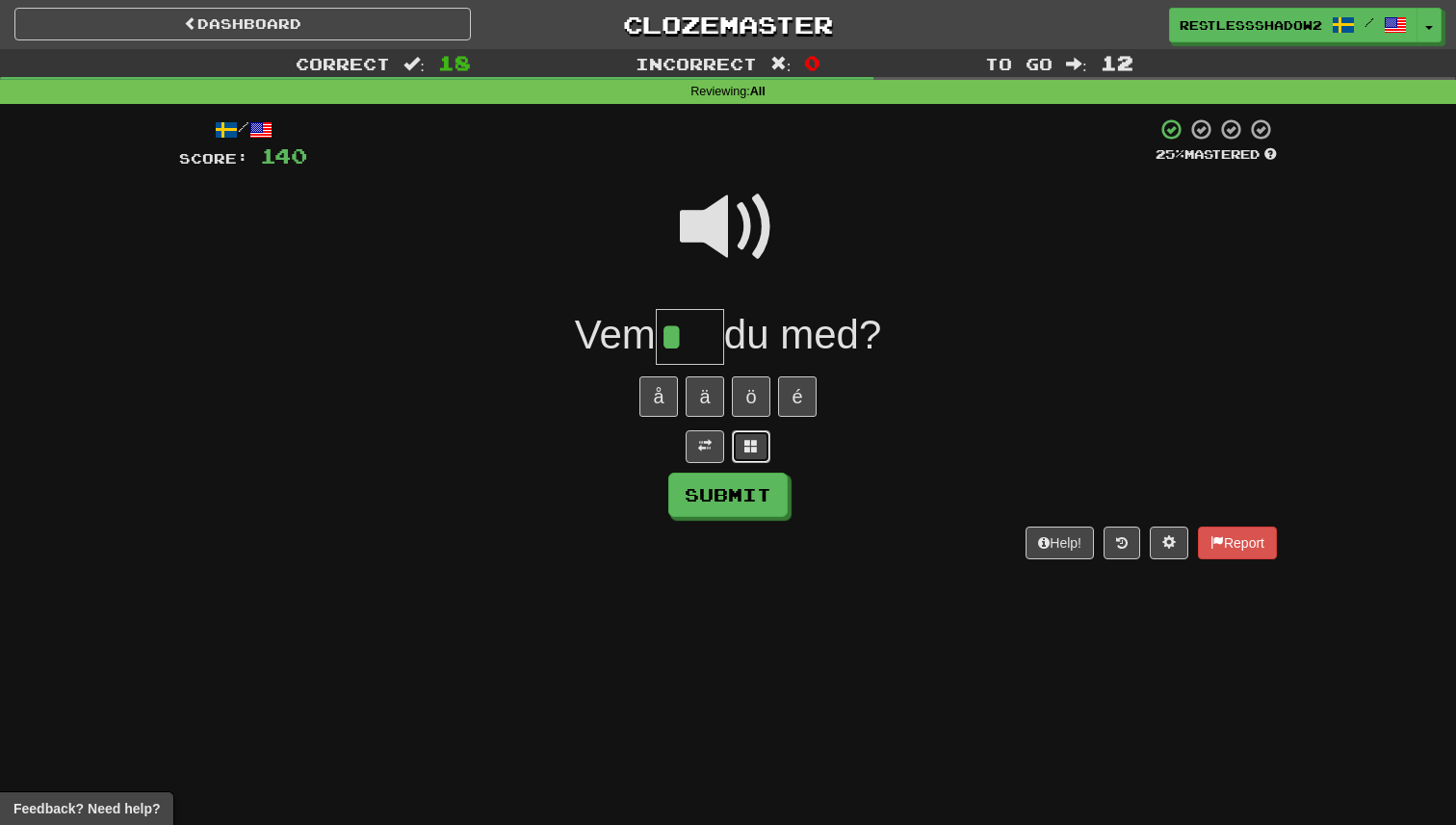 click at bounding box center [751, 446] 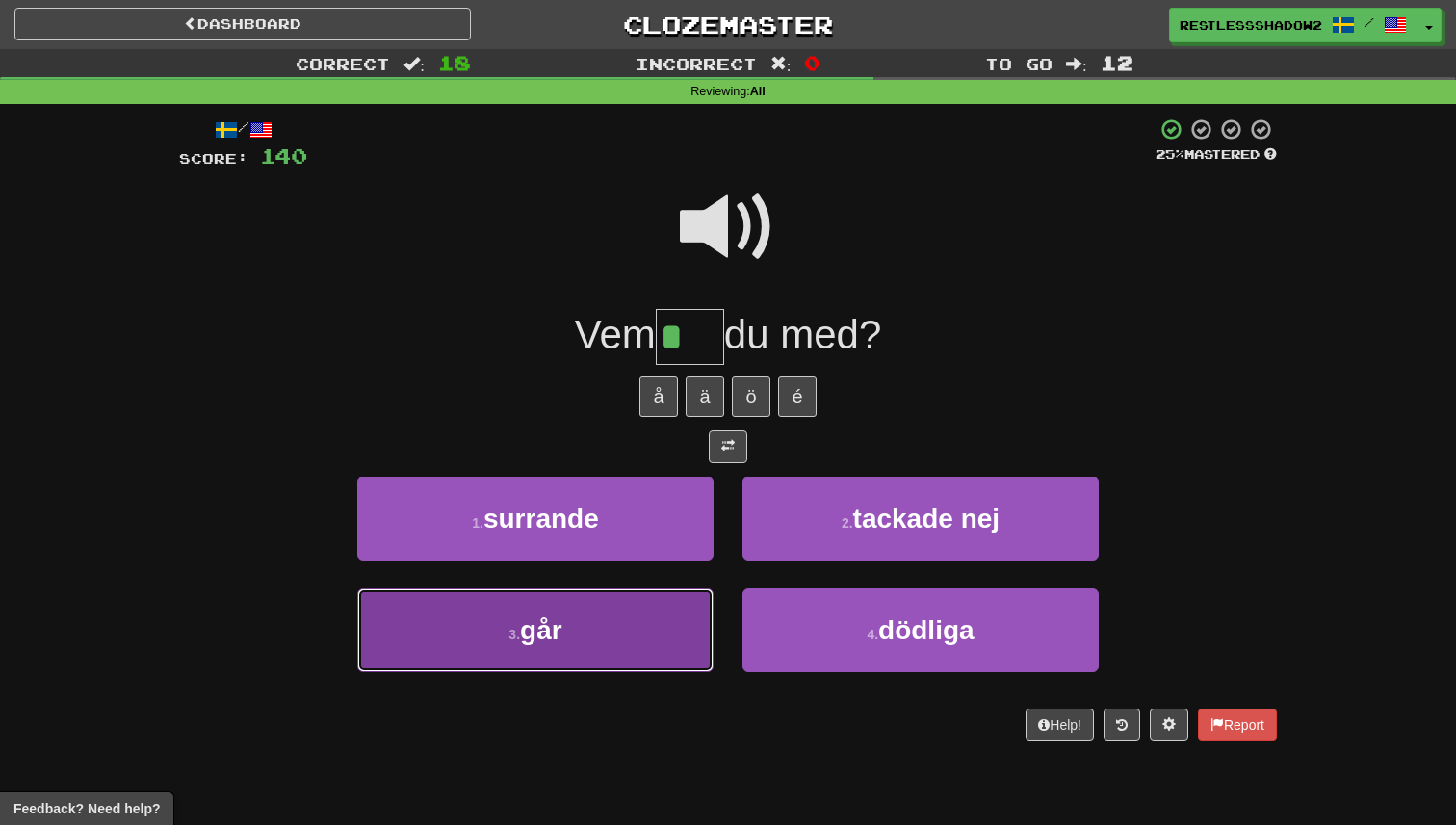 click on "3 .  går" at bounding box center [535, 630] 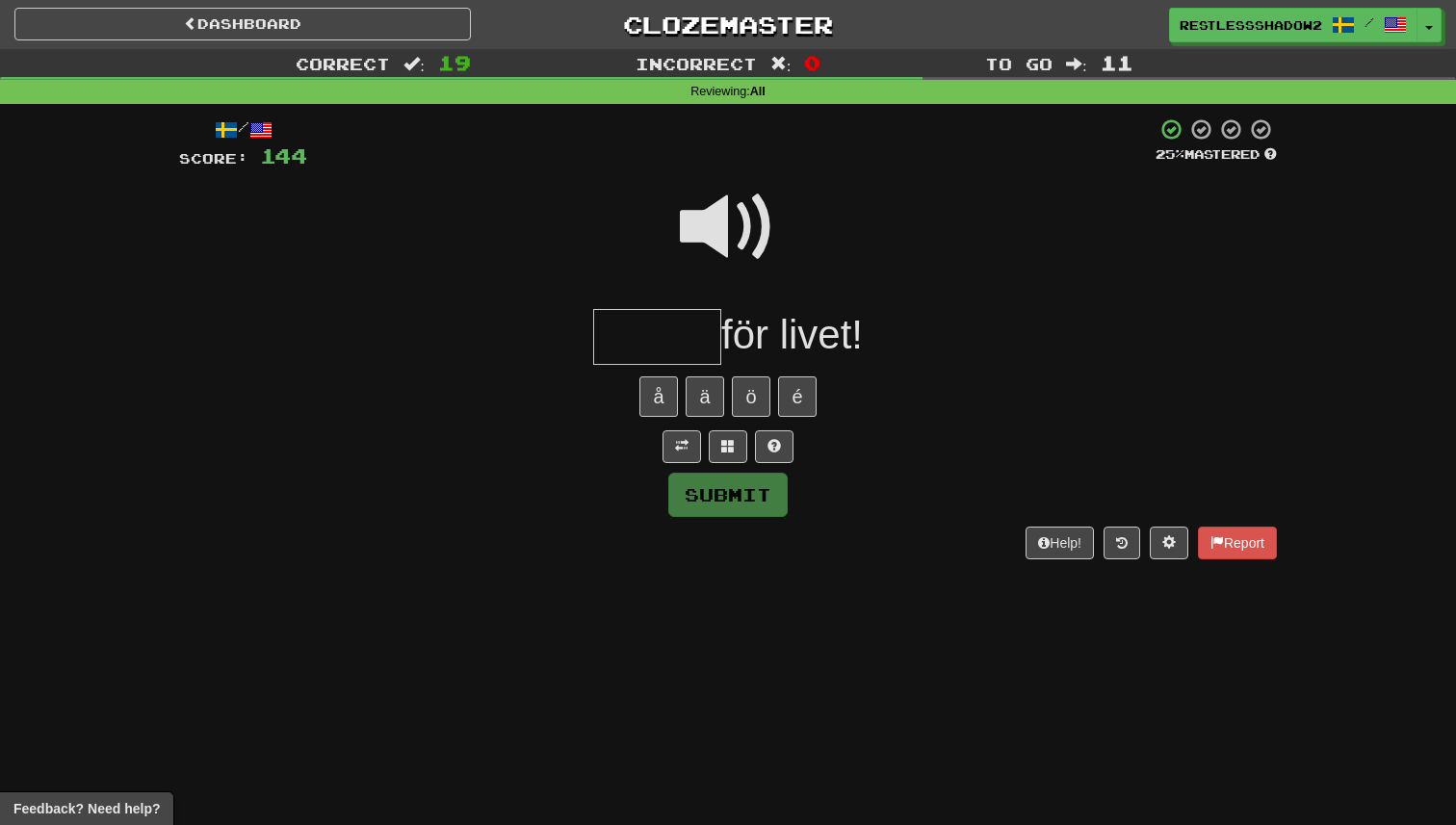 click on "å ä ö é" at bounding box center (728, 397) 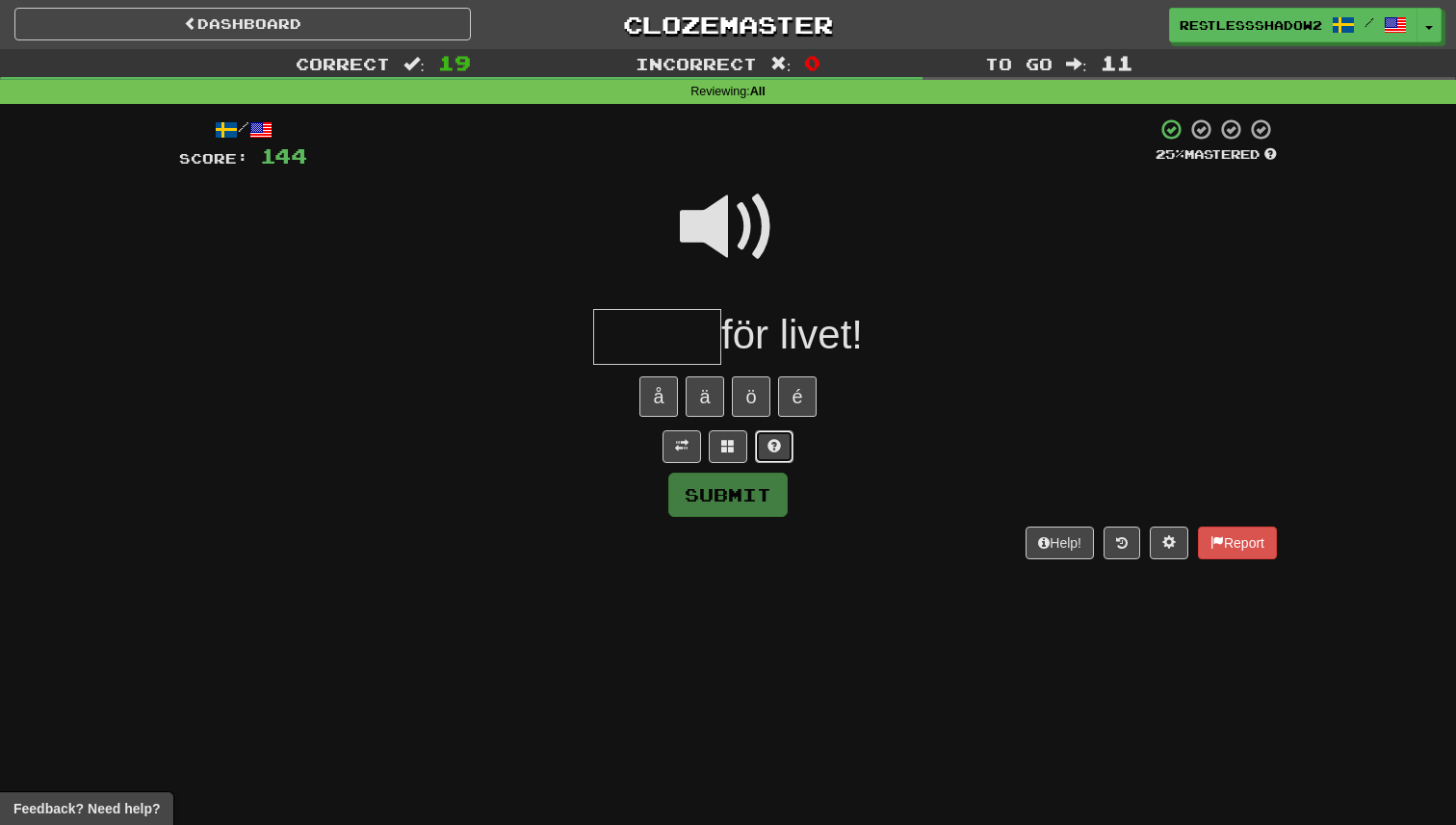 click at bounding box center [774, 447] 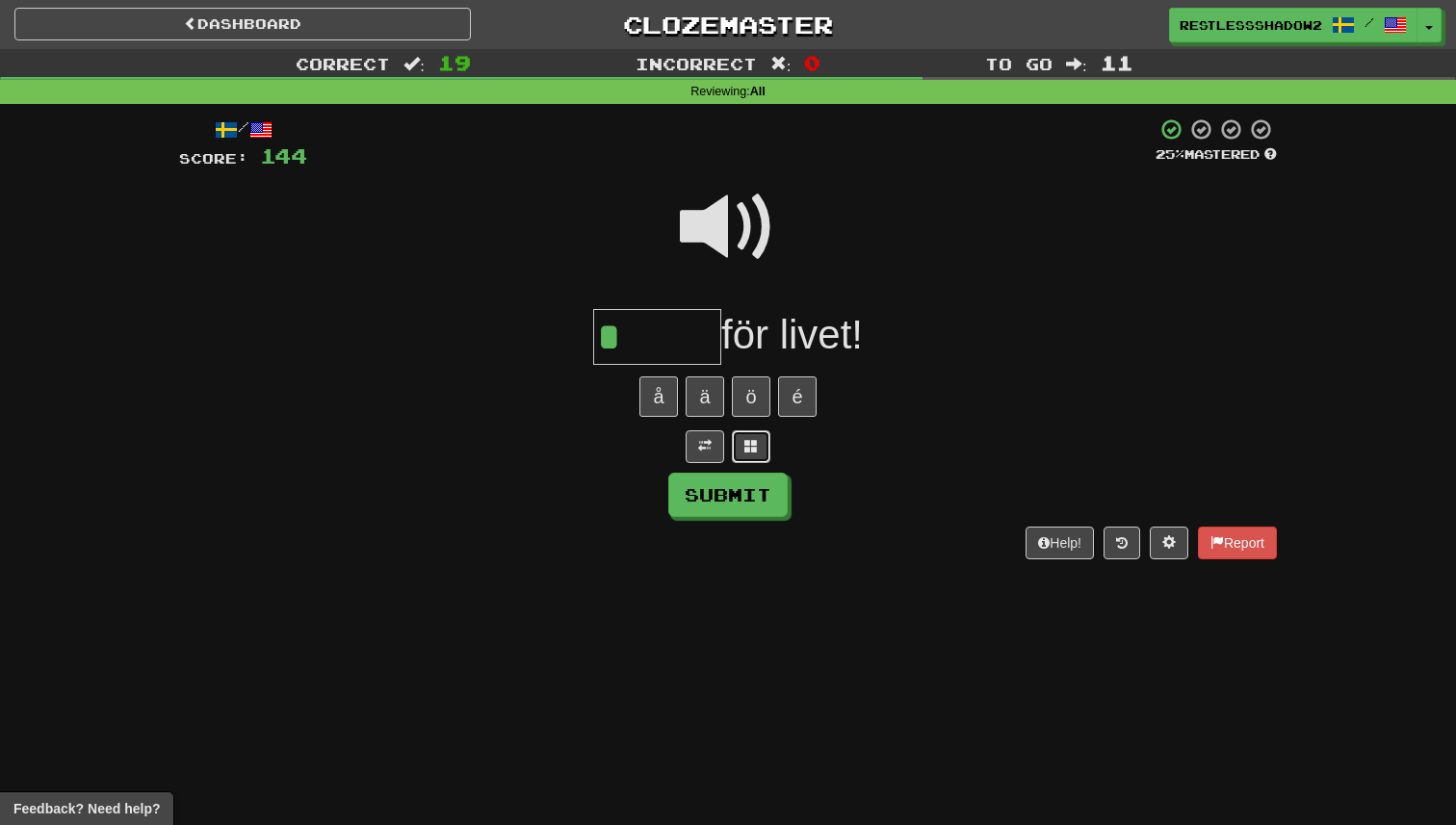 click at bounding box center [751, 447] 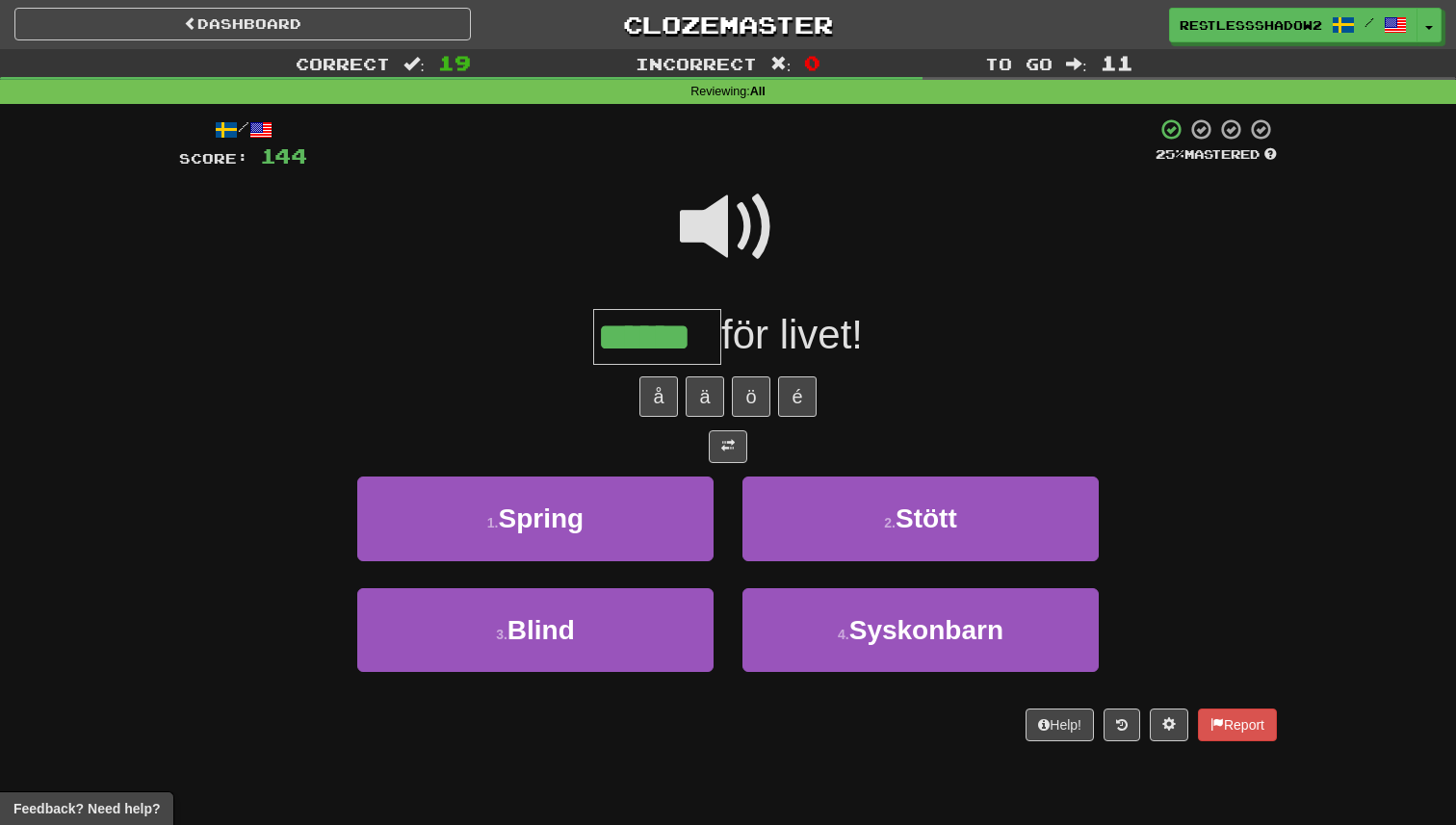 type on "******" 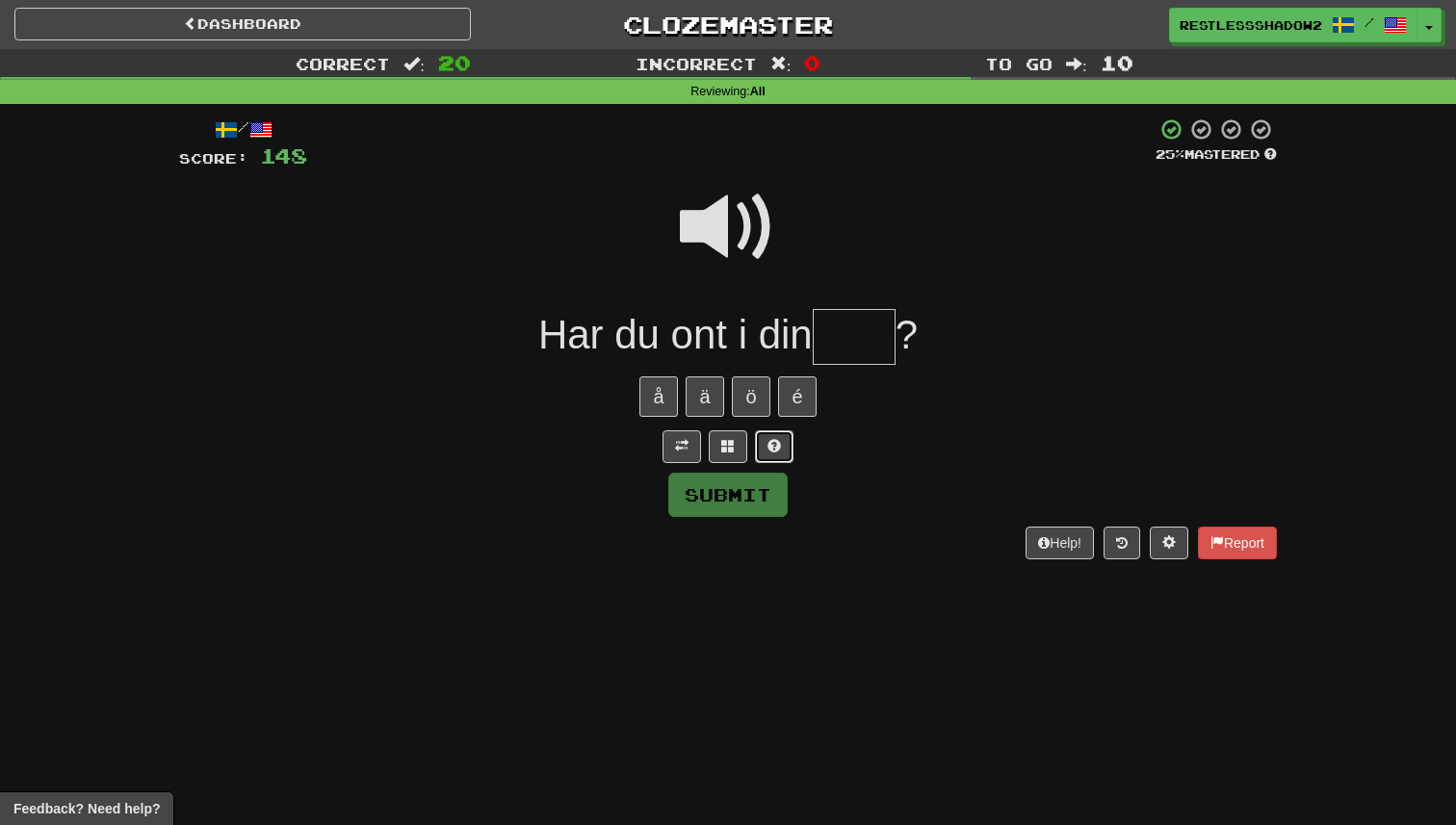 click at bounding box center [774, 446] 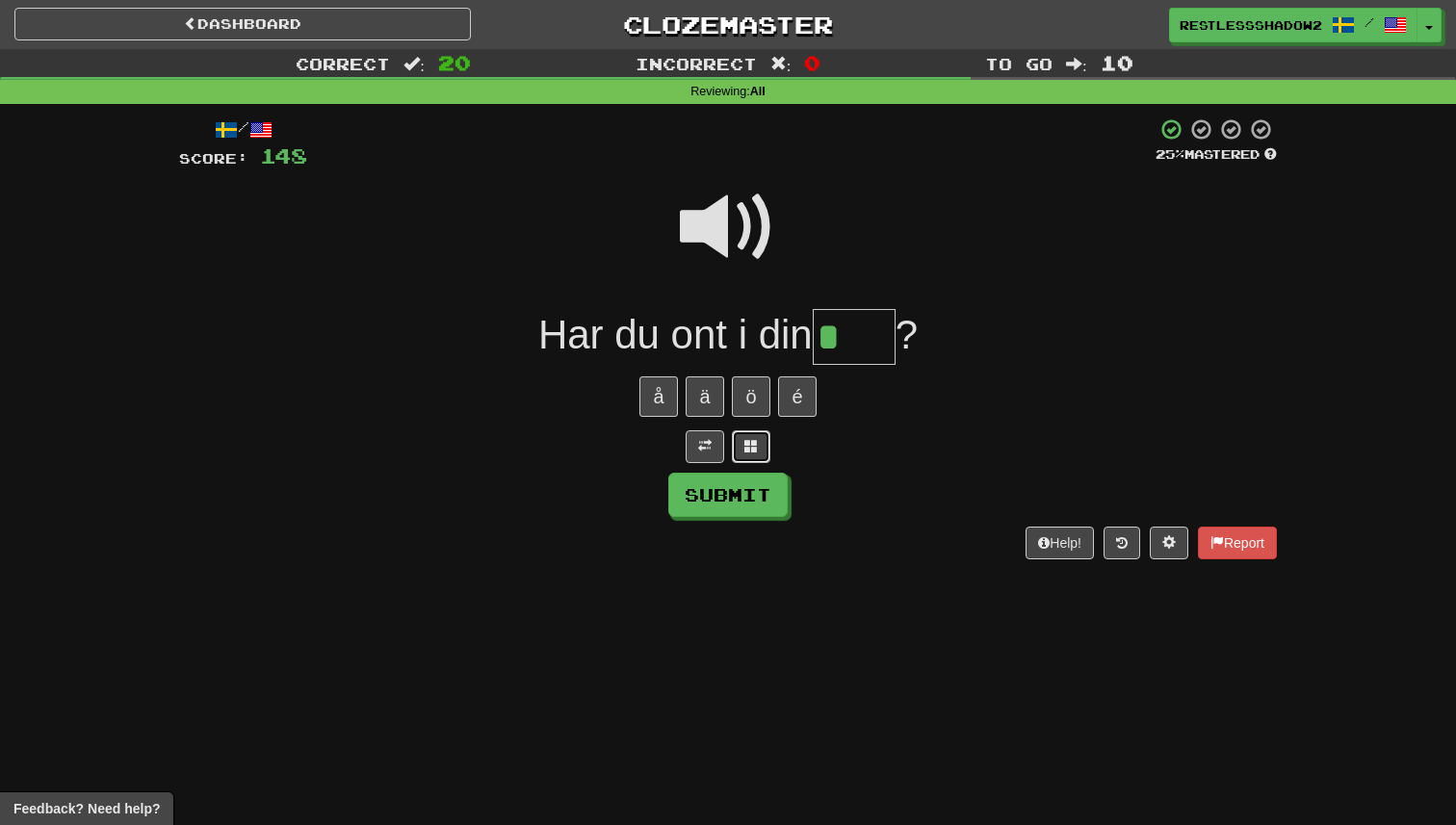 click at bounding box center (751, 447) 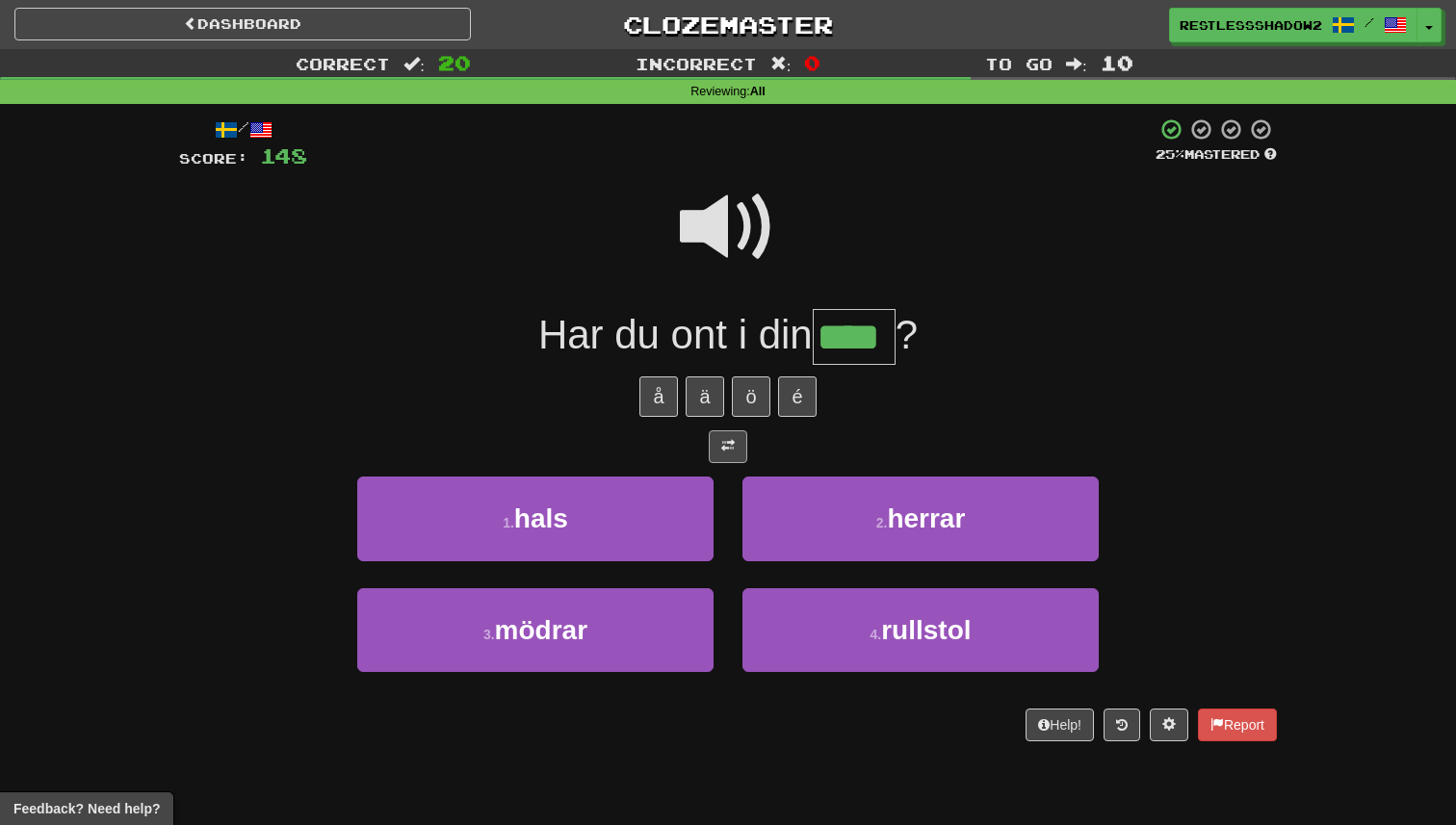 type on "****" 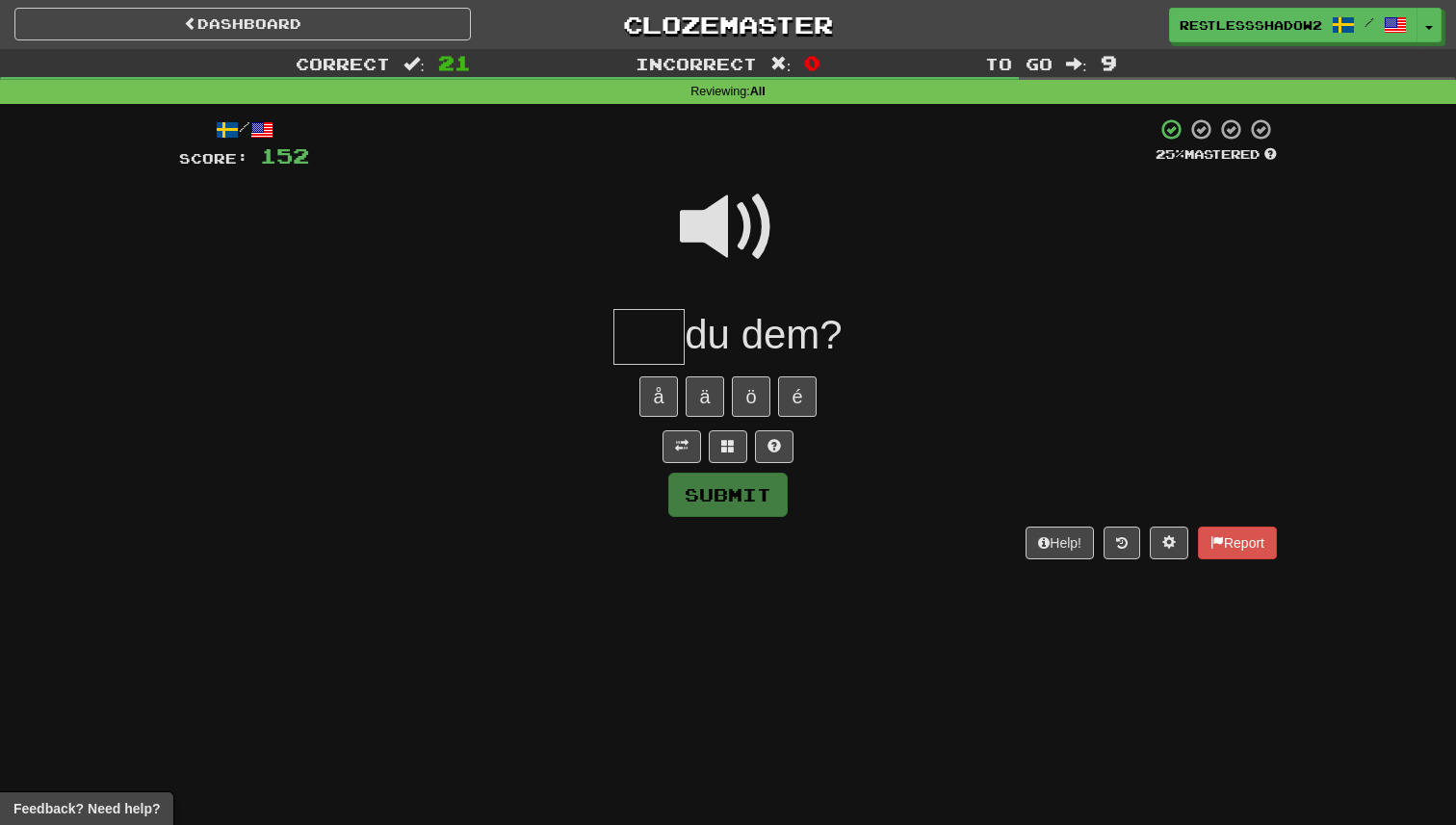 click at bounding box center [728, 447] 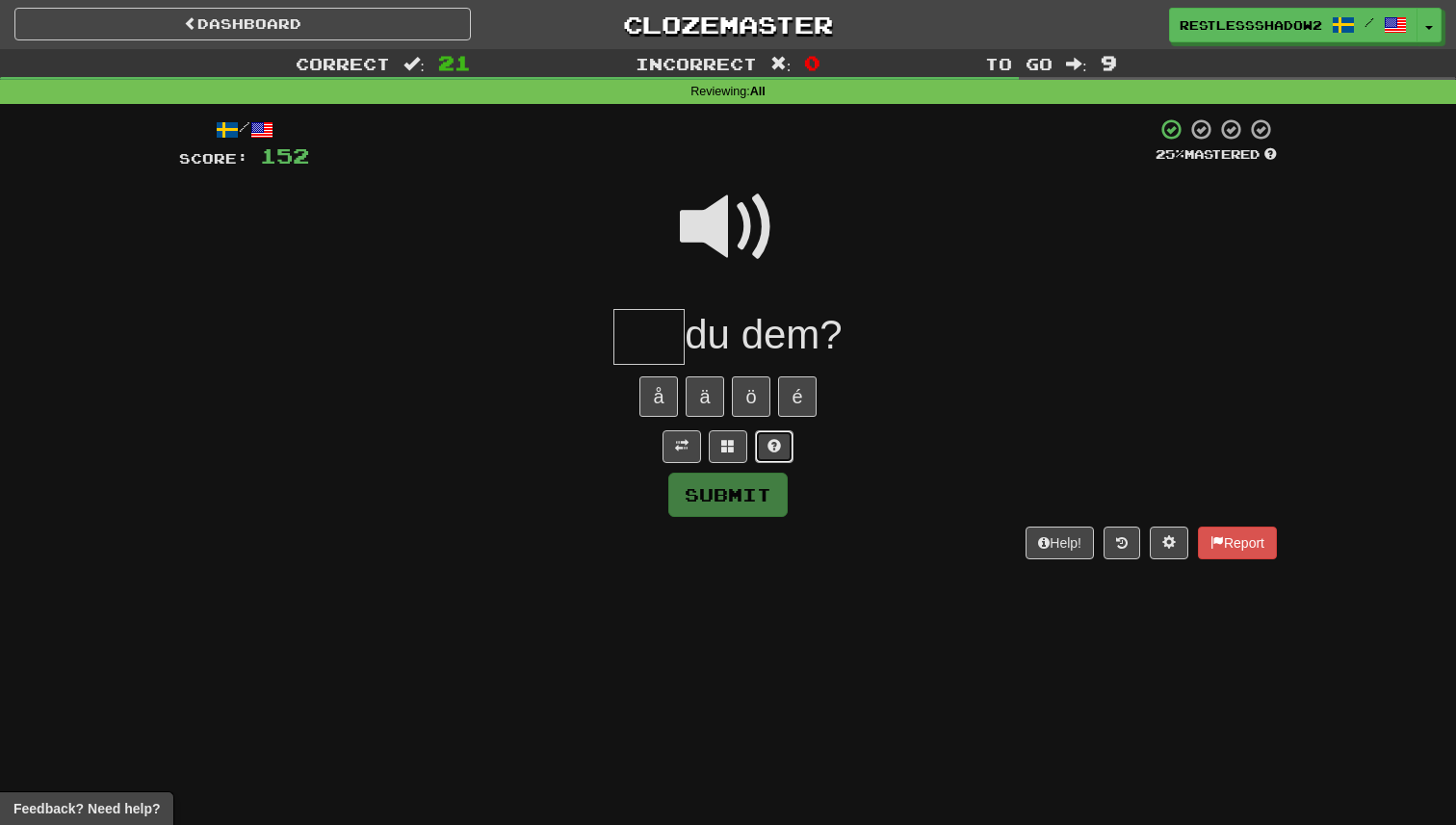 click at bounding box center (774, 447) 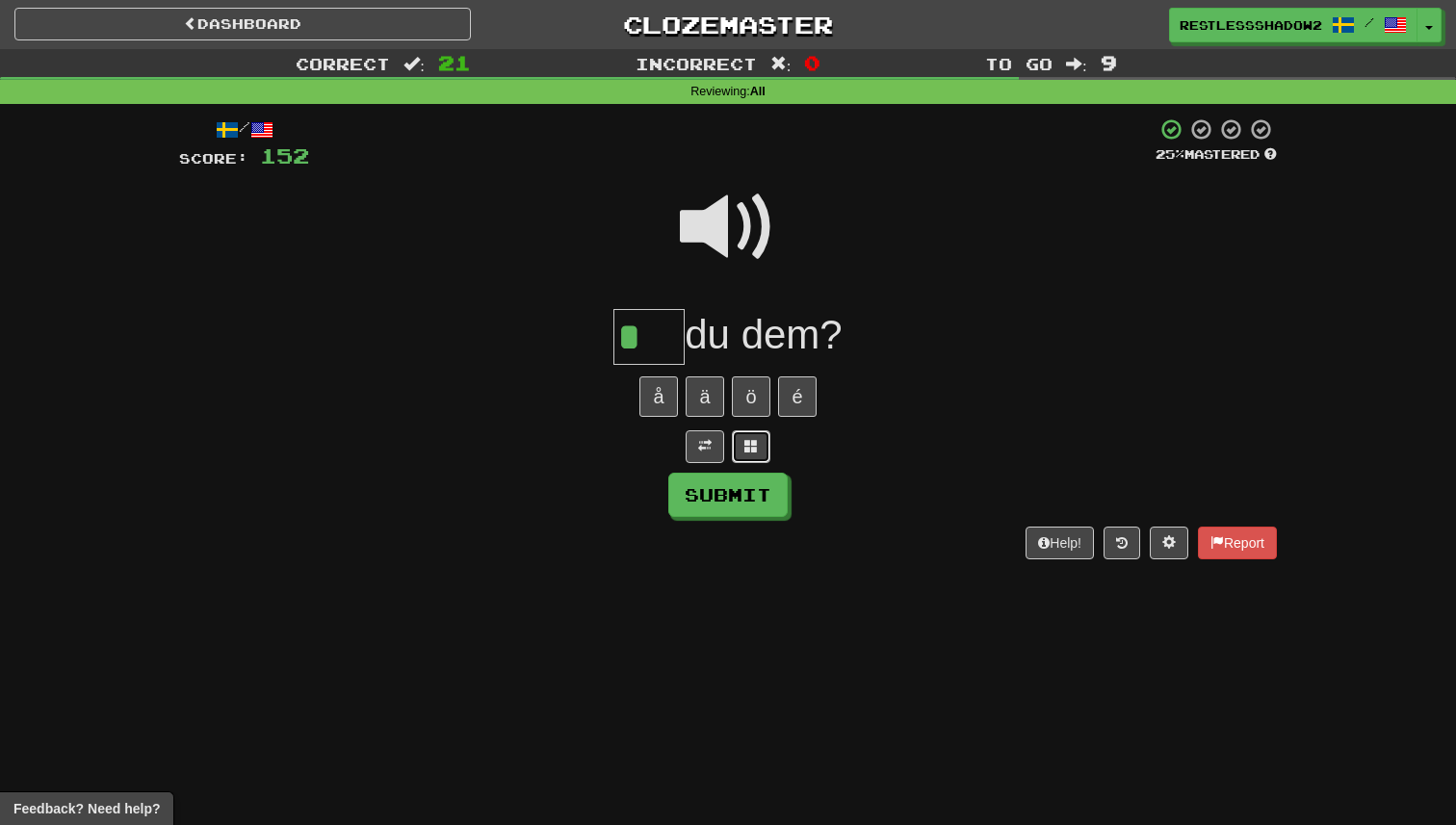 click at bounding box center (751, 446) 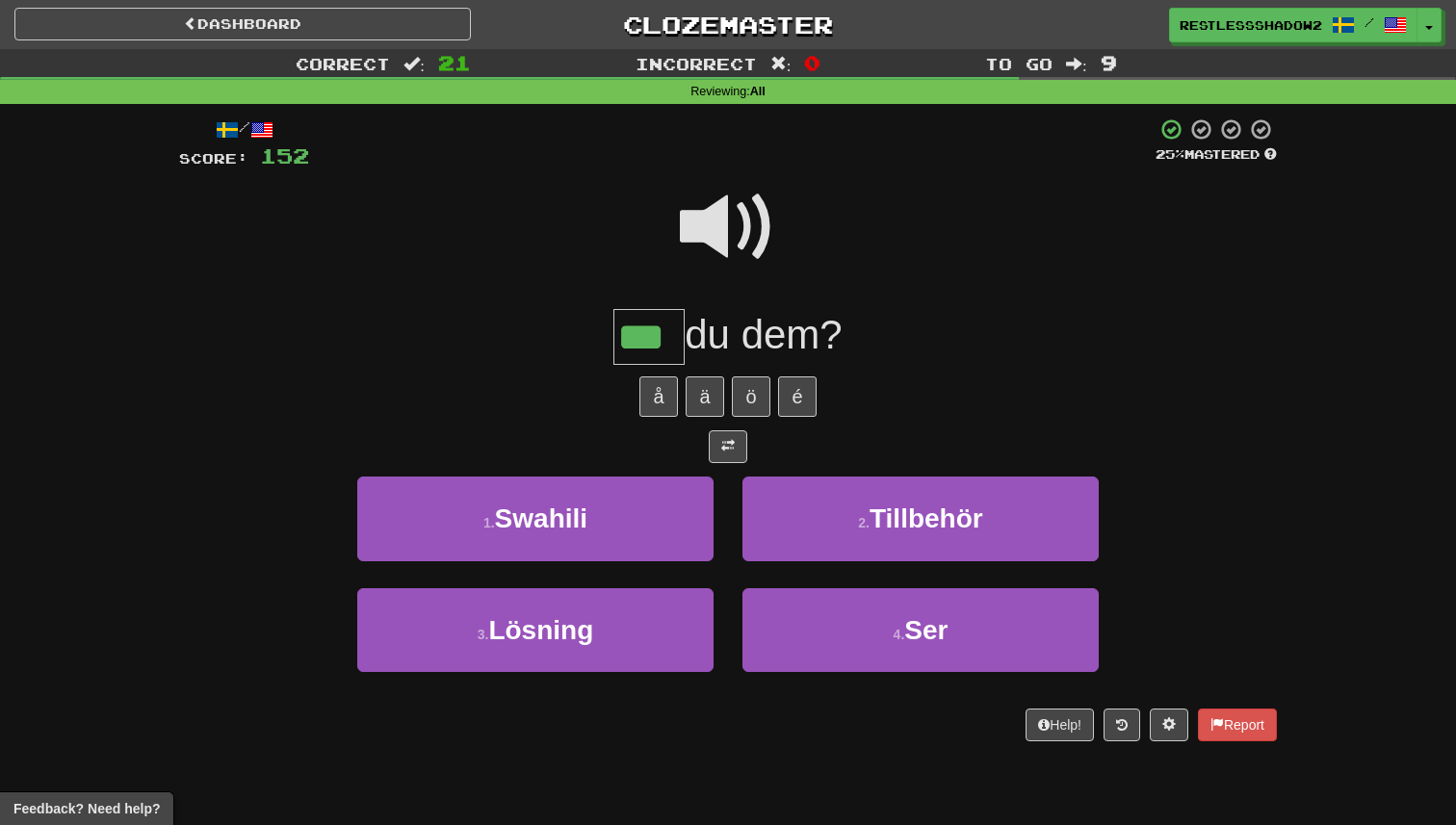 type on "***" 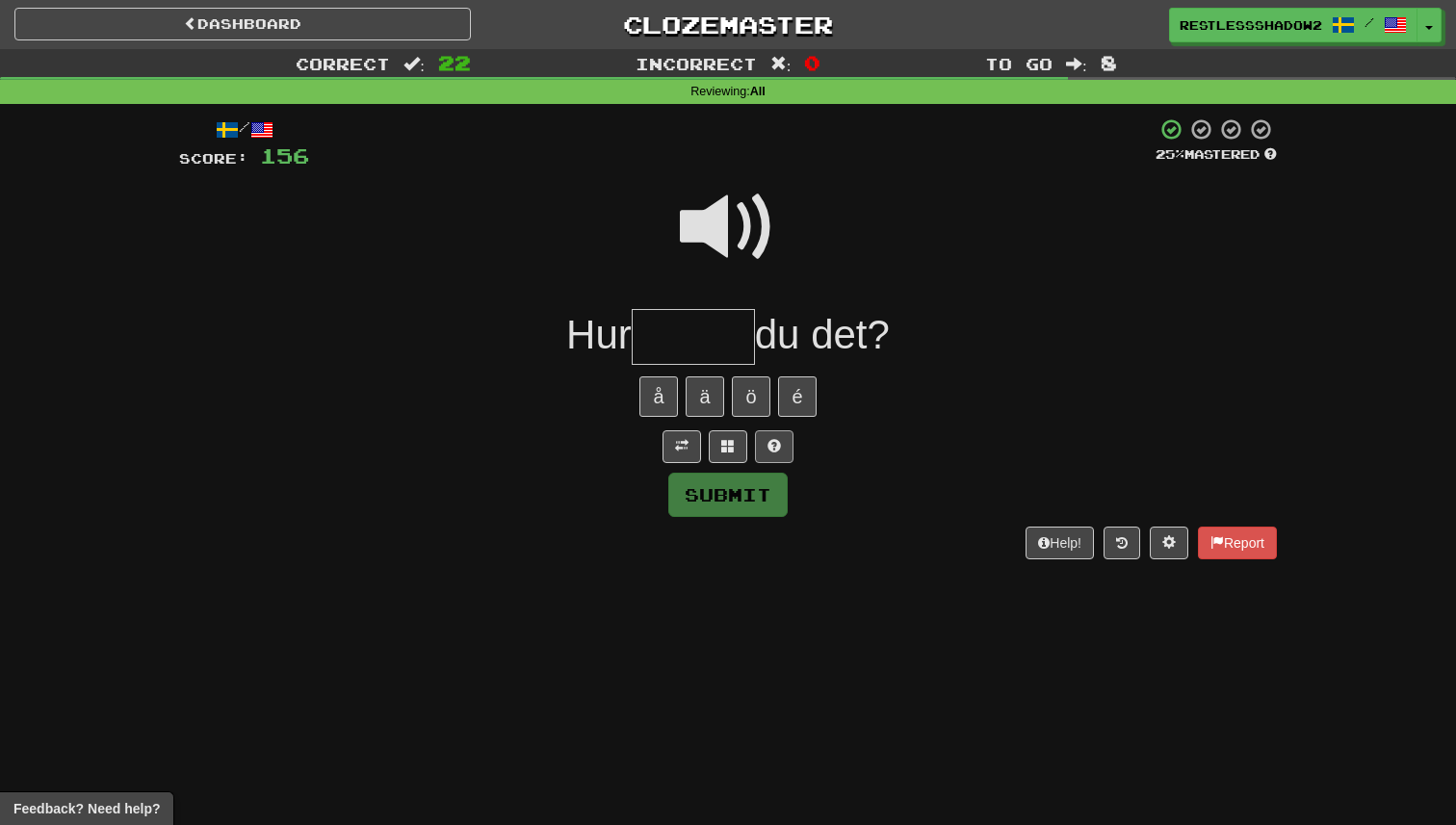 type on "*" 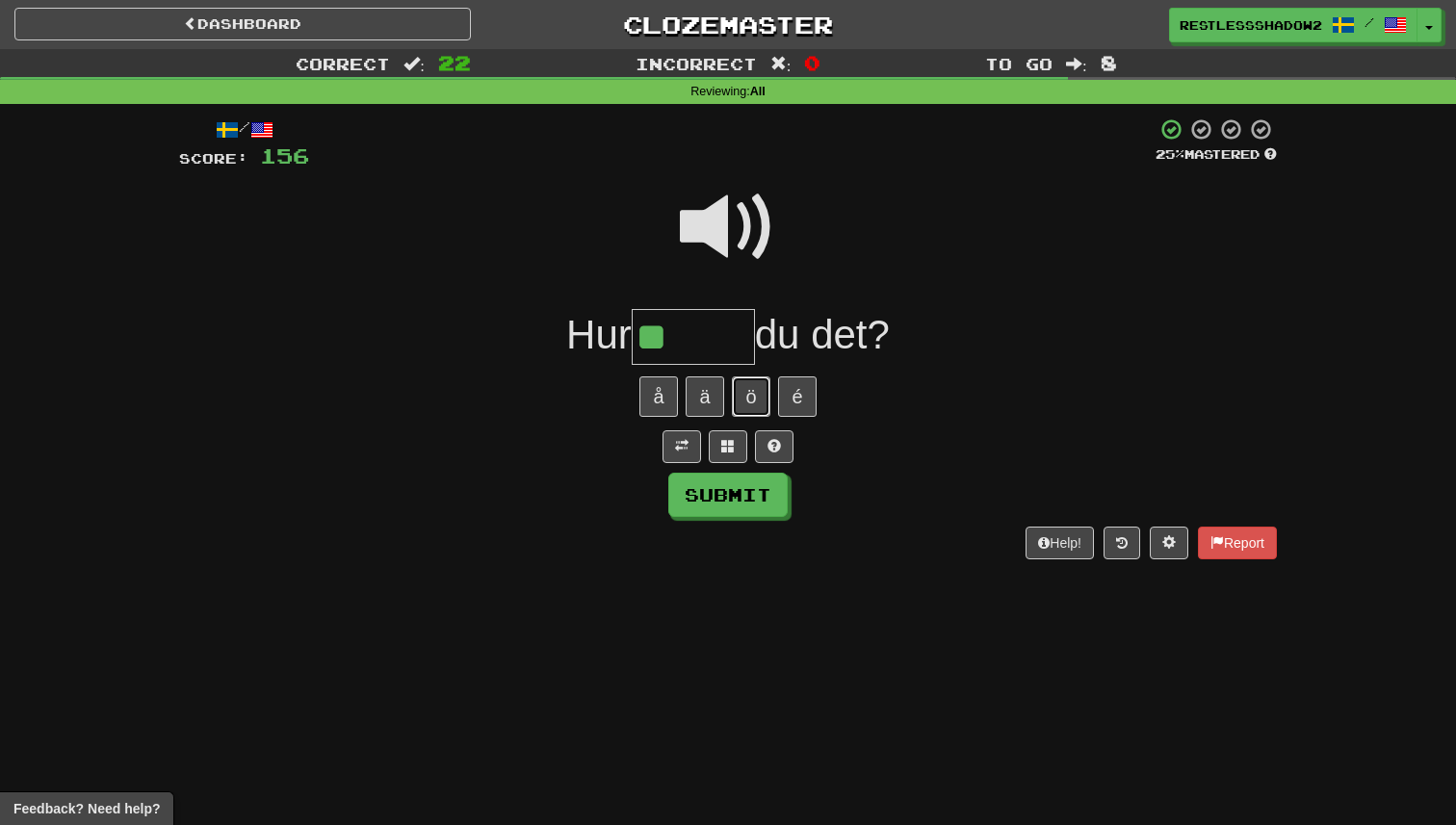 click on "ö" at bounding box center [751, 397] 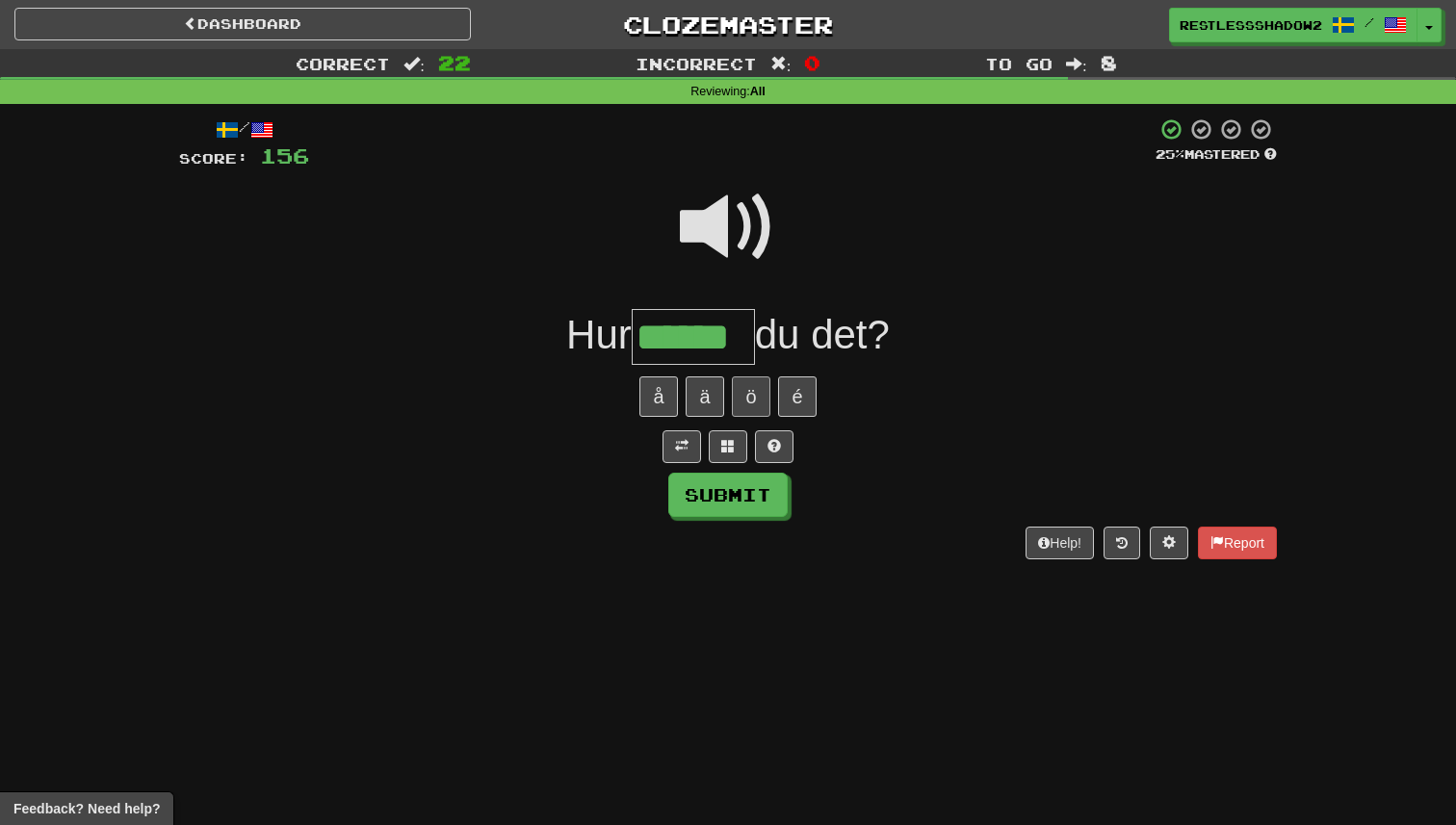 scroll, scrollTop: 0, scrollLeft: 0, axis: both 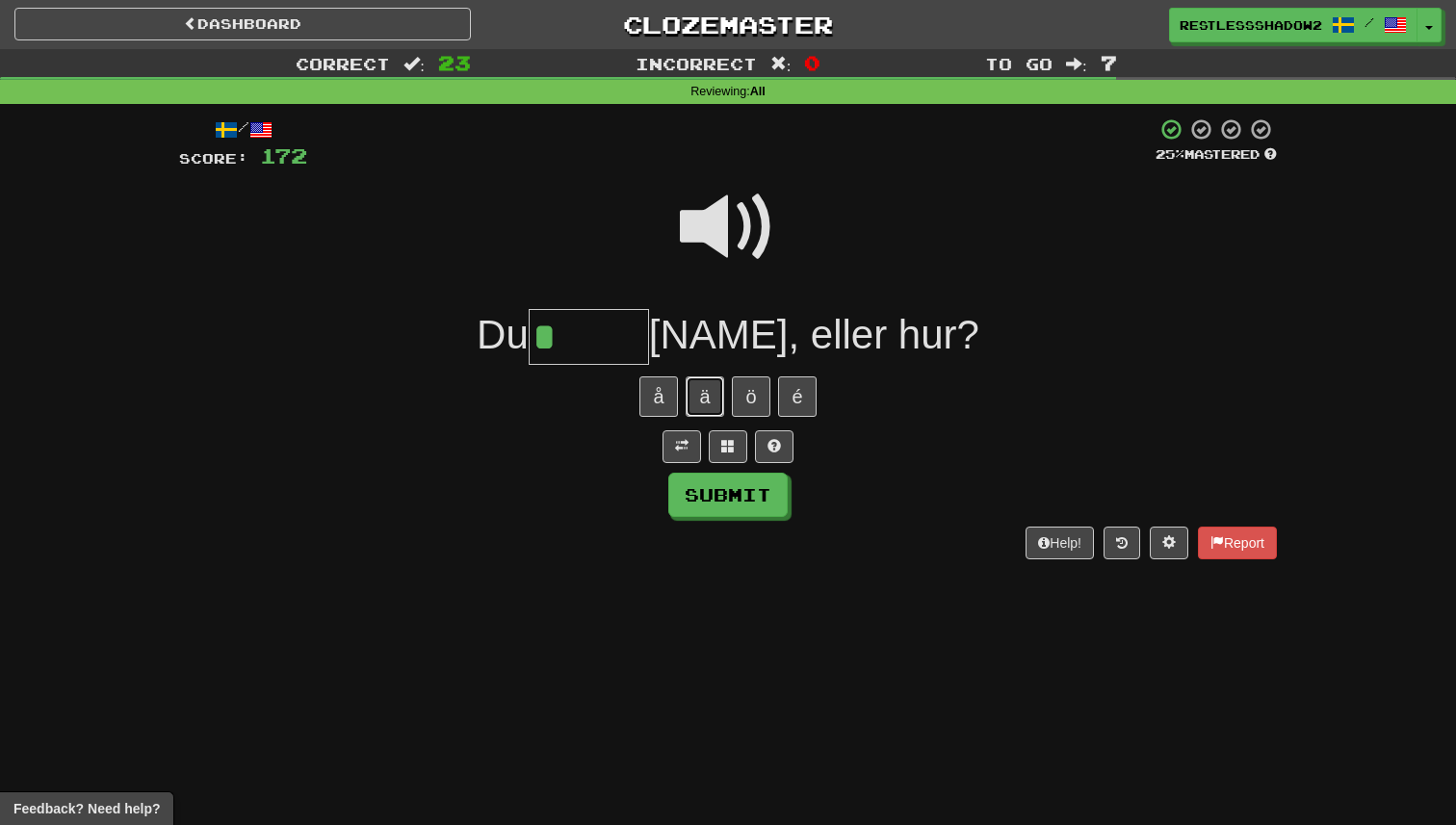 click on "ä" at bounding box center (705, 397) 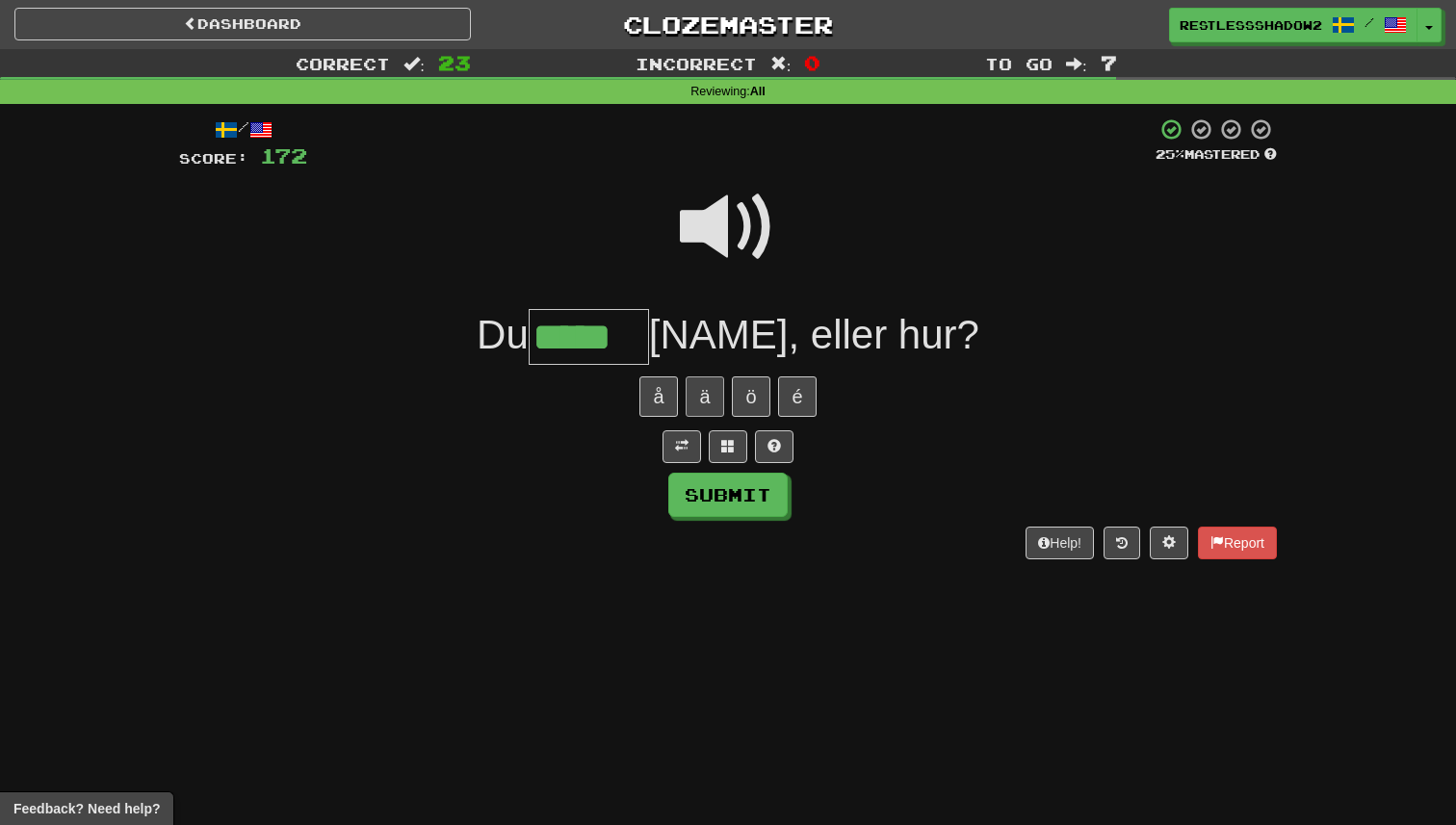 scroll, scrollTop: 0, scrollLeft: 0, axis: both 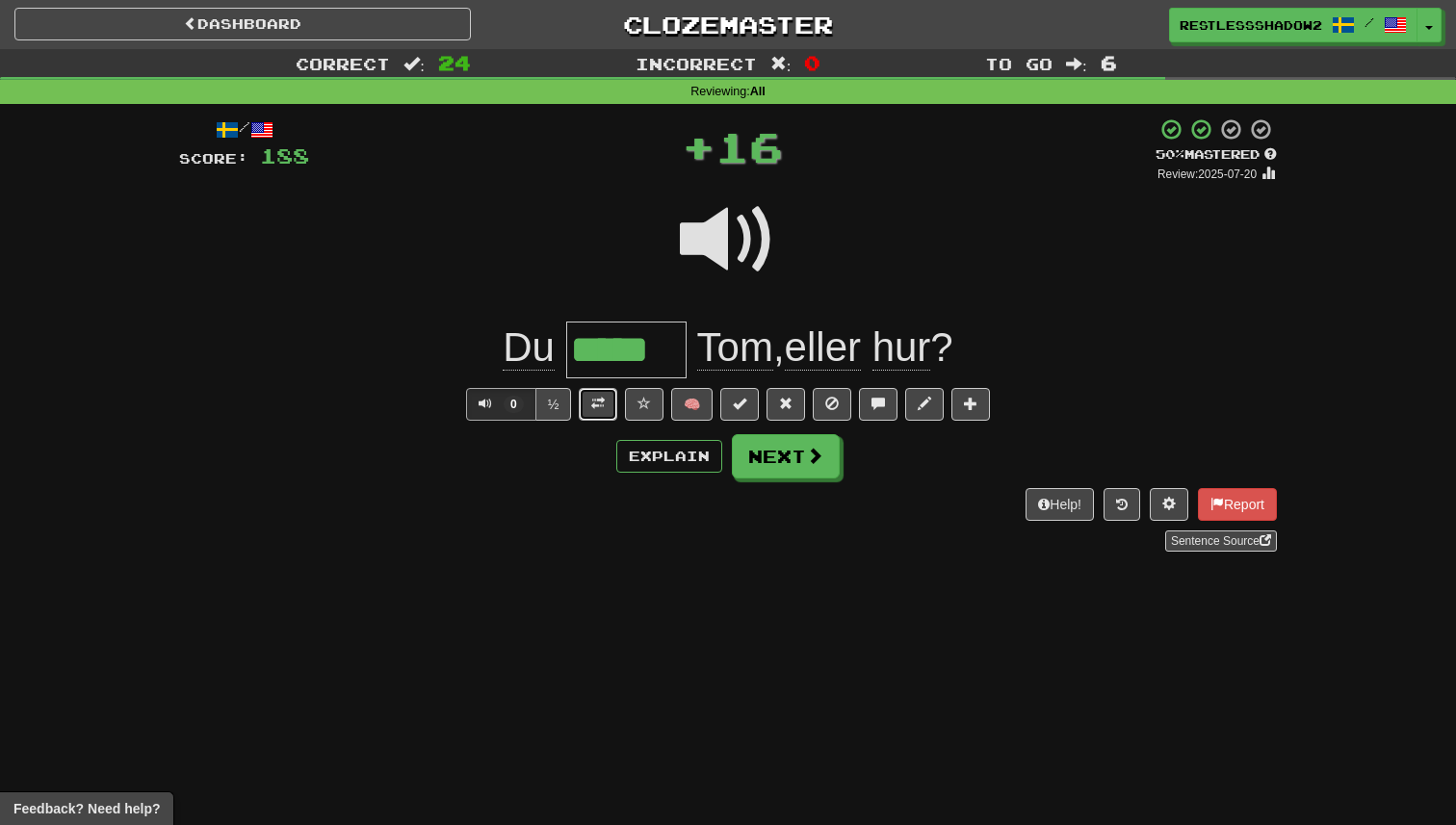 click at bounding box center [598, 403] 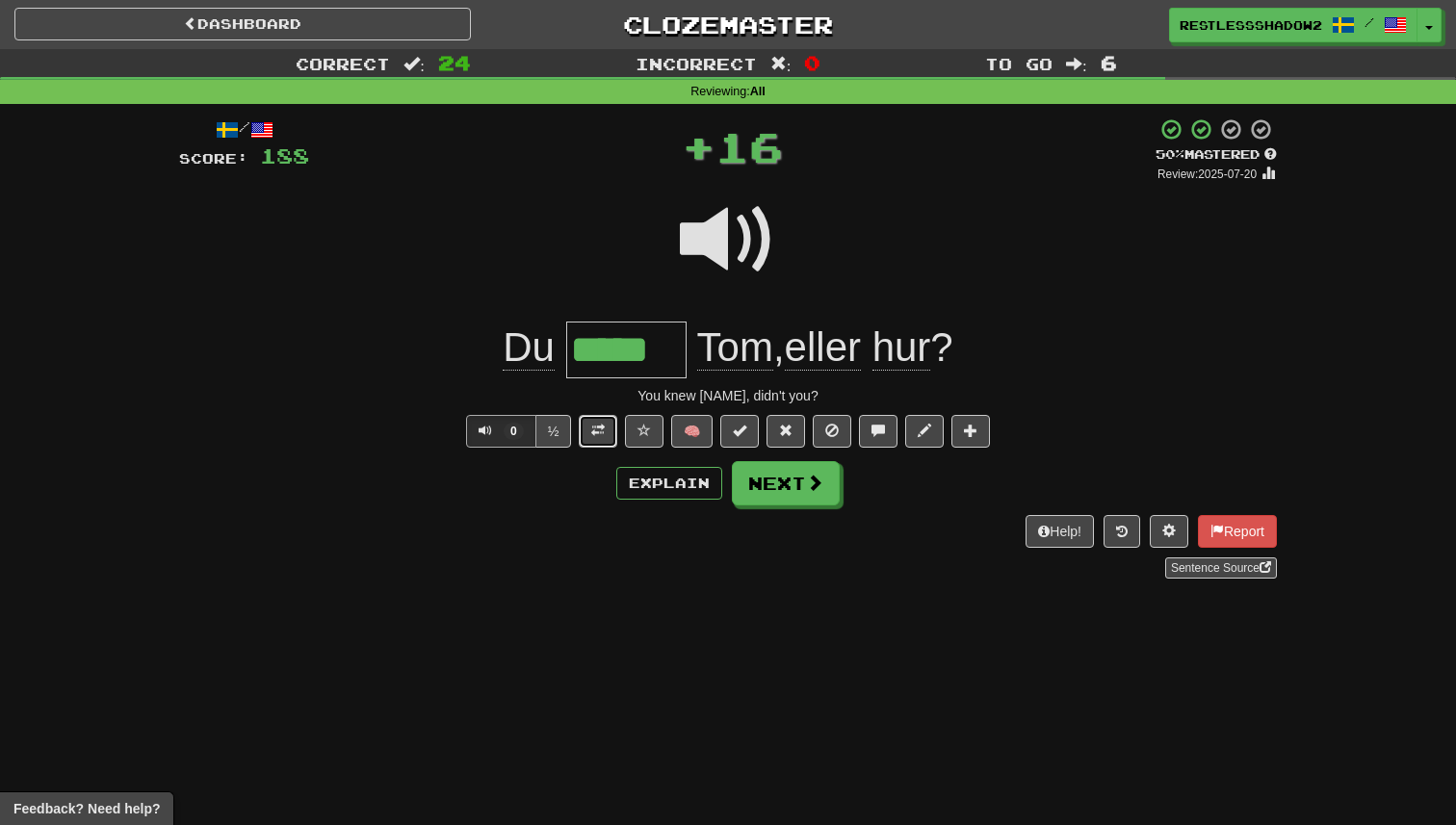 click at bounding box center [598, 430] 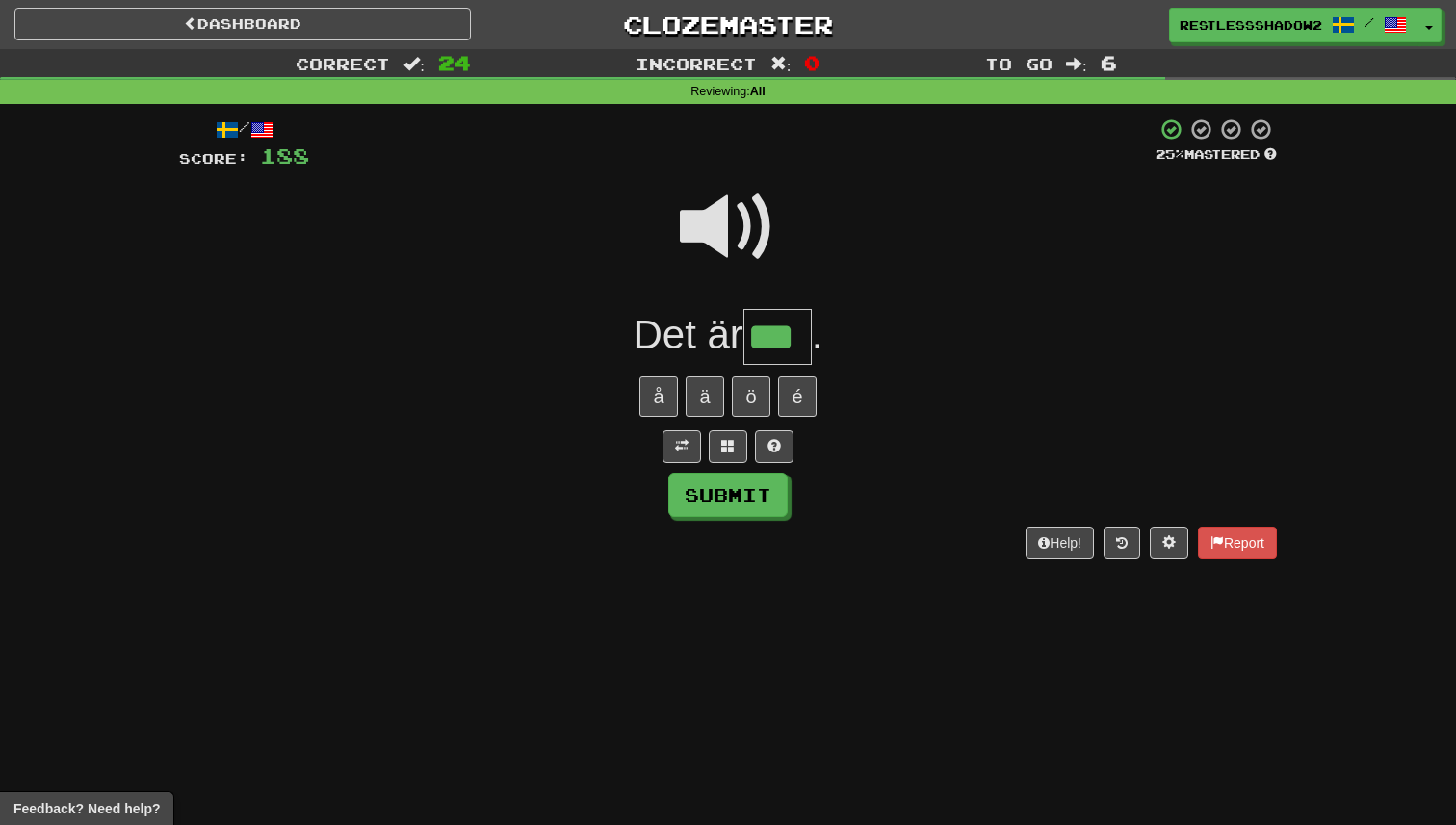 type on "***" 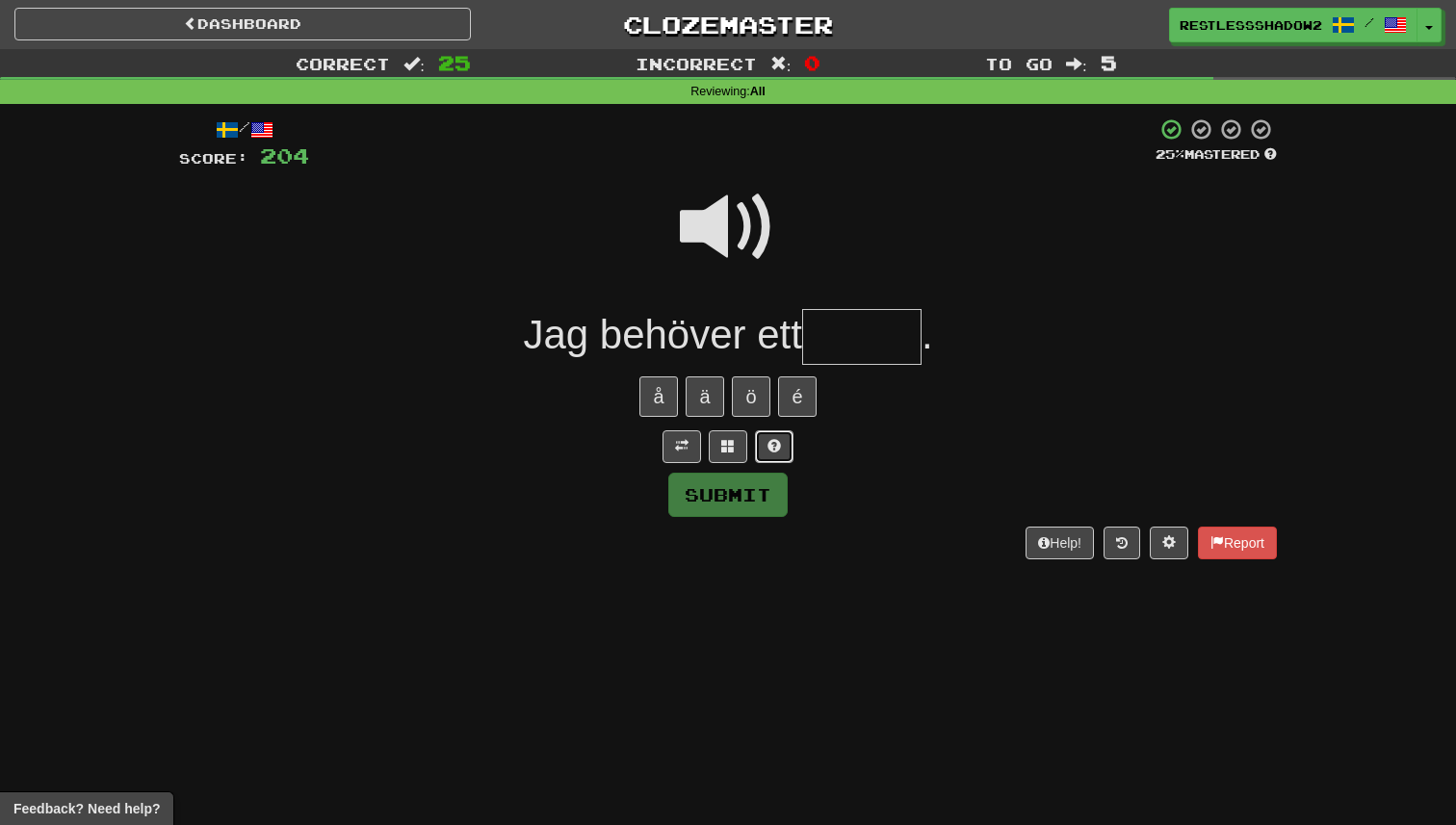 click at bounding box center (774, 447) 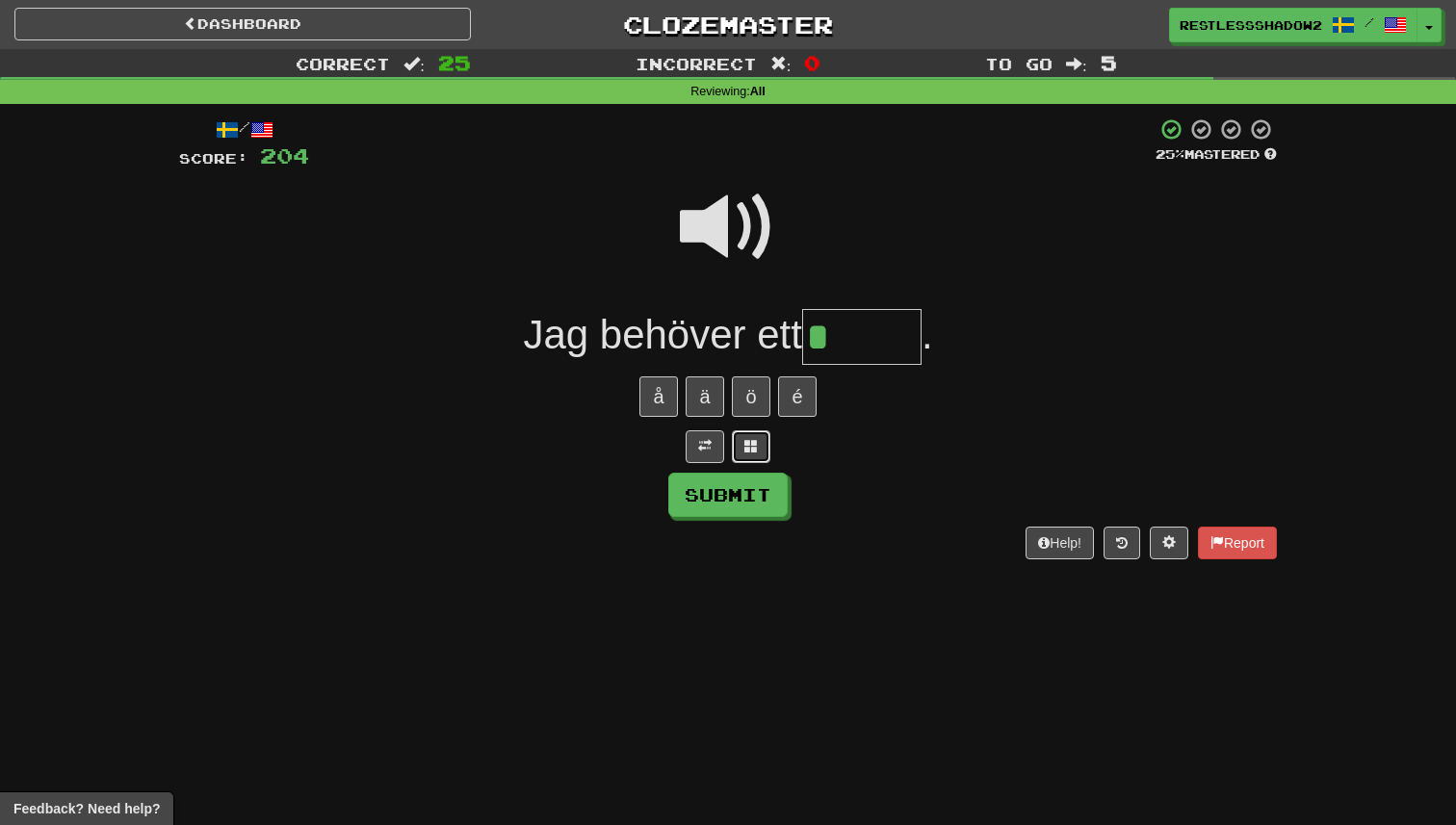 click at bounding box center (751, 447) 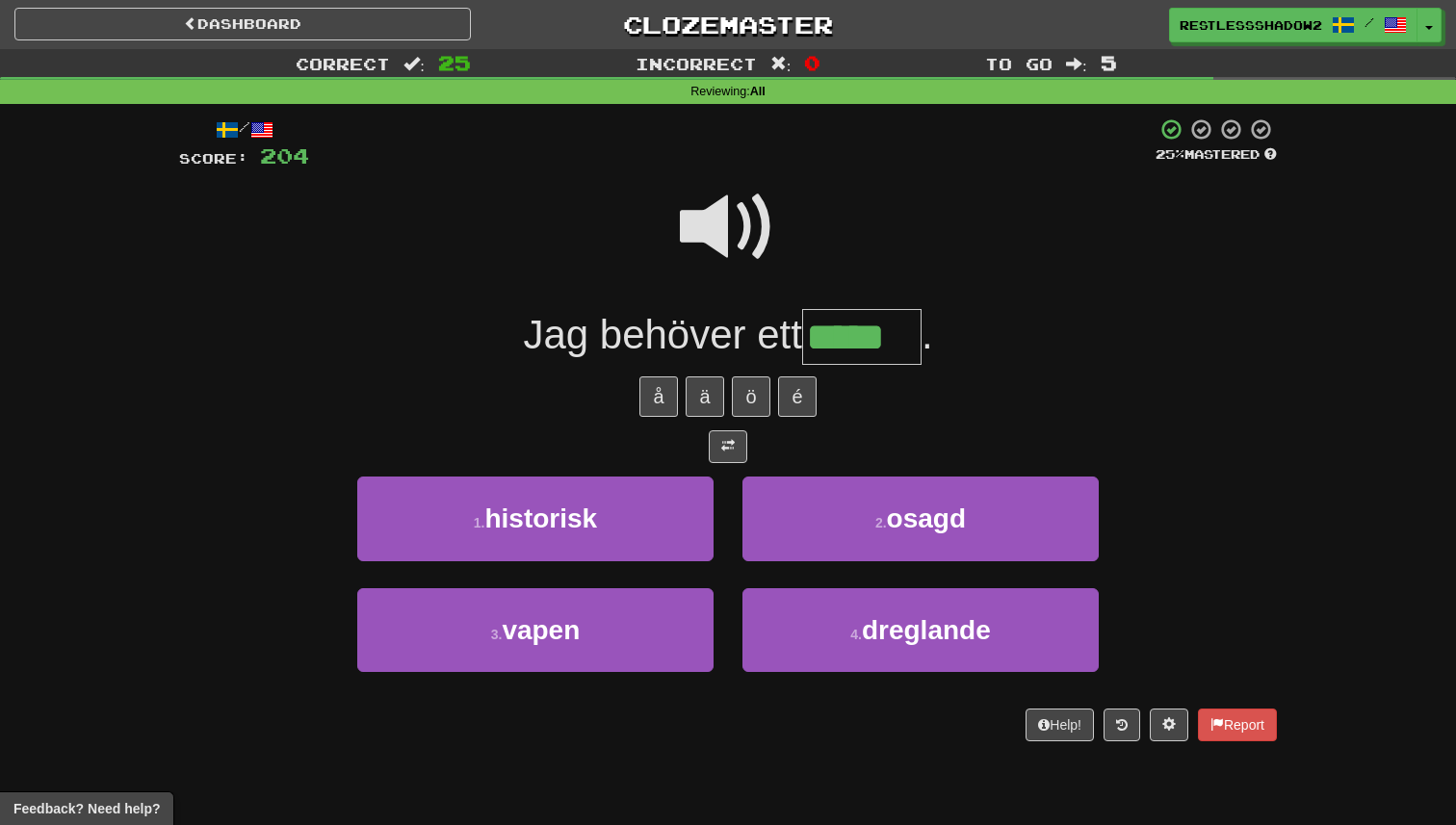 type on "*****" 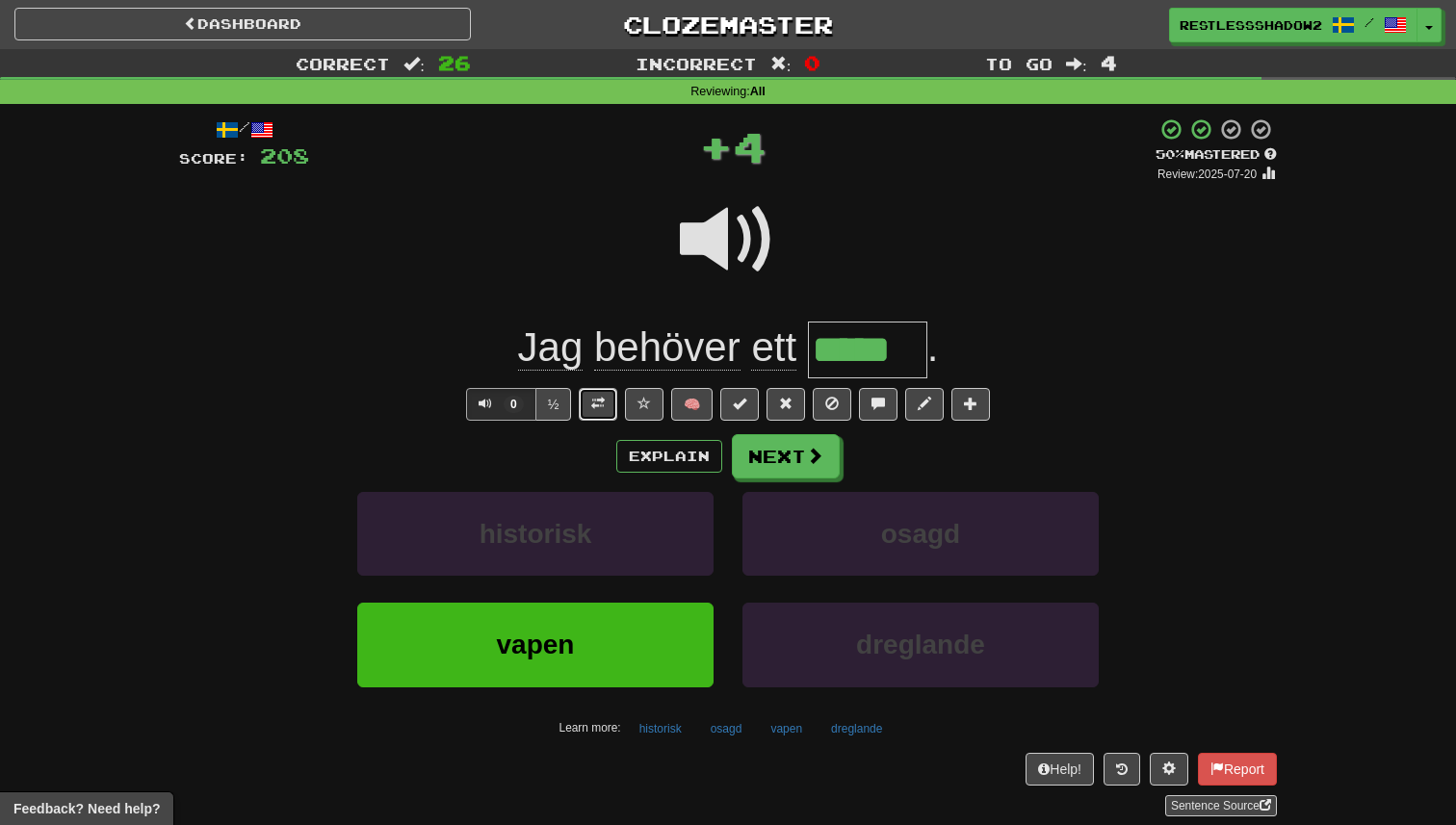click at bounding box center [598, 404] 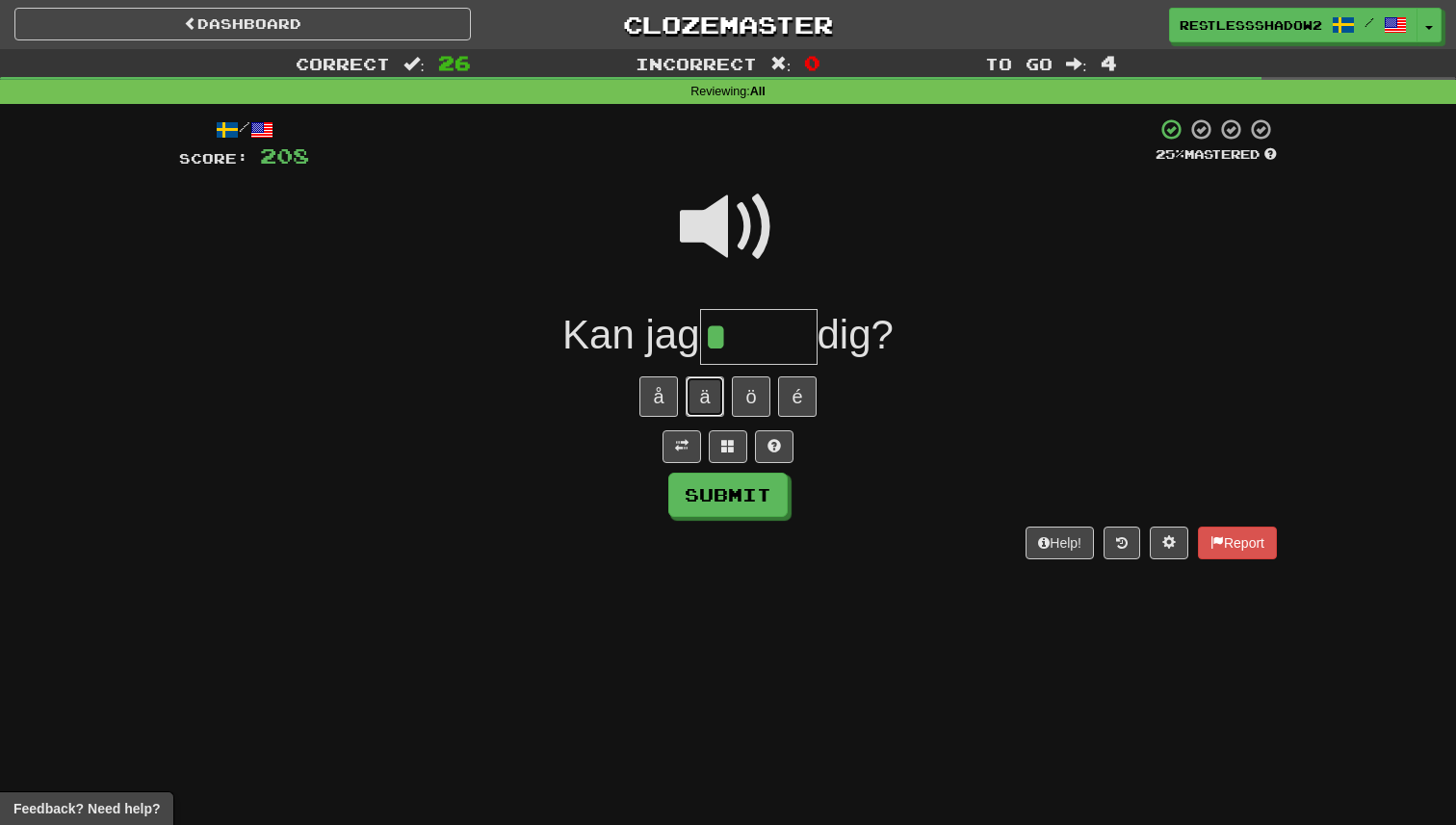 click on "ä" at bounding box center (705, 397) 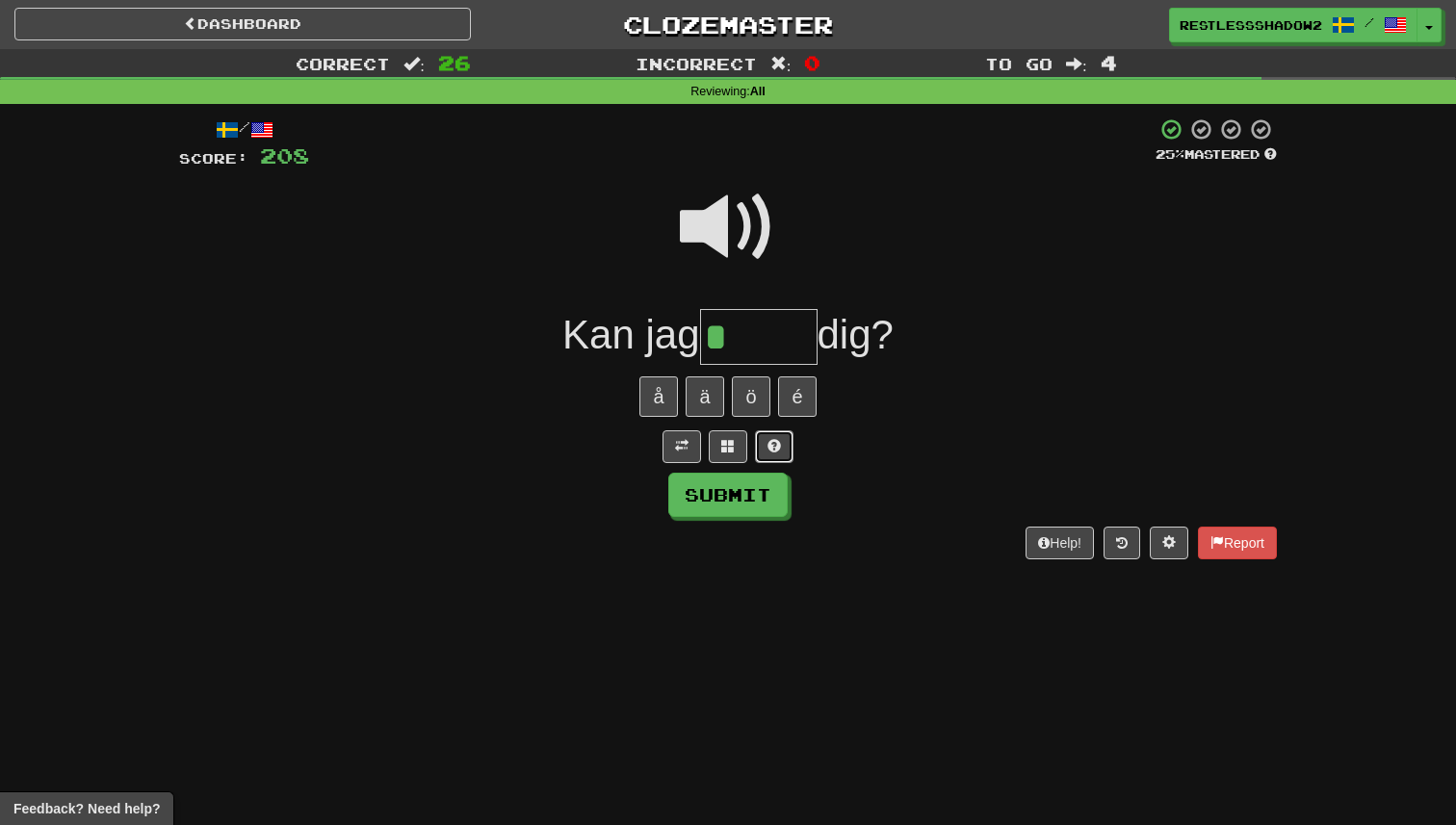 click at bounding box center (774, 446) 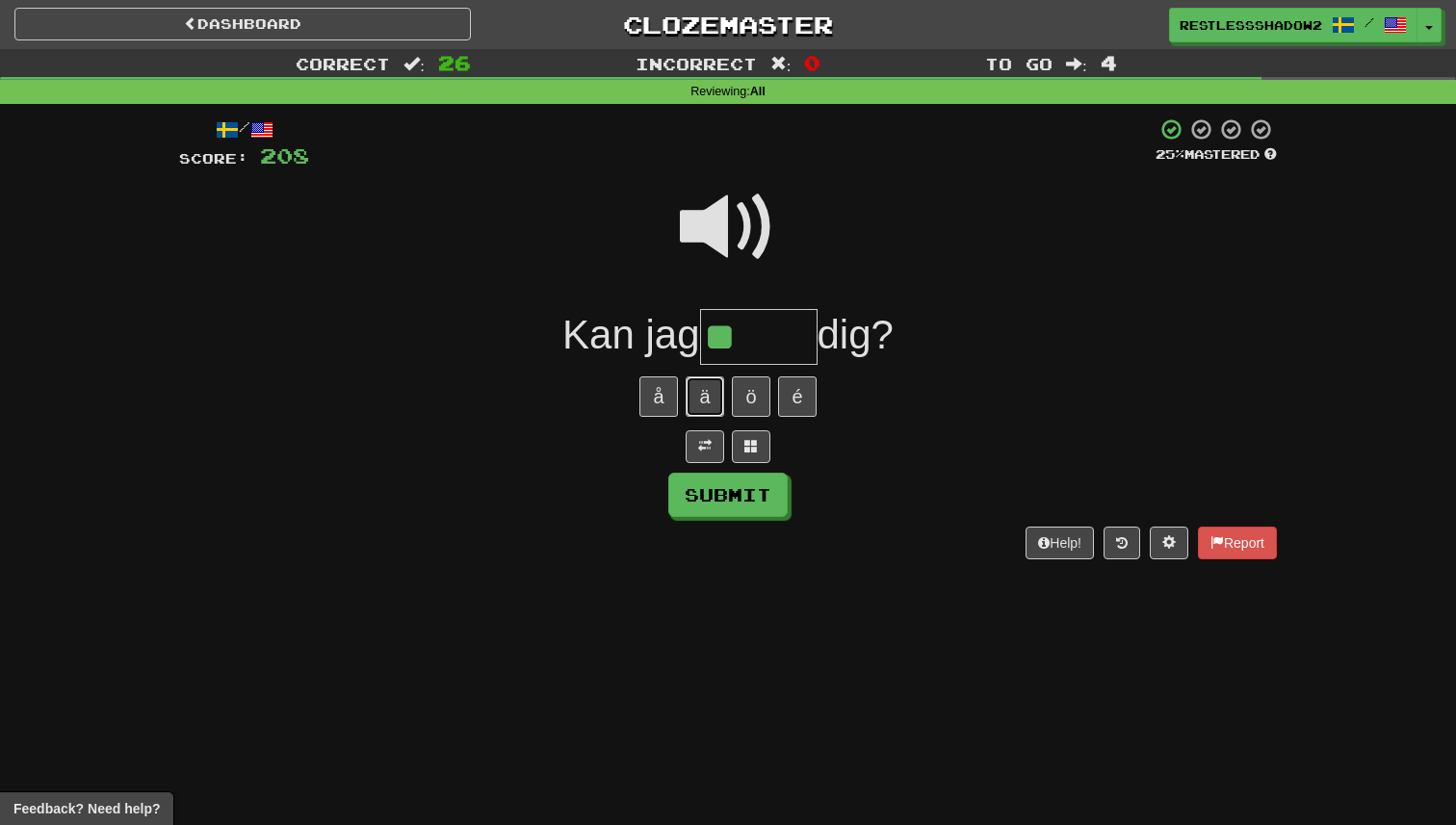 click on "ä" at bounding box center [705, 397] 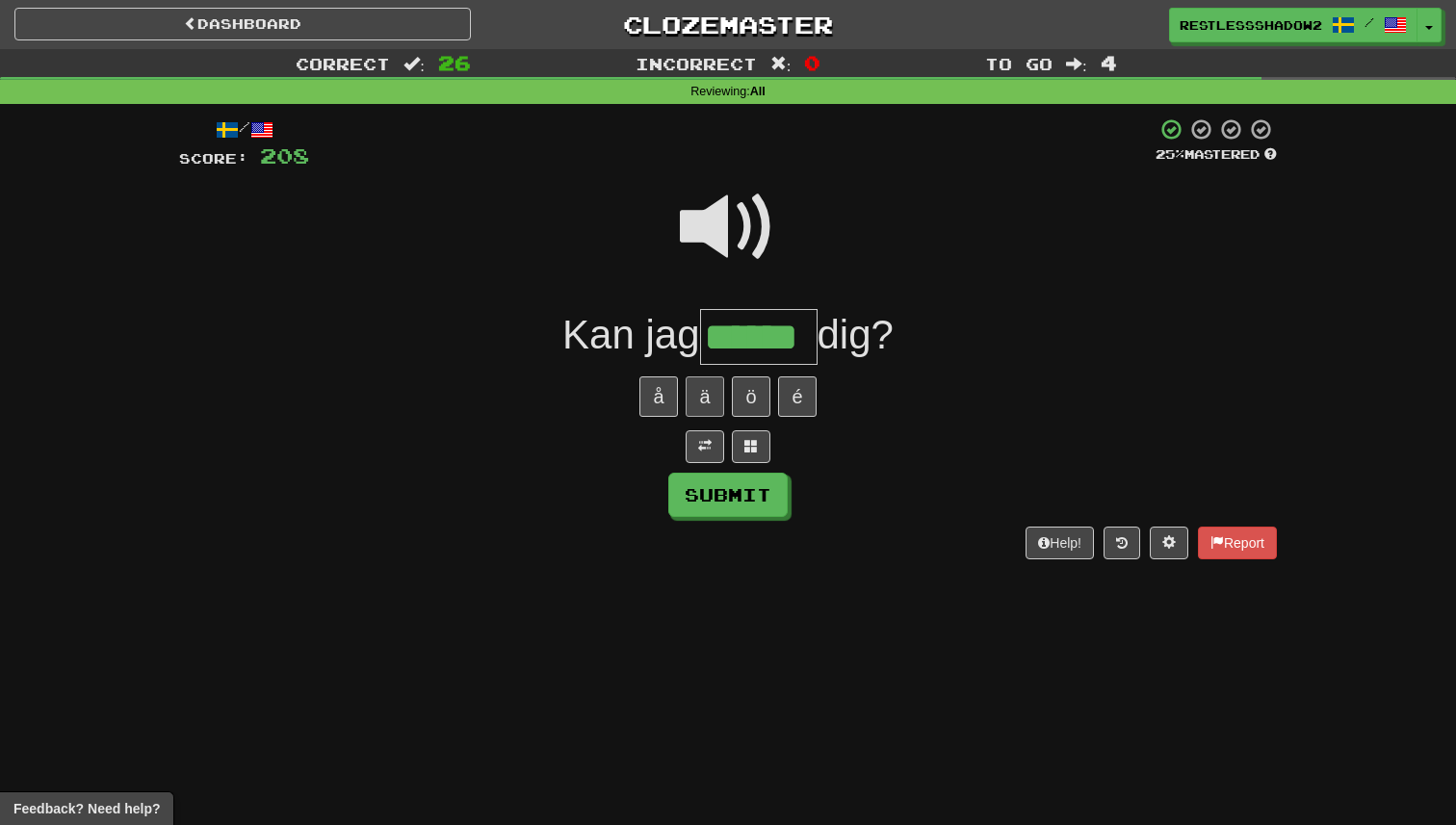 type on "******" 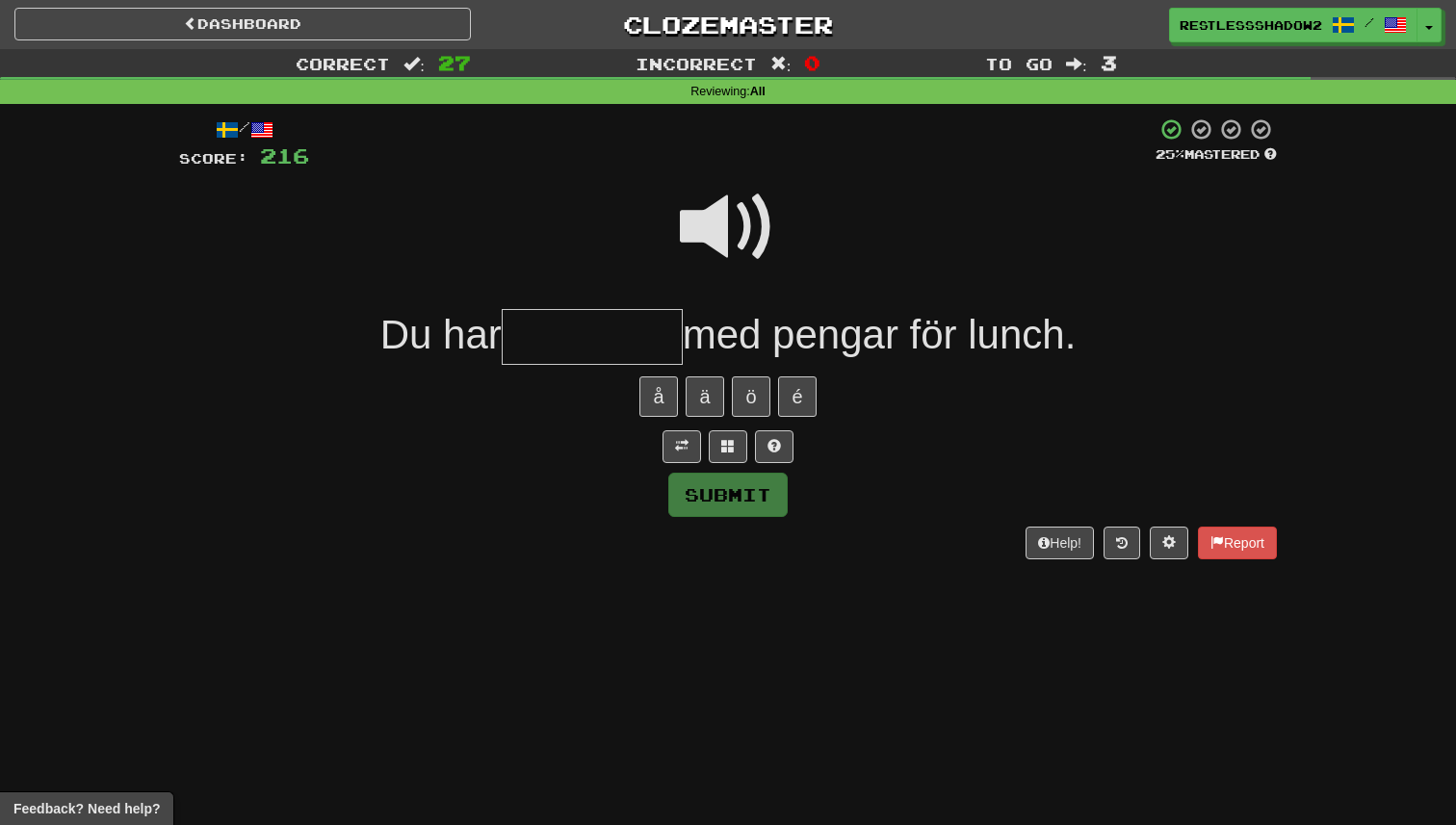 click on "/  Score:   216 25 %  Mastered Du har   med pengar för lunch. å ä ö é Submit  Help!  Report" at bounding box center (728, 338) 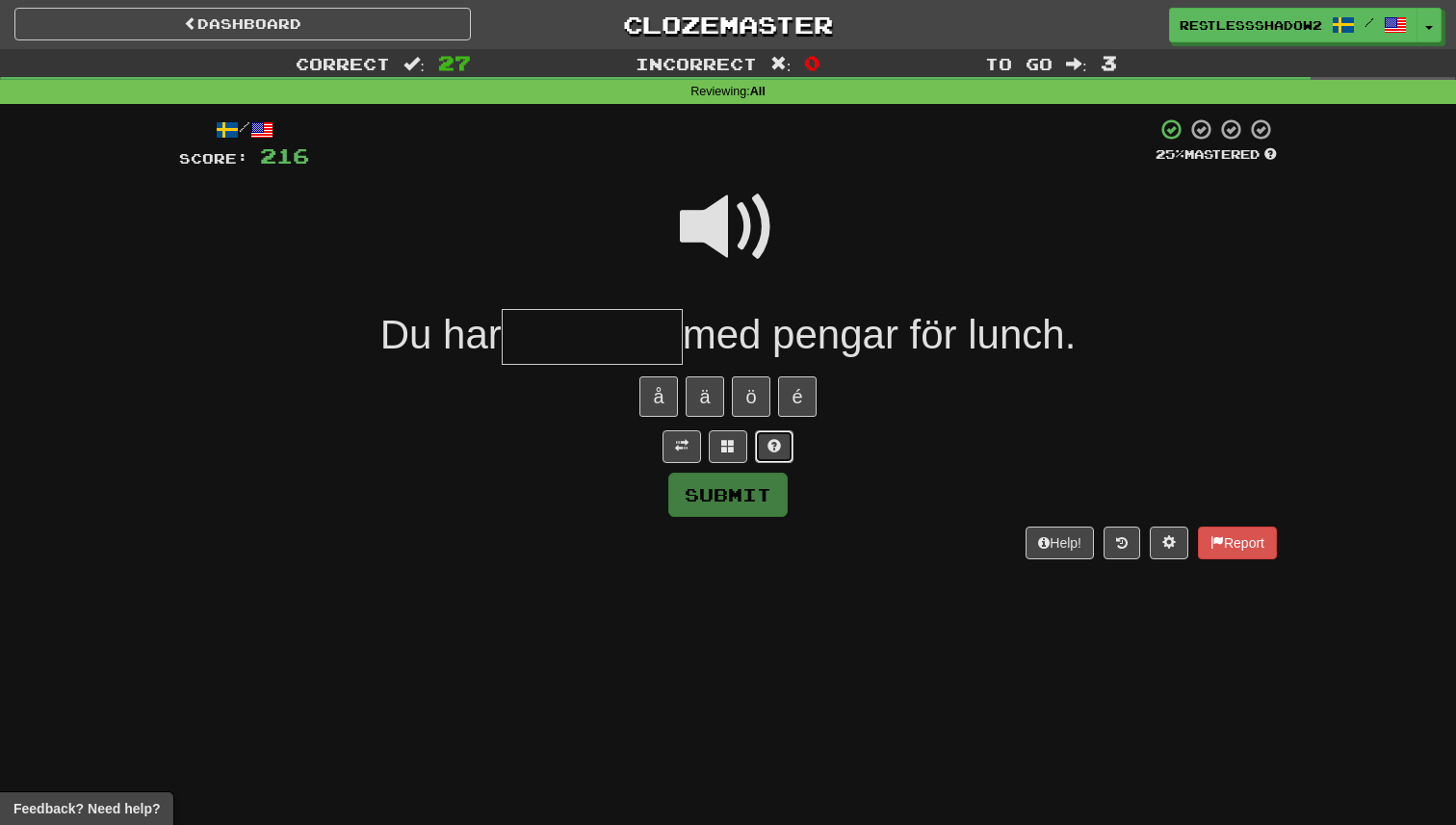 click at bounding box center (774, 446) 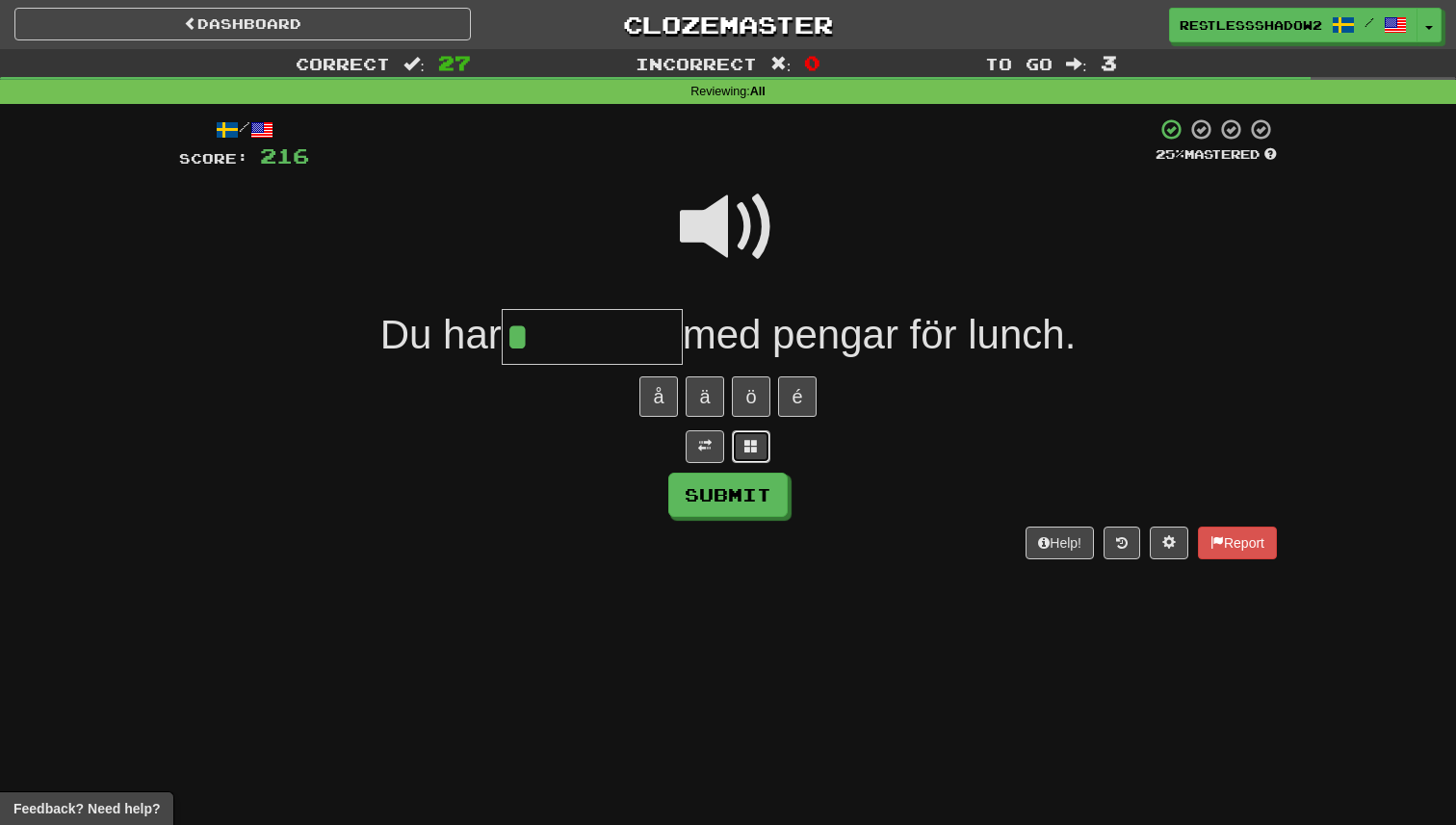 click at bounding box center (751, 446) 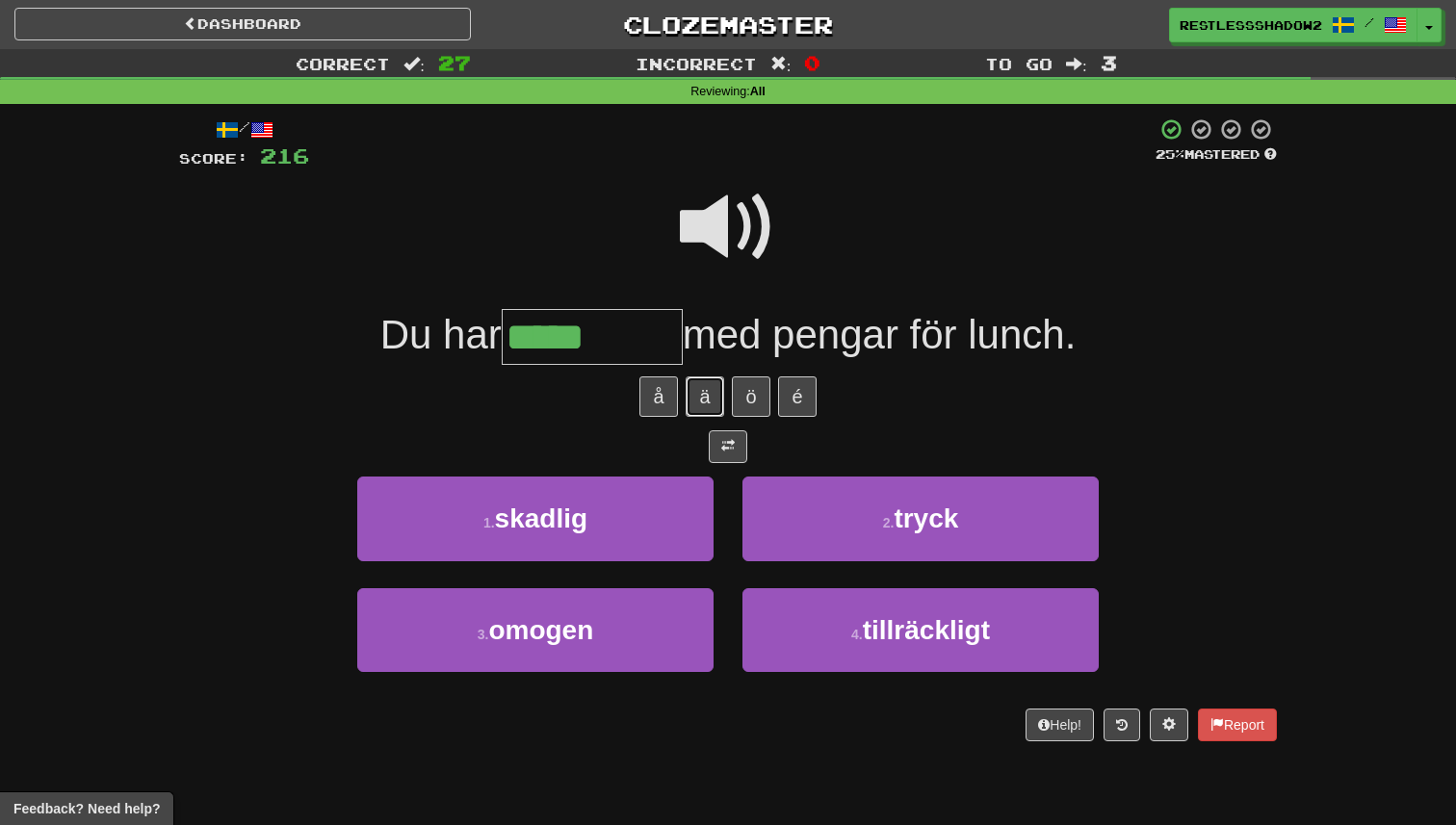 click on "ä" at bounding box center (705, 397) 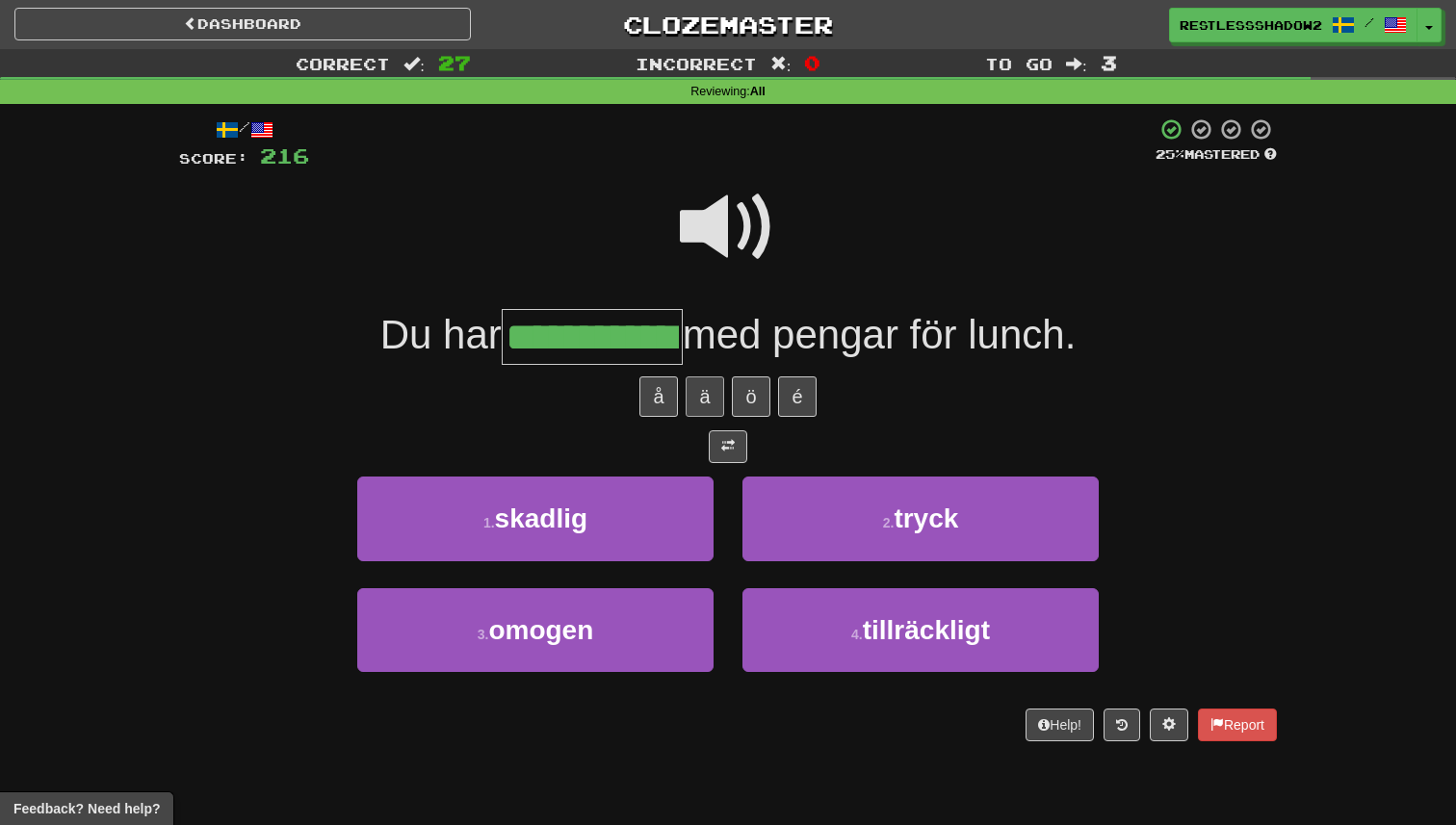 type on "**********" 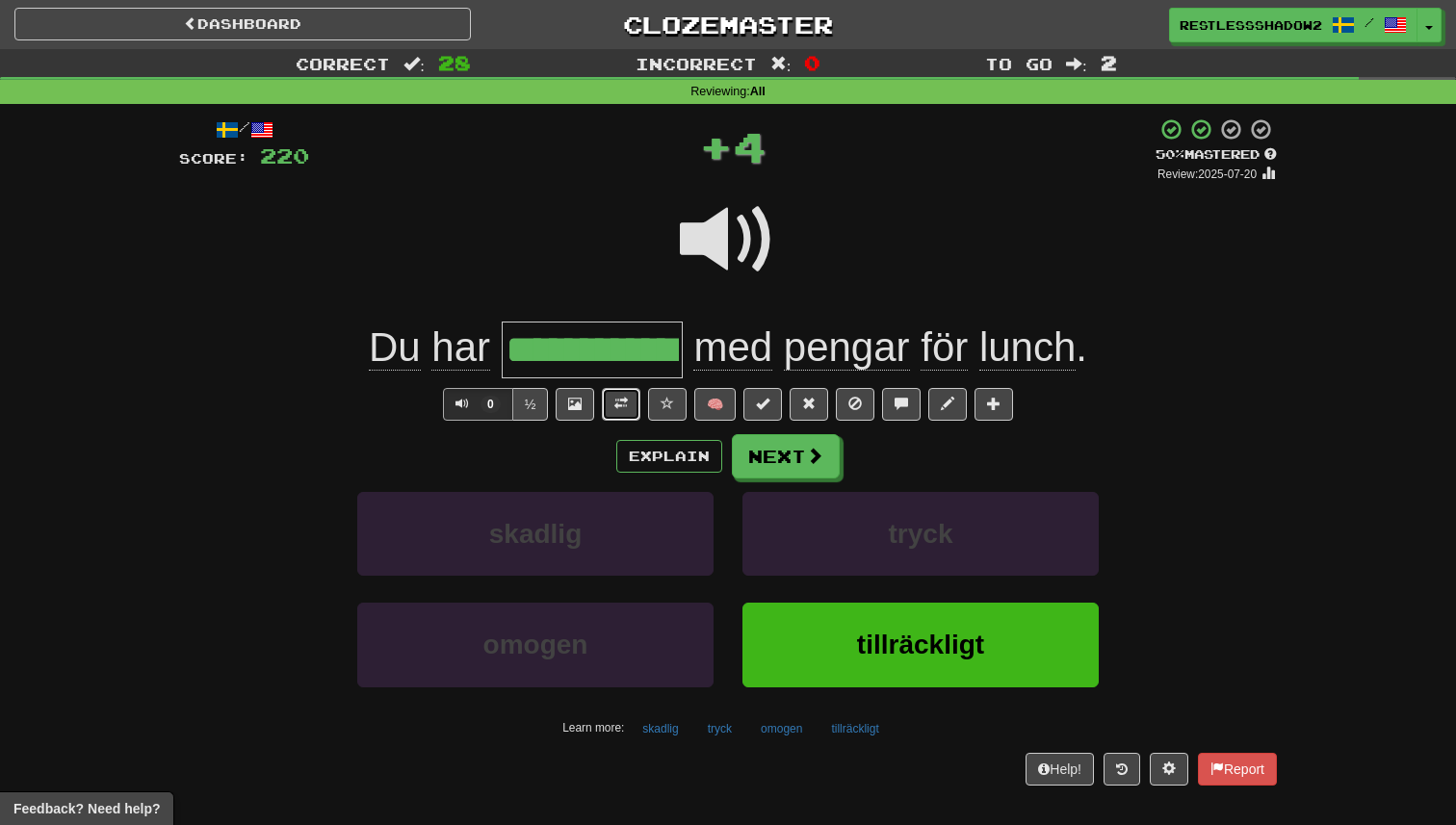 click at bounding box center [621, 403] 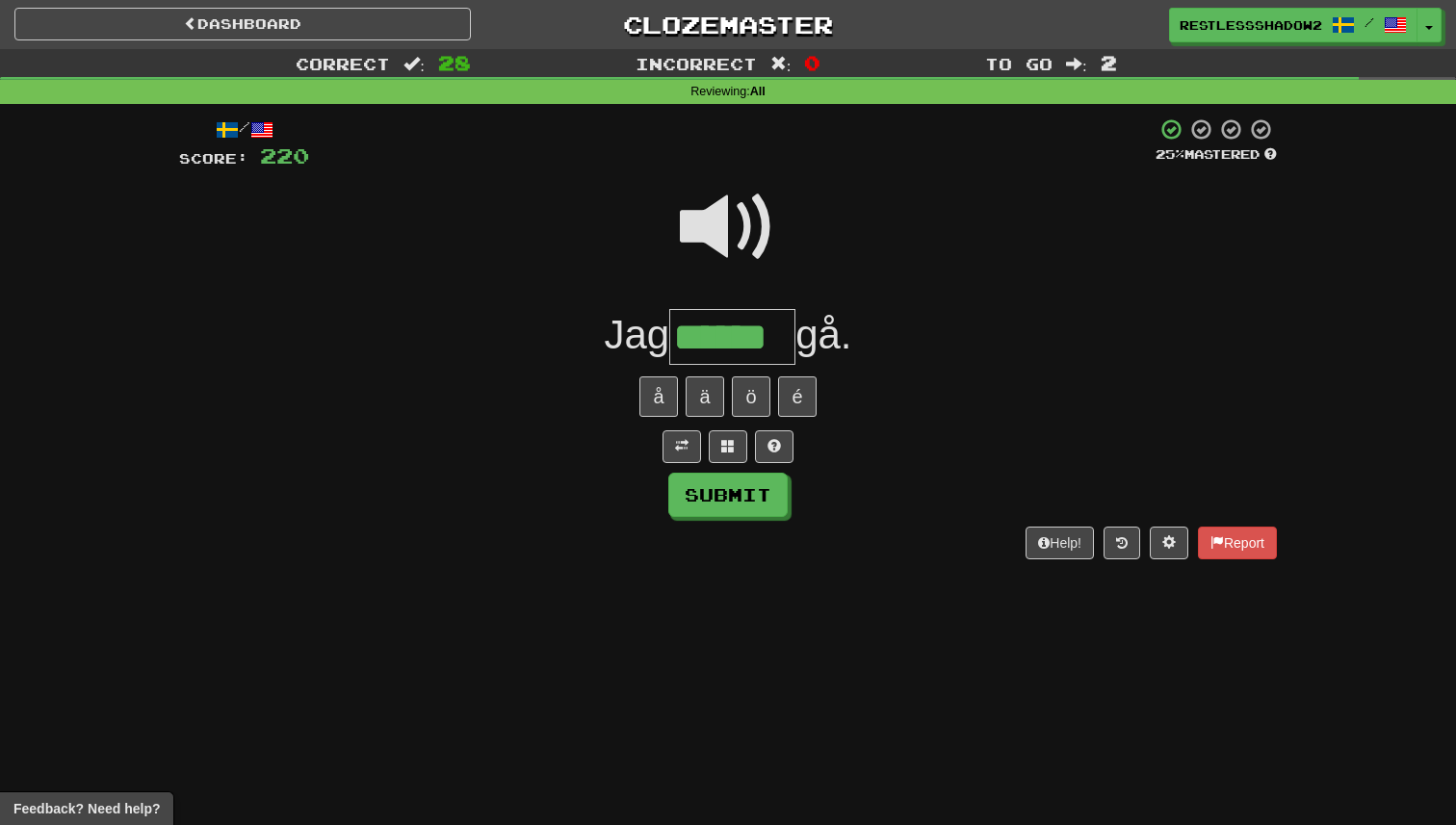 type on "******" 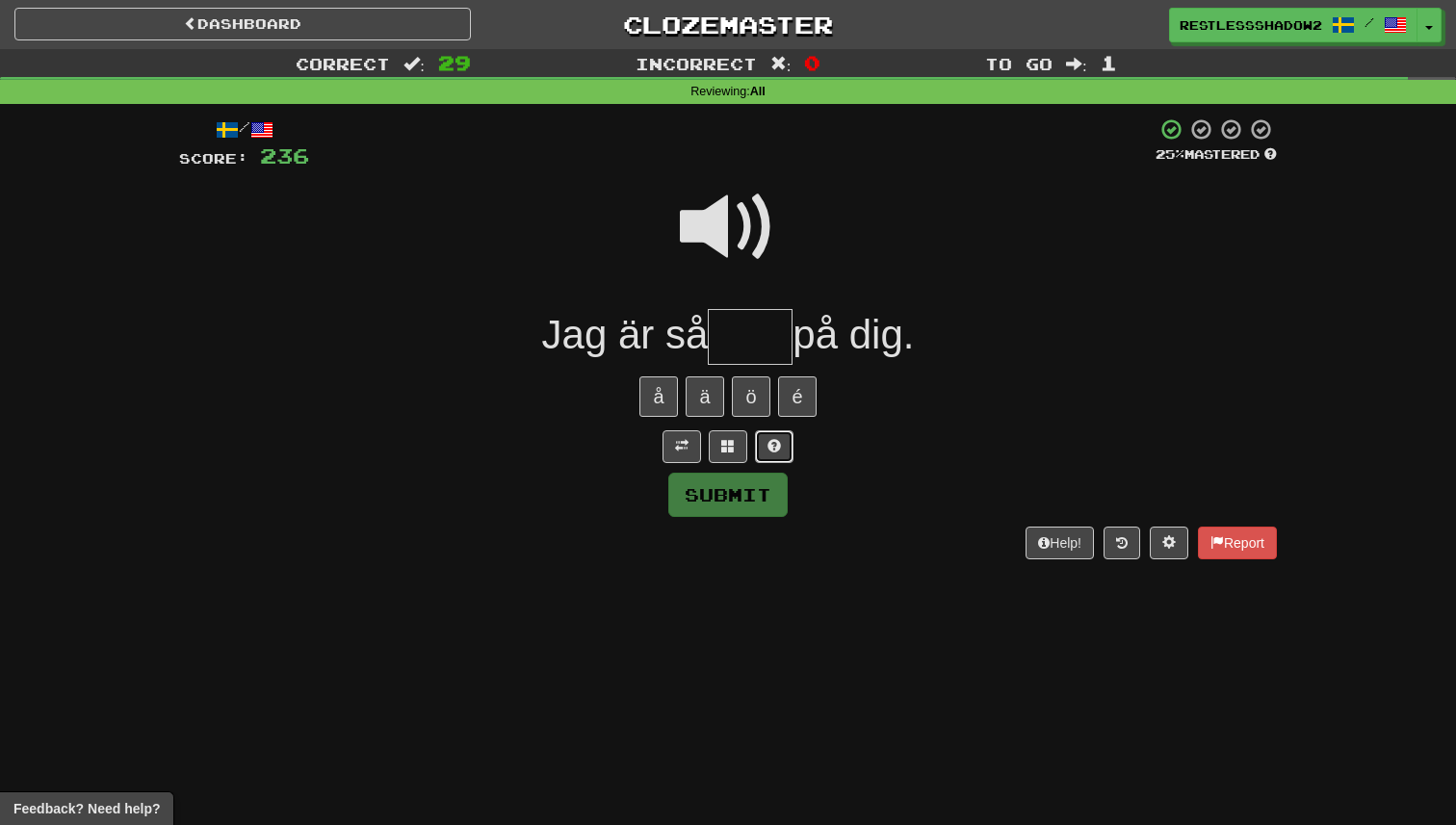 click at bounding box center [774, 446] 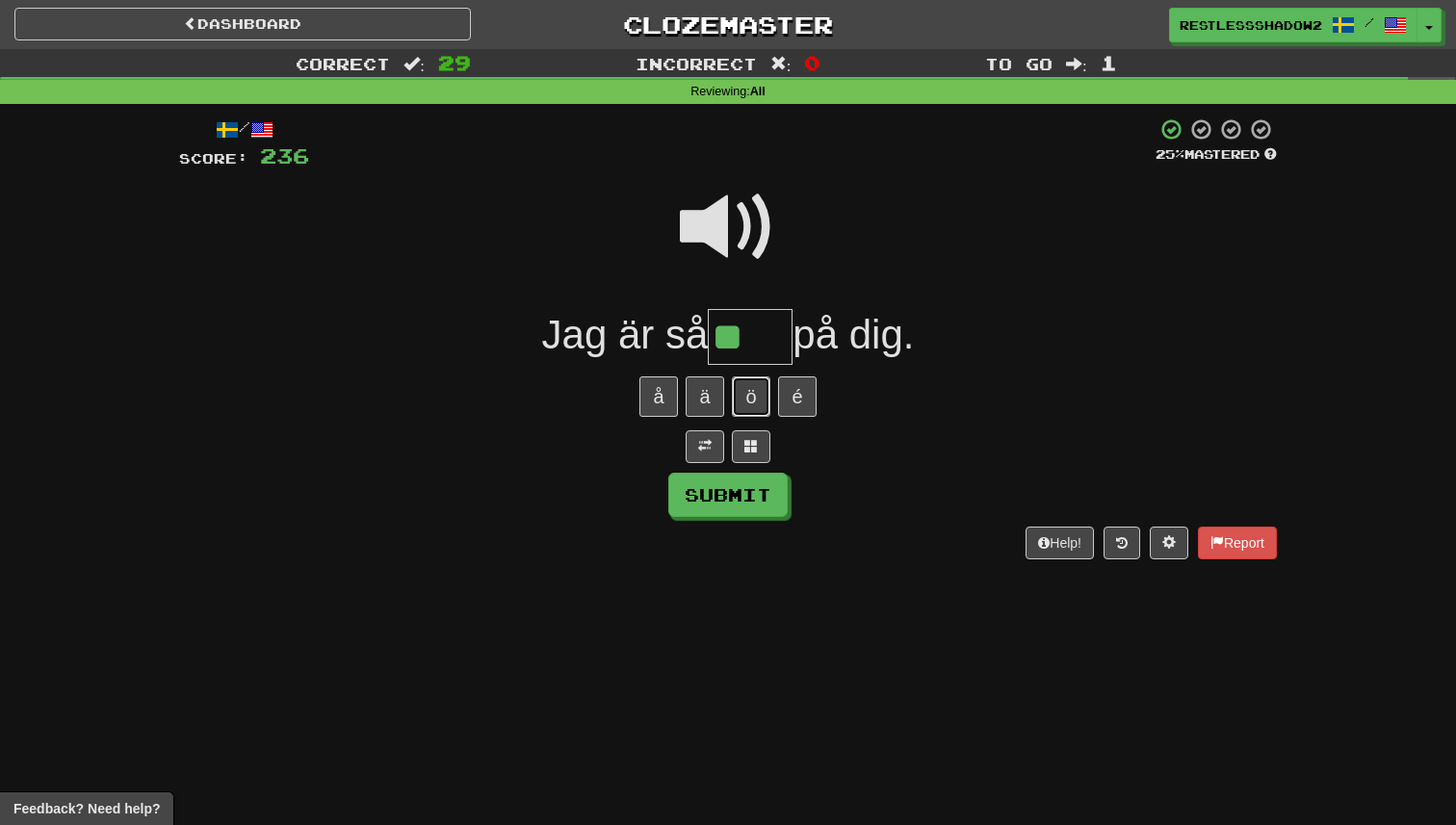 click on "ö" at bounding box center [751, 397] 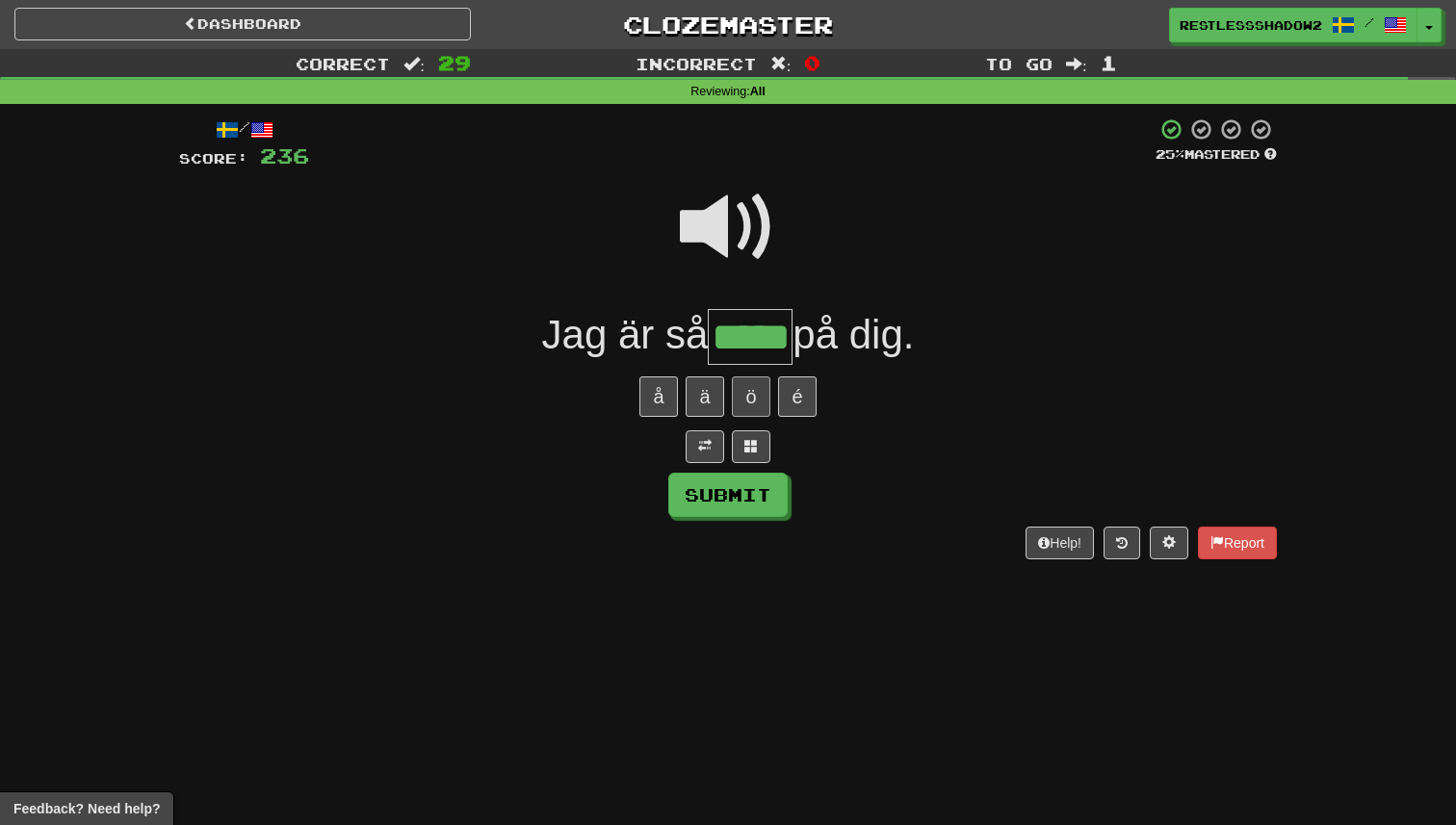 type on "*****" 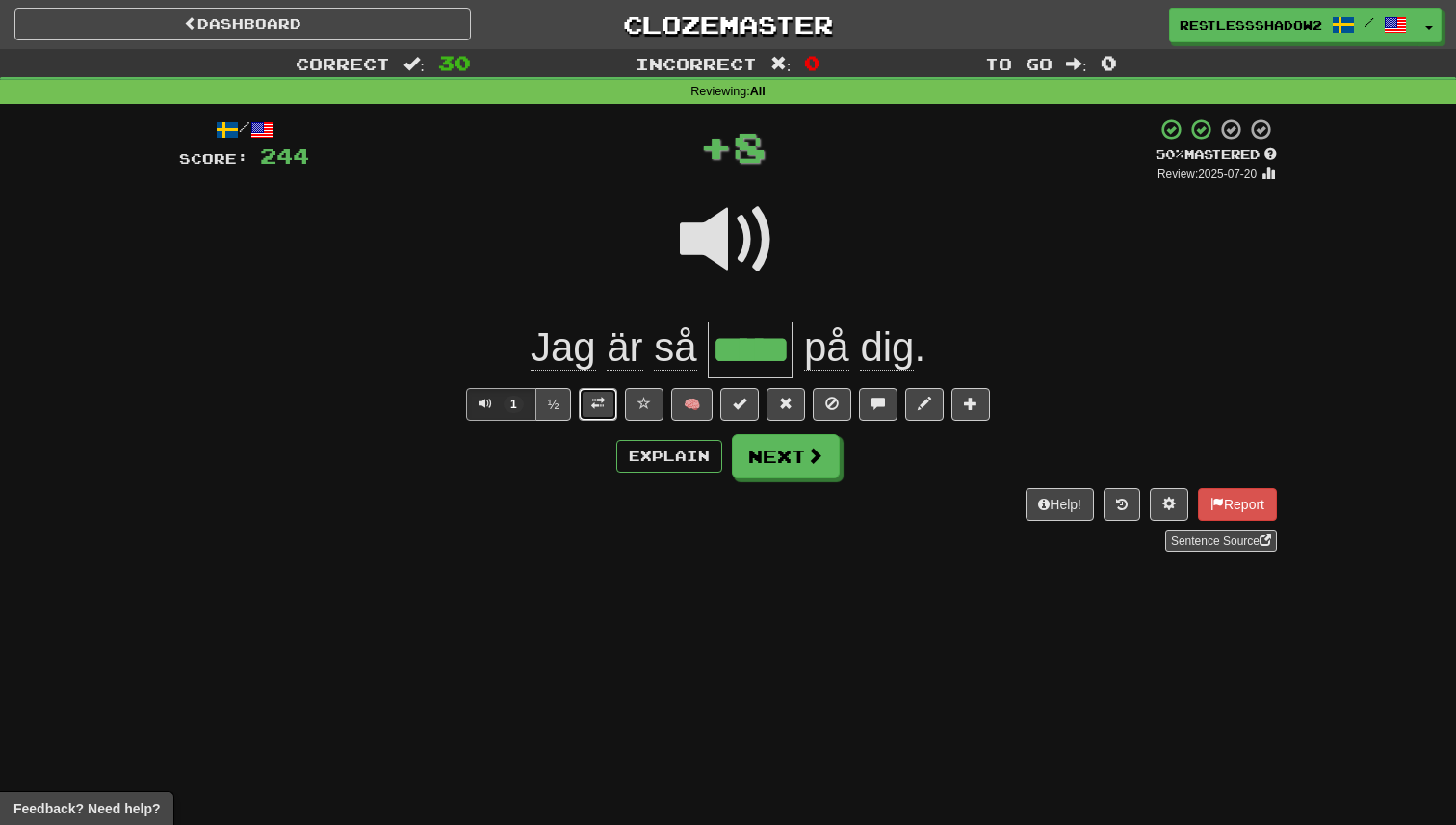 click at bounding box center (598, 404) 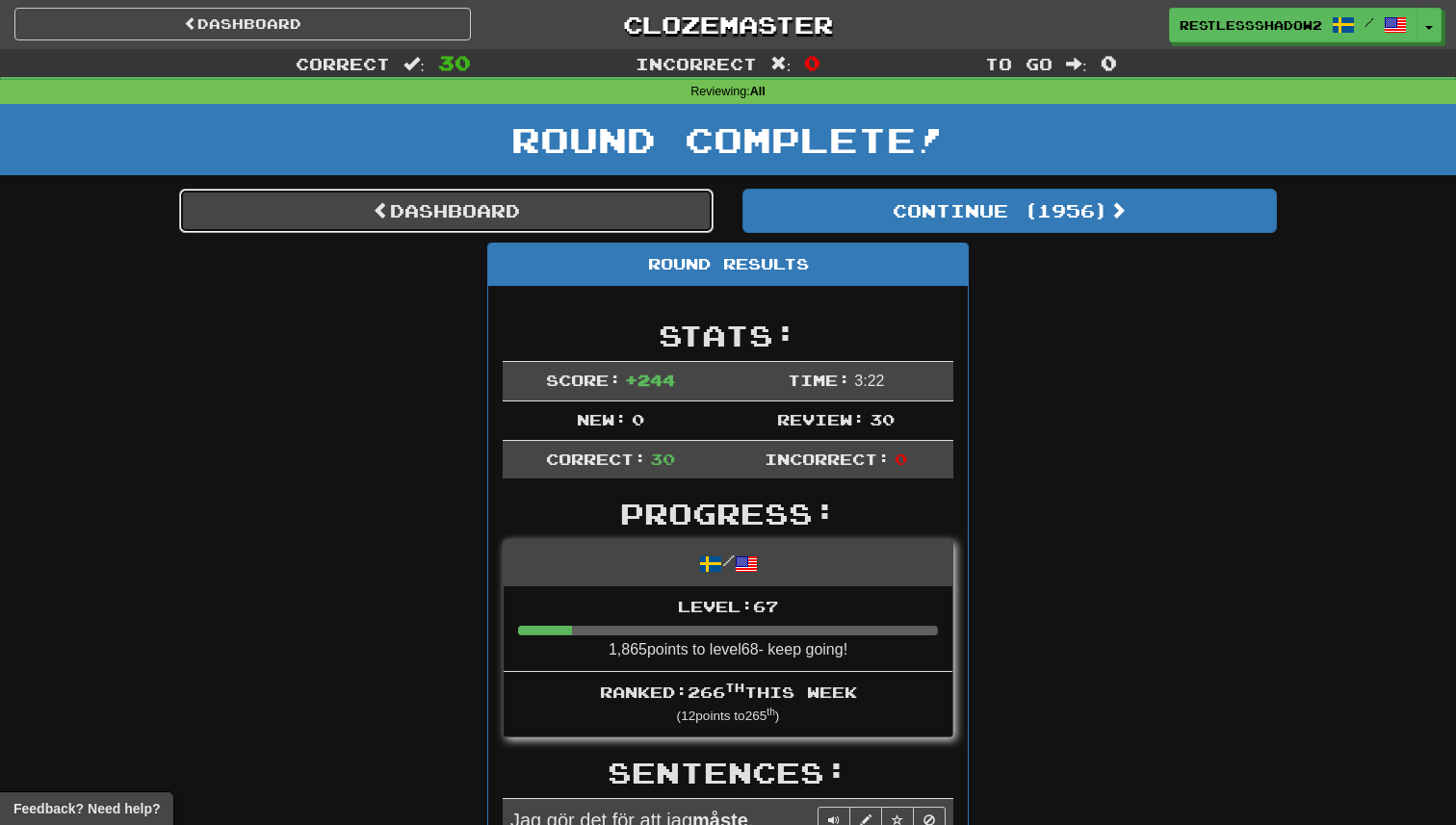 click on "Dashboard" at bounding box center (446, 211) 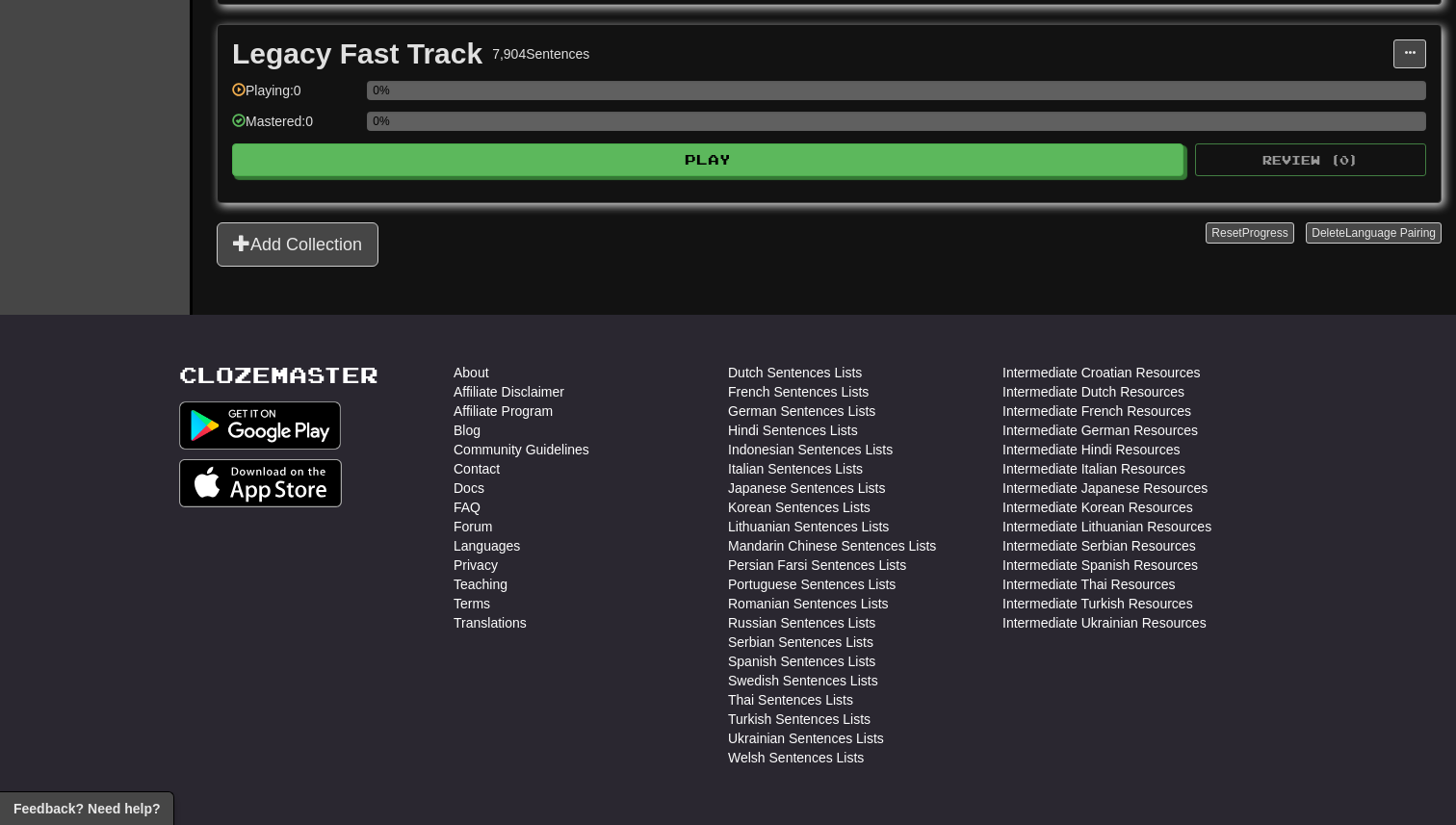 scroll, scrollTop: 1813, scrollLeft: 0, axis: vertical 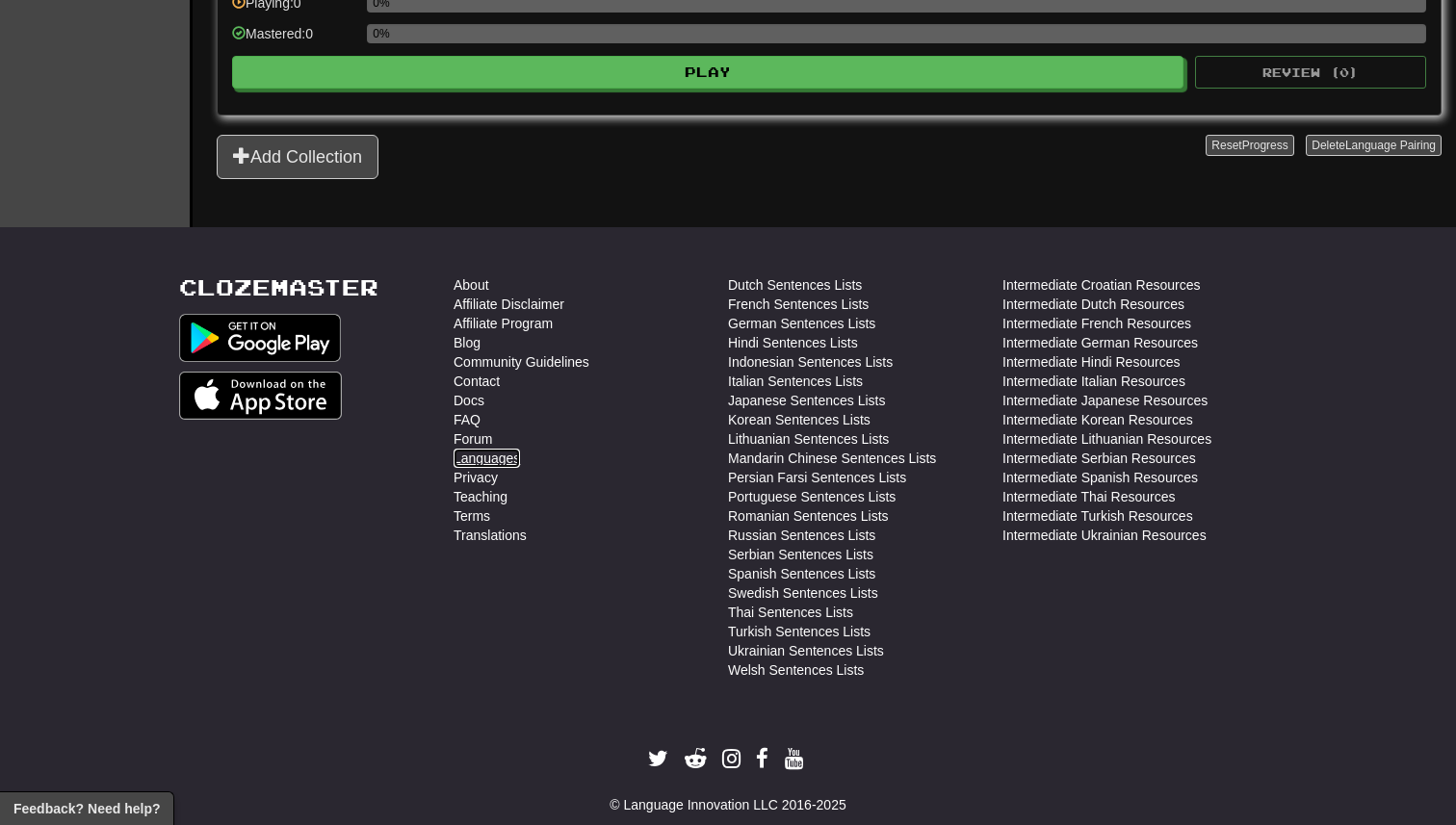 click on "Languages" at bounding box center (486, 458) 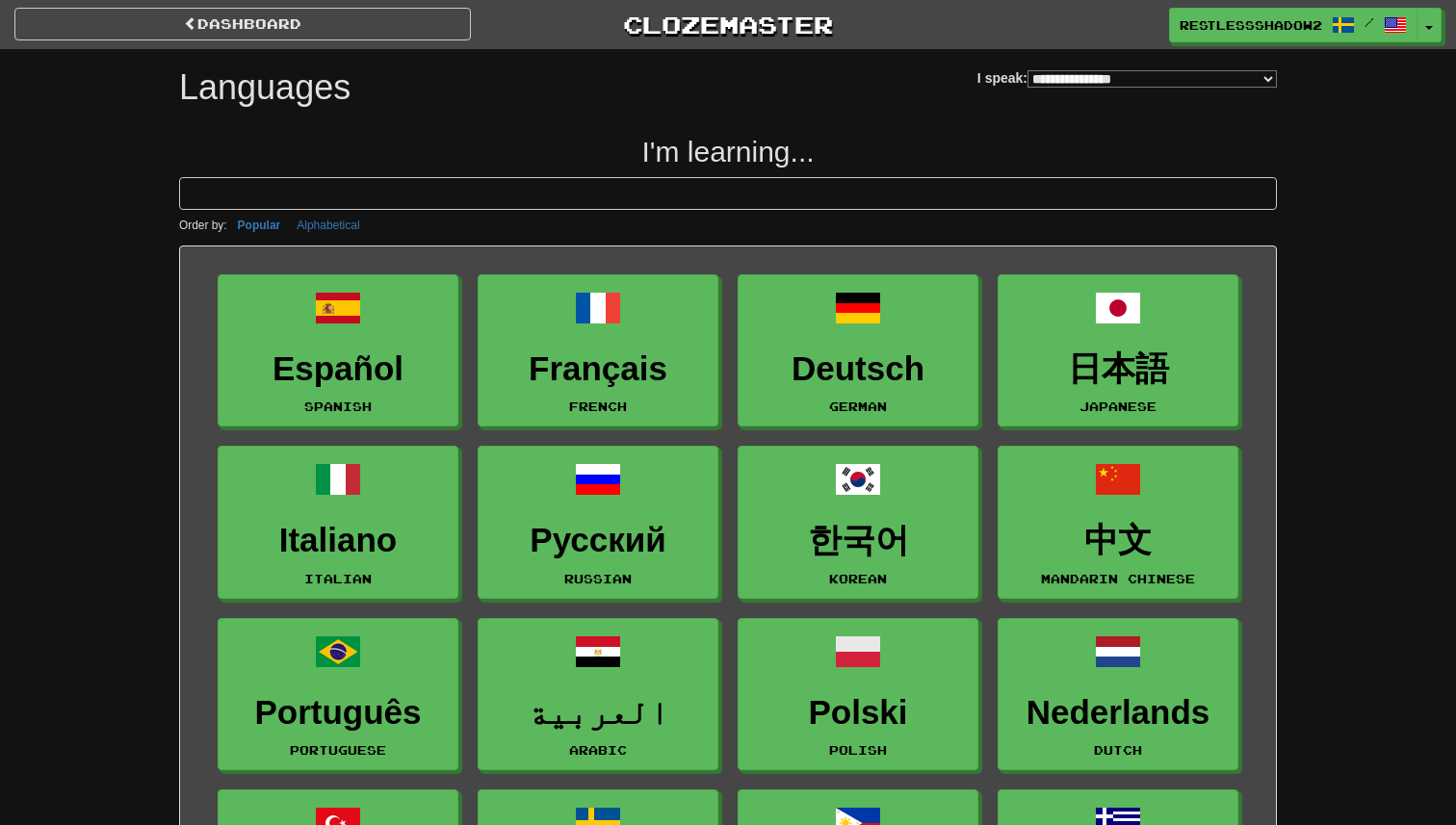 select on "*******" 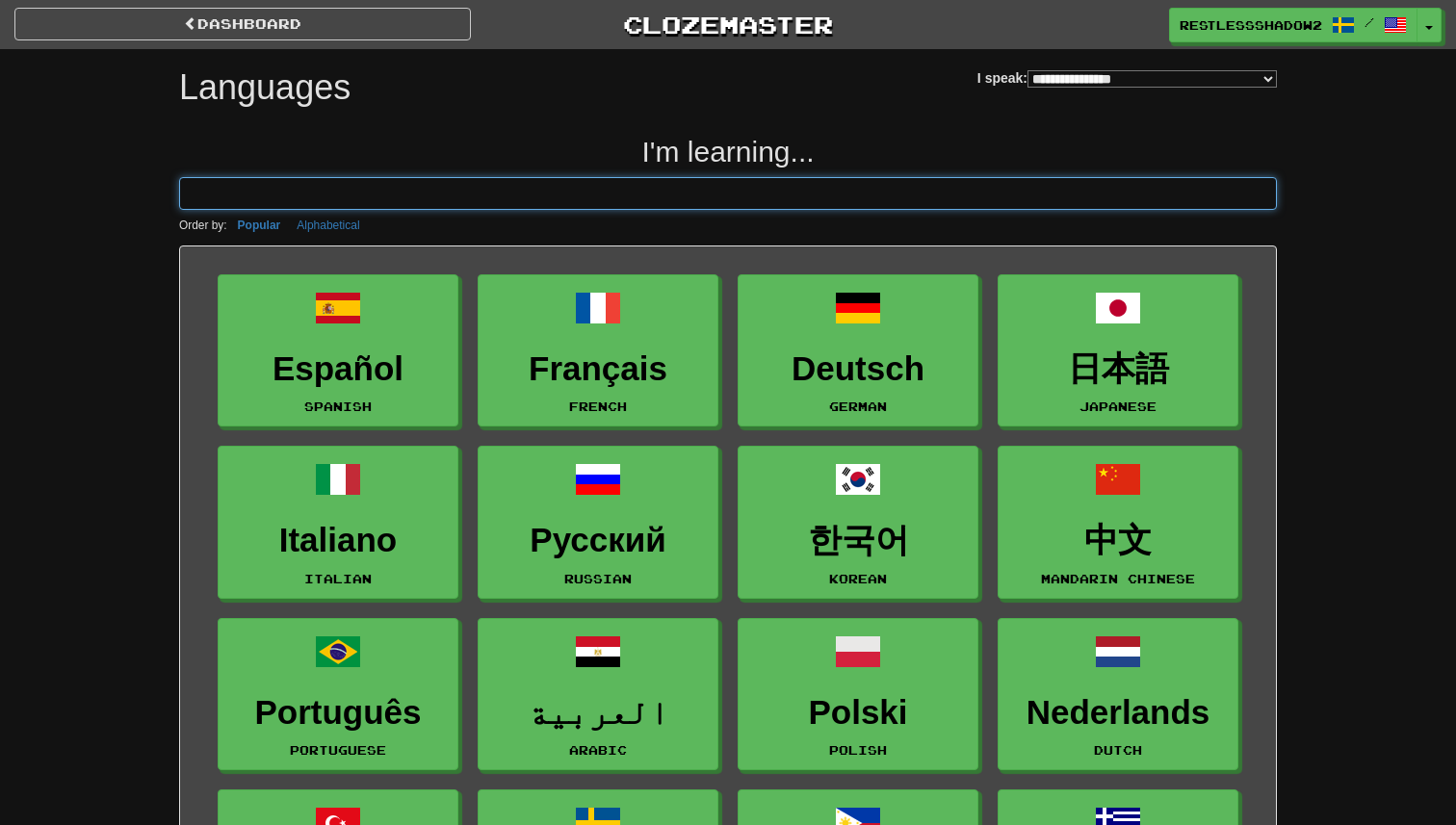 click at bounding box center (728, 193) 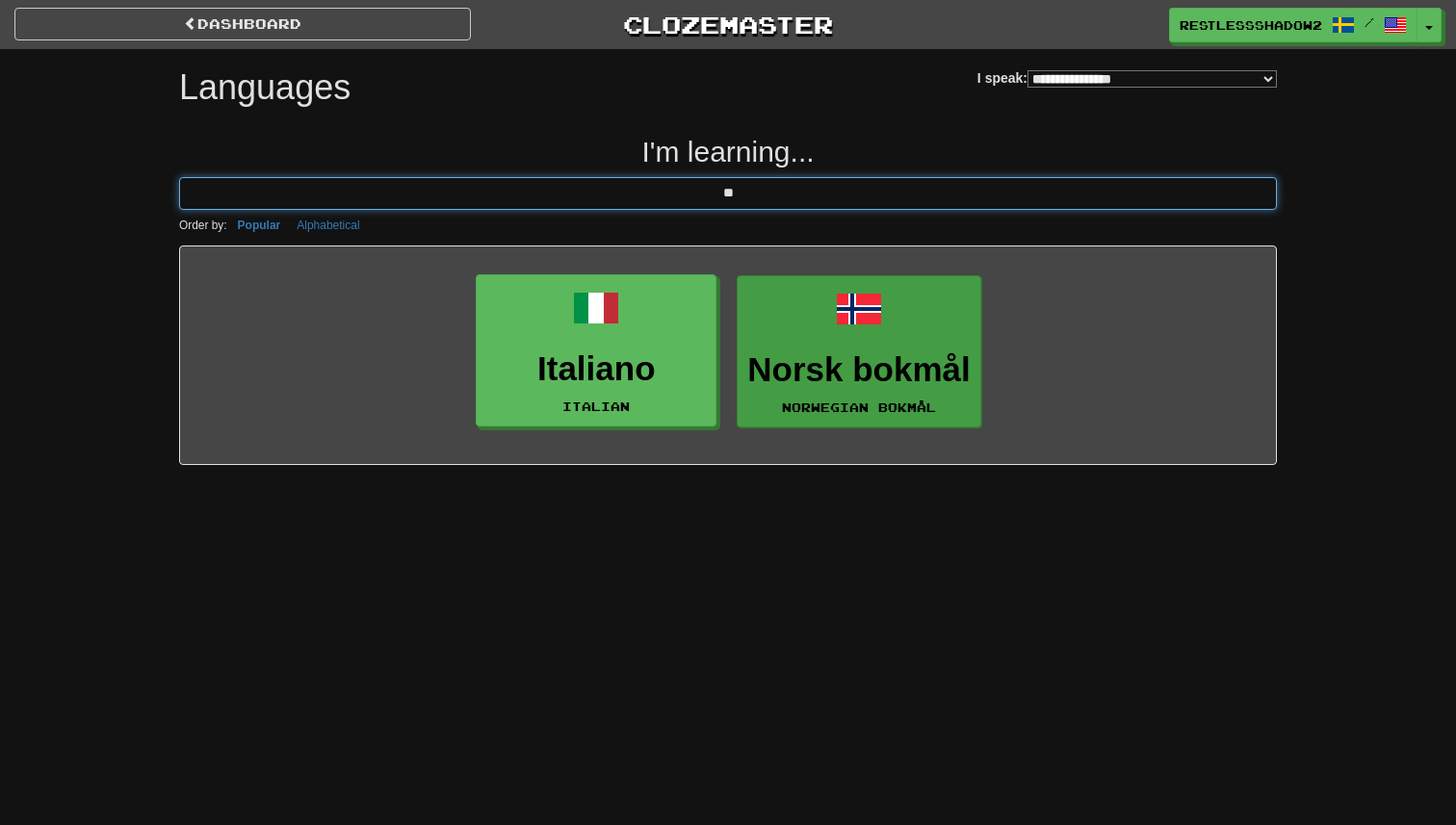 type on "**" 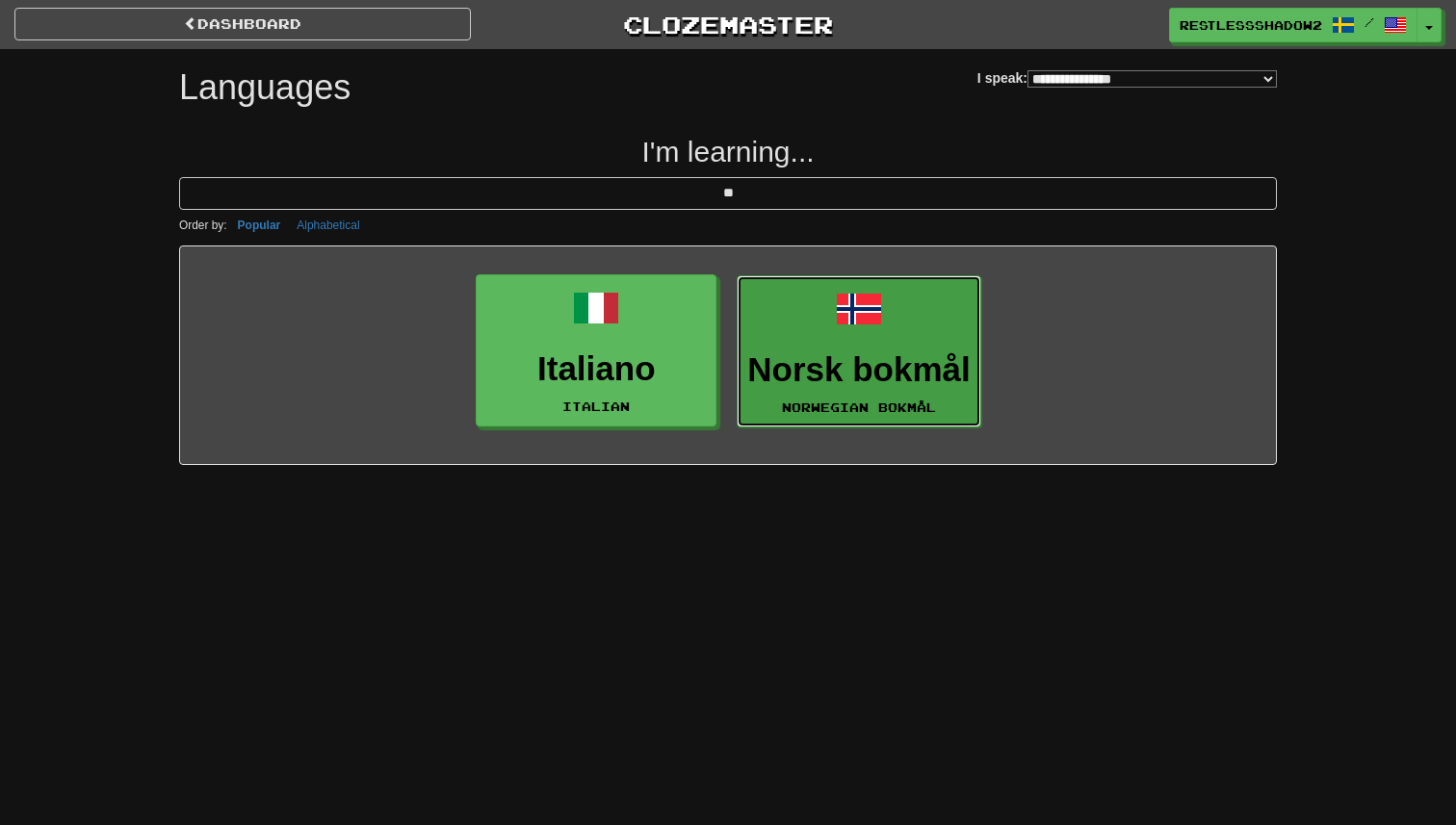 click on "Norsk bokmål Norwegian Bokmål" at bounding box center [858, 351] 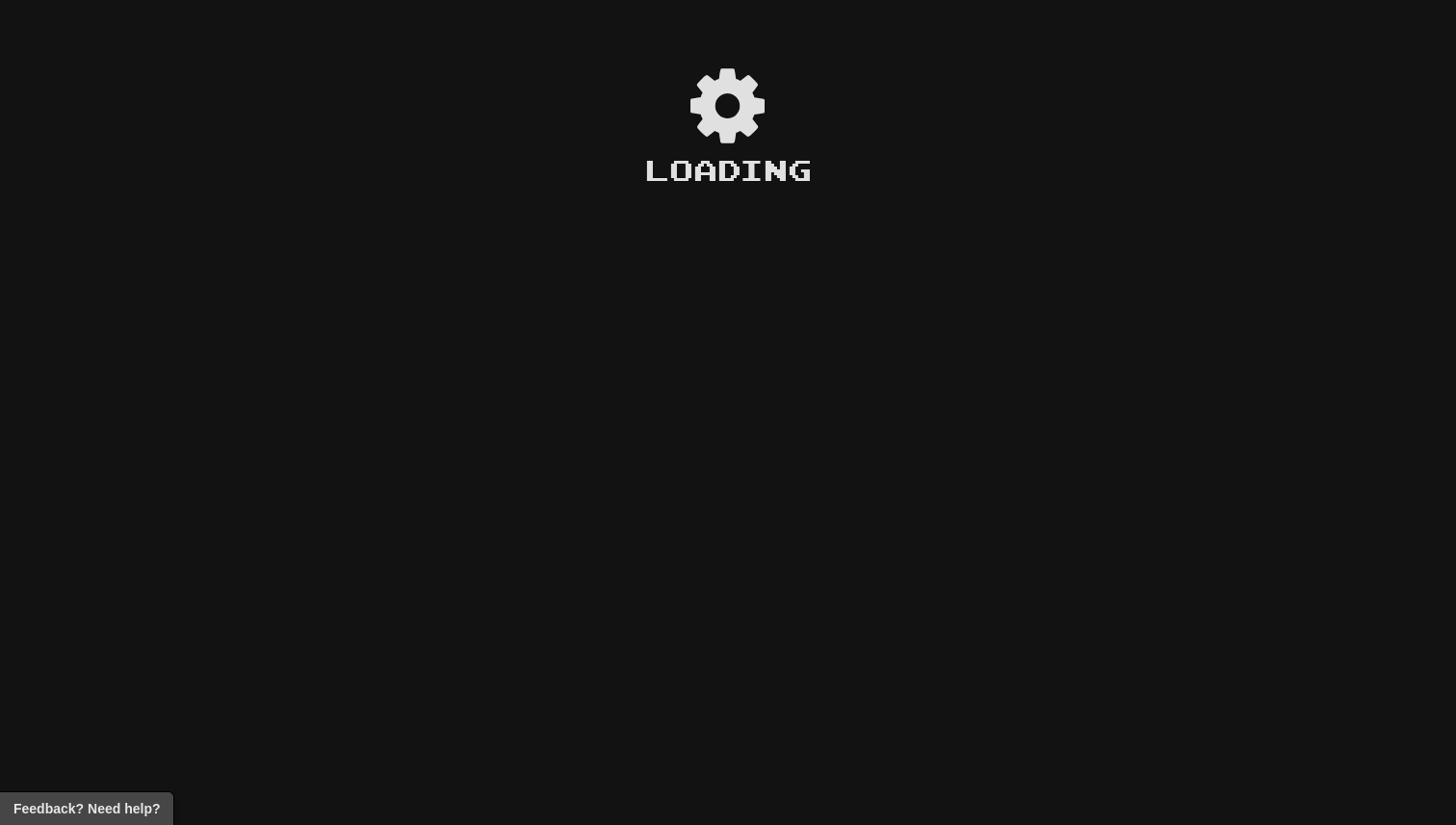 scroll, scrollTop: 0, scrollLeft: 0, axis: both 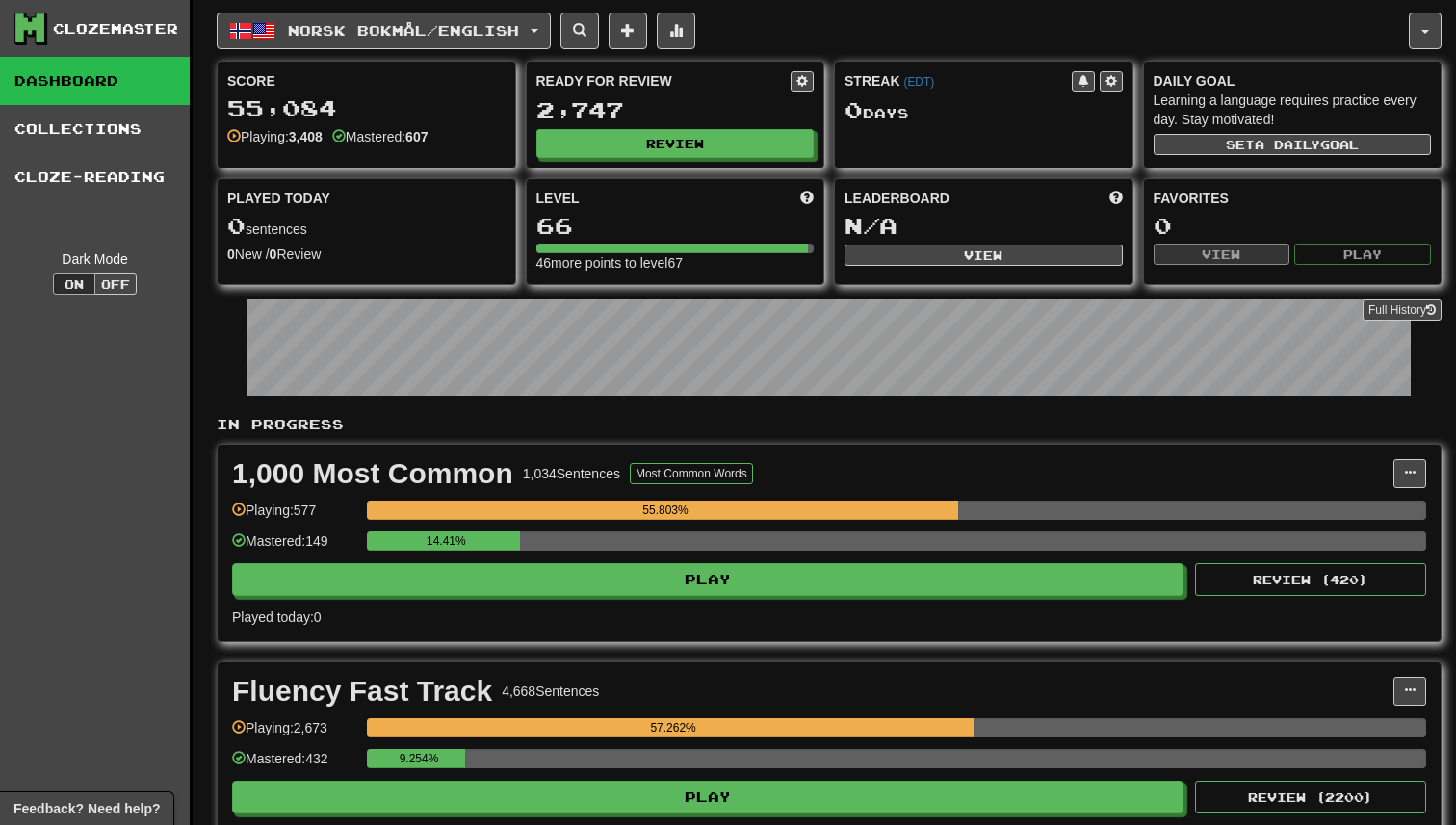 click on "Ready for Review 2,747   Review" at bounding box center [675, 115] 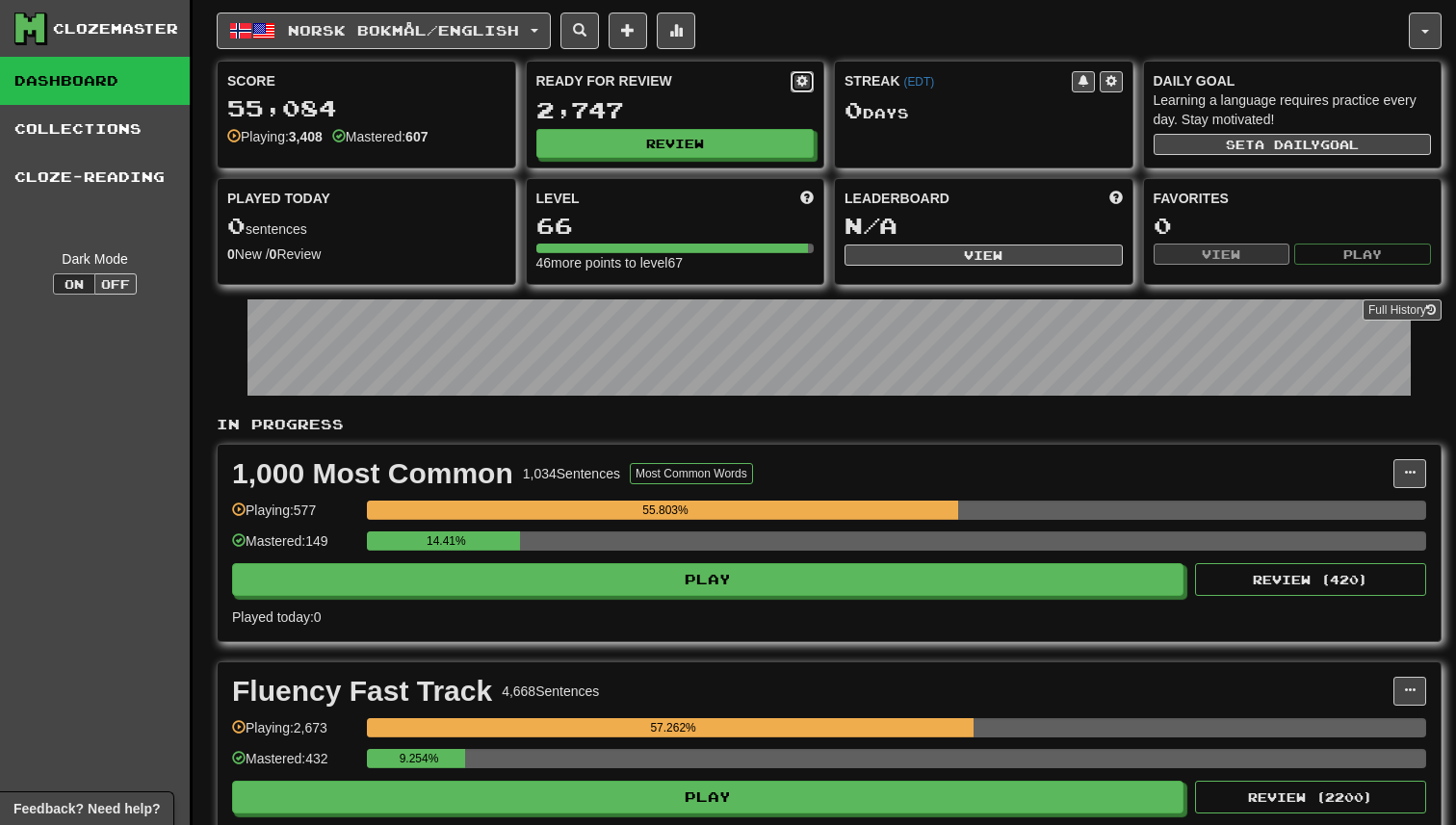 click at bounding box center (802, 82) 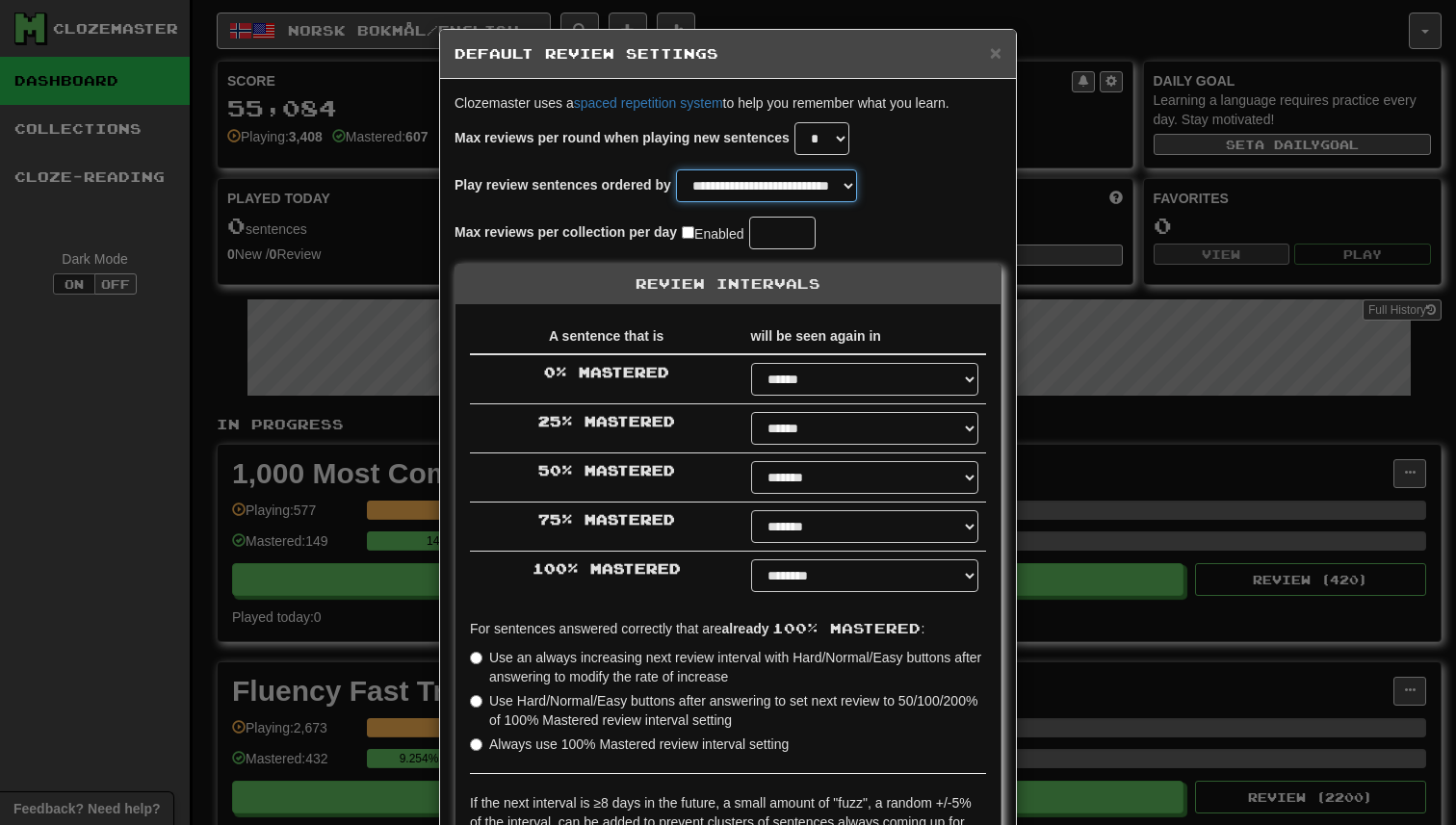 click on "**********" at bounding box center (767, 186) 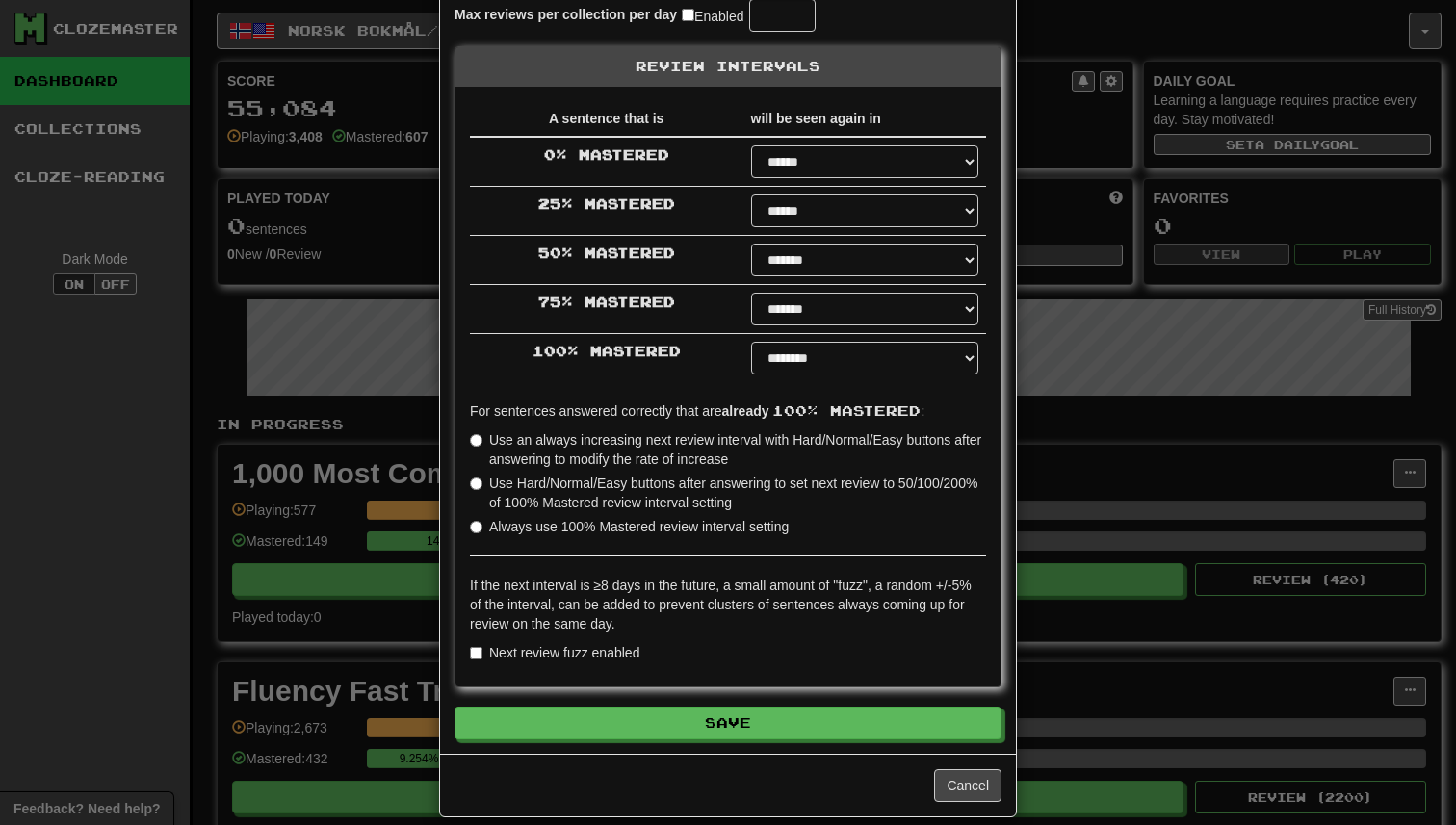 scroll, scrollTop: 239, scrollLeft: 0, axis: vertical 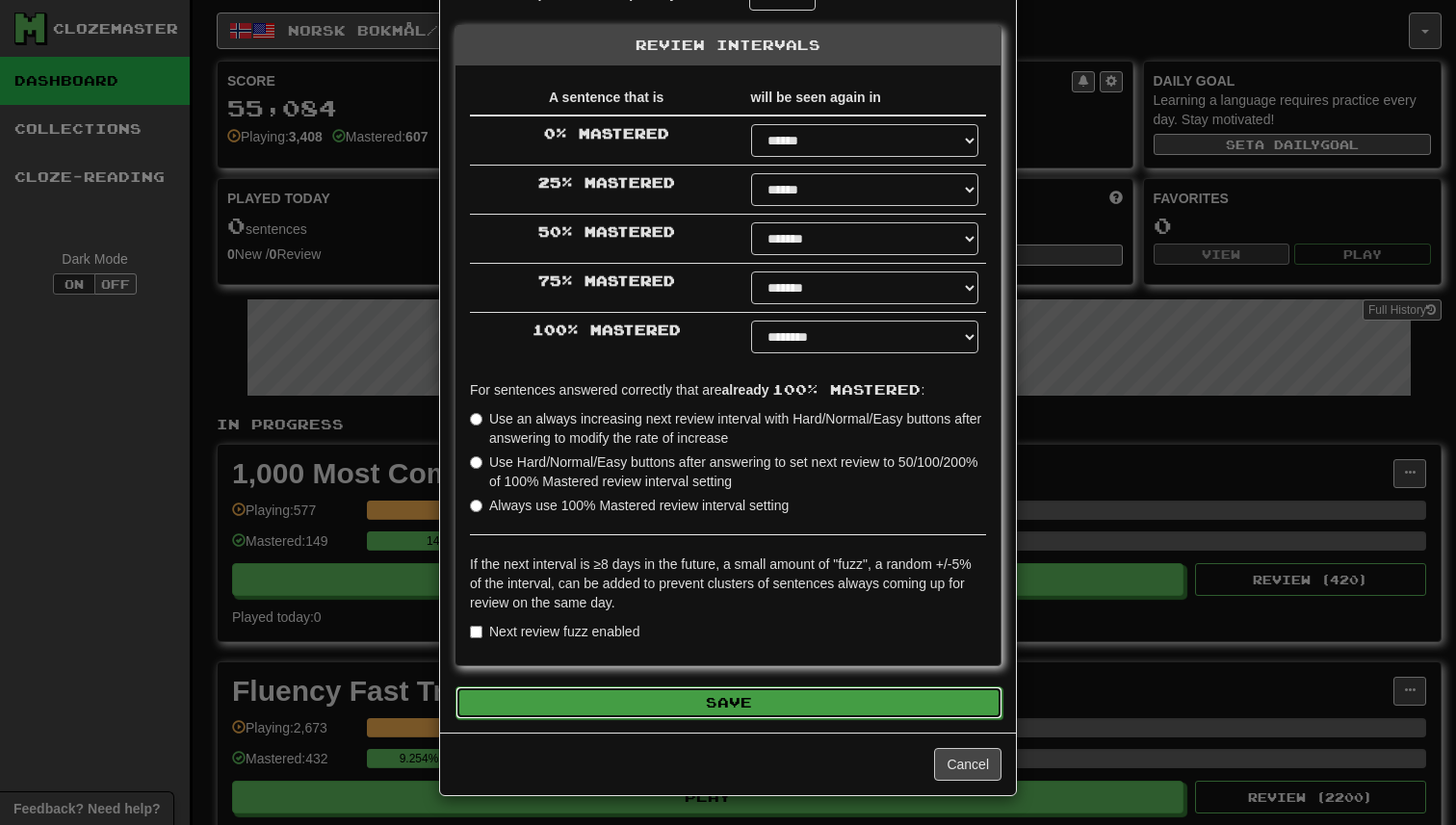 click on "Save" at bounding box center [729, 703] 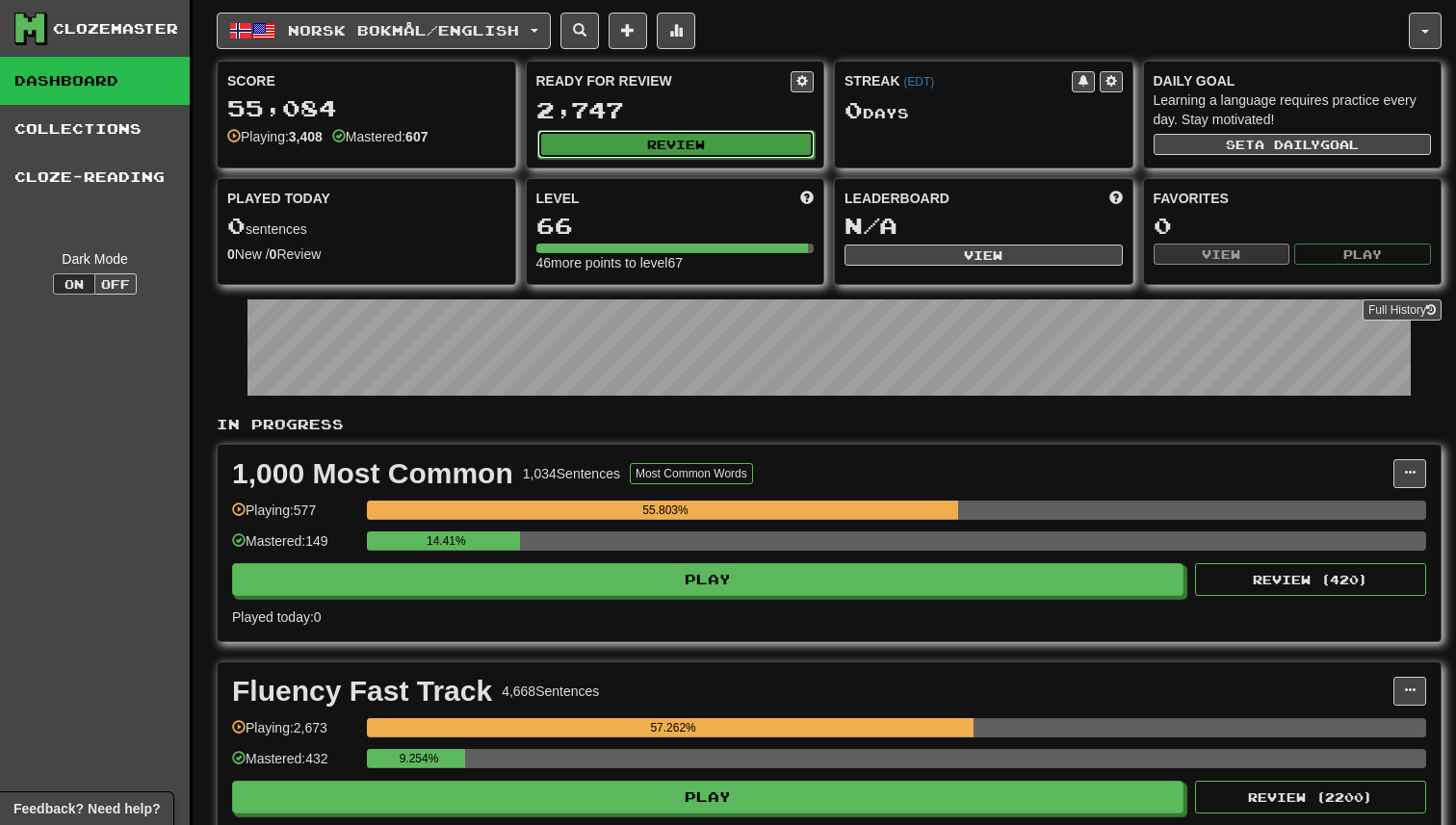 click on "Review" at bounding box center (676, 144) 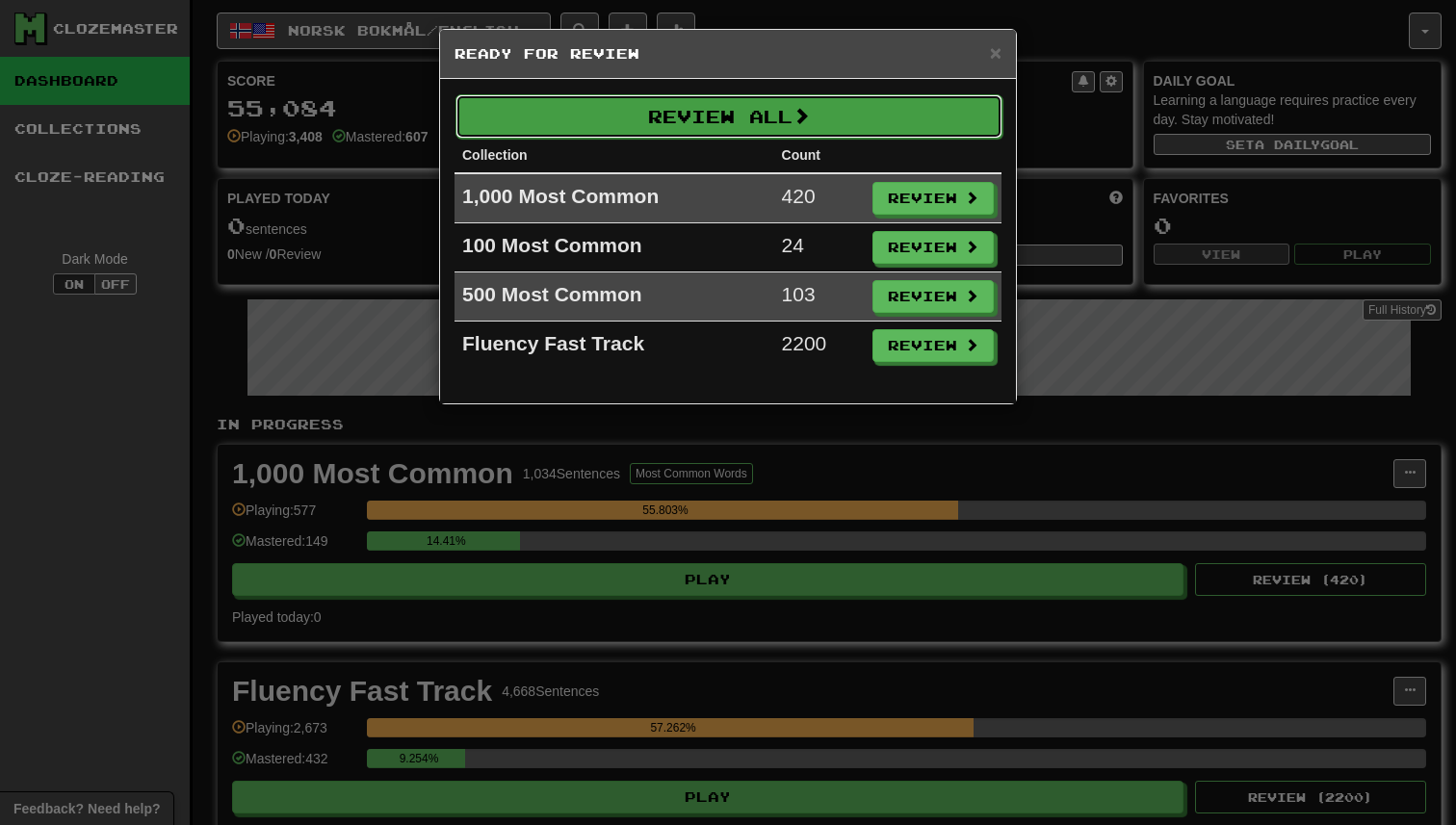 click on "Review All" at bounding box center (729, 116) 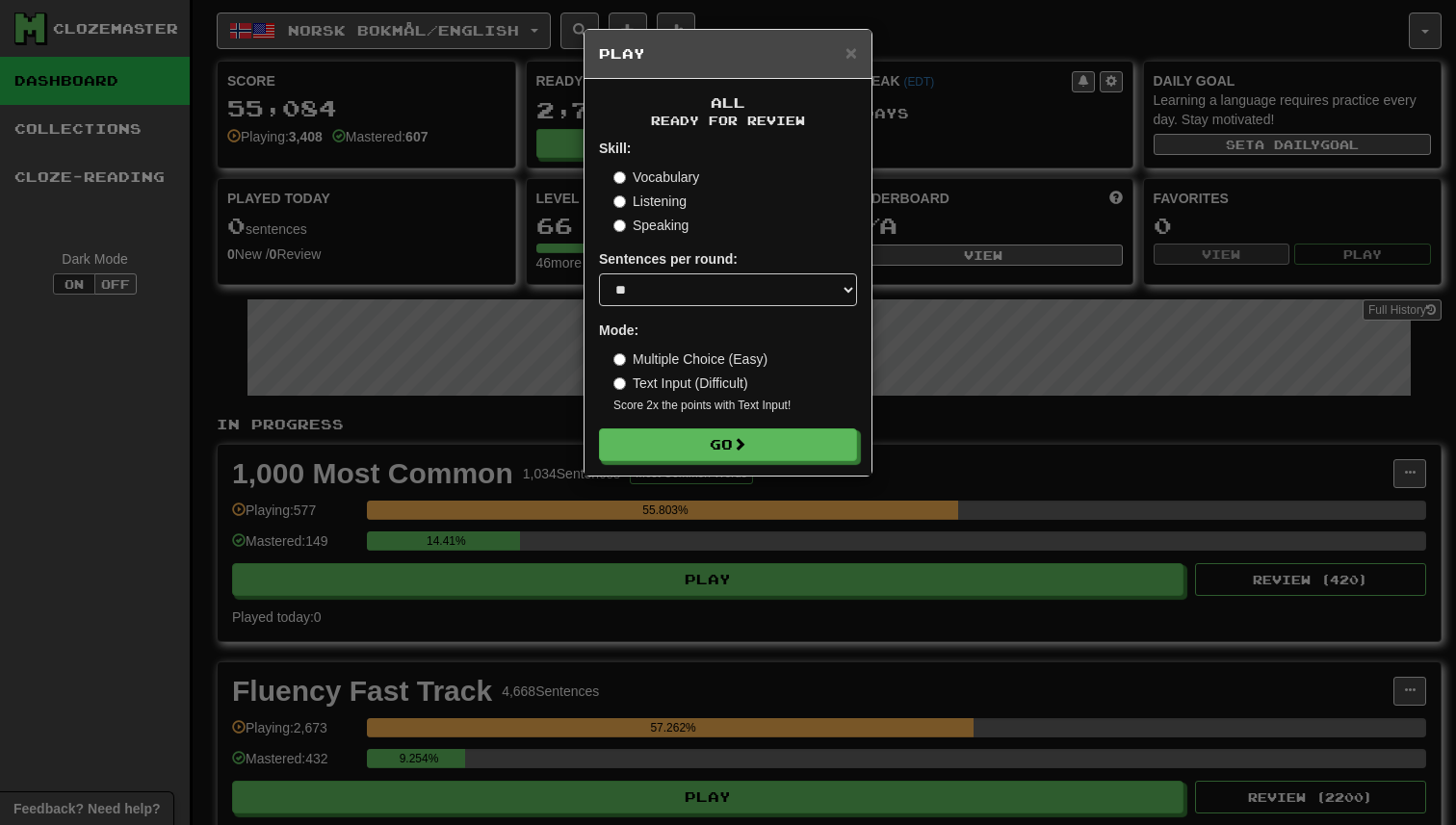 click on "Listening" at bounding box center (650, 201) 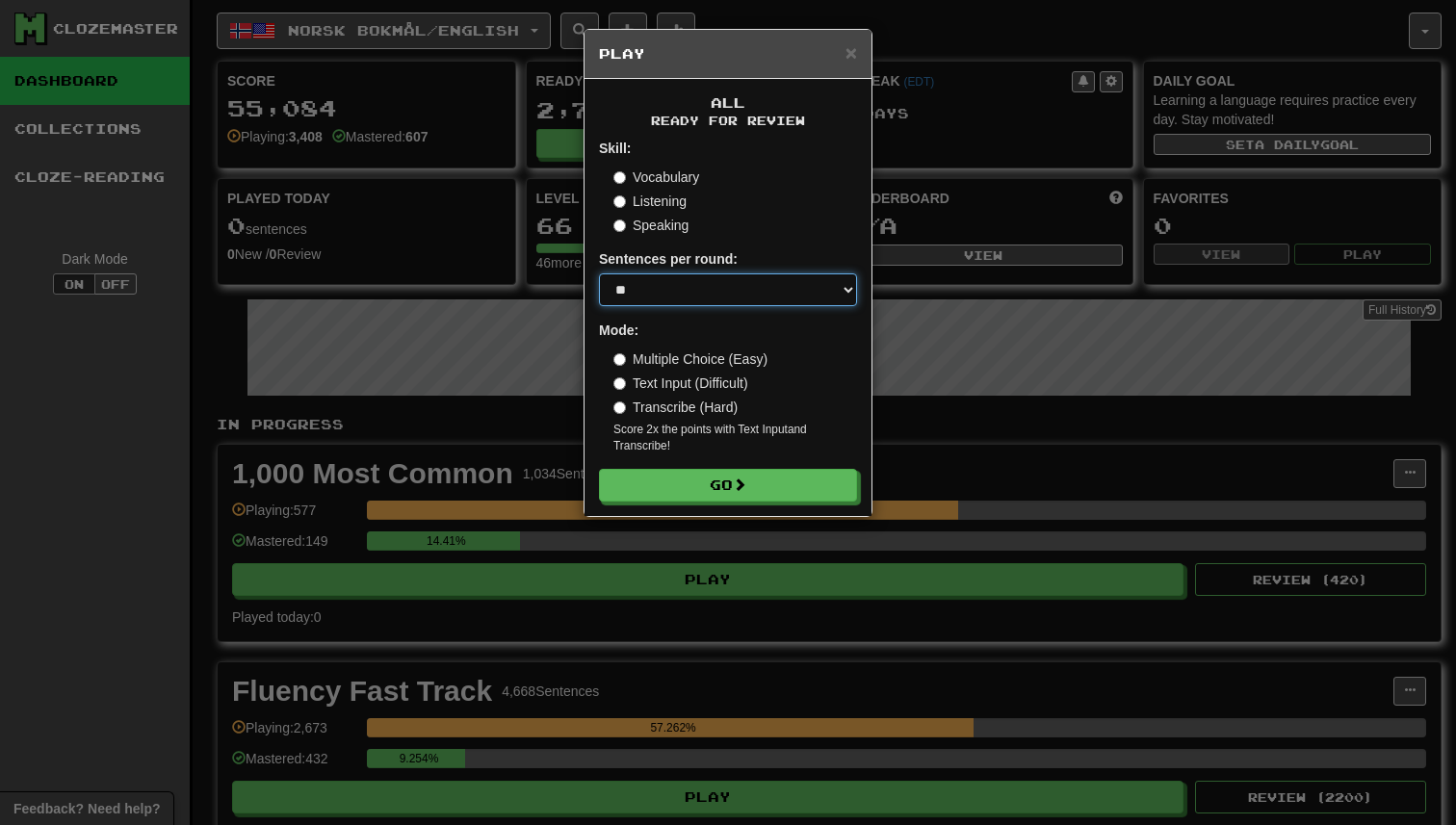 click on "* ** ** ** ** ** *** ********" at bounding box center [728, 290] 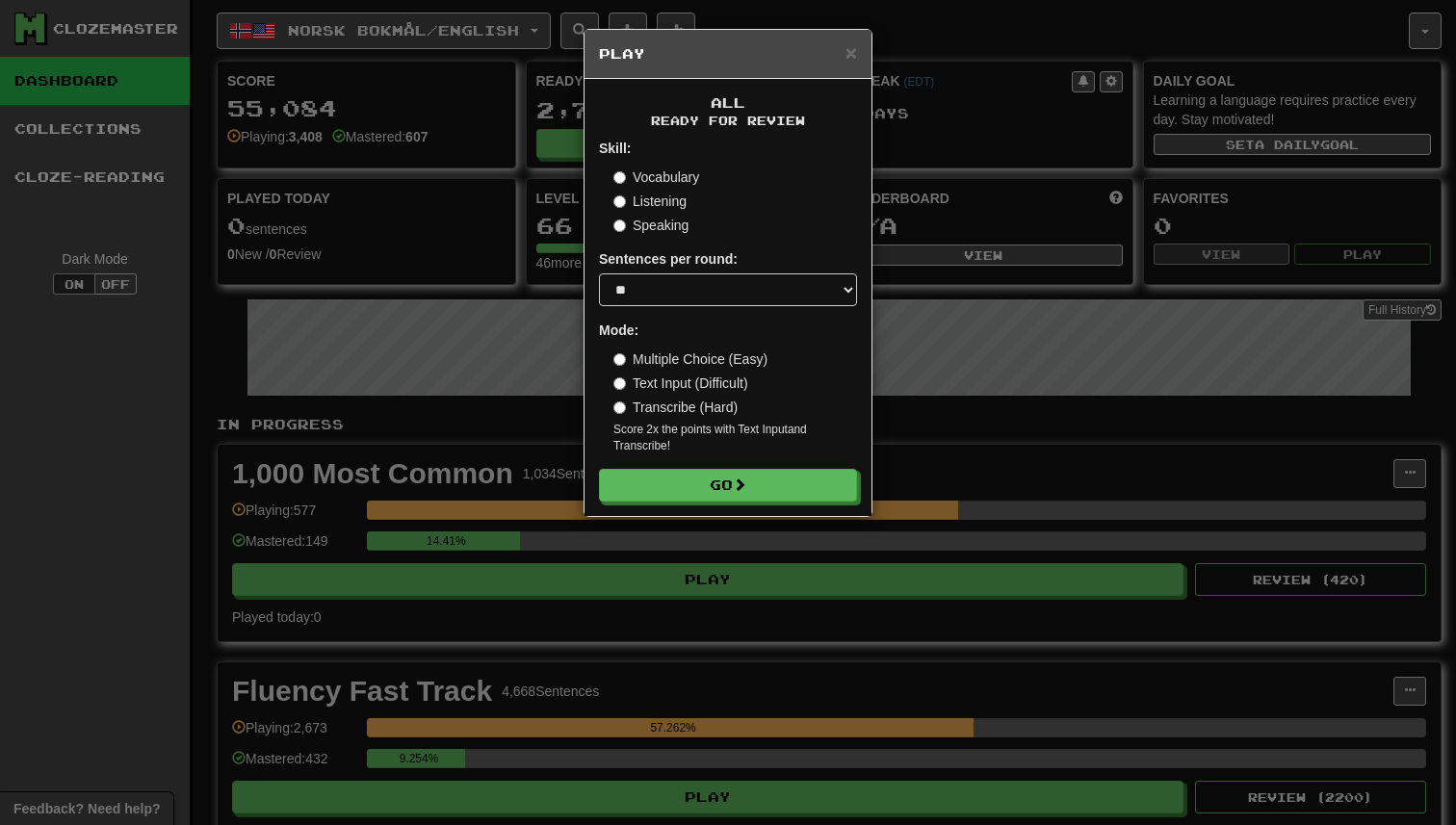 click on "Skill: Vocabulary Listening Speaking Sentences per round: * ** ** ** ** ** *** ******** Mode: Multiple Choice (Easy) Text Input (Difficult) Transcribe (Hard) Score 2x the points with Text Input  and Transcribe ! Go" at bounding box center [728, 320] 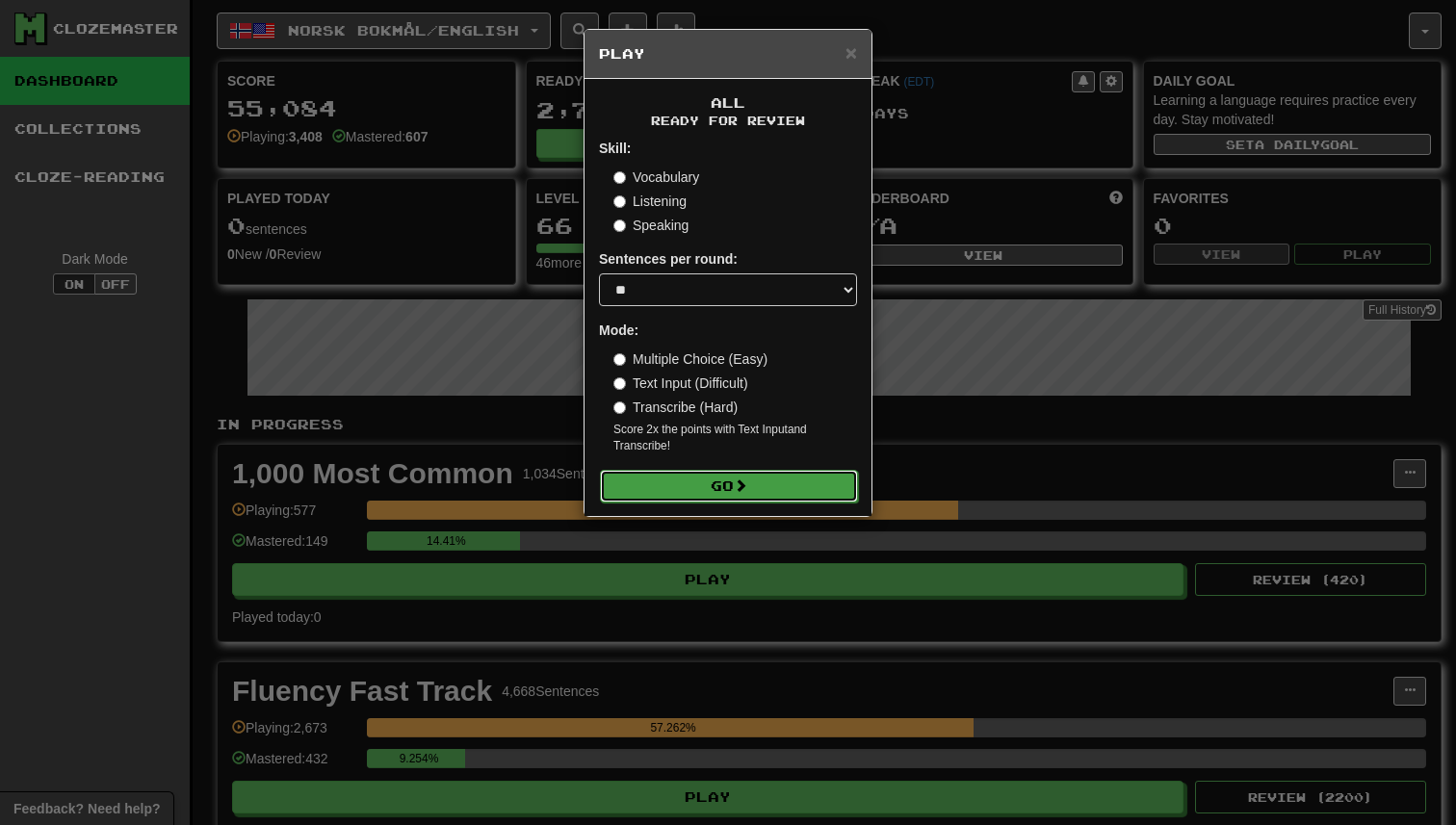 click on "Go" at bounding box center (729, 486) 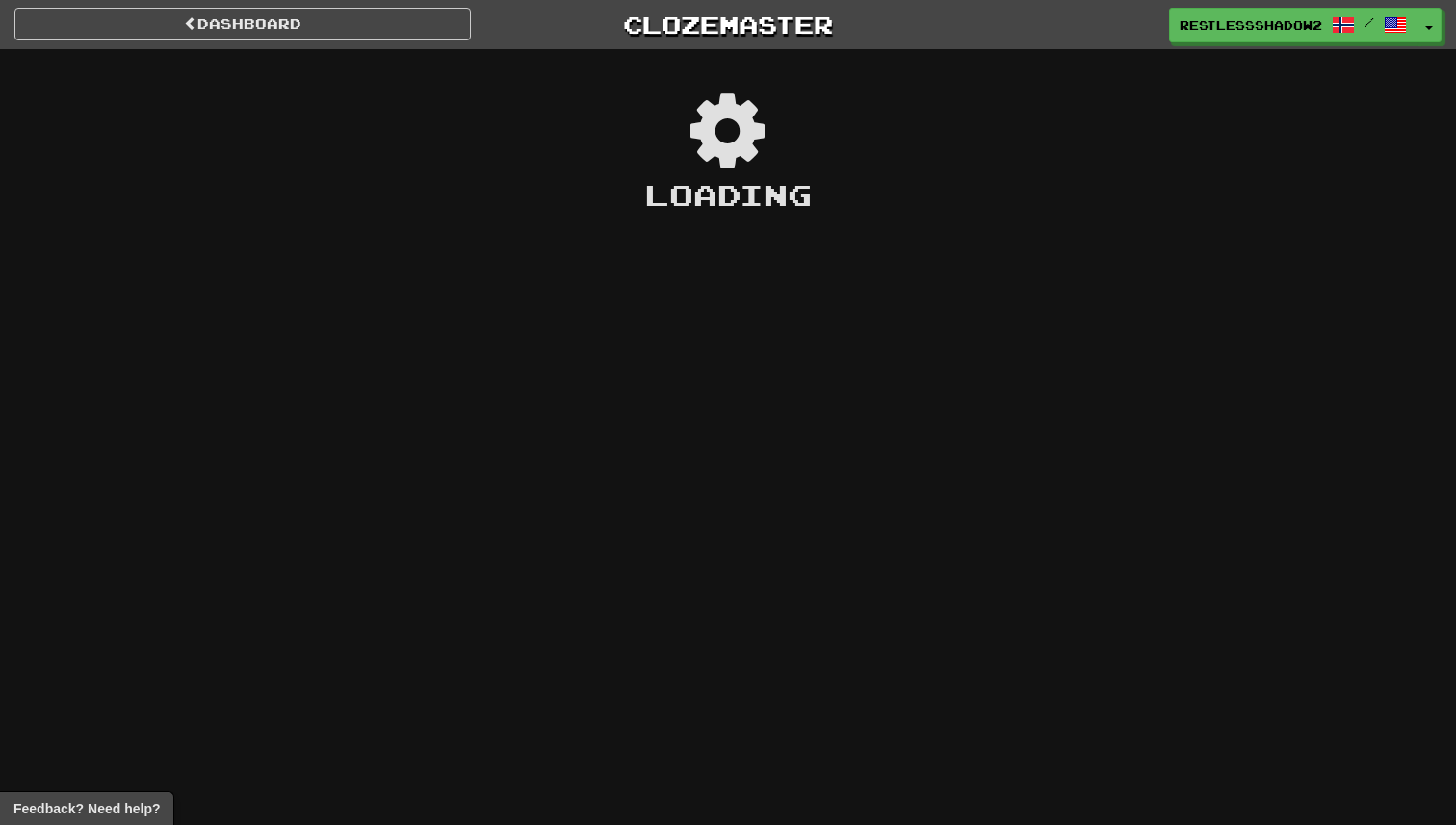 scroll, scrollTop: 0, scrollLeft: 0, axis: both 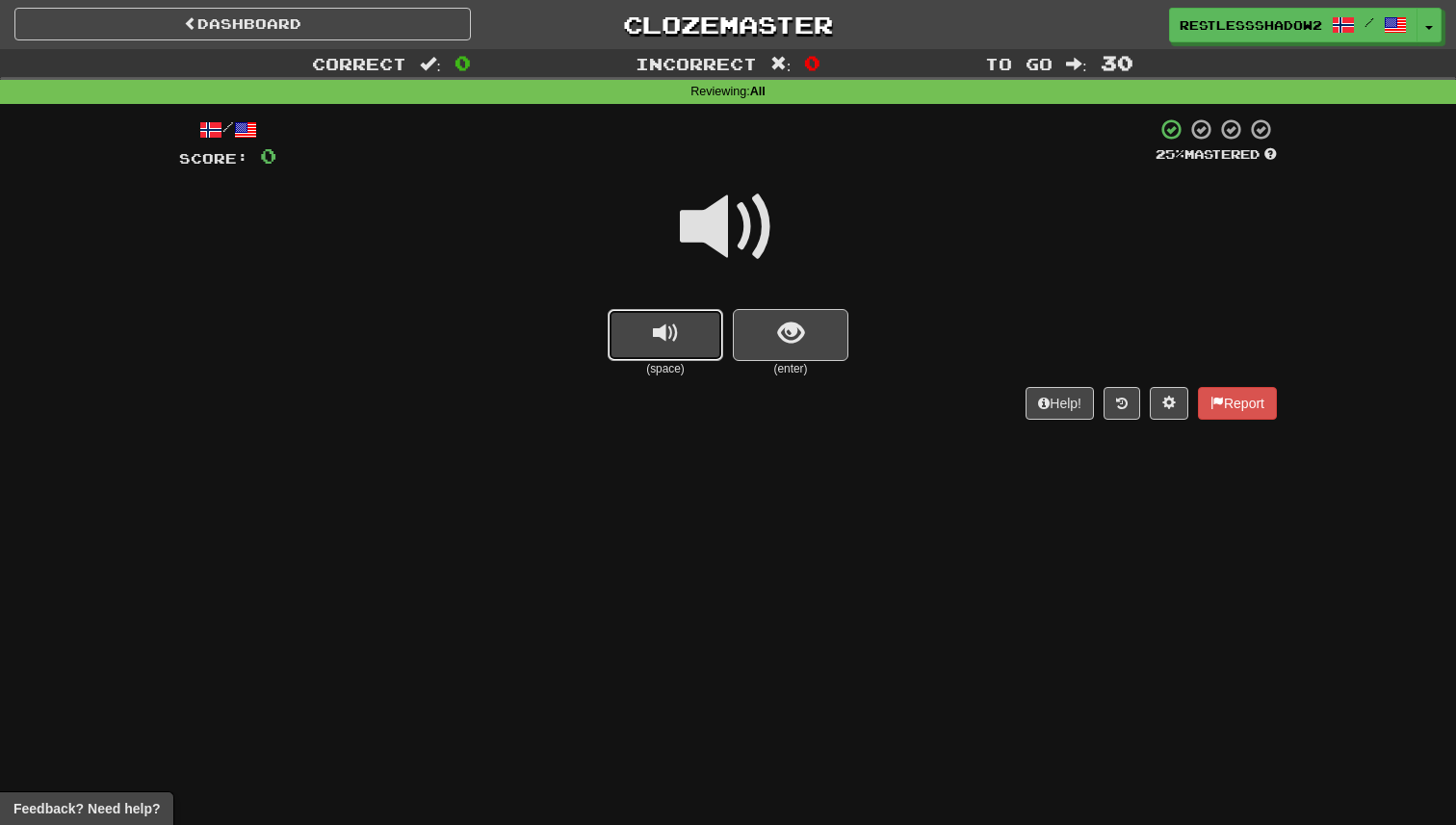 click at bounding box center [665, 335] 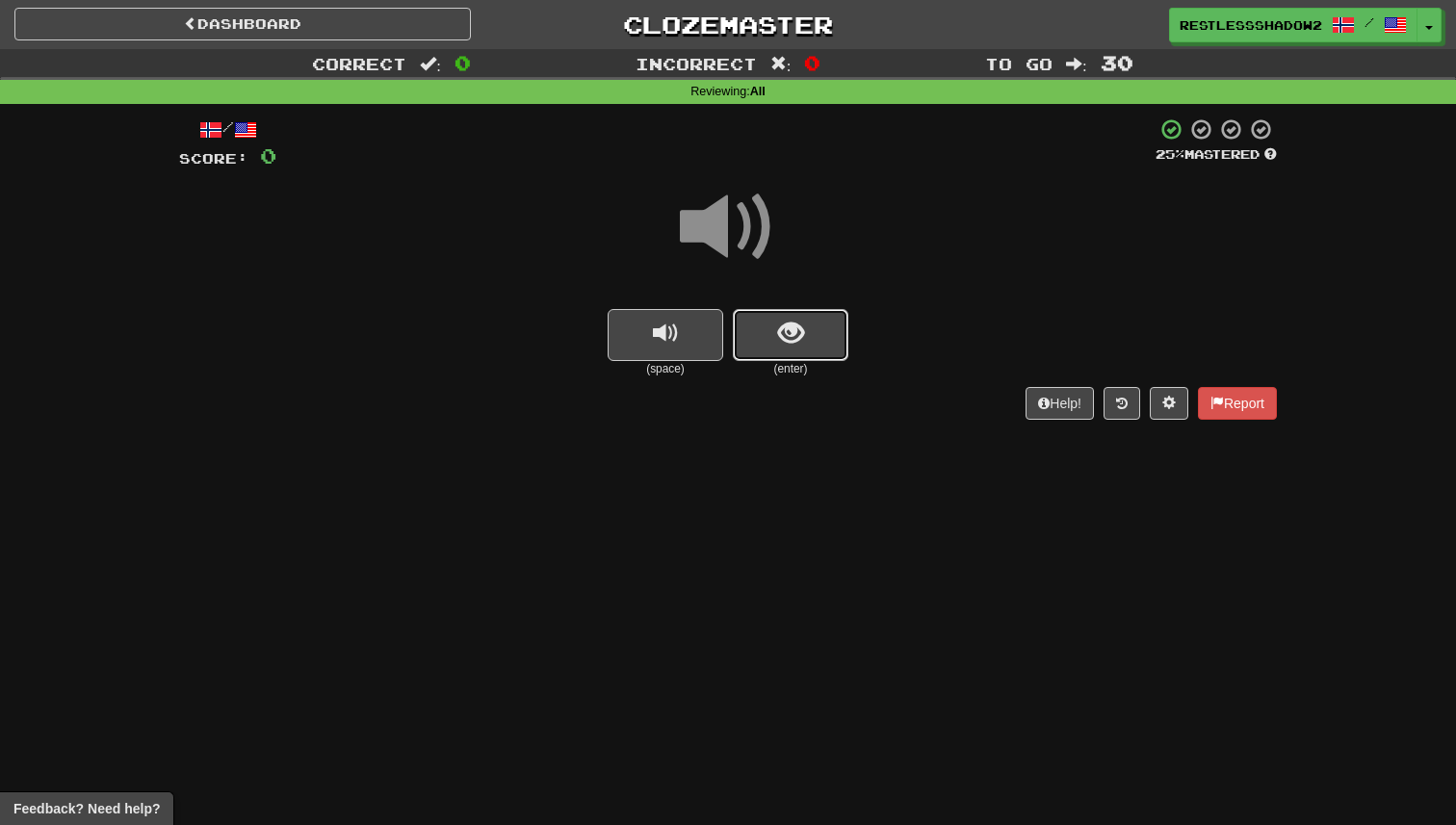 click at bounding box center (791, 335) 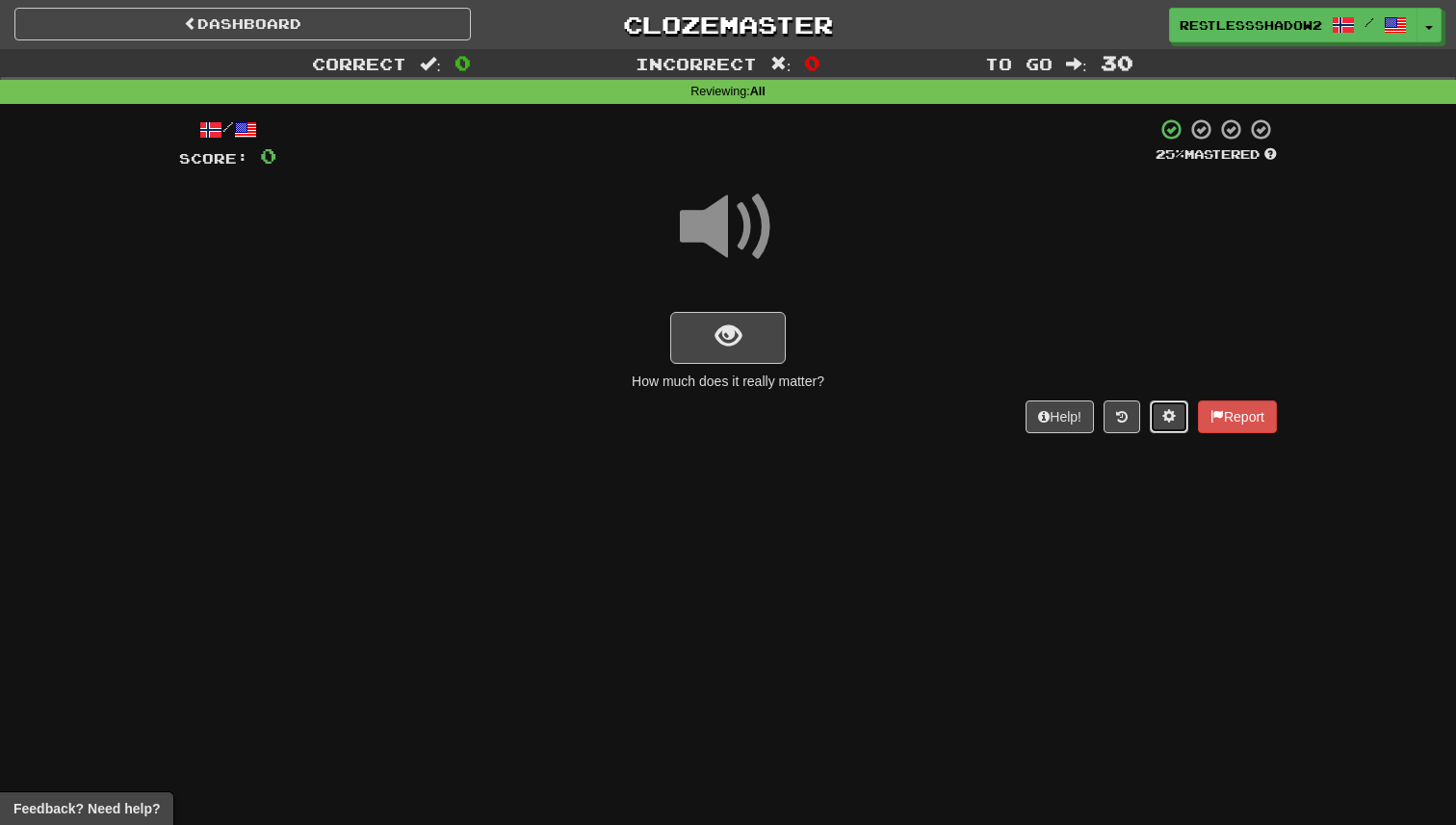 click at bounding box center [1169, 416] 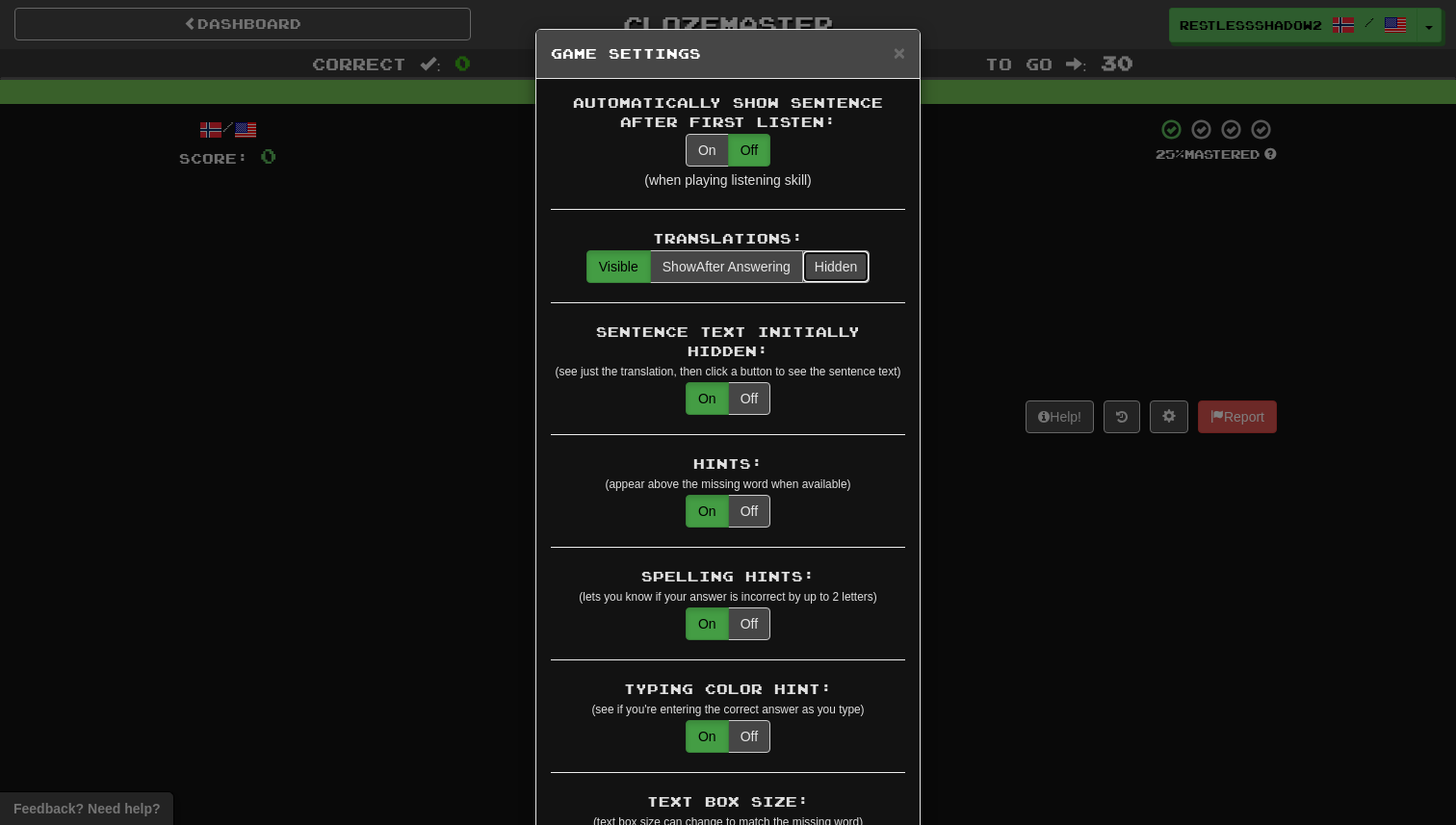 click on "Hidden" at bounding box center (836, 267) 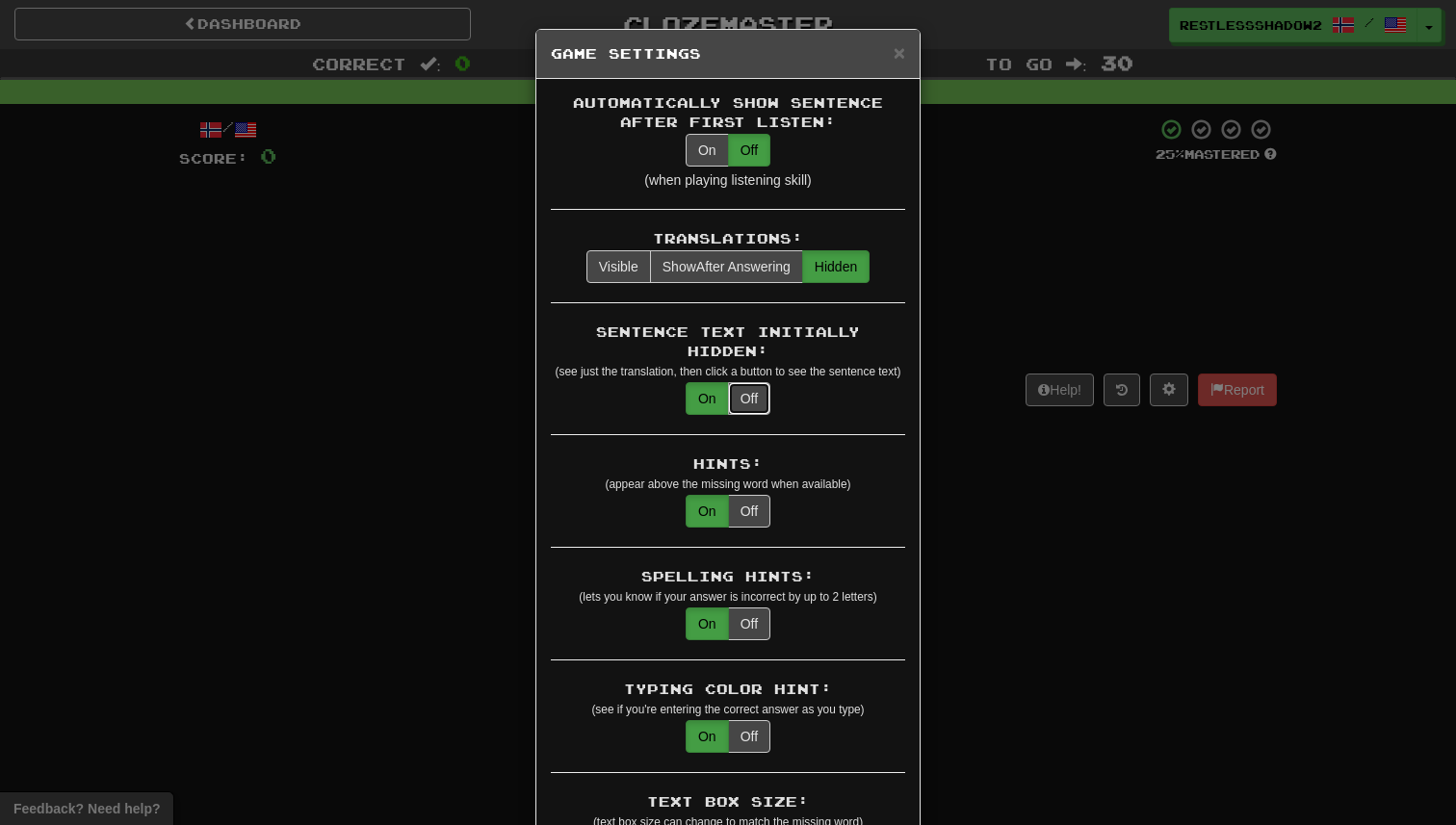 click on "Off" at bounding box center (749, 399) 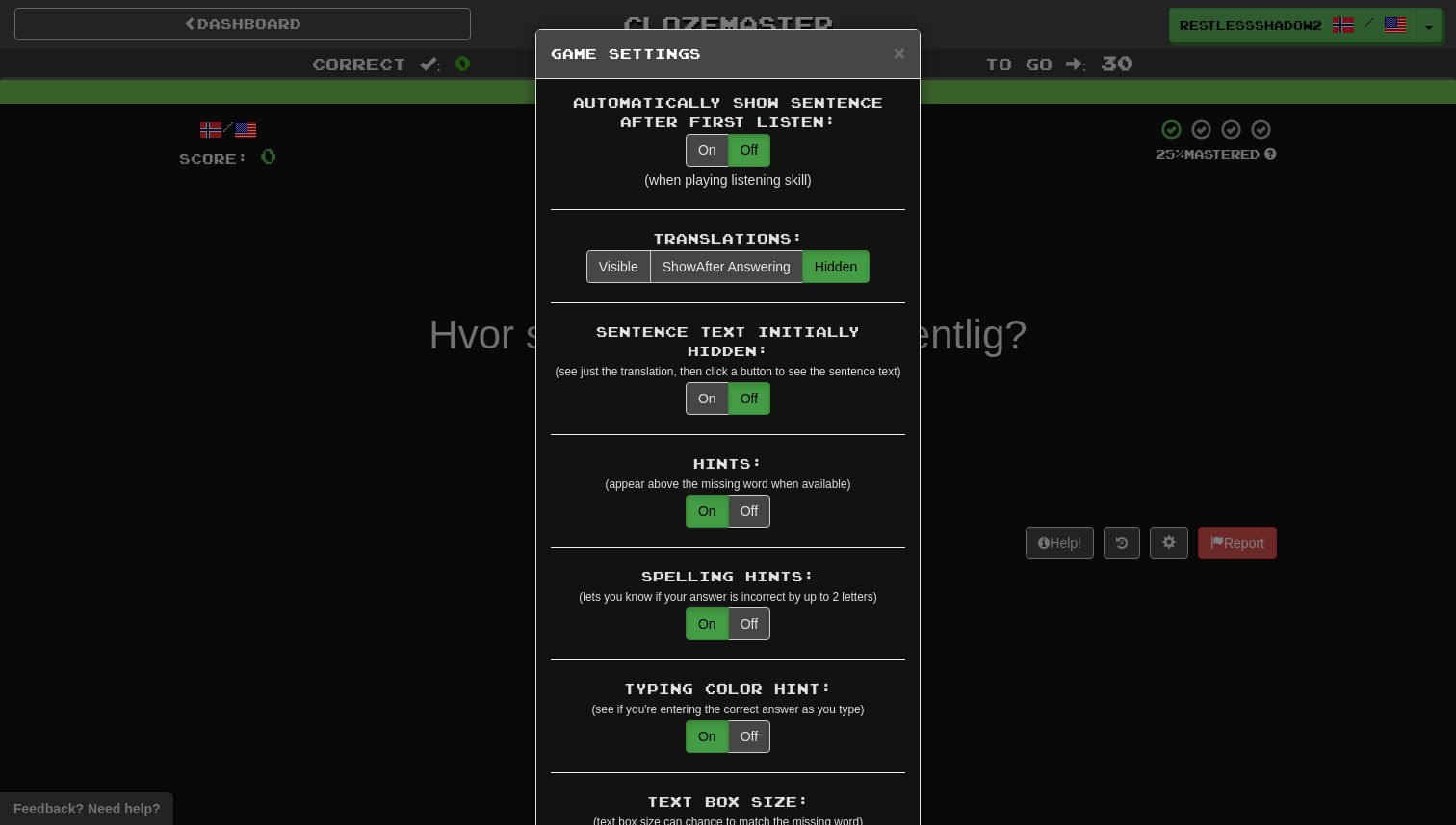 click on "× Game Settings Automatically Show Sentence After First Listen: On Off (when playing listening skill) Translations: Visible Show  After Answering Hidden Sentence Text Initially Hidden: (see just the translation, then click a button to see the sentence text) On Off Hints: (appear above the missing word when available) On Off Spelling Hints: (lets you know if your answer is incorrect by up to 2 letters) On Off Typing Color Hint: (see if you're entering the correct answer as you type) On Off Text Box Size: (text box size can change to match the missing word) Changes Always the Same Enter Submits Empty: (pressing Enter when the input is empty will submit a blank answer) On Off Clear After Answering: (keypress clears the text input after answering so you can practice re-typing the answer) On Off Image Toggle: (toggle button, if sentence image available) After Answering Before and After Off Image Background: (use sentence image as background, if available) On Off Pronunciation: On Off Sound Effects: On Off On Off" at bounding box center [728, 412] 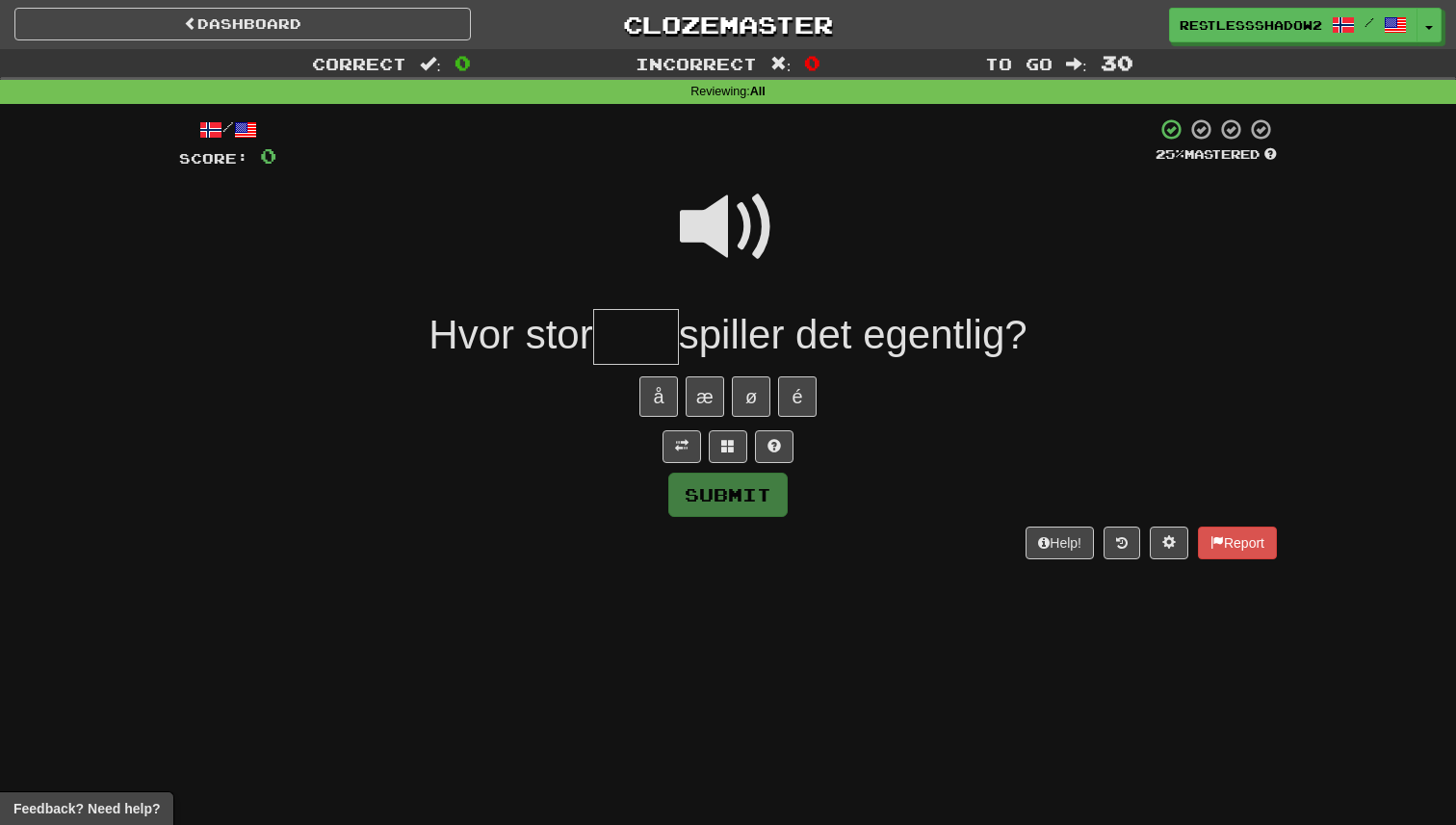 click at bounding box center (728, 227) 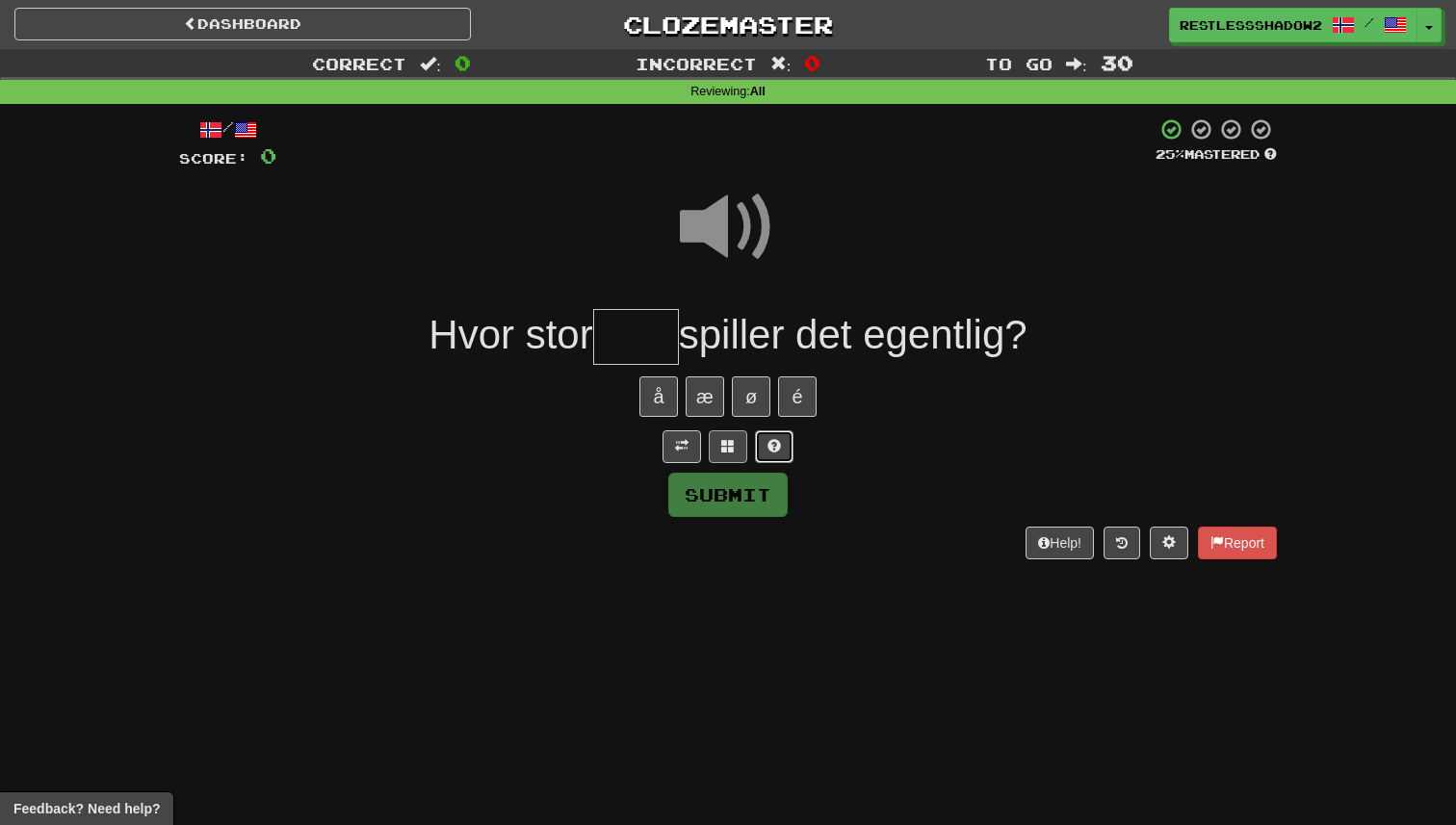 click at bounding box center (774, 447) 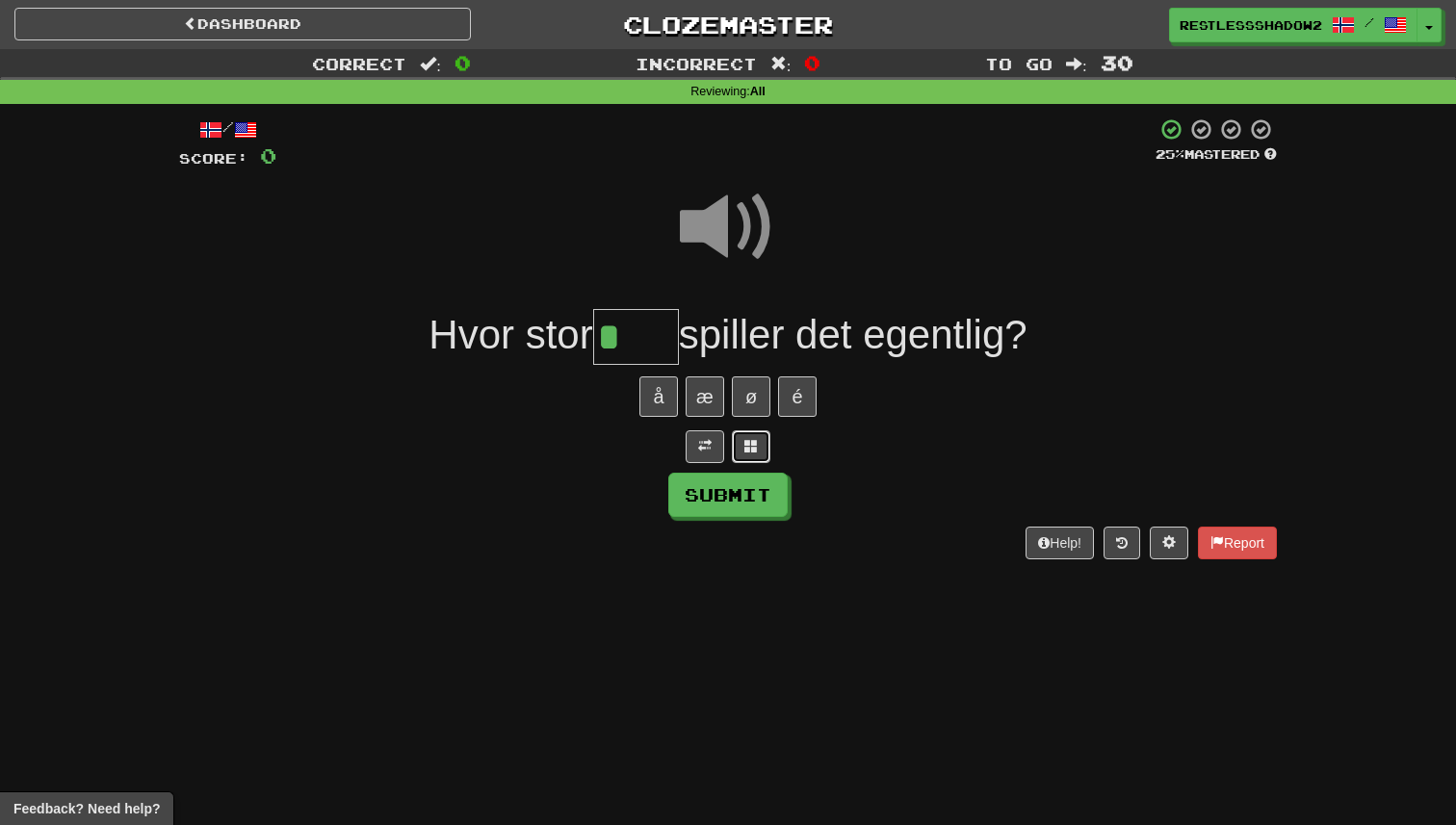 click at bounding box center [751, 446] 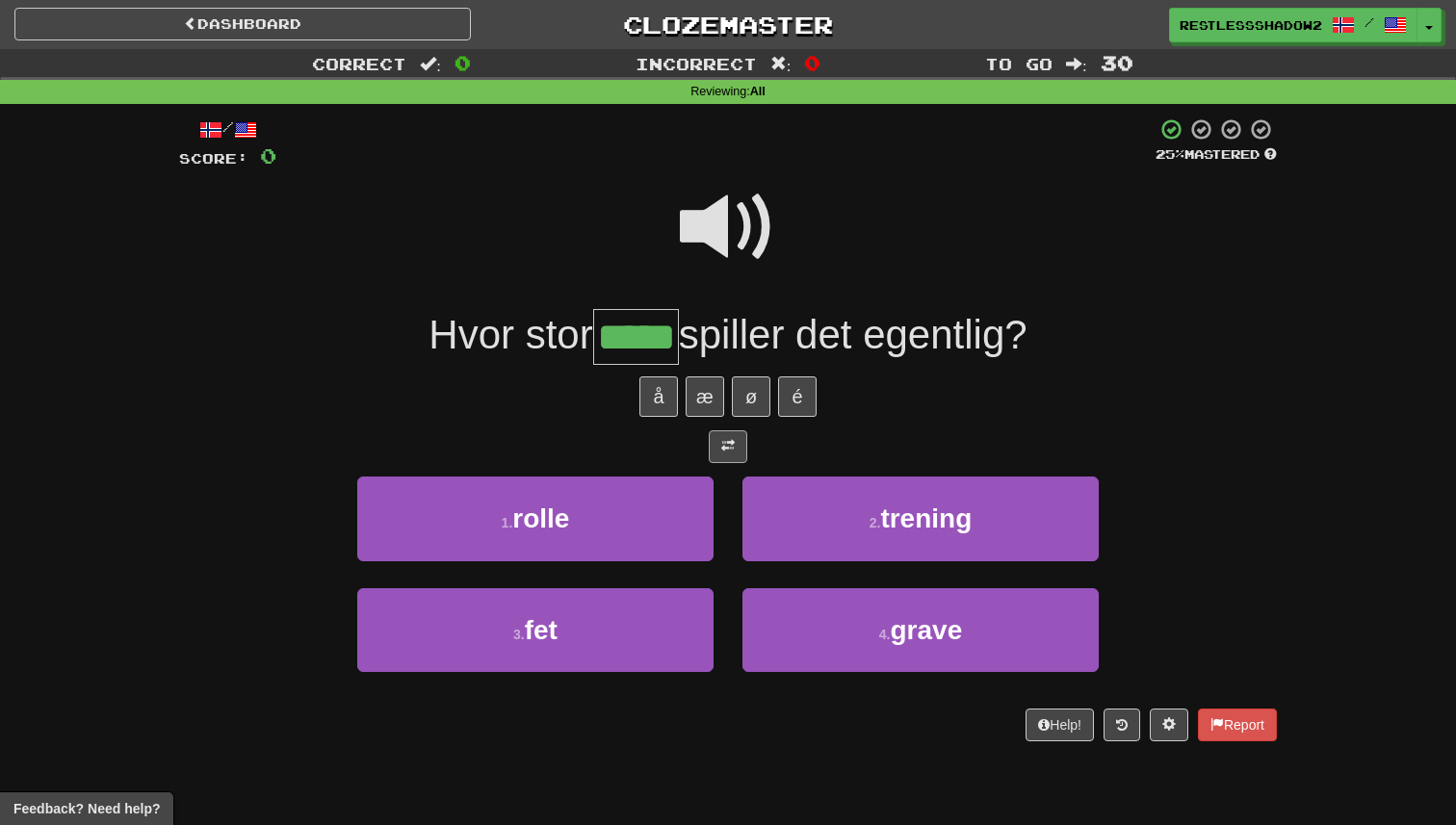 type on "*****" 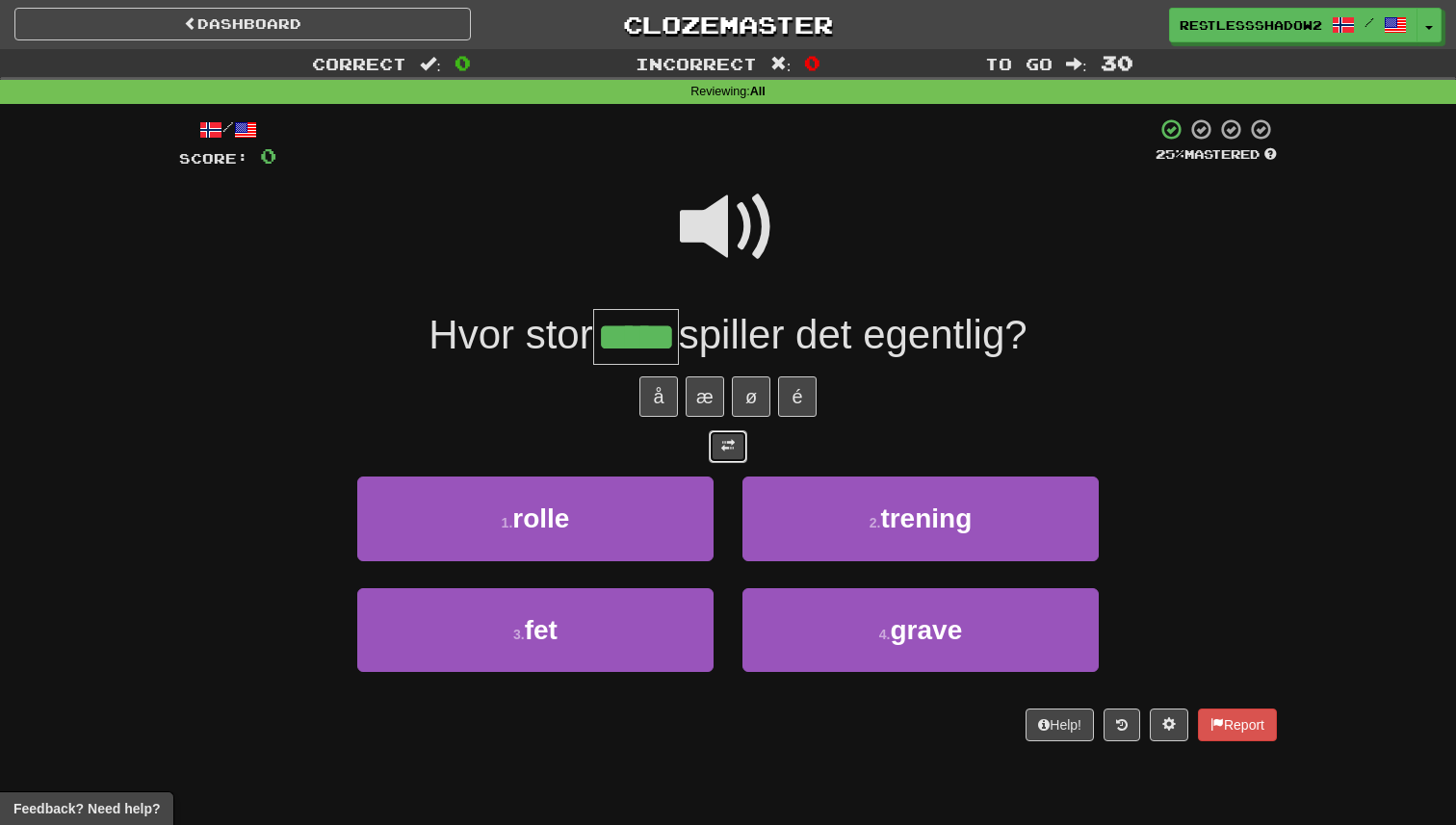 click at bounding box center [728, 447] 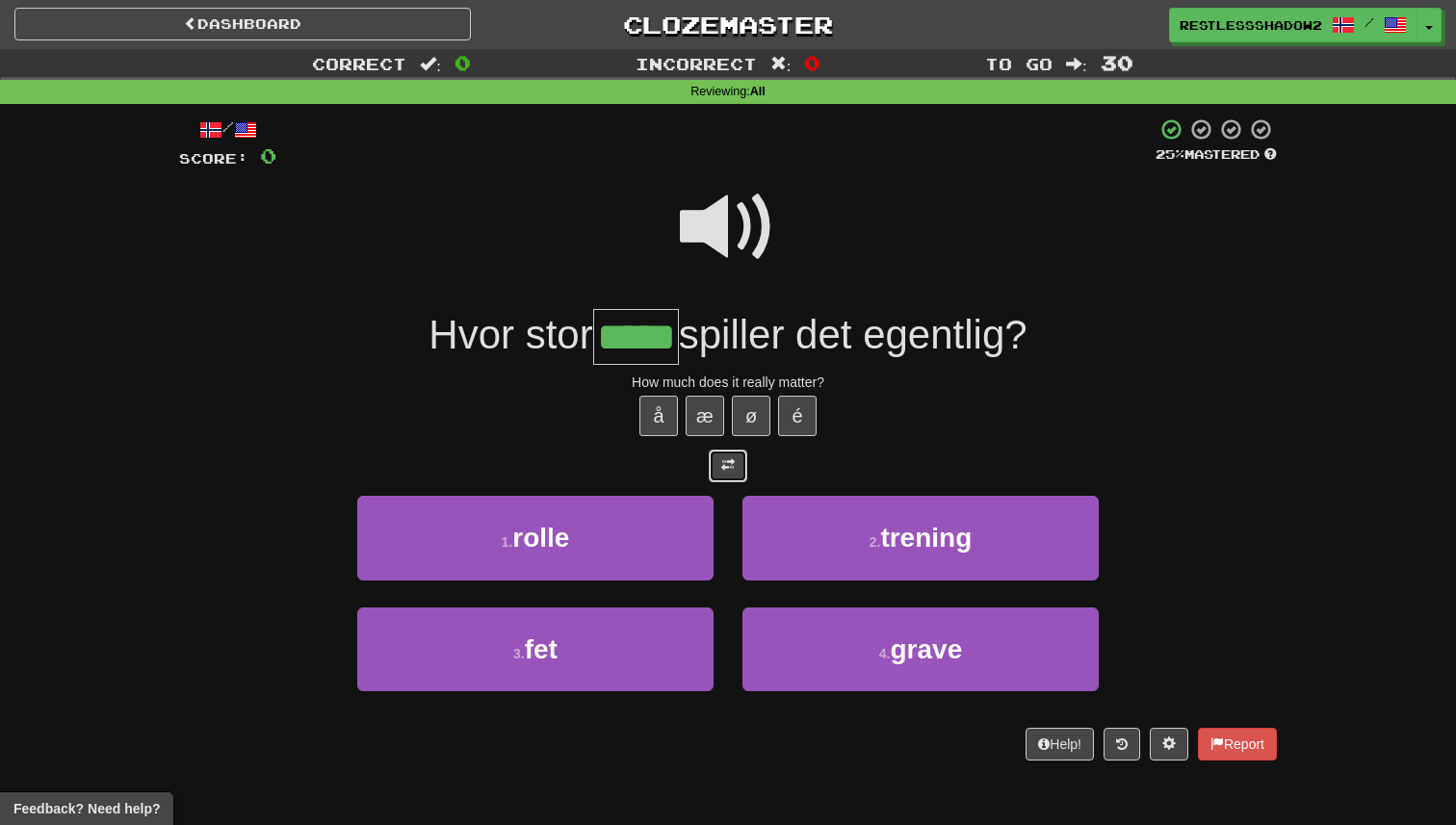 click at bounding box center (728, 466) 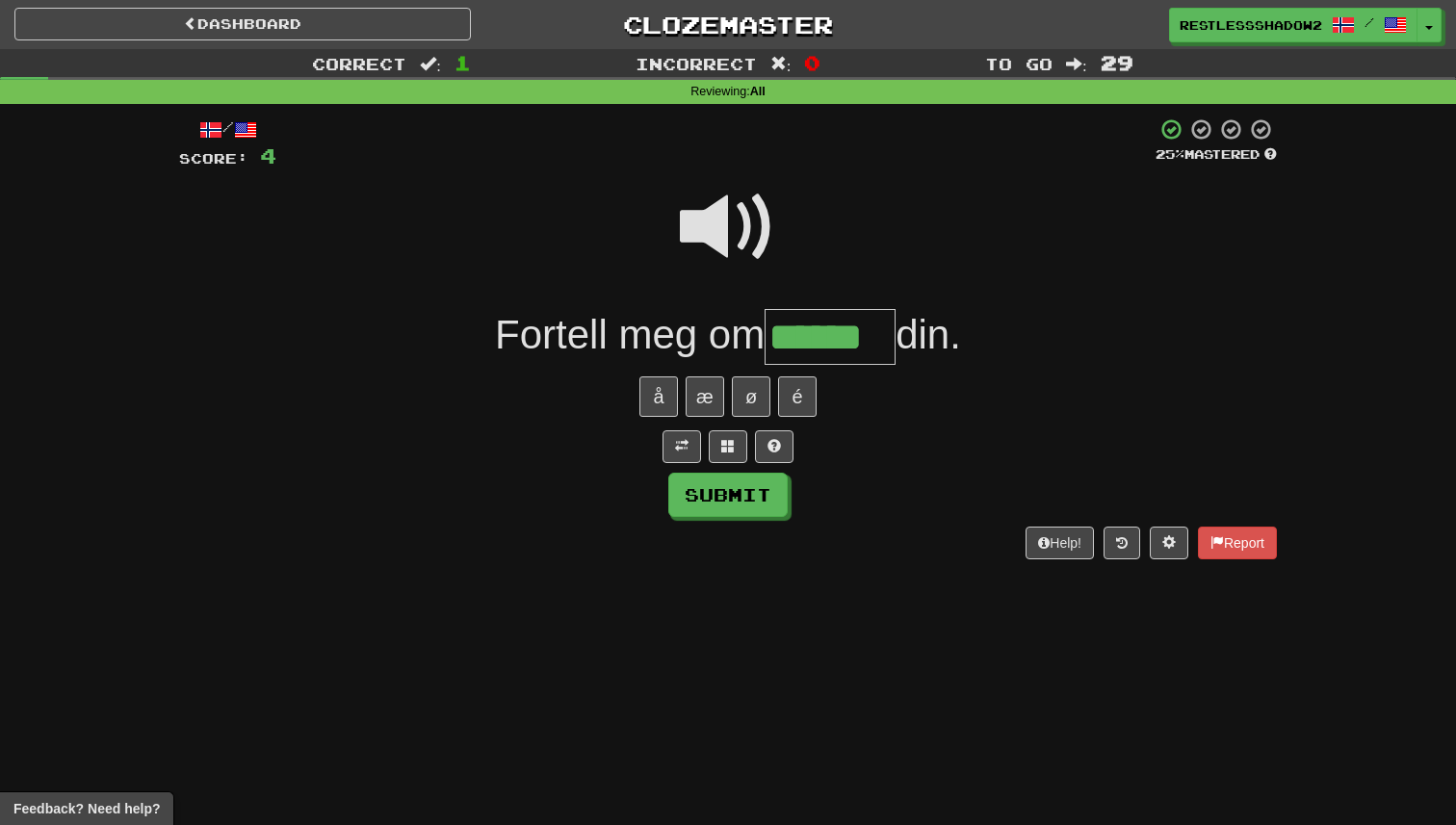 type on "******" 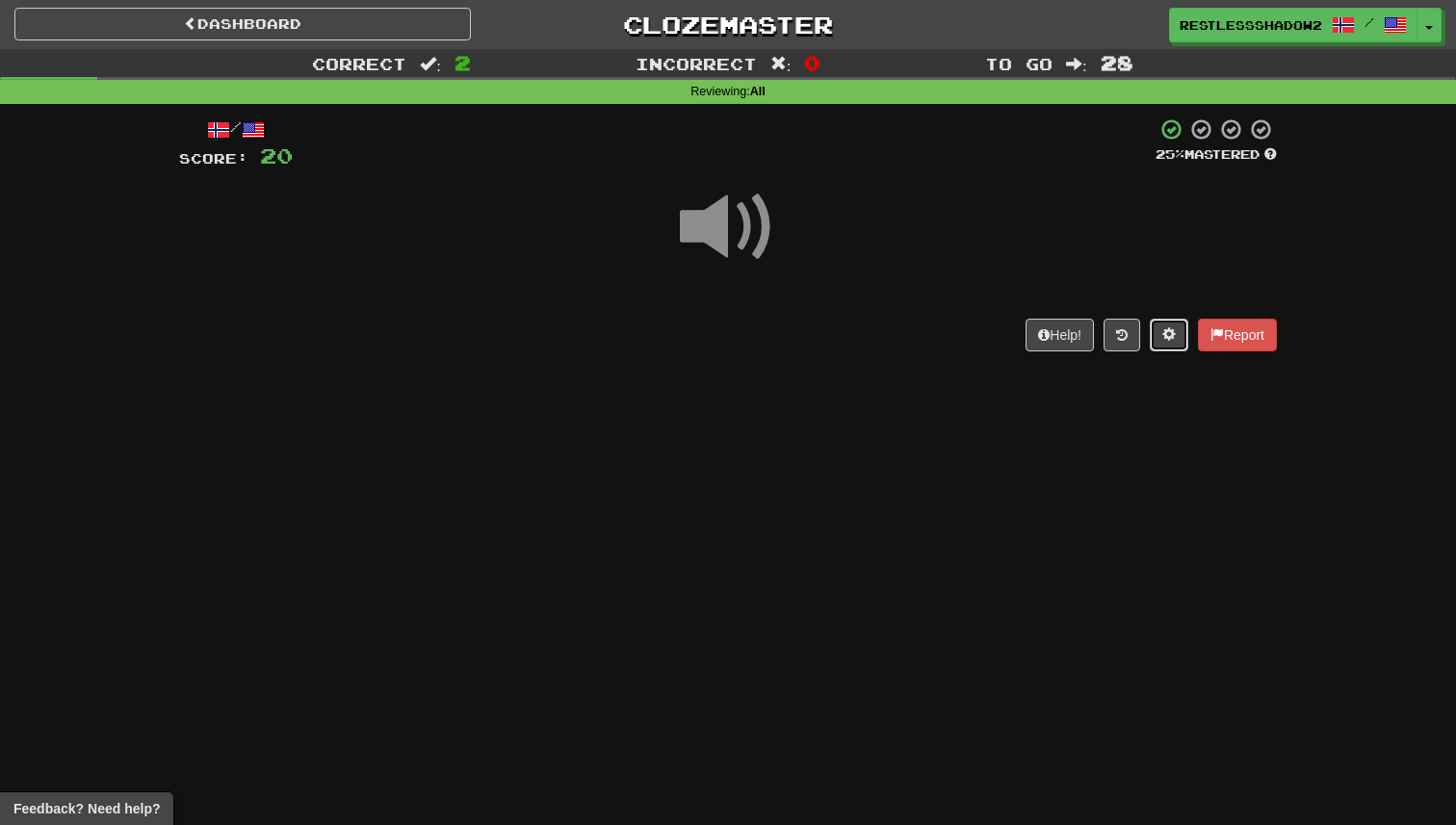 click at bounding box center [1169, 335] 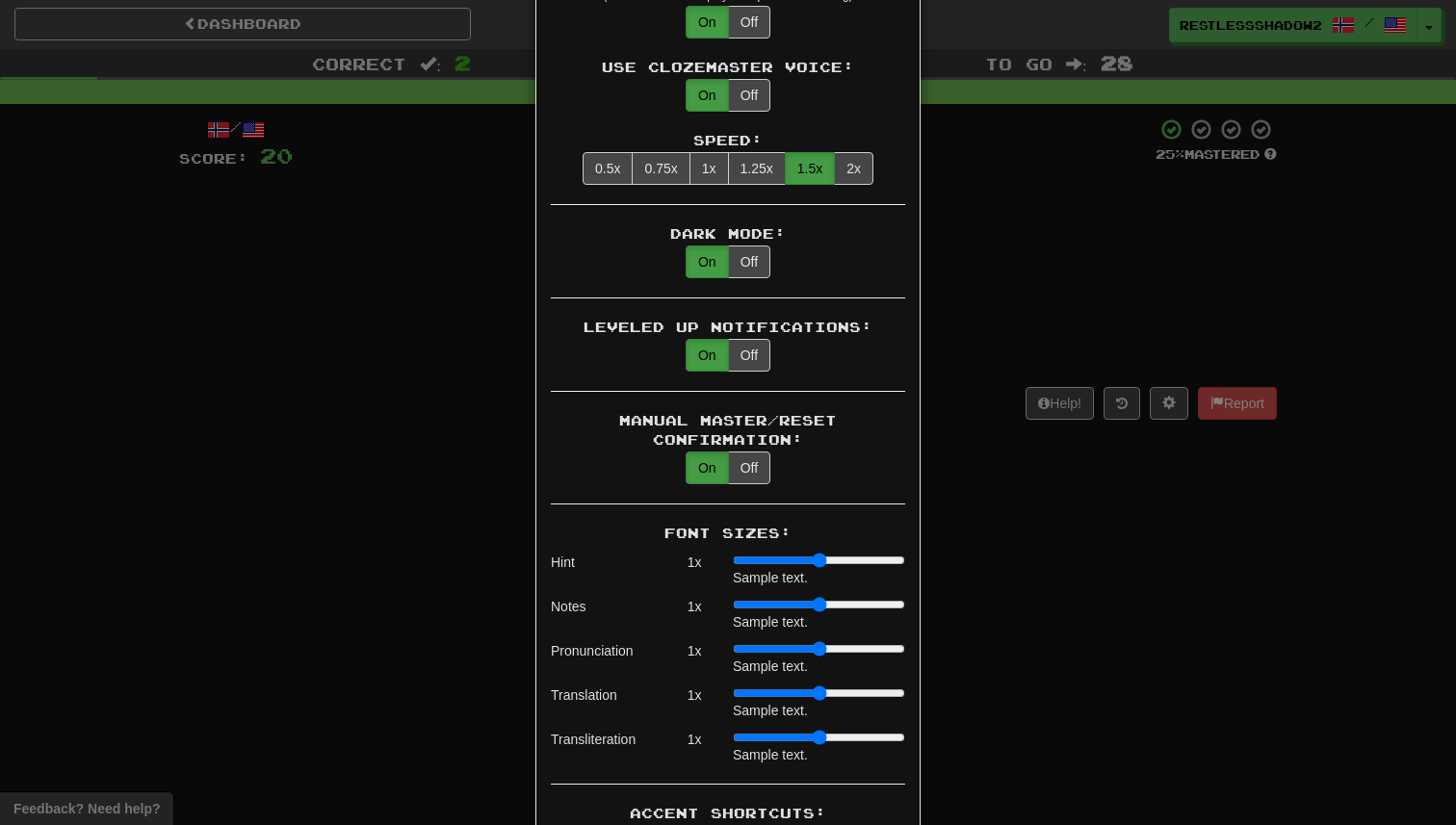 scroll, scrollTop: 1832, scrollLeft: 0, axis: vertical 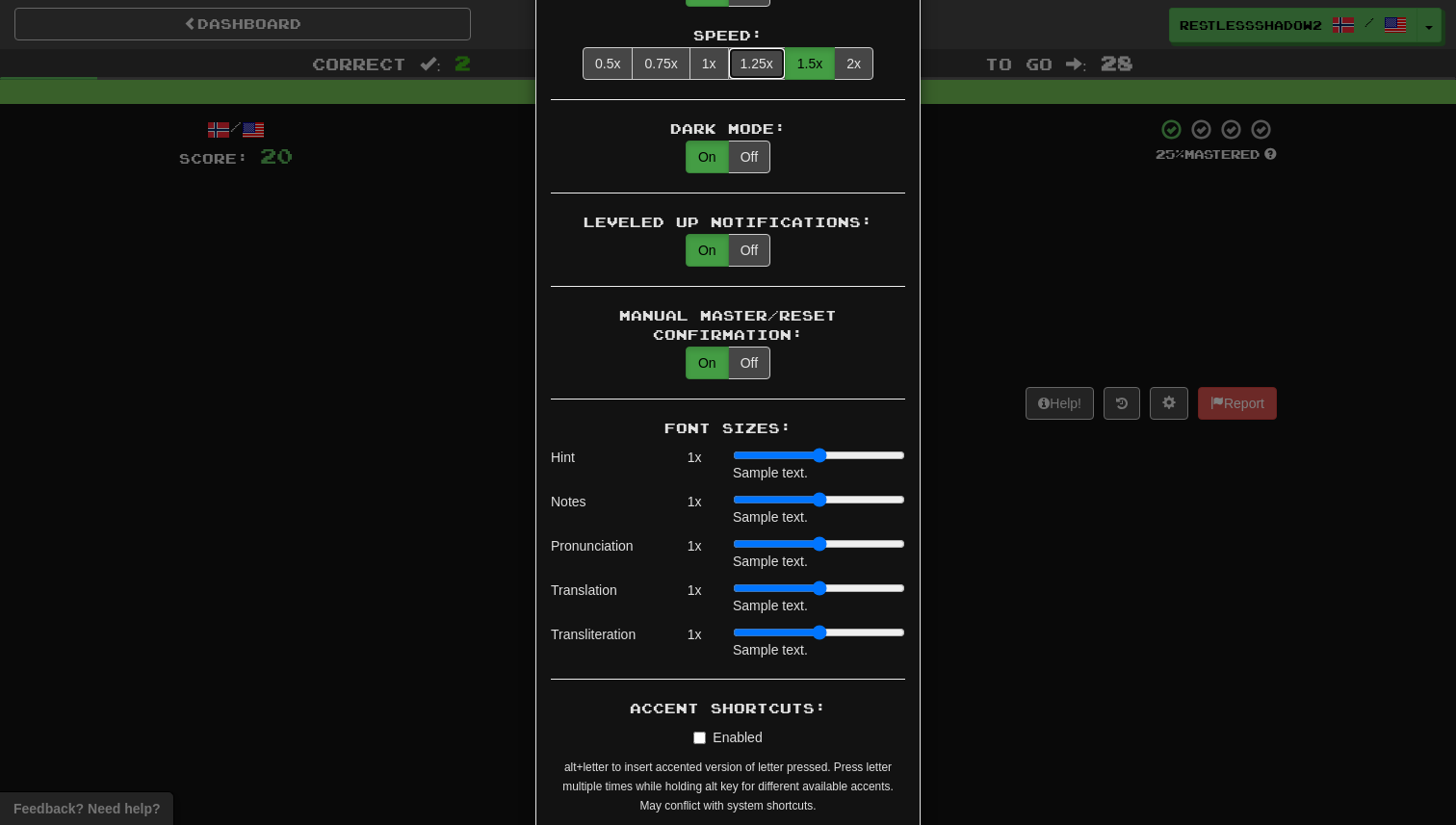 click on "1.25x" at bounding box center (757, 64) 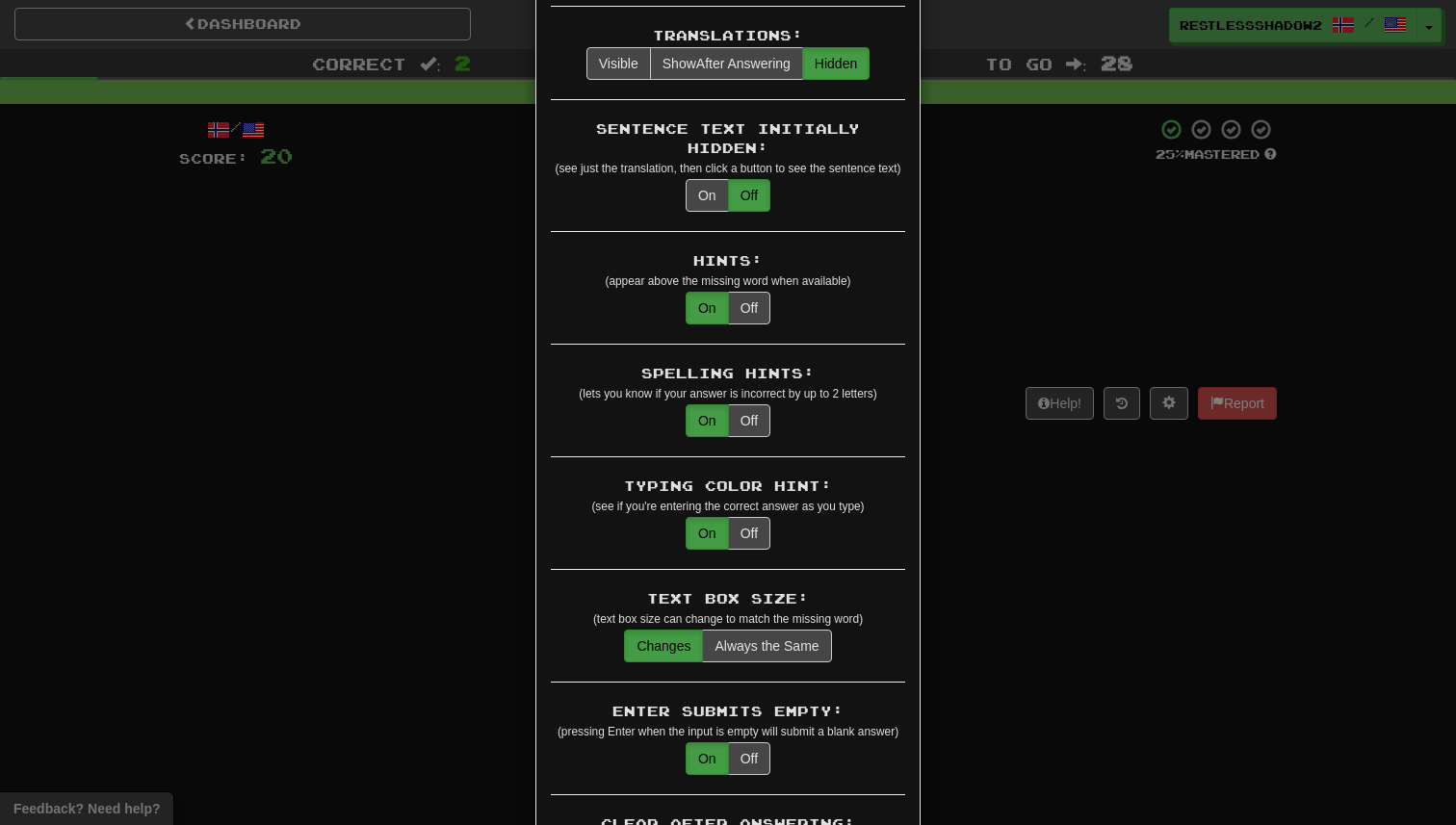 scroll, scrollTop: 0, scrollLeft: 0, axis: both 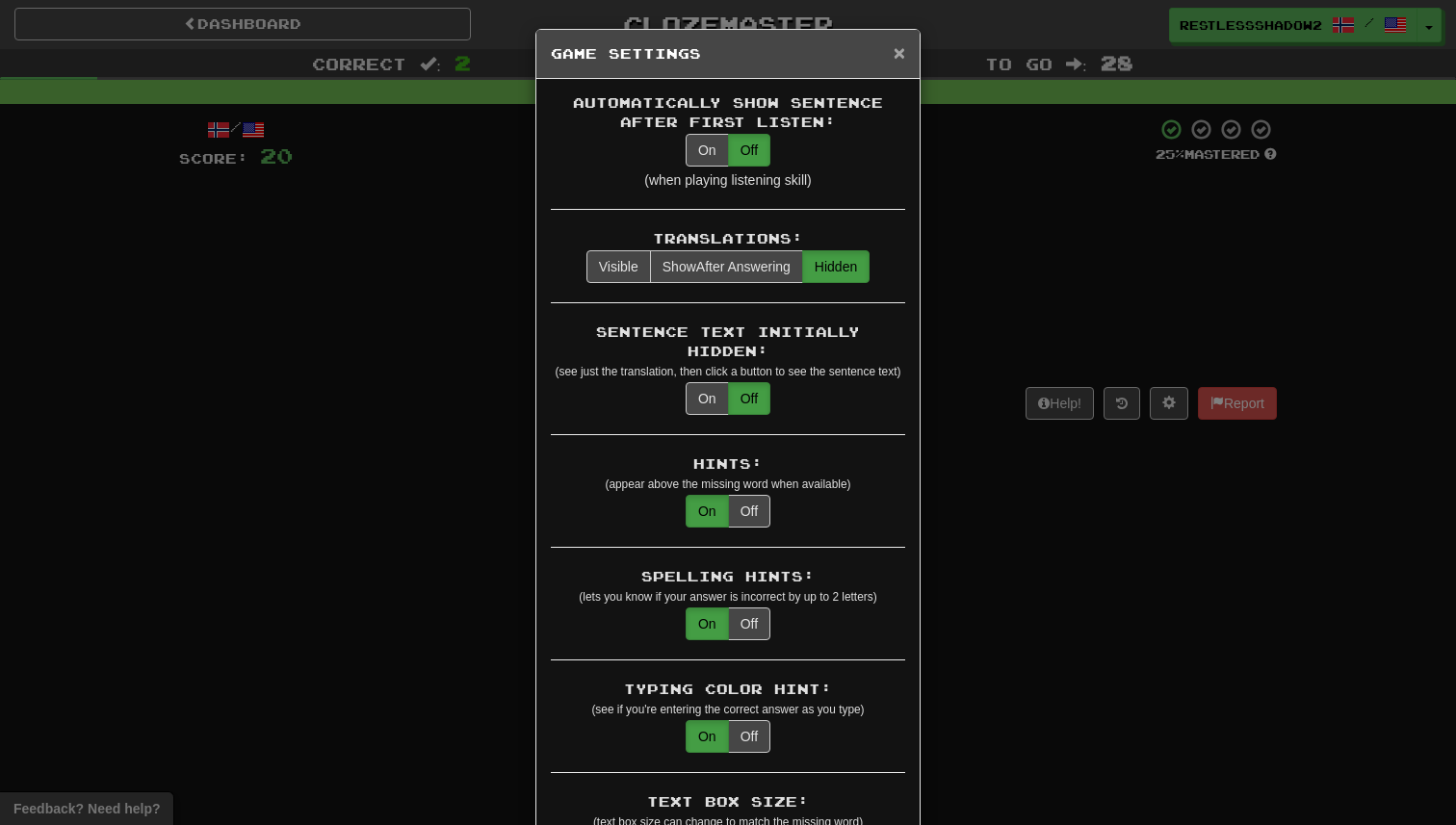 click on "×" at bounding box center (899, 52) 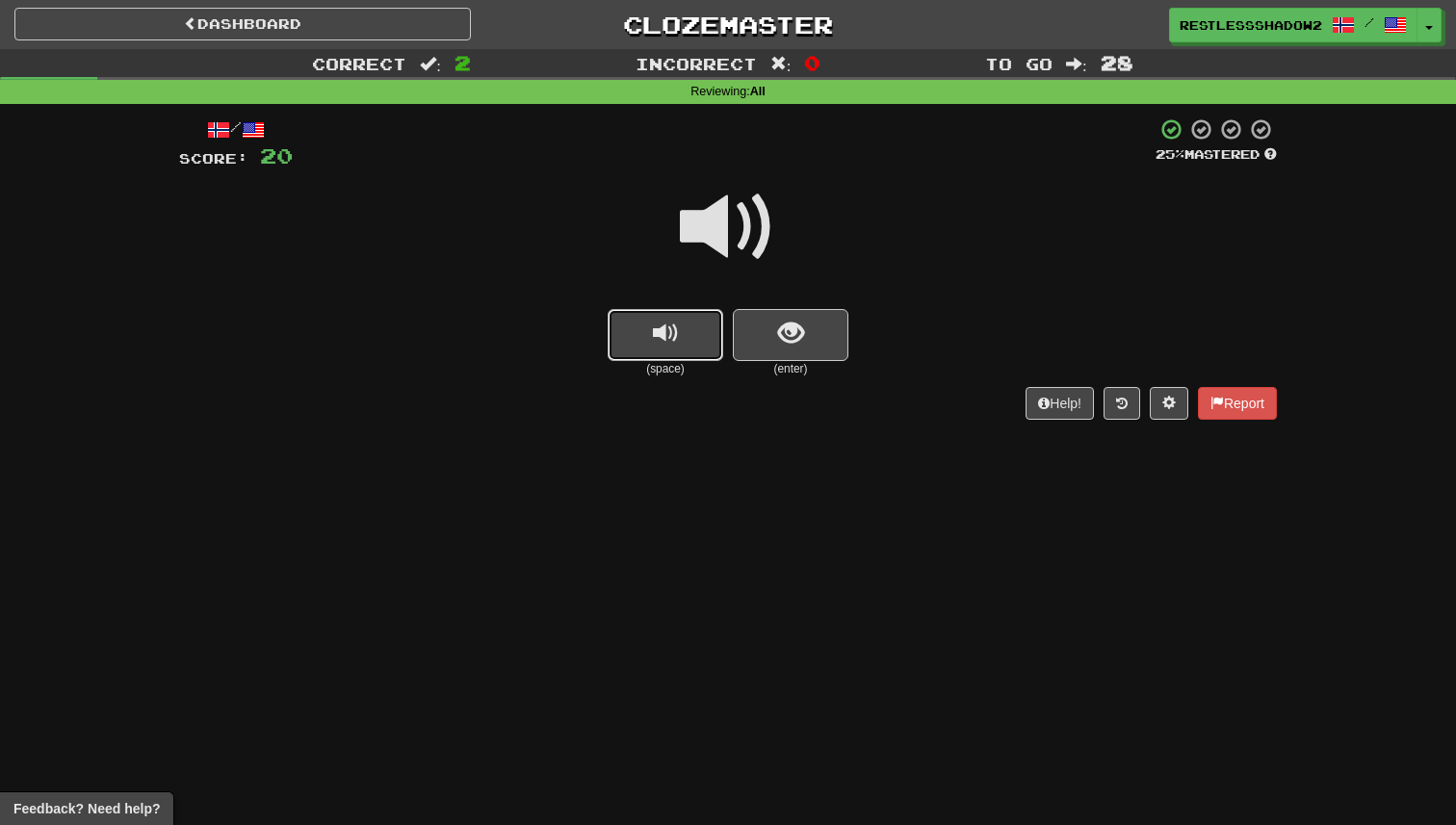 click at bounding box center (665, 335) 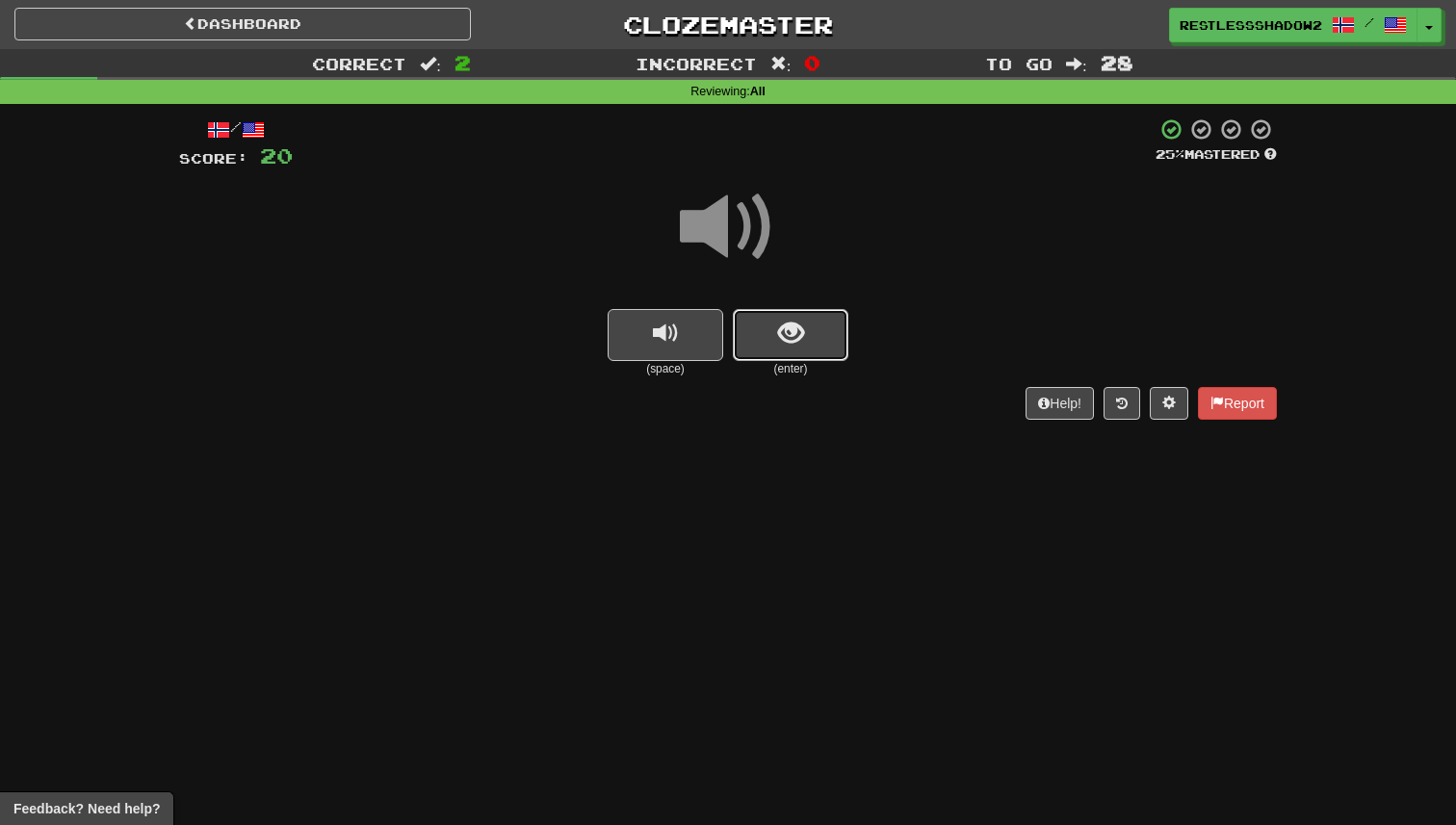 click at bounding box center (791, 335) 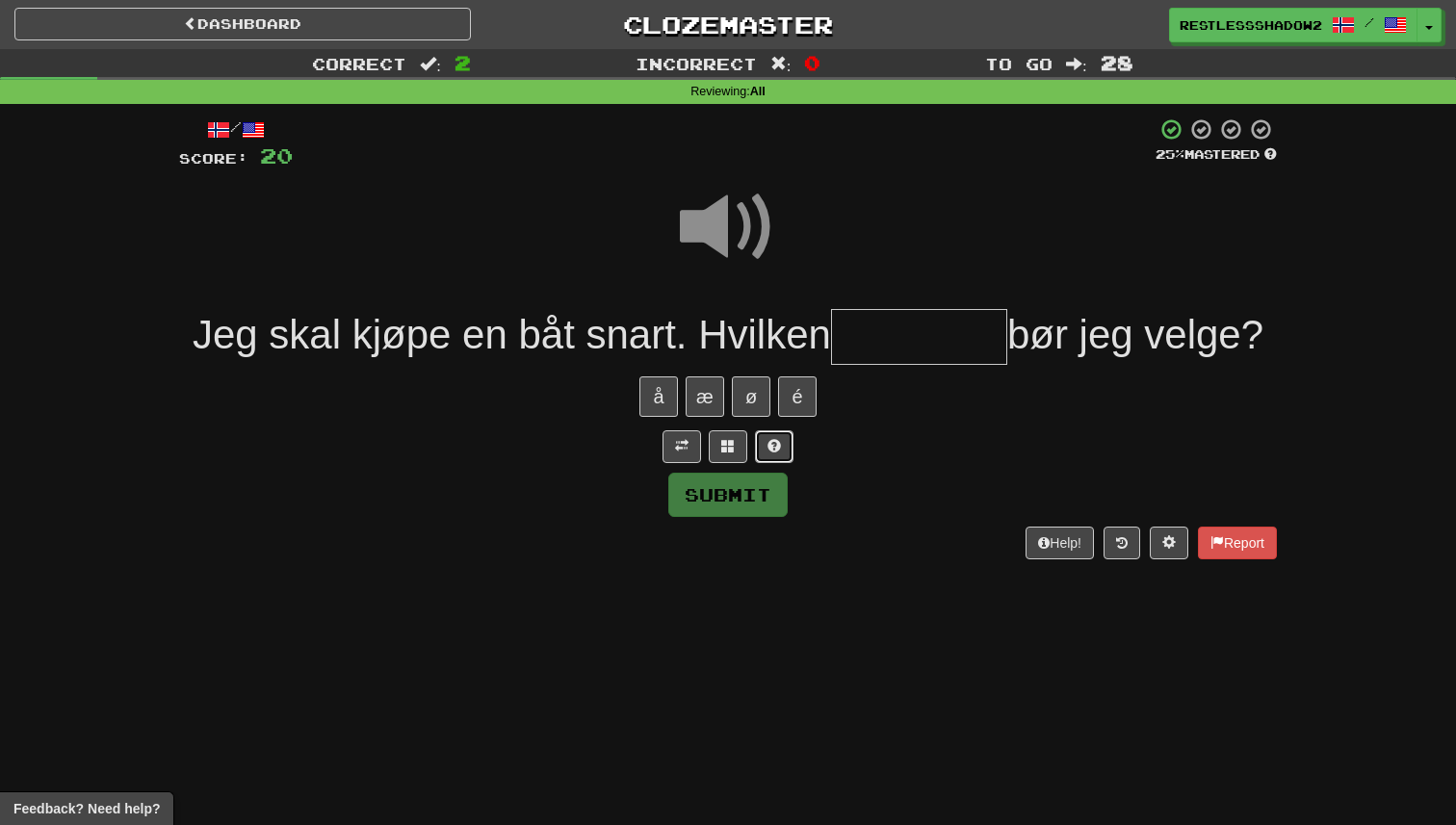 click at bounding box center (774, 447) 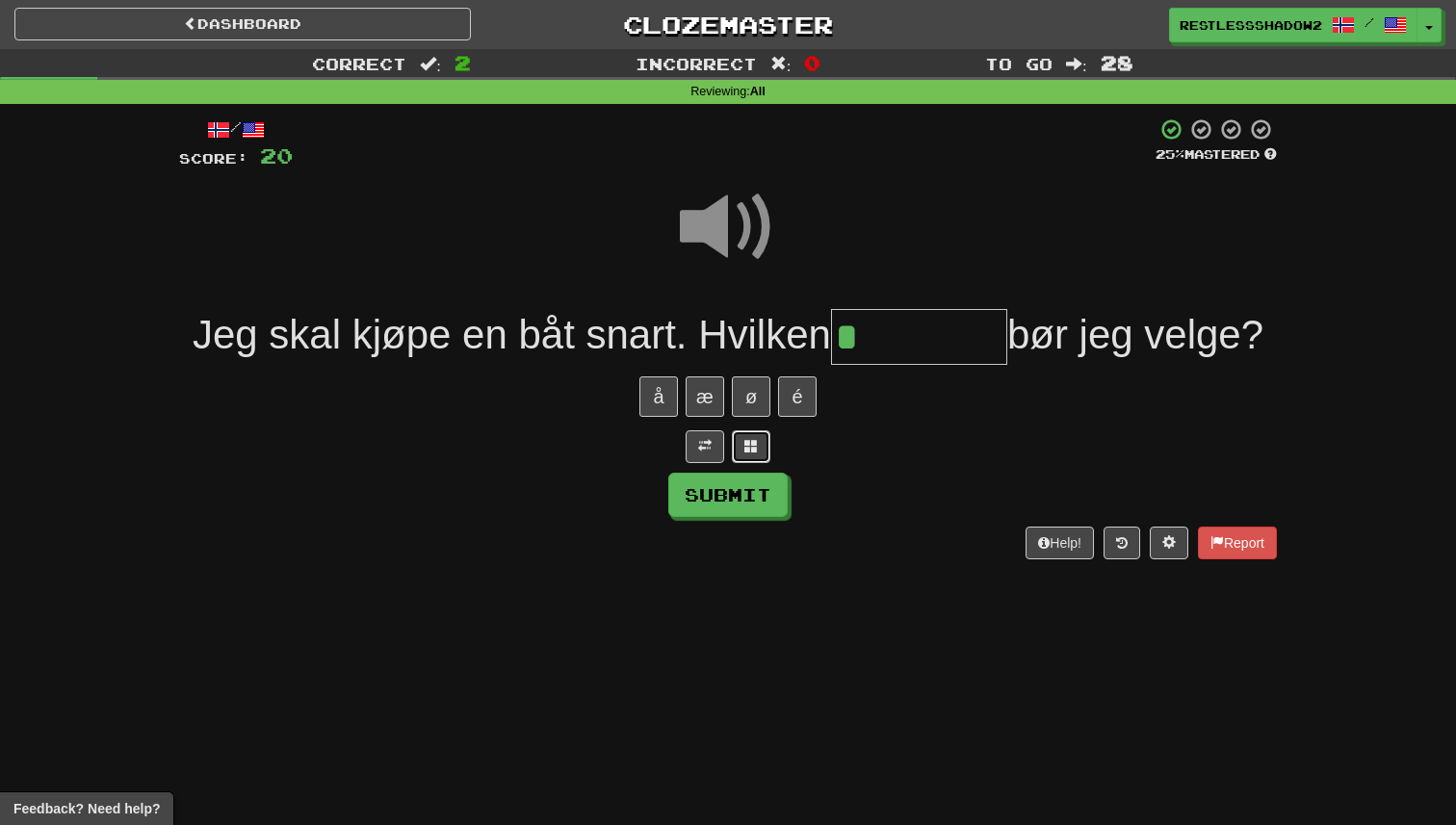 click at bounding box center [751, 447] 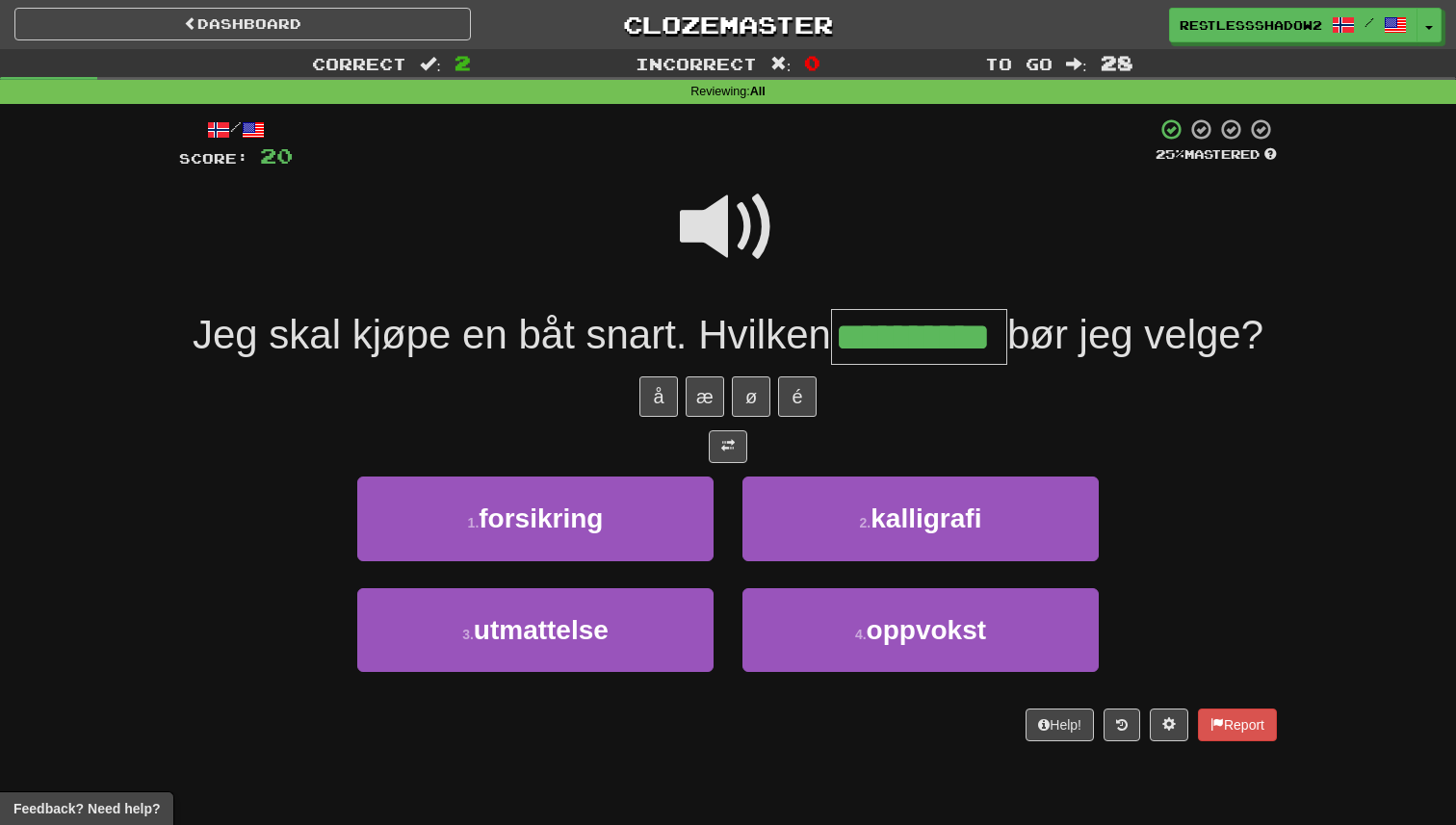 type on "**********" 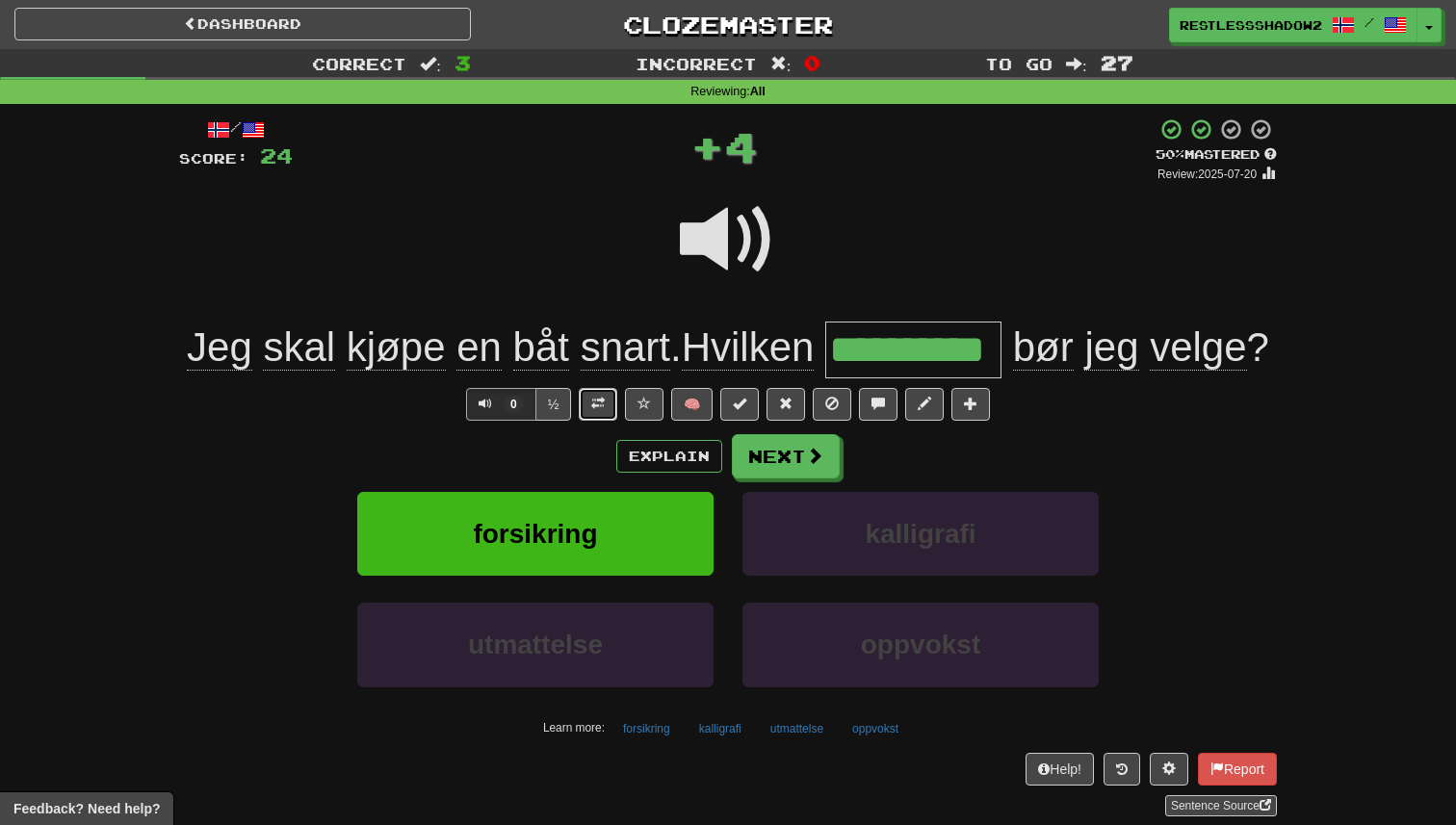 click at bounding box center [598, 403] 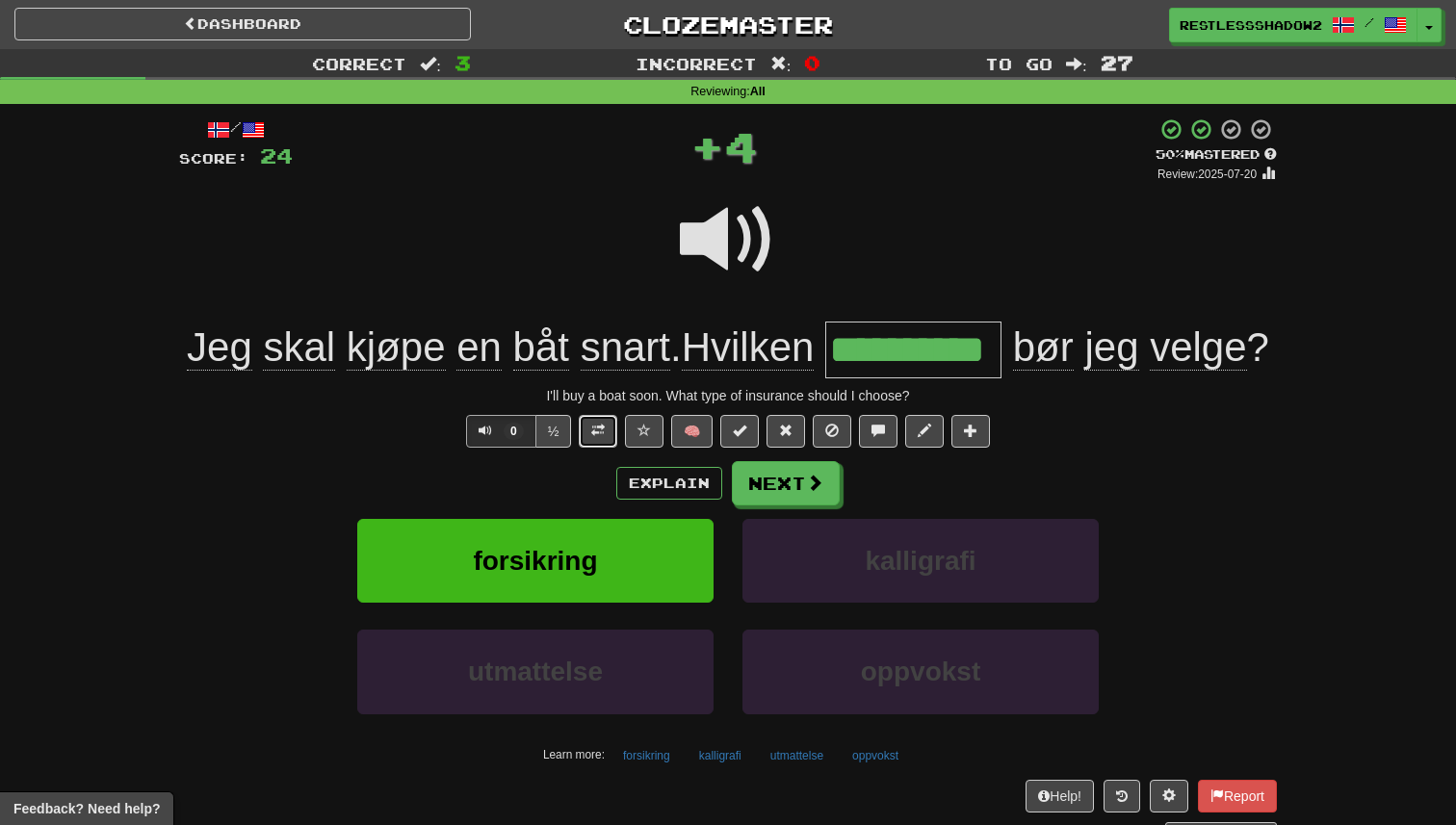 click at bounding box center [598, 430] 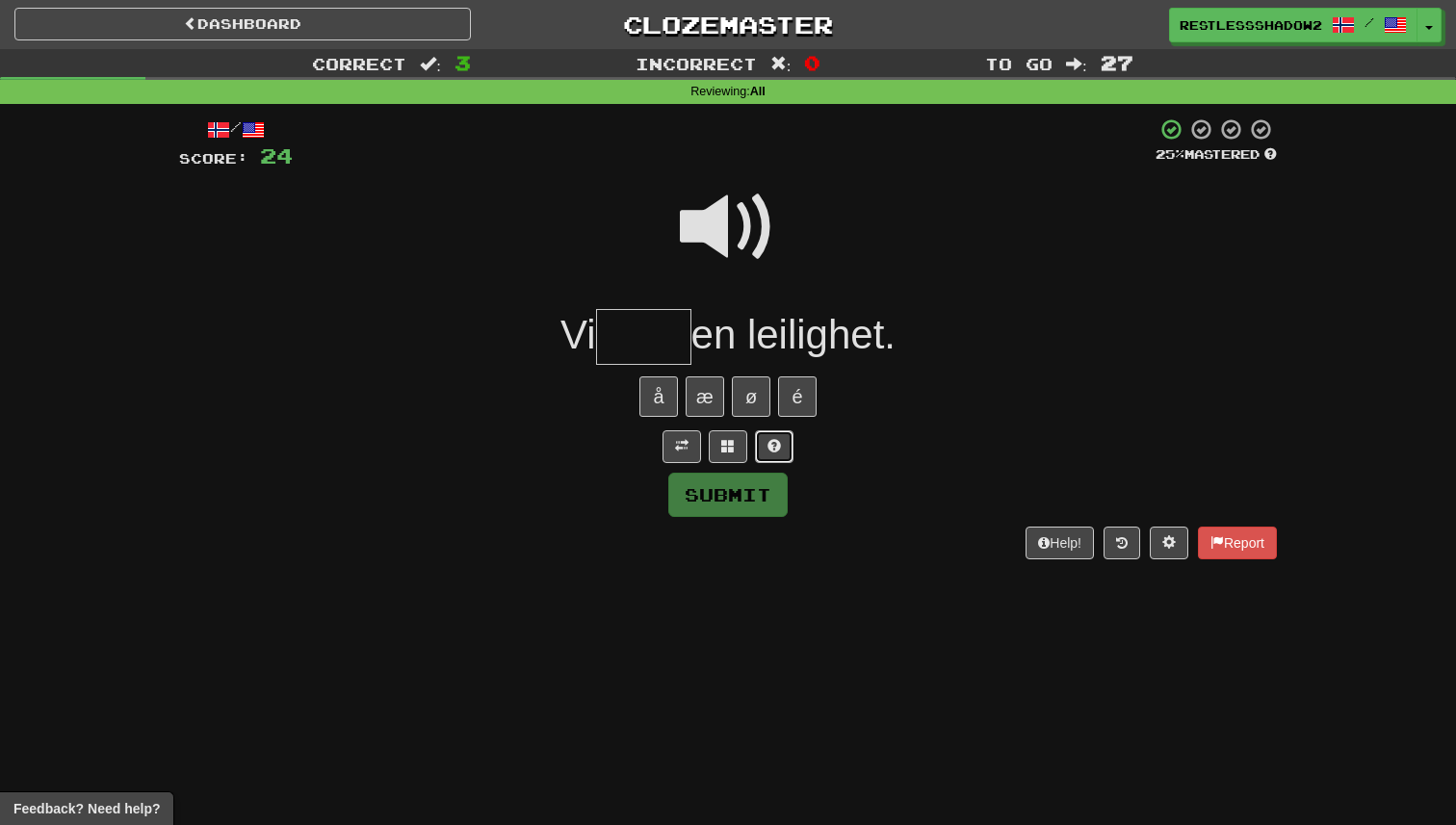 click at bounding box center [774, 446] 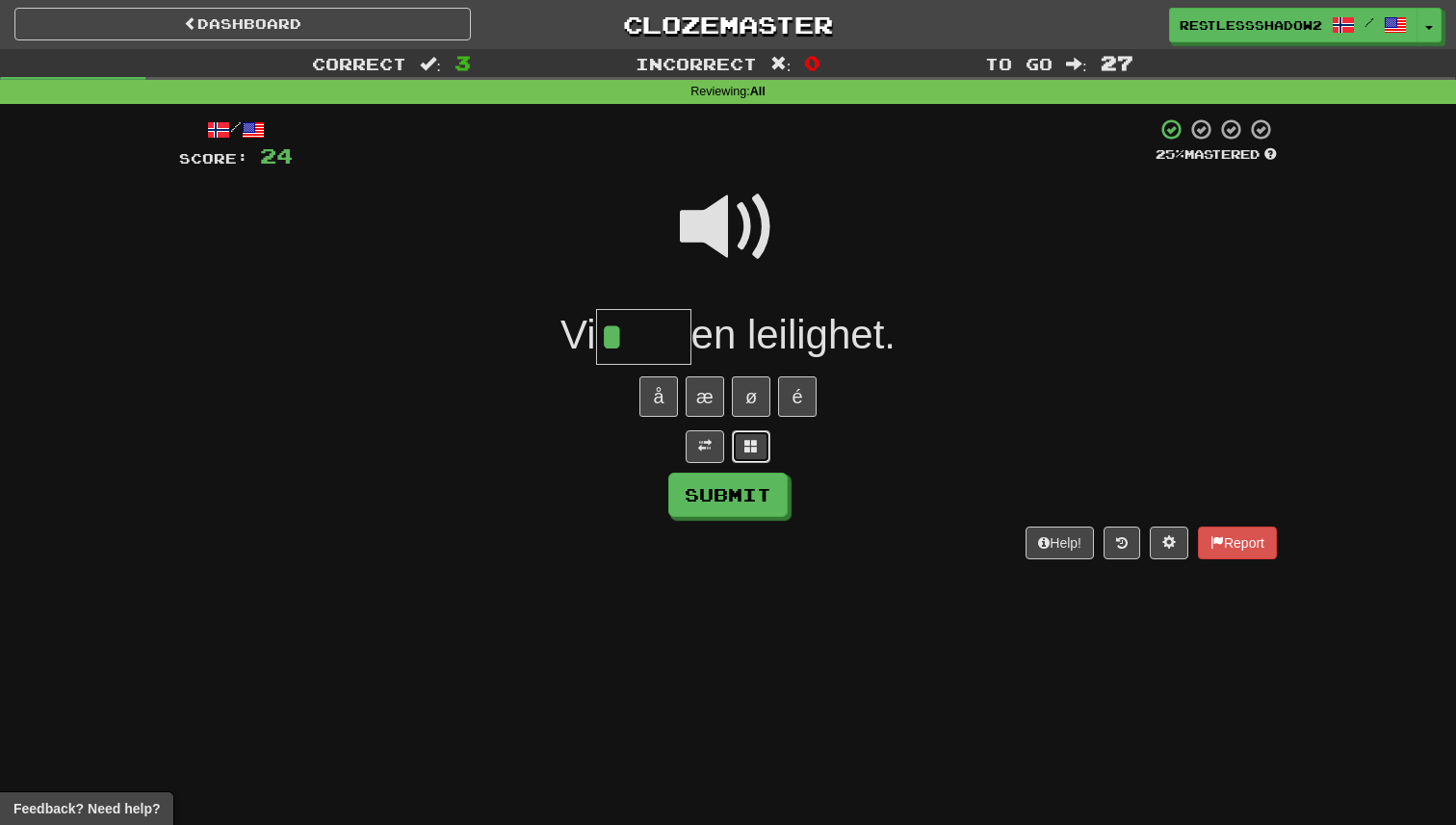 click at bounding box center (751, 447) 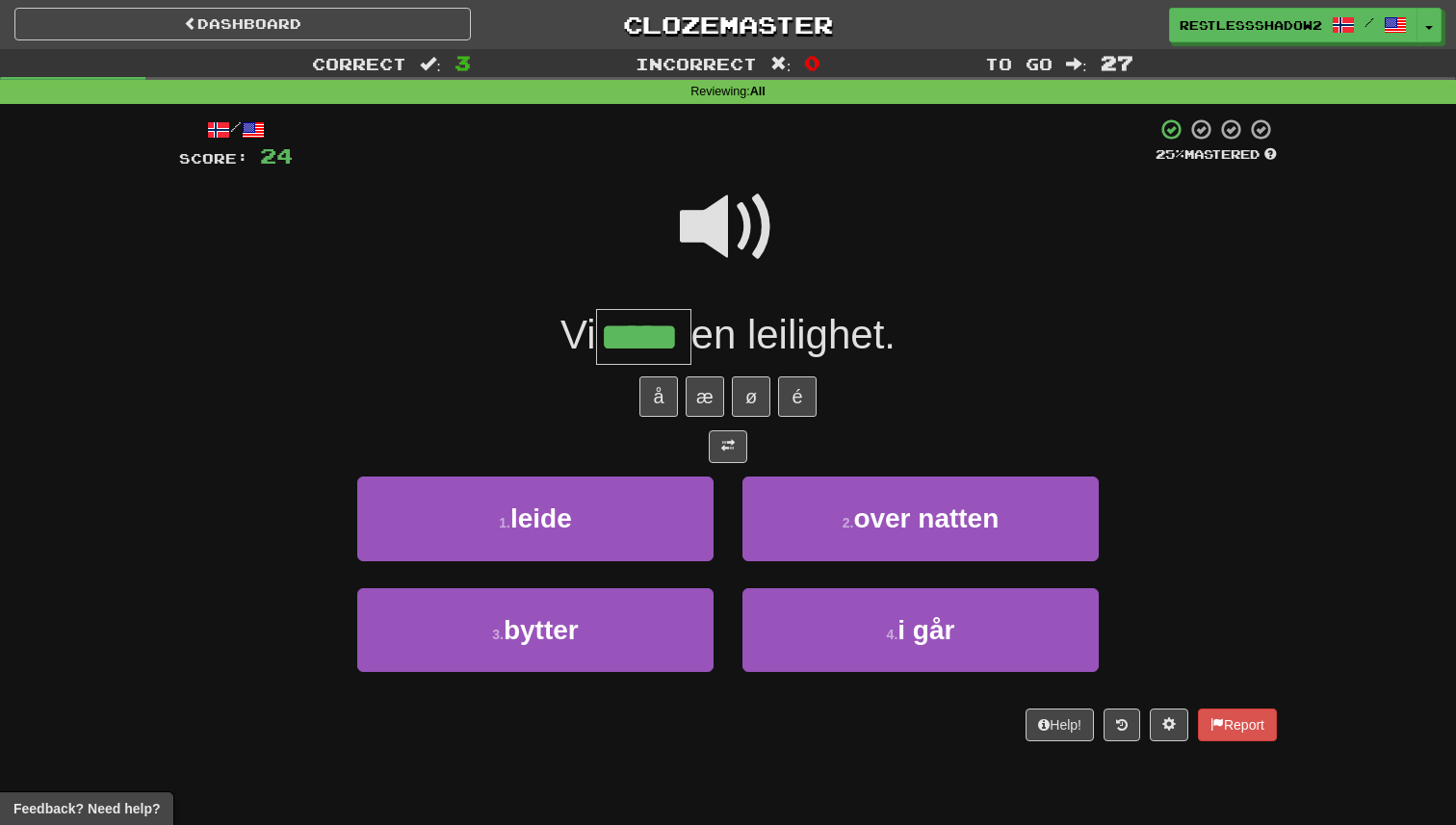 type on "*****" 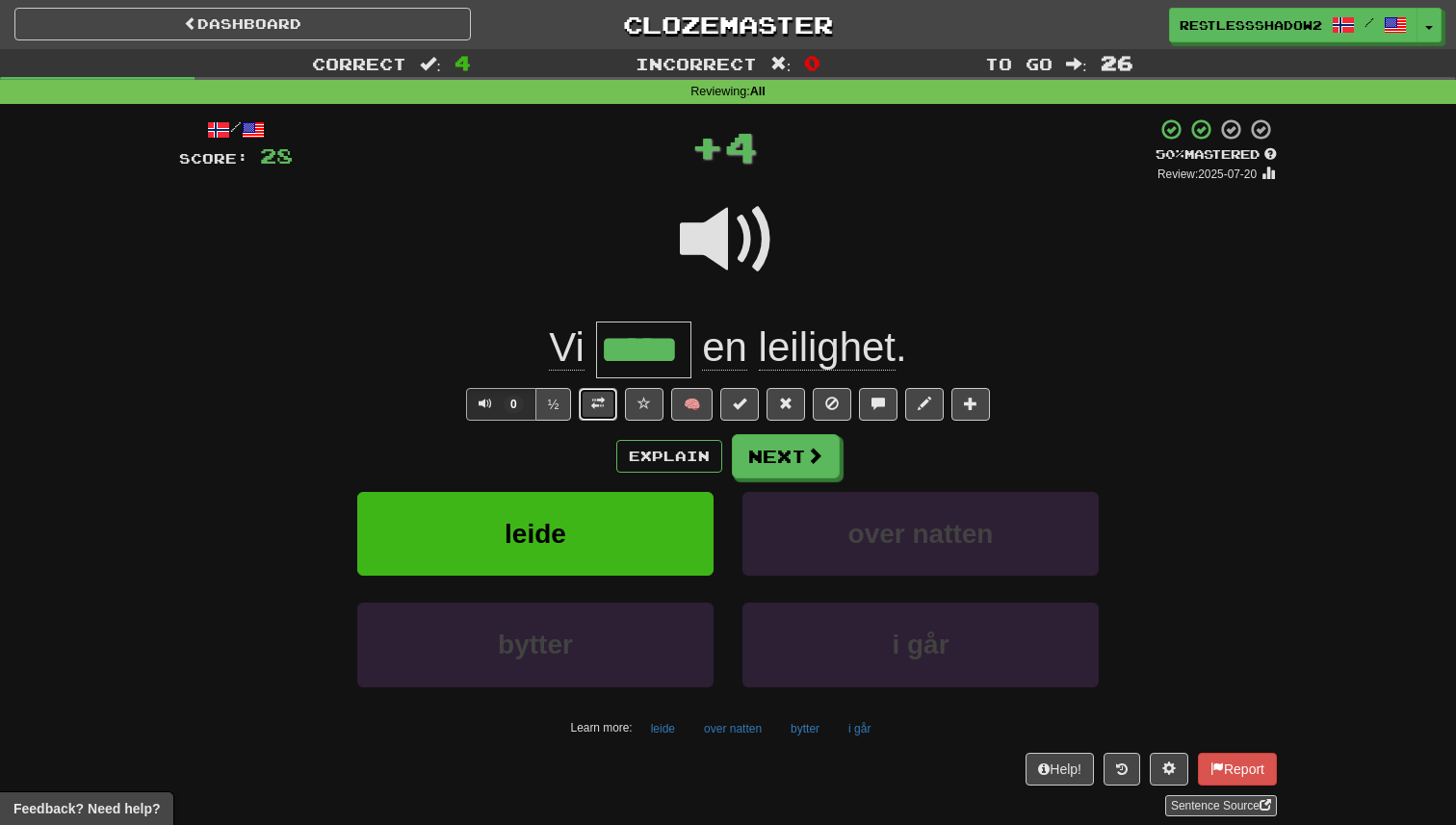 click at bounding box center [598, 404] 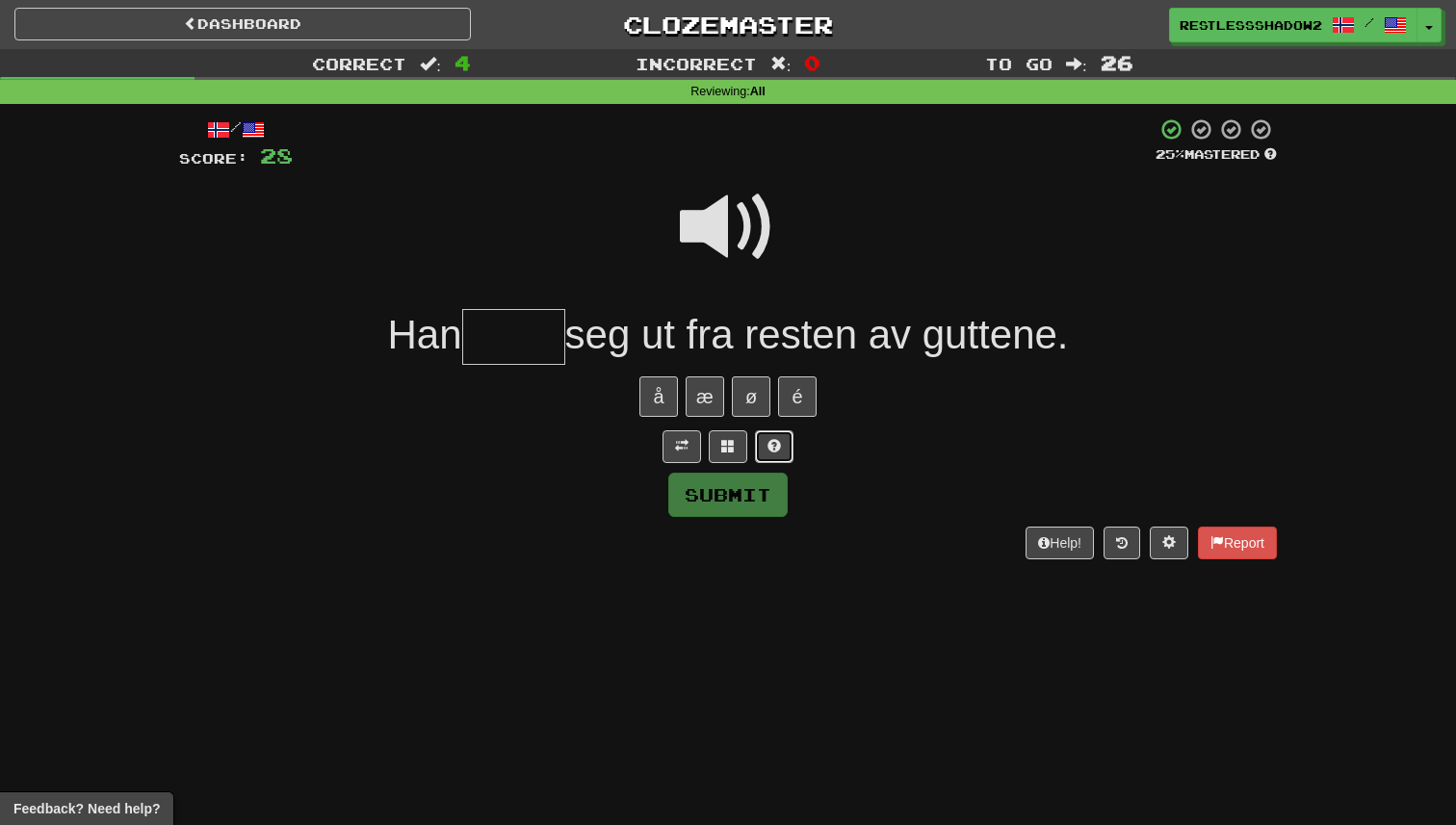 click at bounding box center [774, 446] 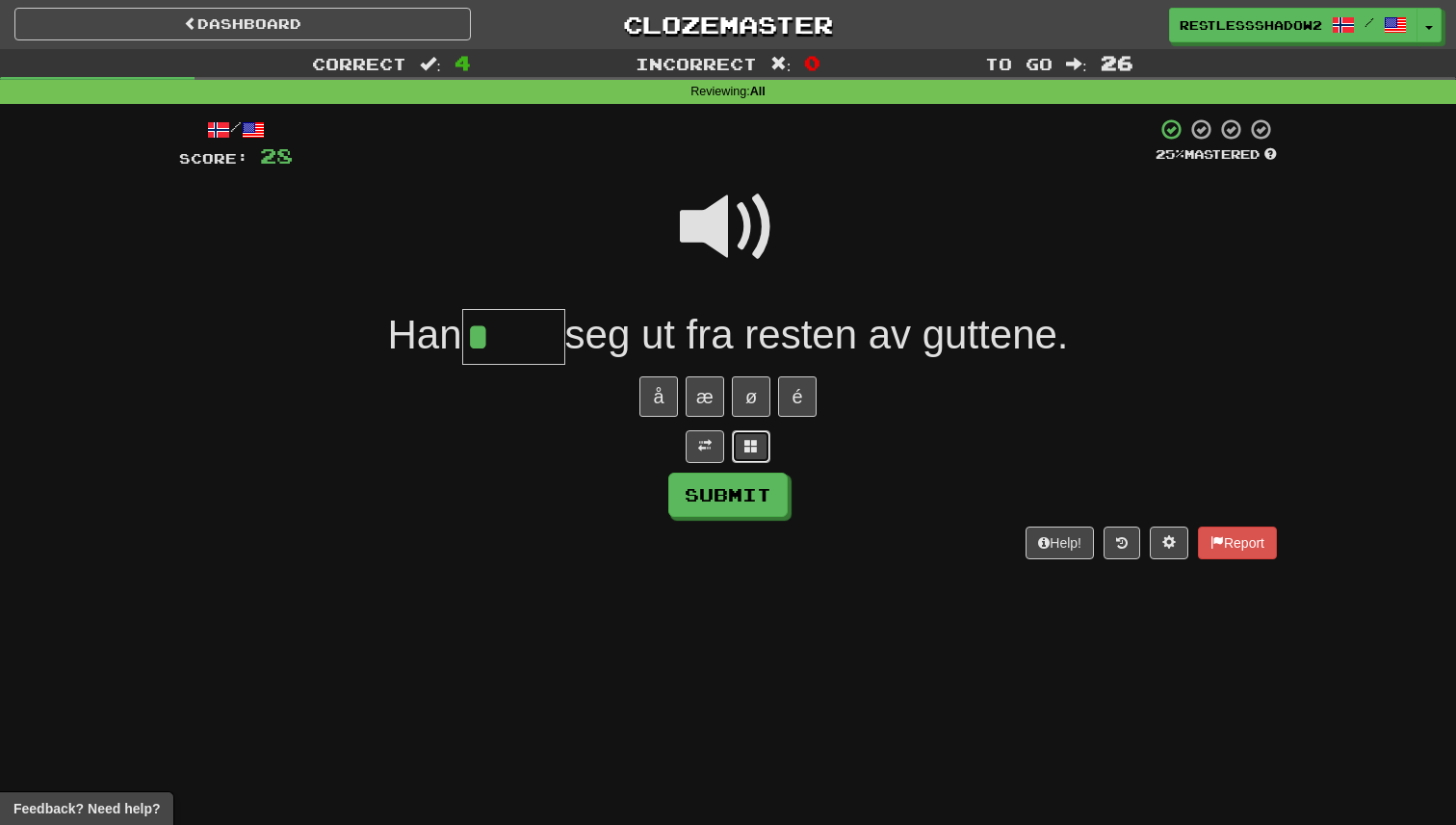 click at bounding box center (751, 447) 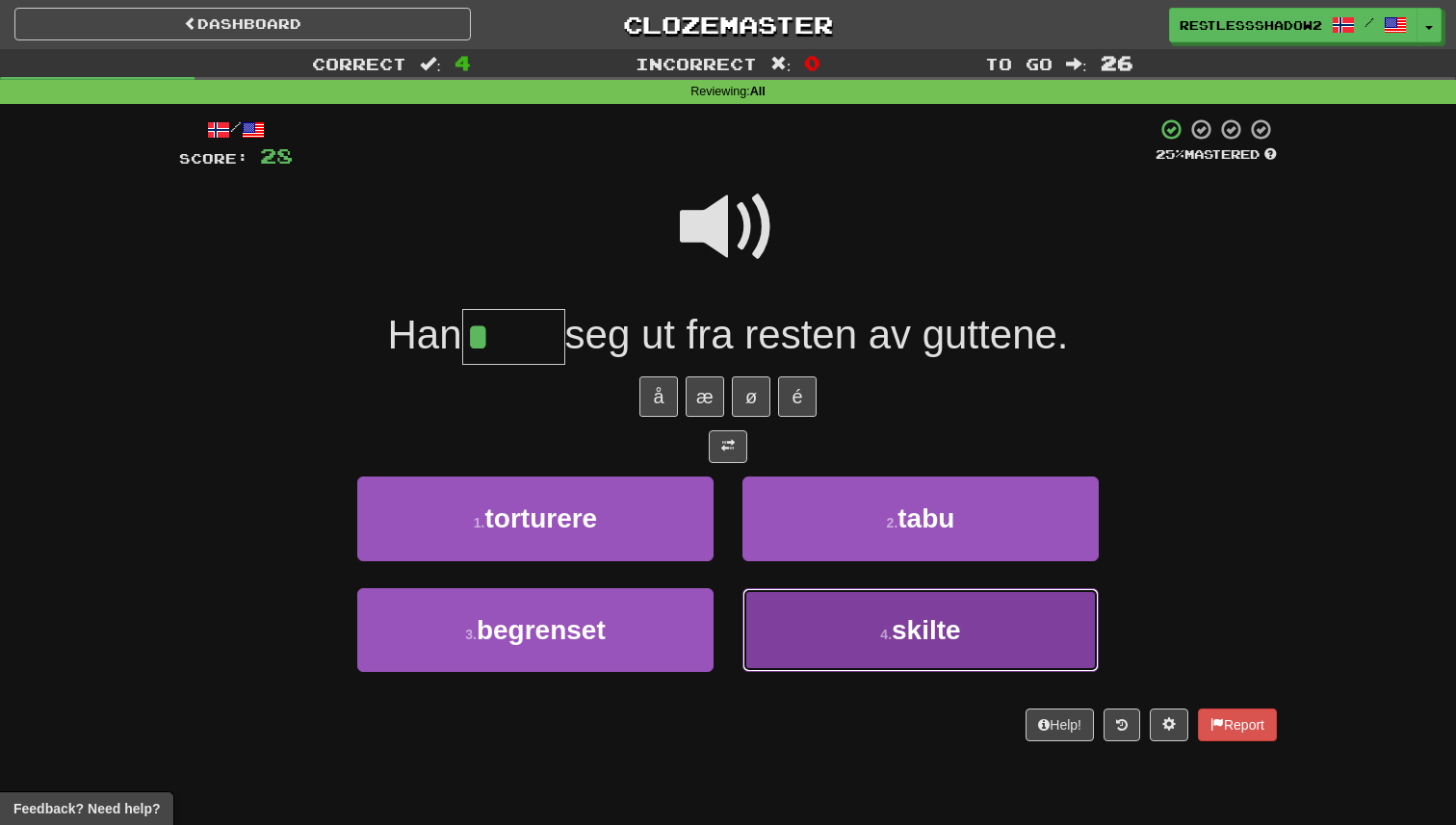 click on "4 .  skilte" at bounding box center (921, 630) 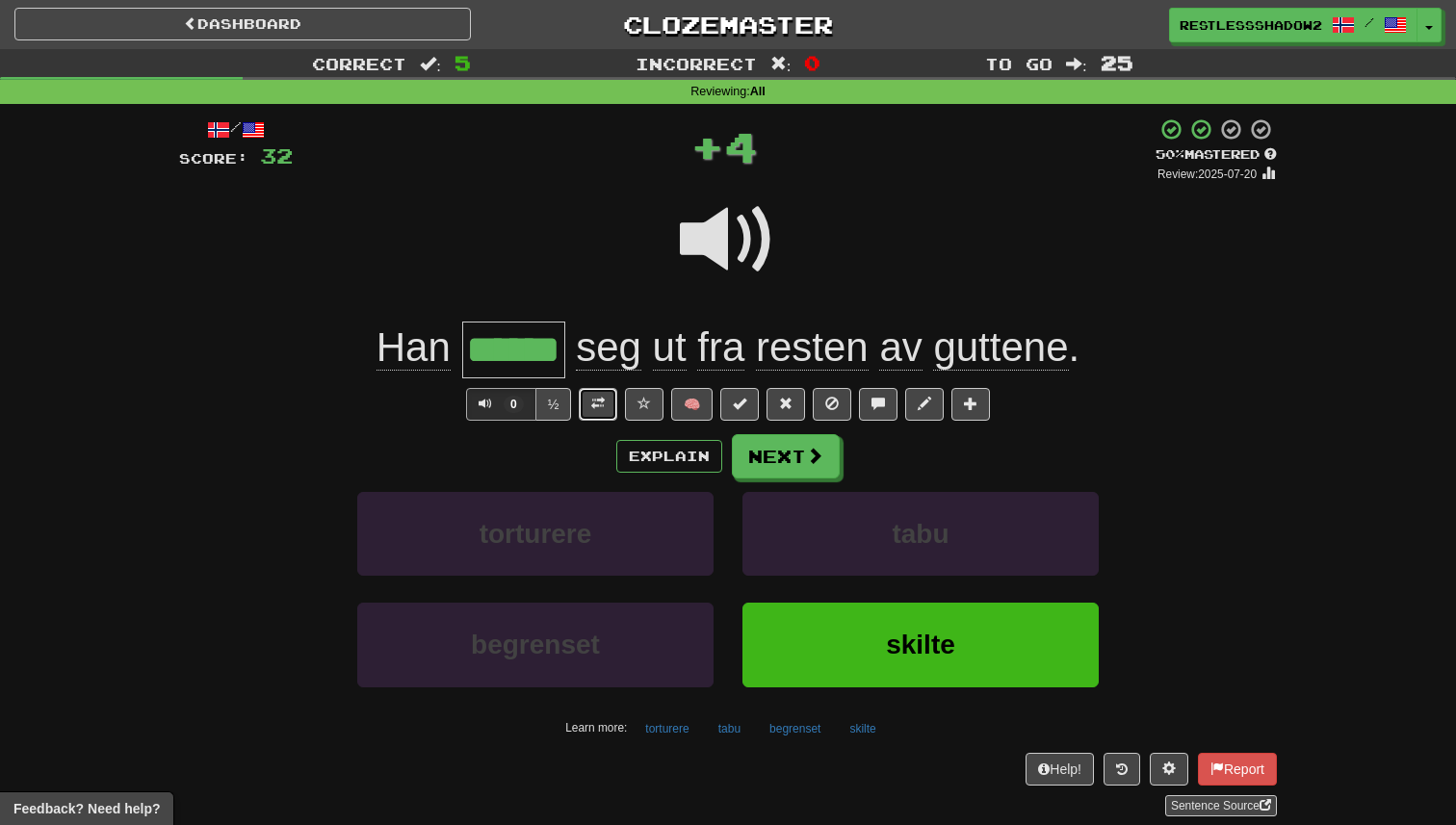 click at bounding box center [598, 404] 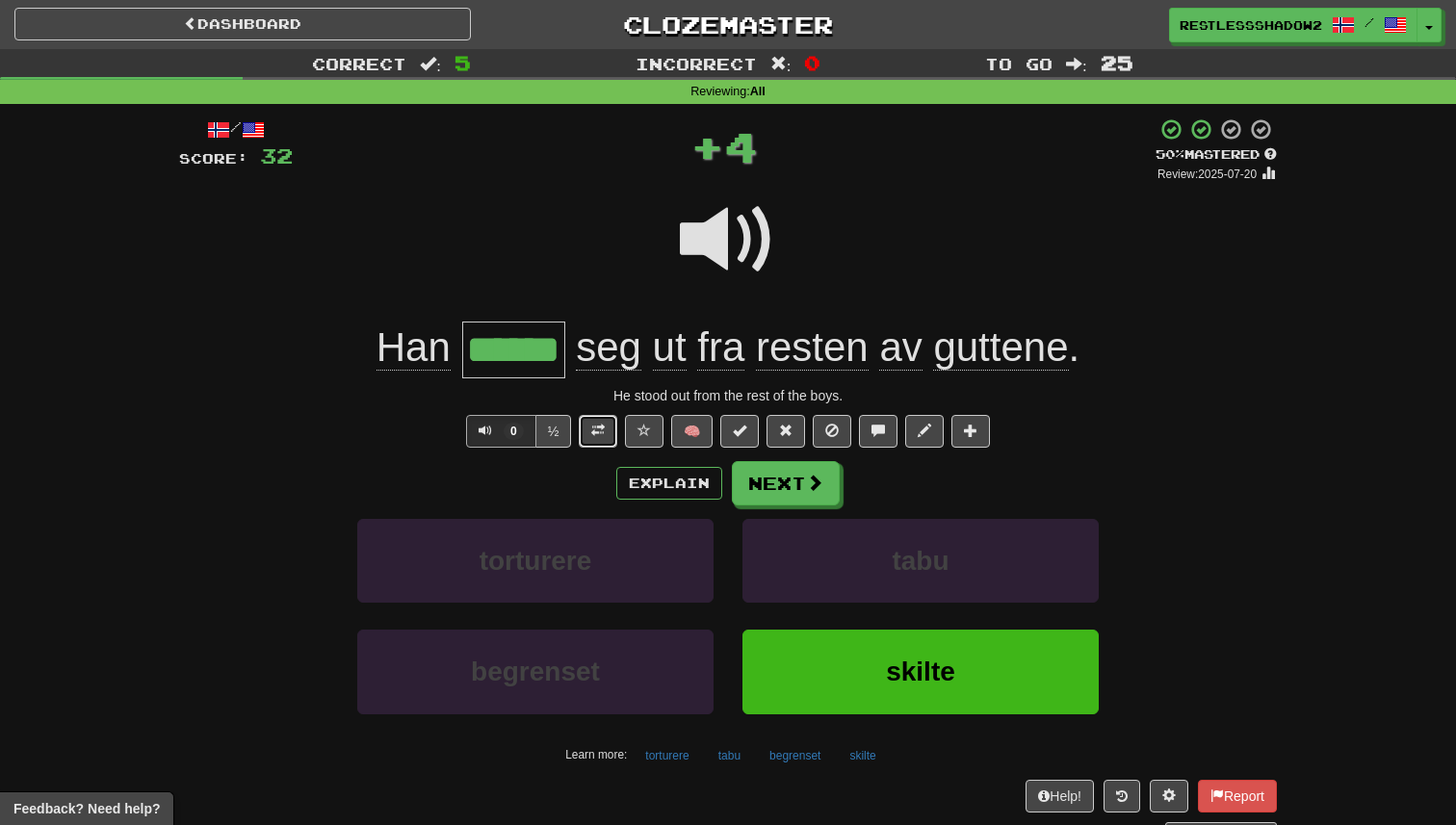 click at bounding box center [598, 431] 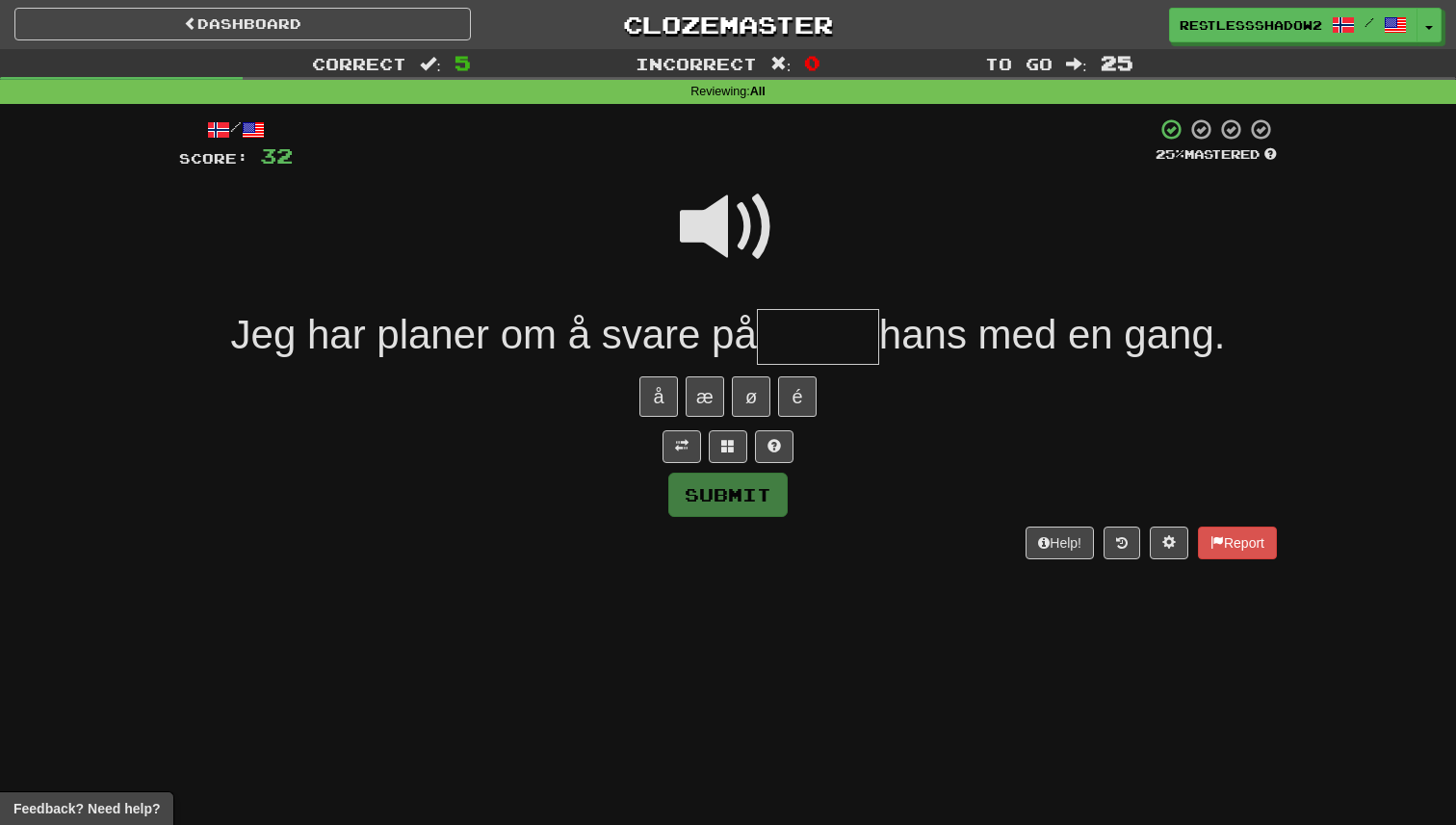 click at bounding box center (728, 227) 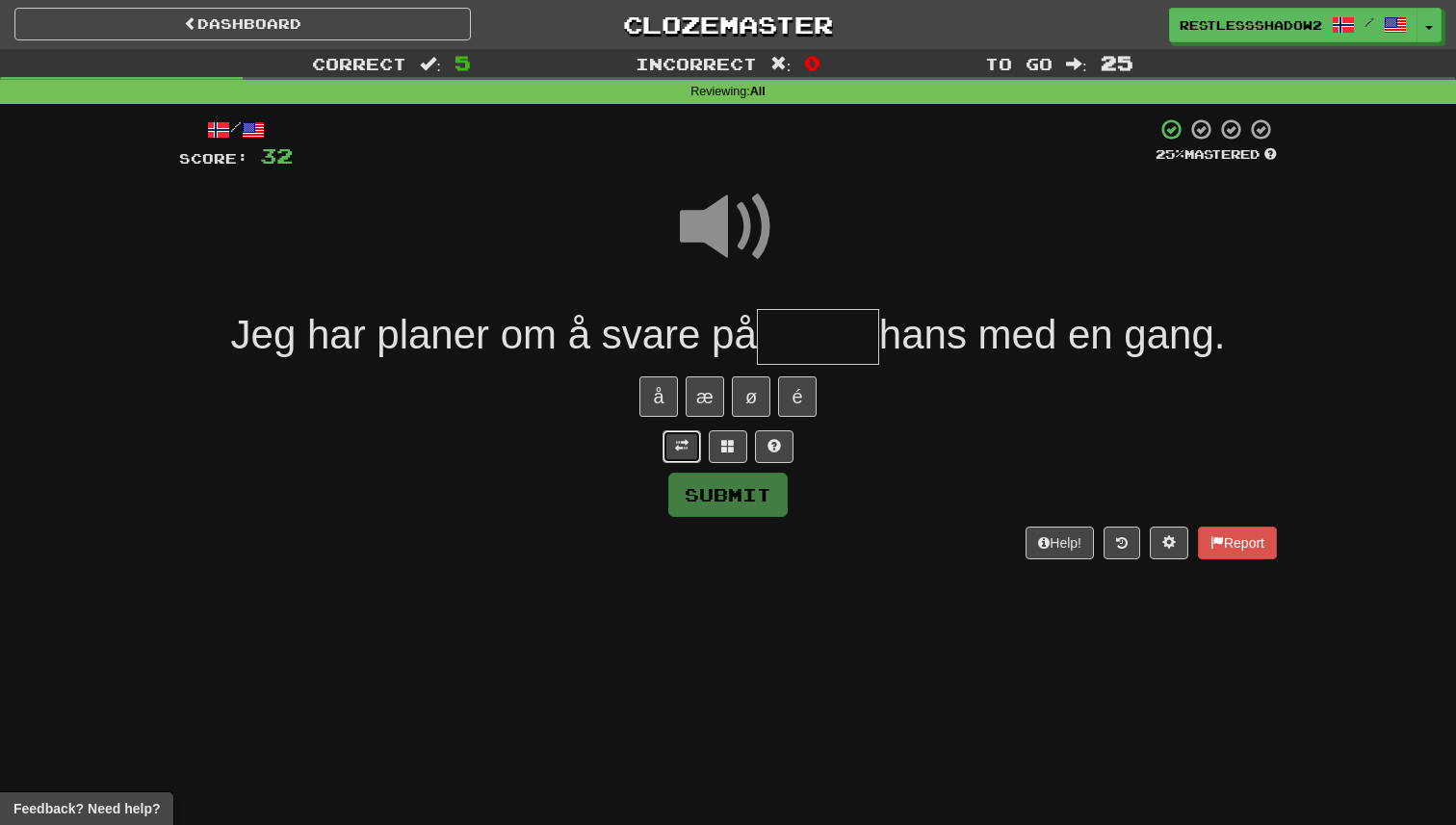 click at bounding box center [682, 447] 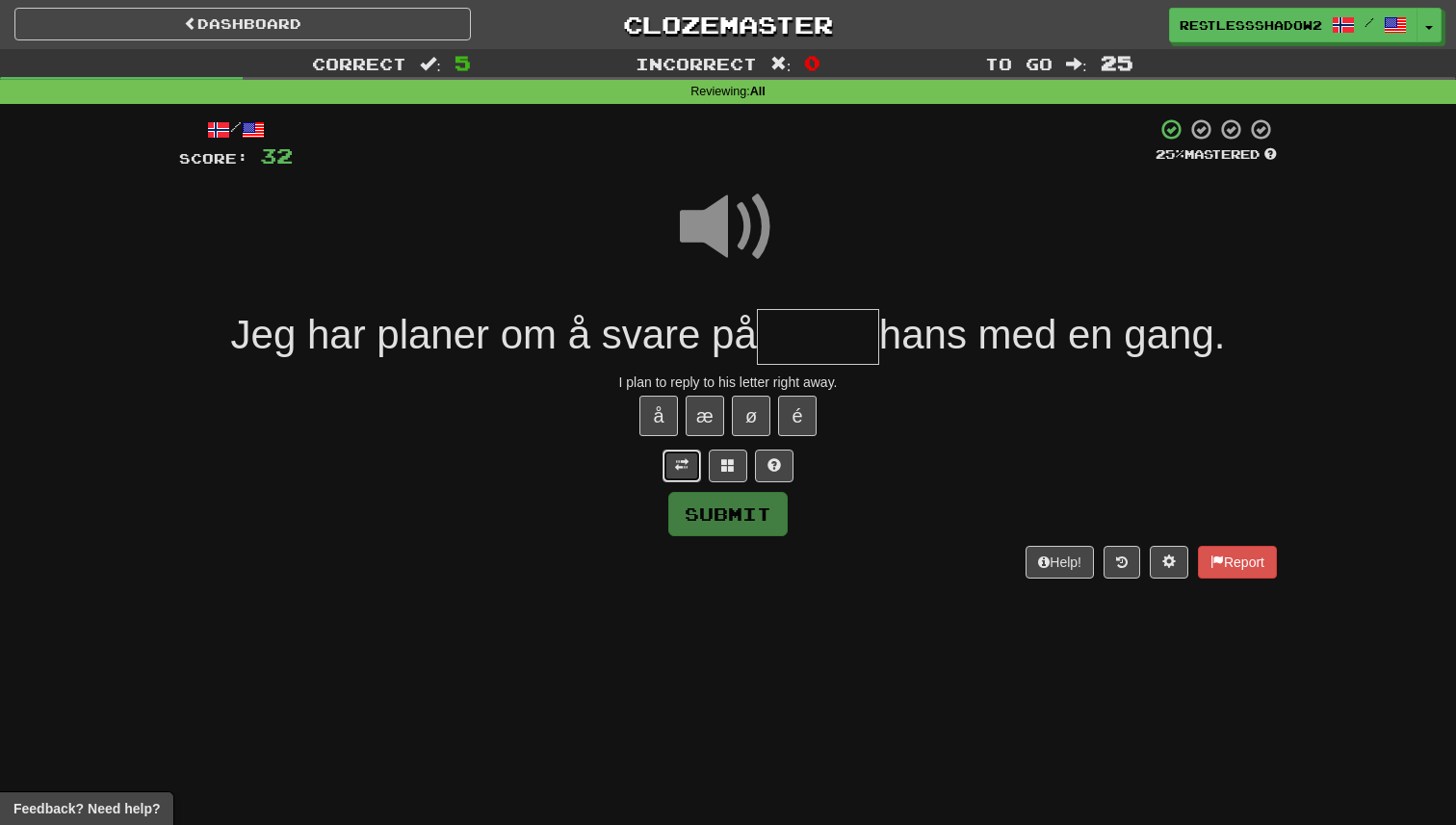 click at bounding box center (682, 465) 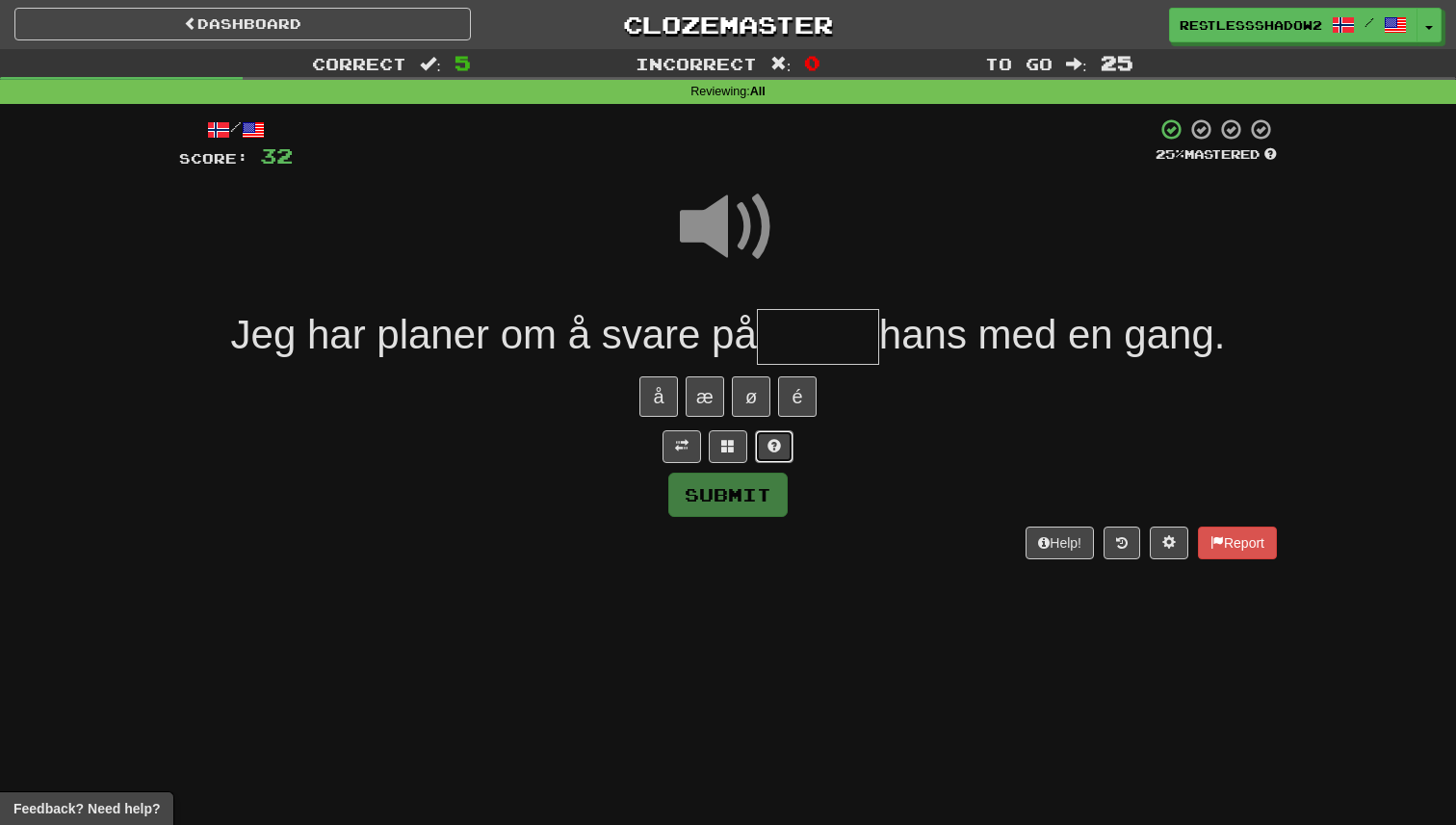 click at bounding box center (774, 447) 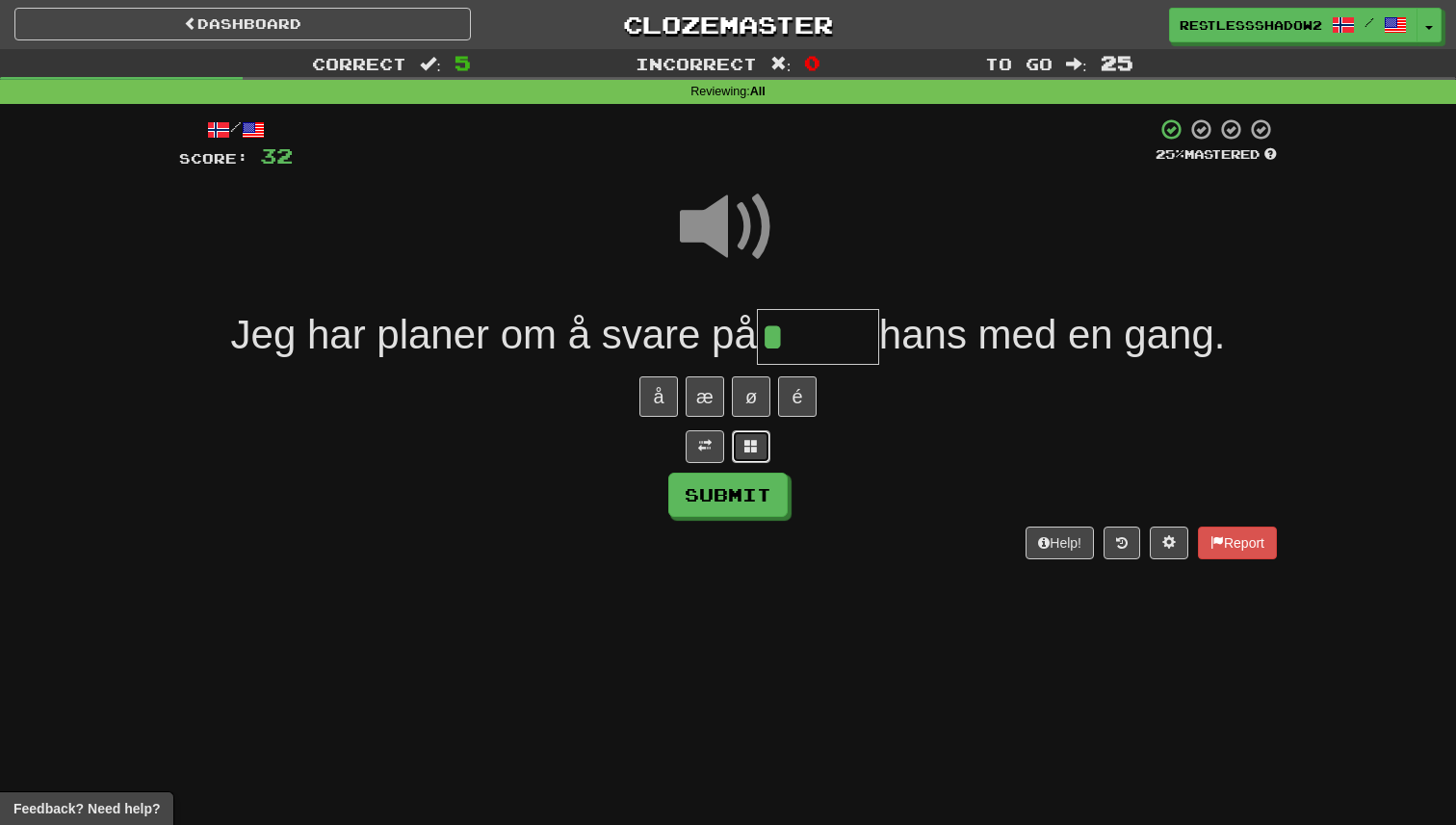 click at bounding box center (751, 447) 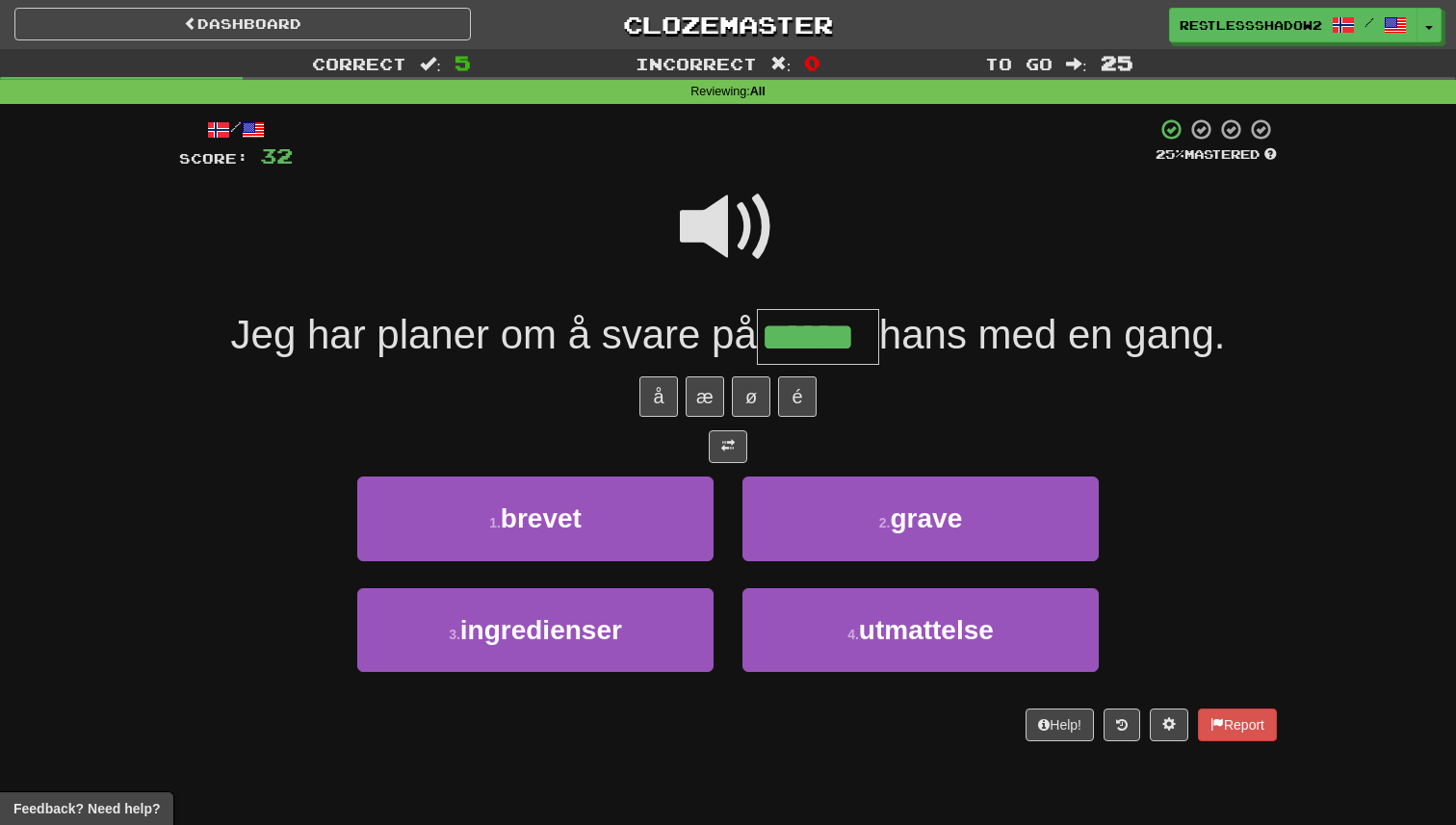 type on "******" 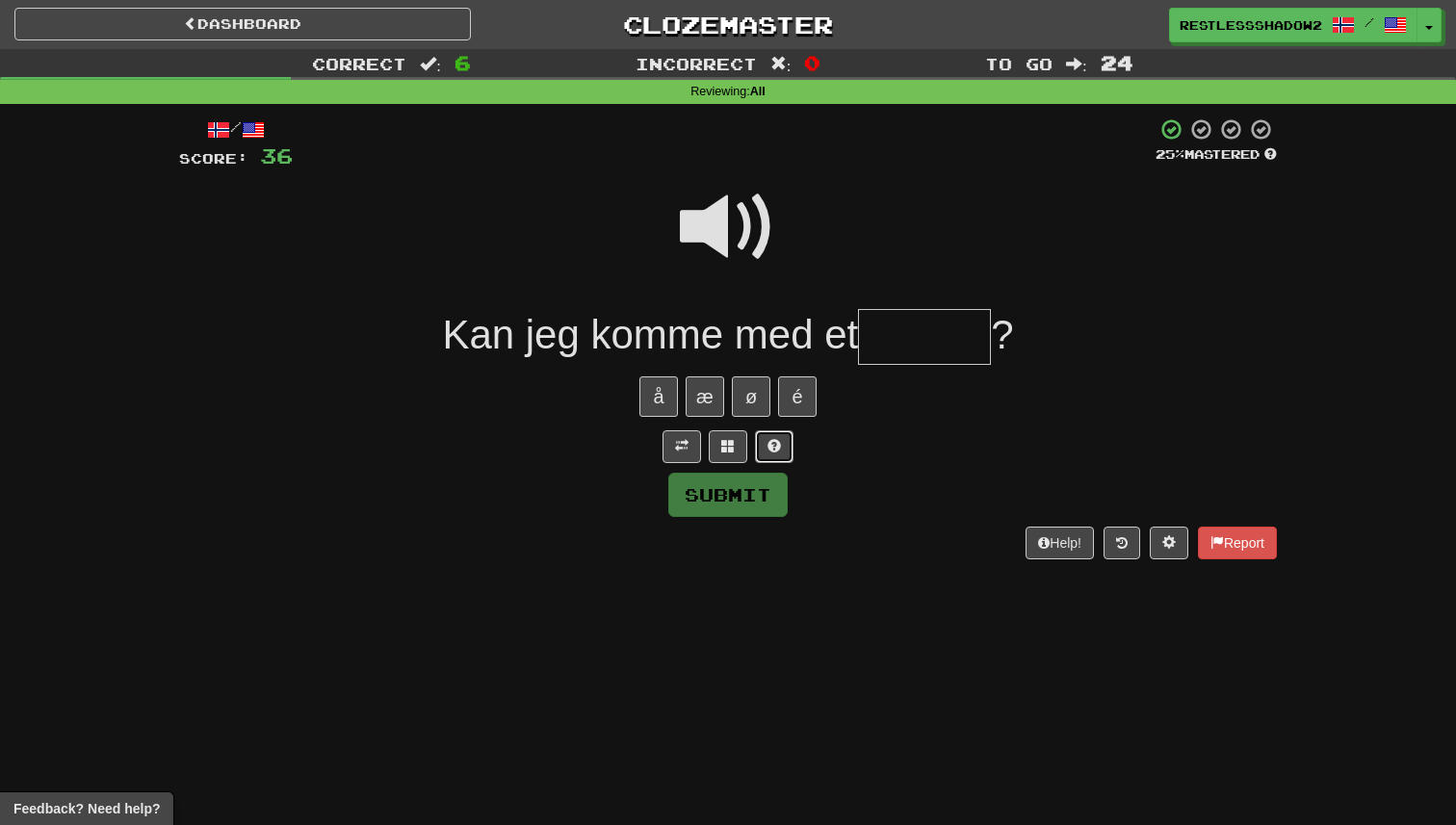 click at bounding box center [774, 446] 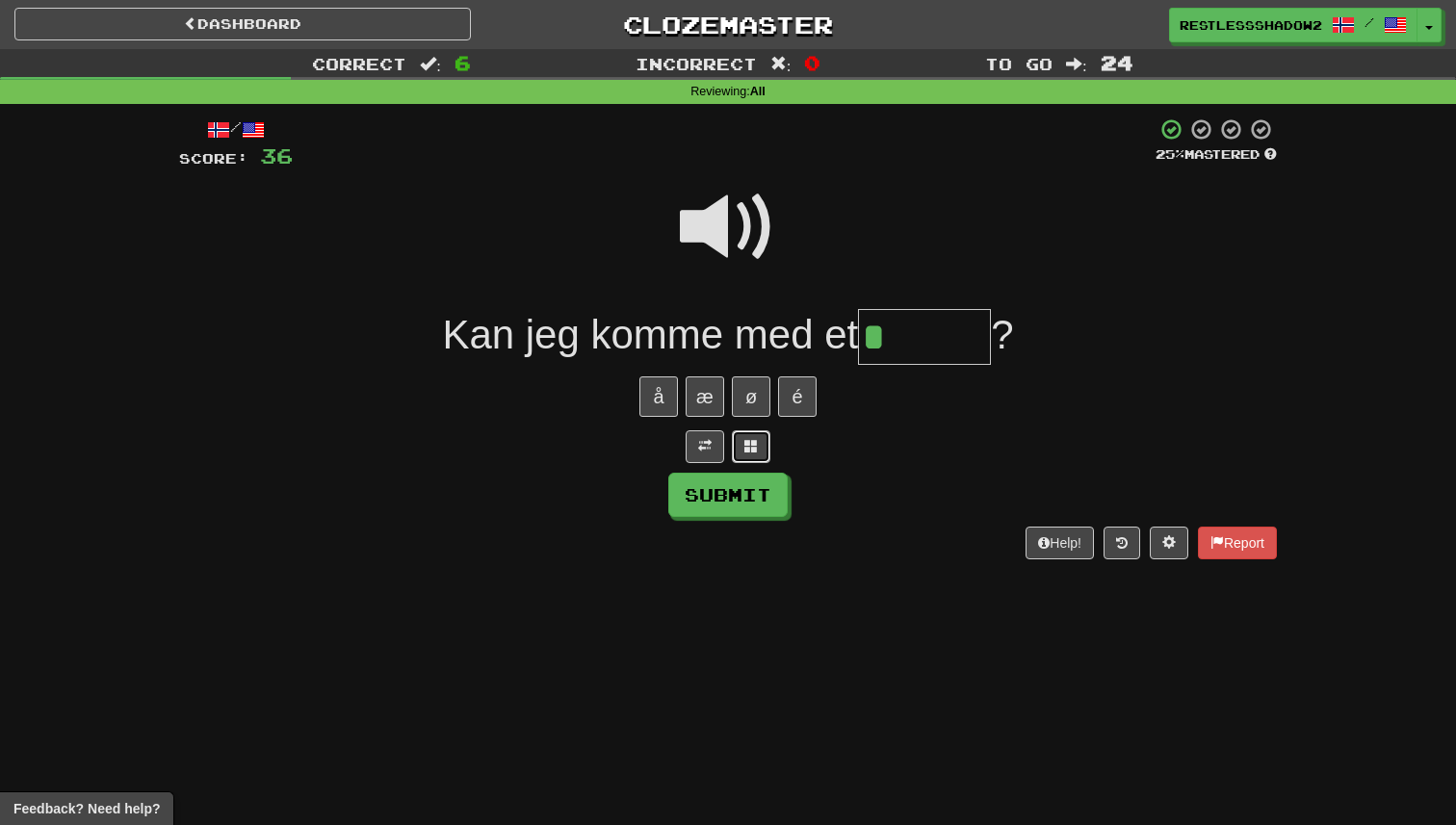 click at bounding box center [751, 446] 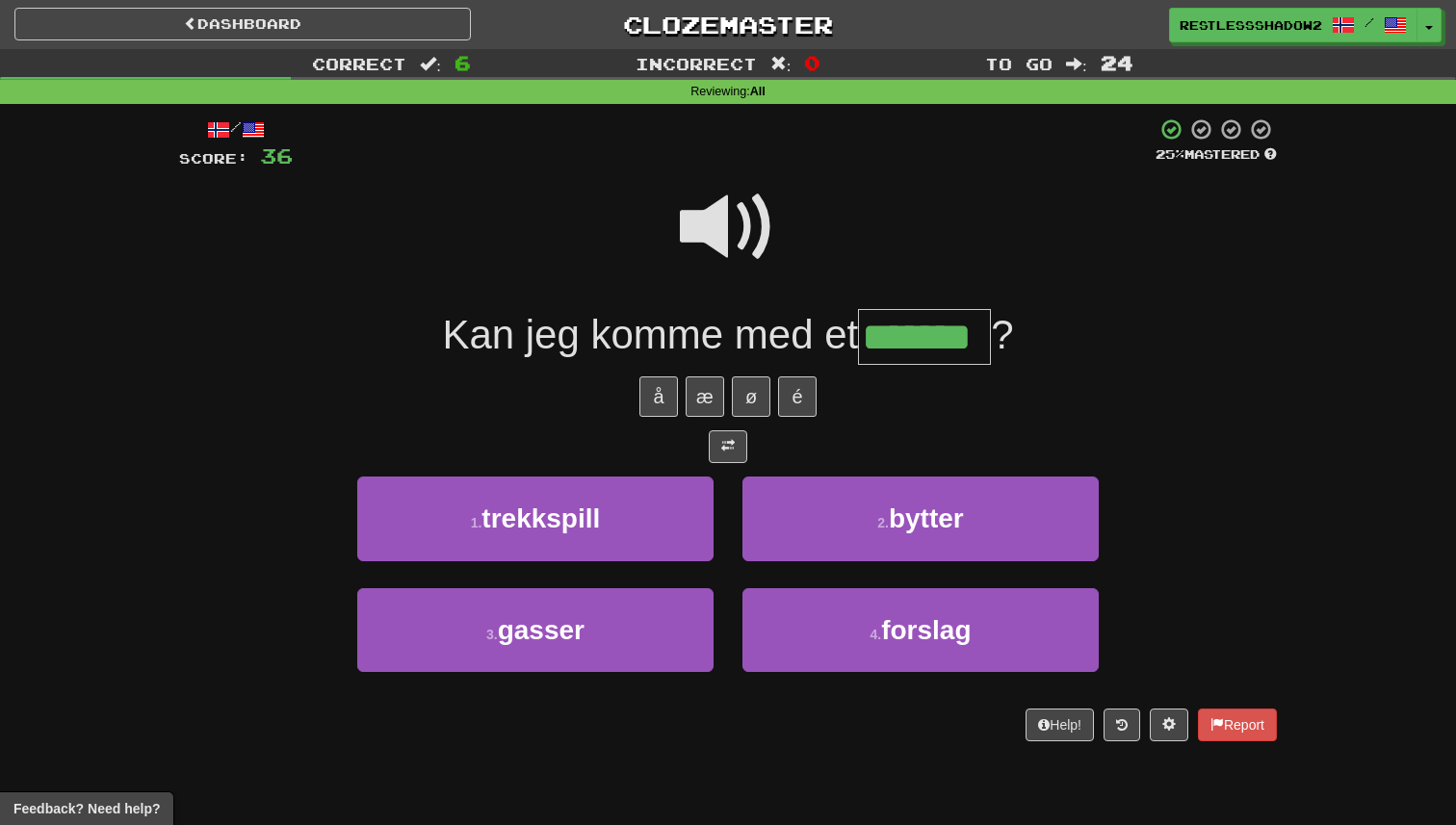 type on "*******" 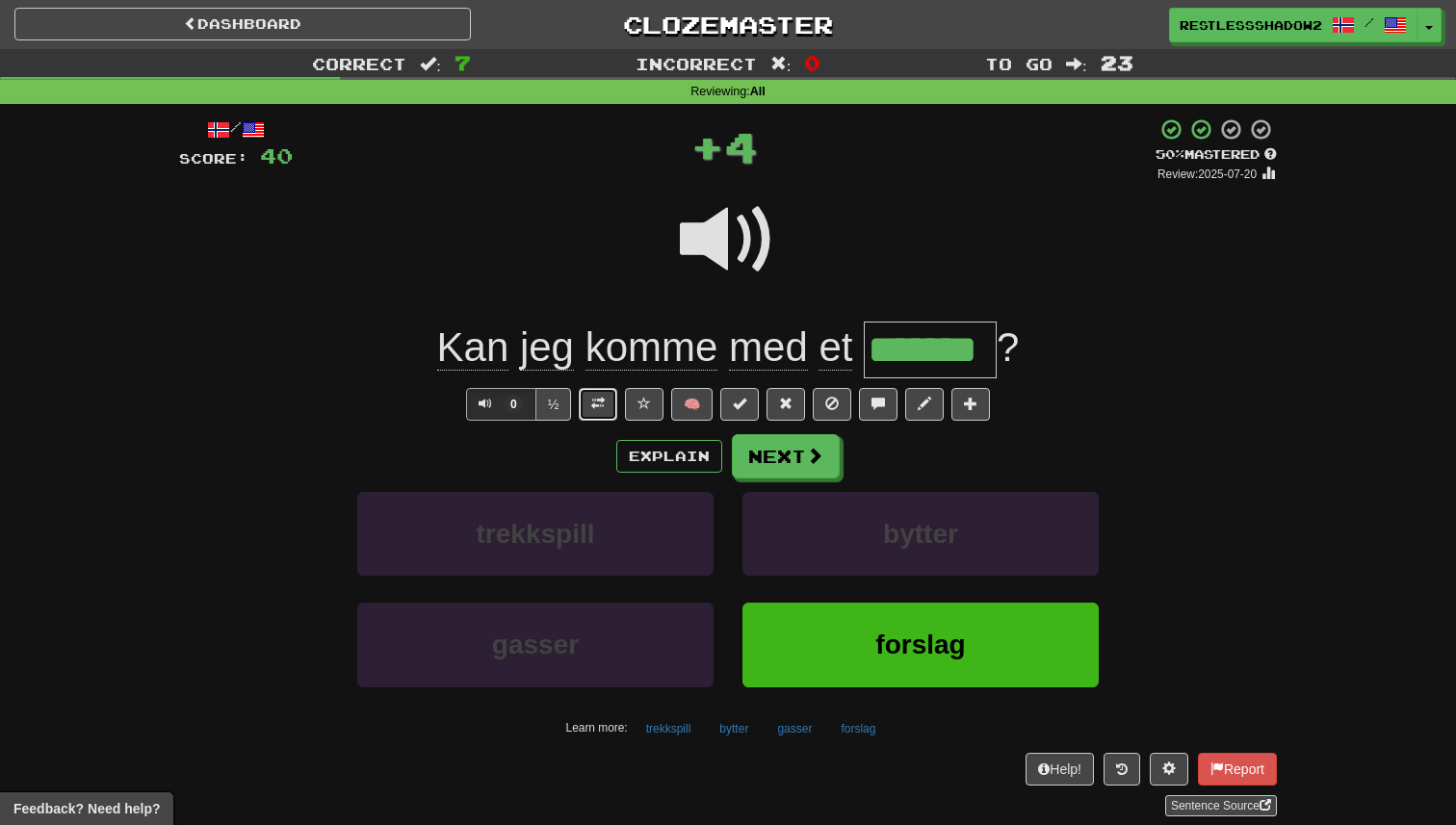 click at bounding box center (598, 404) 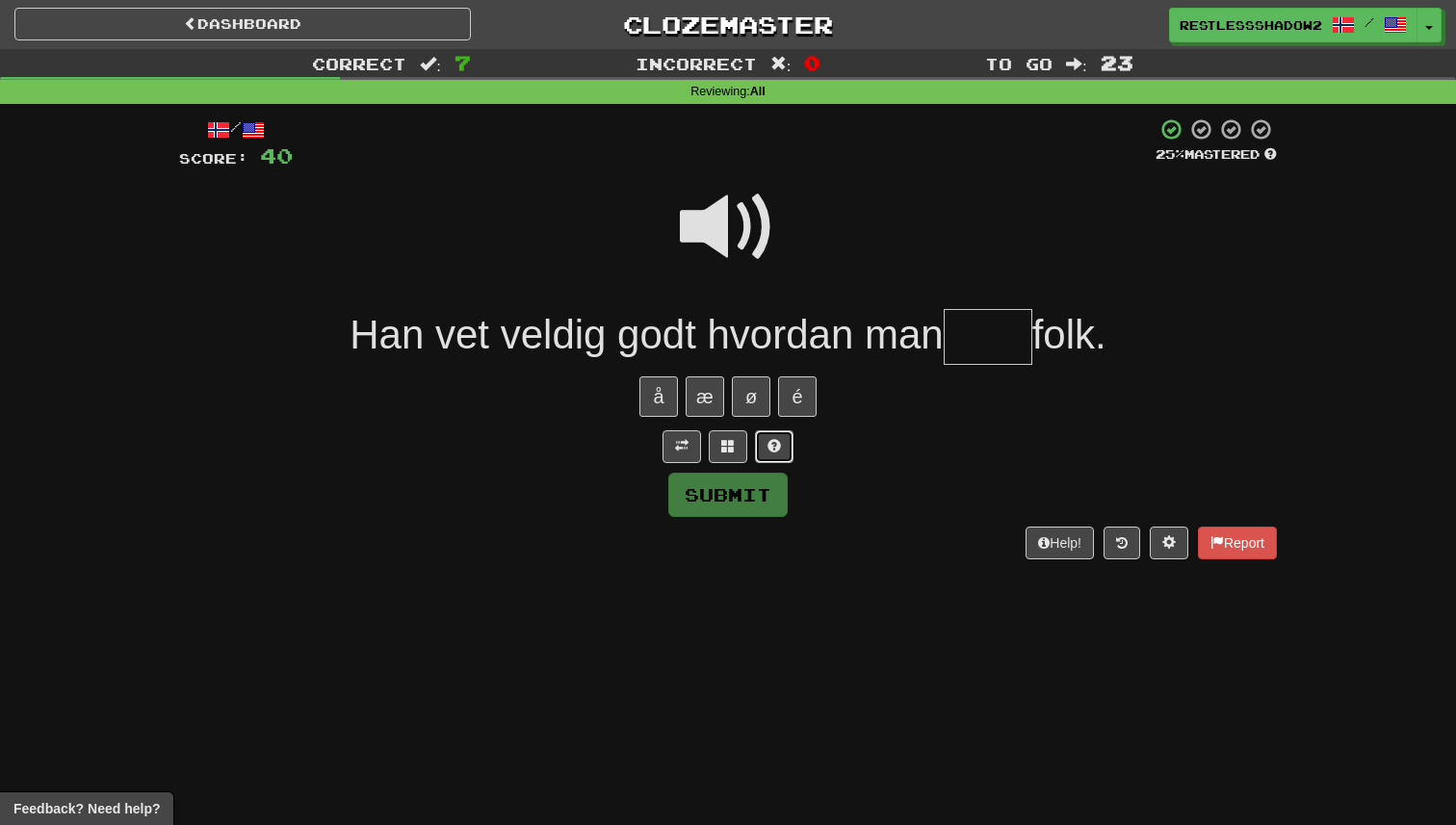 click at bounding box center [774, 447] 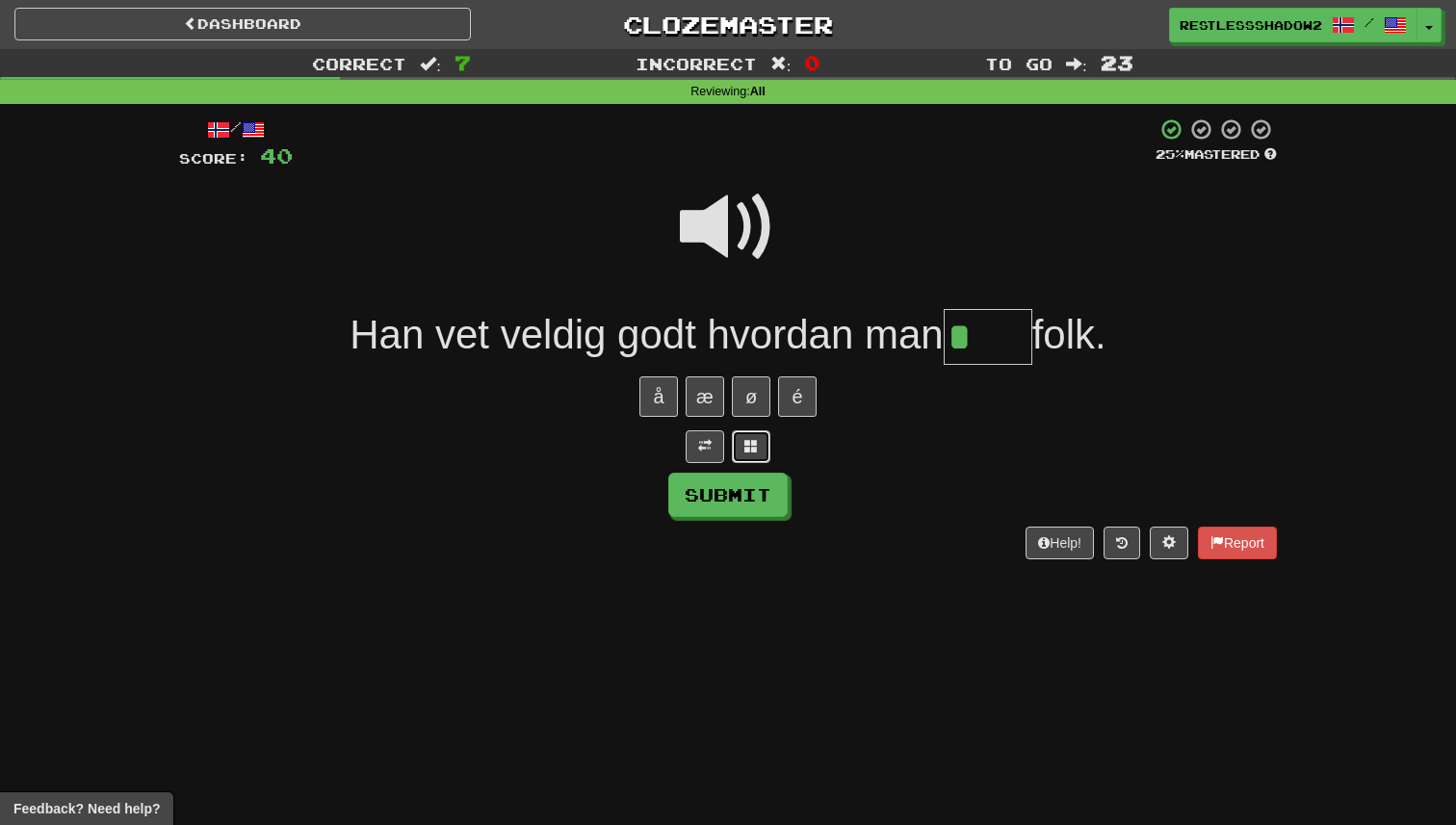 click at bounding box center (751, 446) 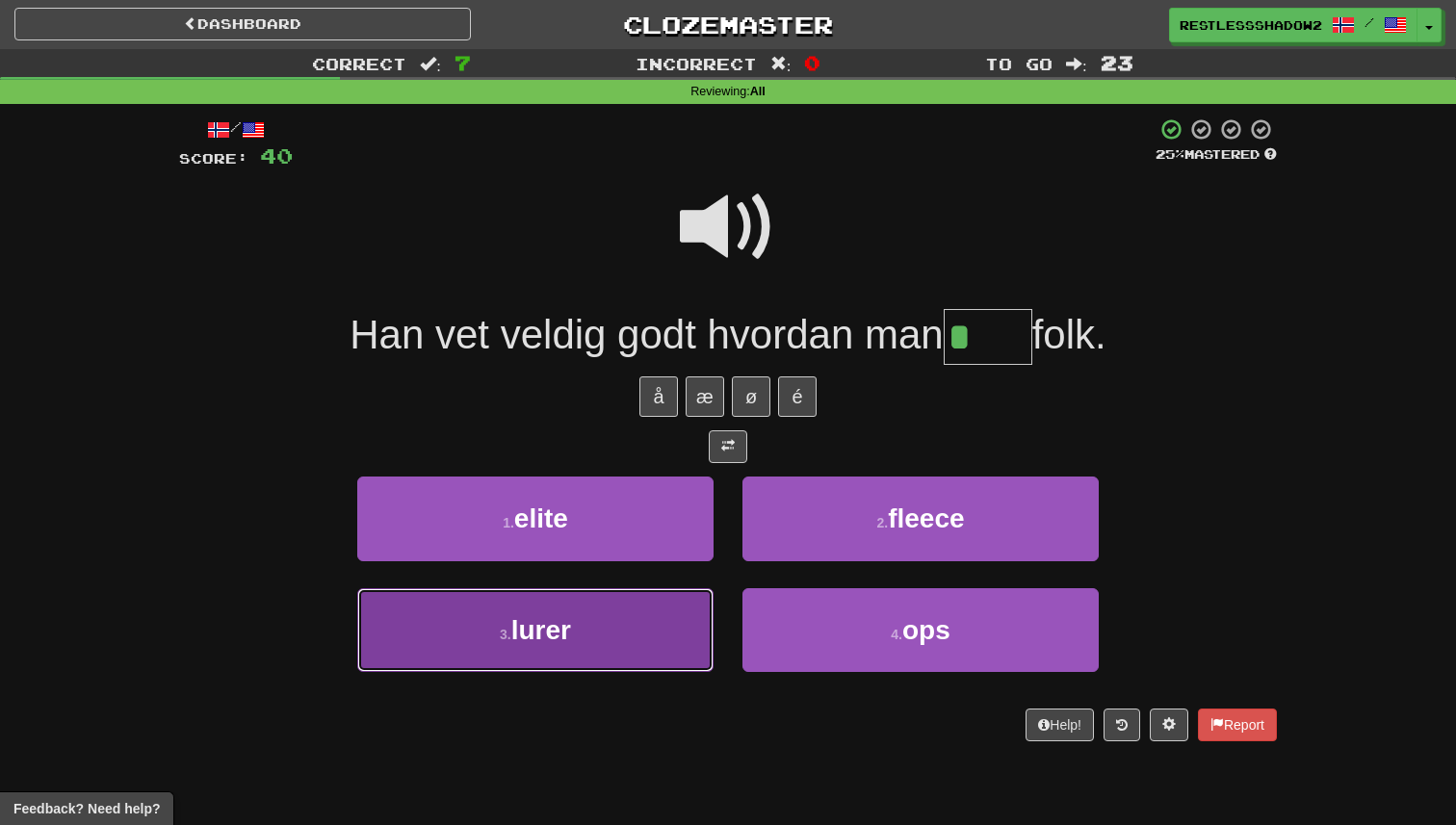 click on "3 .  lurer" at bounding box center [535, 630] 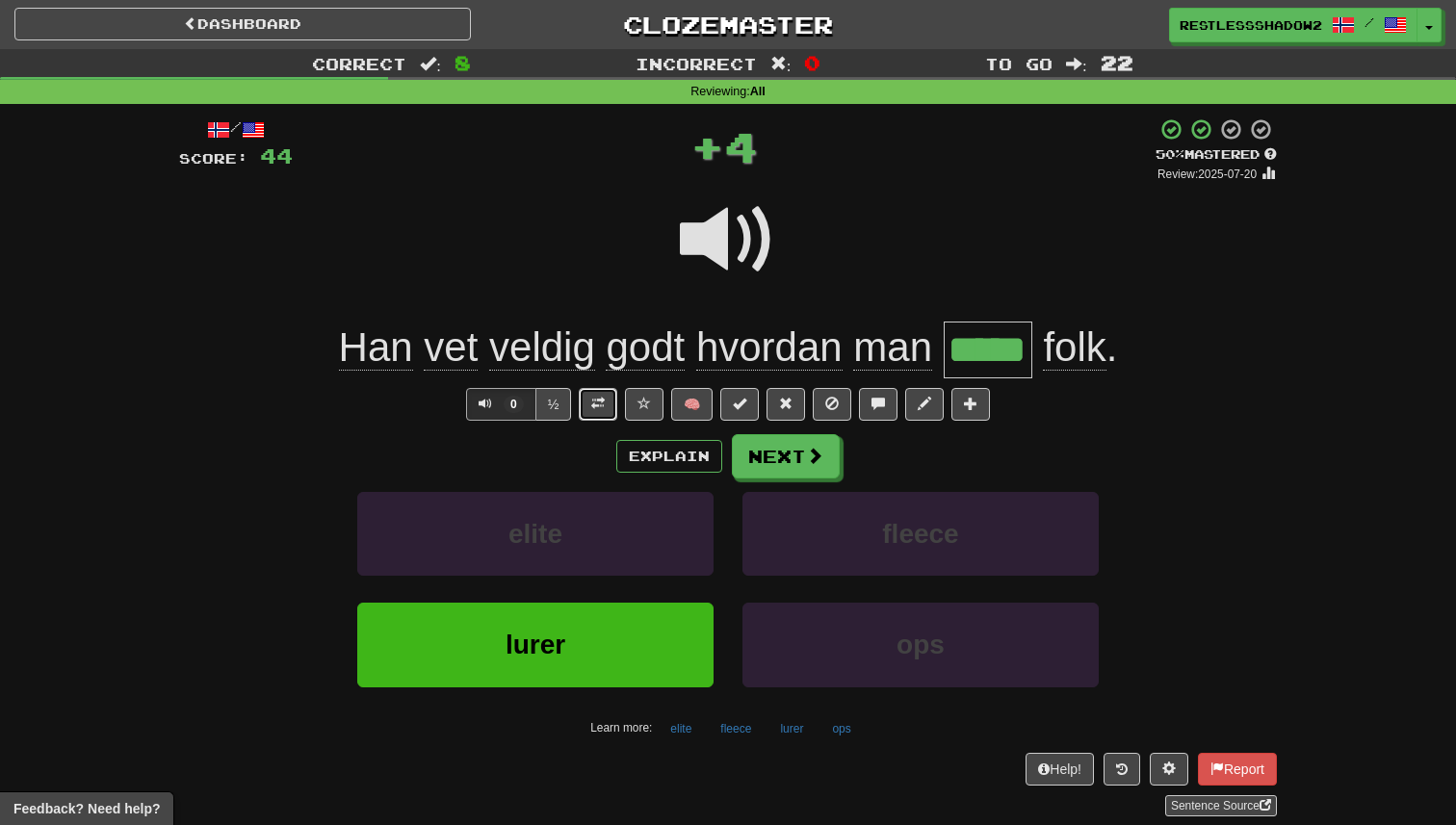 click at bounding box center (598, 404) 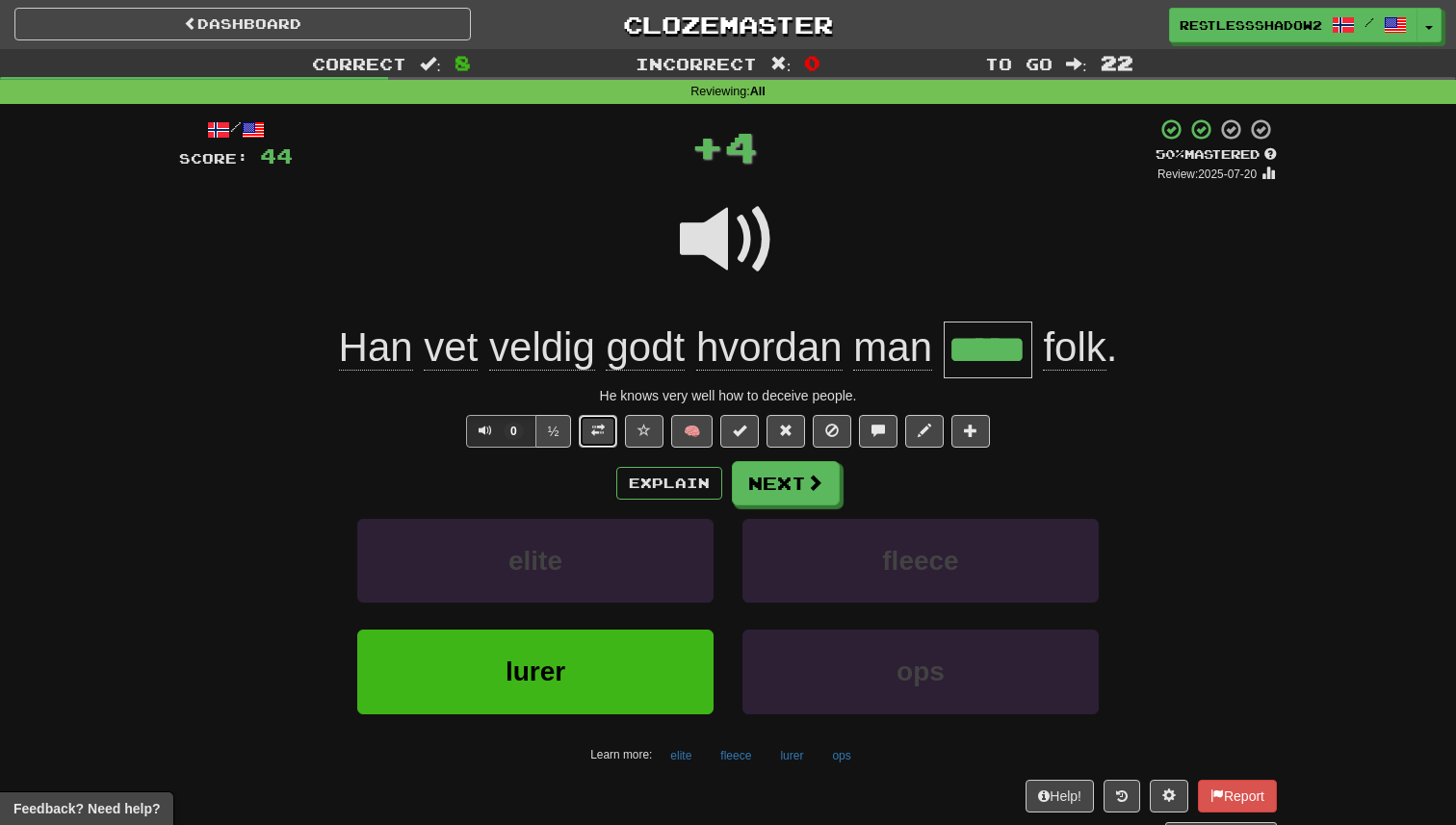click at bounding box center [598, 431] 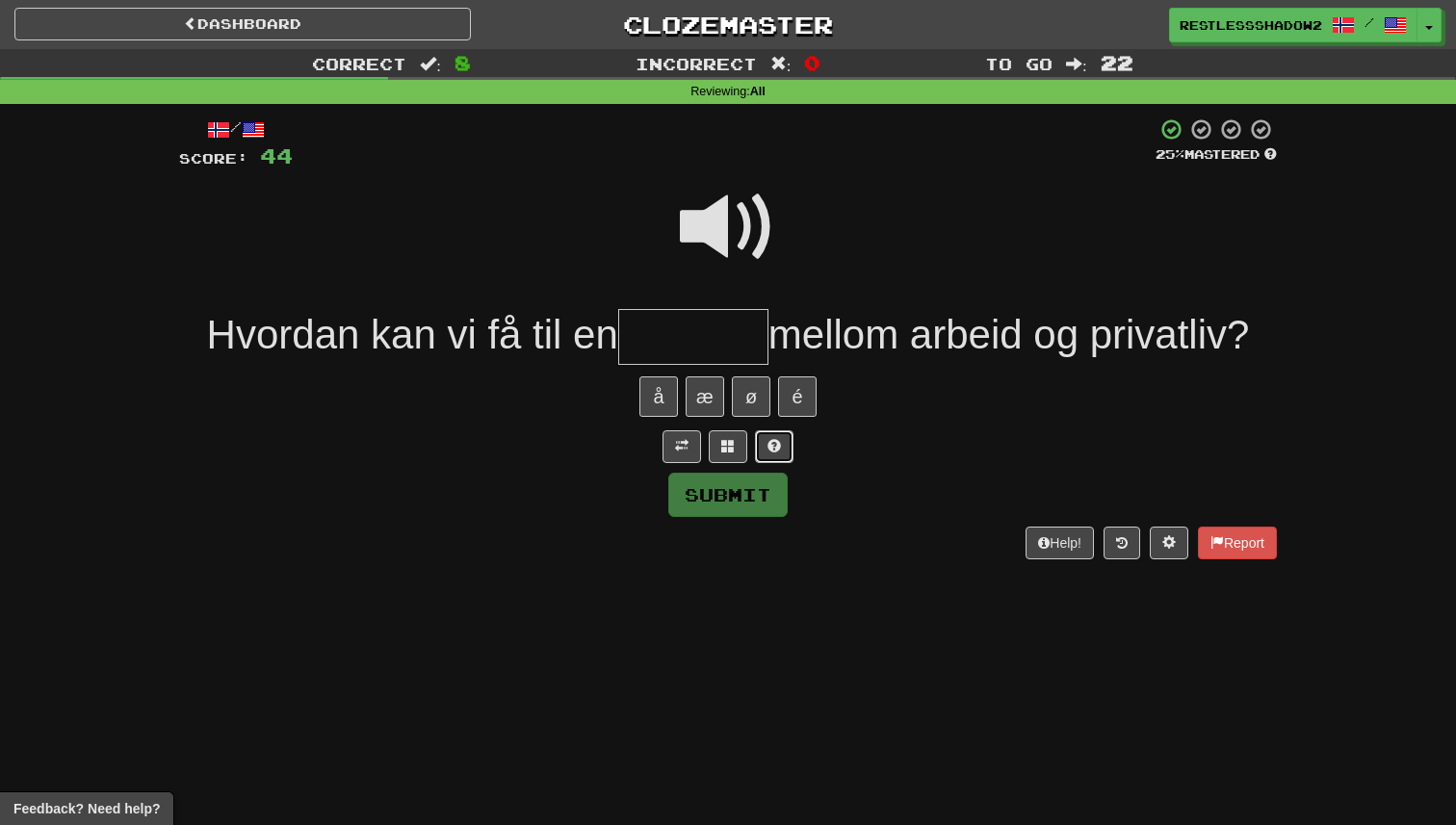 click at bounding box center [774, 446] 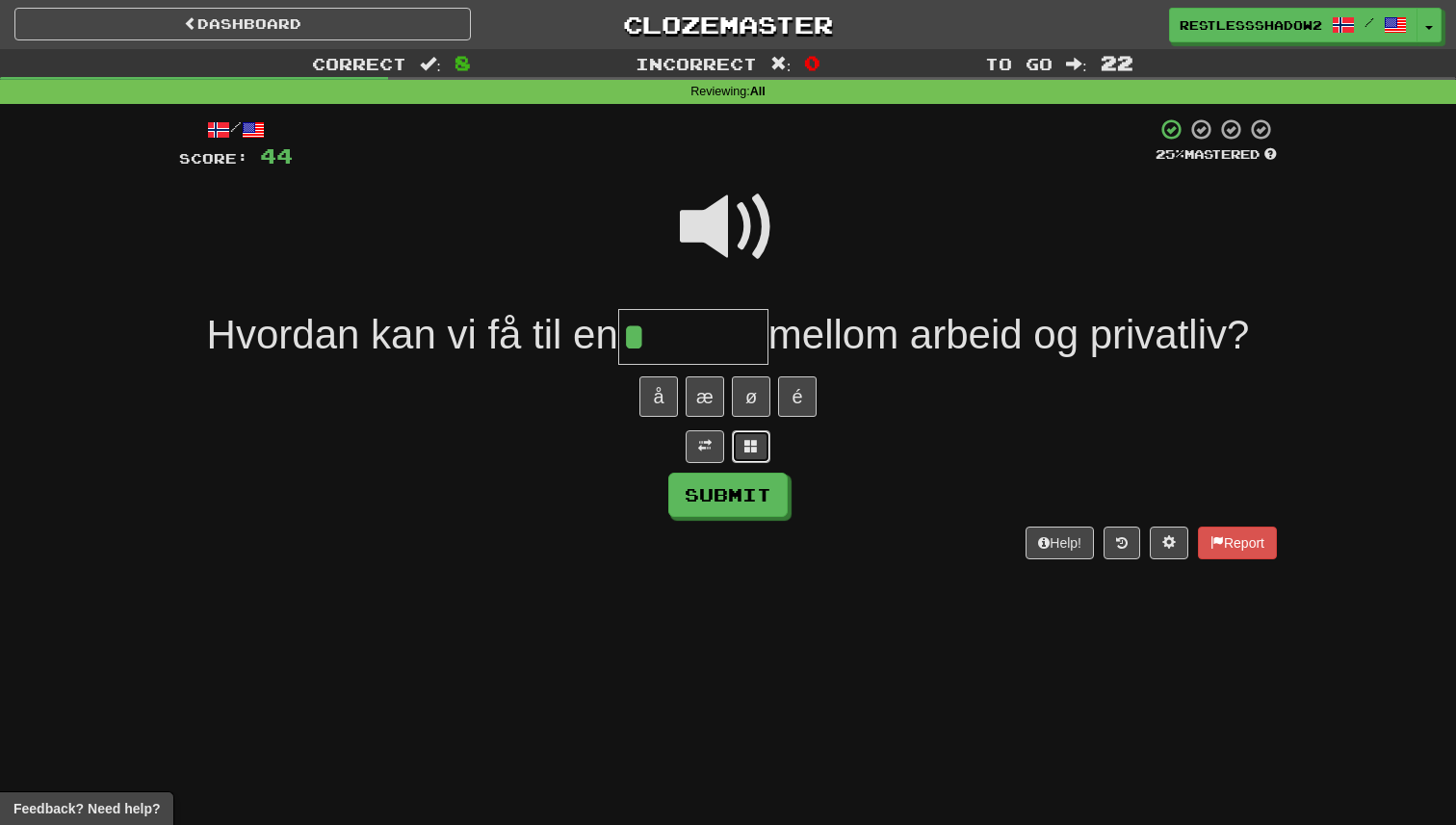 click at bounding box center [751, 447] 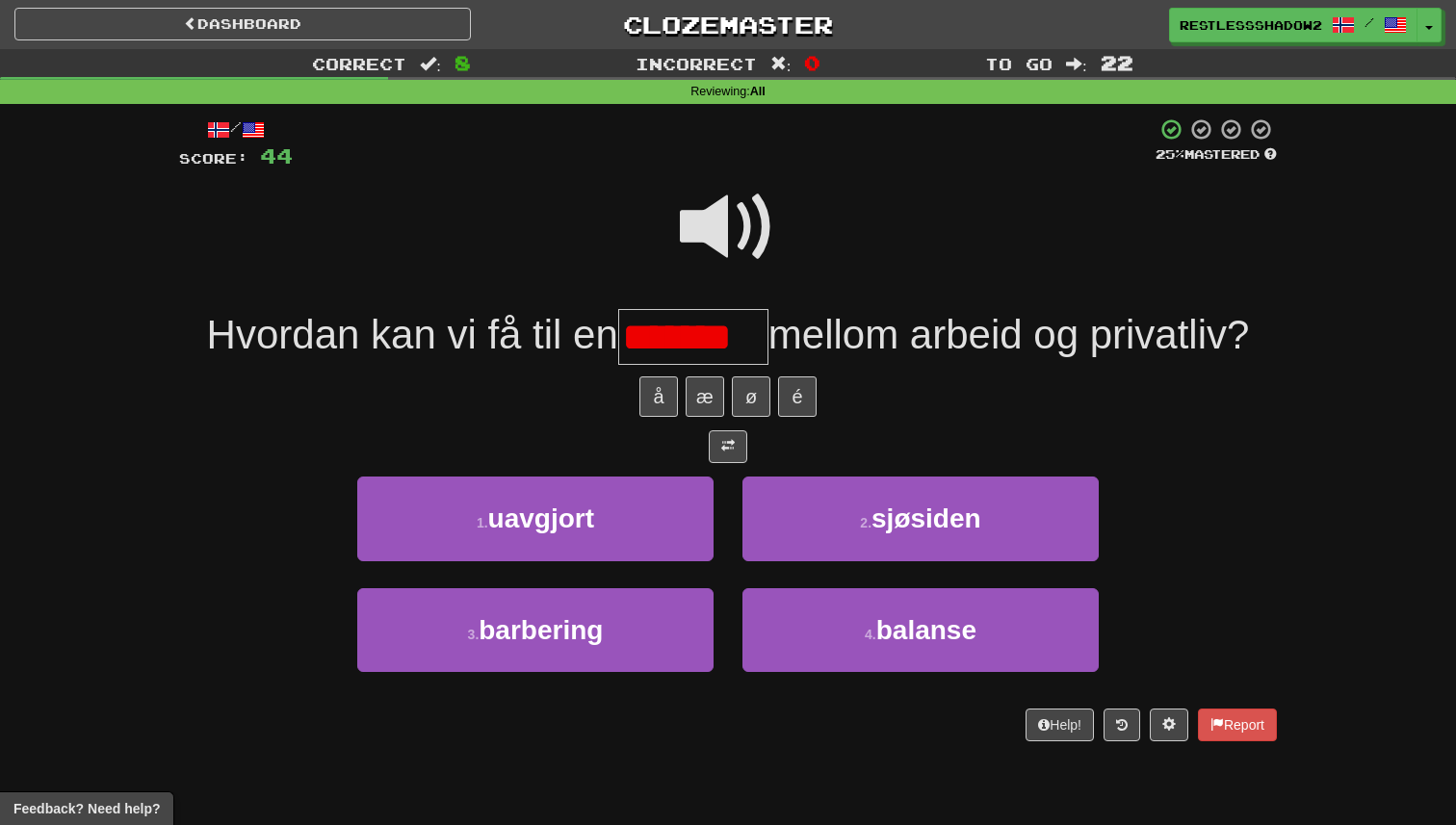 scroll, scrollTop: 0, scrollLeft: 0, axis: both 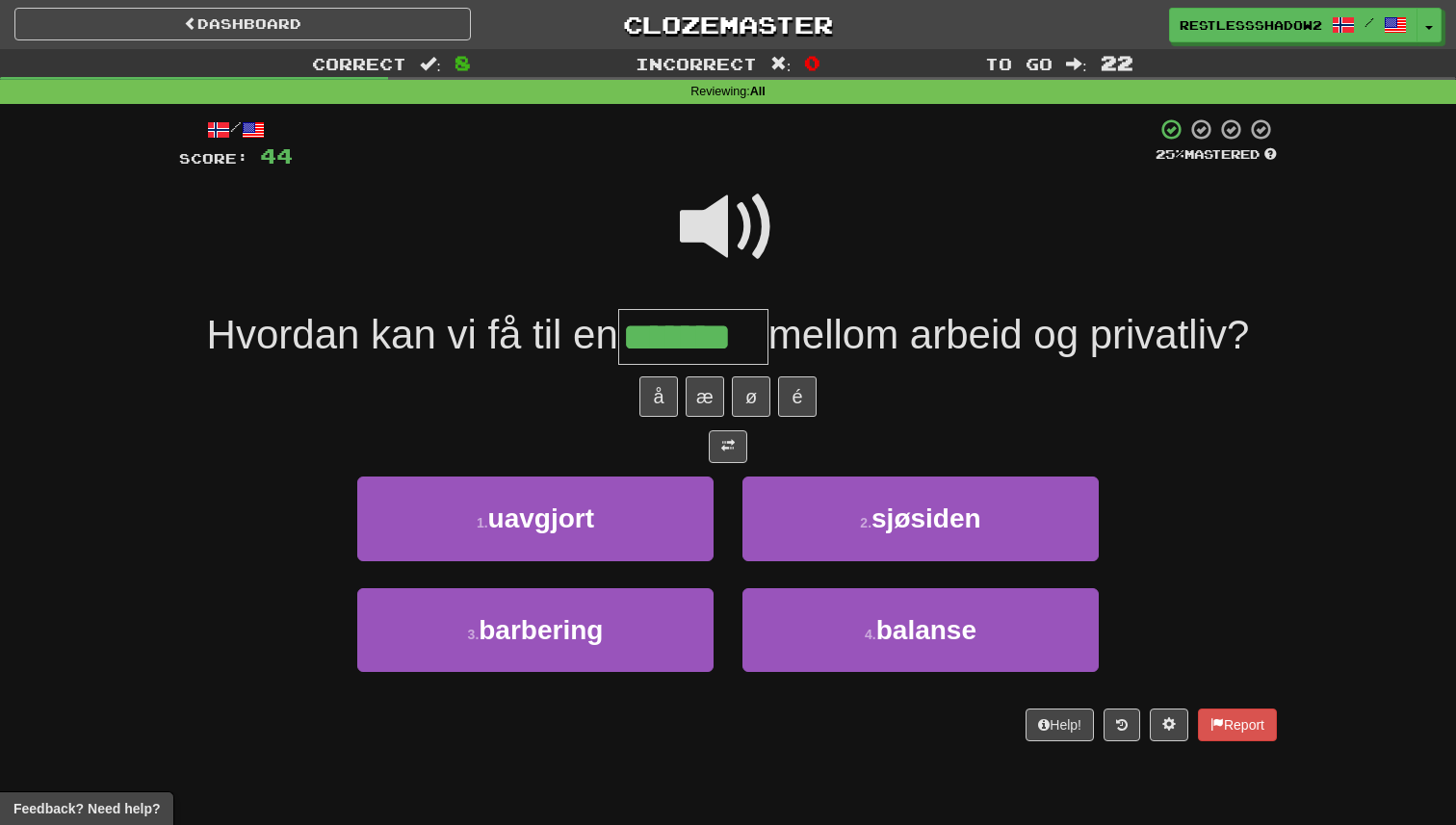 type on "*******" 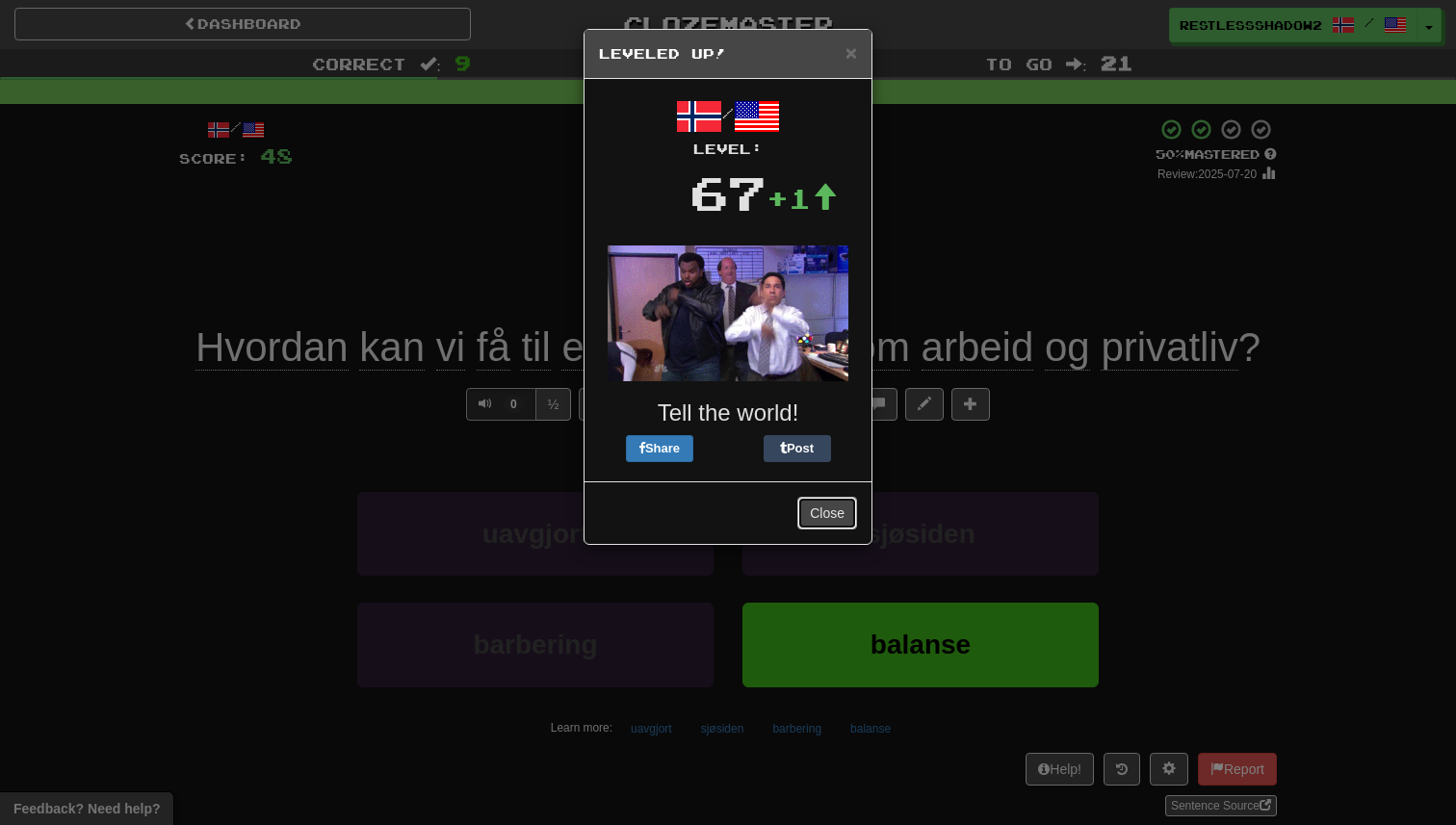 click on "Close" at bounding box center [827, 513] 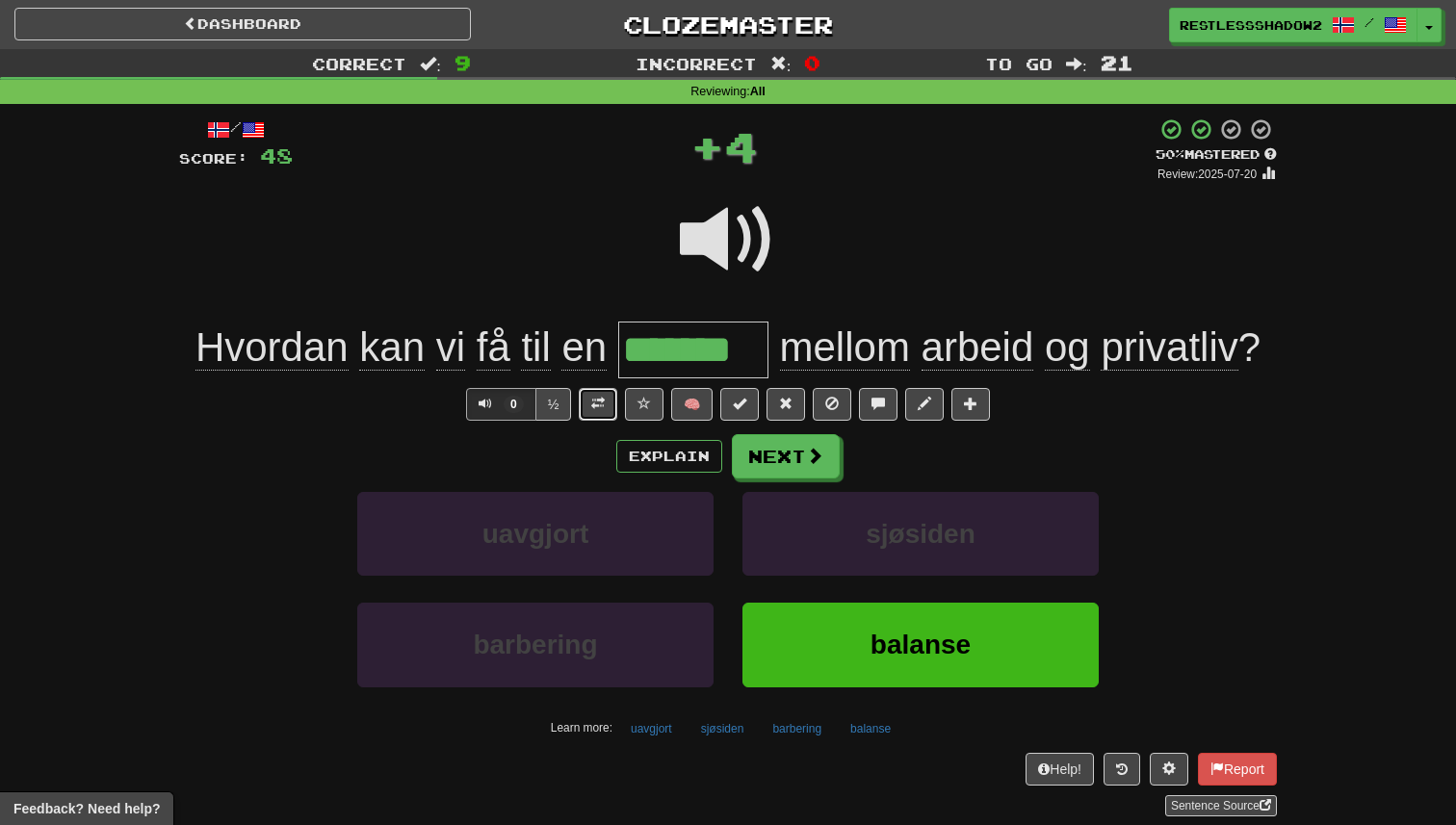 click at bounding box center [598, 404] 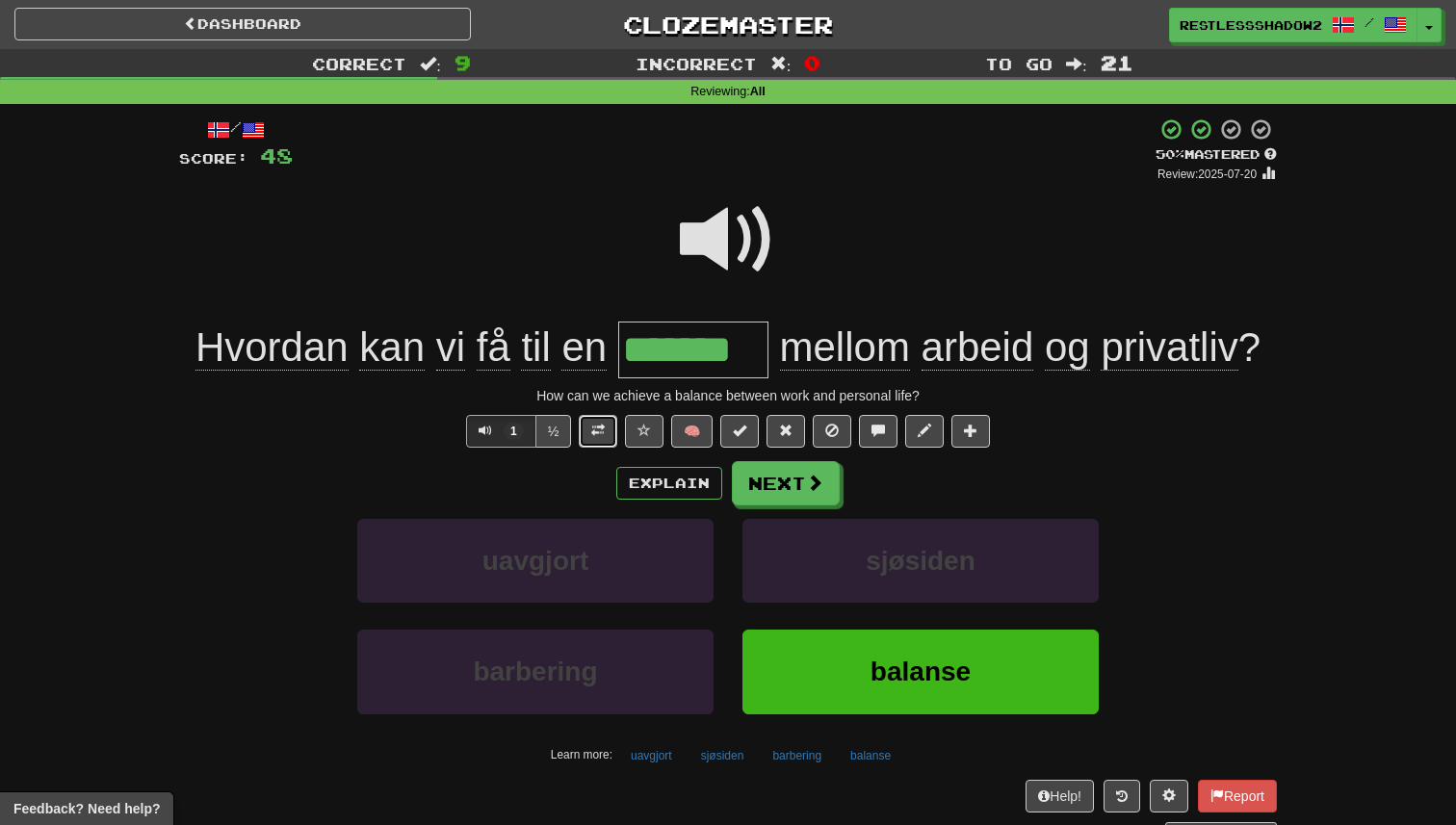 click at bounding box center (598, 431) 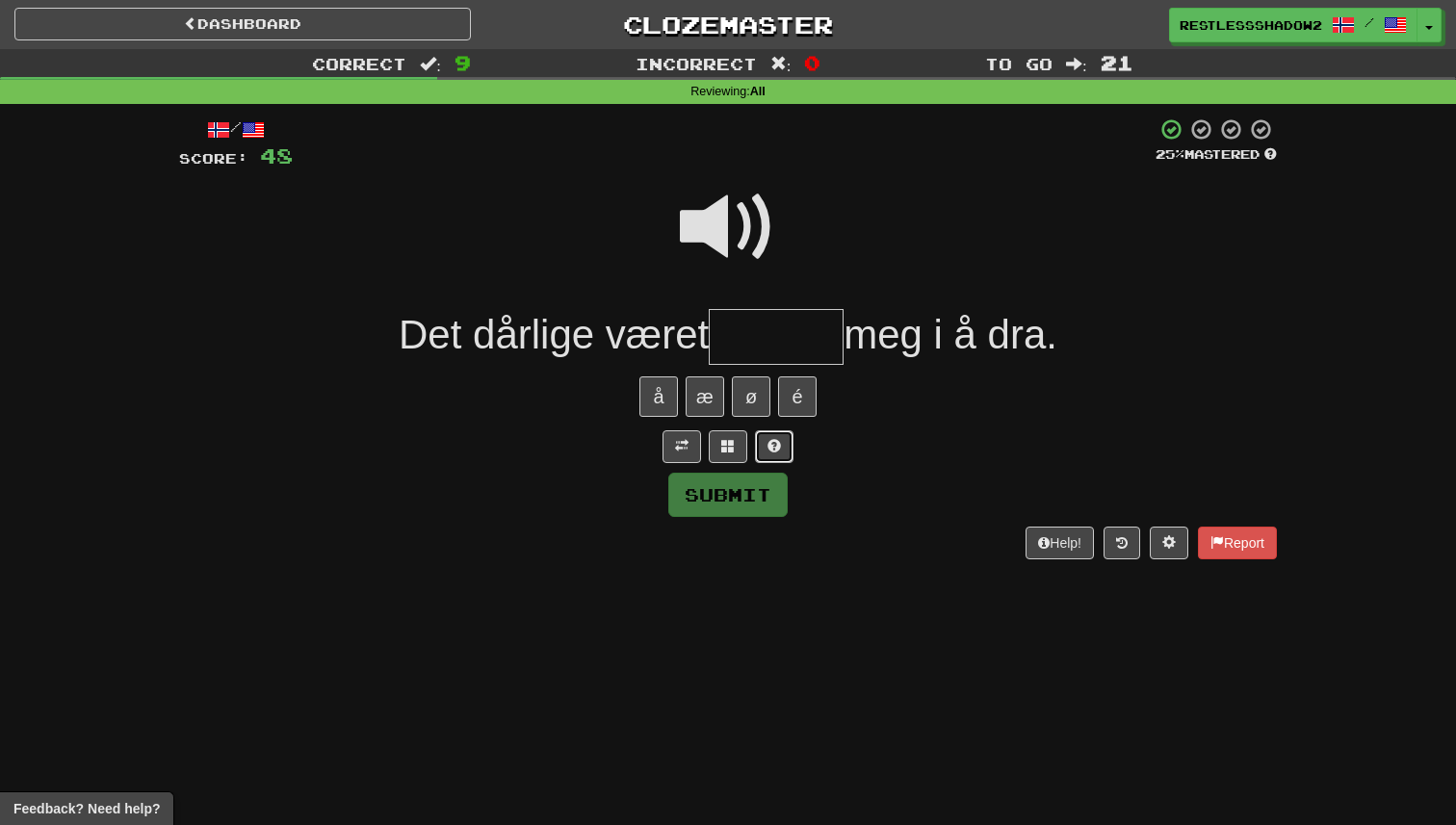 click at bounding box center (774, 447) 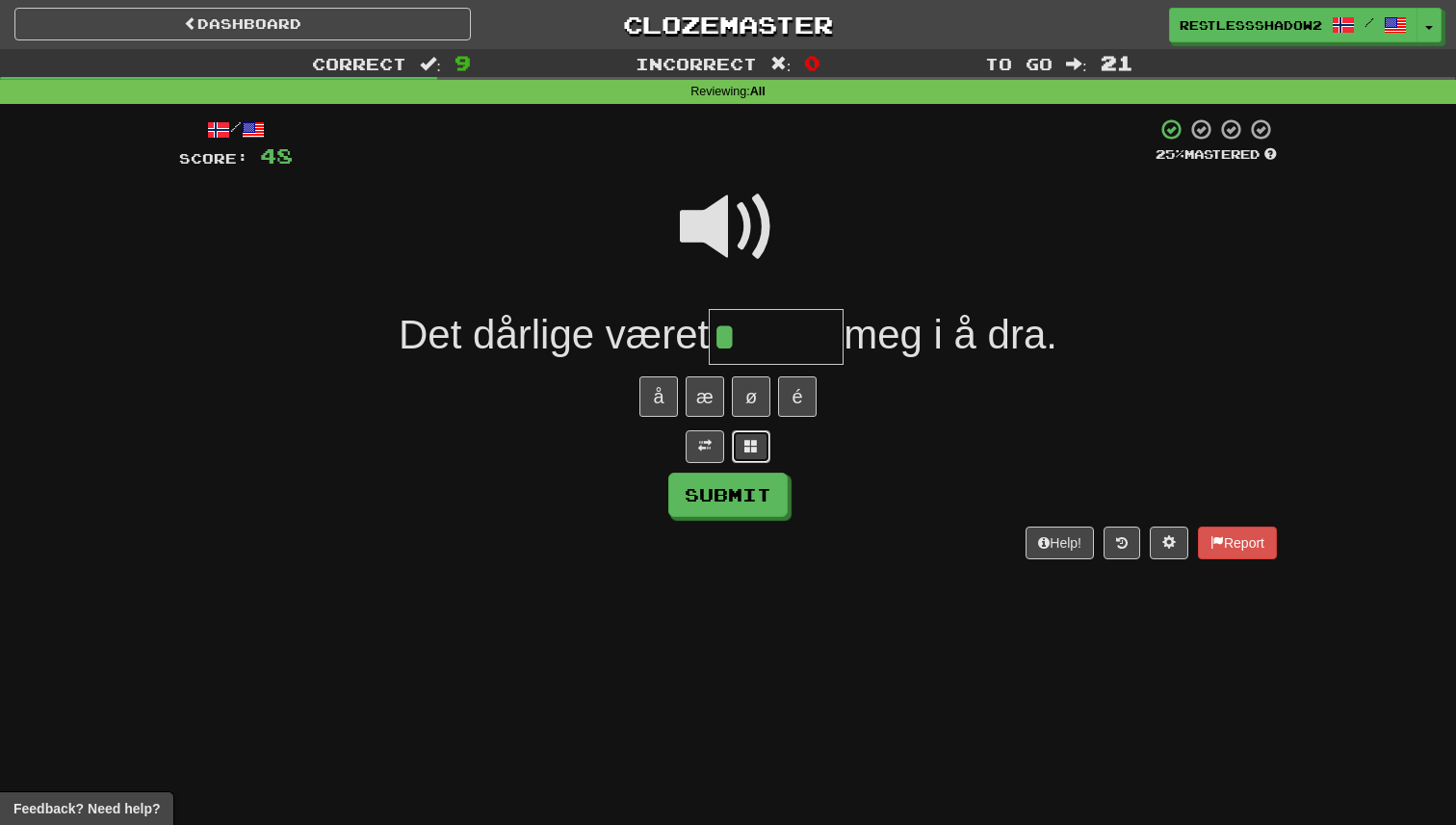 click at bounding box center [751, 446] 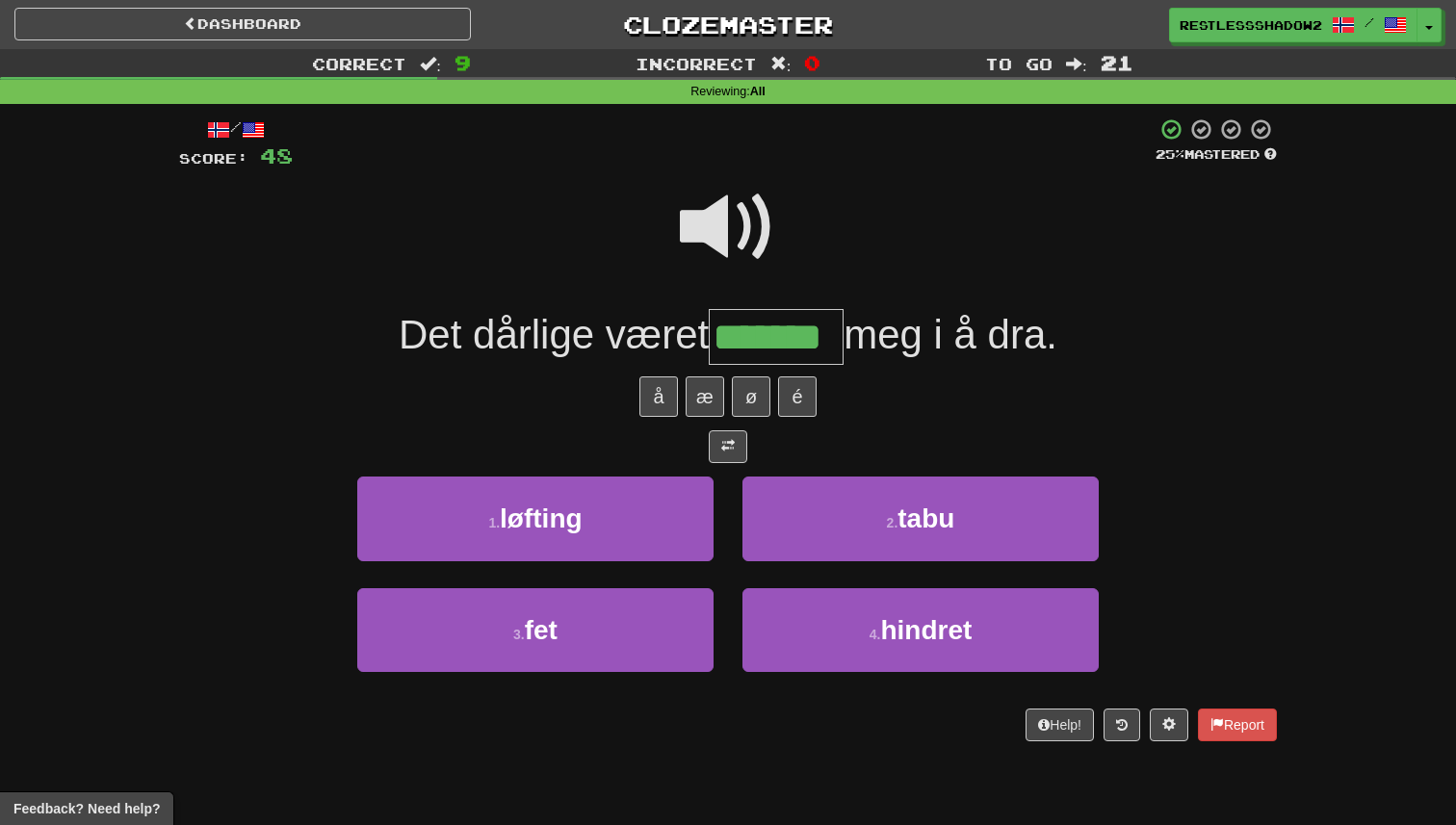 type on "*******" 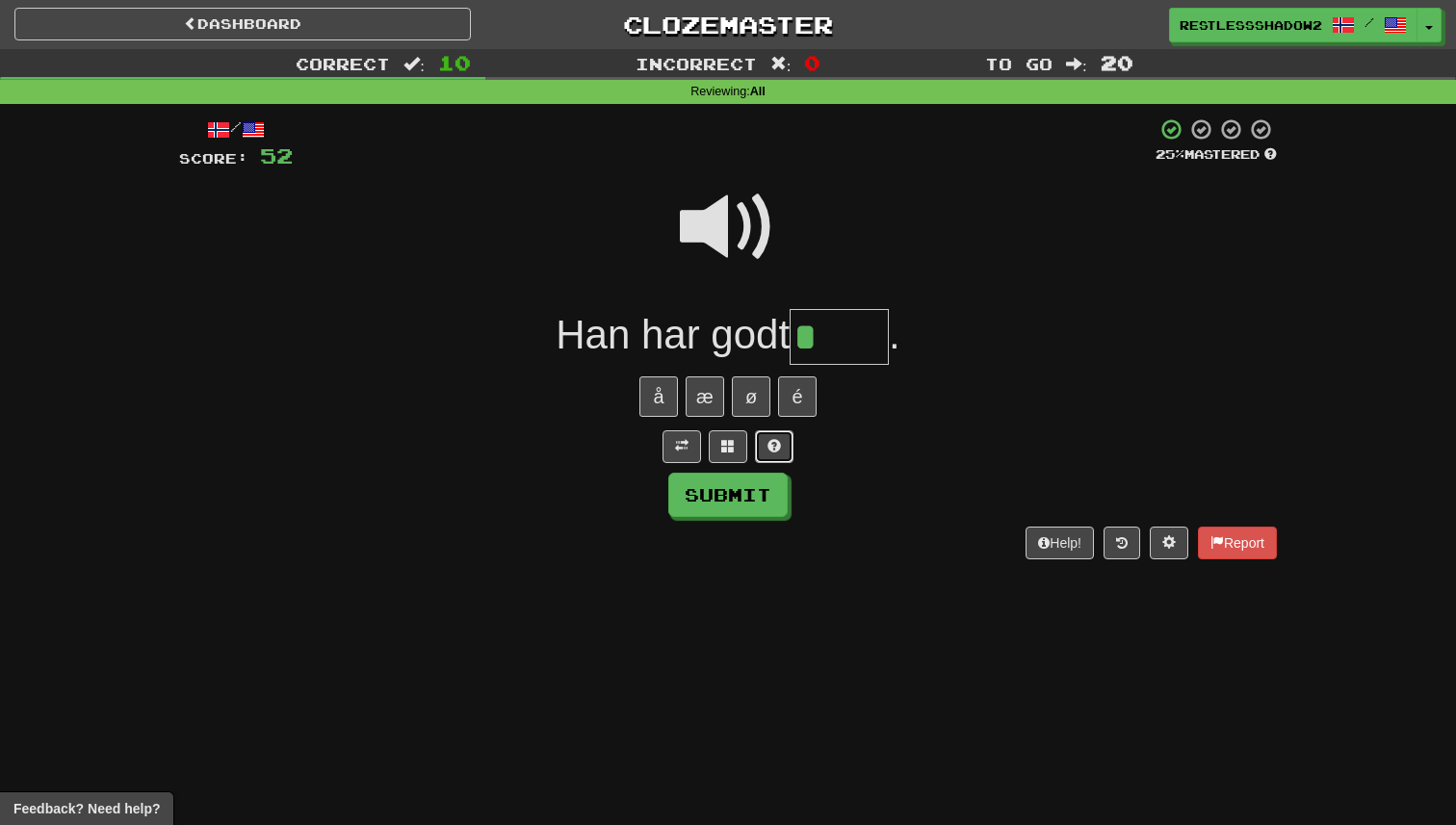 click at bounding box center (774, 446) 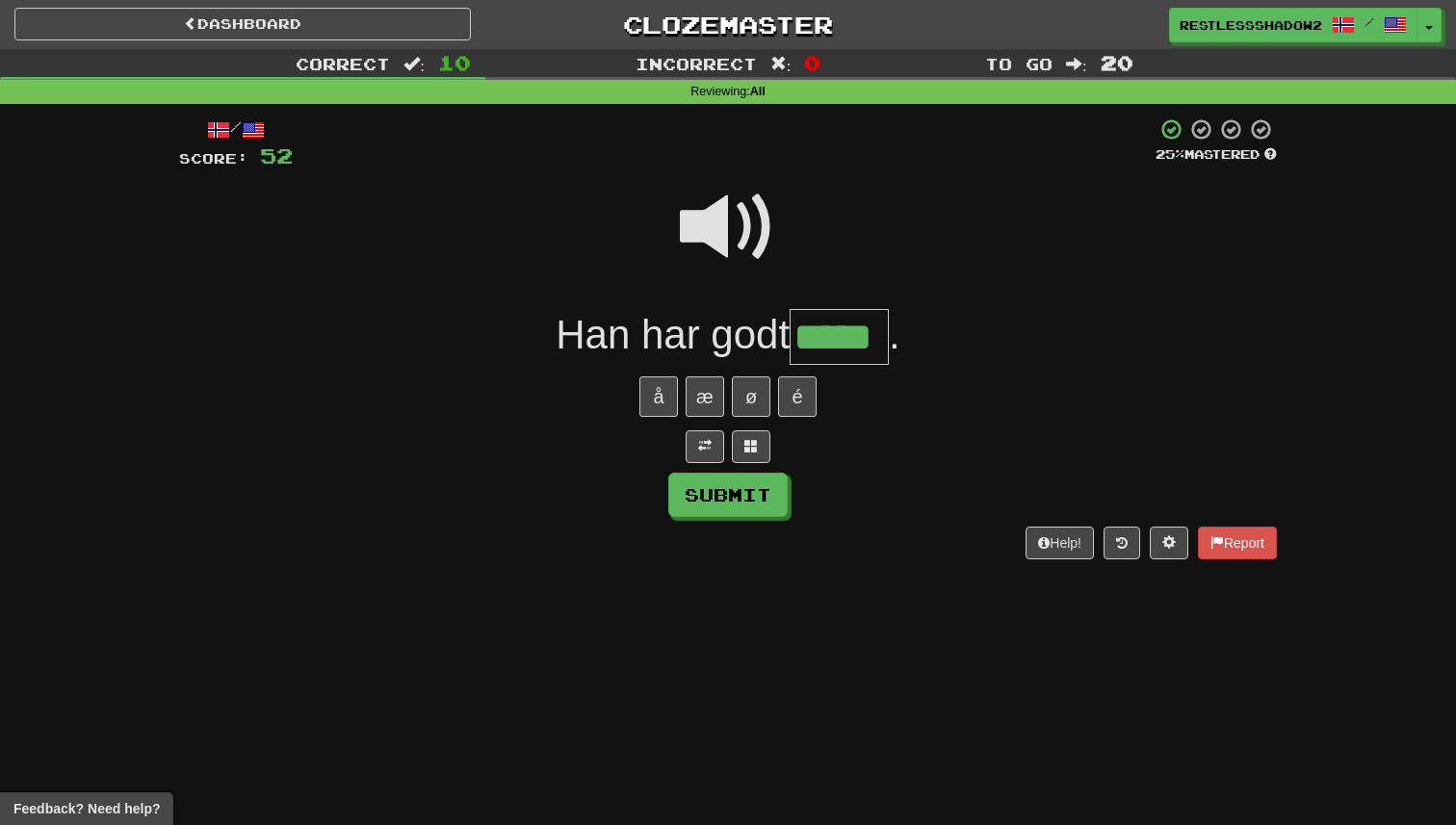type on "*****" 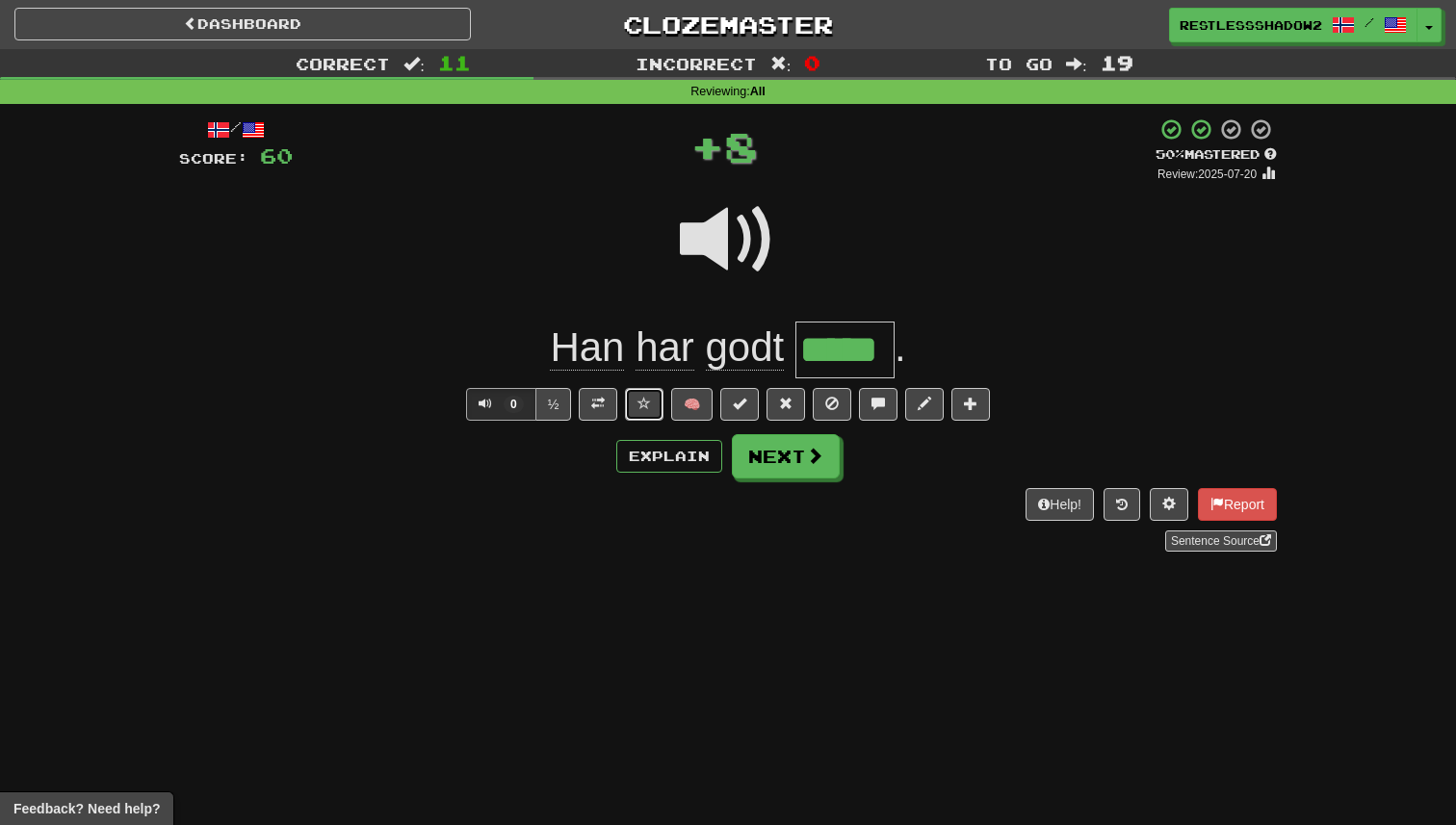 click at bounding box center [644, 403] 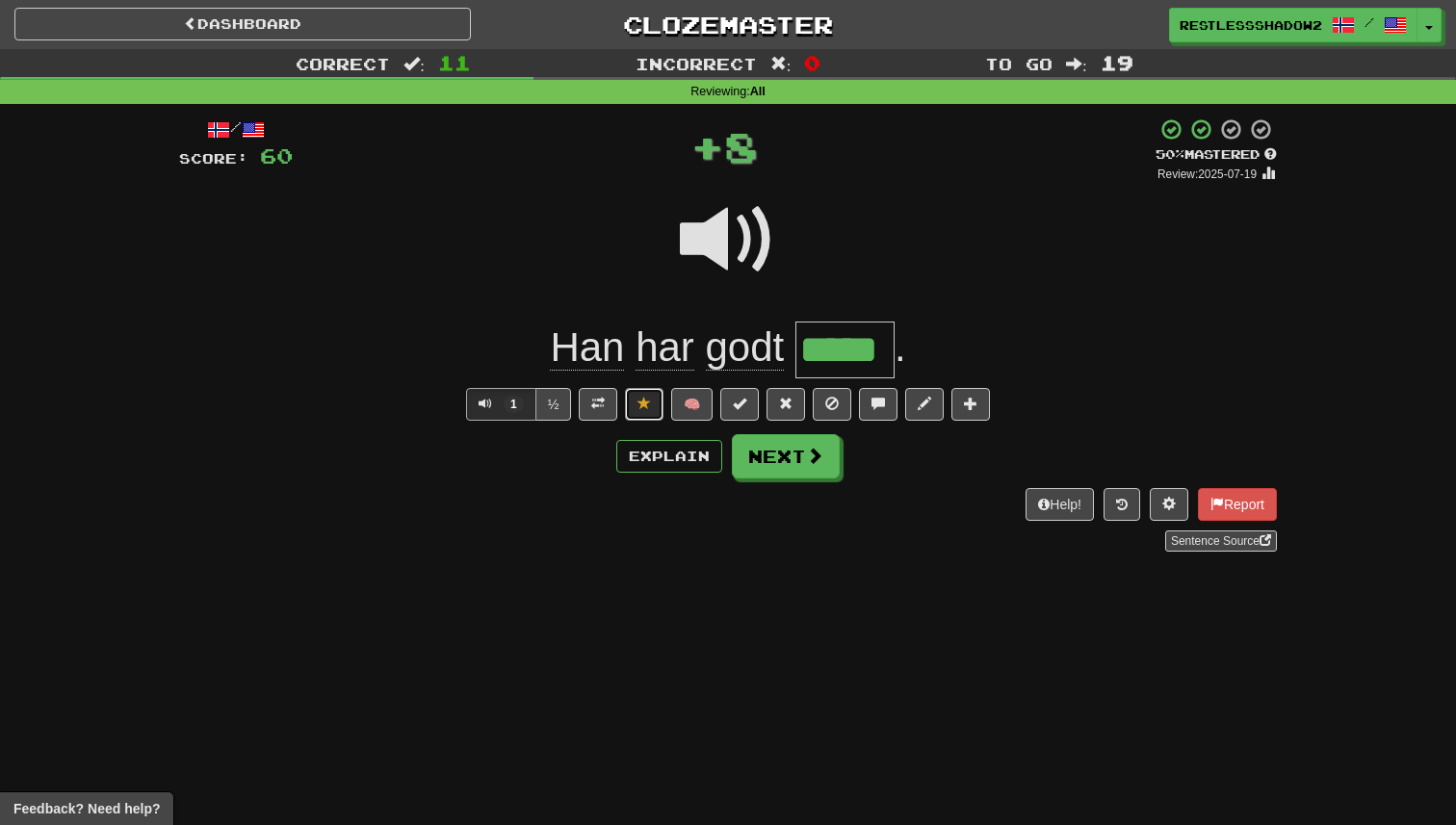 click at bounding box center (644, 403) 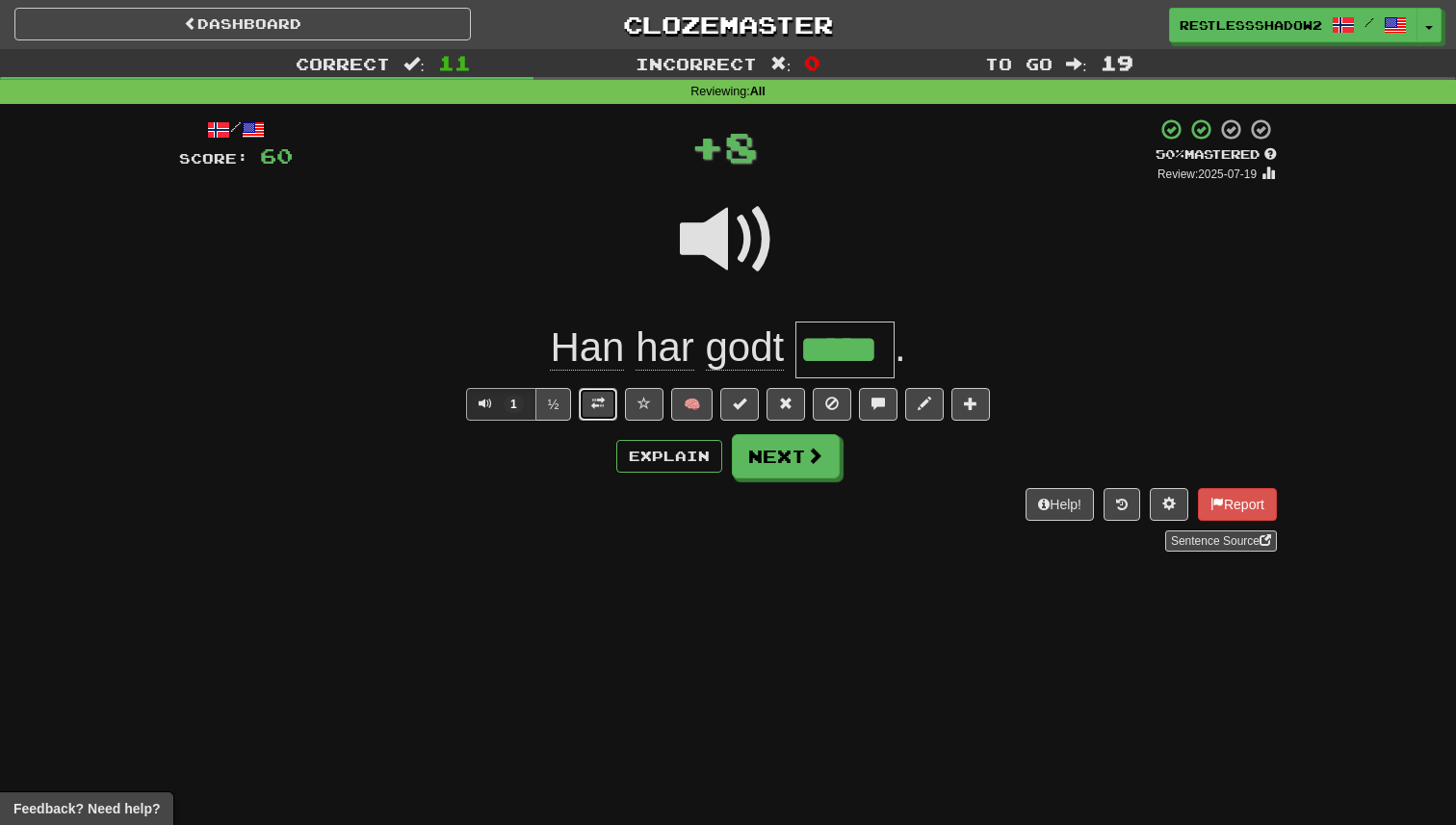 click at bounding box center [598, 403] 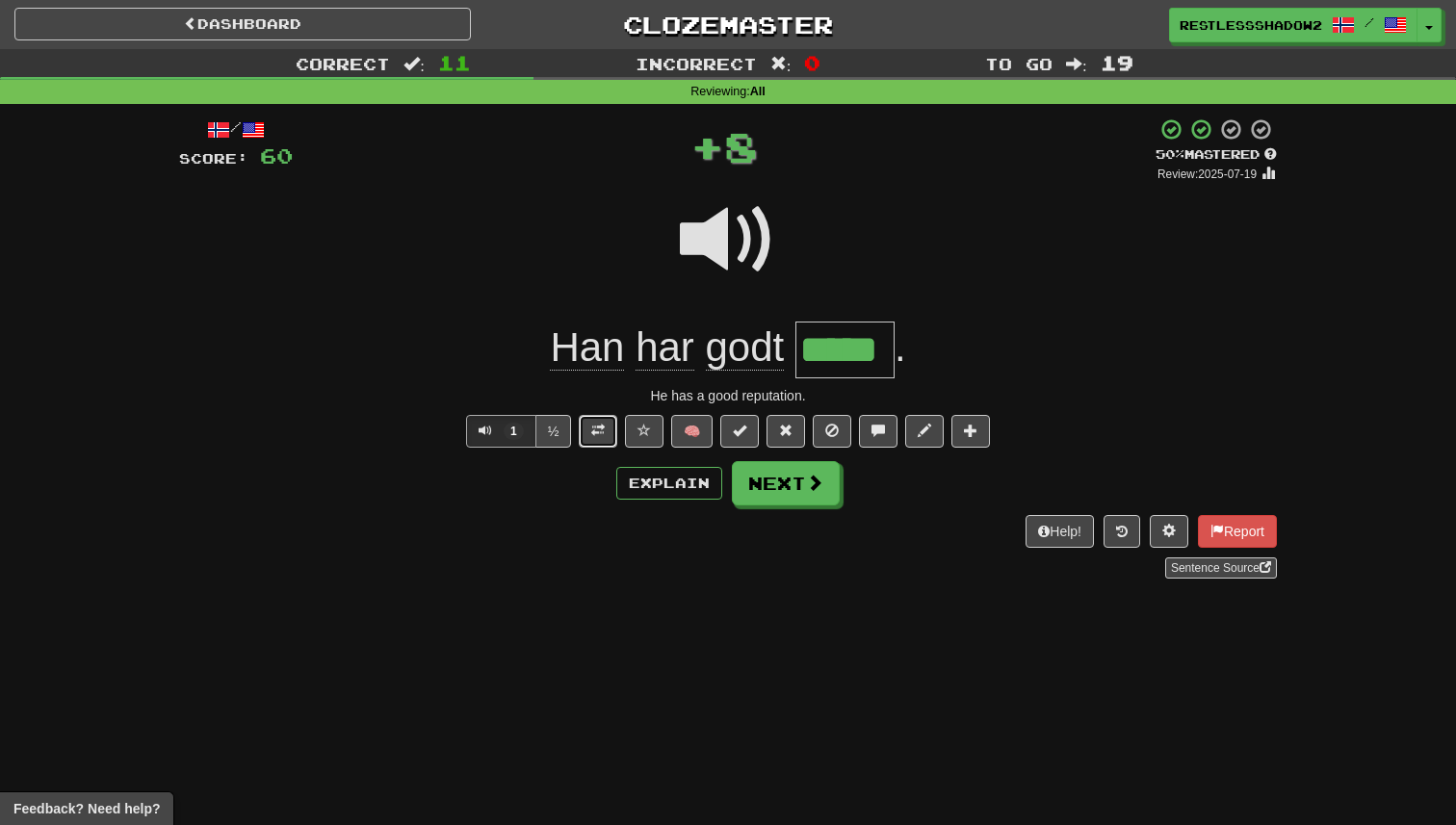 click at bounding box center [598, 431] 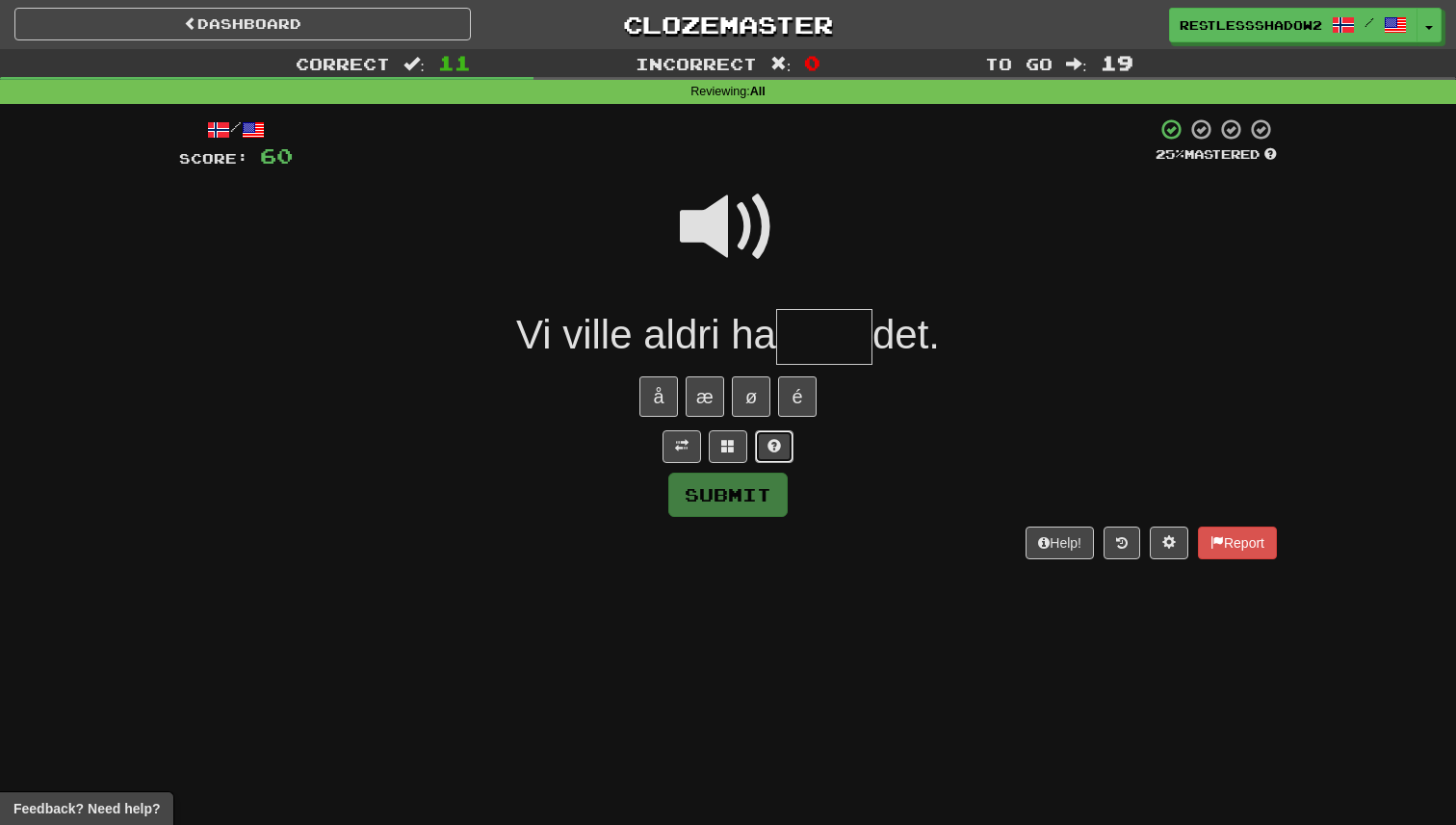 click at bounding box center (774, 446) 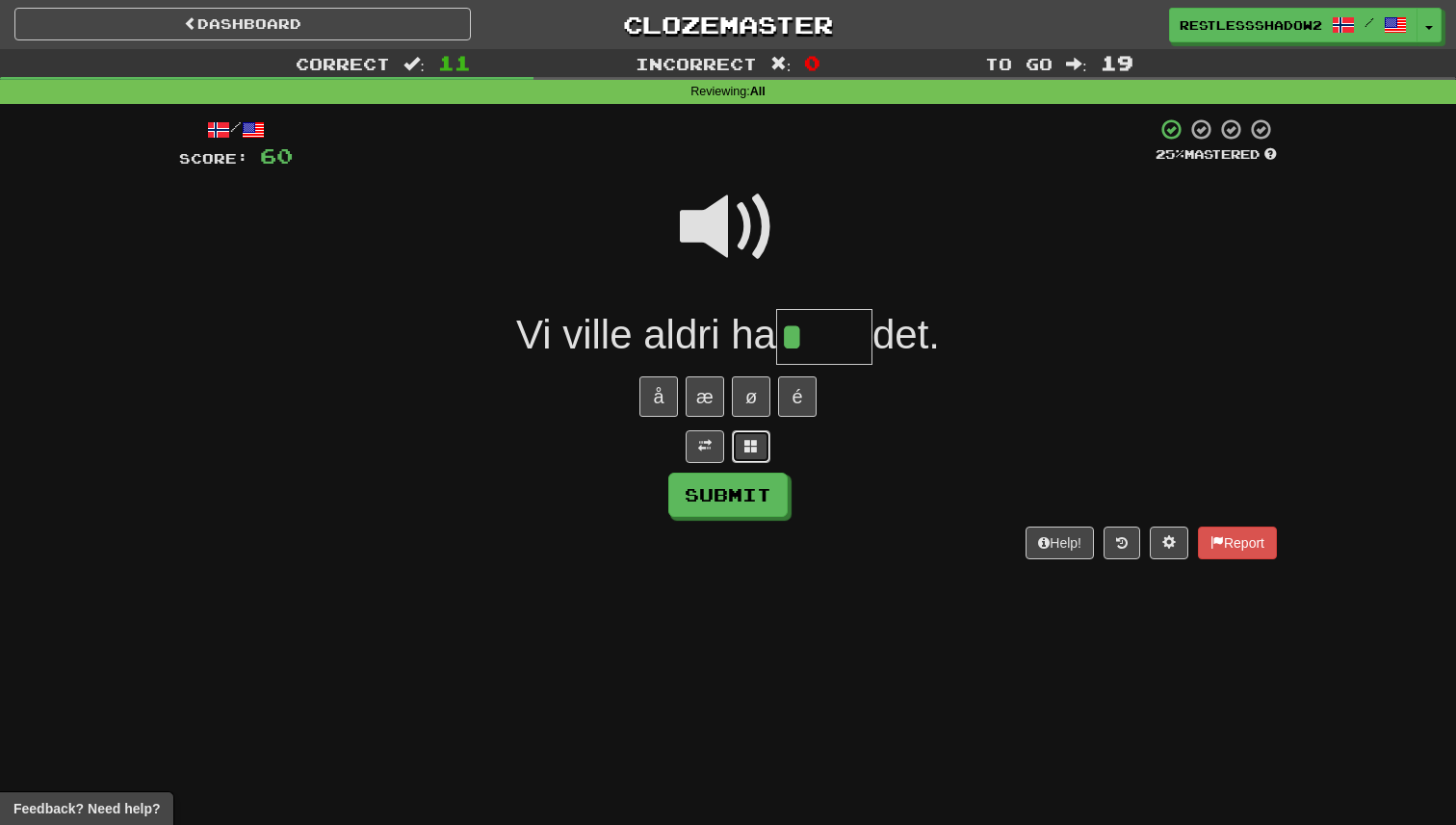 click at bounding box center (751, 447) 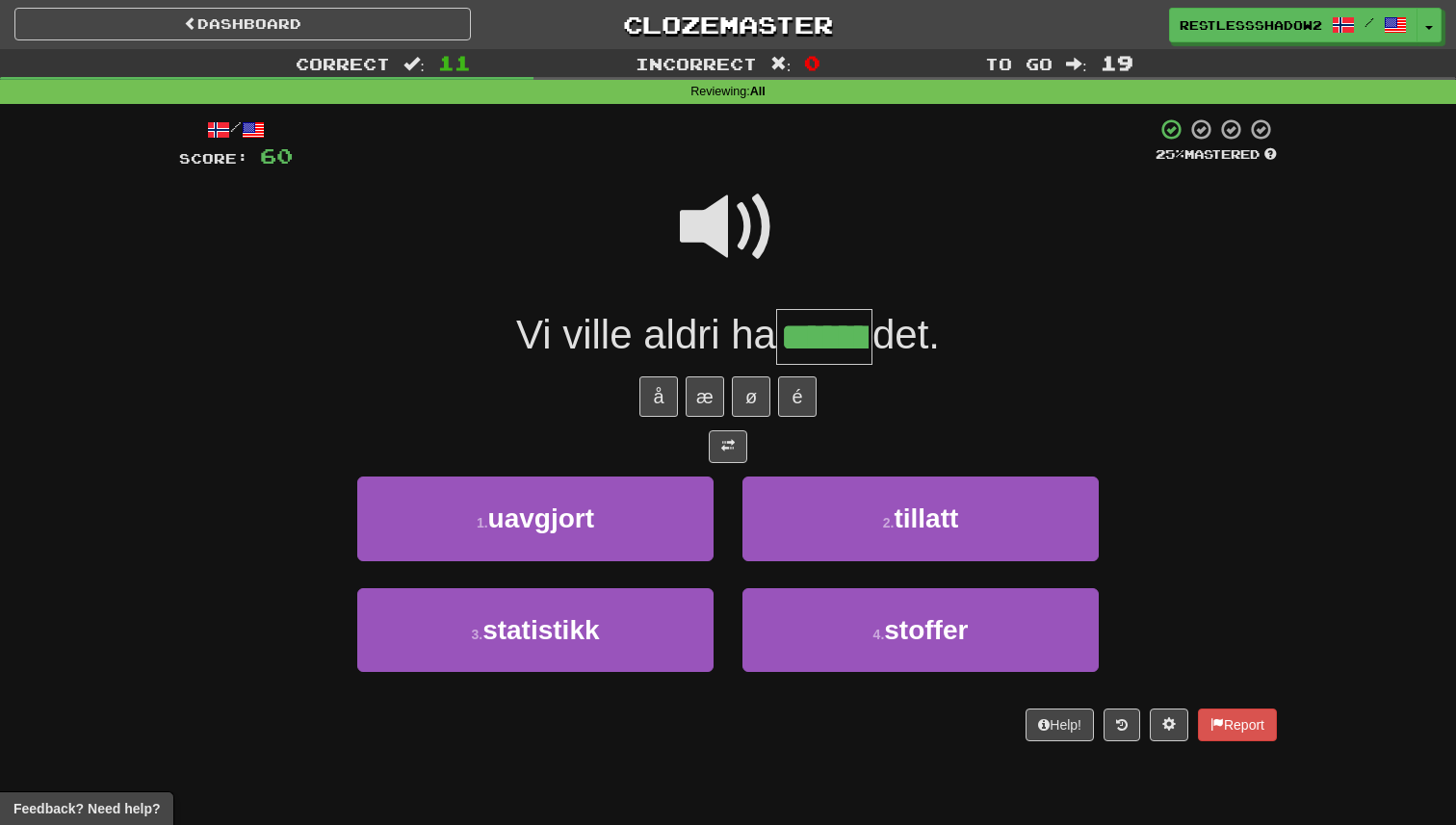 type on "*******" 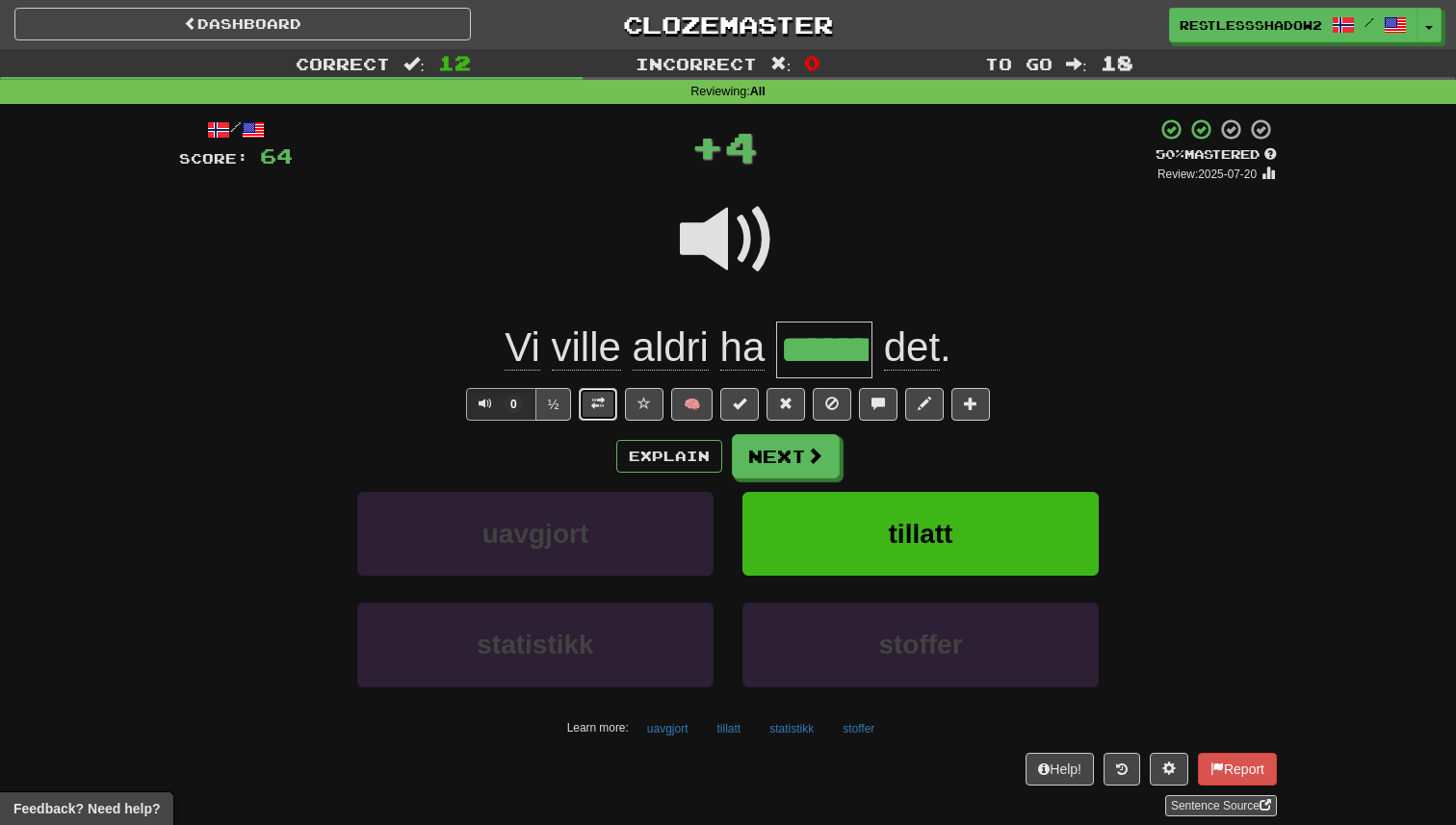click at bounding box center [598, 404] 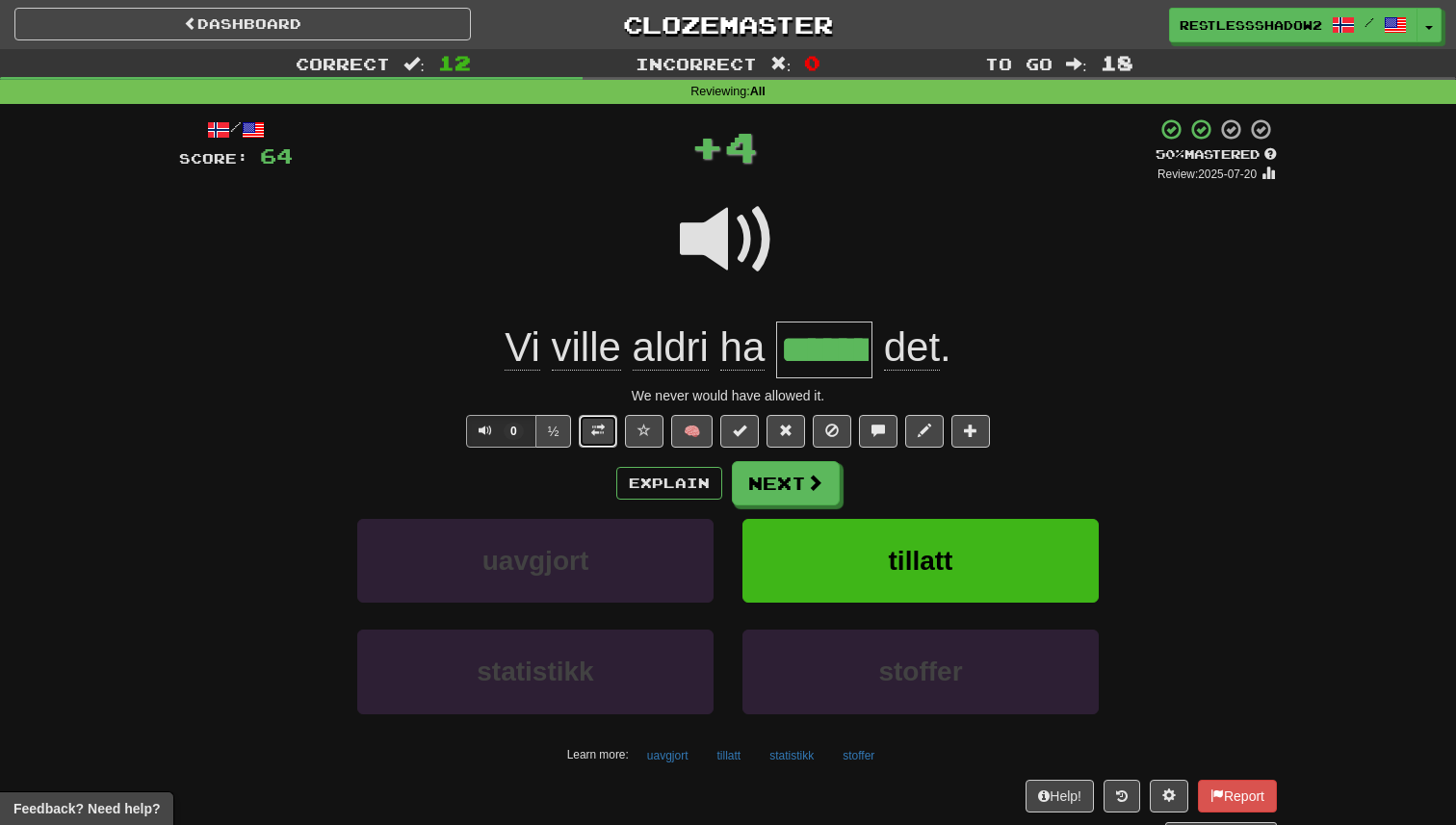 click at bounding box center [598, 430] 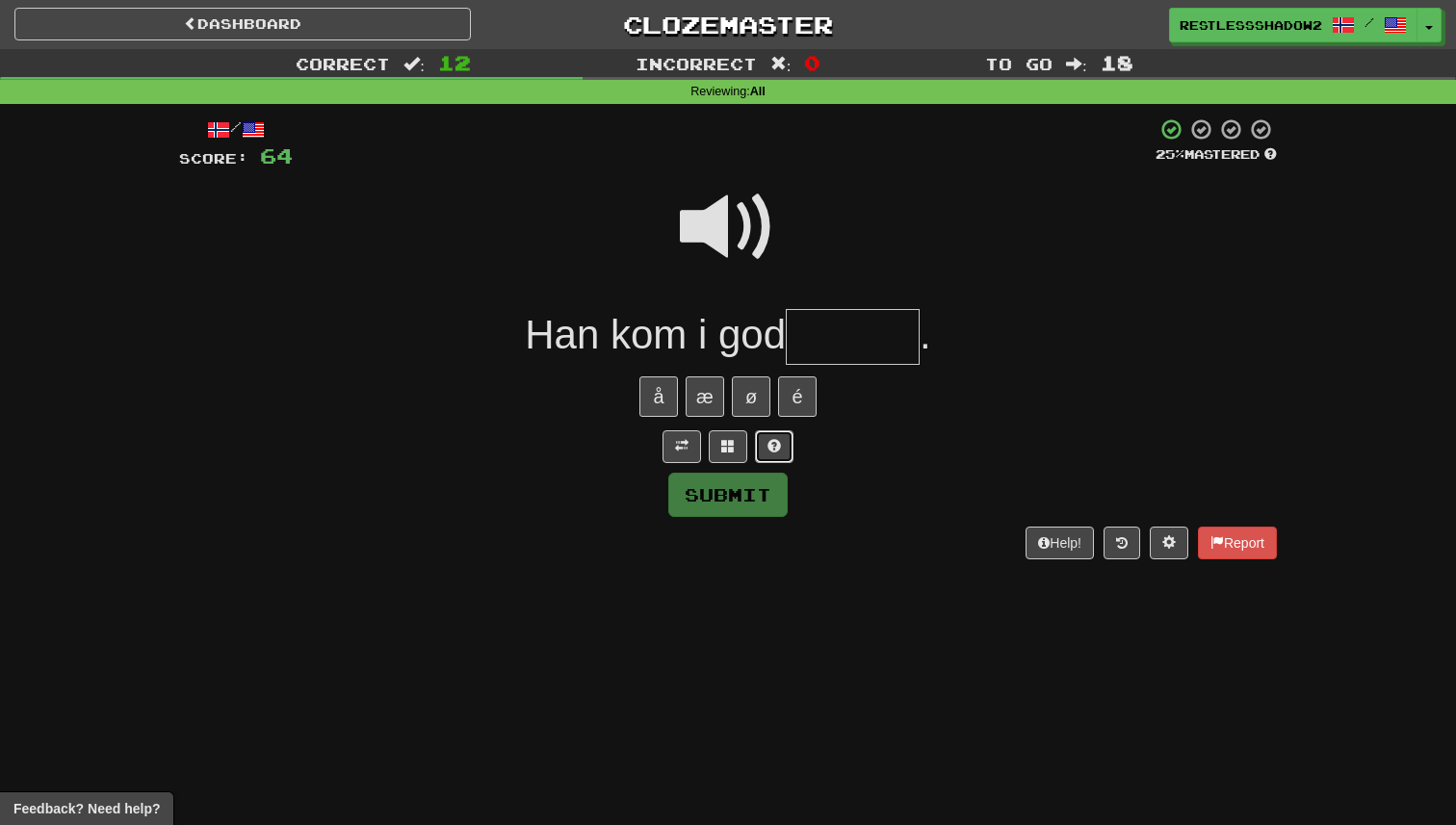 click at bounding box center [774, 447] 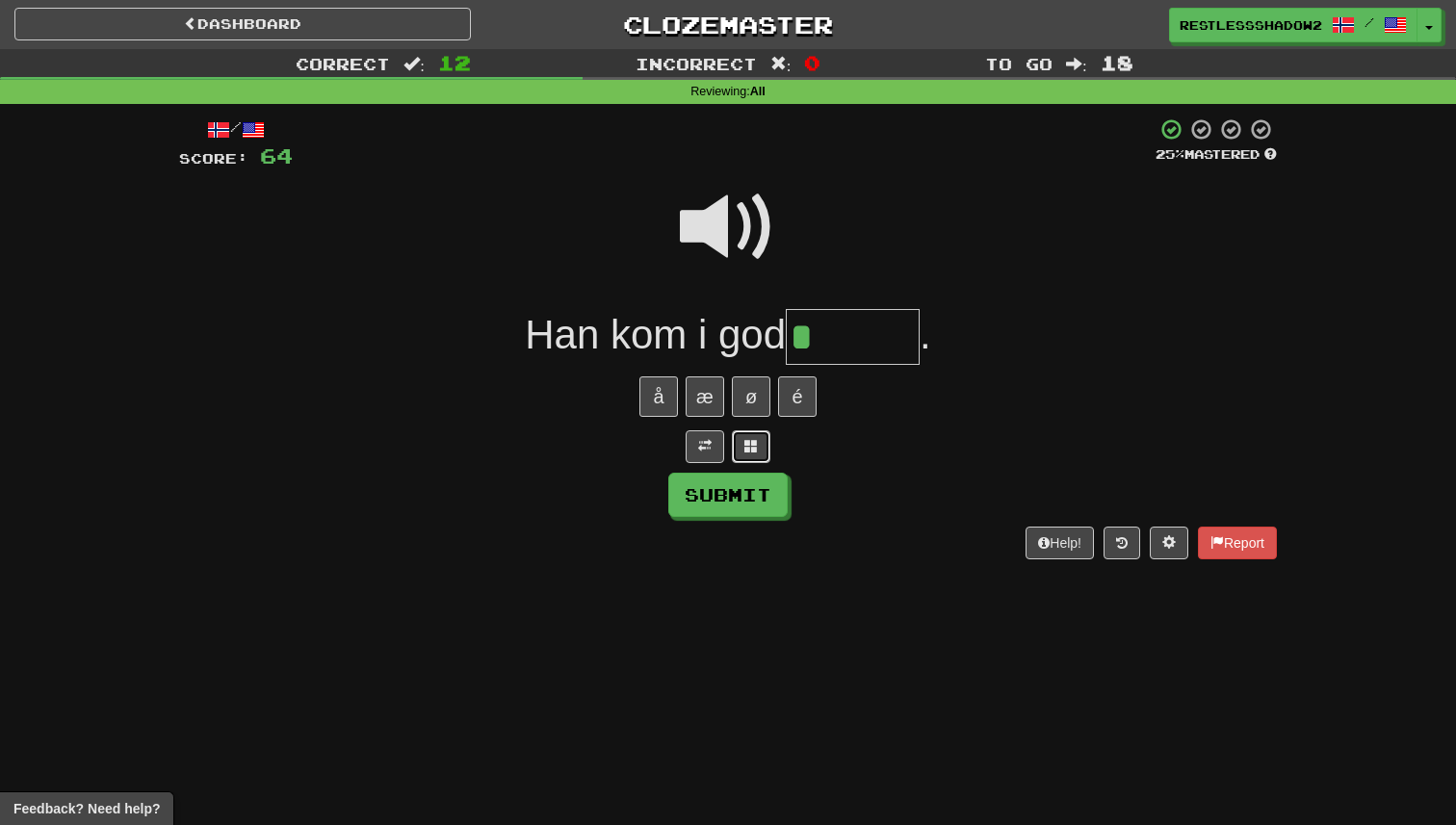 click at bounding box center (751, 447) 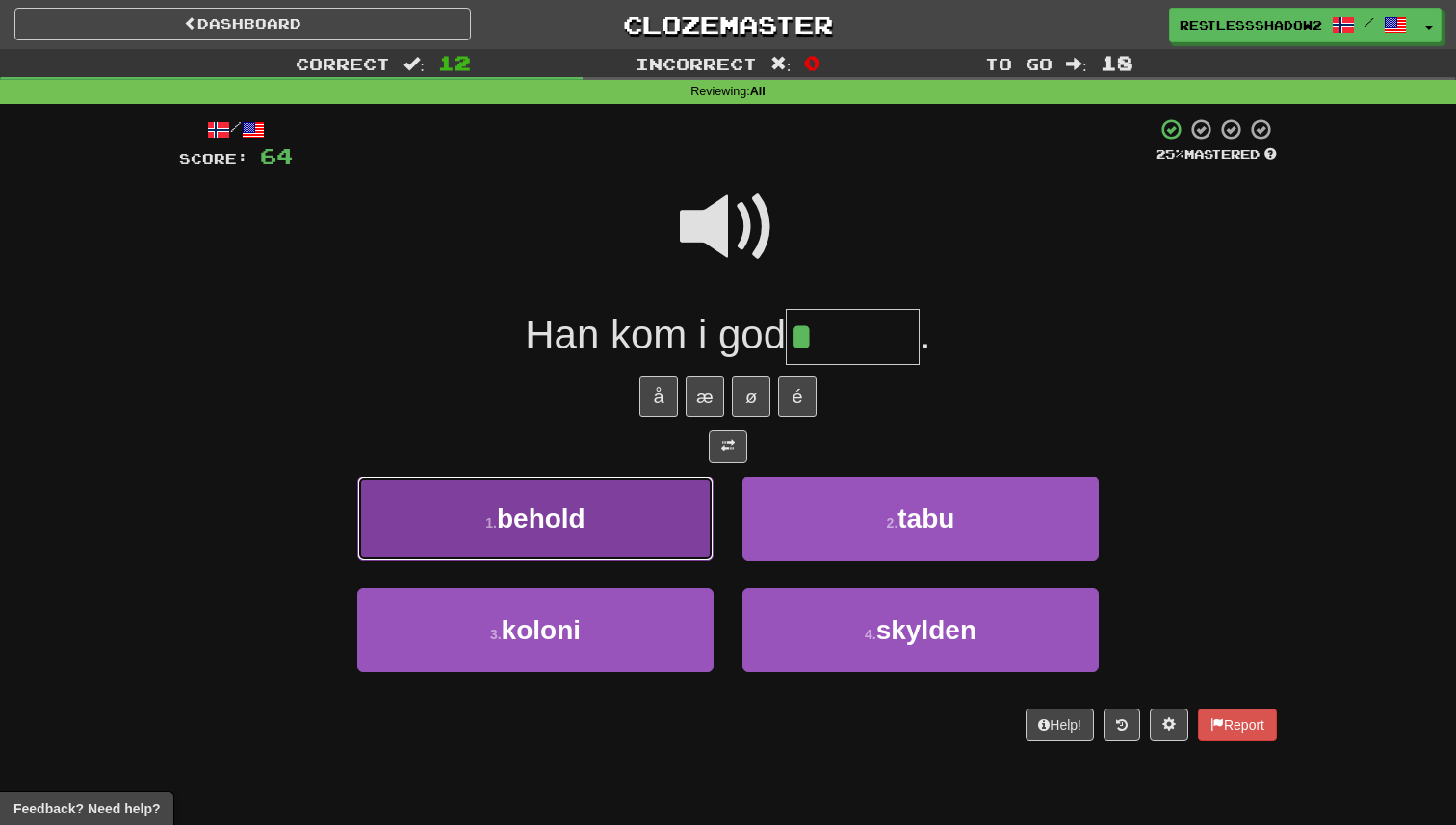 click on "1 .  behold" at bounding box center (535, 518) 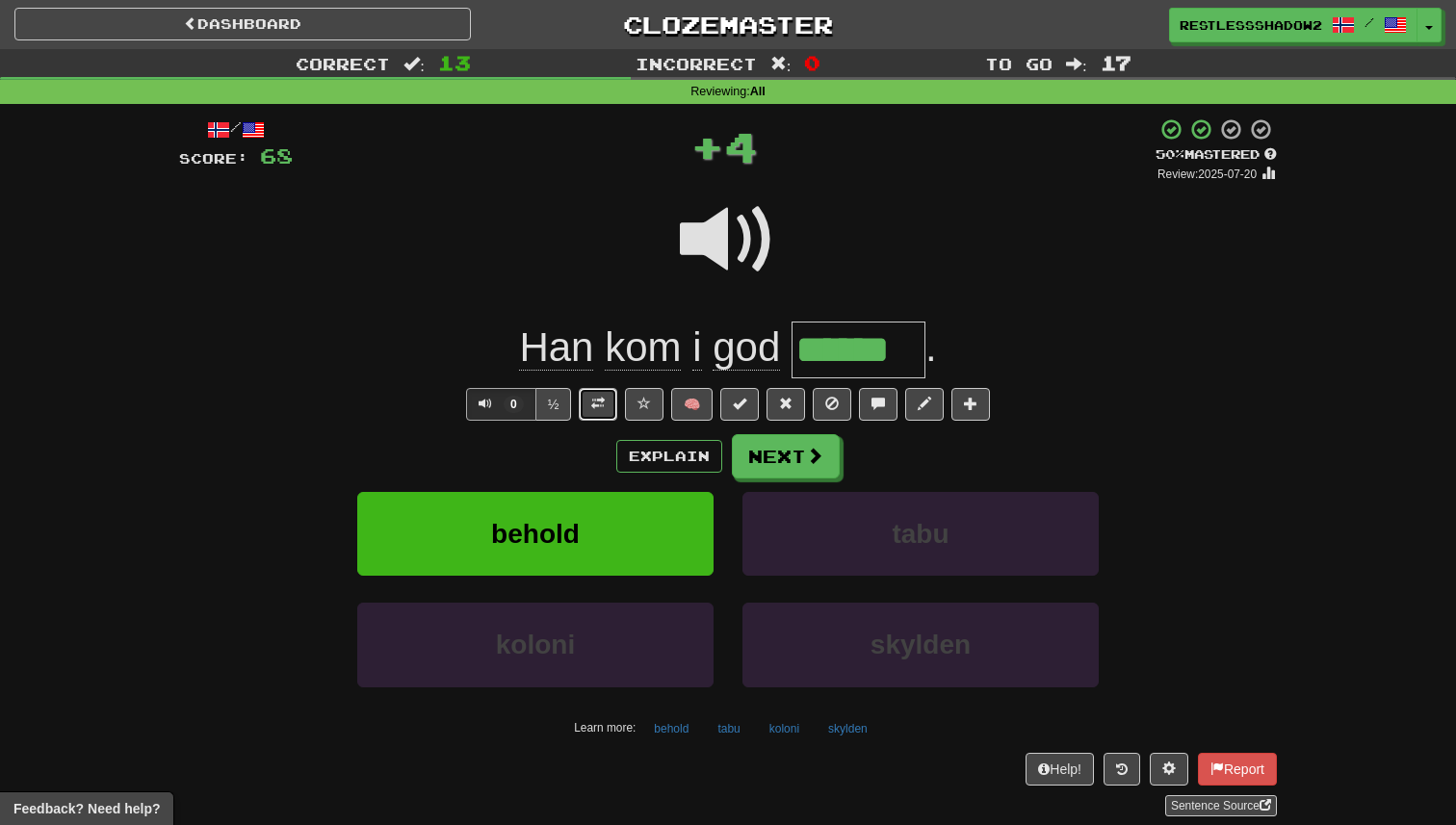 click at bounding box center [598, 404] 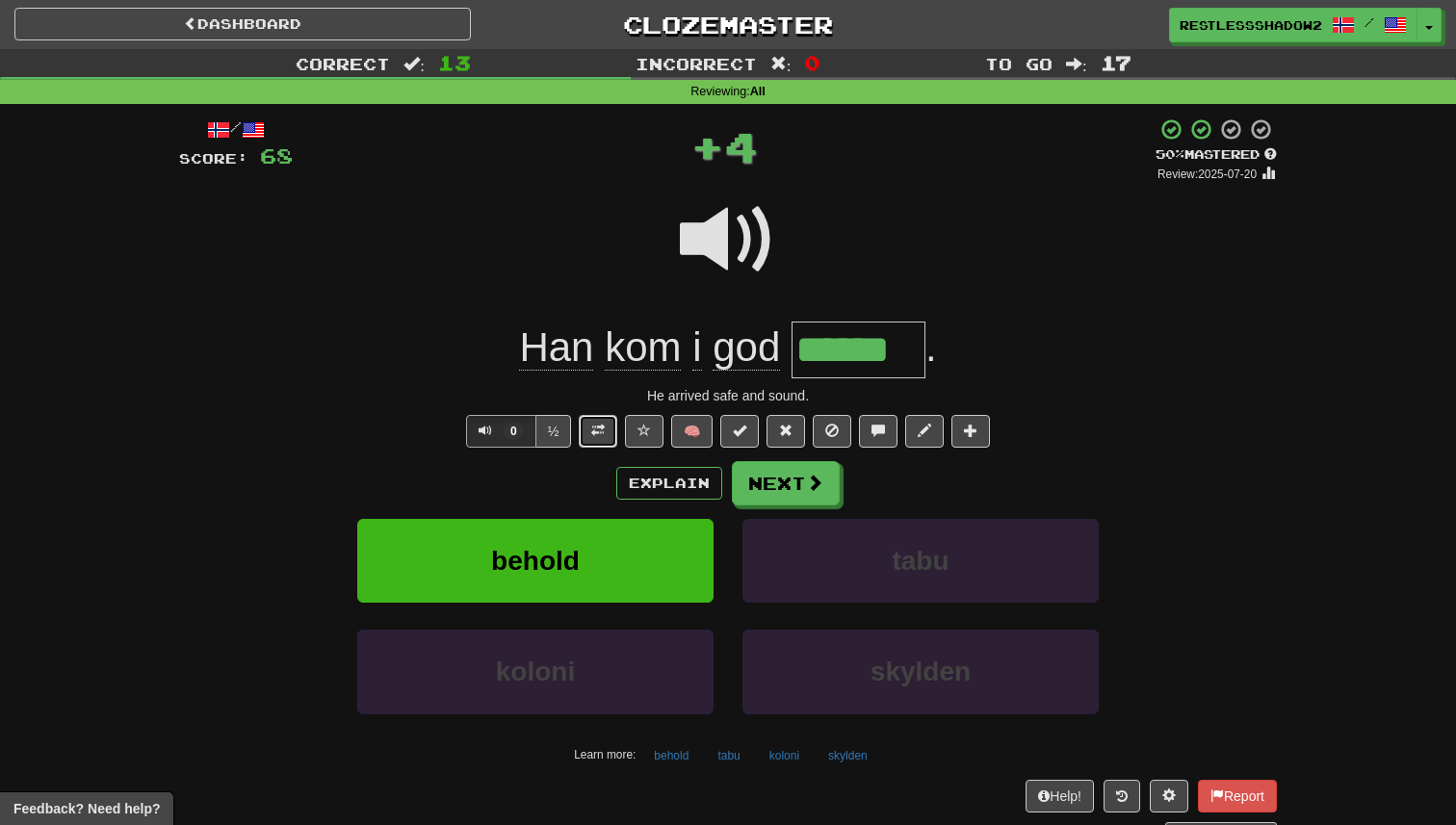 click at bounding box center (598, 430) 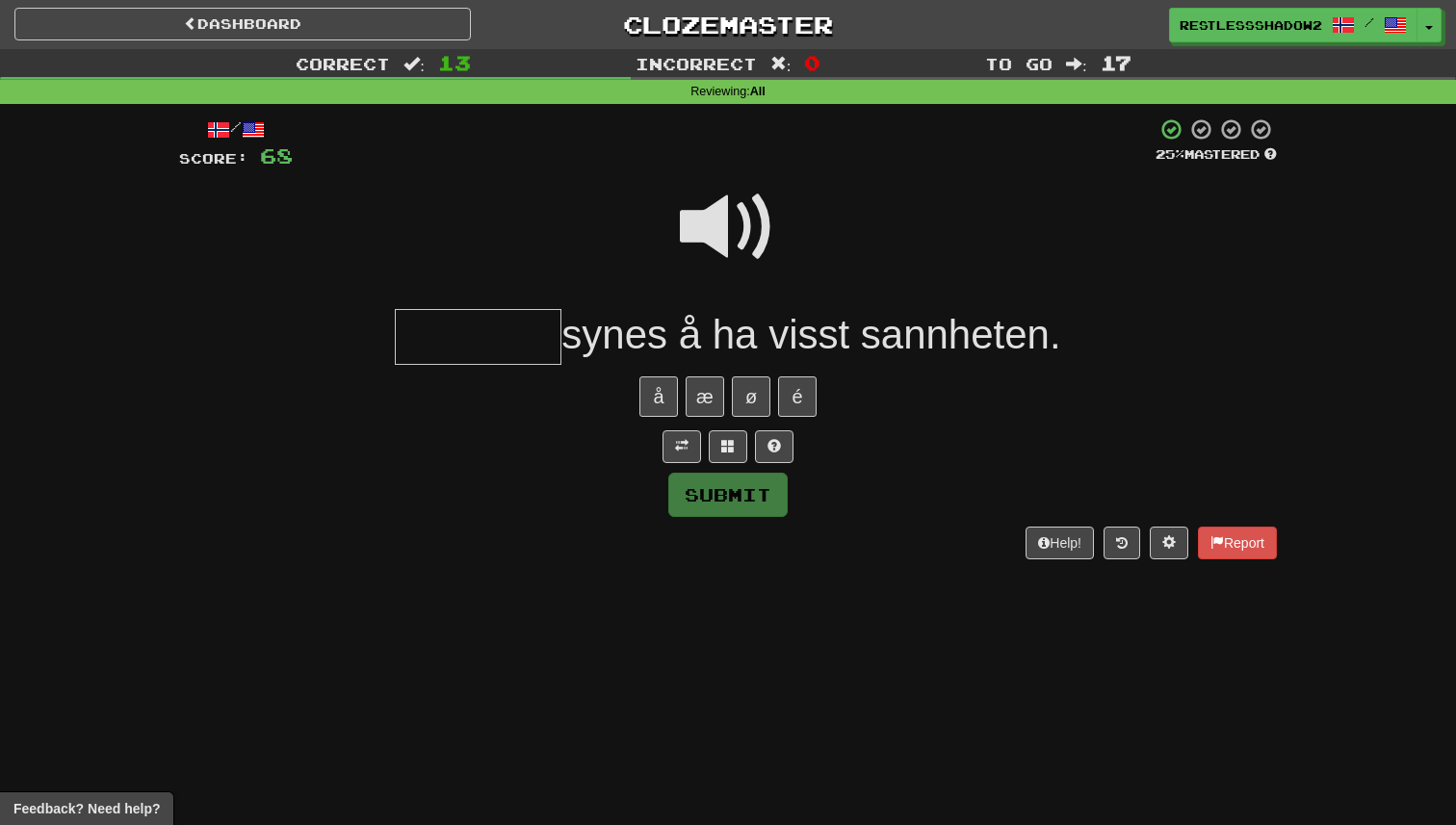 click at bounding box center (728, 227) 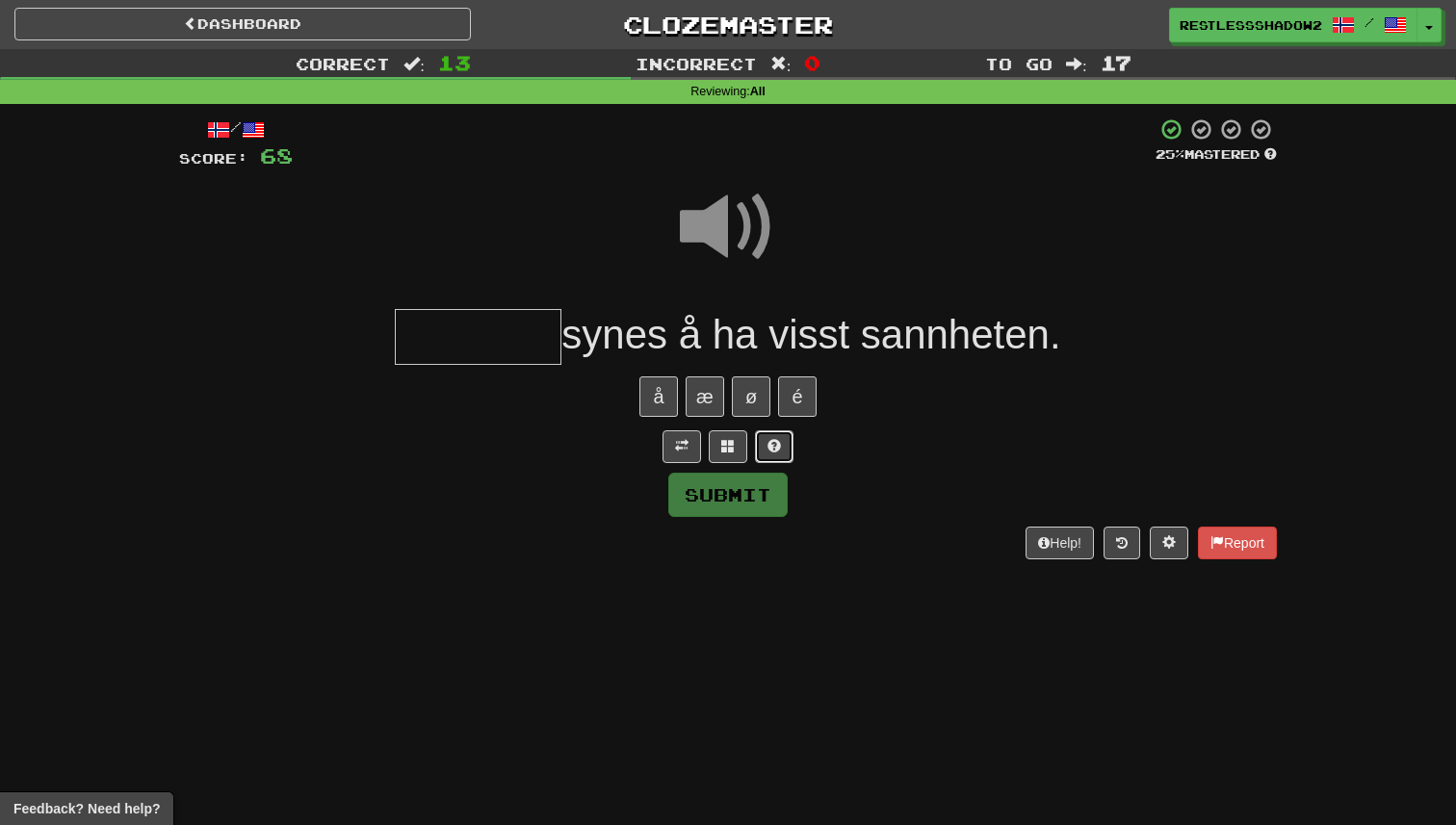 click at bounding box center [774, 447] 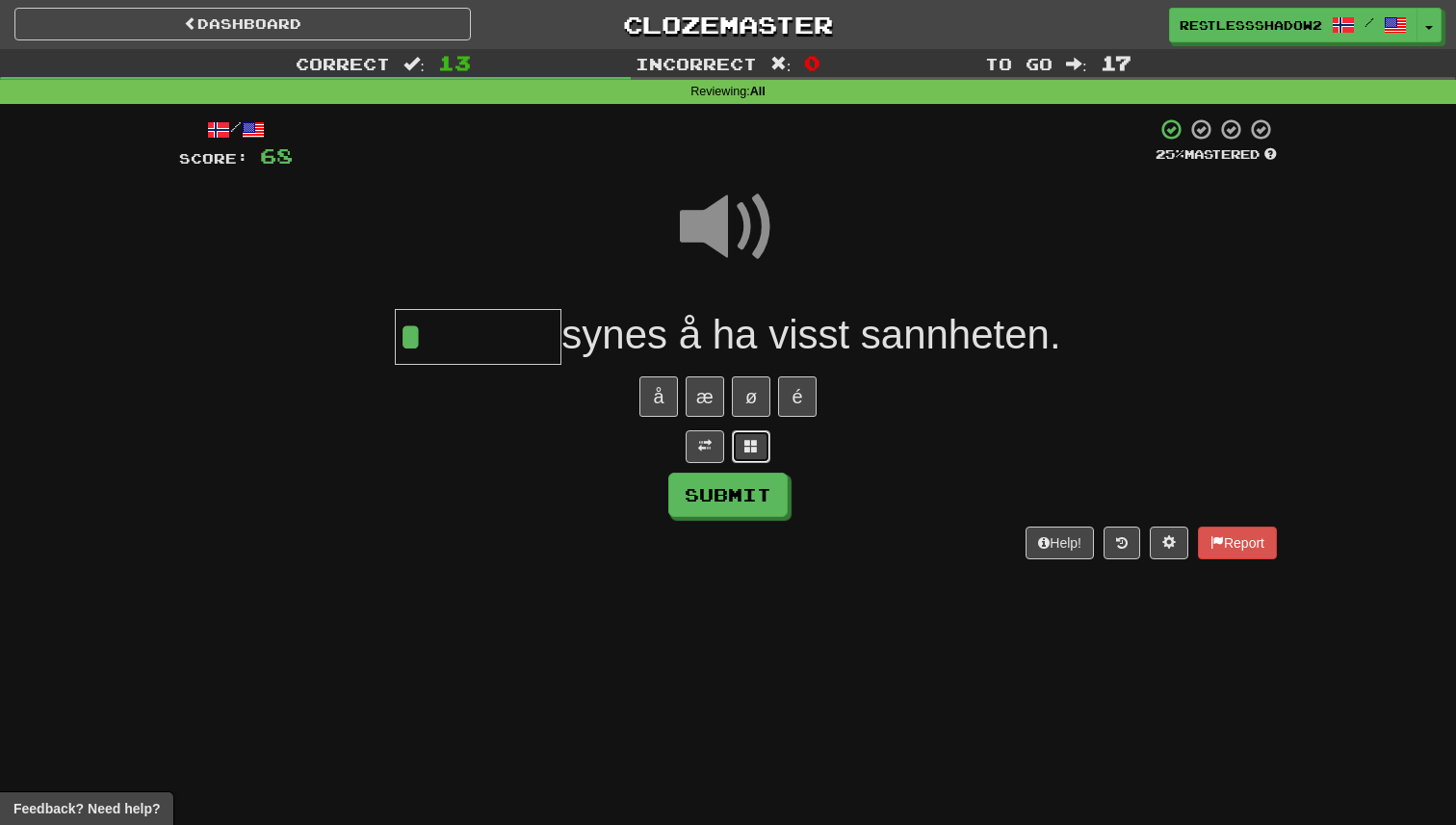 click at bounding box center (751, 446) 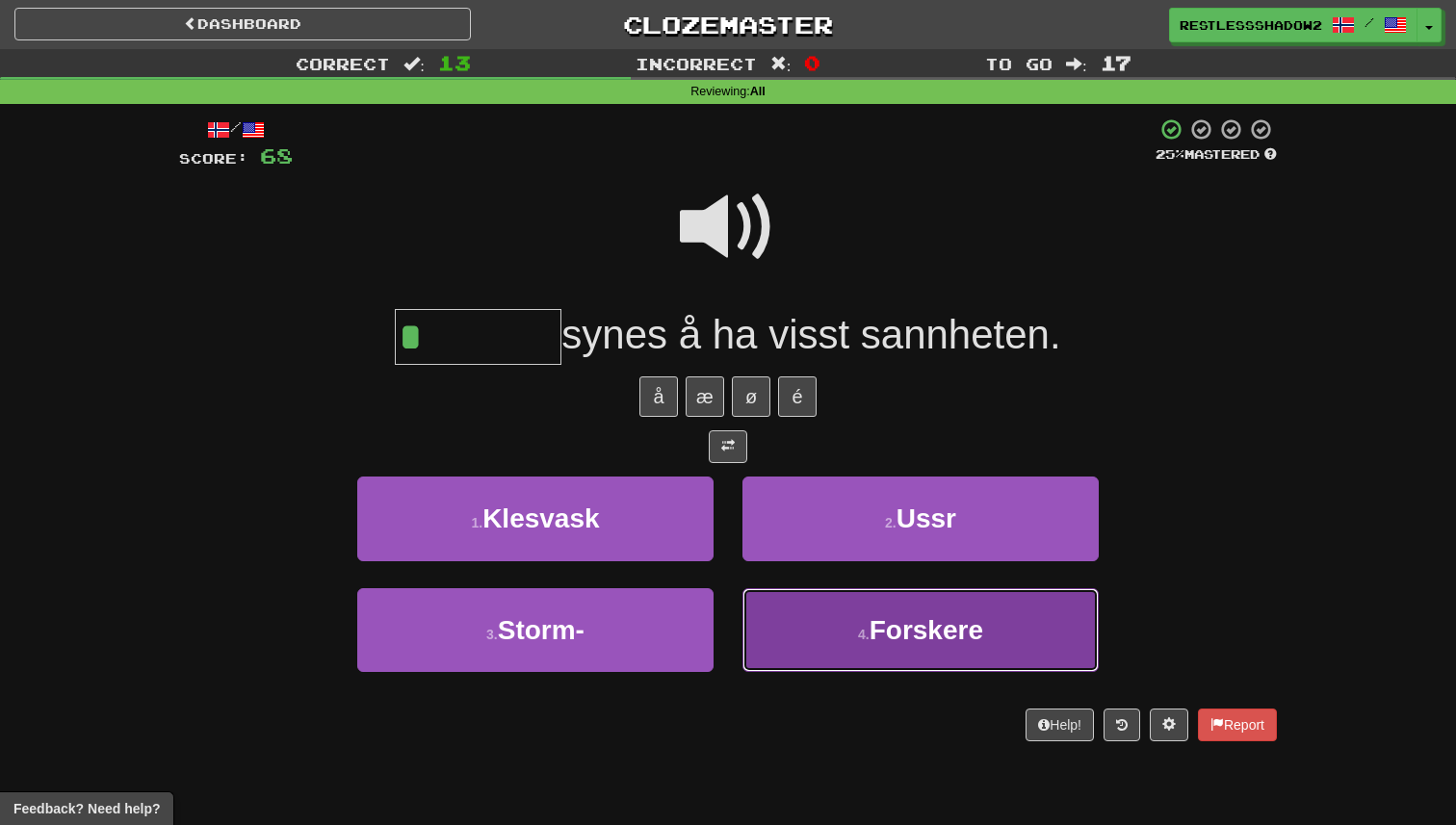 click on "4 .  Forskere" at bounding box center (921, 630) 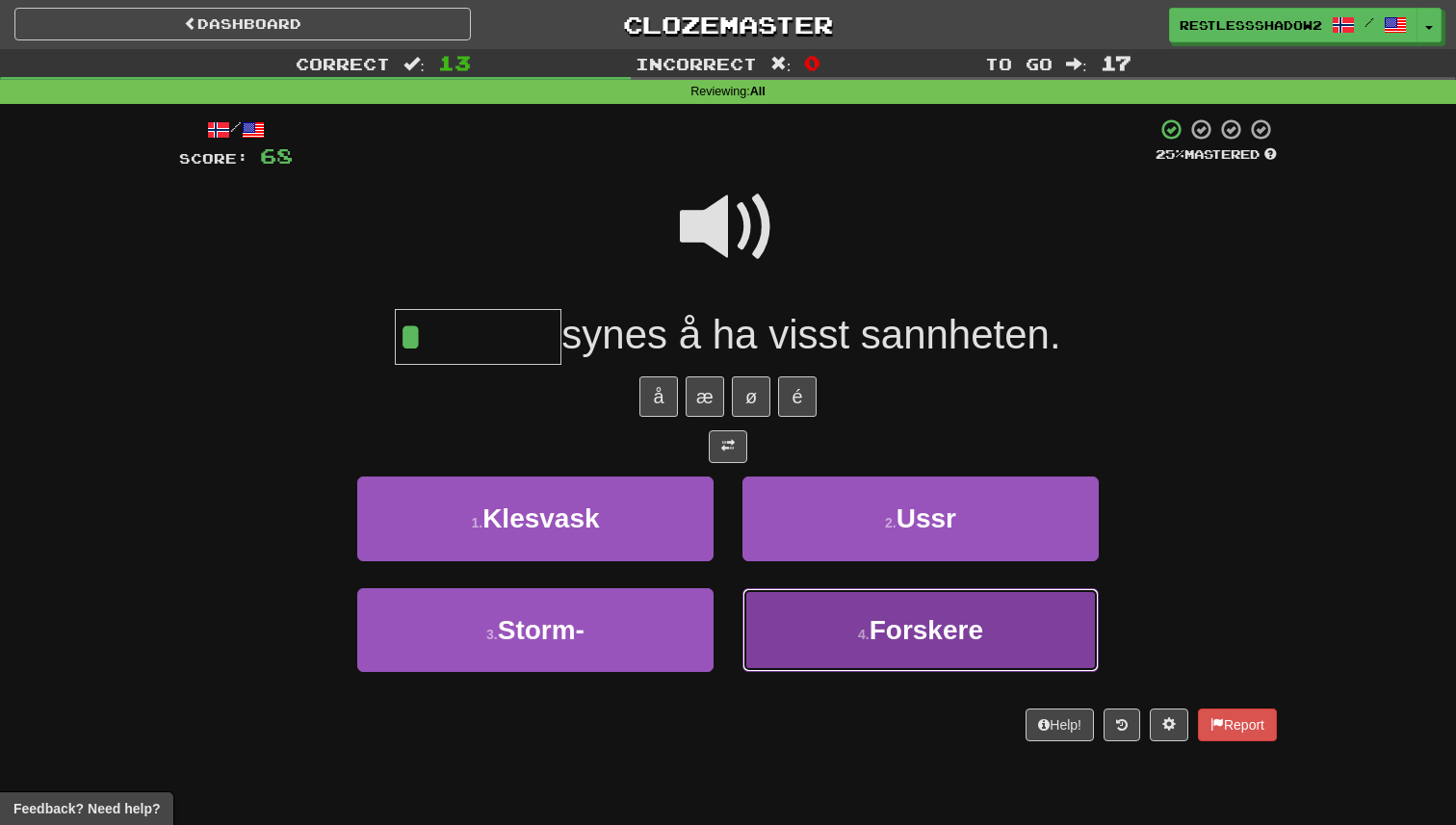 type on "********" 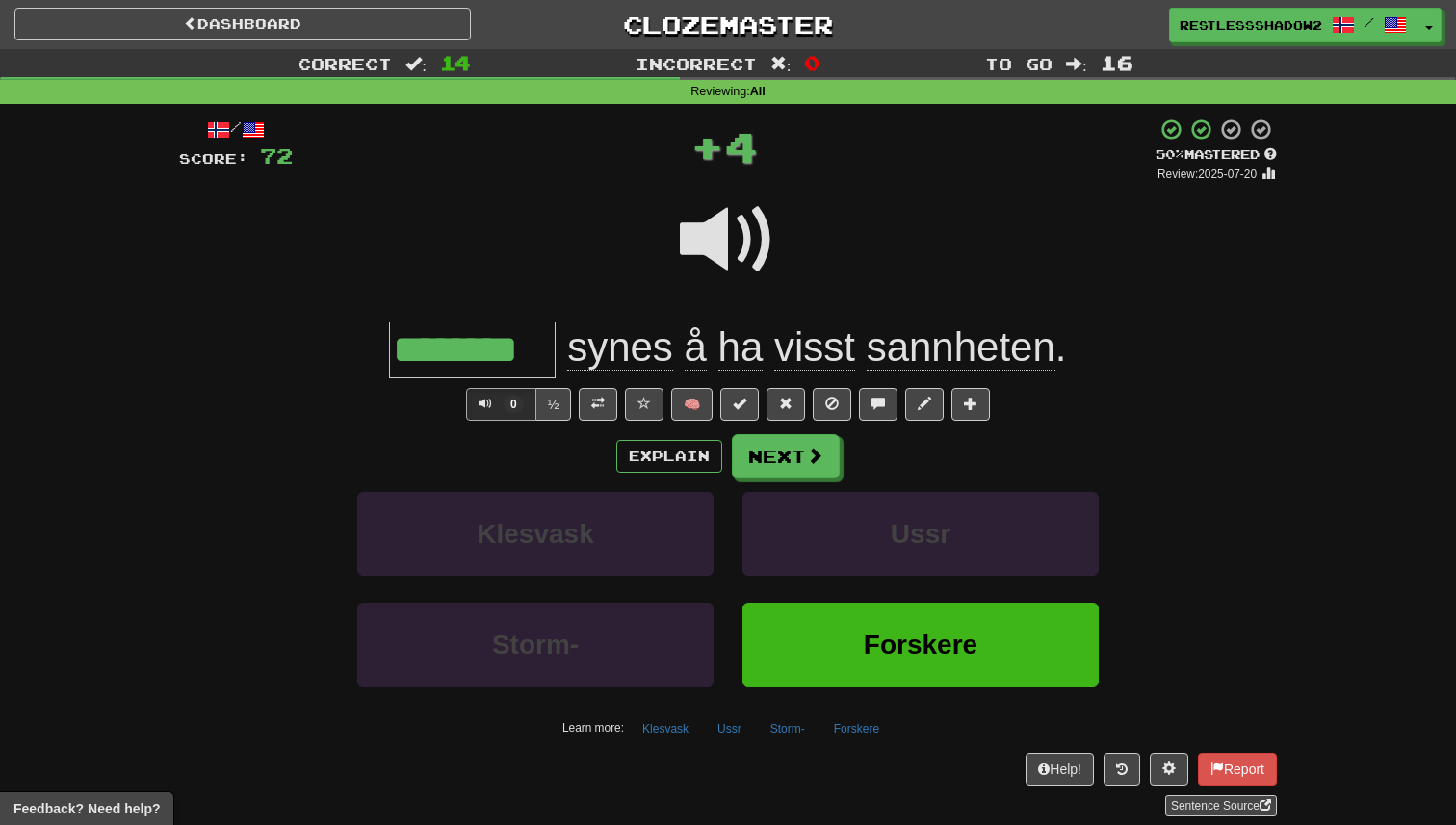 click on "********" at bounding box center (472, 349) 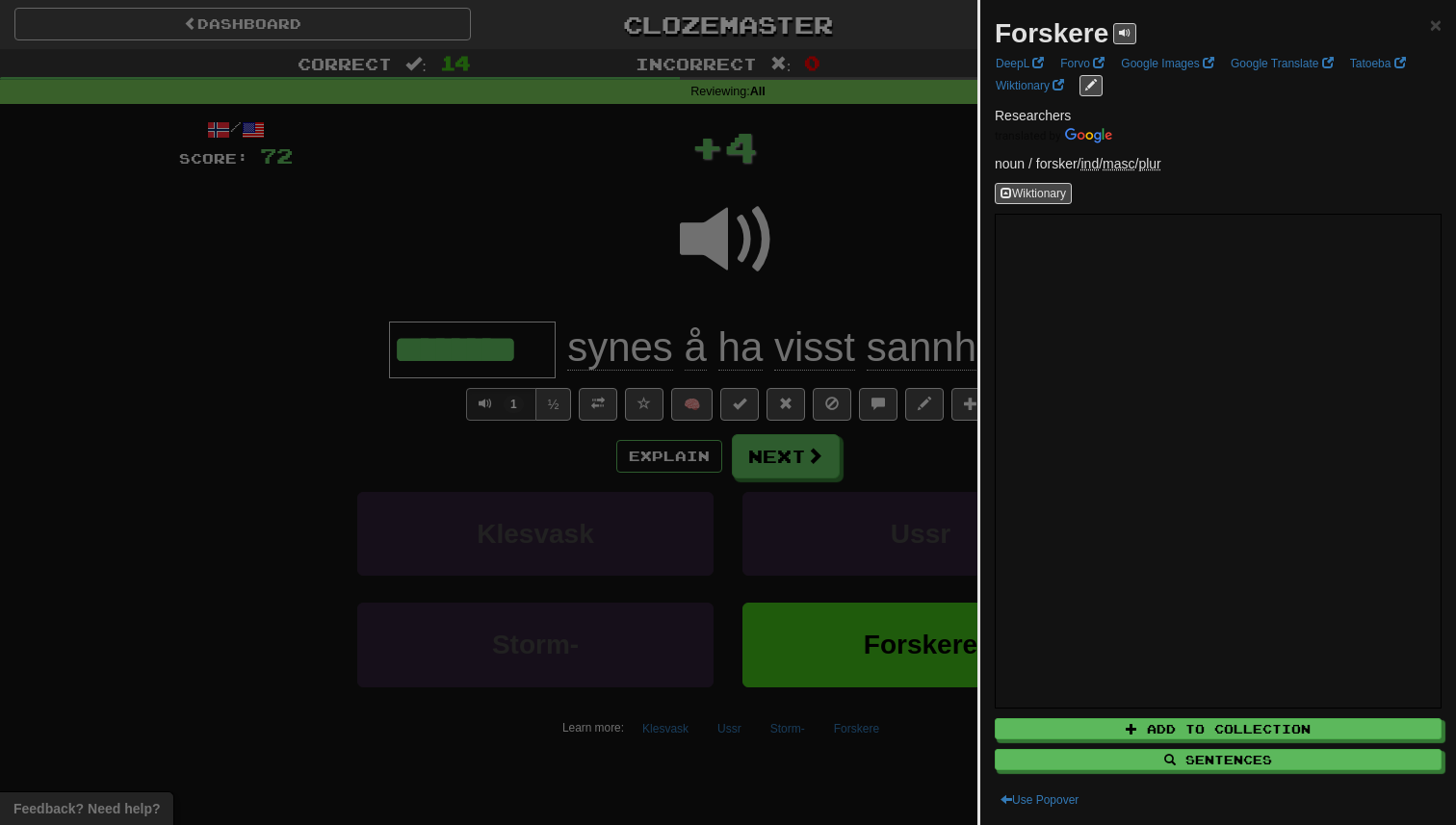 click at bounding box center [728, 412] 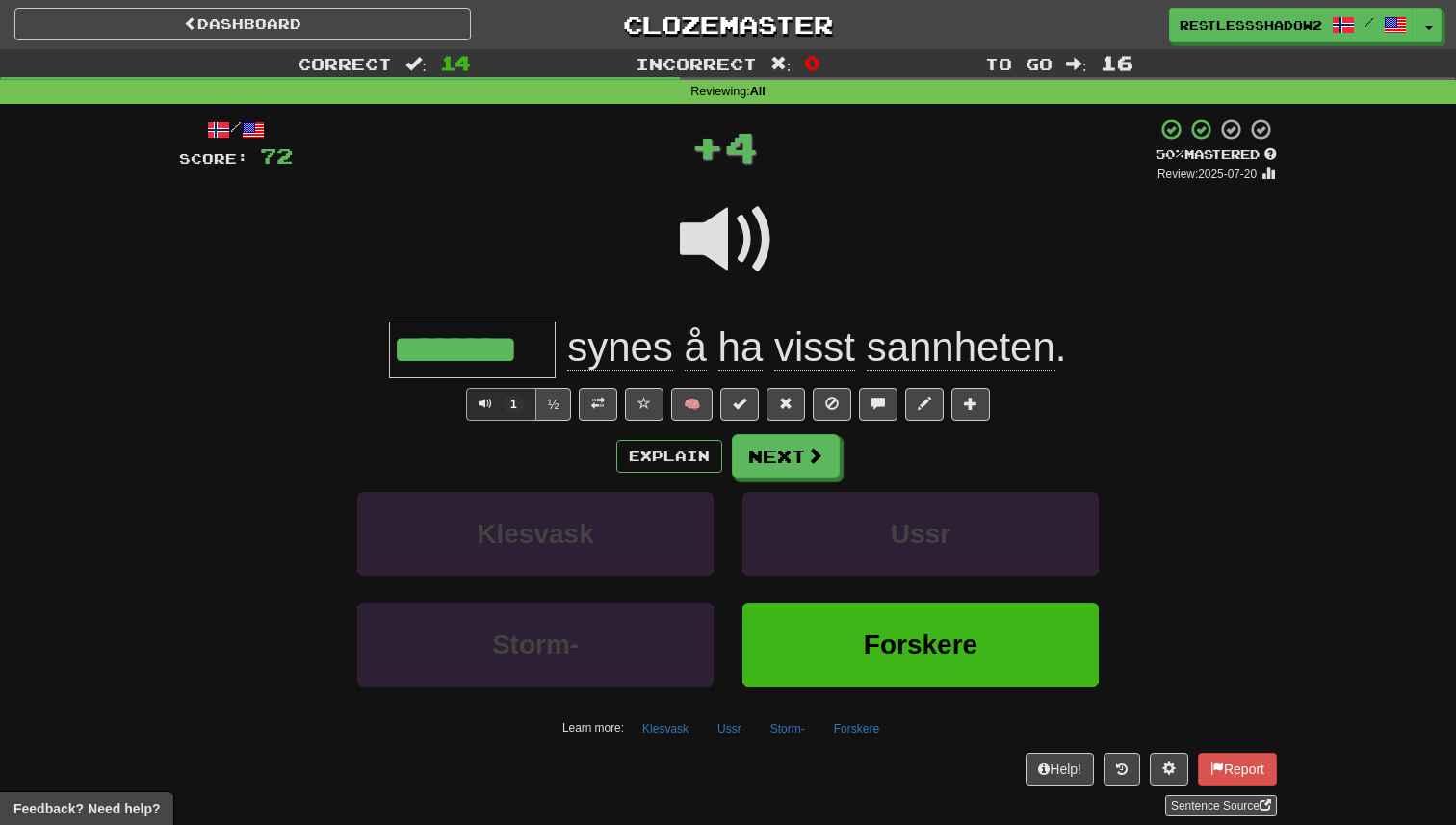 click on "/  Score:   72 + 4 50 %  Mastered Review:  2025-07-20 ********   synes   å   ha   visst   sannheten . 1 ½ 🧠 Explain Next Klesvask Ussr Storm- Forskere Learn more: Klesvask Ussr Storm- Forskere  Help!  Report Sentence Source" at bounding box center (728, 467) 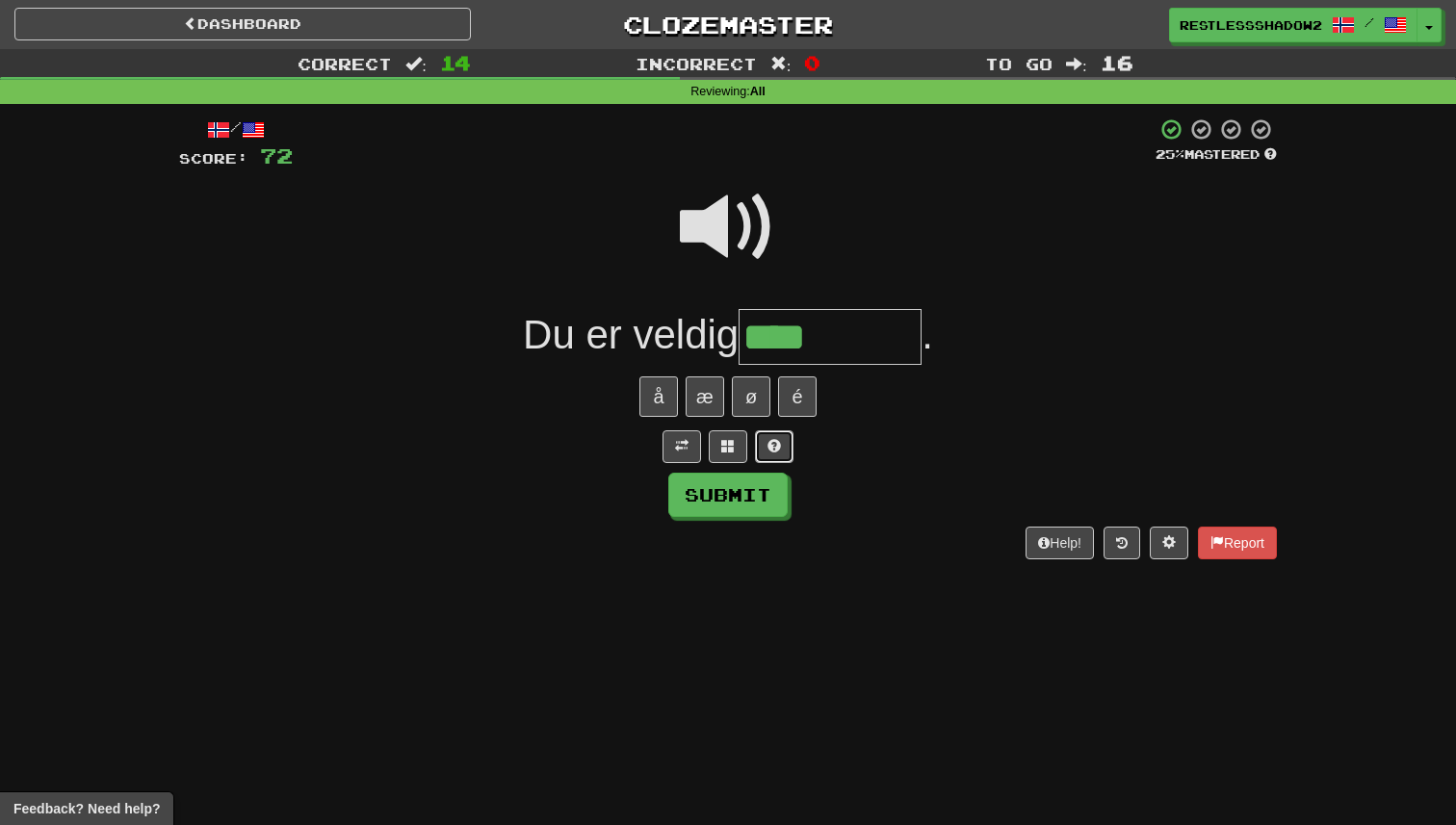 click at bounding box center (774, 446) 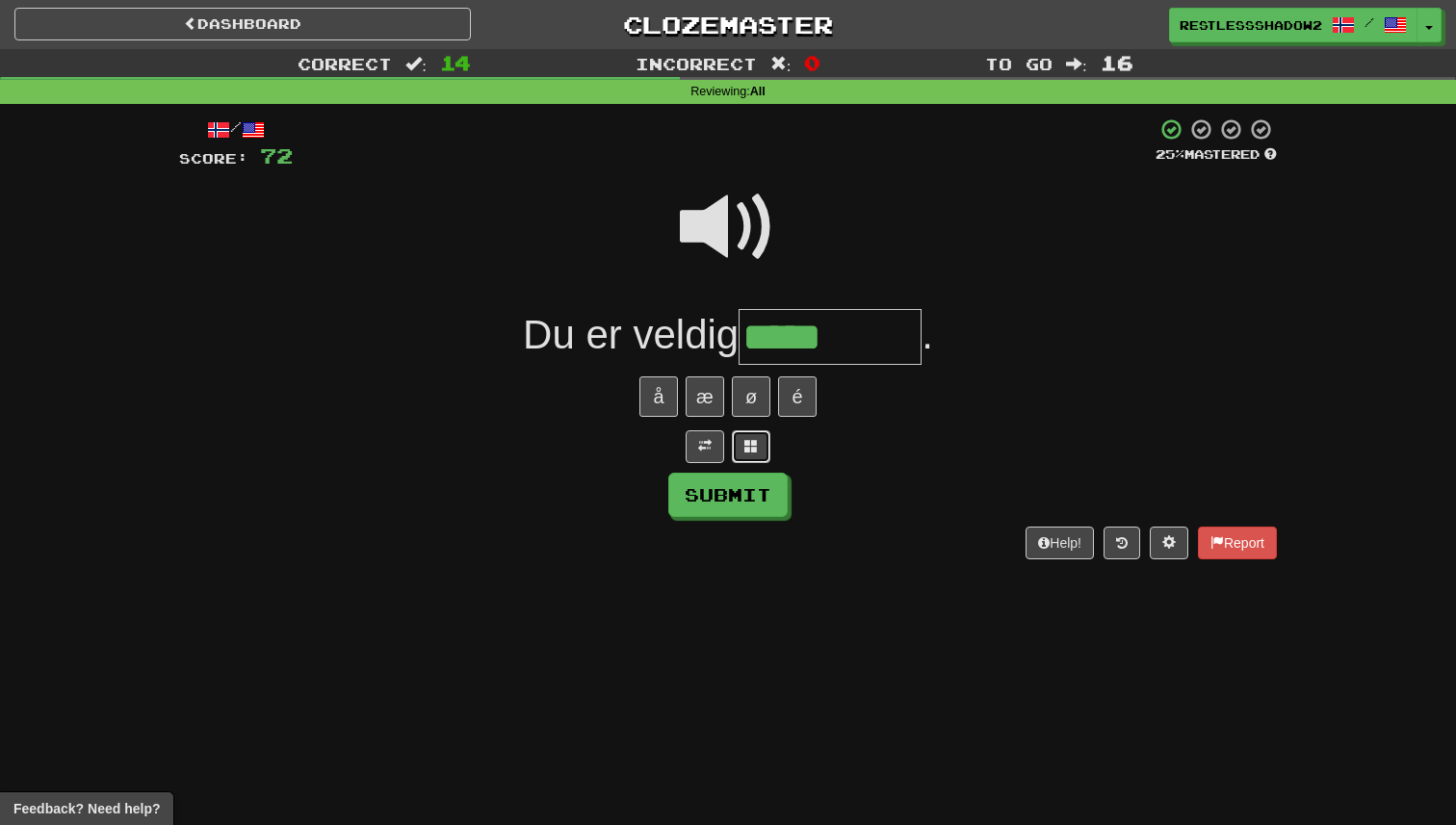 click at bounding box center (751, 447) 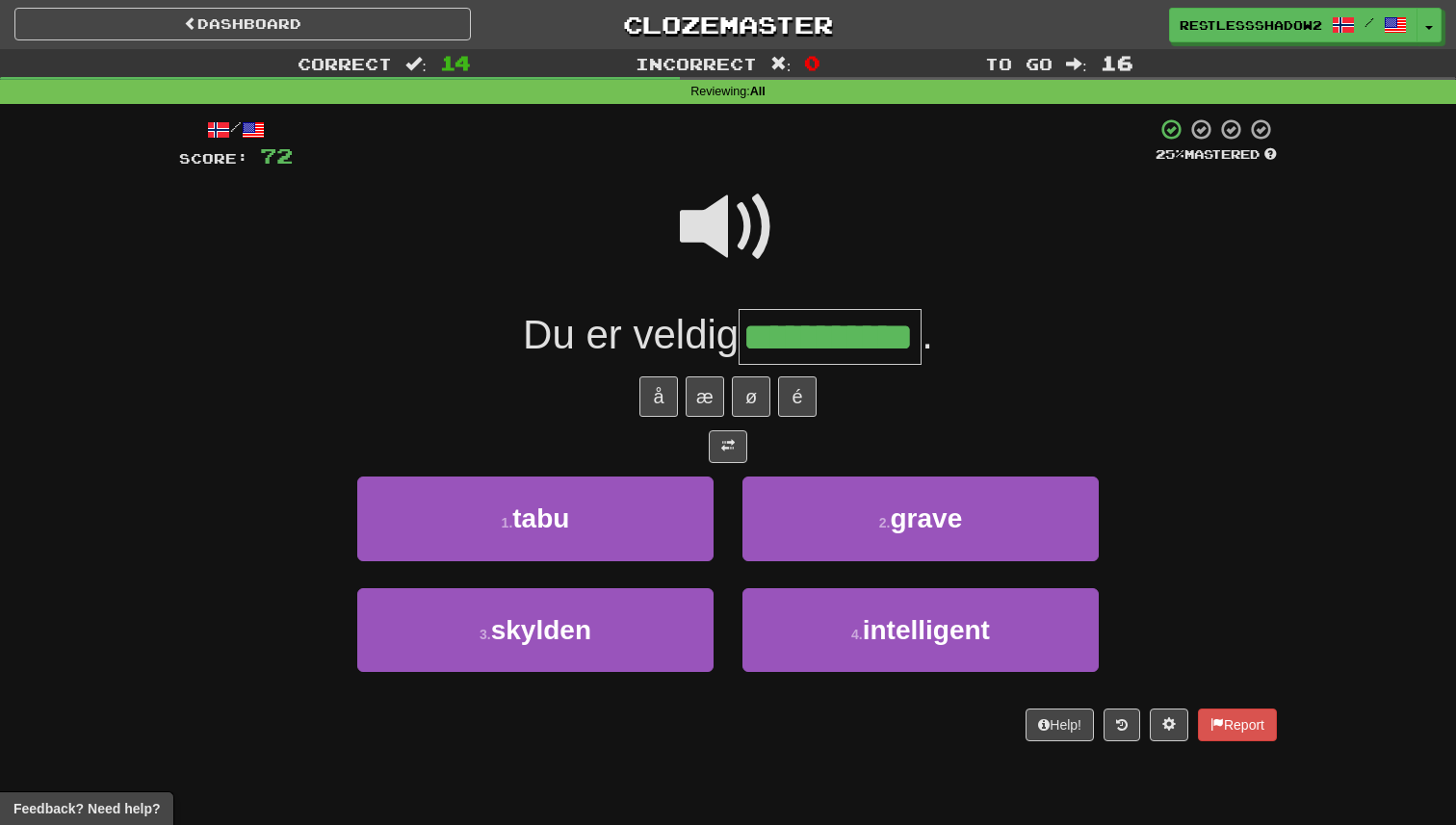type on "**********" 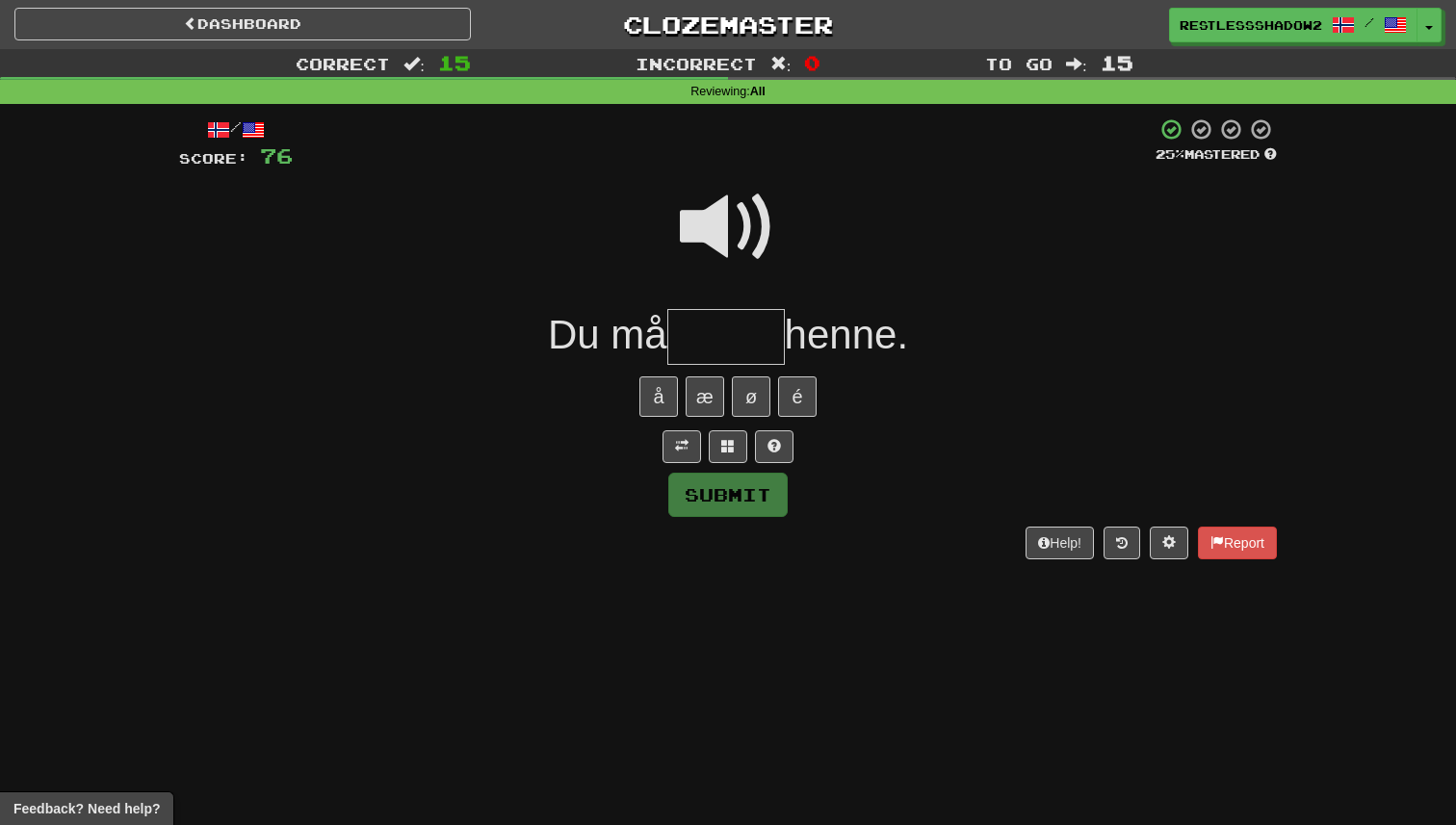 click at bounding box center (728, 227) 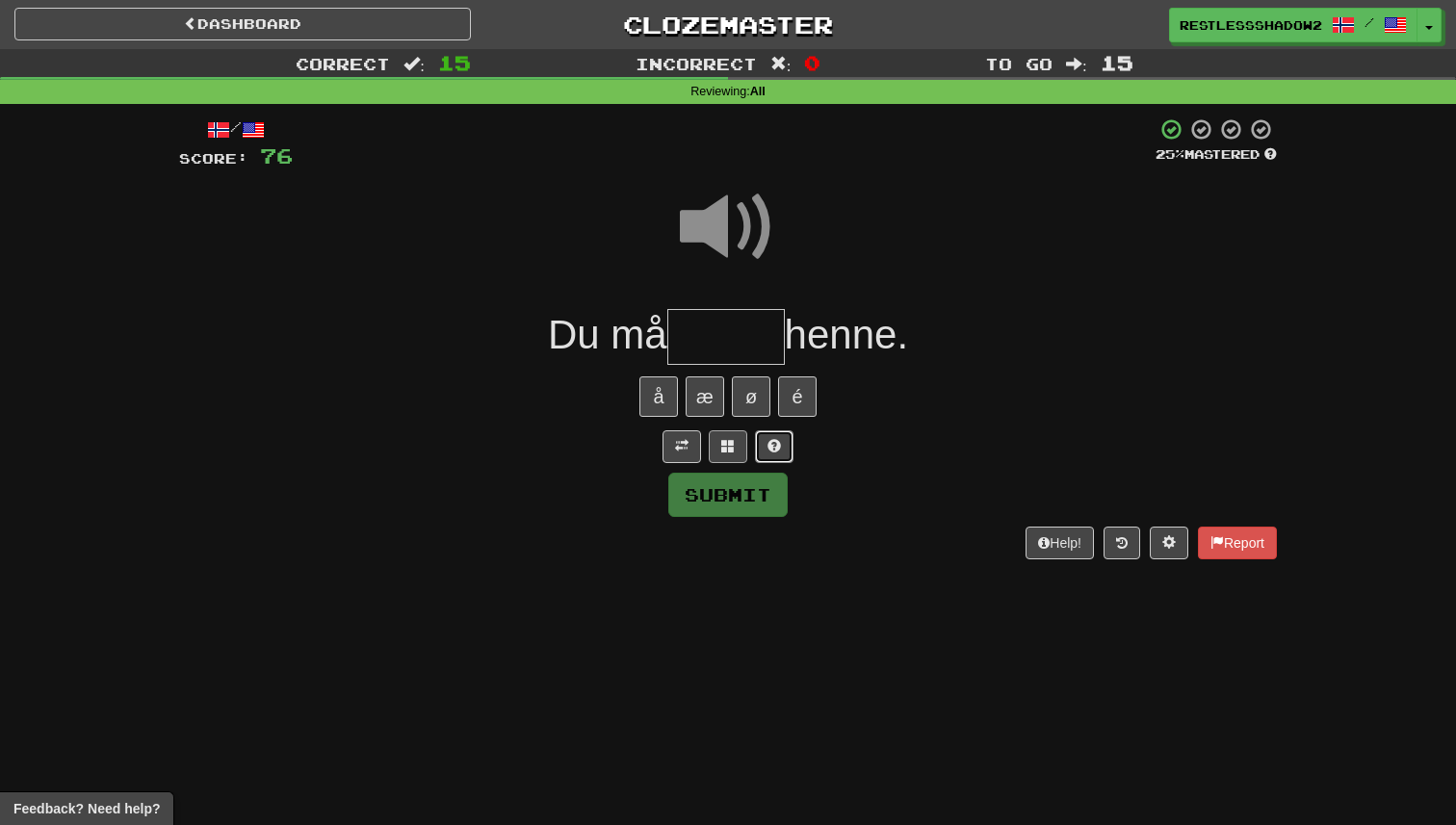 click at bounding box center [774, 447] 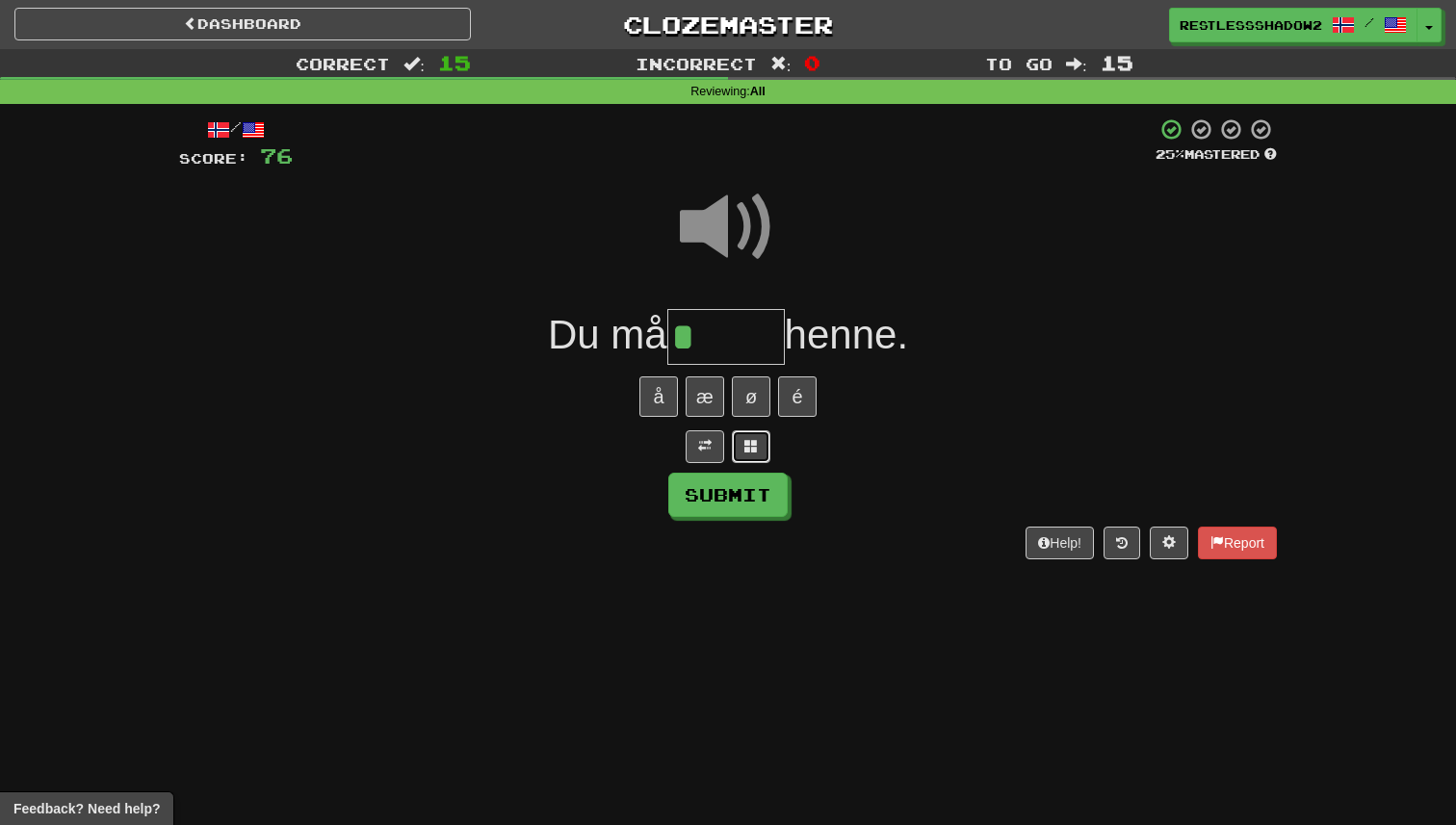click at bounding box center [751, 446] 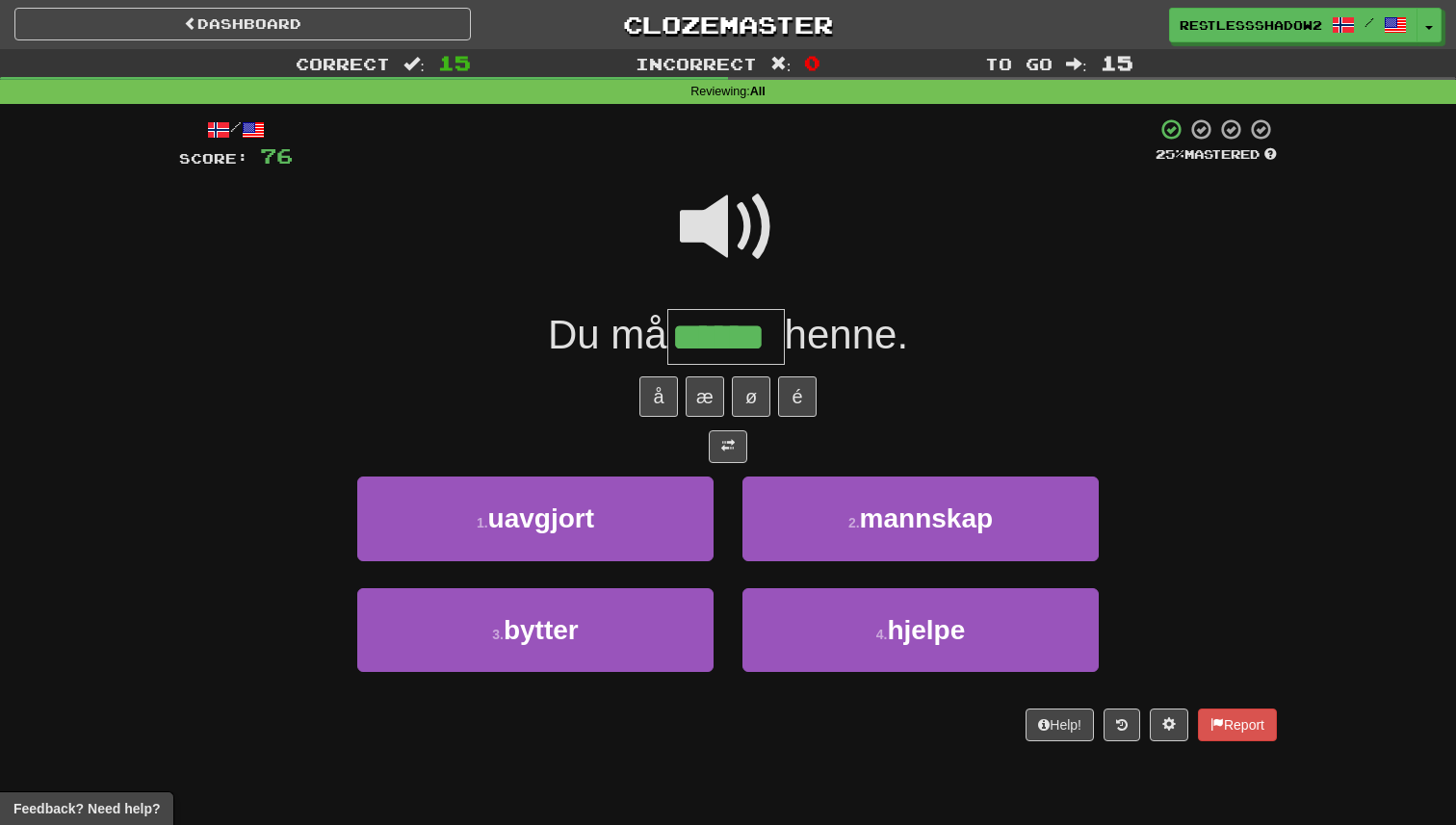type on "******" 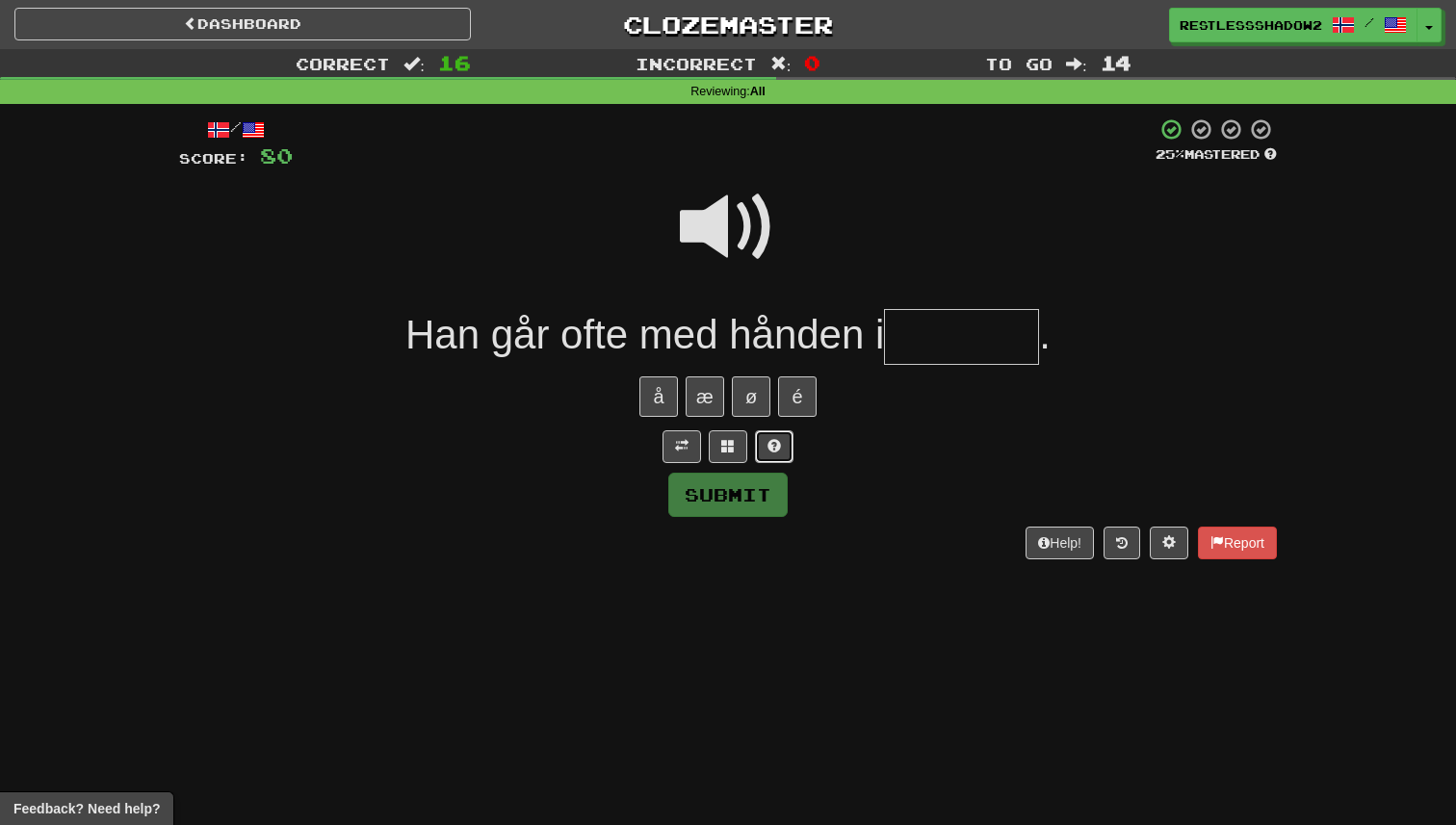 click at bounding box center (774, 447) 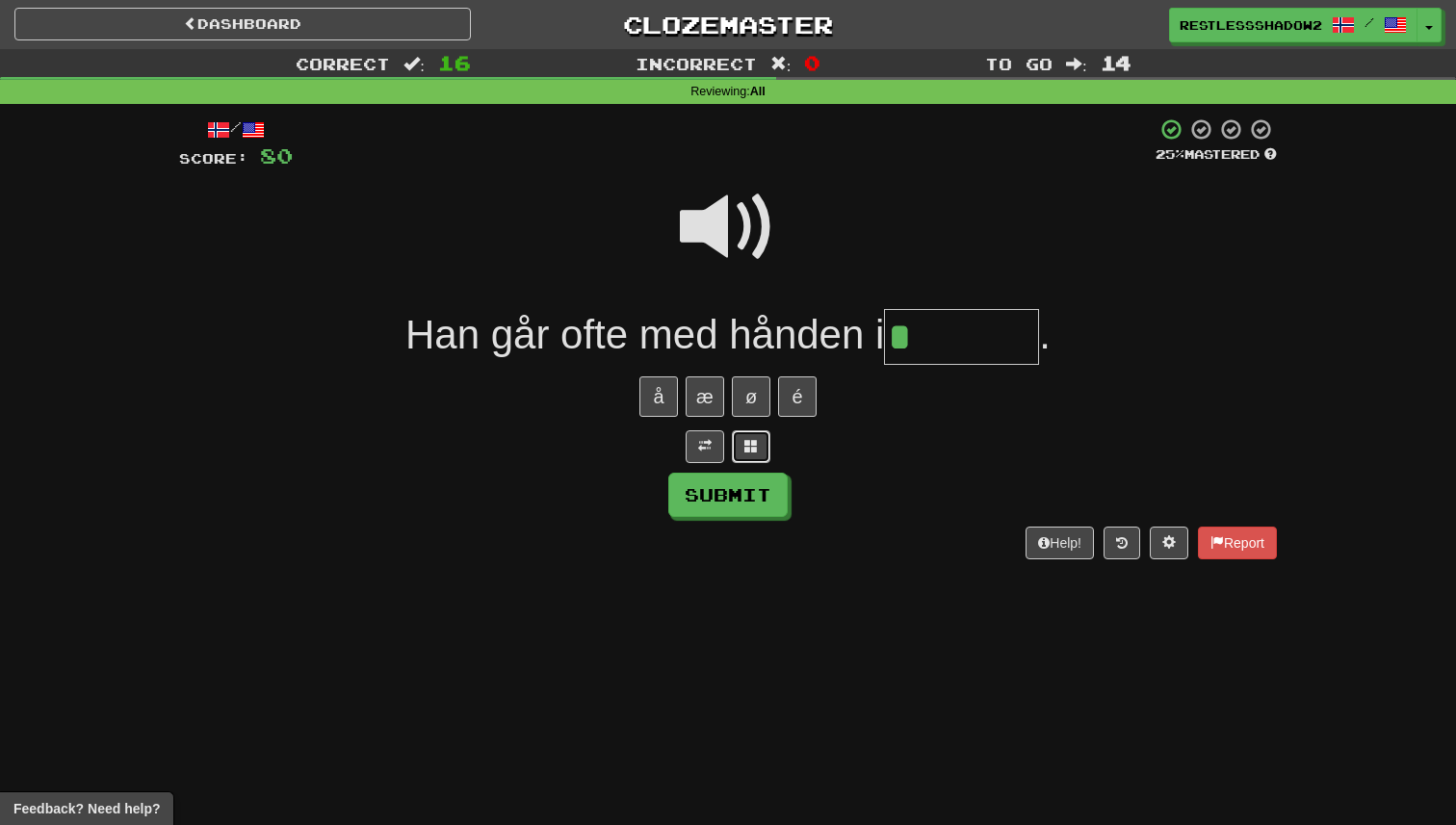 click at bounding box center (751, 446) 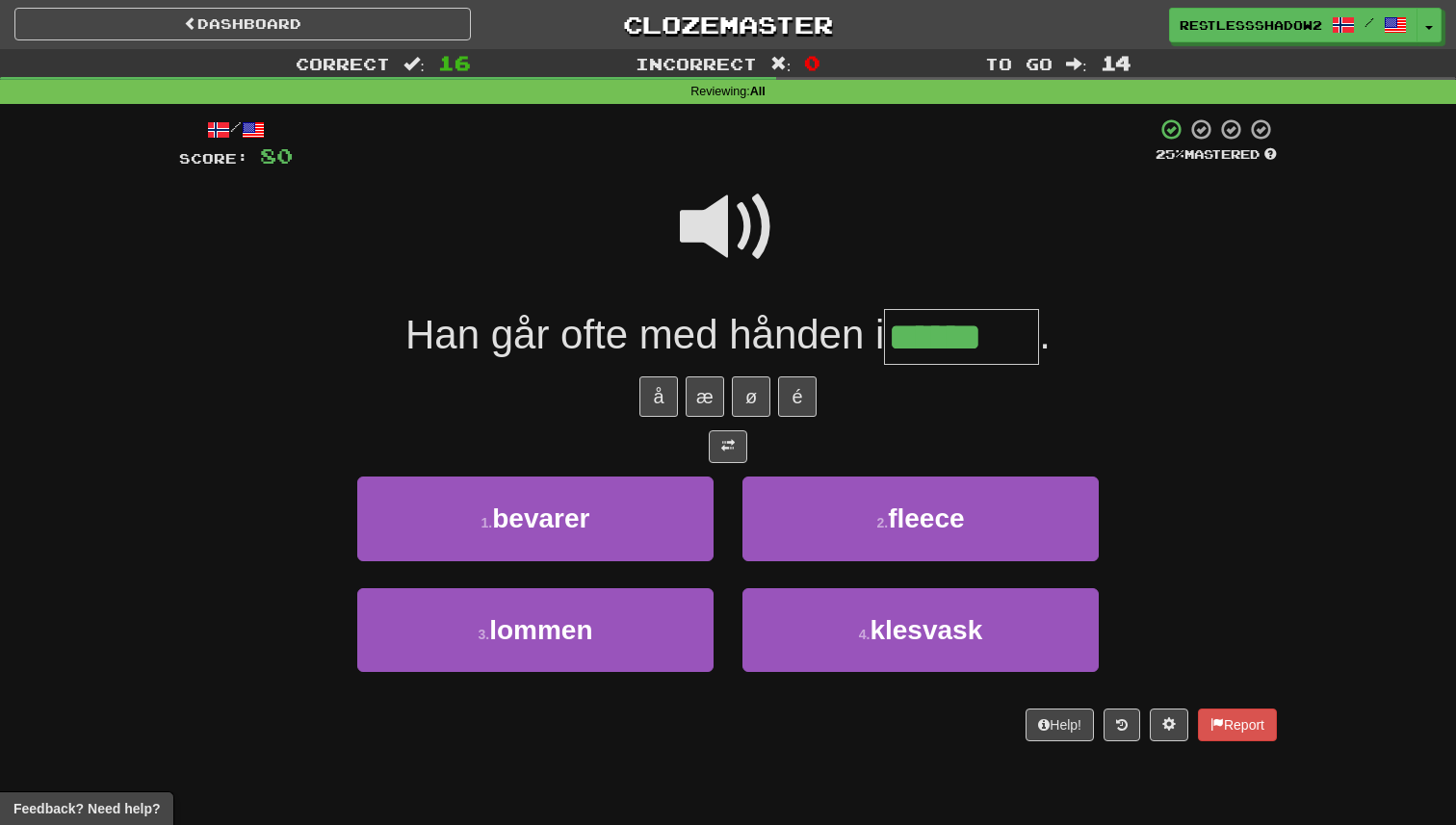 type on "******" 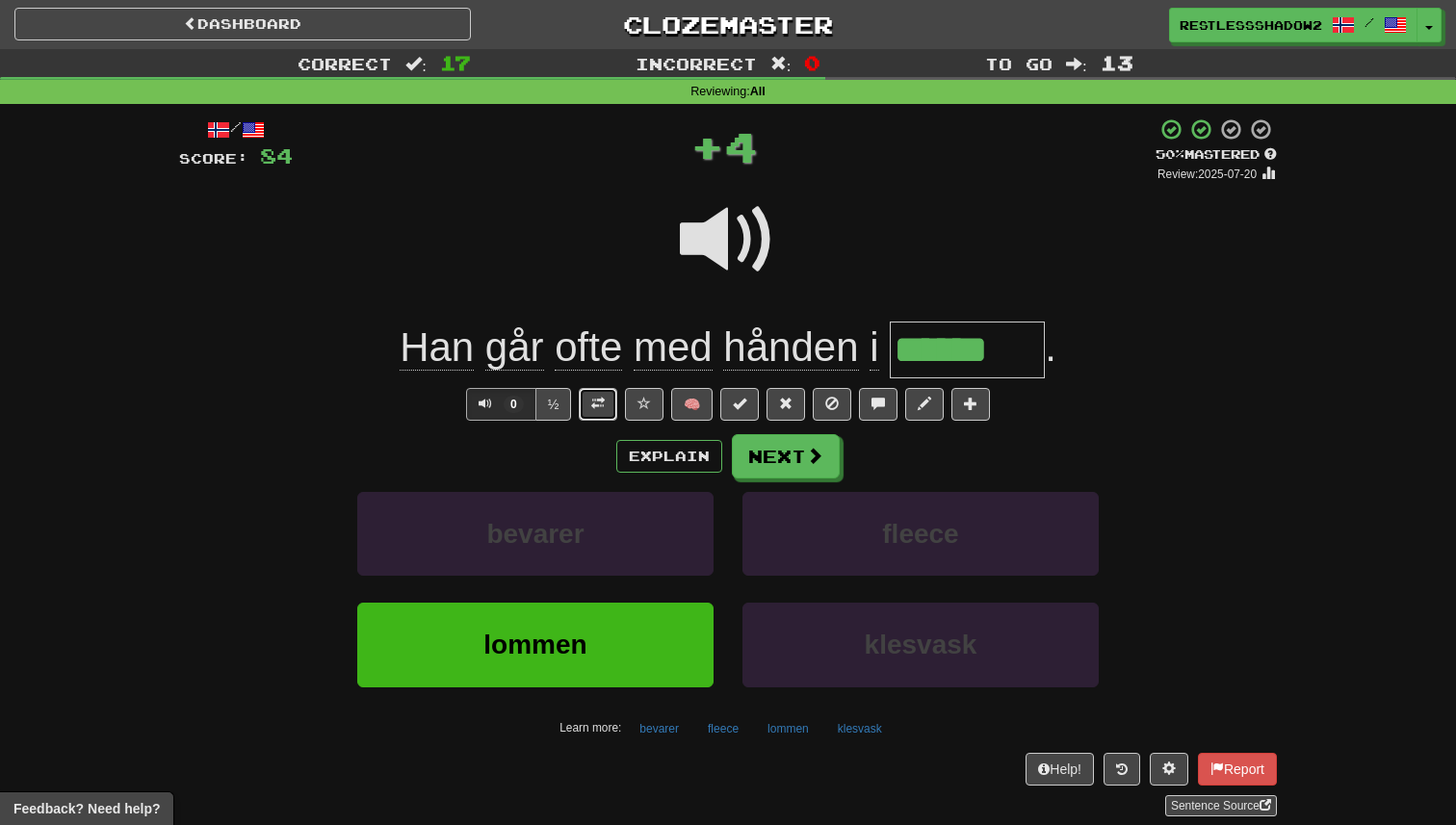 click at bounding box center [598, 404] 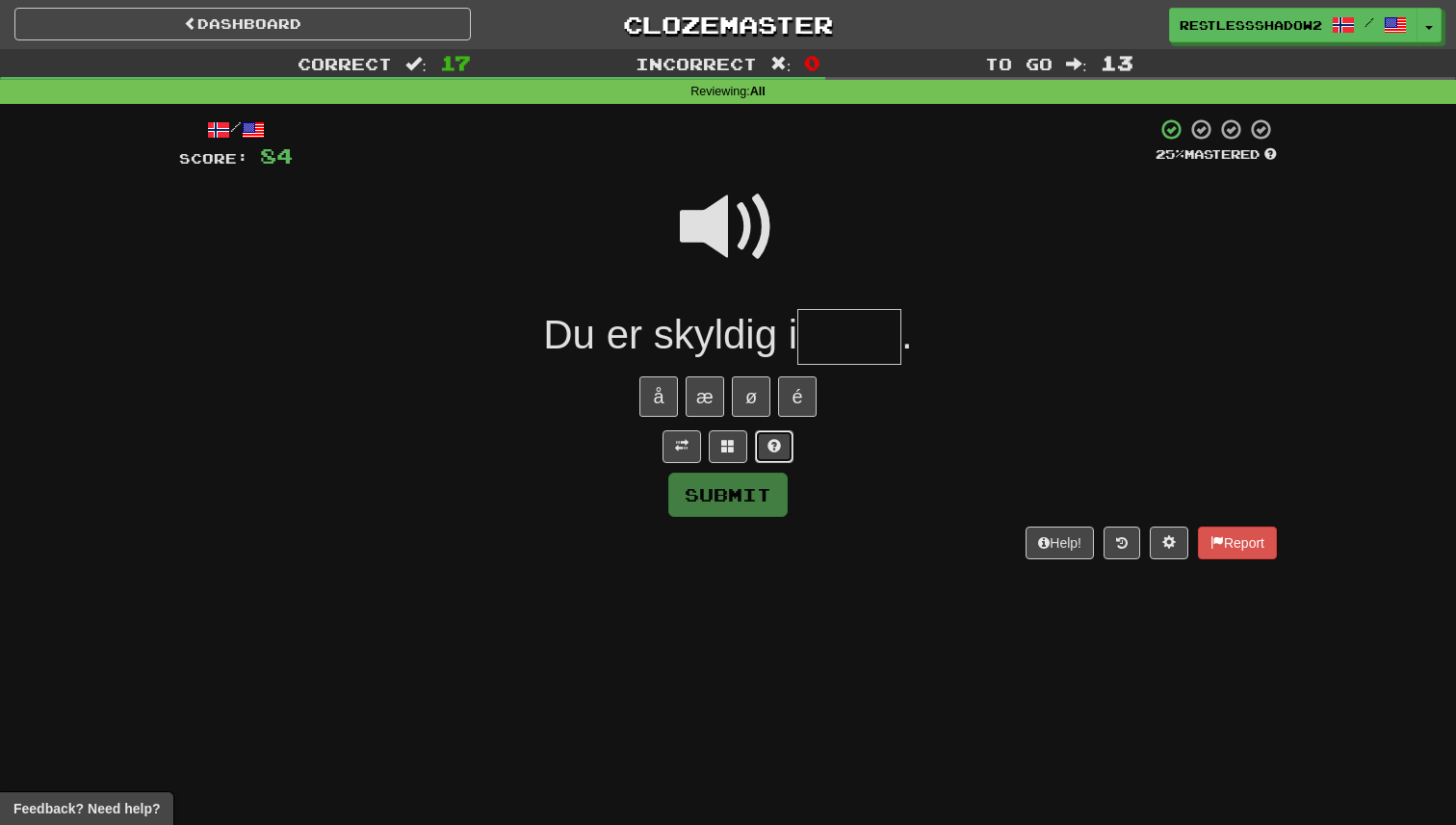 click at bounding box center [774, 446] 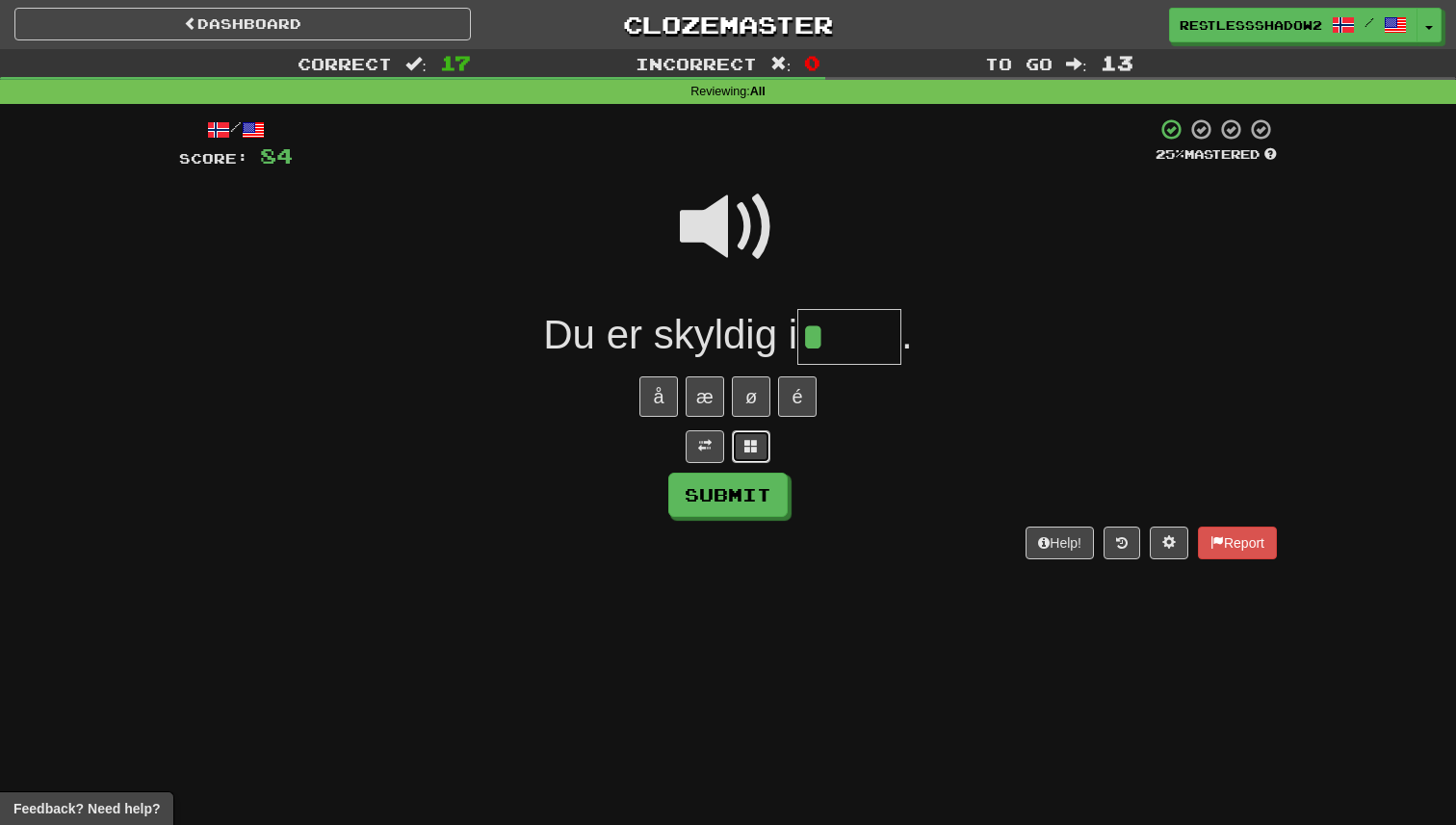 click at bounding box center (751, 447) 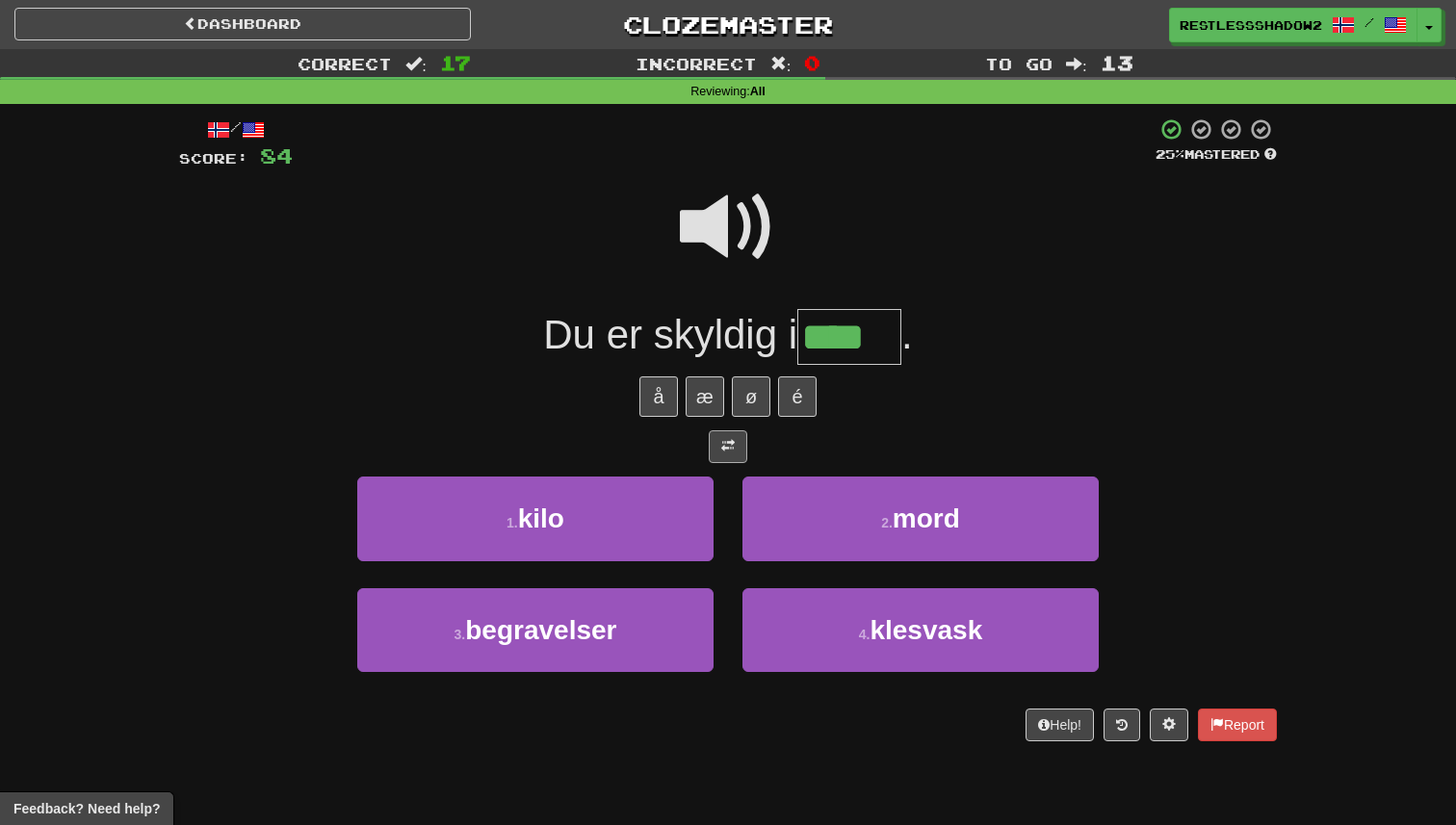 type on "****" 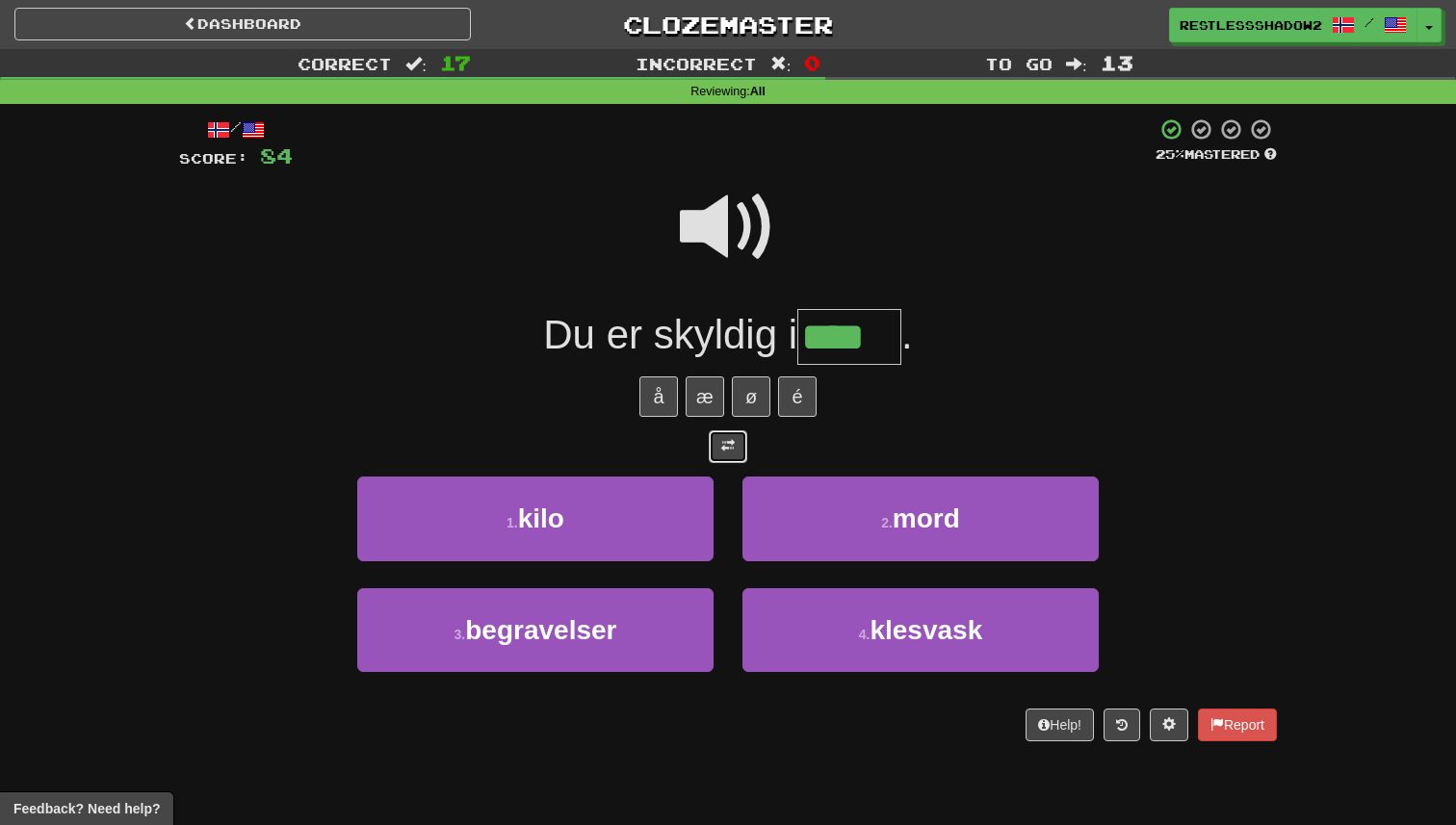 click at bounding box center [728, 446] 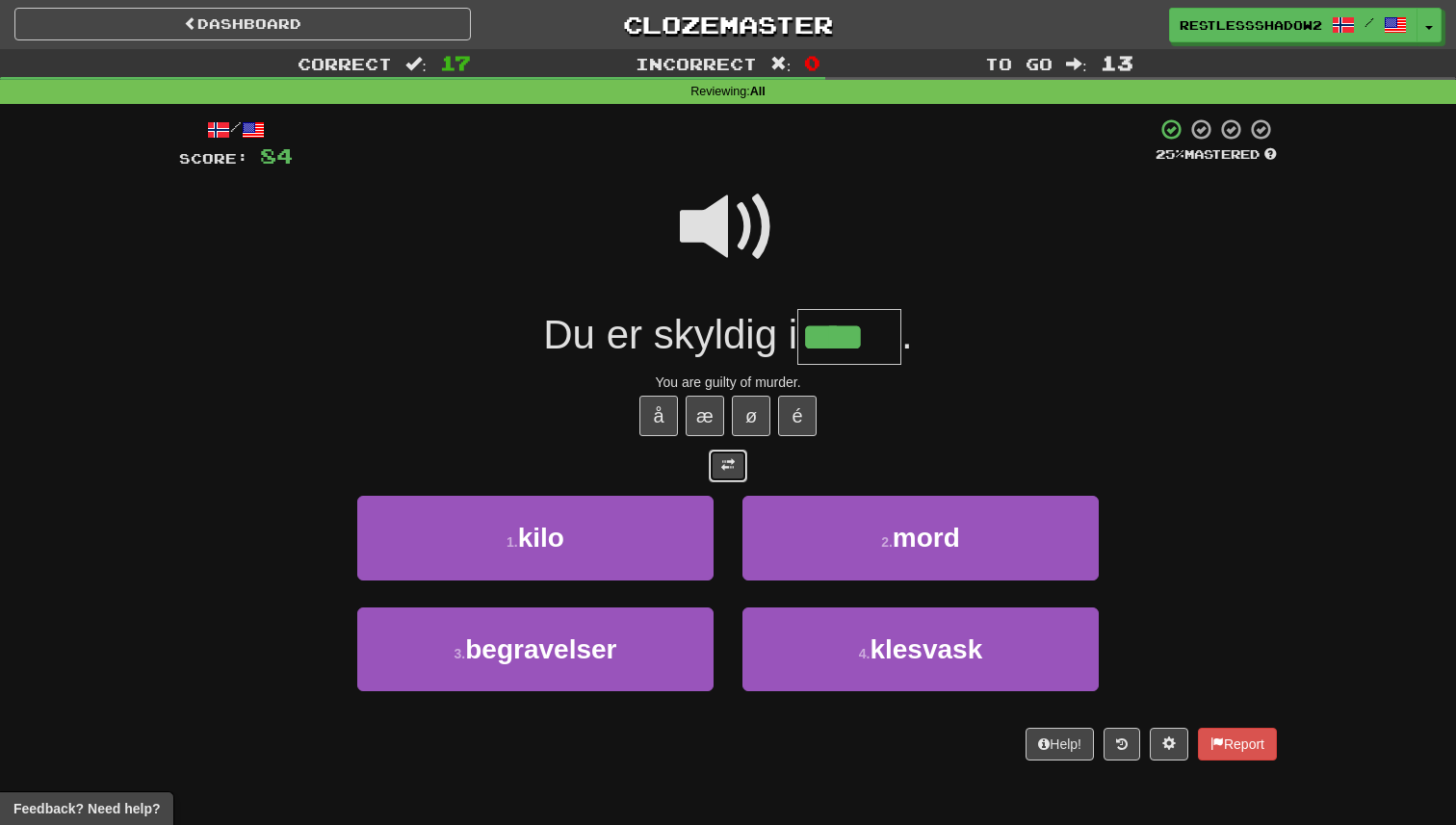 click at bounding box center (728, 465) 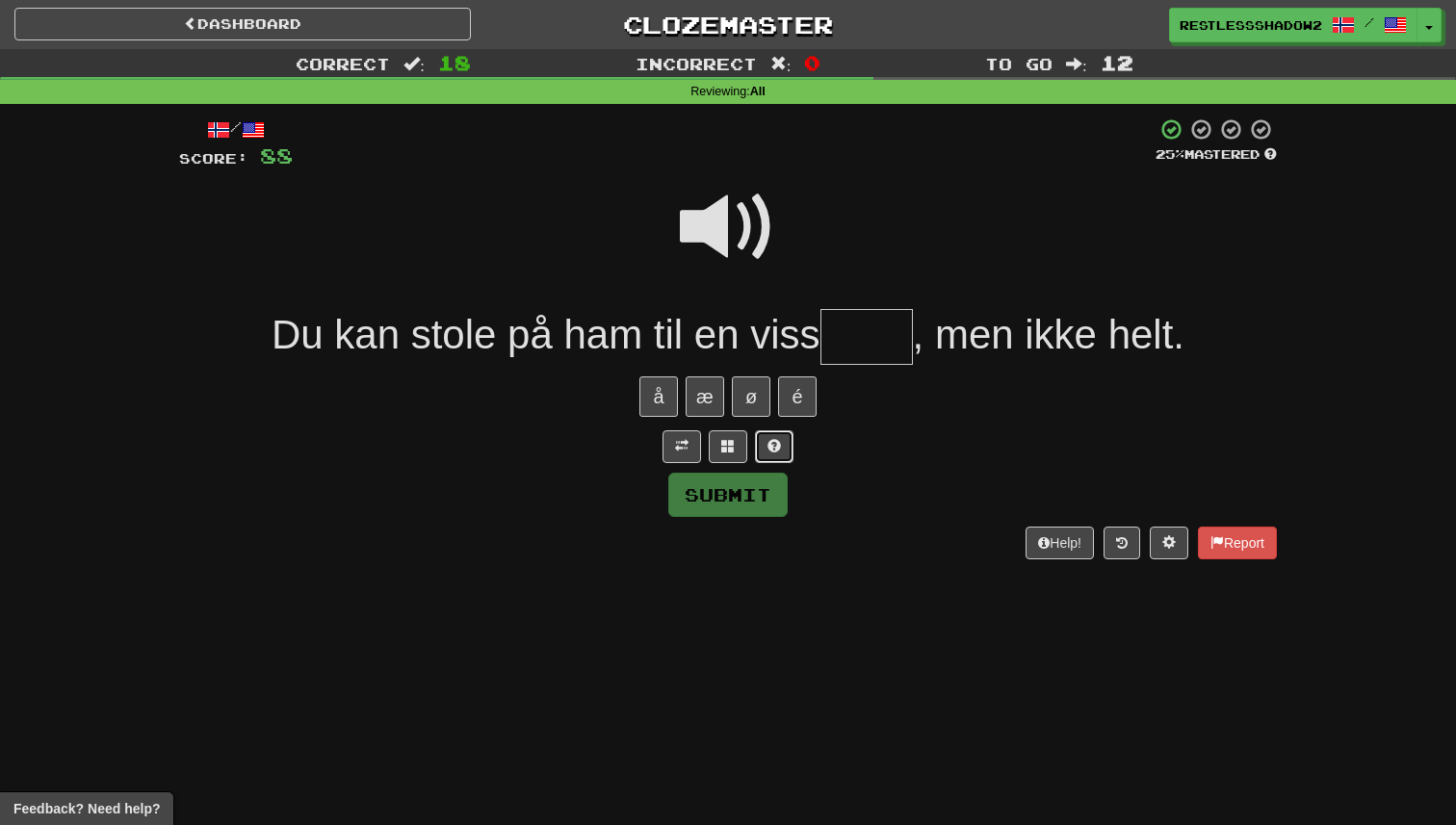 click at bounding box center [774, 447] 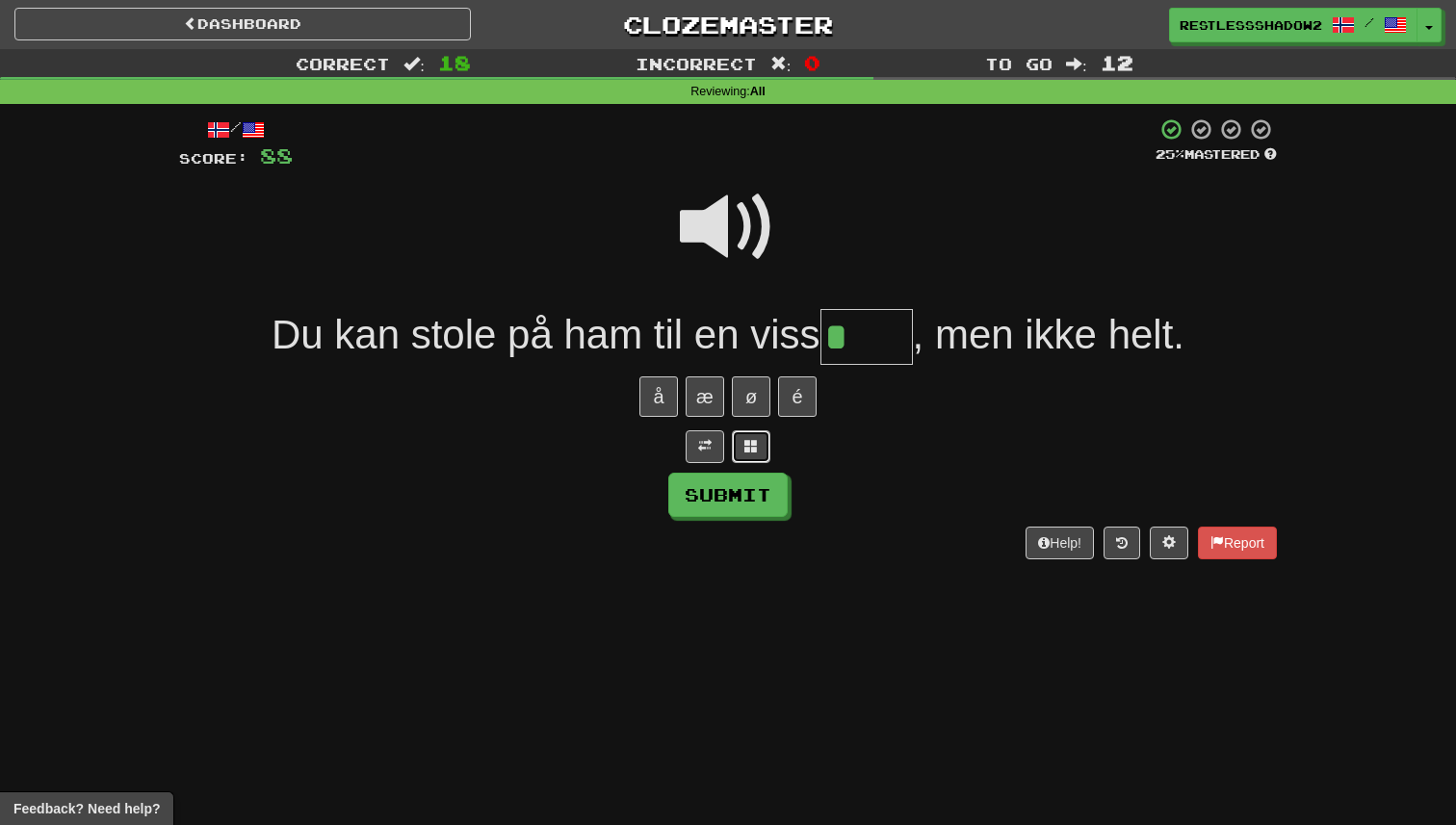 click at bounding box center [751, 447] 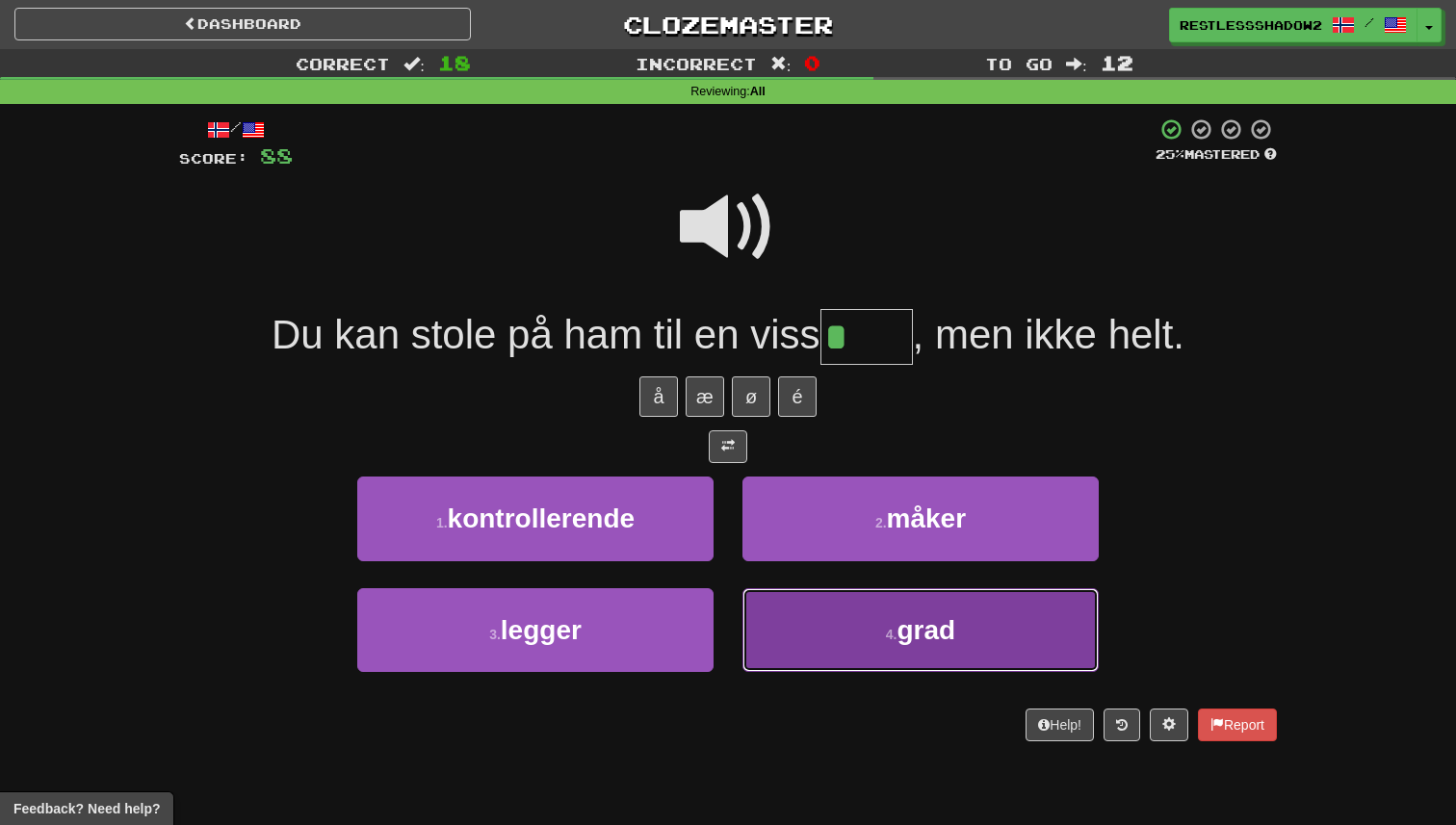 click on "4 .  grad" at bounding box center [921, 630] 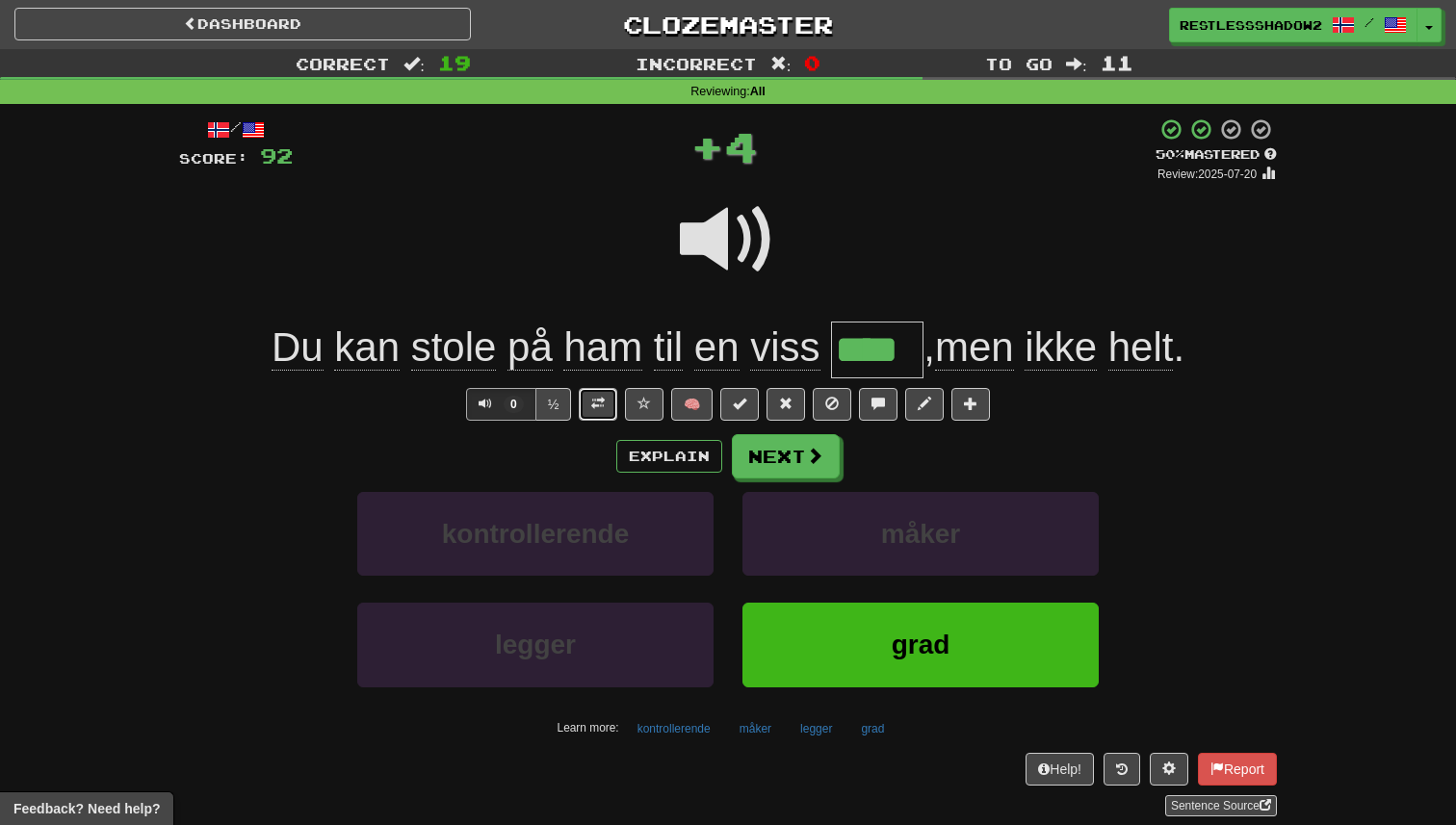 click at bounding box center [598, 404] 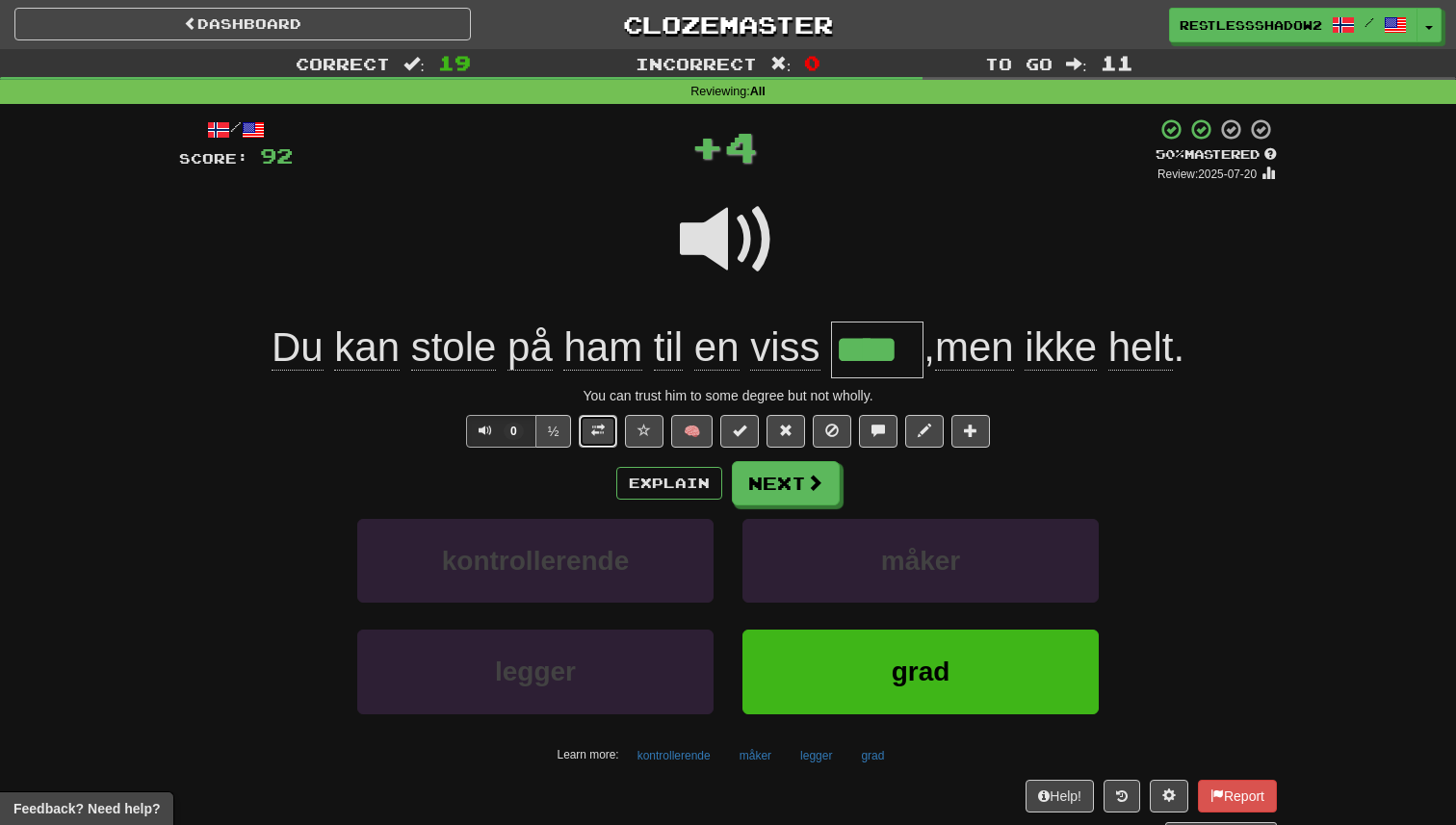 click at bounding box center [598, 430] 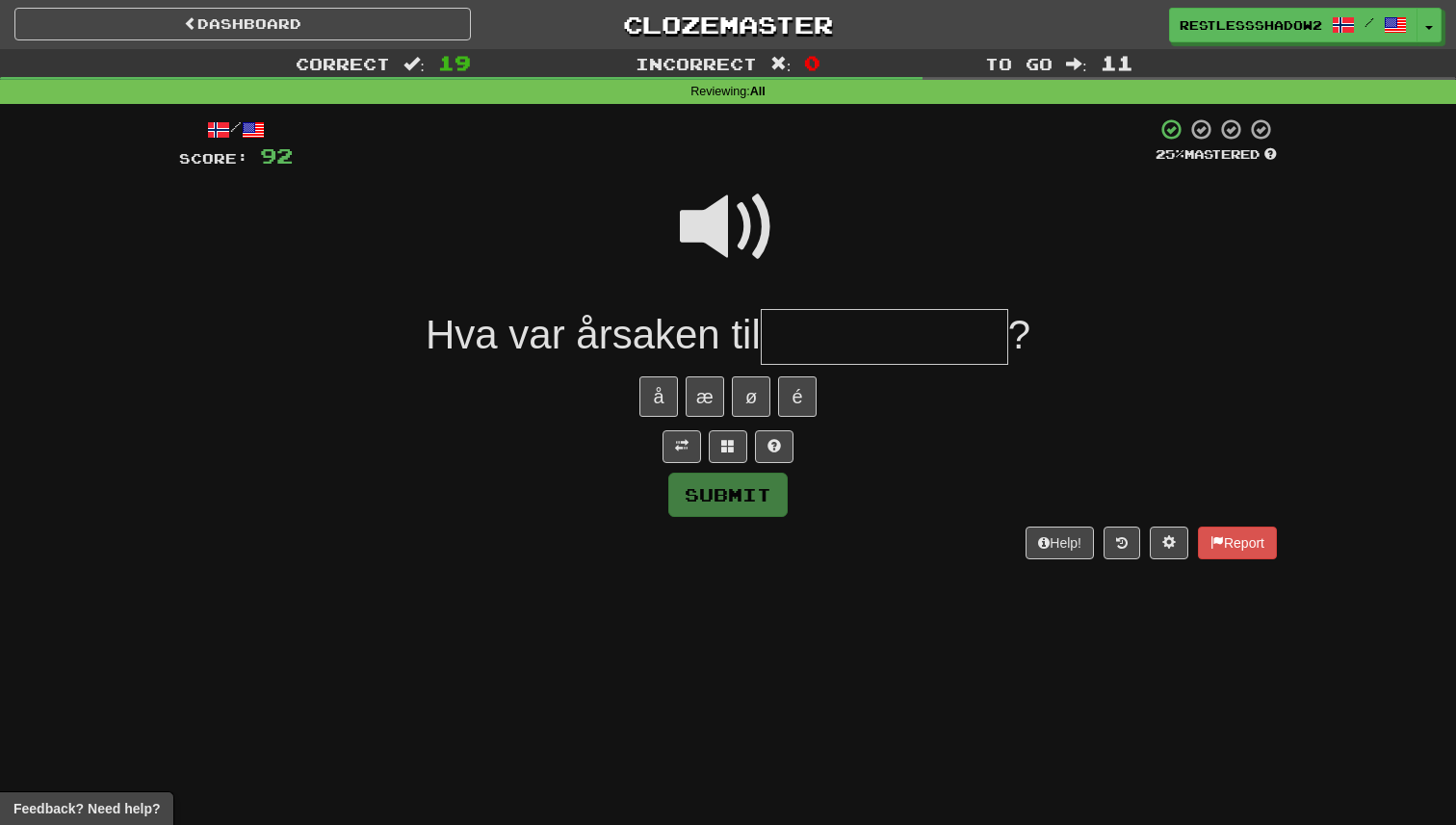 click at bounding box center [728, 447] 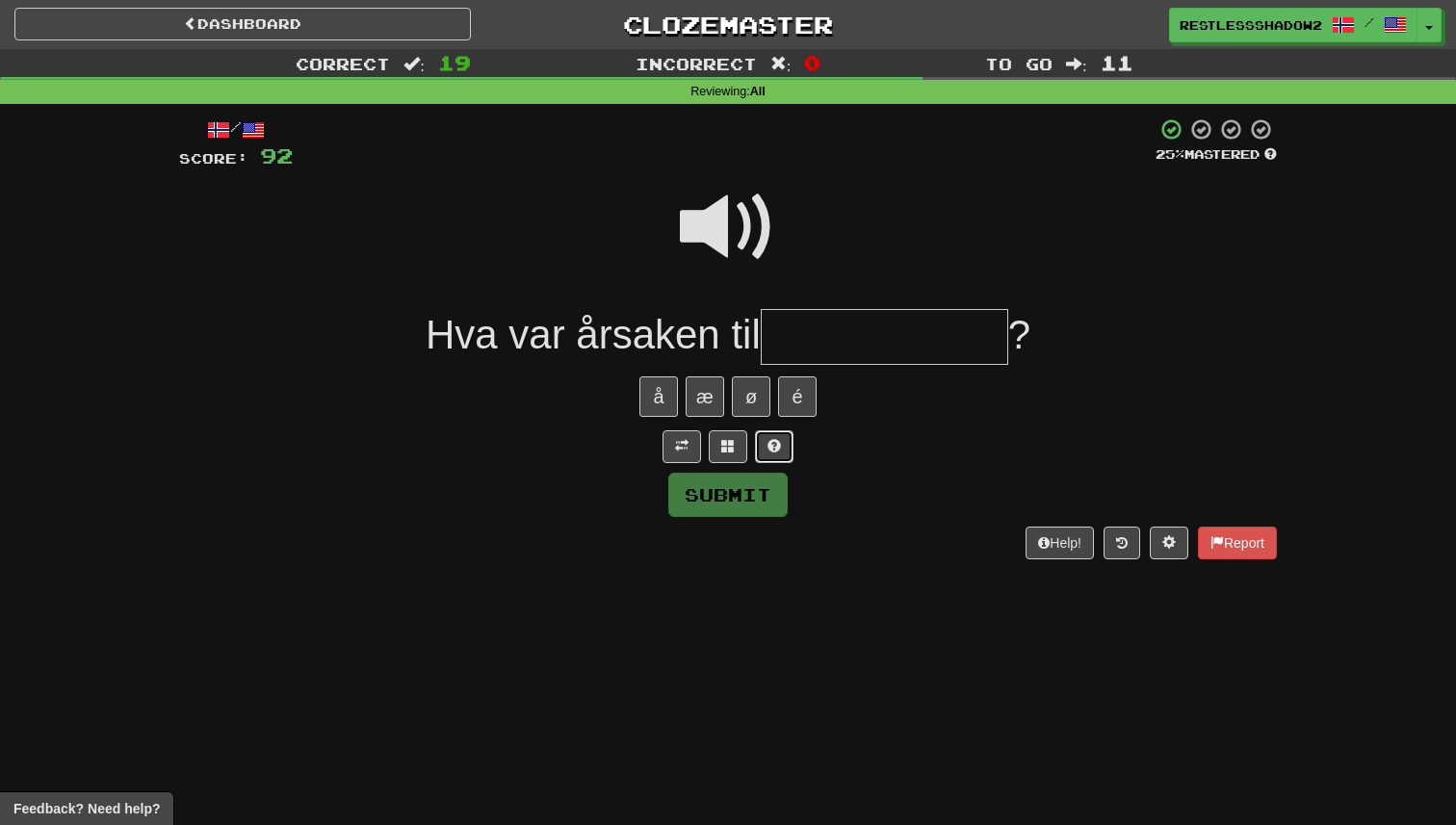 click at bounding box center [774, 446] 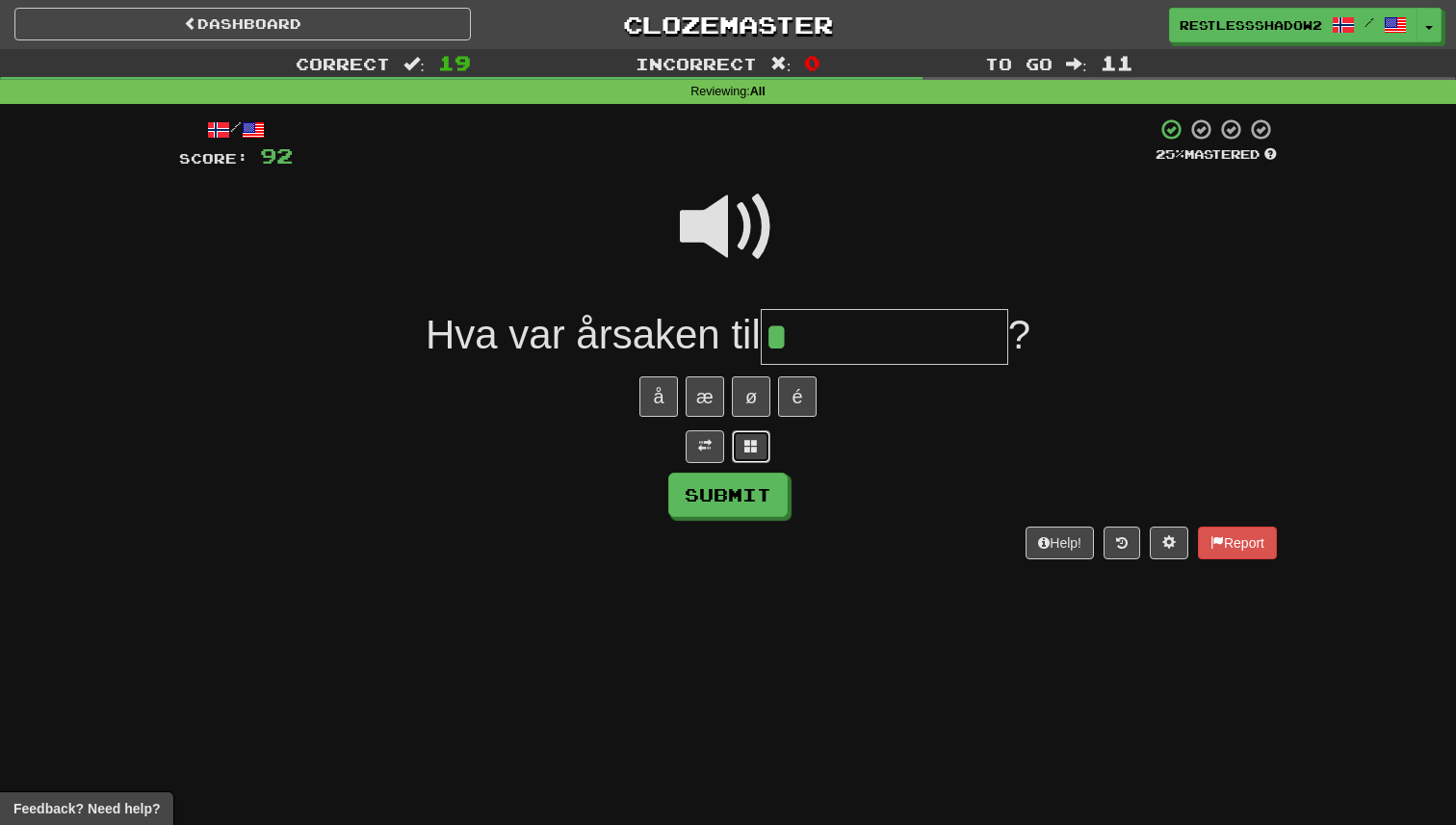 click at bounding box center [751, 447] 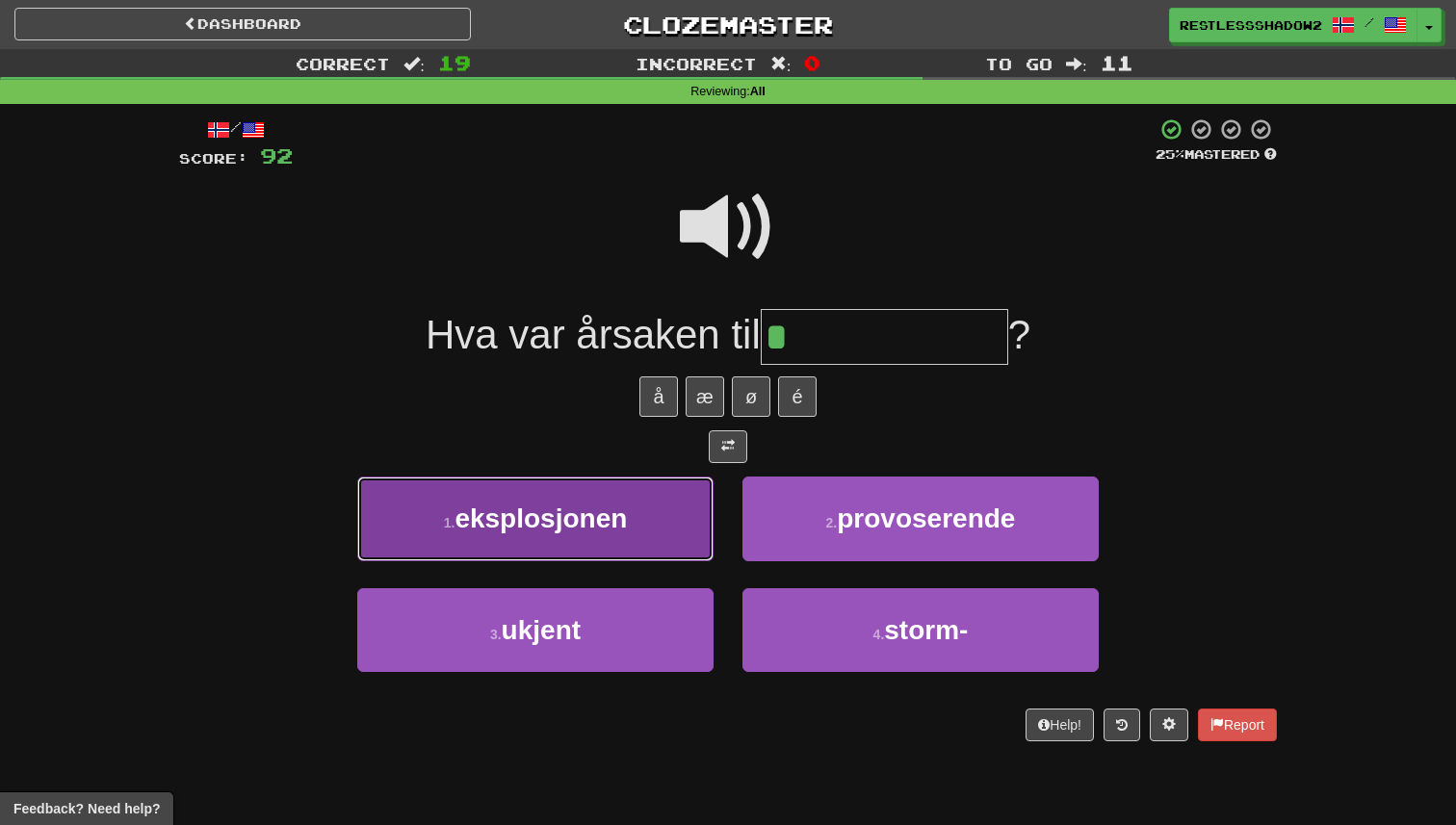 click on "1 .  eksplosjonen" at bounding box center (535, 518) 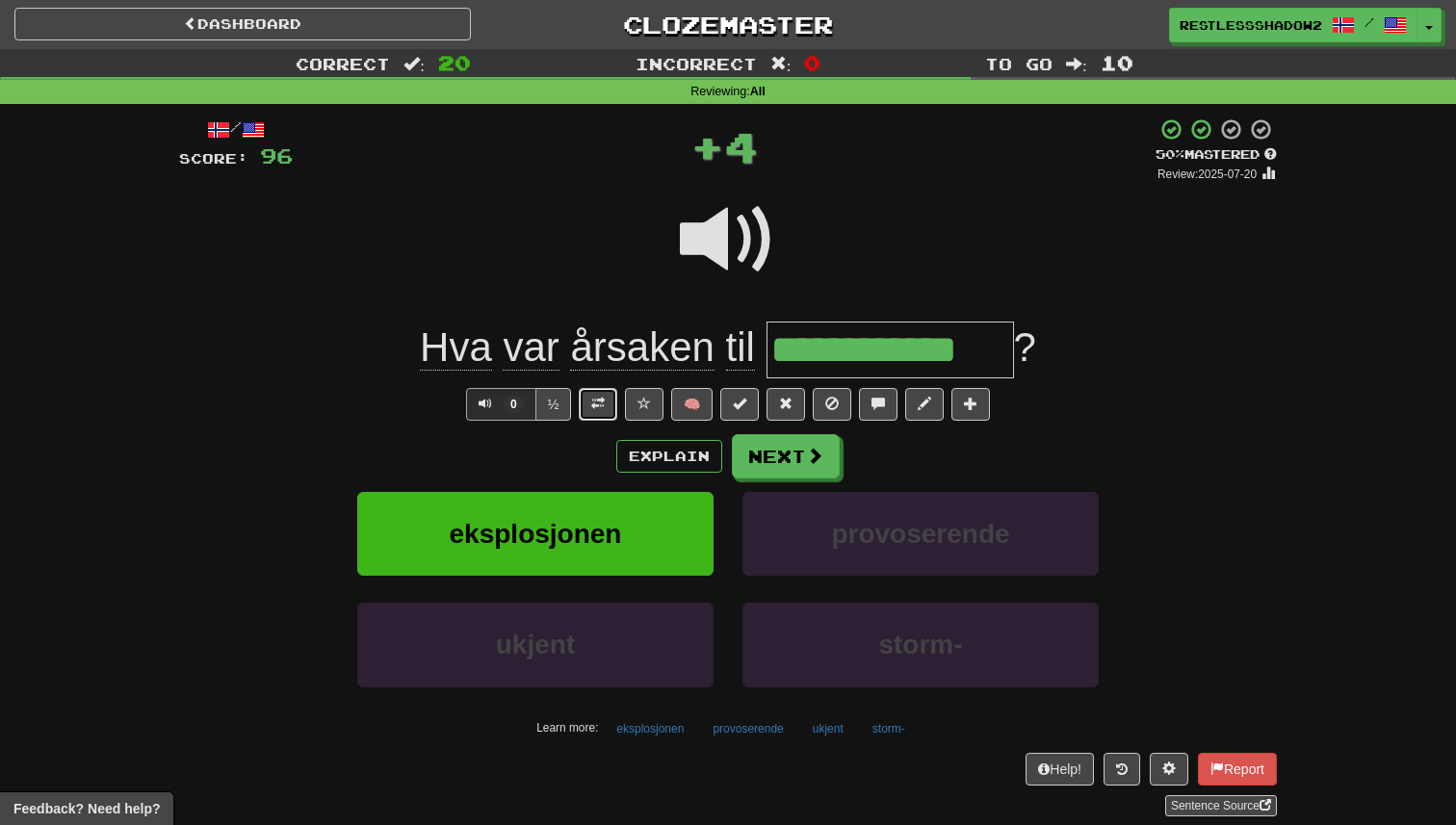 click at bounding box center (598, 403) 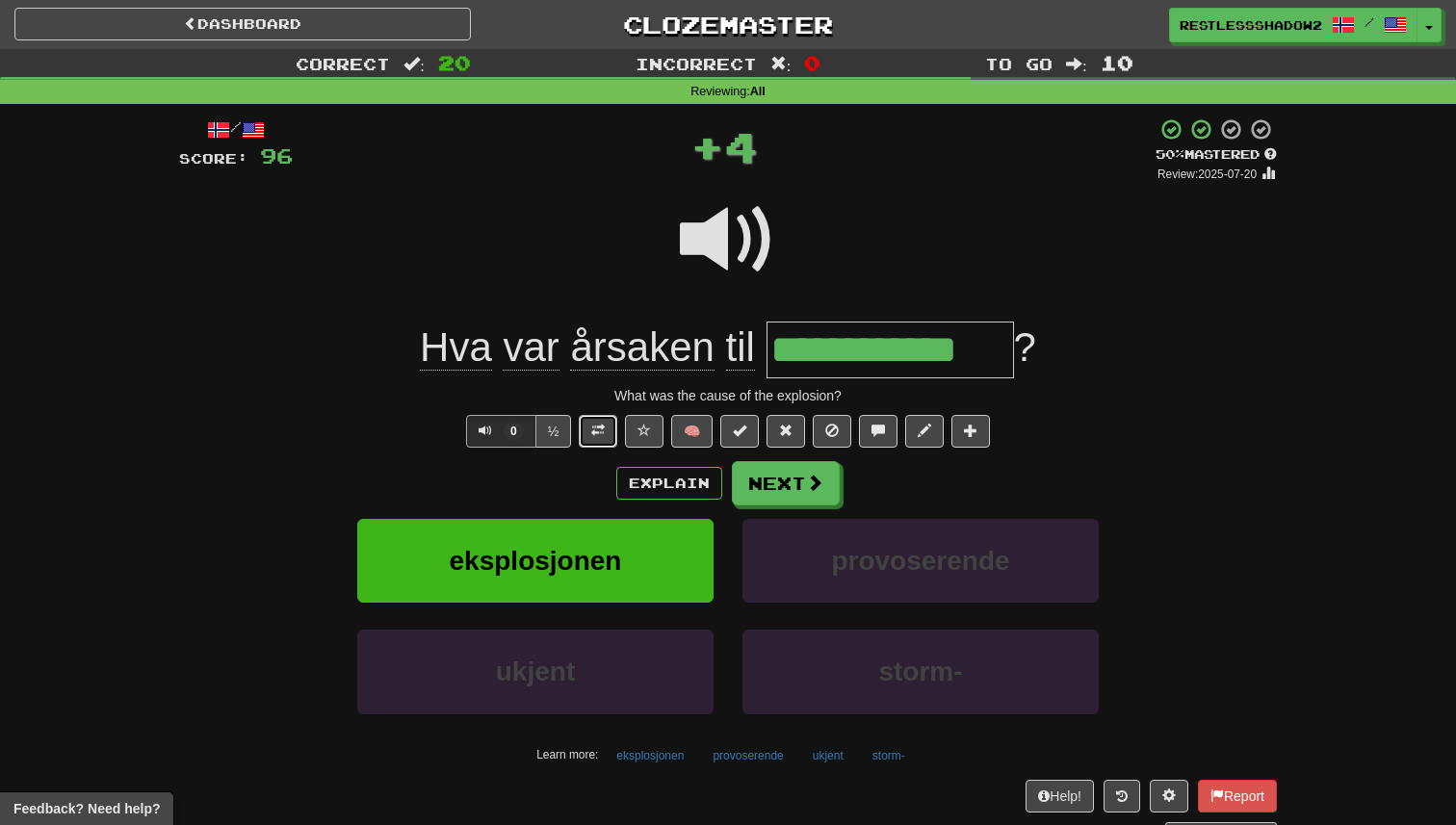 click at bounding box center (598, 430) 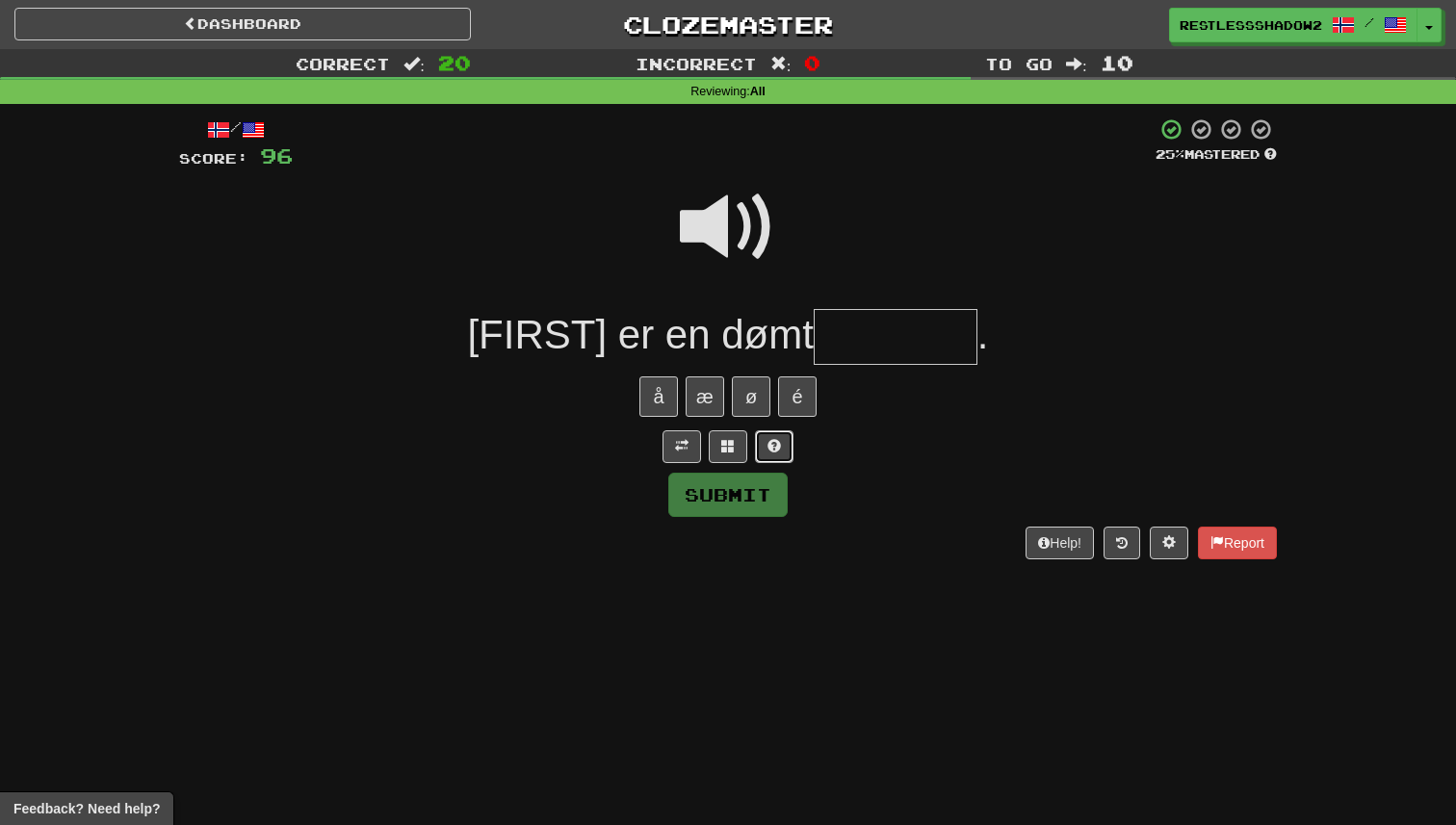 click at bounding box center (774, 447) 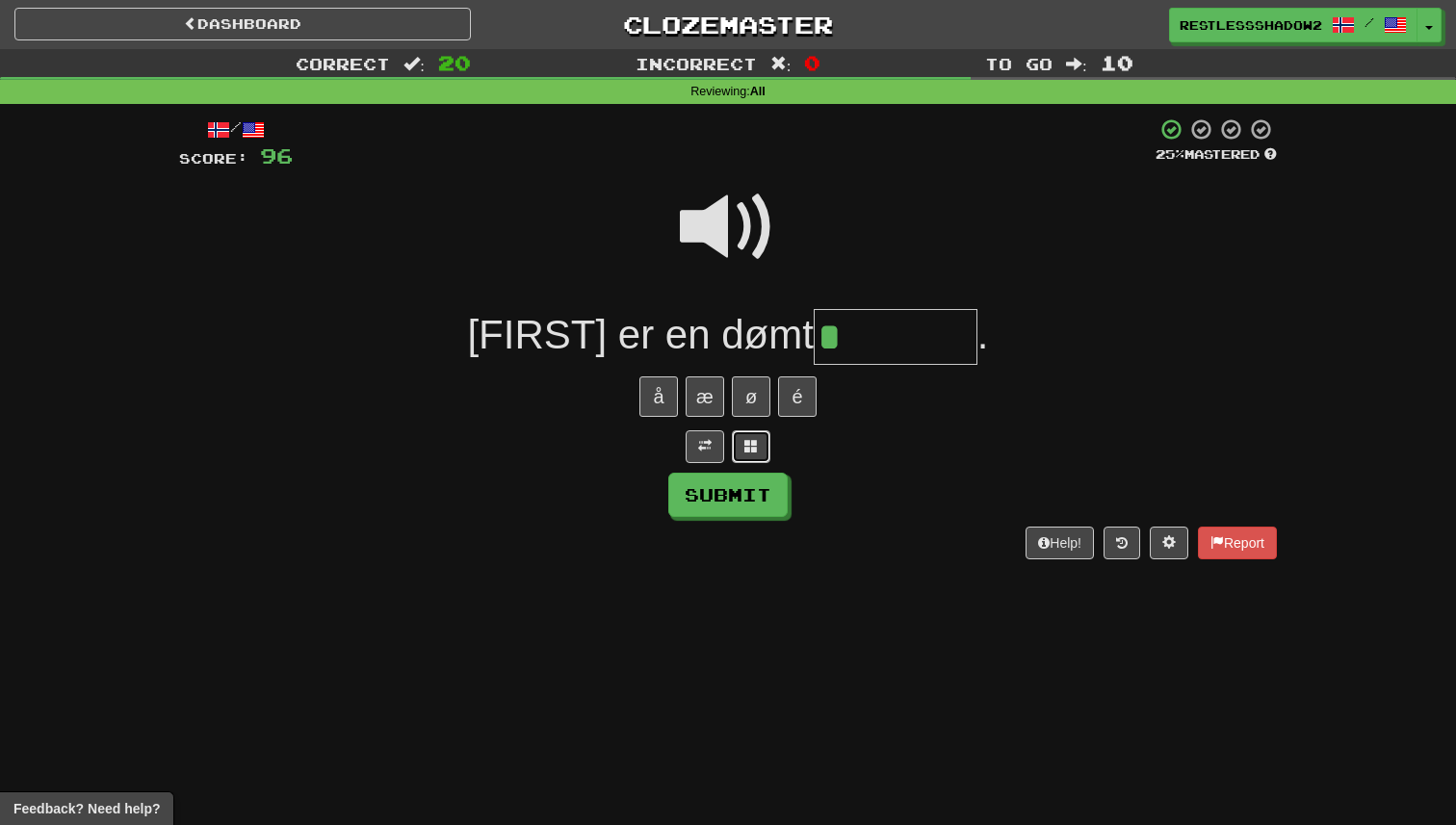 click at bounding box center [751, 447] 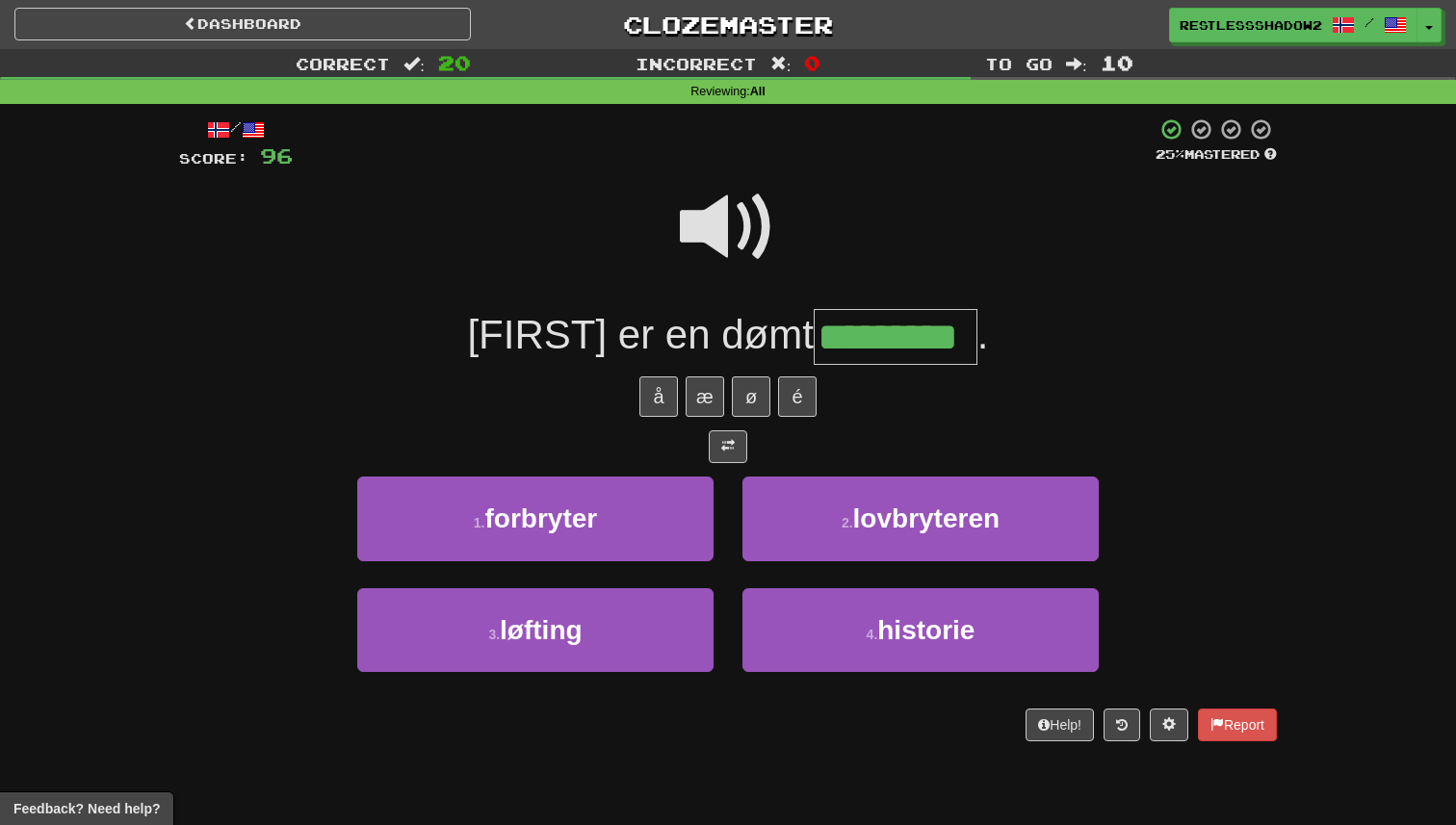 type on "*********" 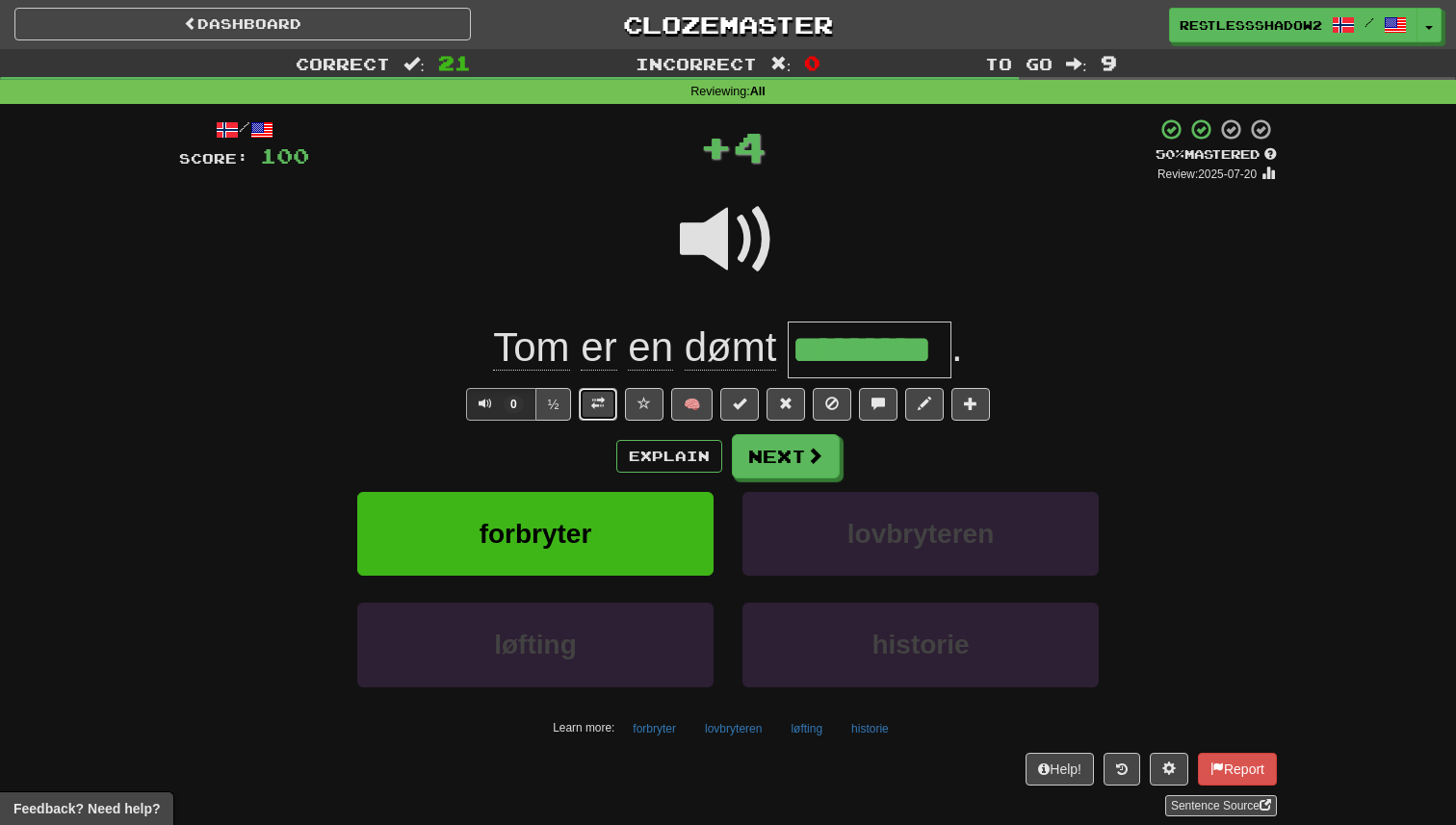 click at bounding box center [598, 404] 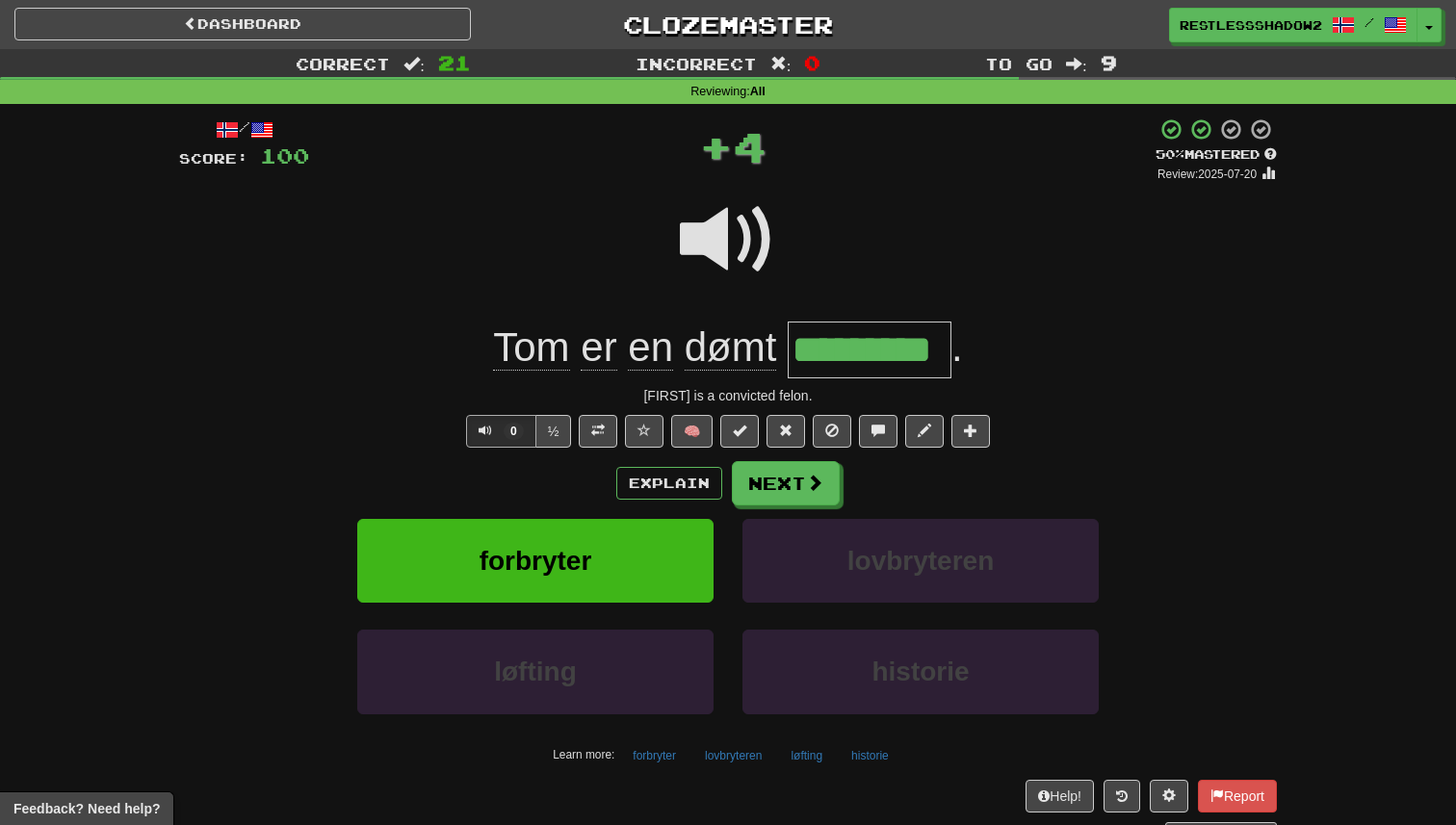 click on "/  Score:   100 + 4 50 %  Mastered Review:  2025-07-20 Tom   er   en   dømt   ********* . Tom is a convicted felon. 0 ½ 🧠 Explain Next forbryter lovbryteren løfting historie Learn more: forbryter lovbryteren løfting historie  Help!  Report Sentence Source" at bounding box center [728, 480] 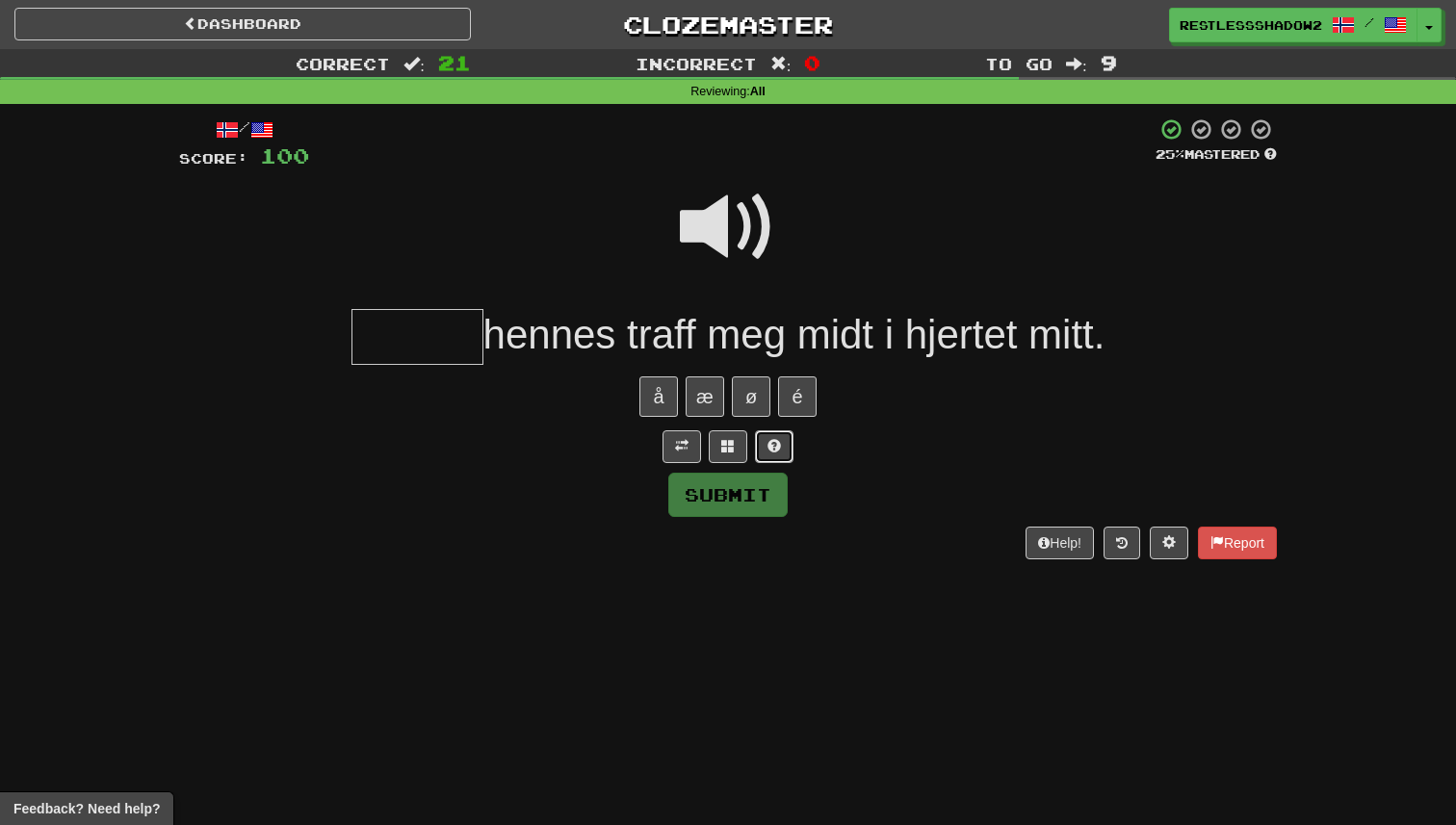 click at bounding box center (774, 447) 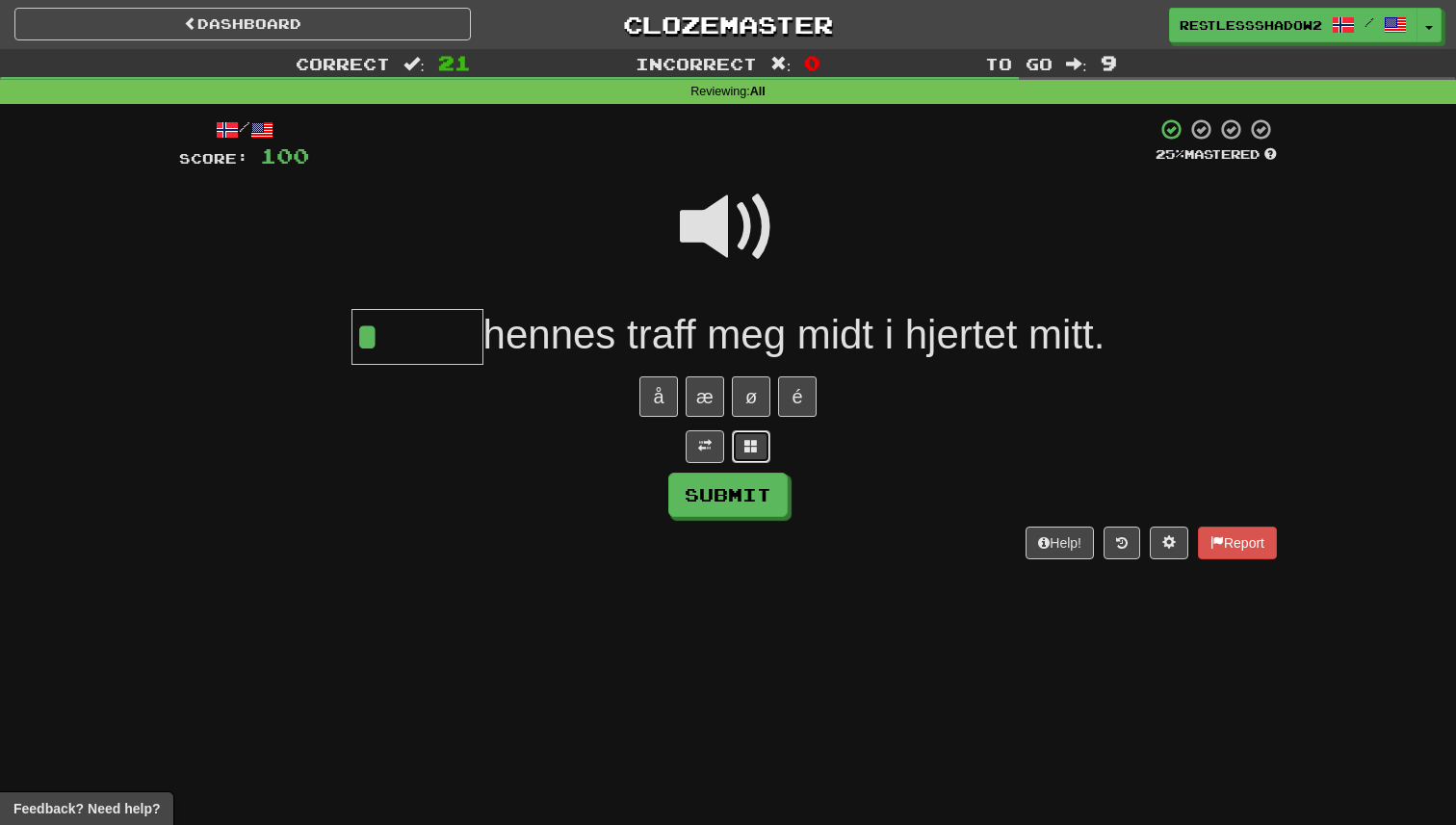 click at bounding box center (751, 447) 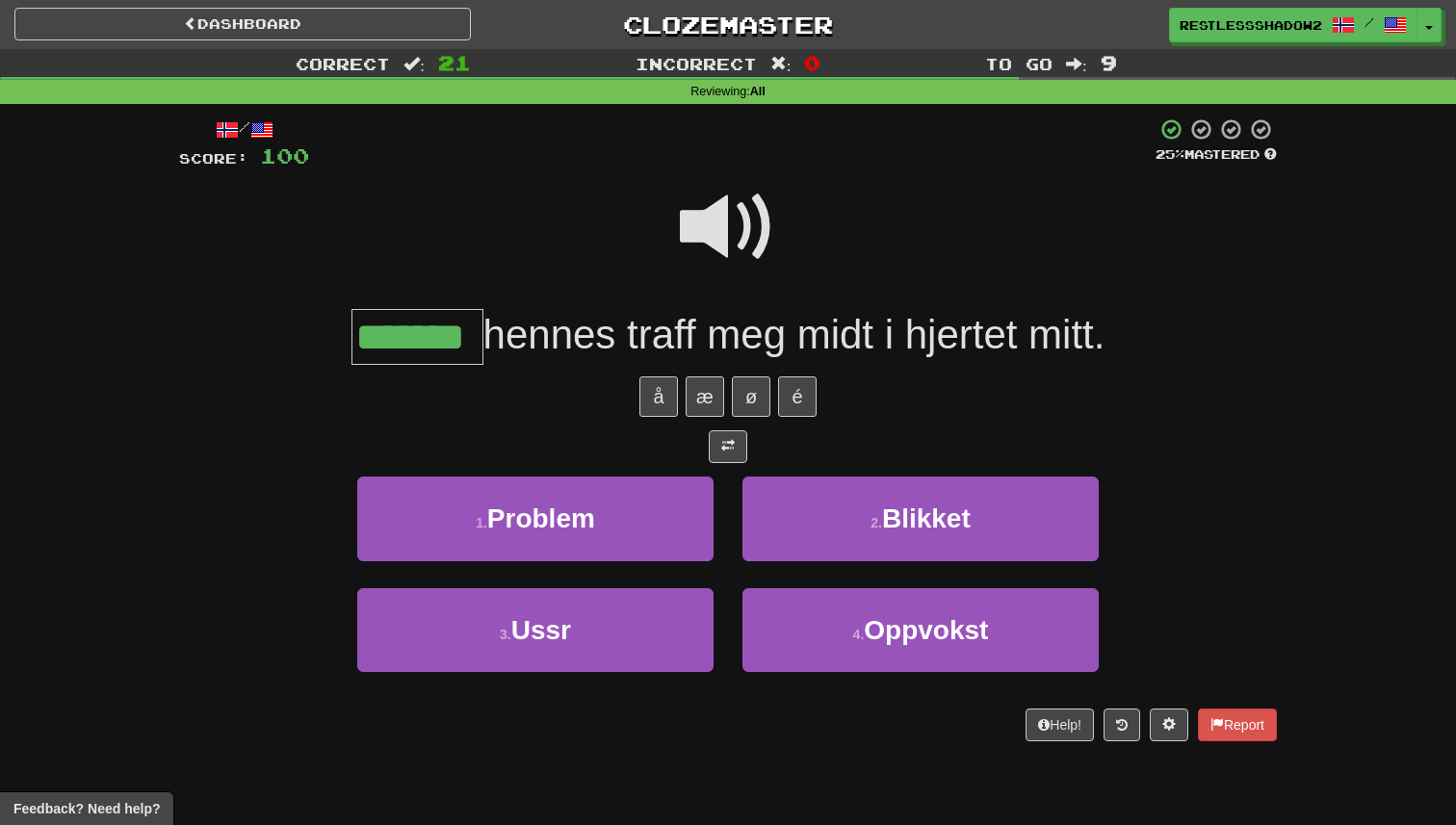 type on "*******" 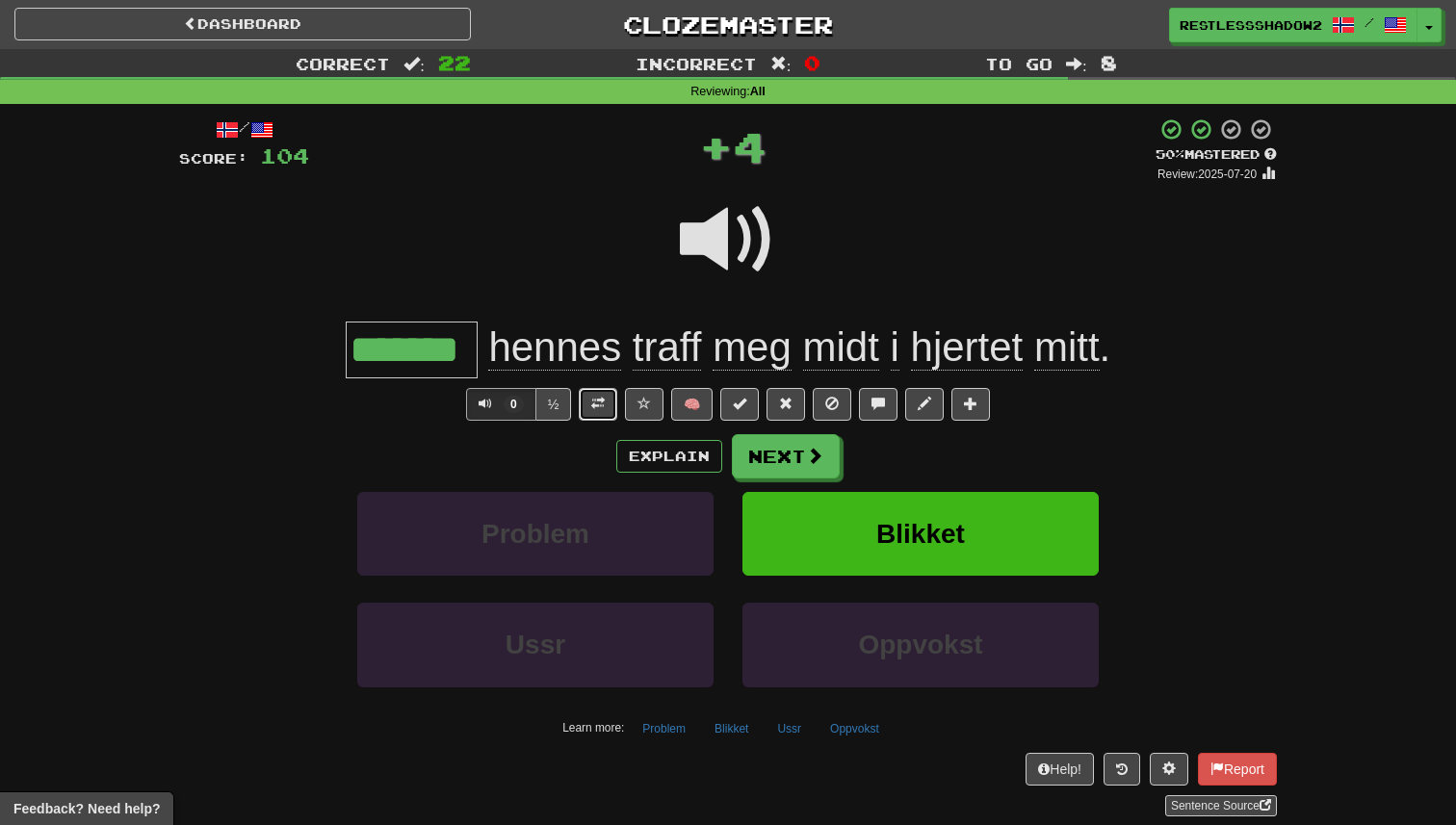 click at bounding box center (598, 403) 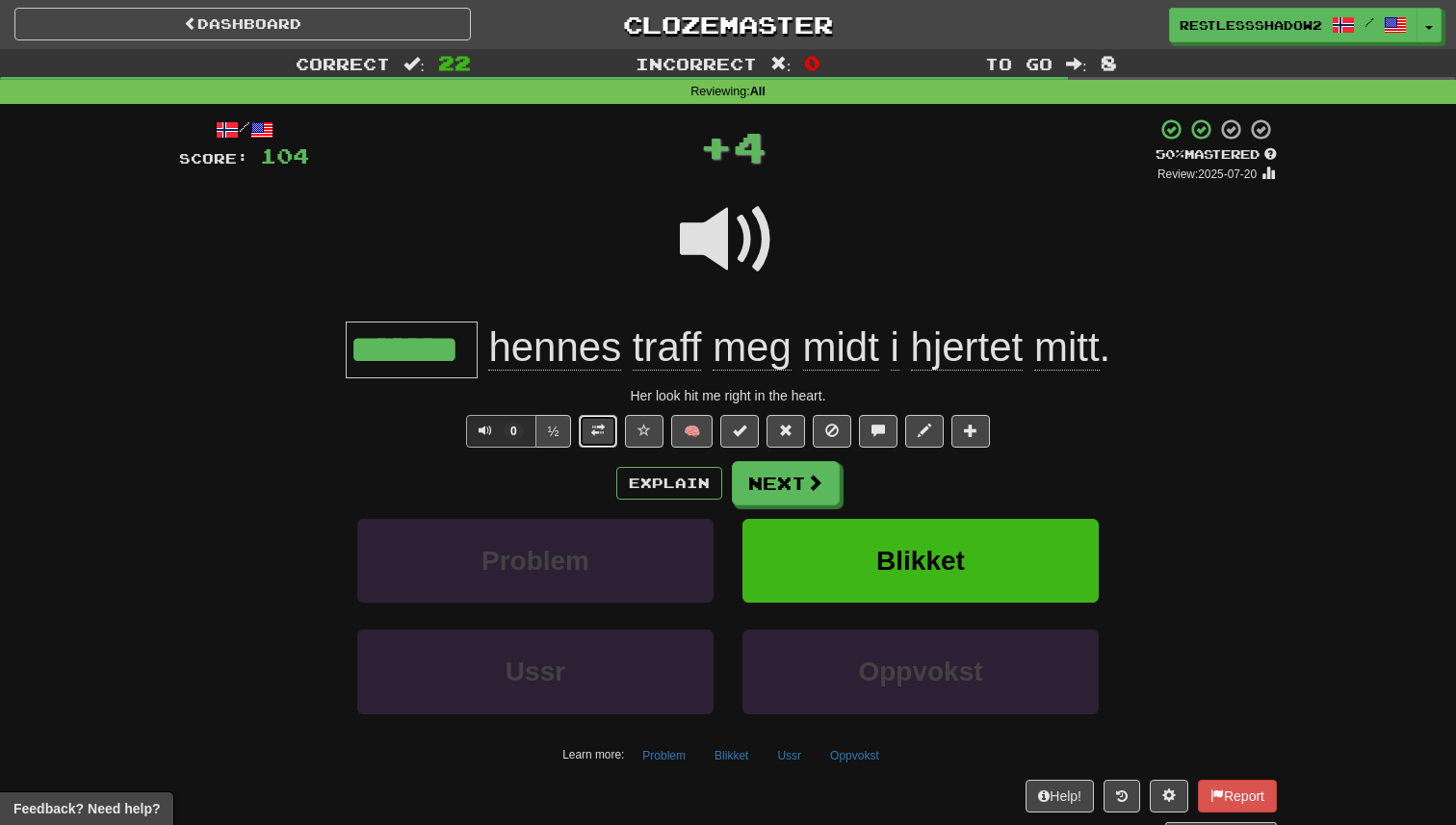 click at bounding box center [598, 431] 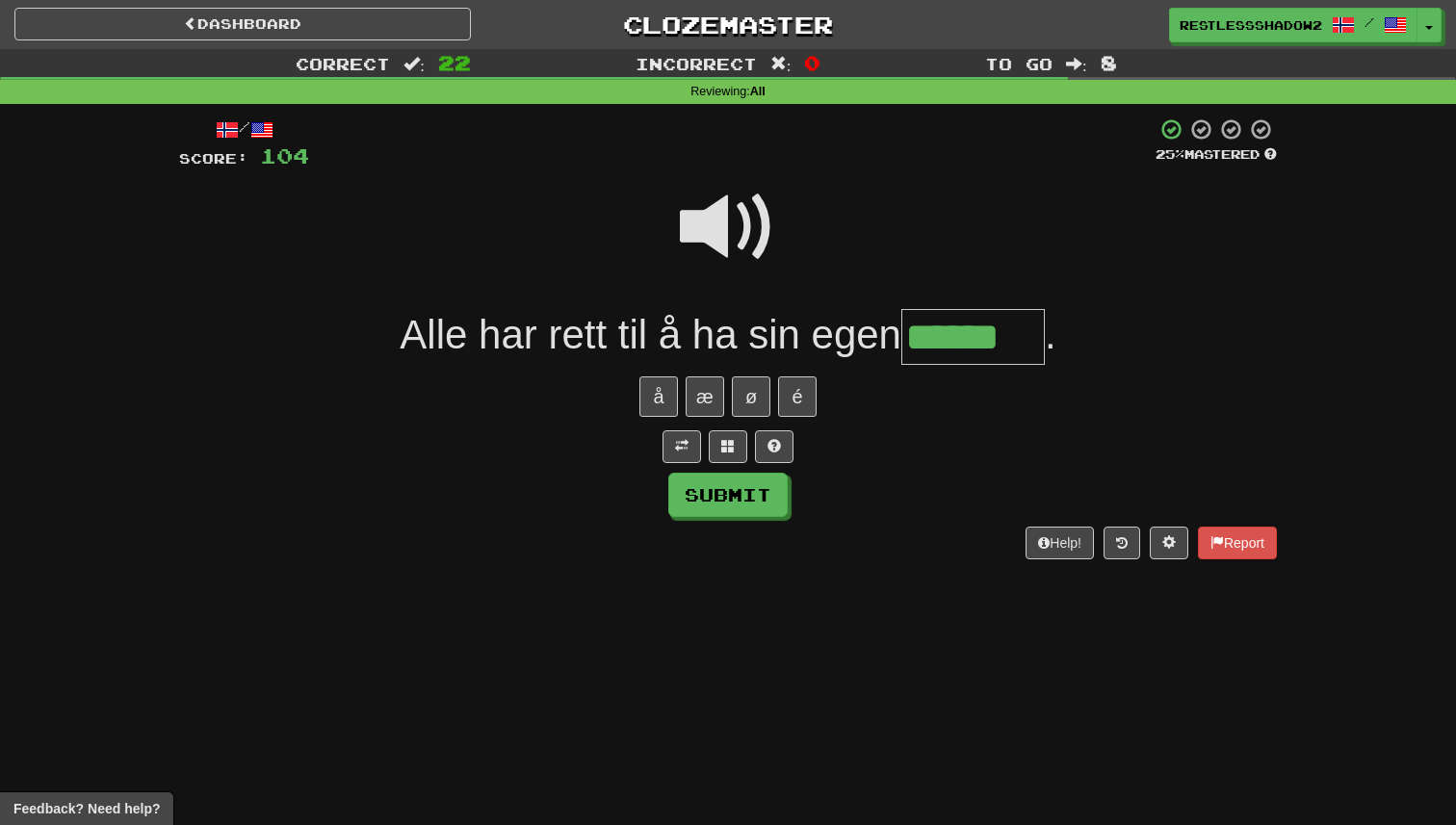 click on "******" at bounding box center [973, 337] 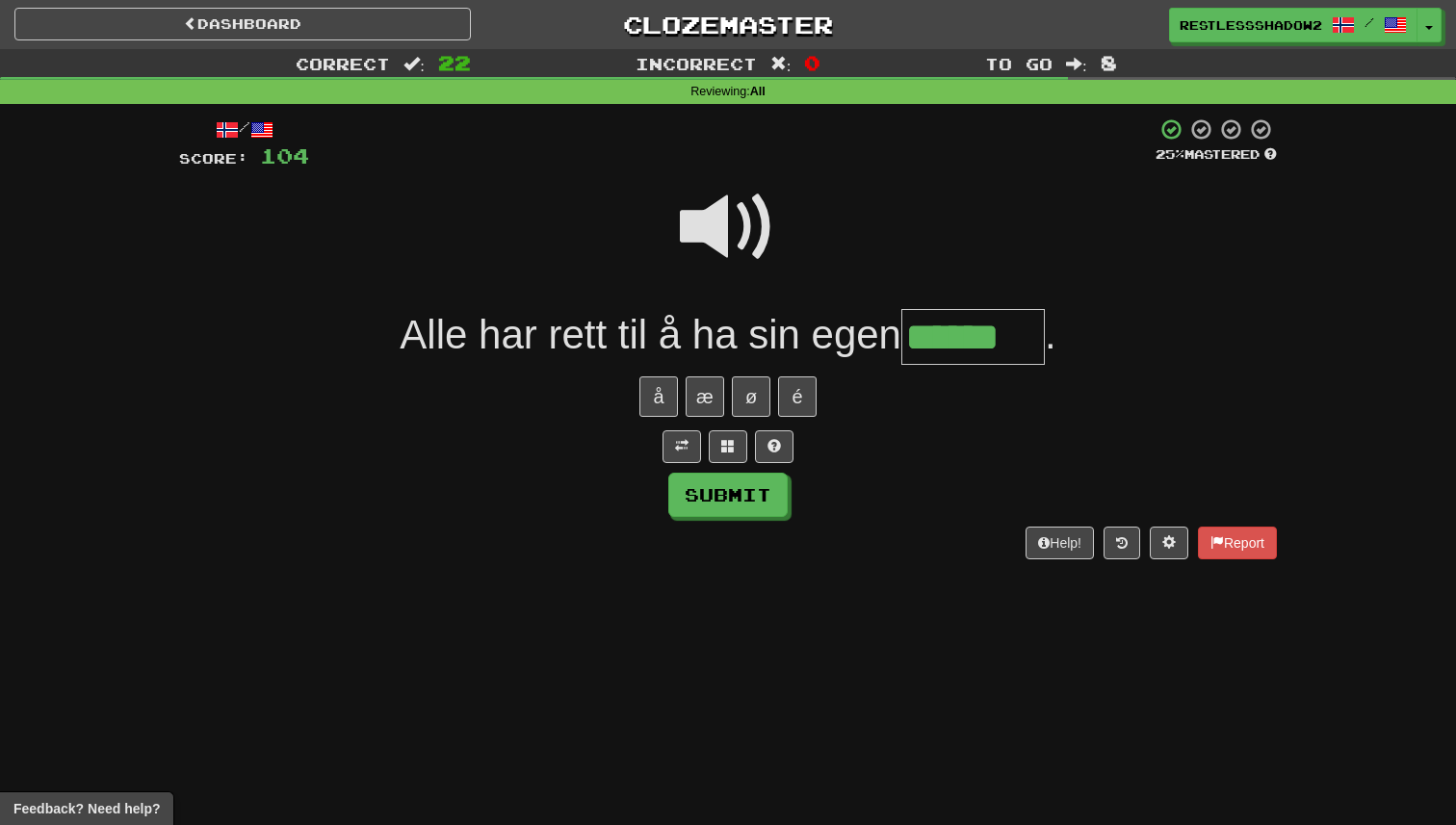 type on "******" 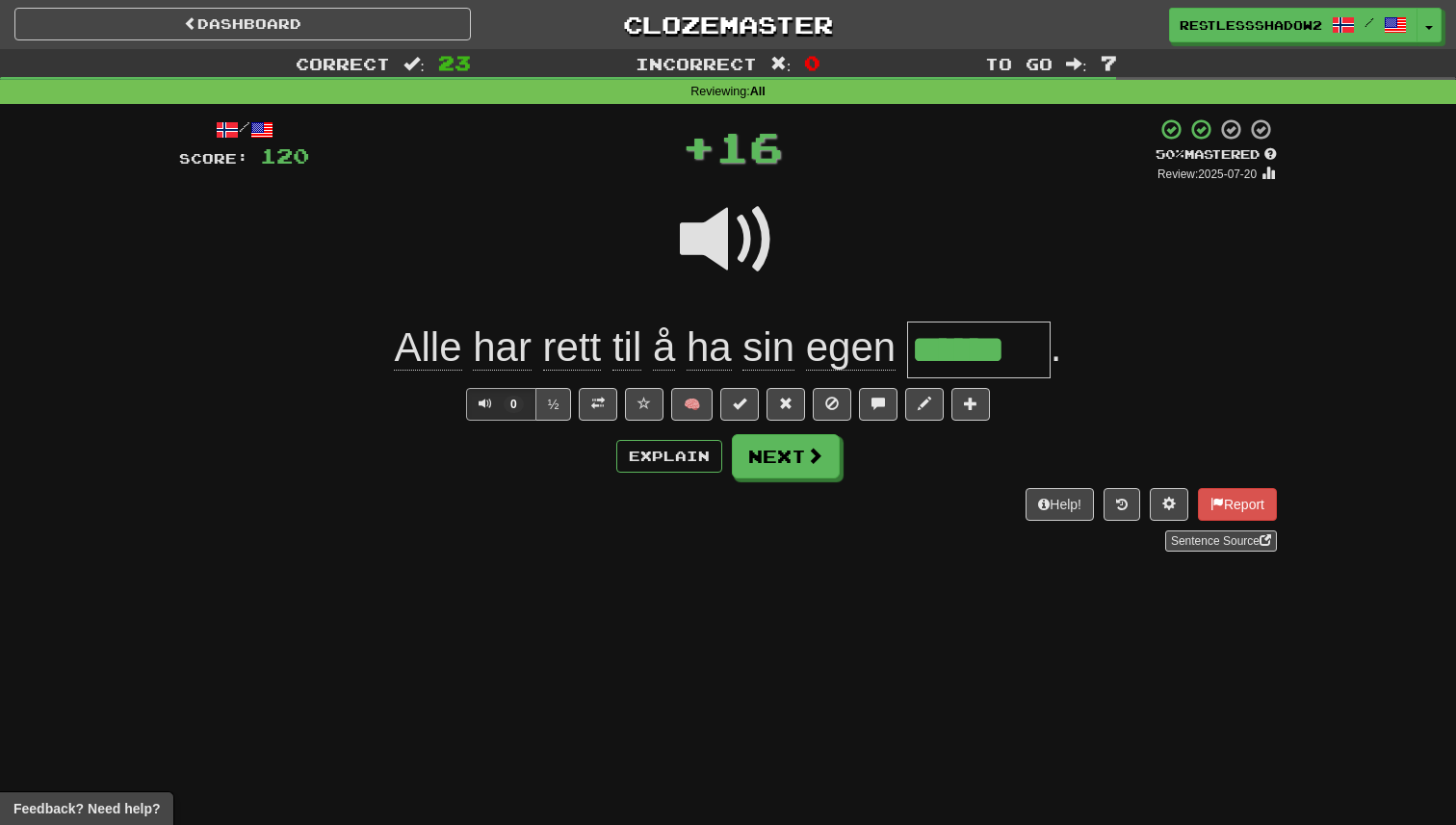 click on "******" at bounding box center (978, 349) 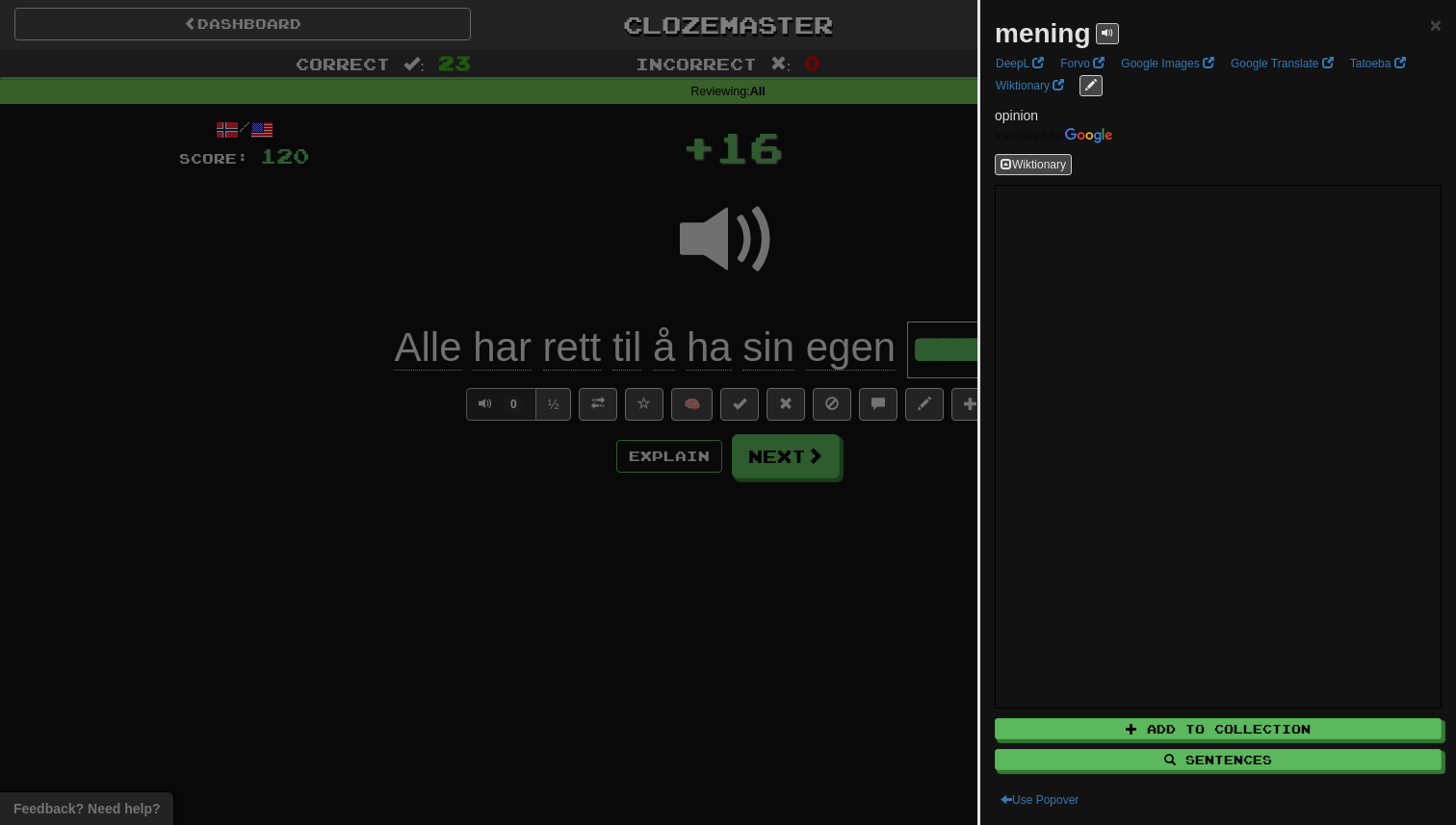 click at bounding box center (728, 412) 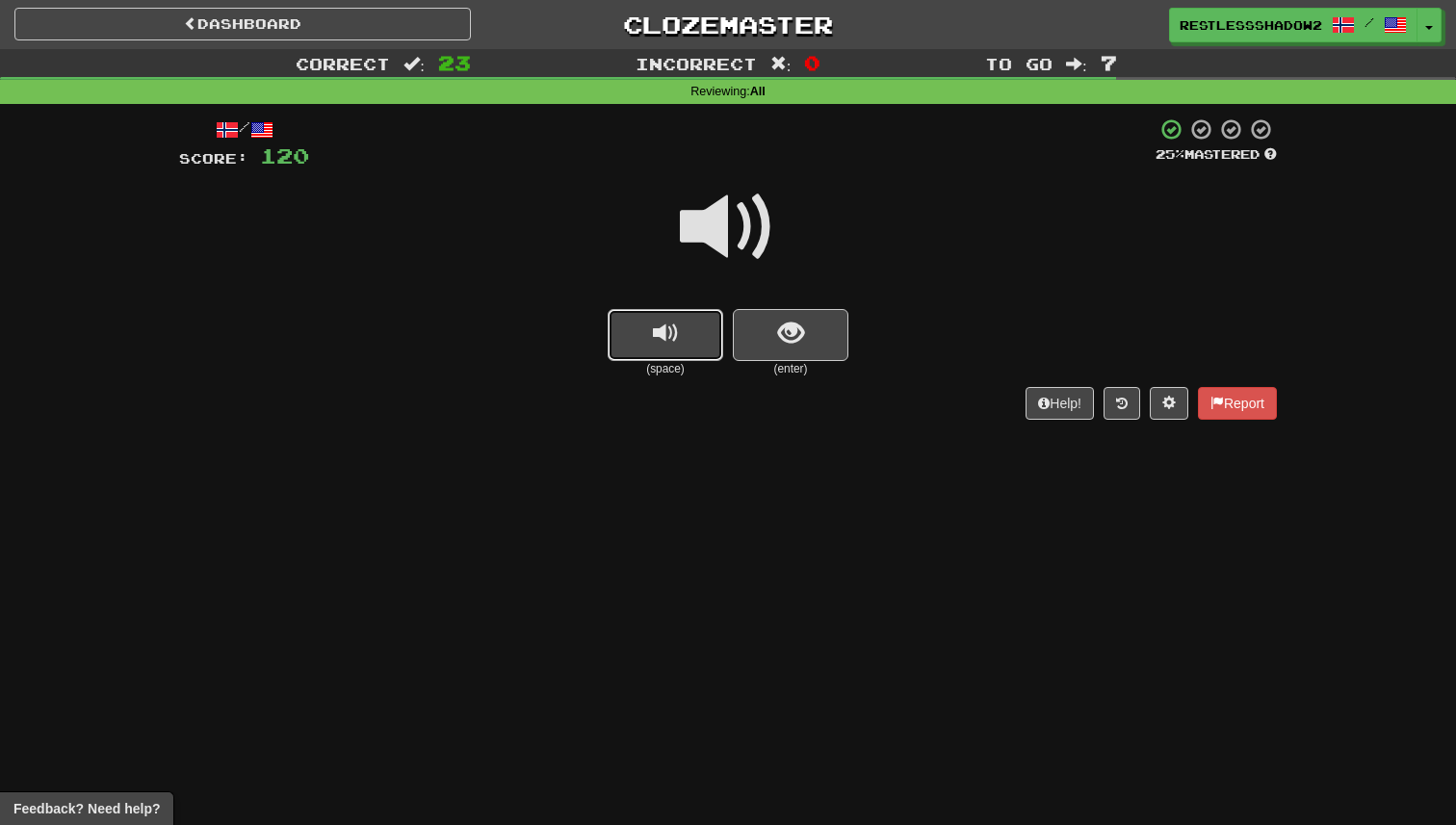 click at bounding box center (665, 335) 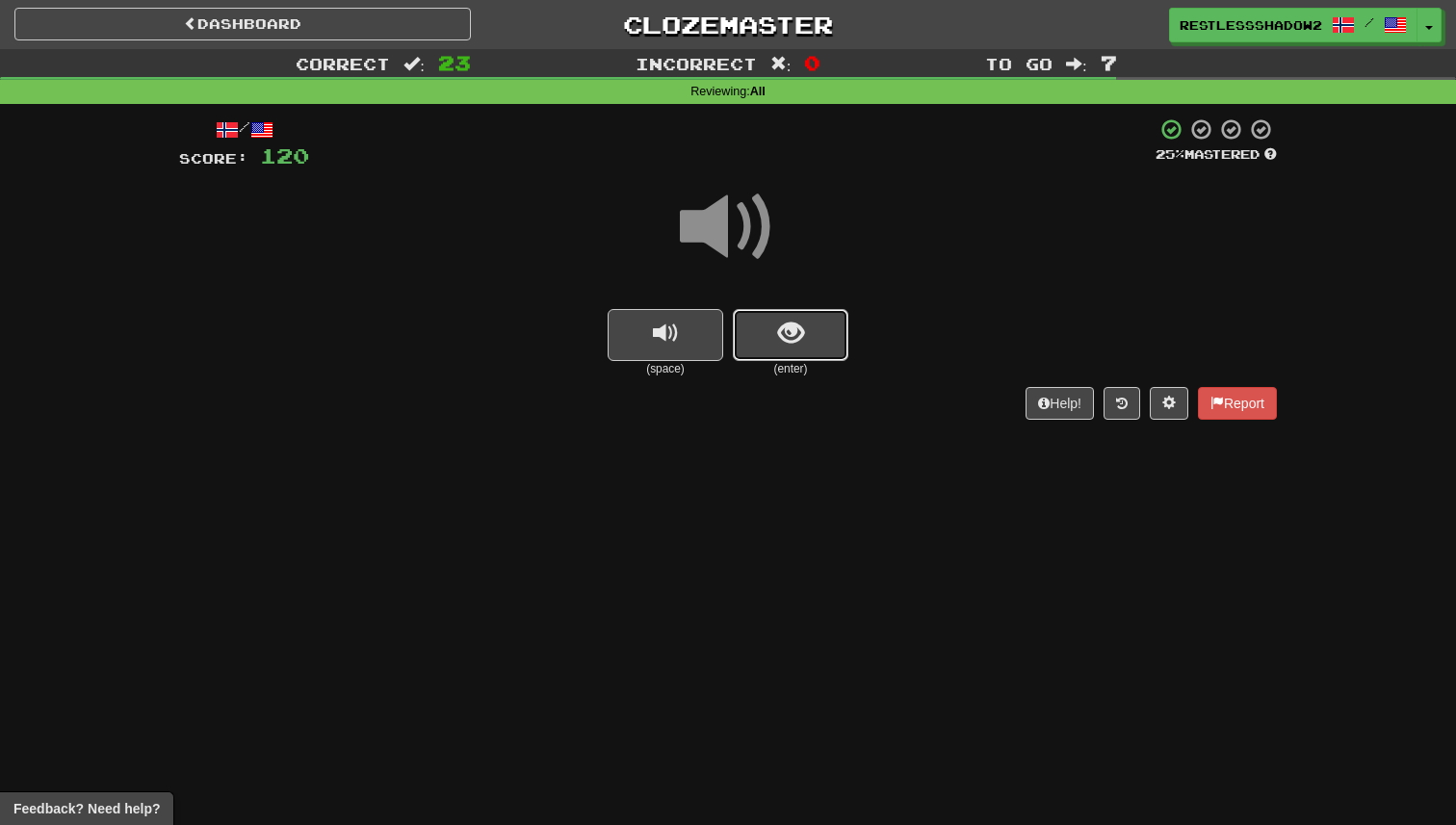 click at bounding box center (791, 335) 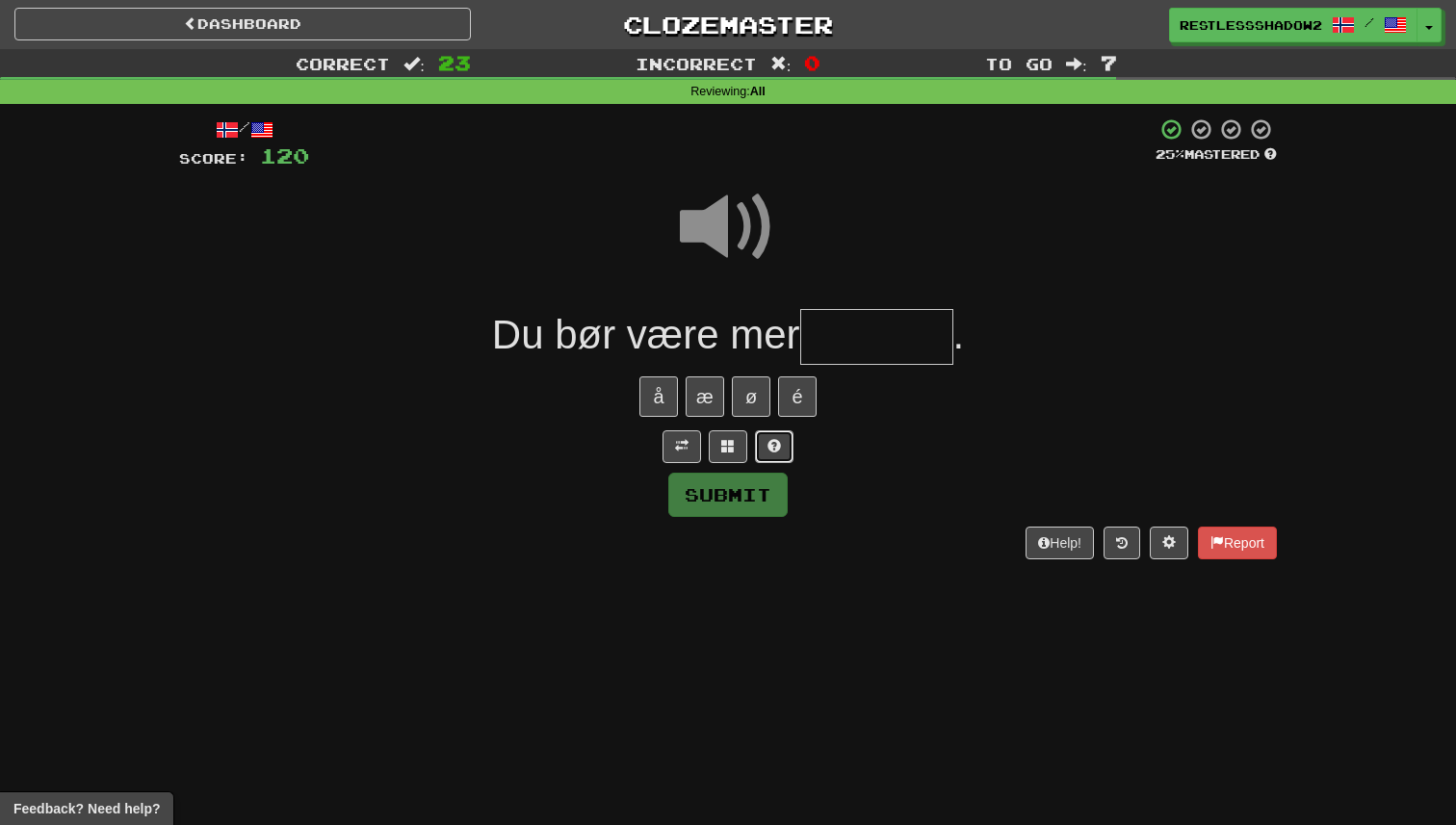 click at bounding box center (774, 447) 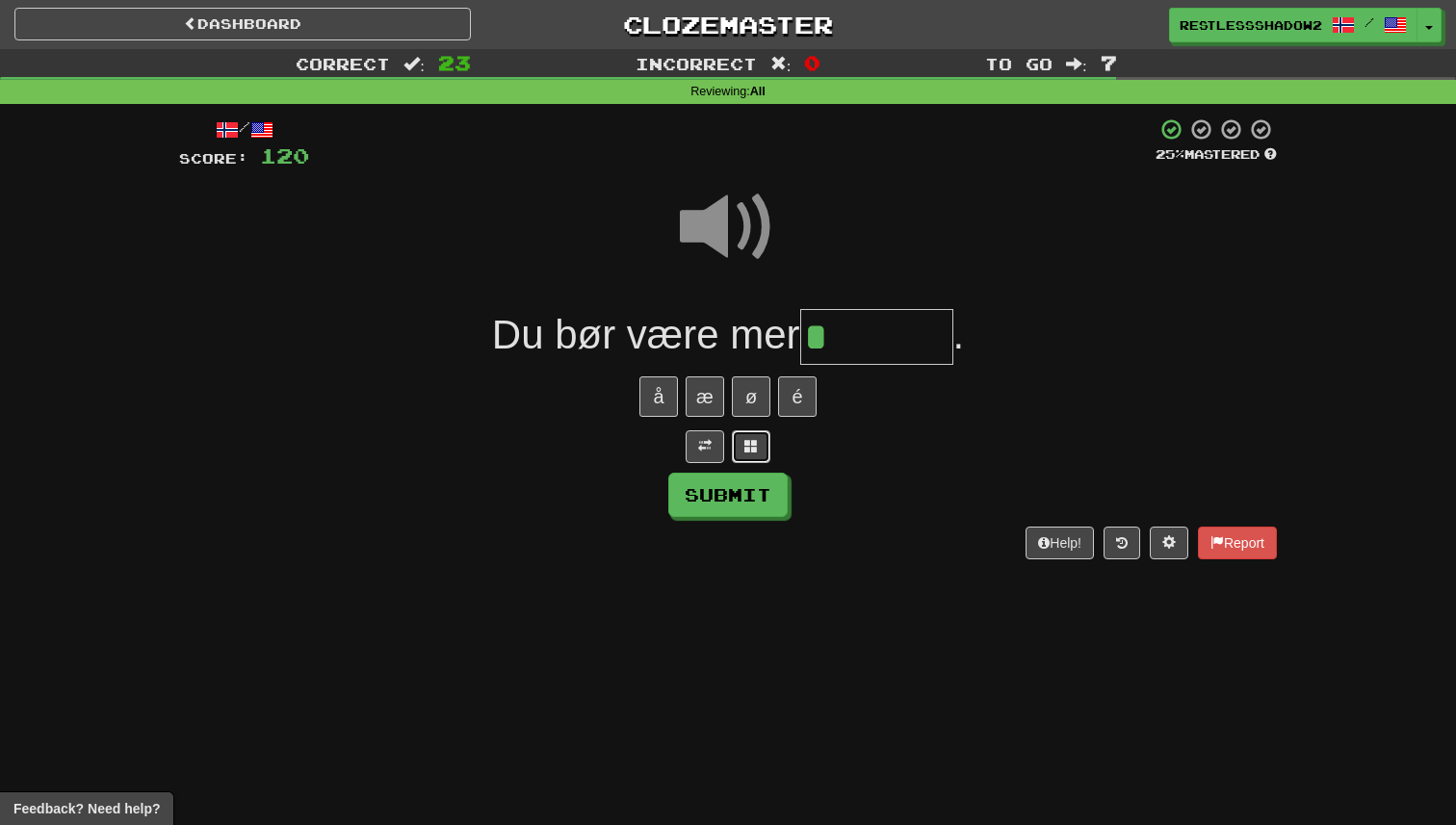 click at bounding box center (751, 447) 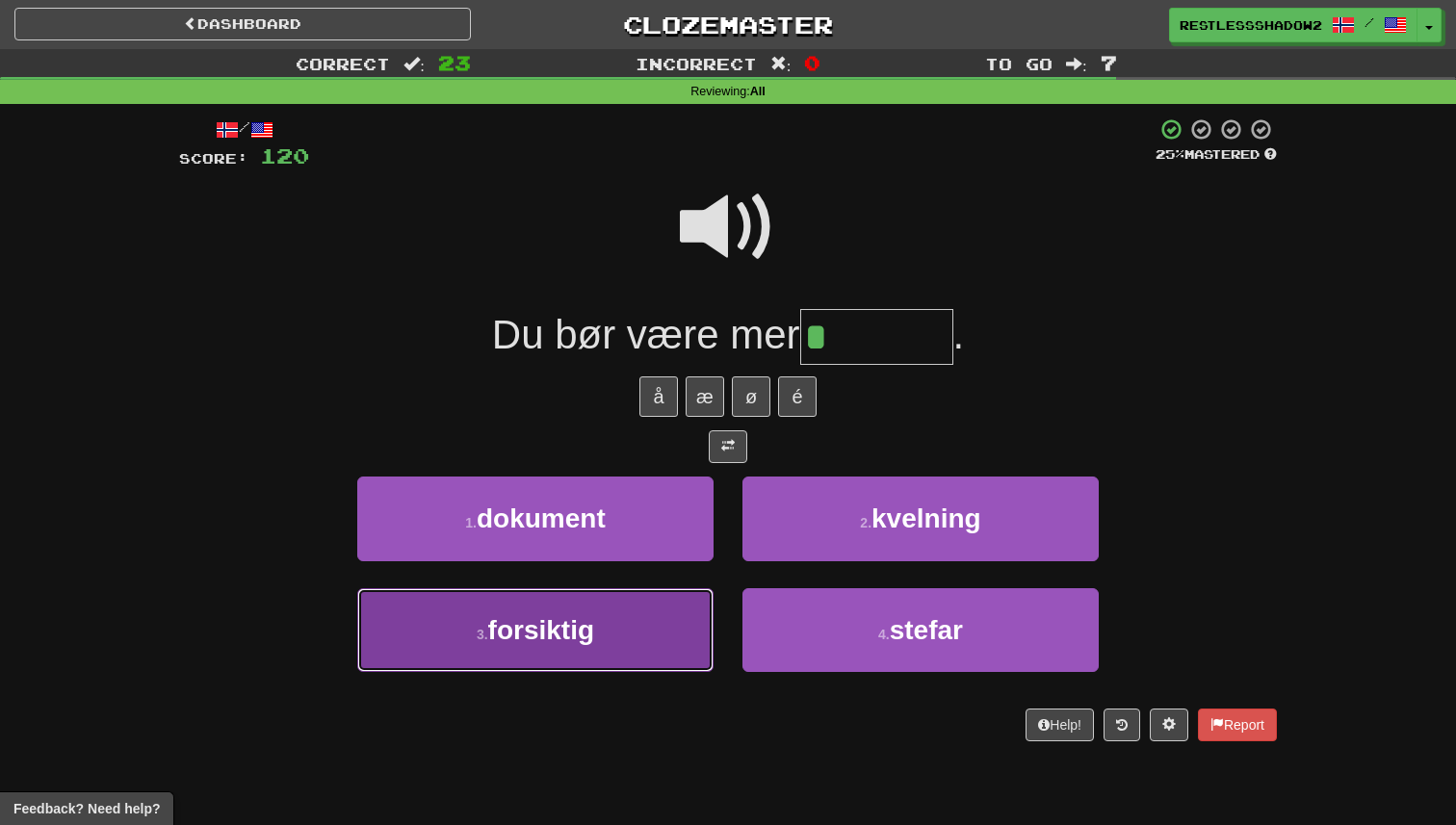 click on "3 .  forsiktig" at bounding box center (535, 630) 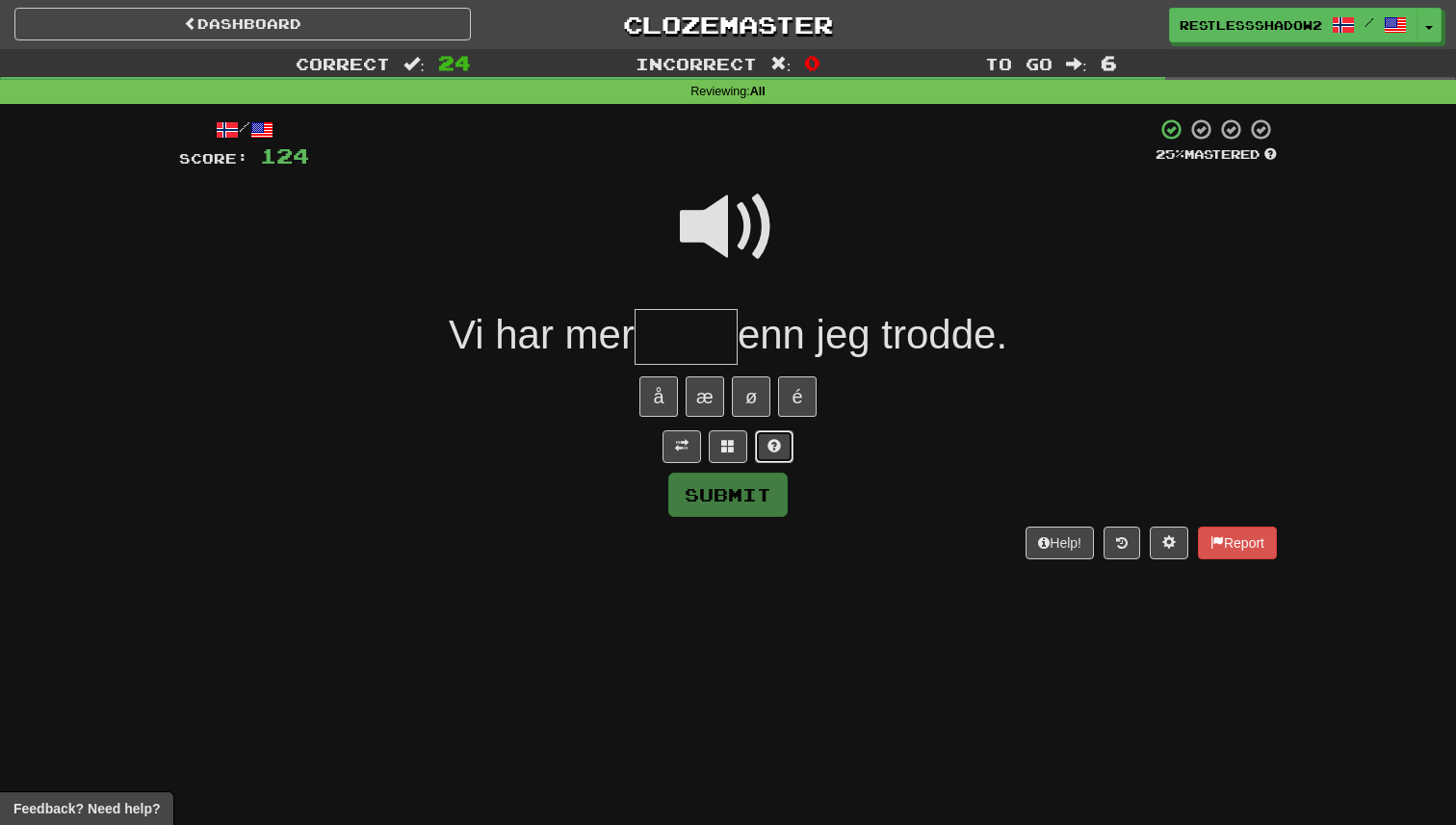 click at bounding box center [774, 446] 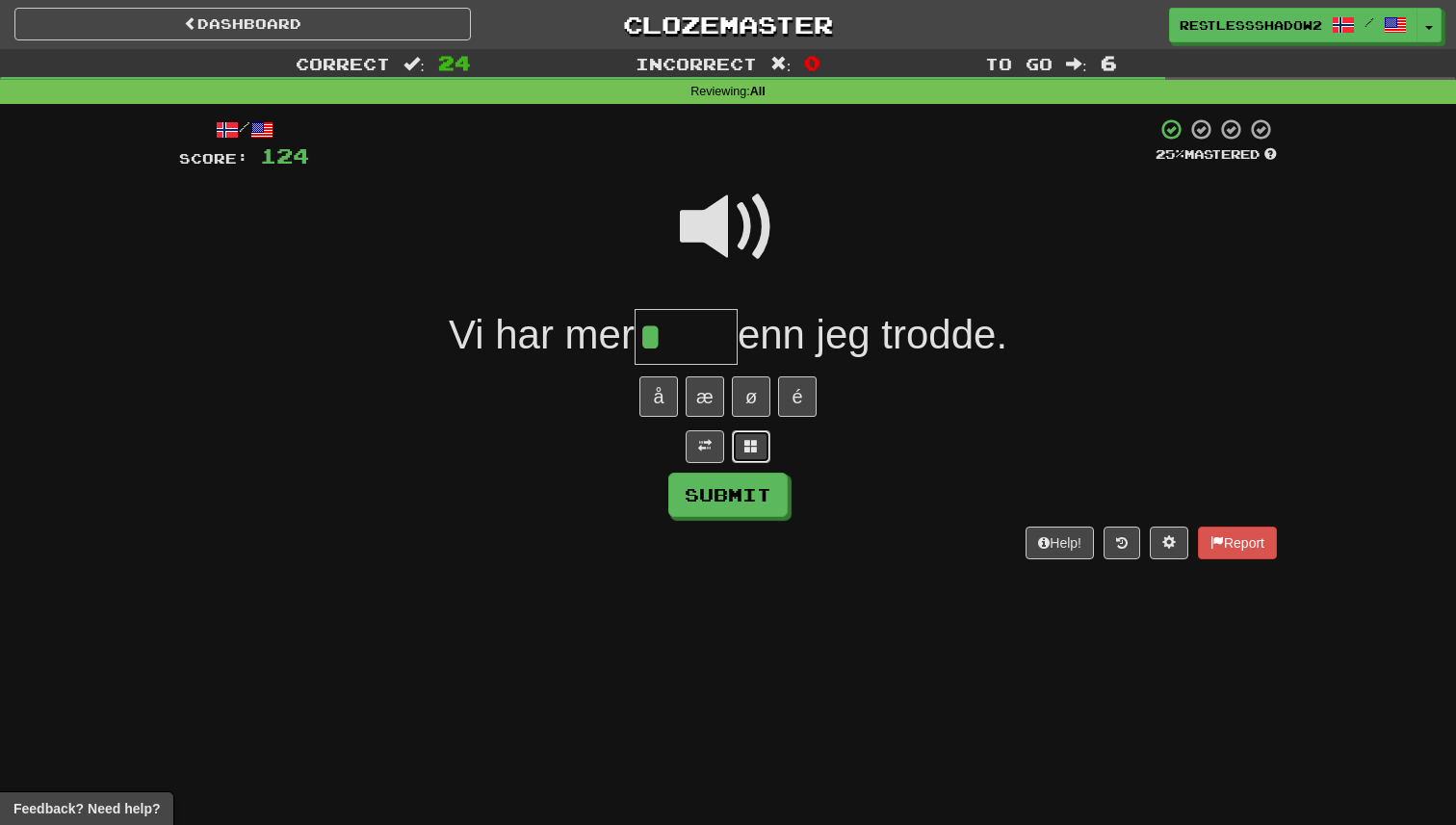 click at bounding box center (751, 446) 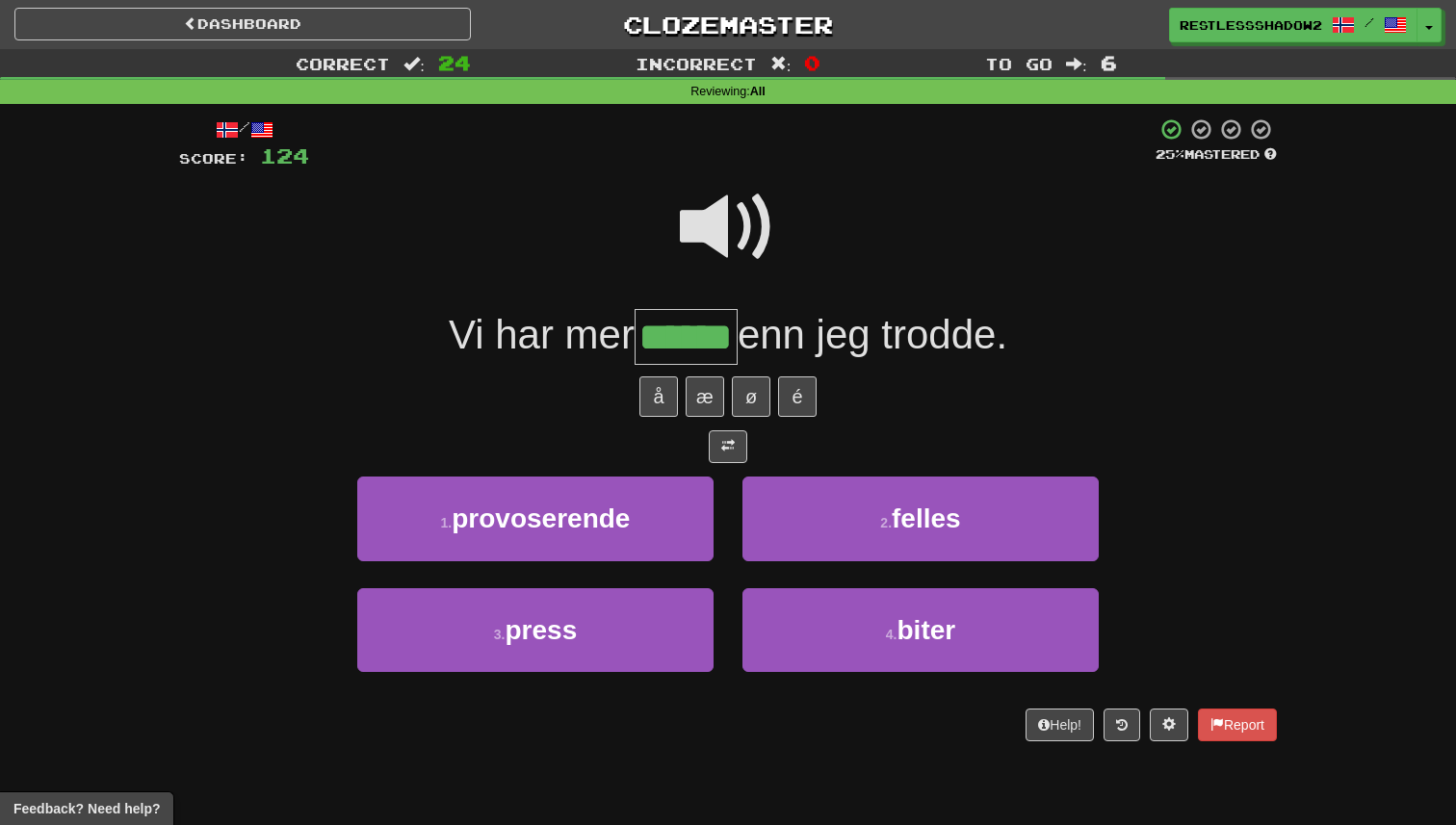 type on "******" 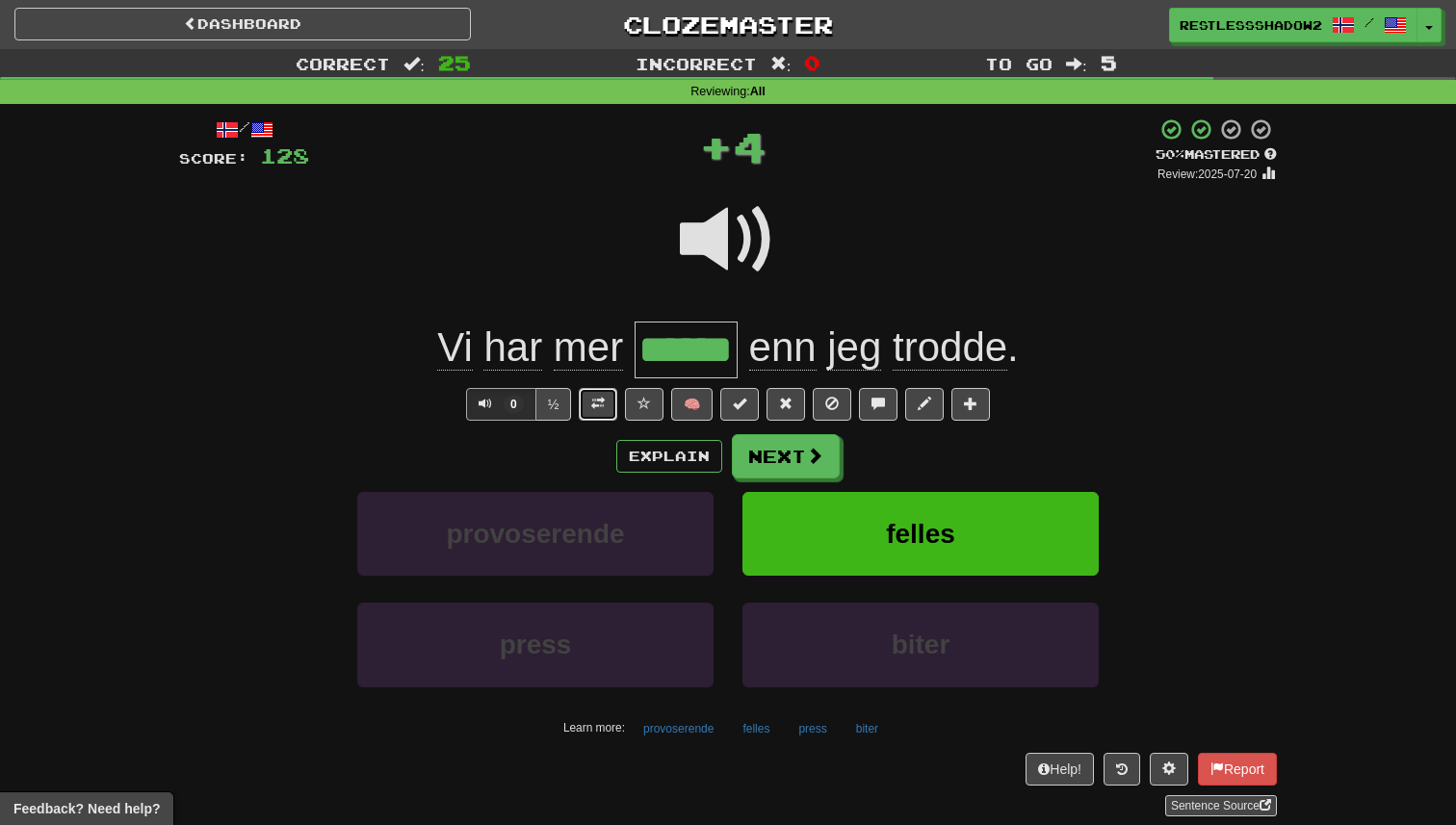 click at bounding box center [598, 404] 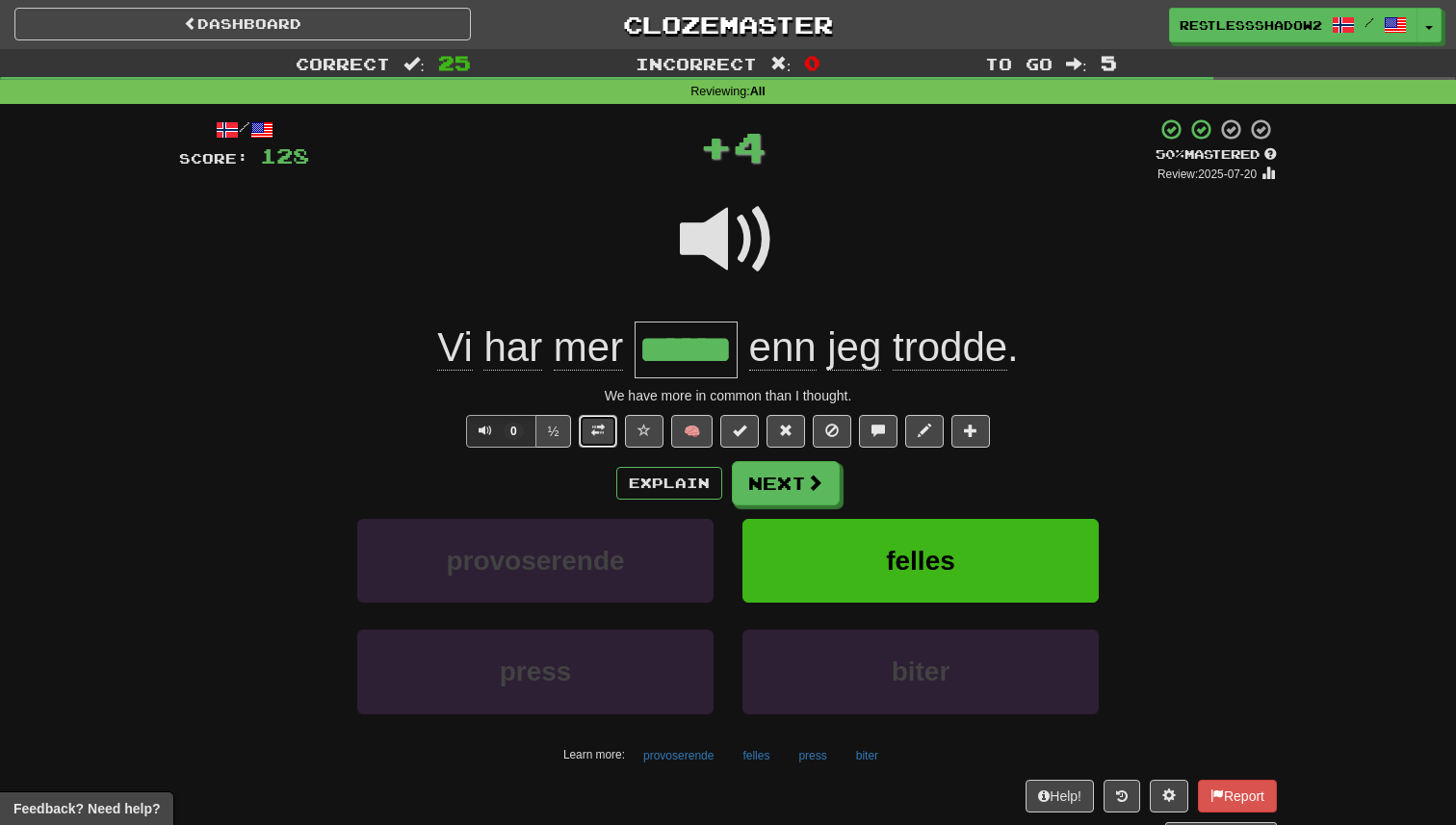 click at bounding box center (598, 431) 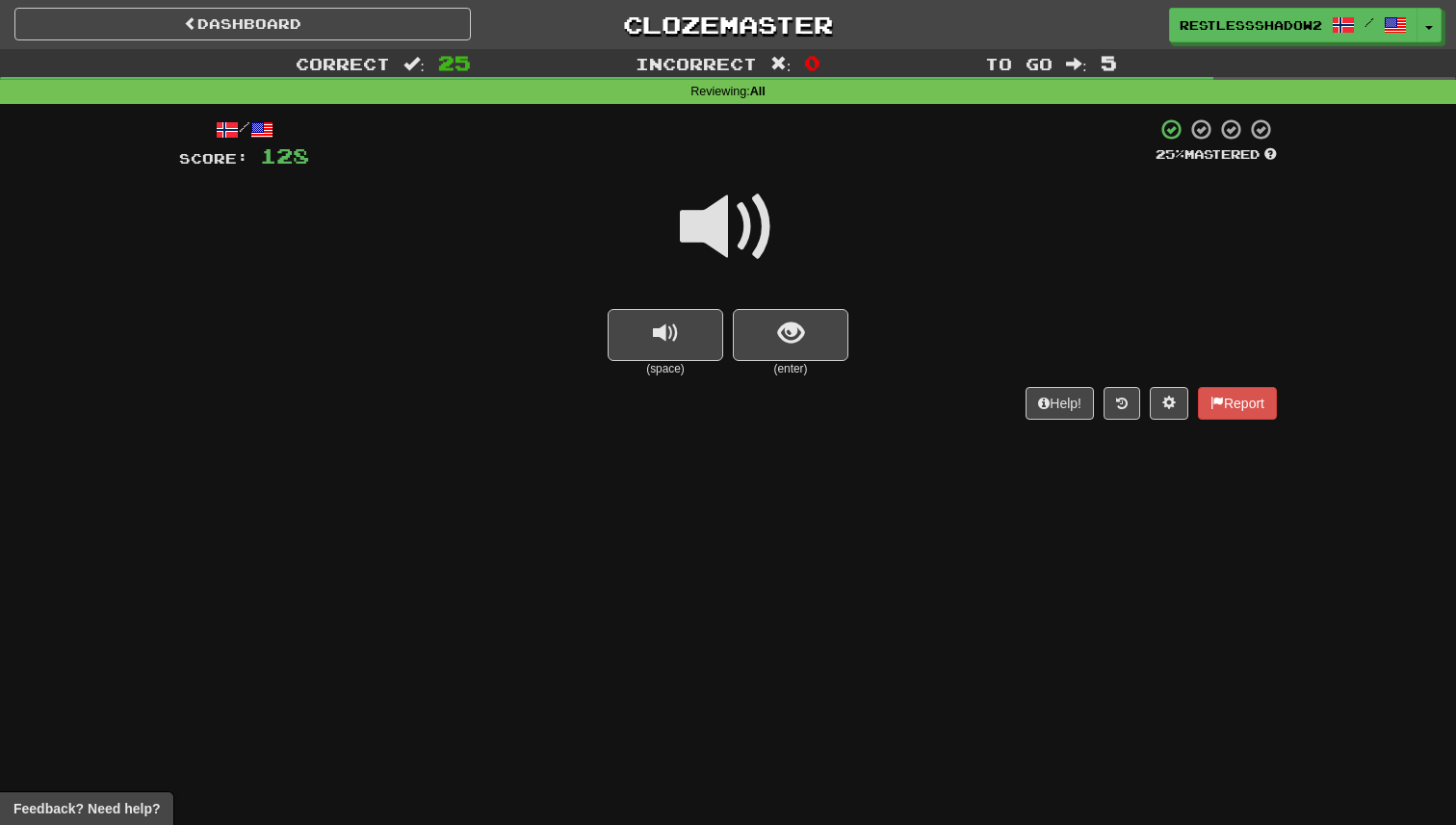 click on "(space)" at bounding box center [665, 369] 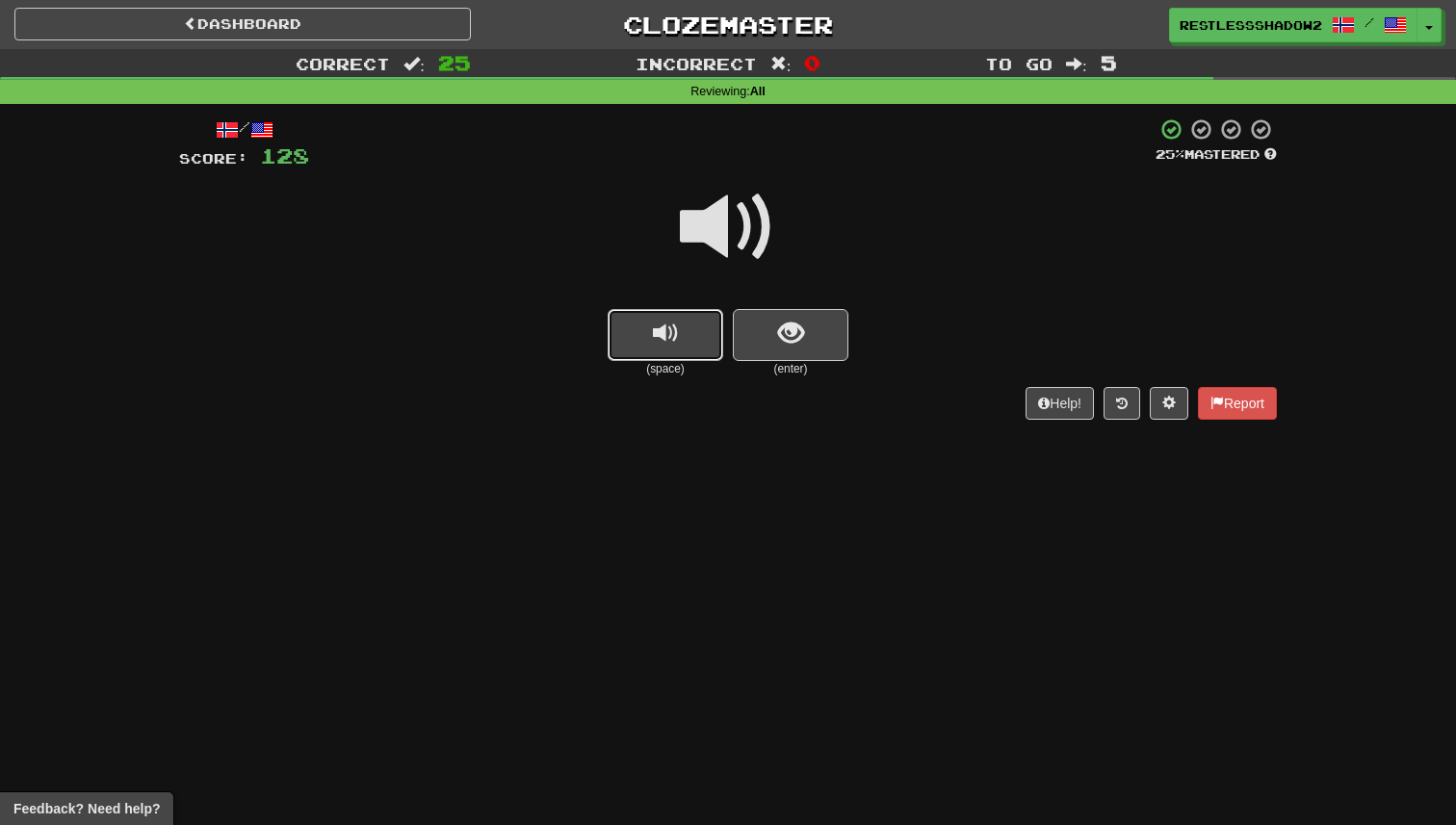 click at bounding box center (665, 335) 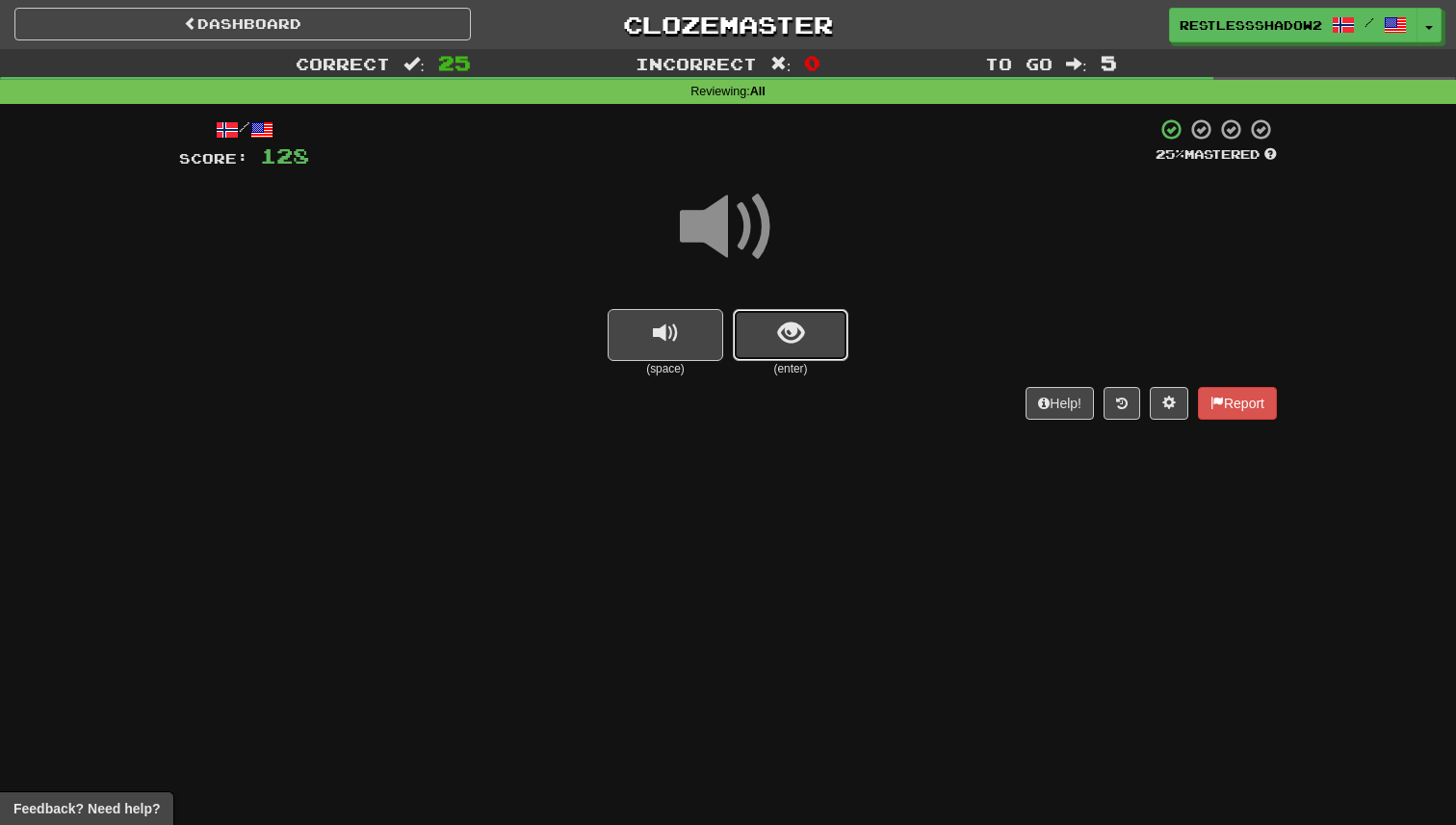 click at bounding box center (791, 333) 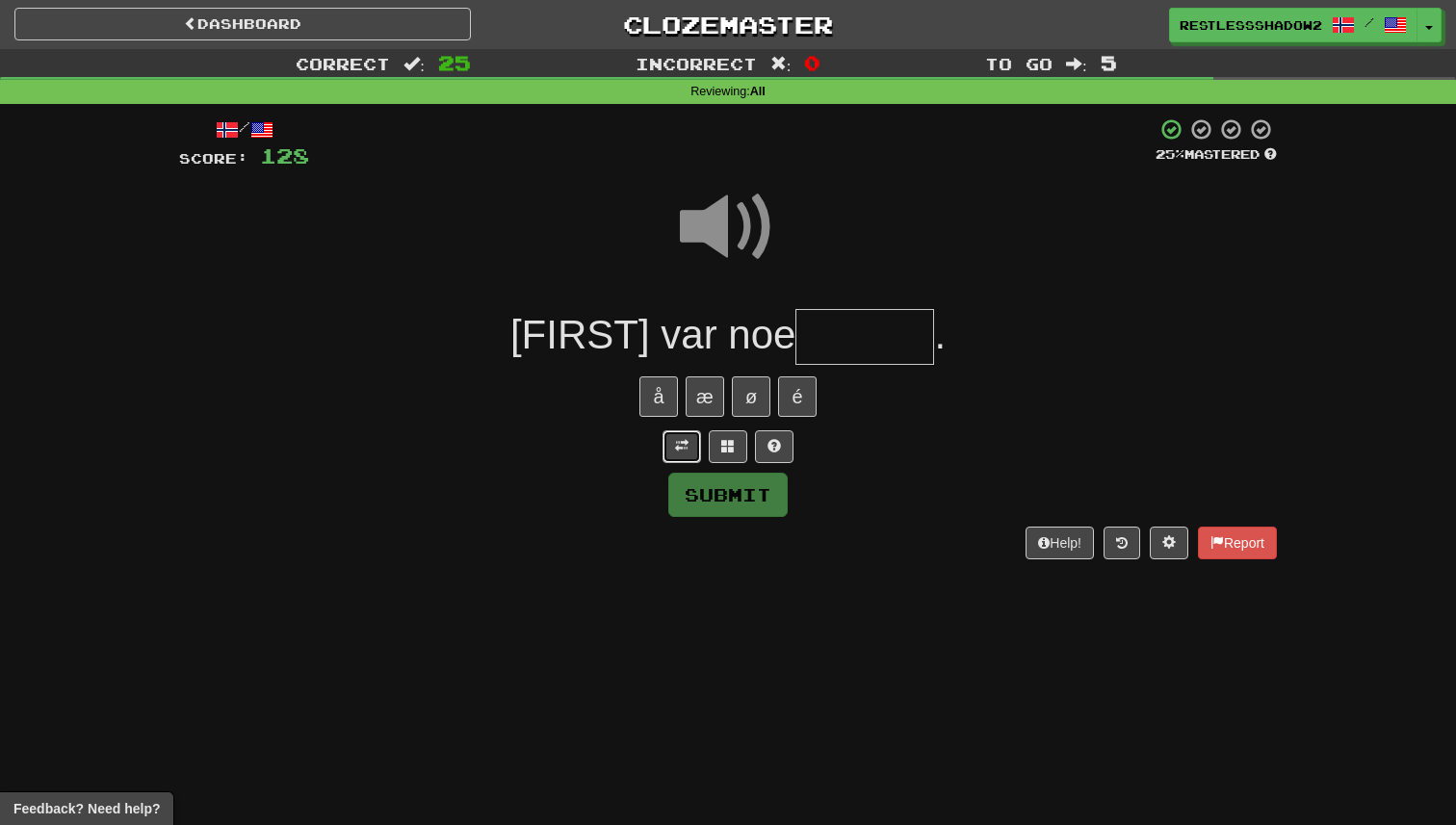 click at bounding box center (682, 447) 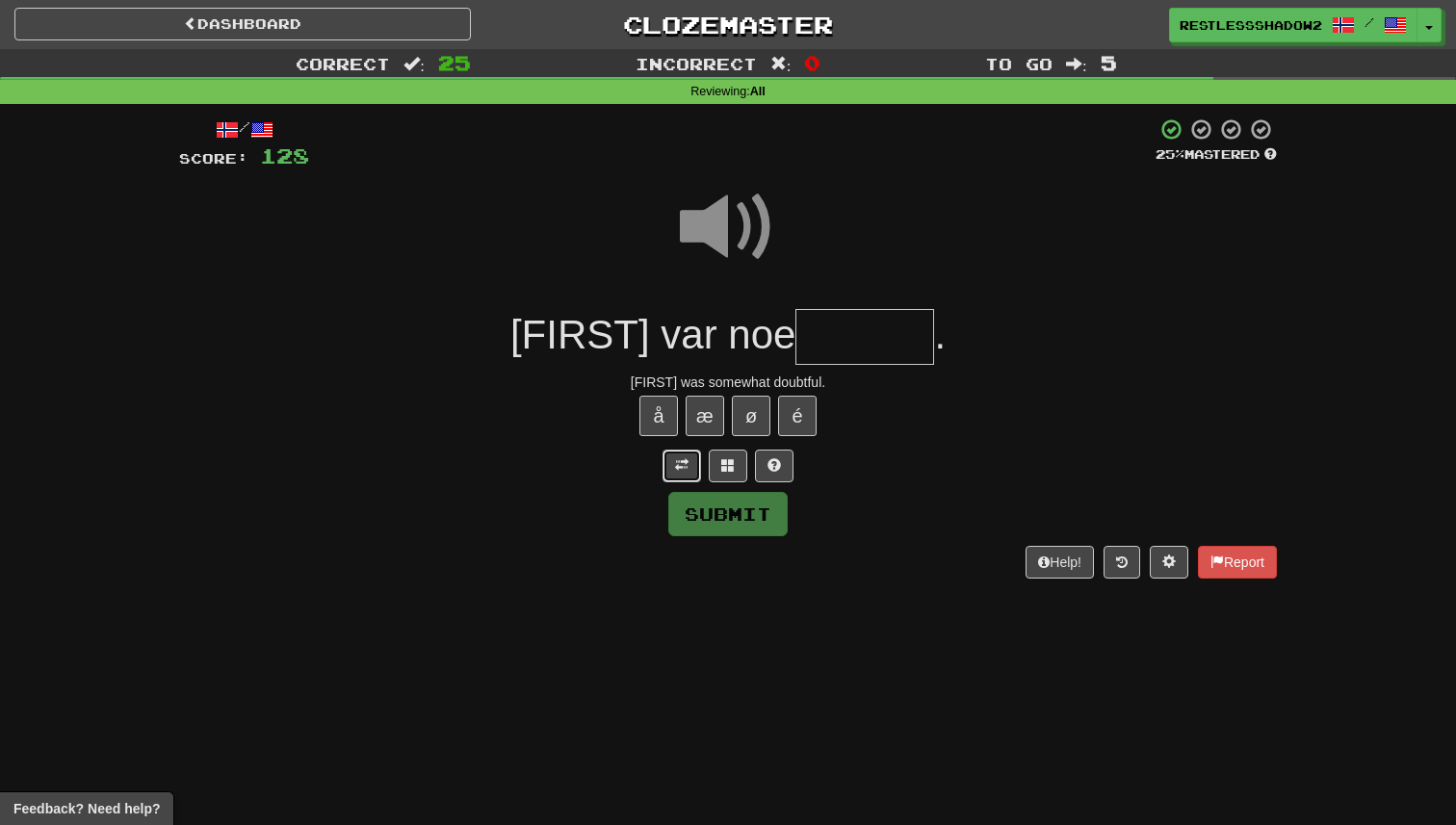 click at bounding box center (682, 466) 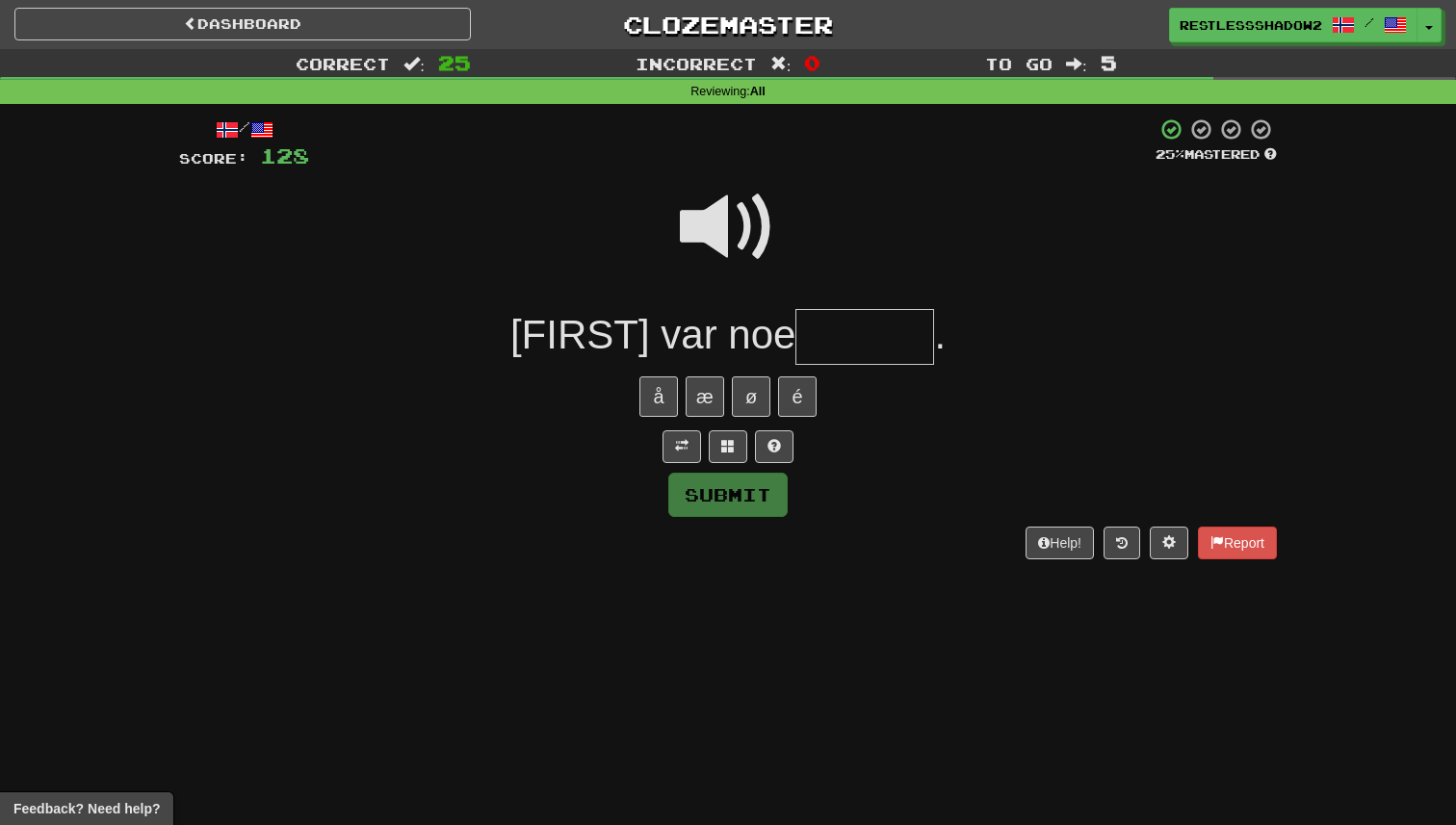 click at bounding box center (865, 337) 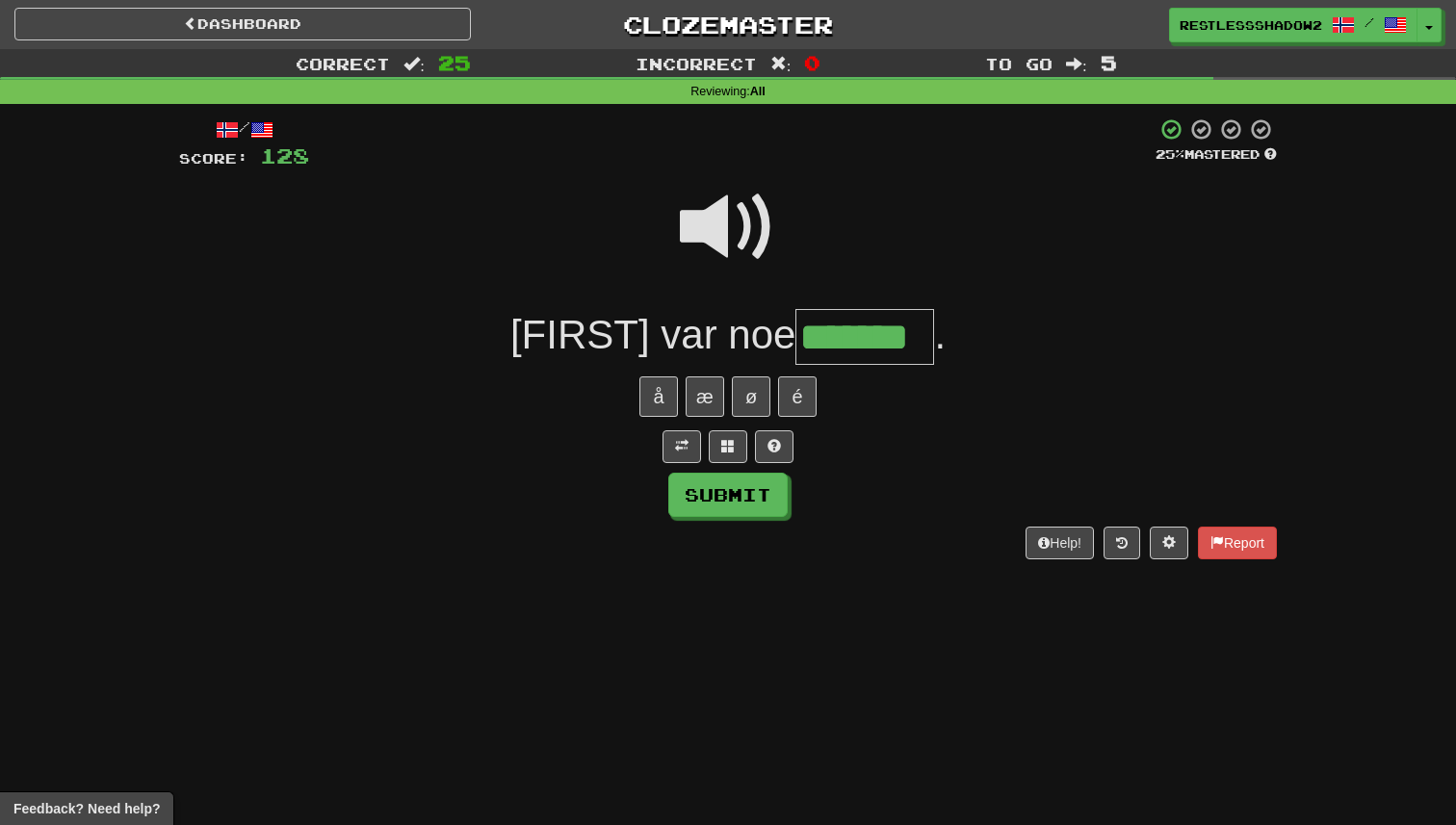 type on "*******" 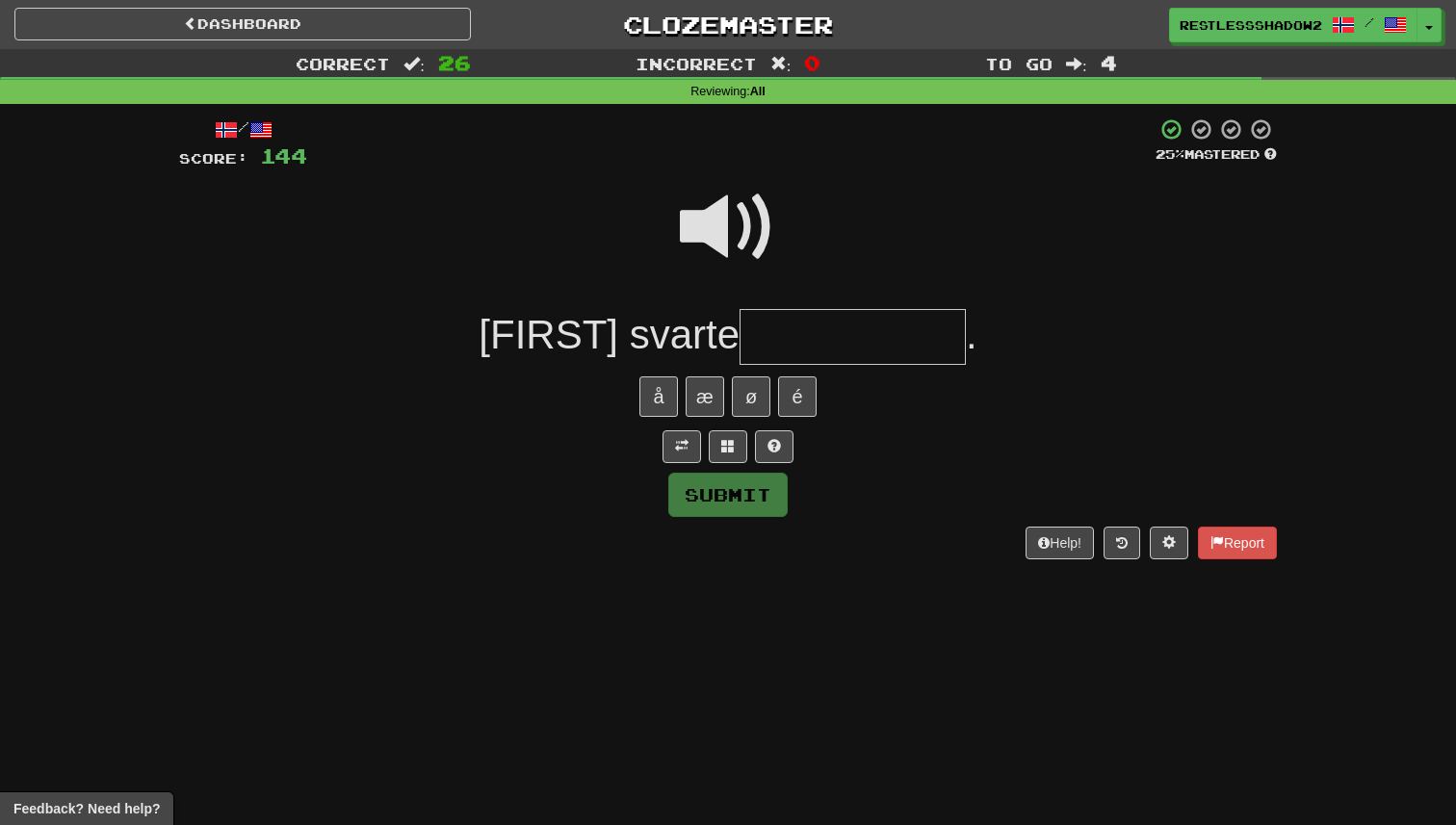 click on "/  Score:   144 25 %  Mastered Tom svarte  . å æ ø é Submit  Help!  Report" at bounding box center (728, 338) 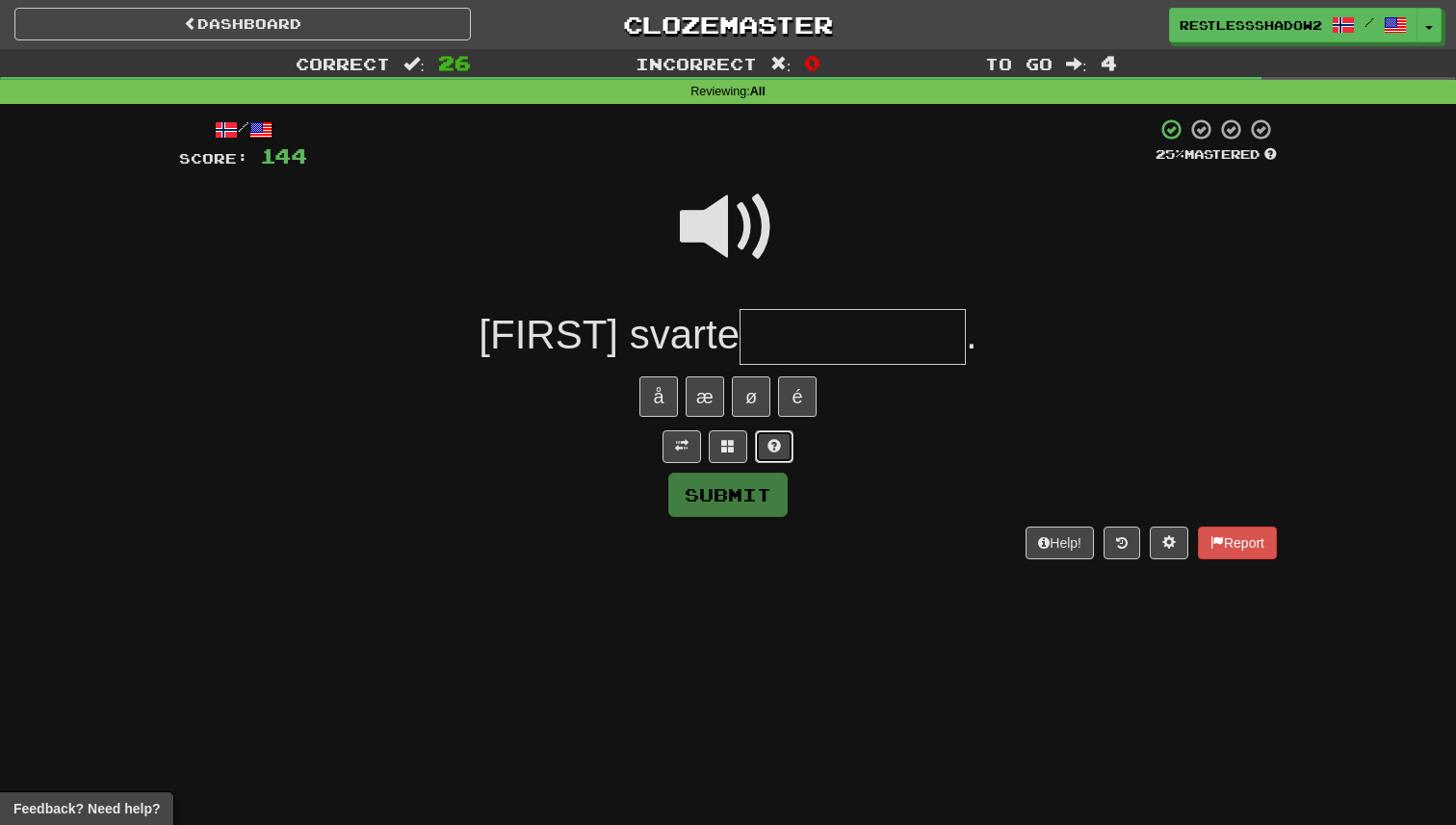 click at bounding box center [774, 447] 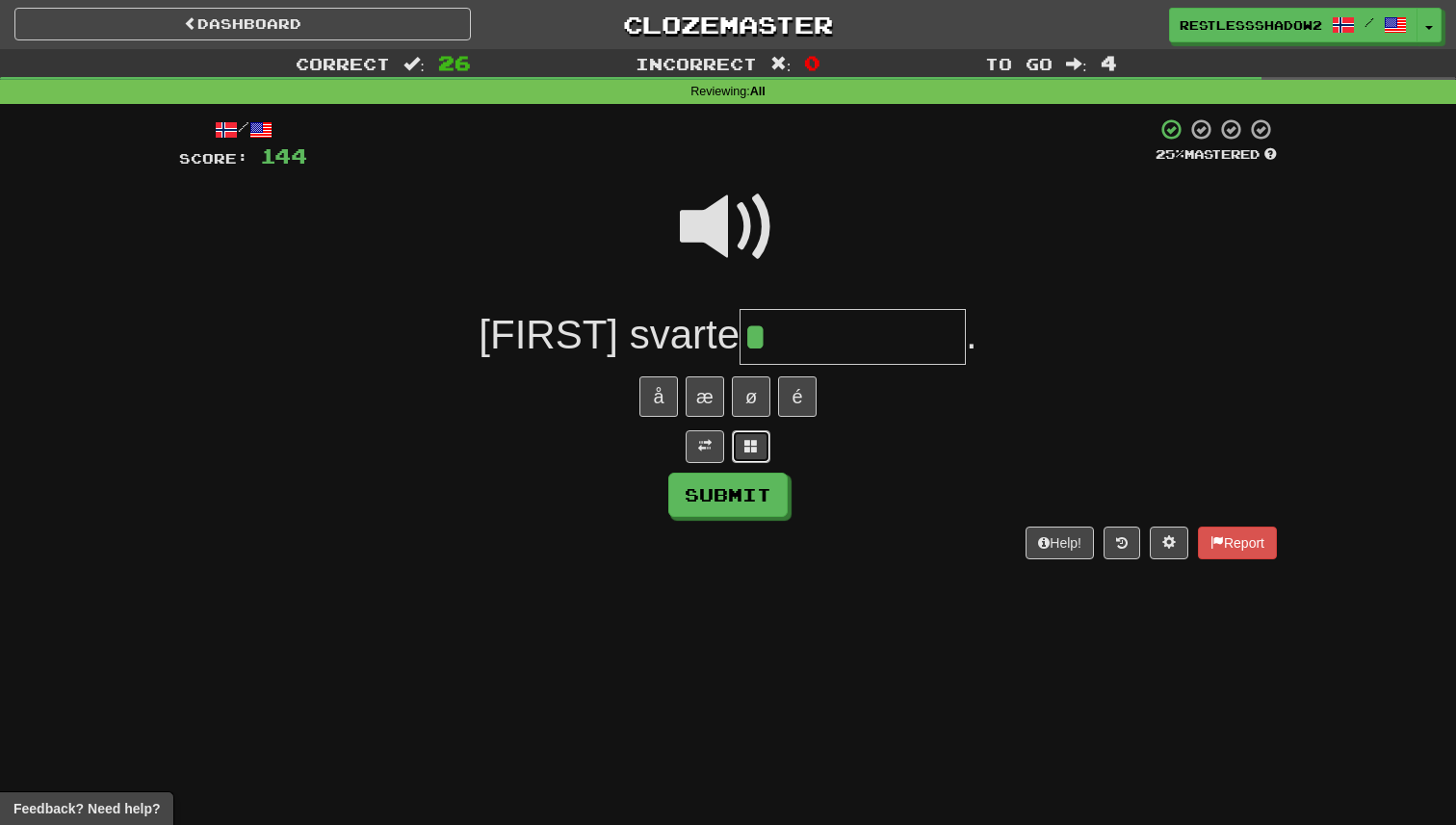click at bounding box center [751, 447] 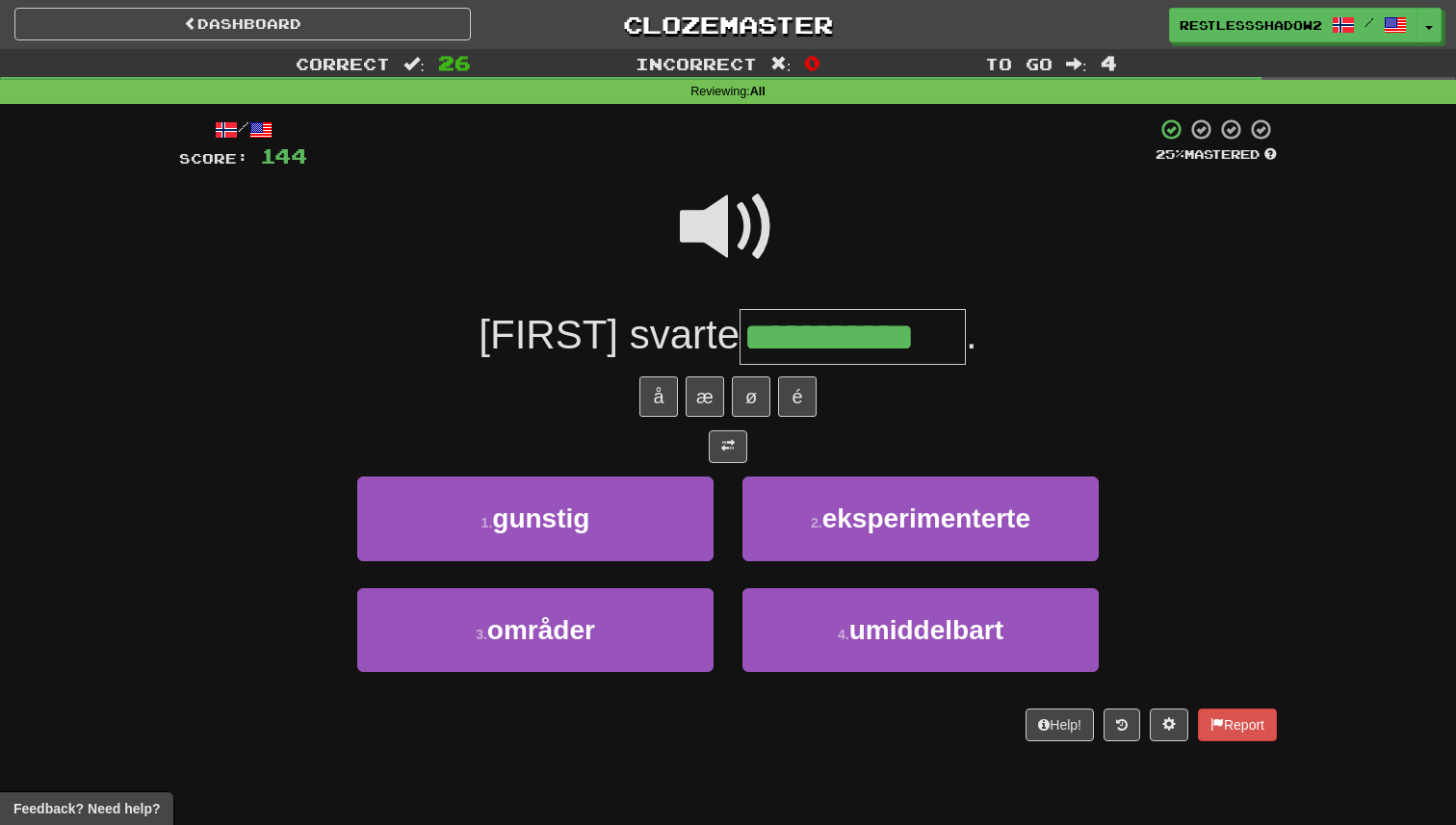 type on "**********" 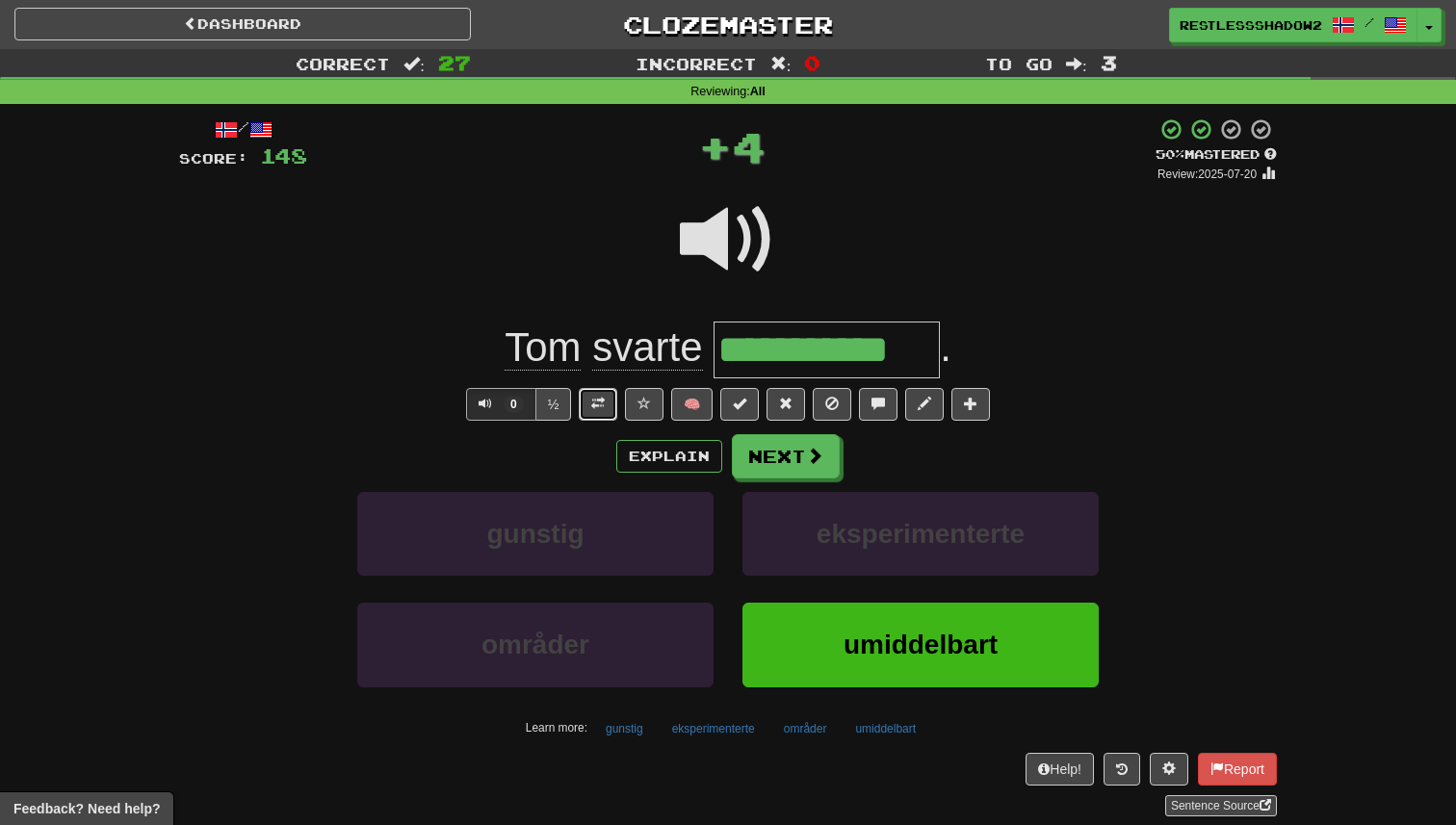 click at bounding box center (598, 404) 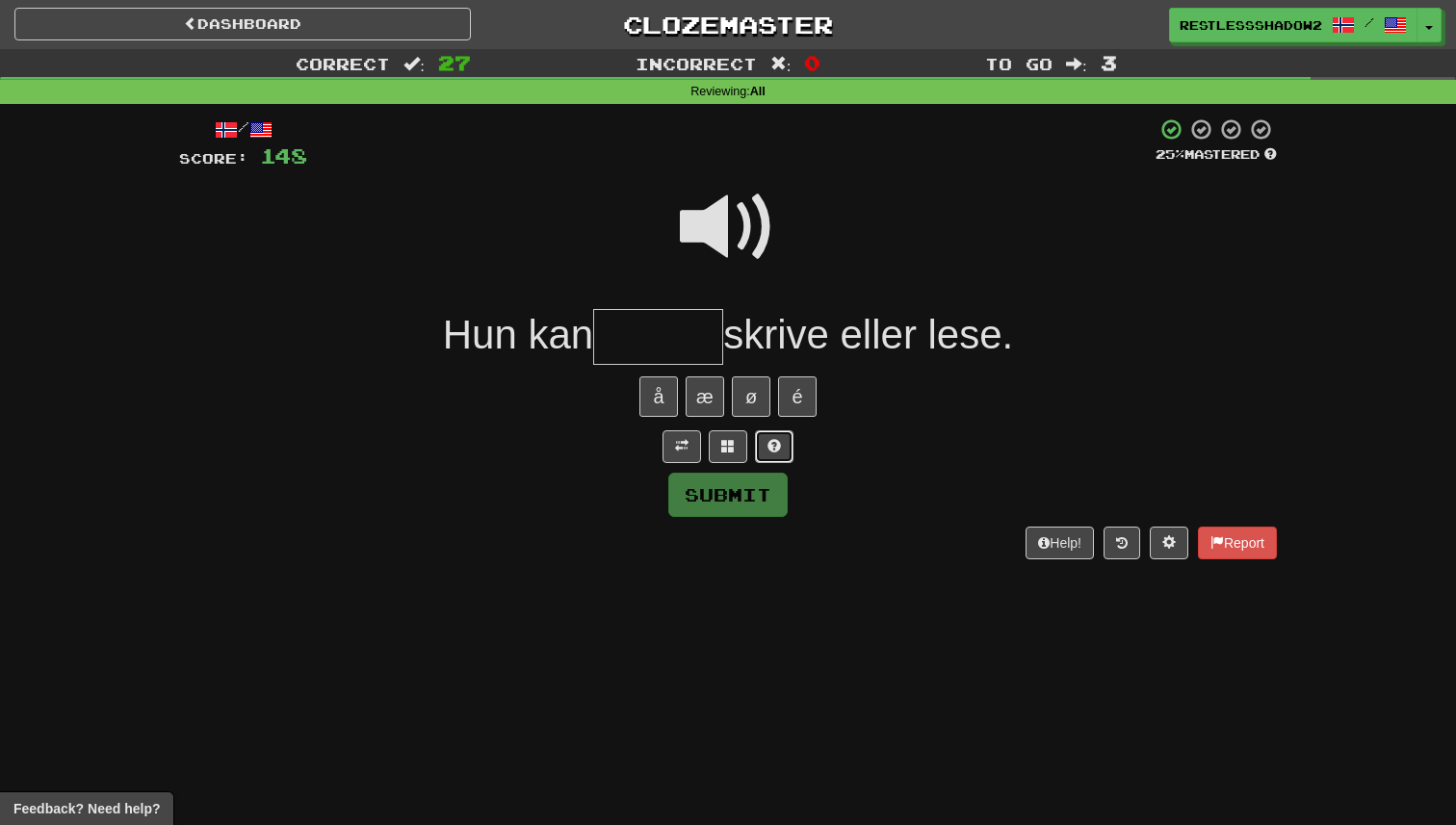 click at bounding box center [774, 446] 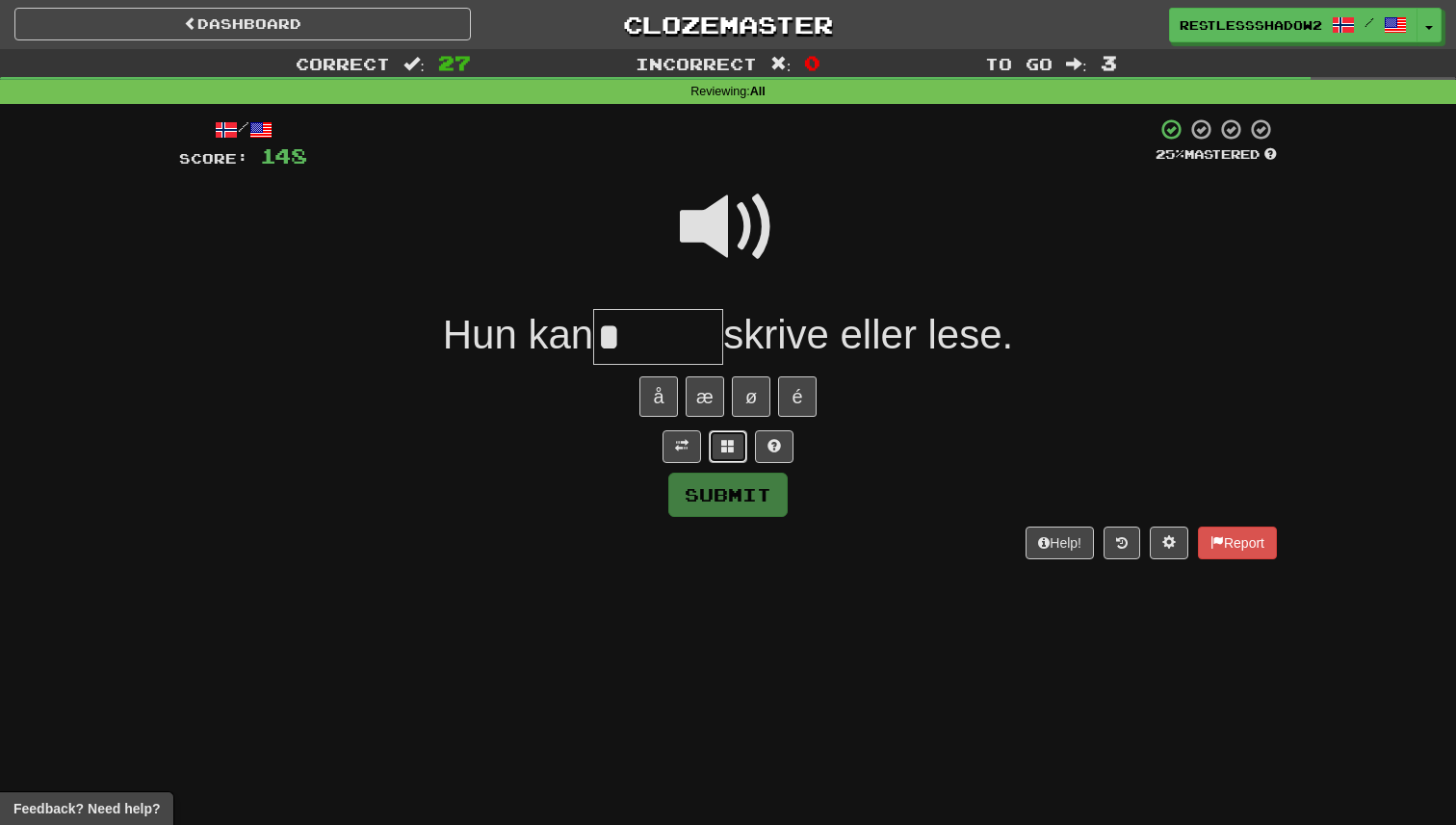 click at bounding box center (728, 447) 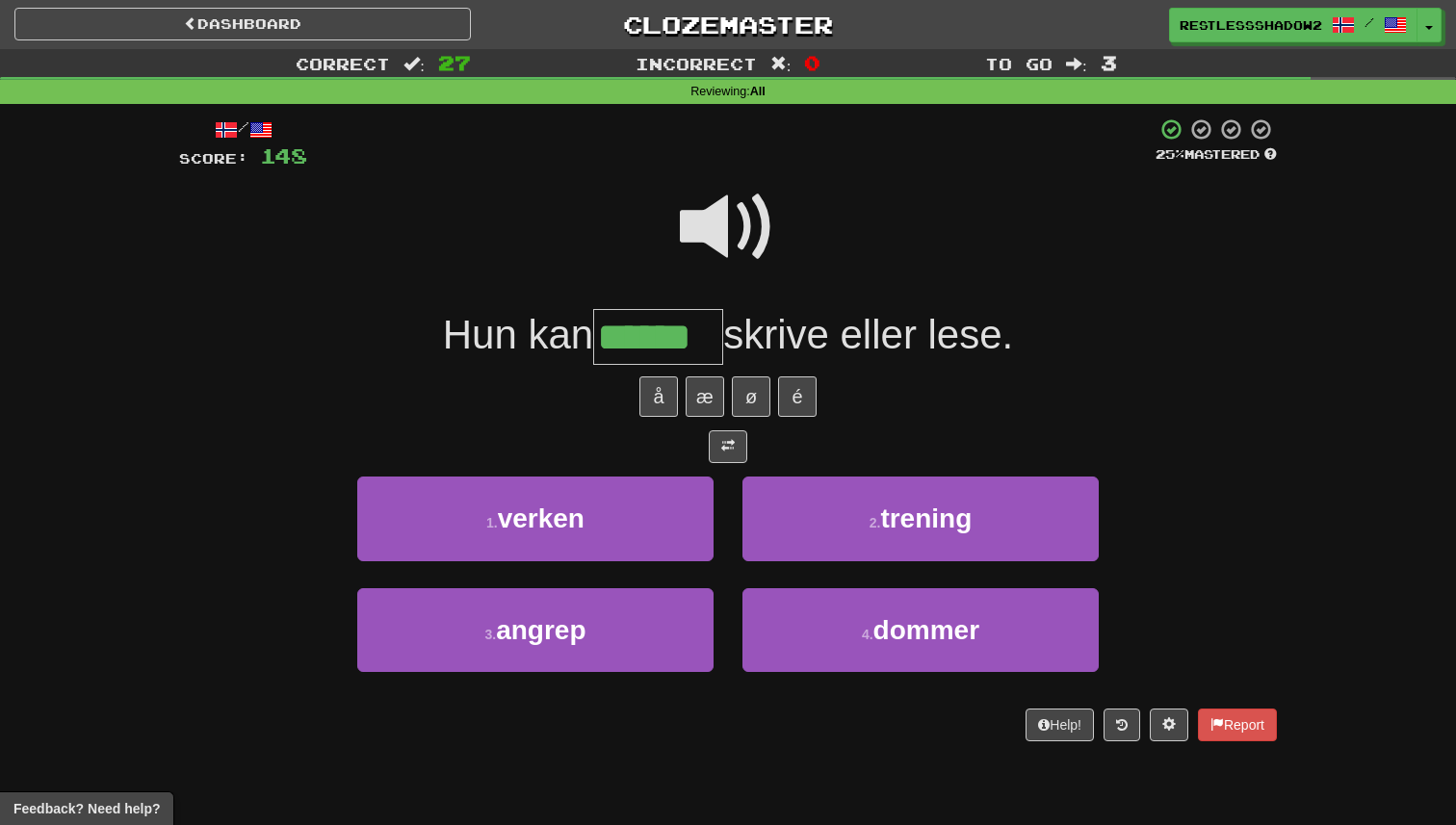 type on "******" 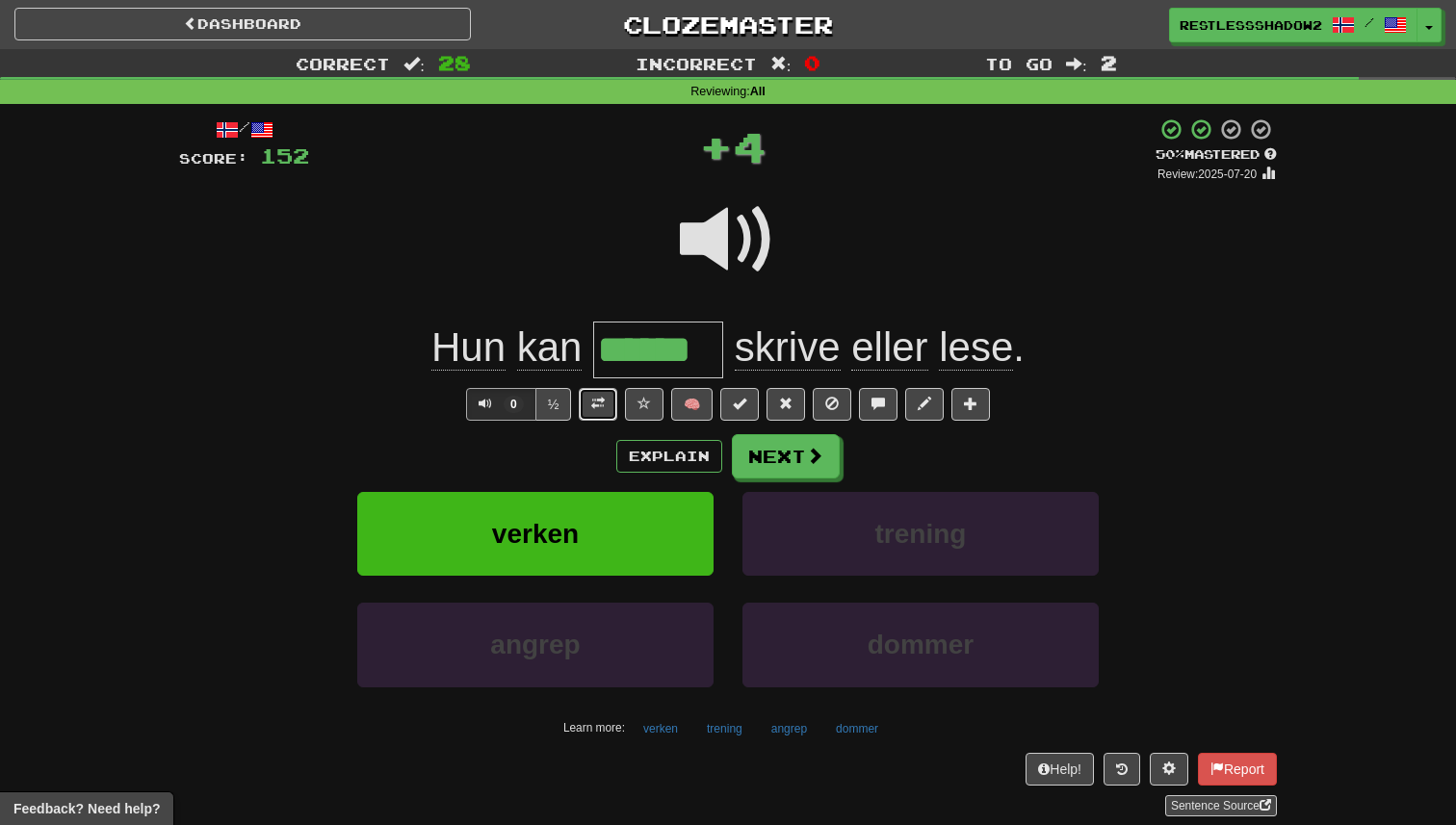 click at bounding box center (598, 404) 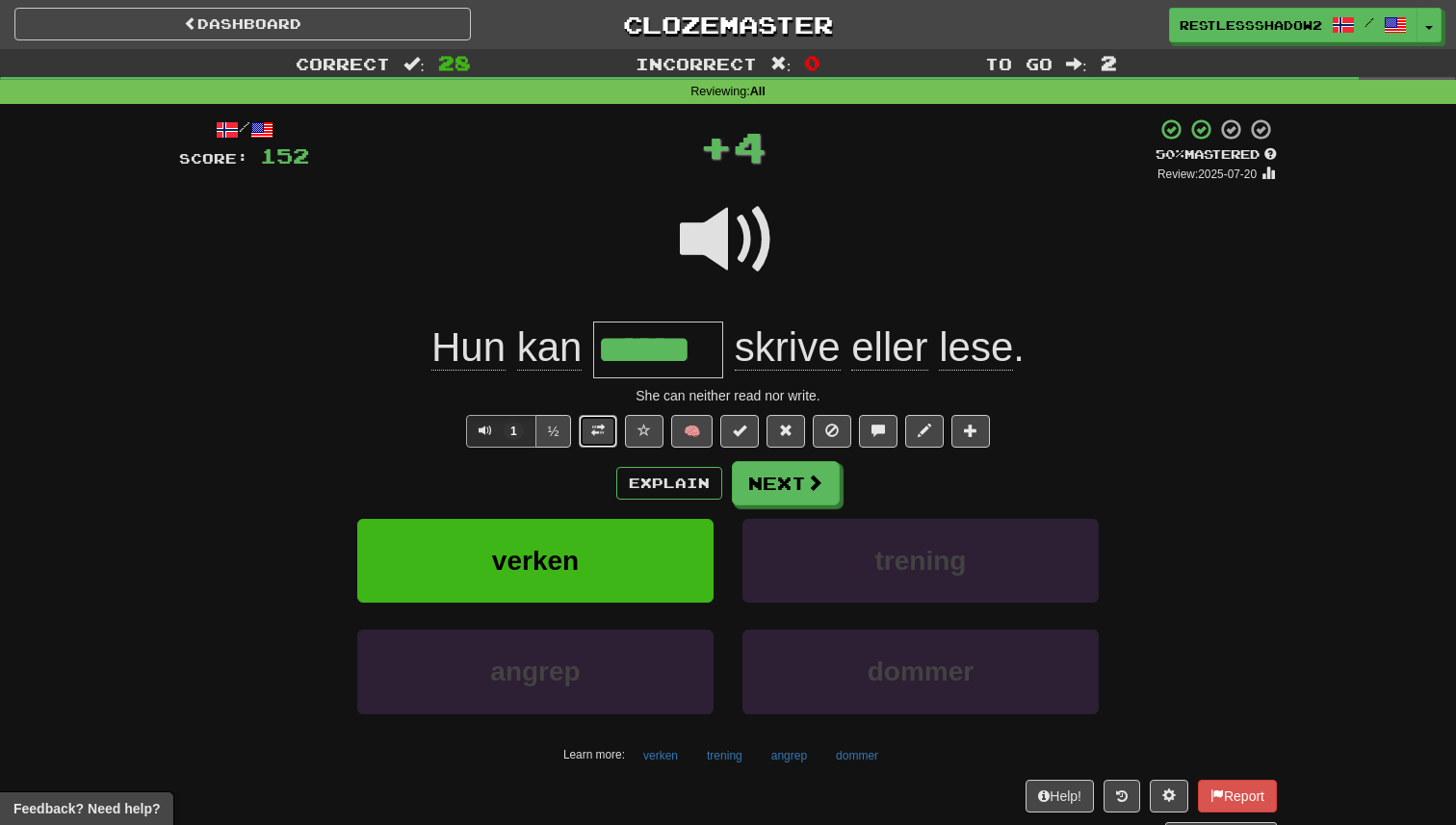 click at bounding box center [598, 431] 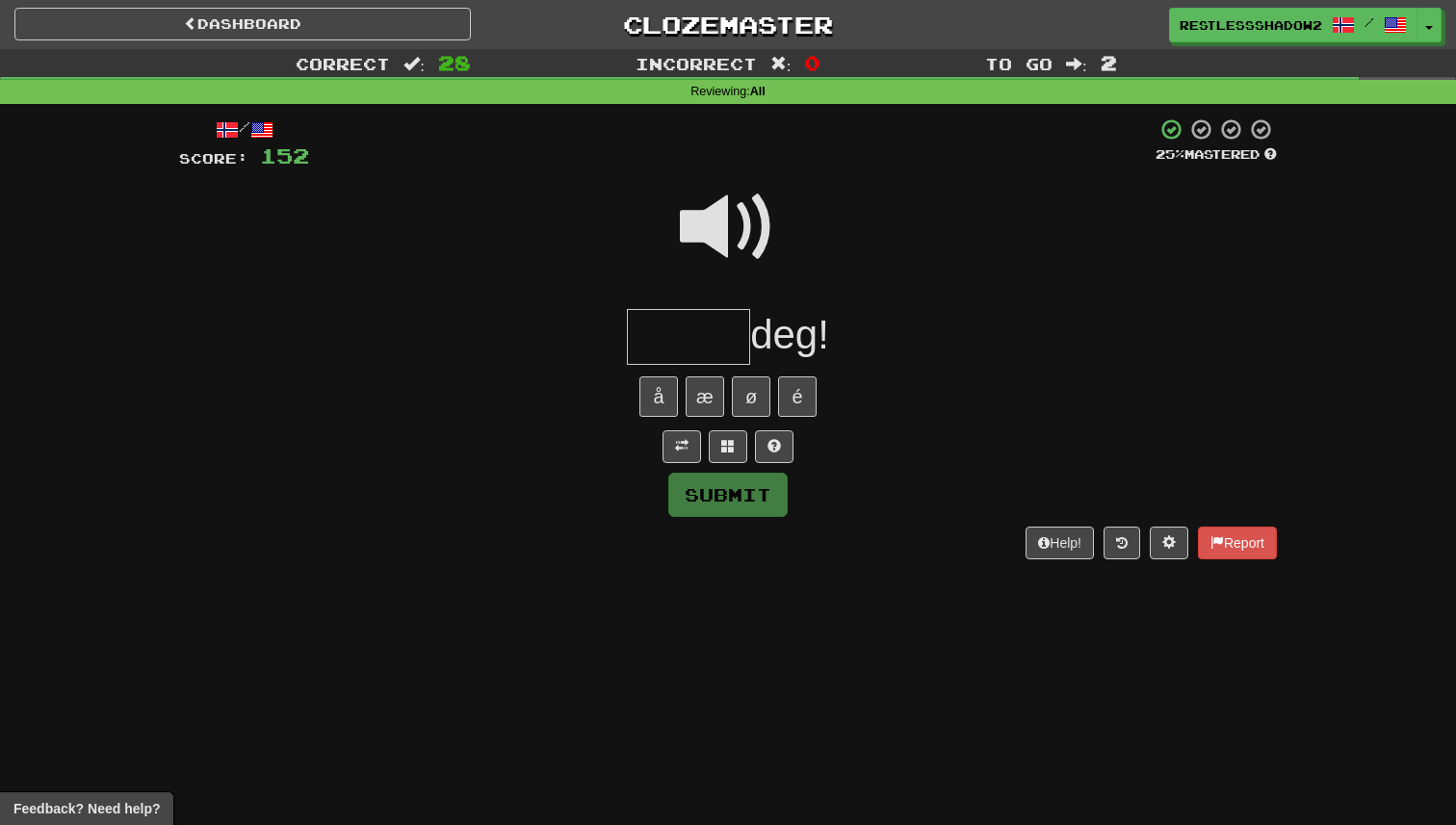 type on "*" 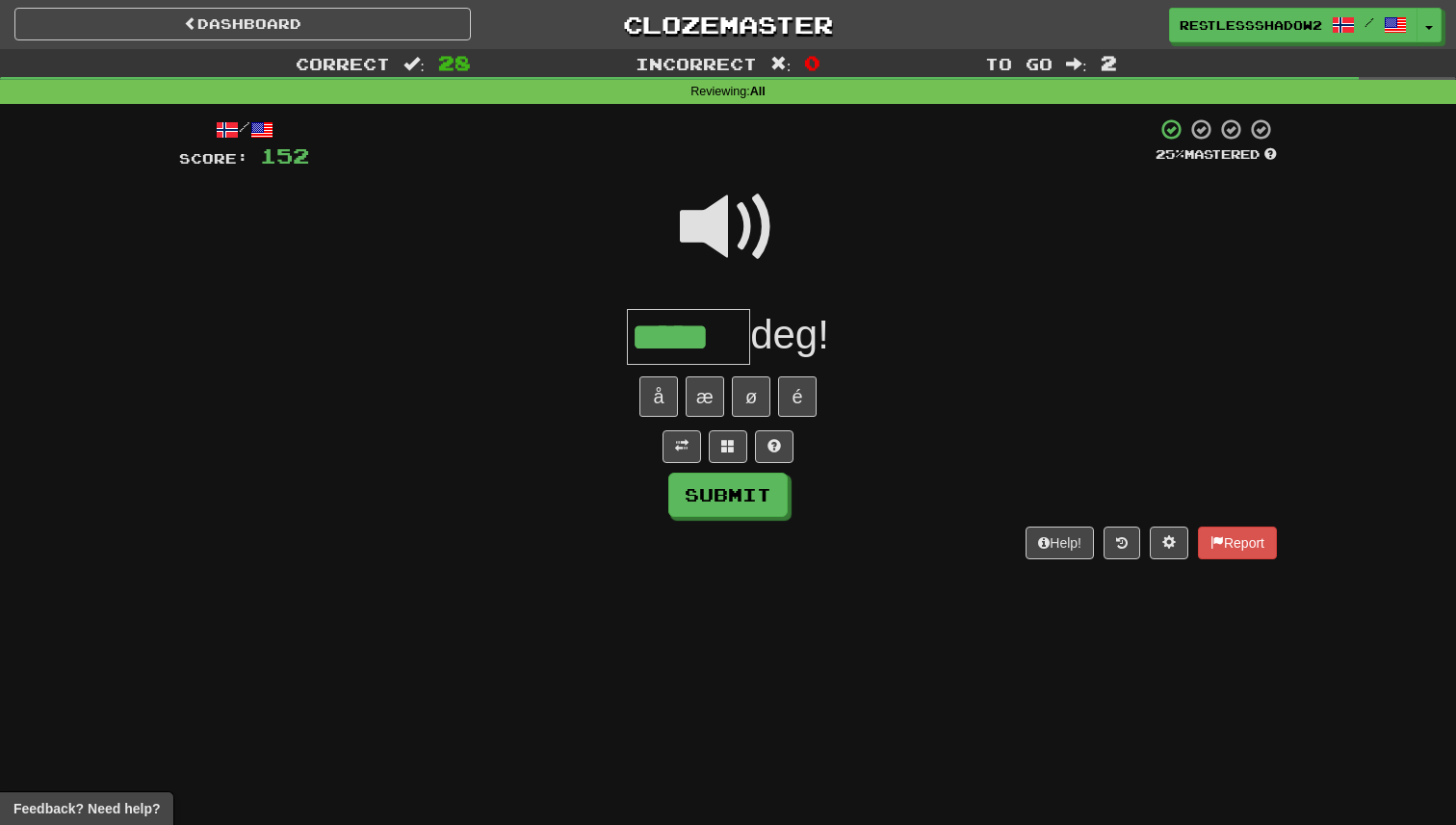 type on "*****" 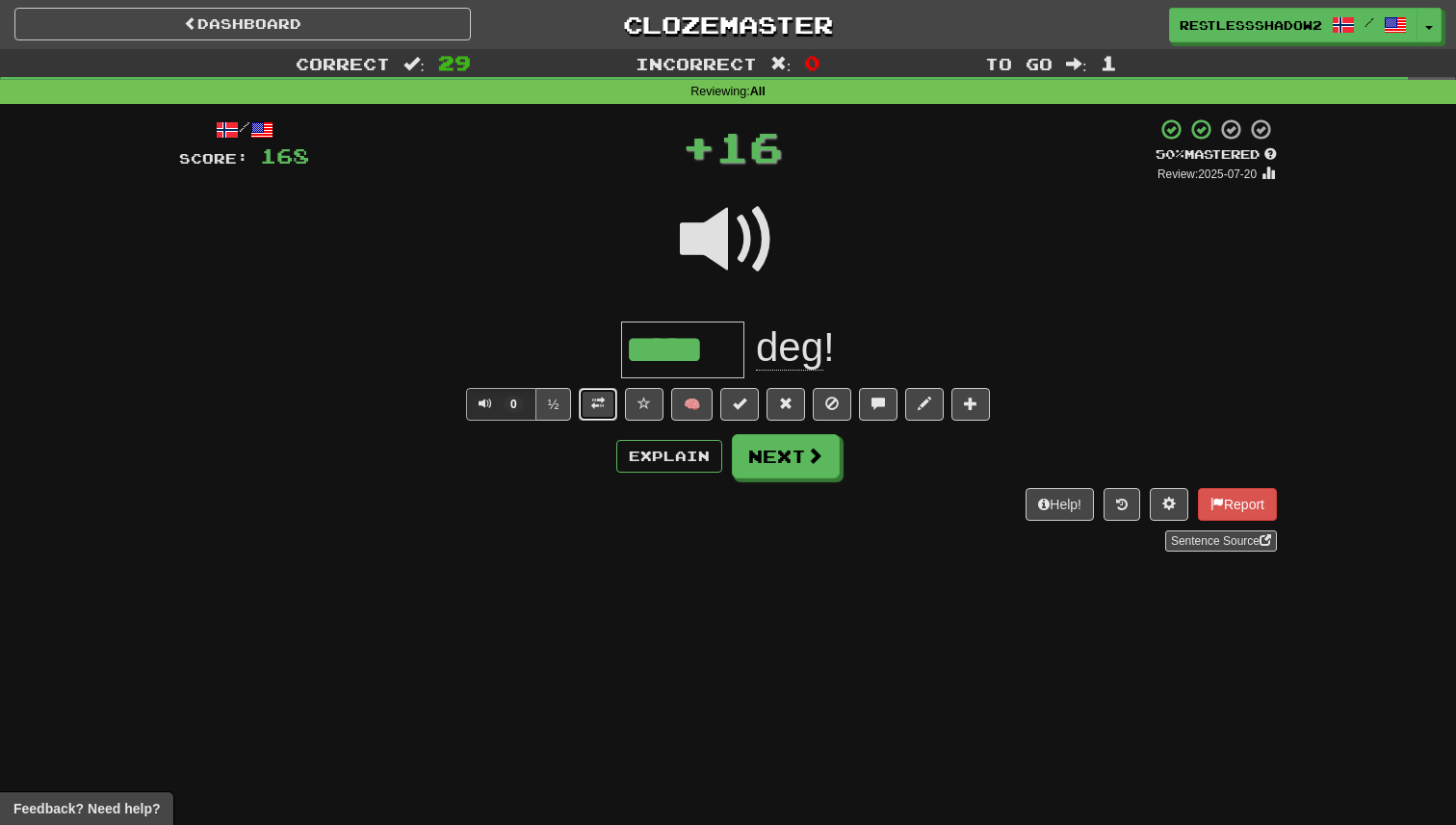 click at bounding box center [598, 404] 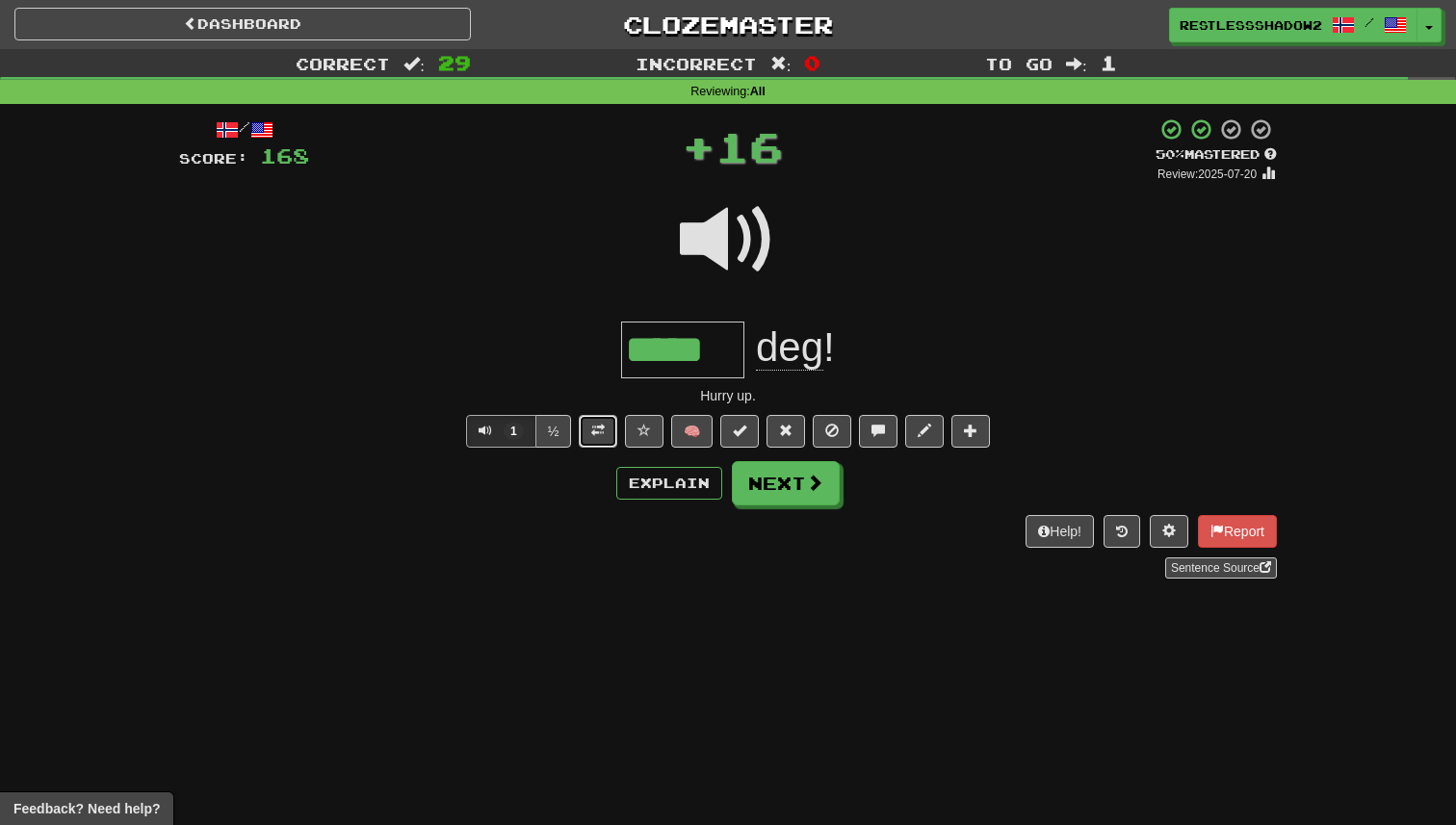 click at bounding box center (598, 431) 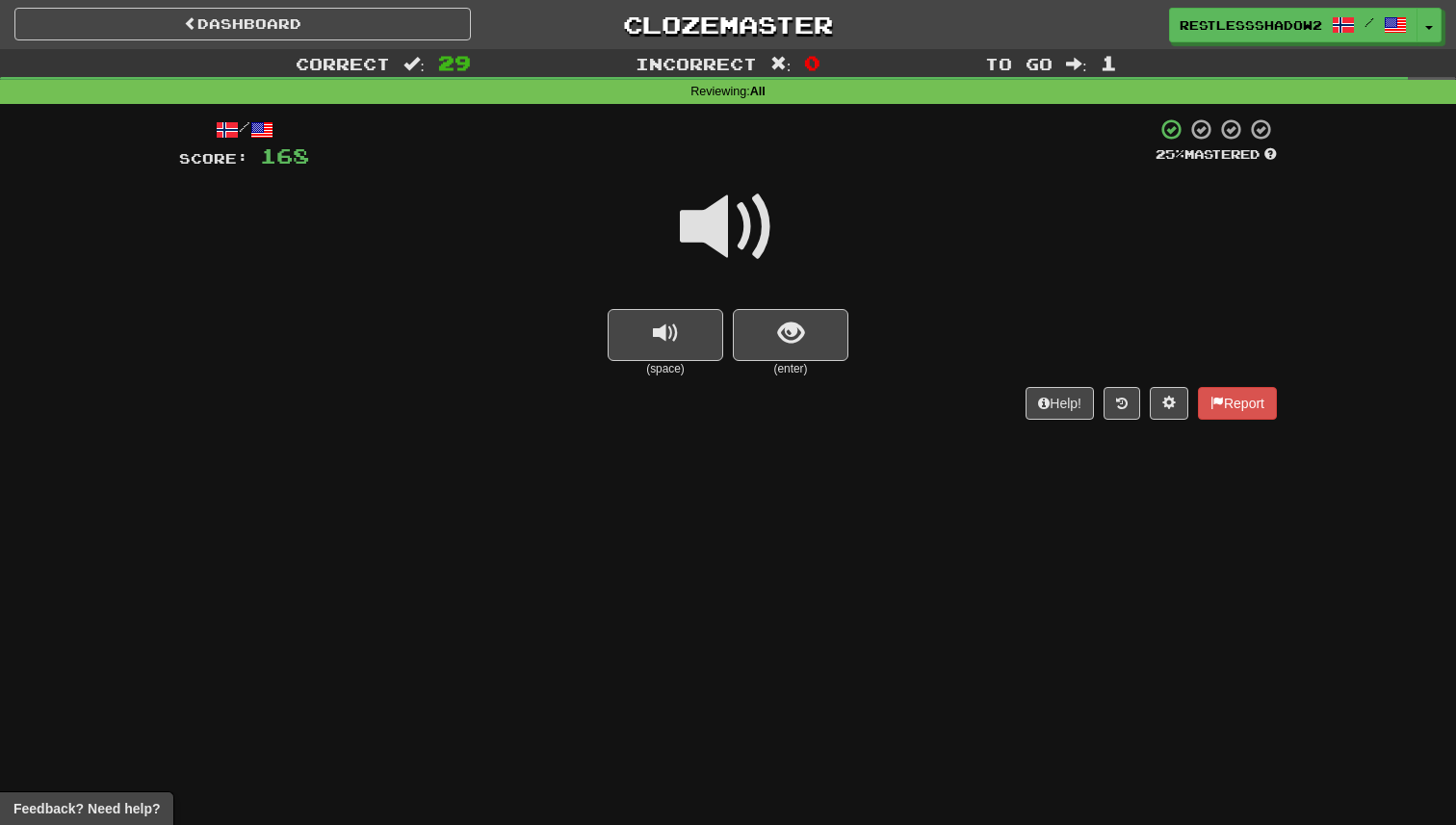 click on "(space)" at bounding box center (665, 369) 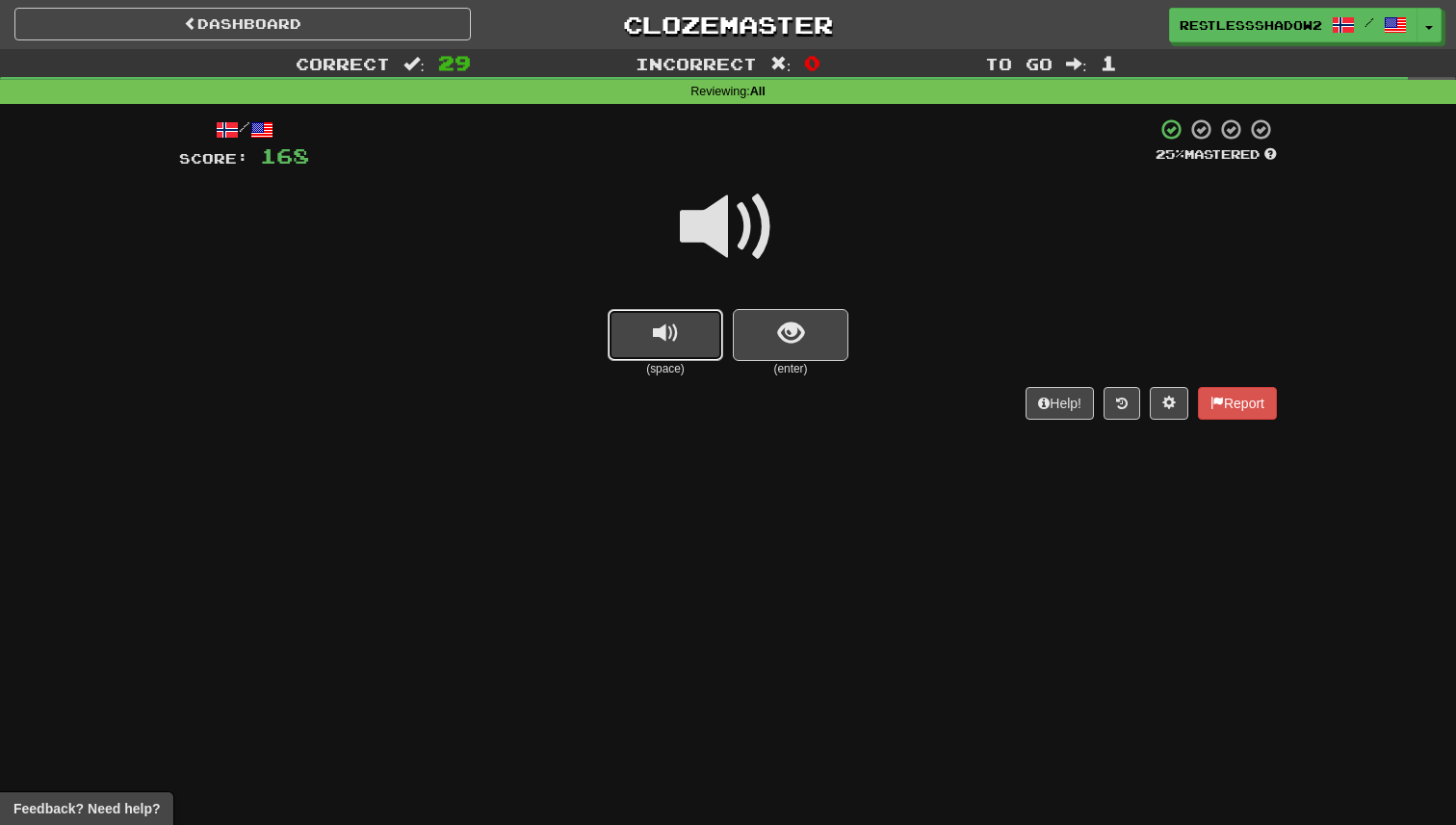 click at bounding box center (665, 335) 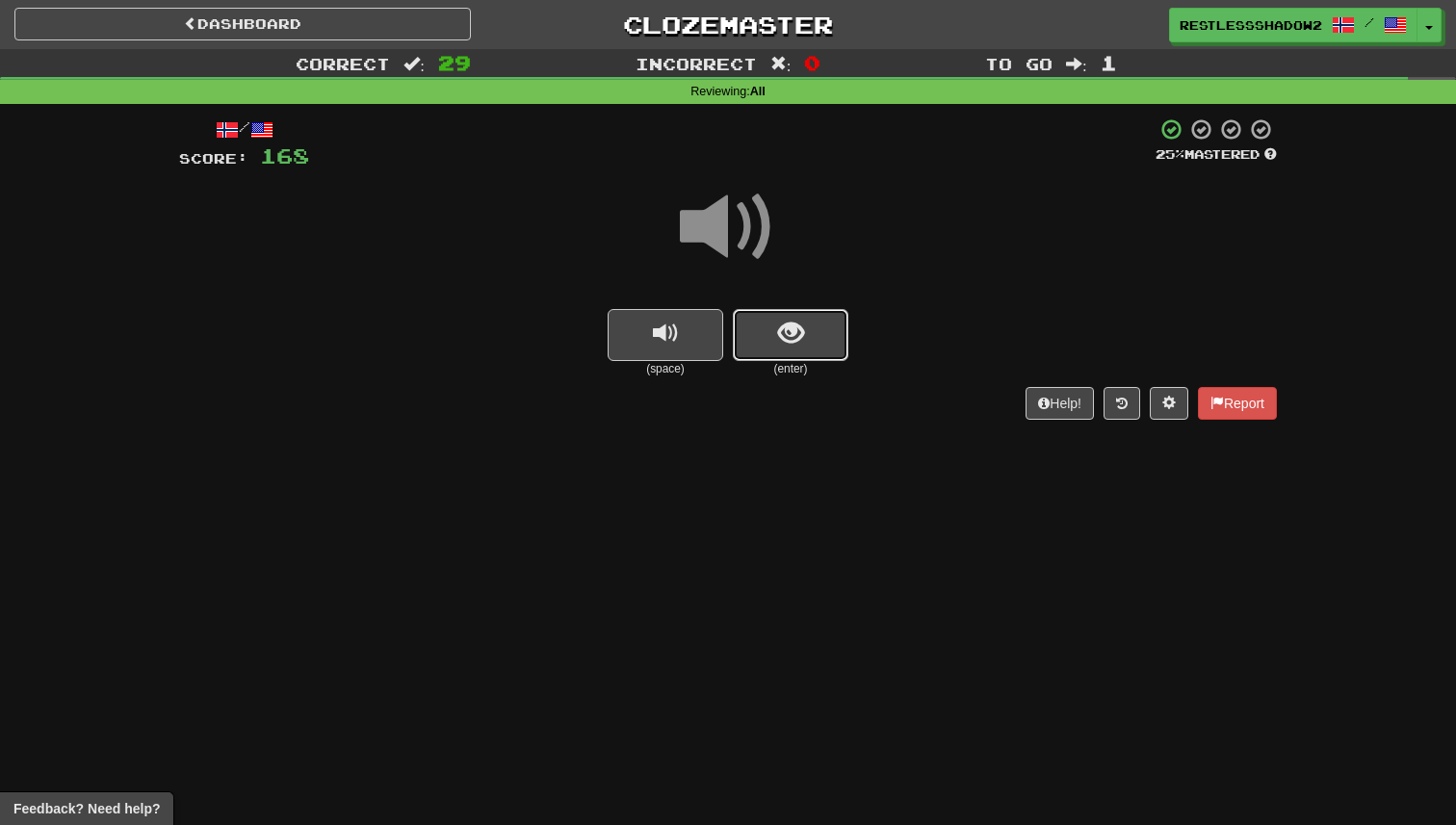 click at bounding box center (791, 333) 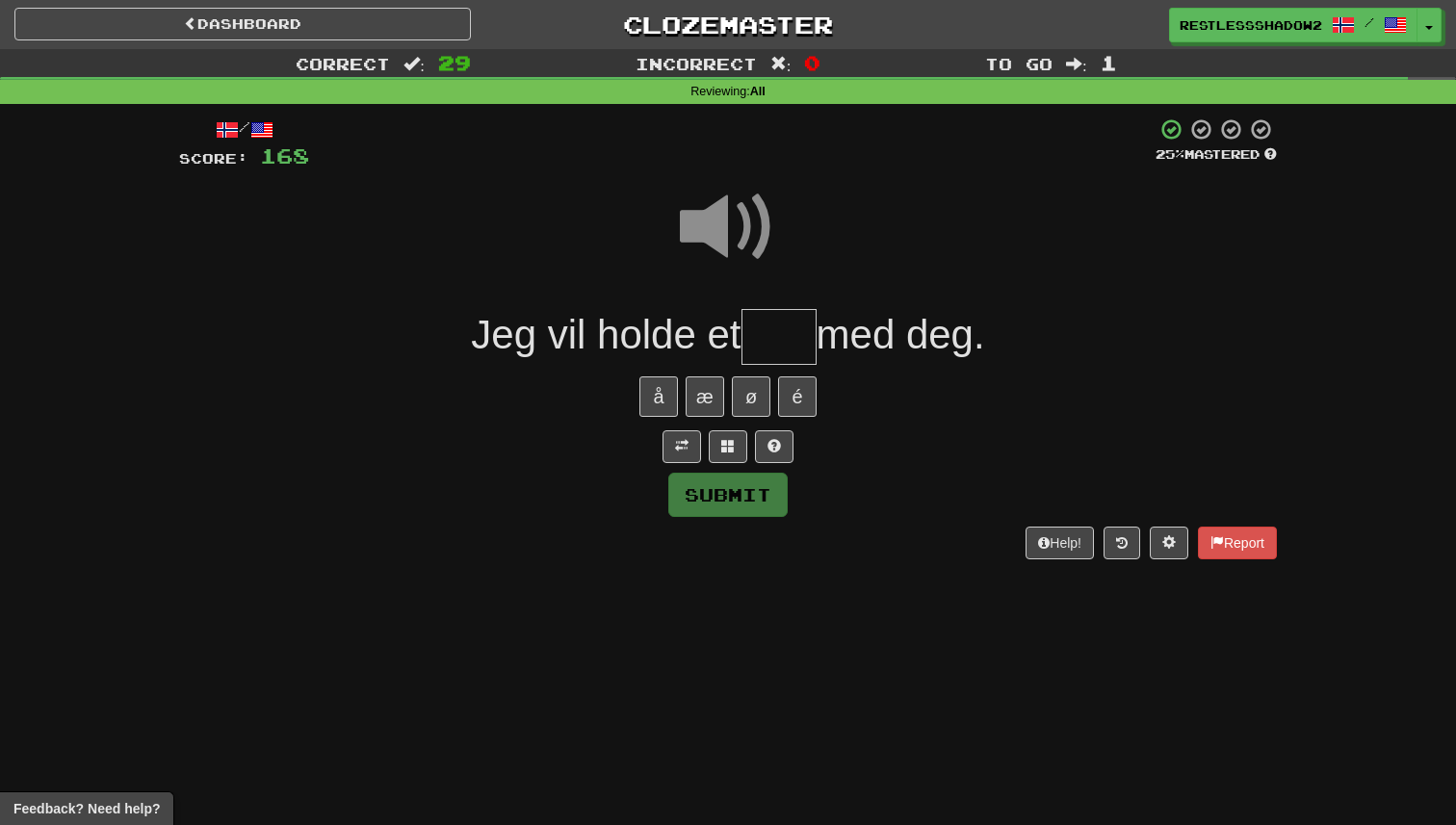 click on "/  Score:   168 25 %  Mastered Jeg vil holde et   med deg. å æ ø é Submit  Help!  Report" at bounding box center (728, 338) 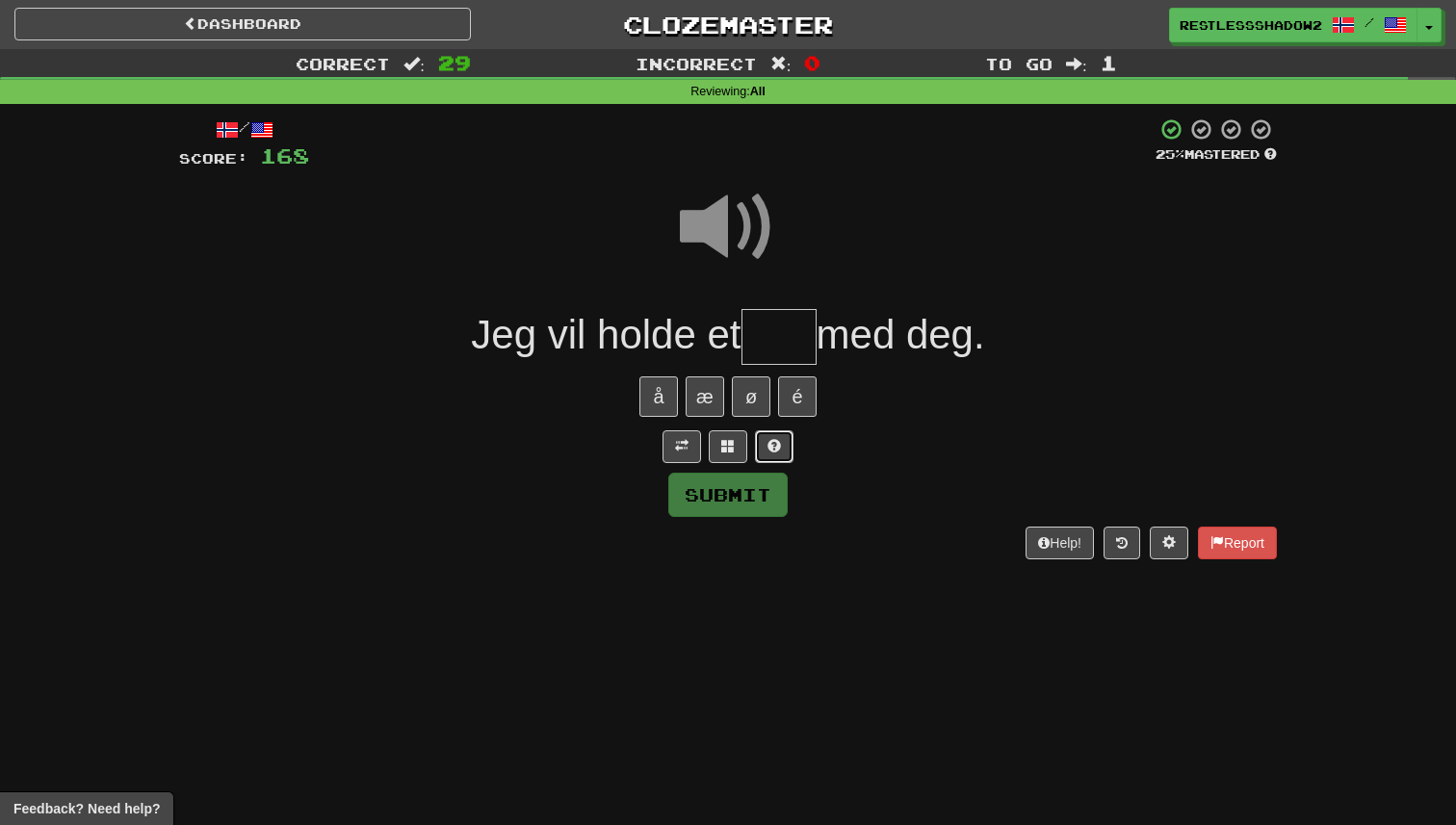 click at bounding box center (774, 447) 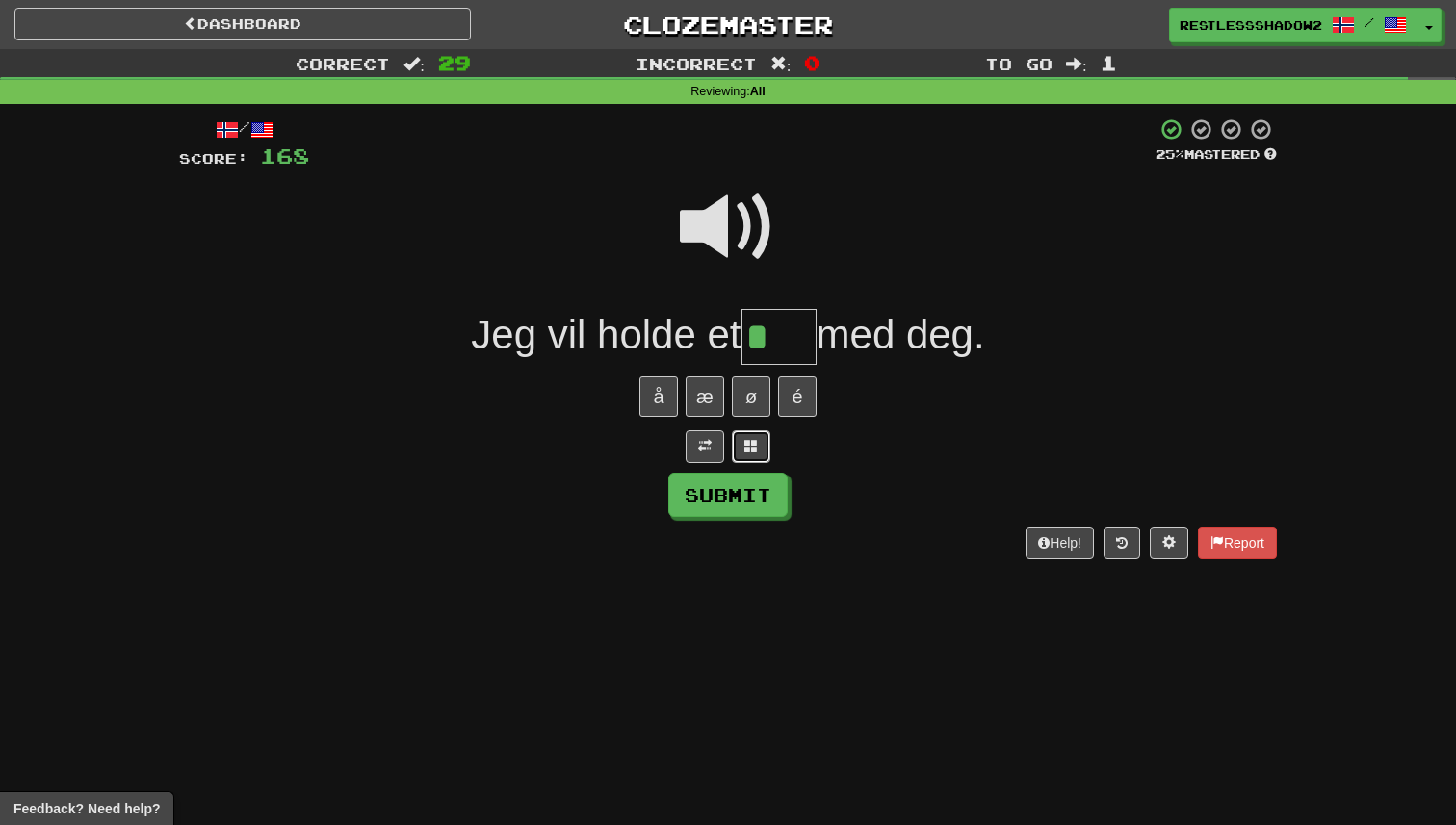 click at bounding box center (751, 447) 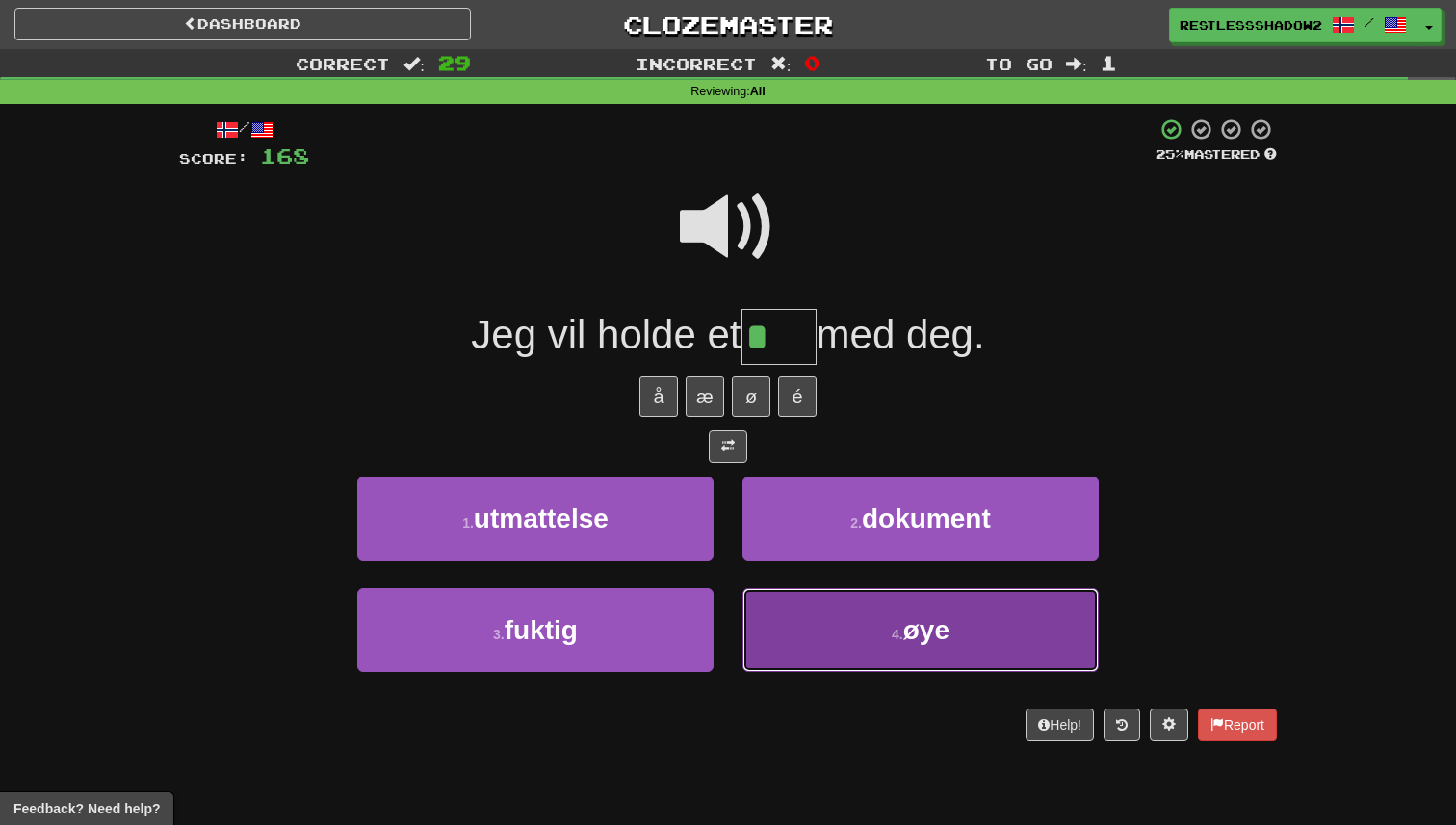 click on "4 .  øye" at bounding box center (921, 630) 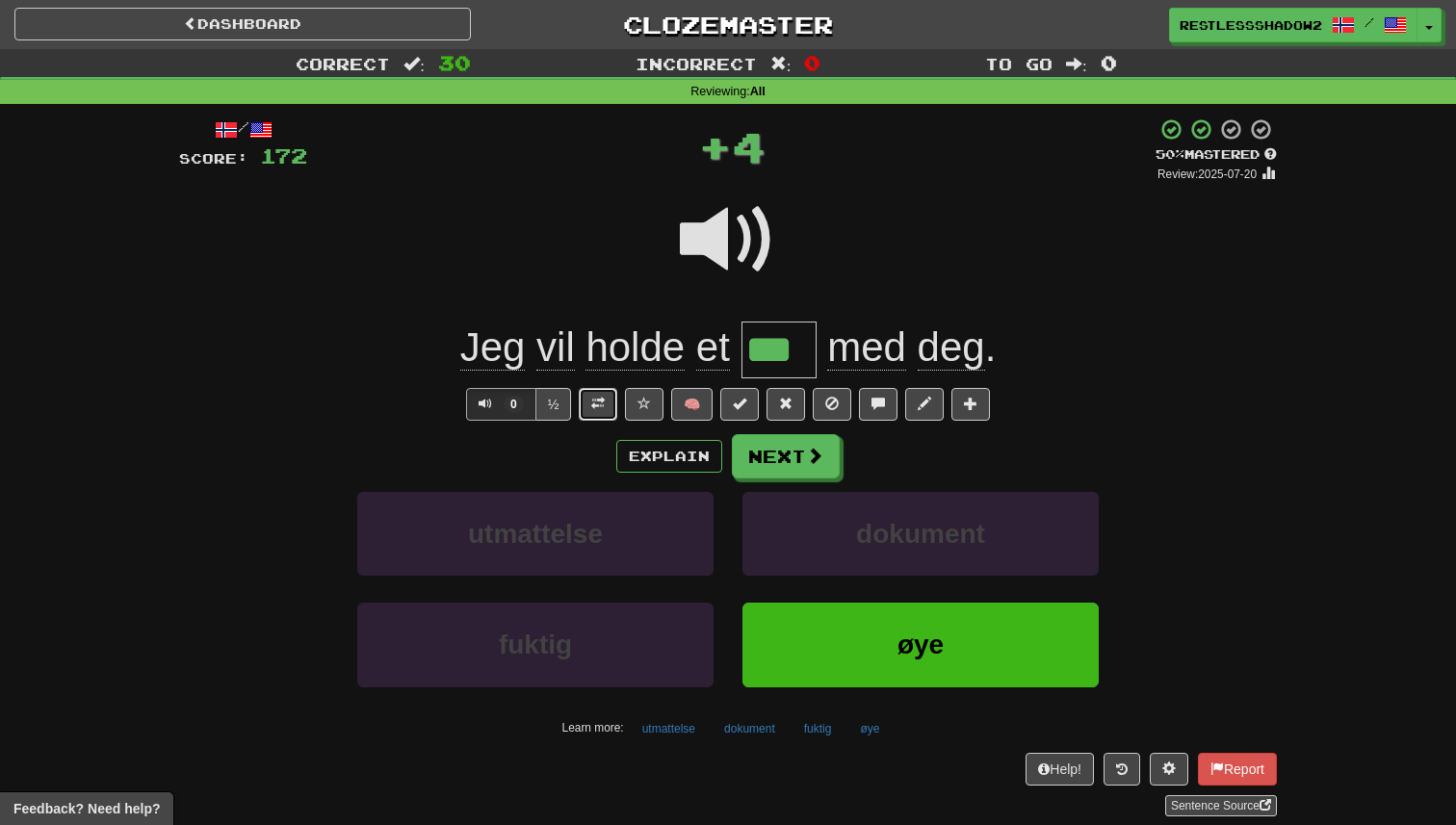 click at bounding box center (598, 404) 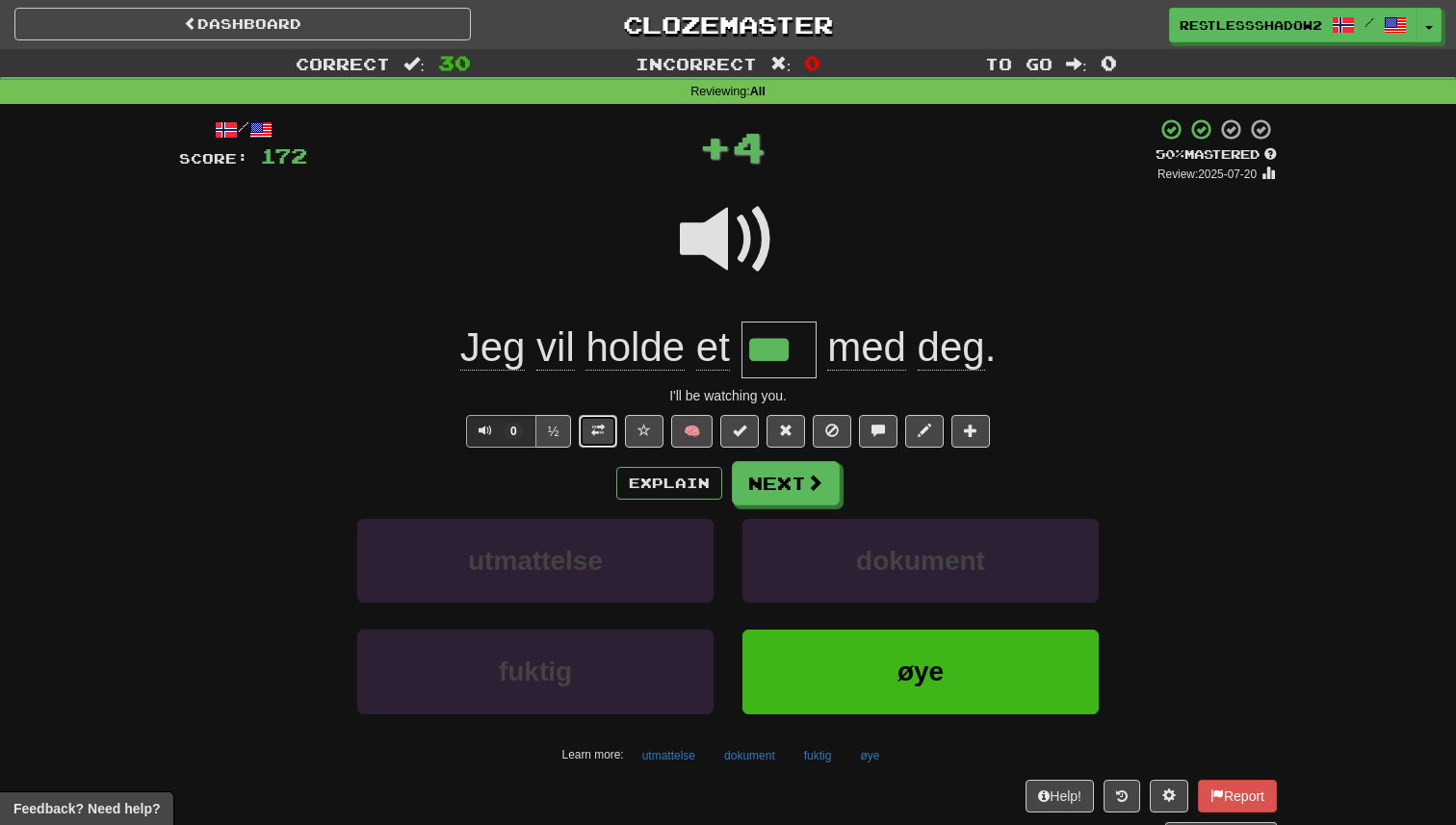 click at bounding box center (598, 431) 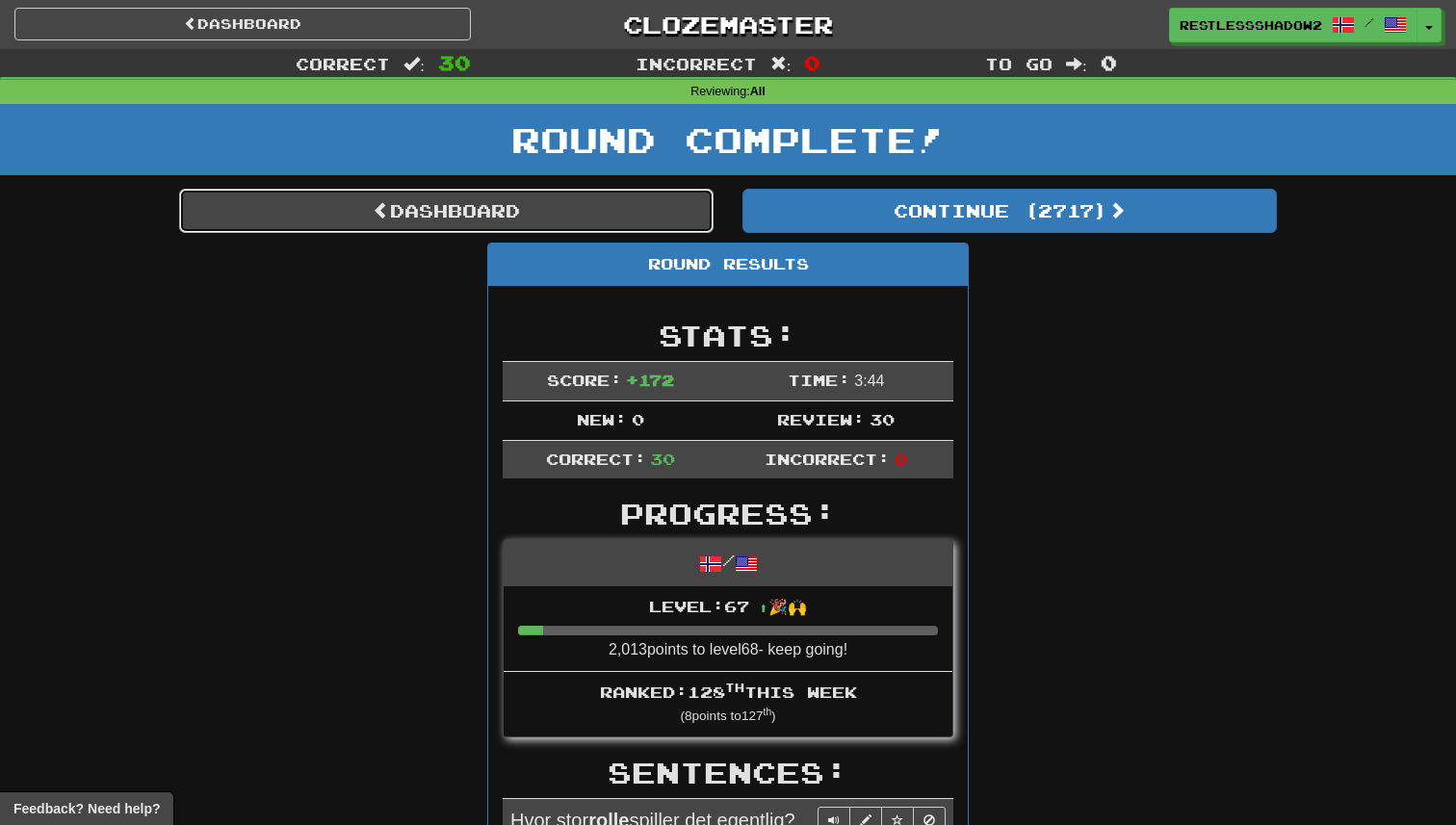 click on "Dashboard" at bounding box center [446, 211] 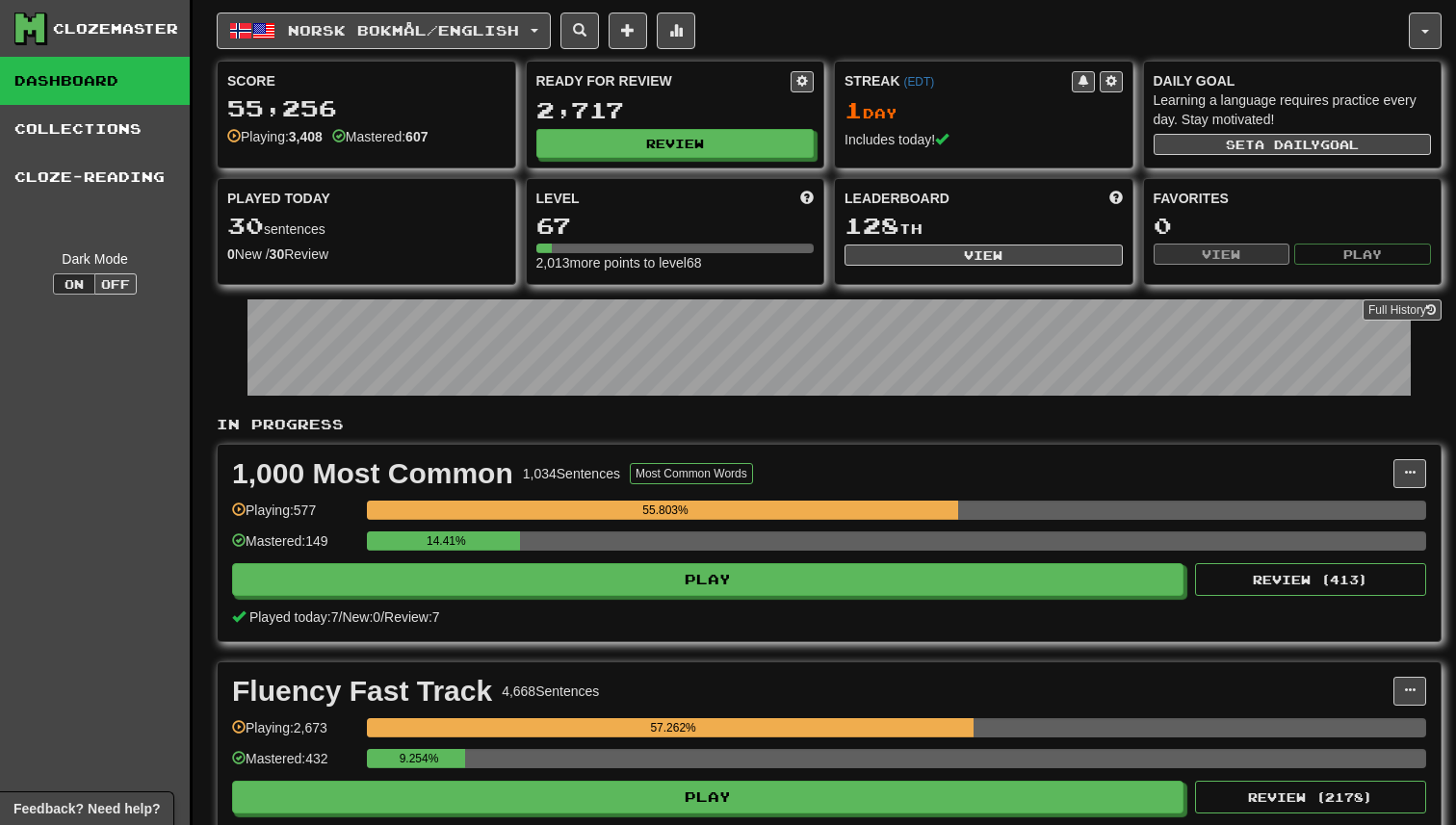 scroll, scrollTop: 782, scrollLeft: 0, axis: vertical 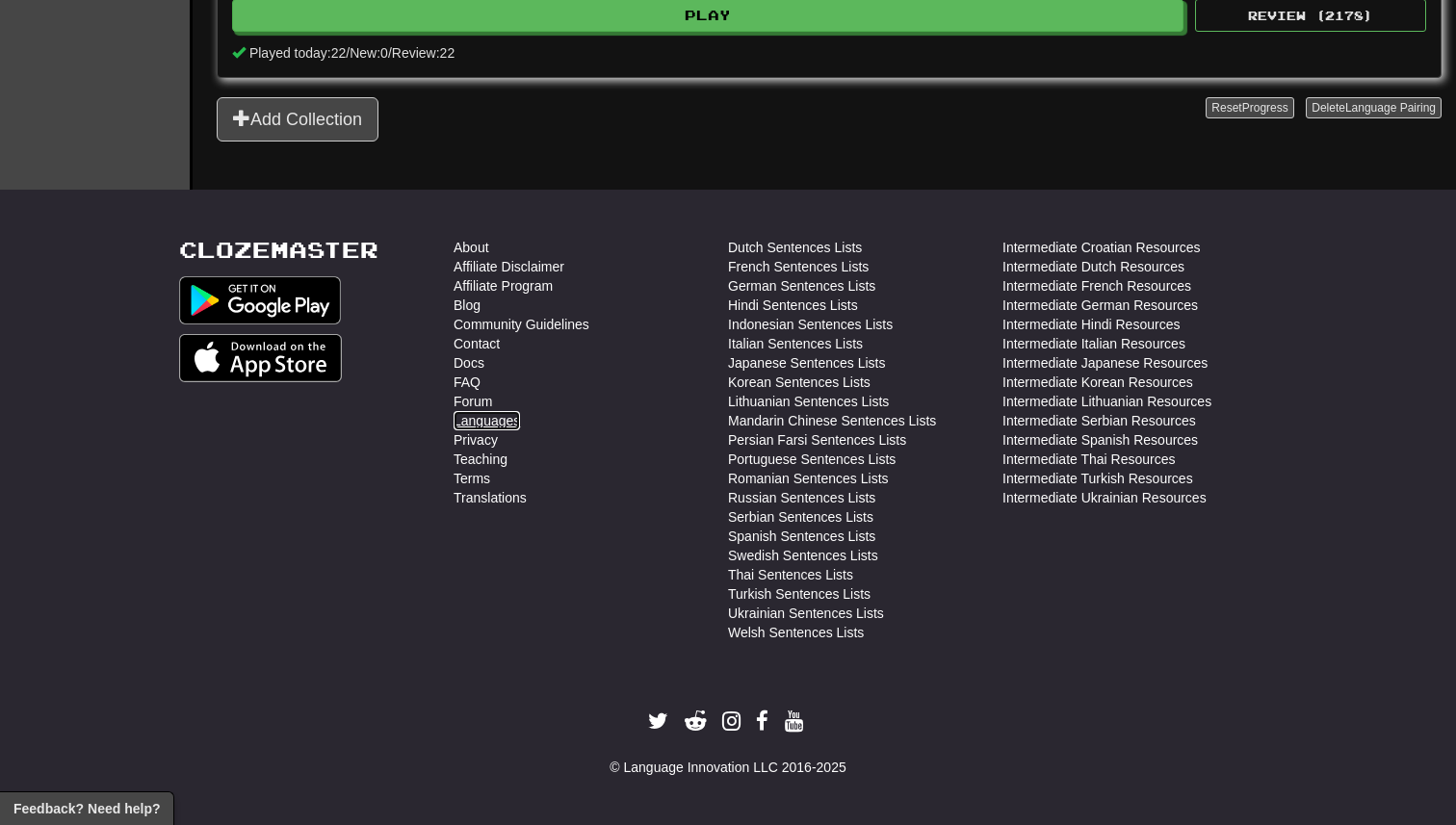 click on "Languages" at bounding box center [486, 421] 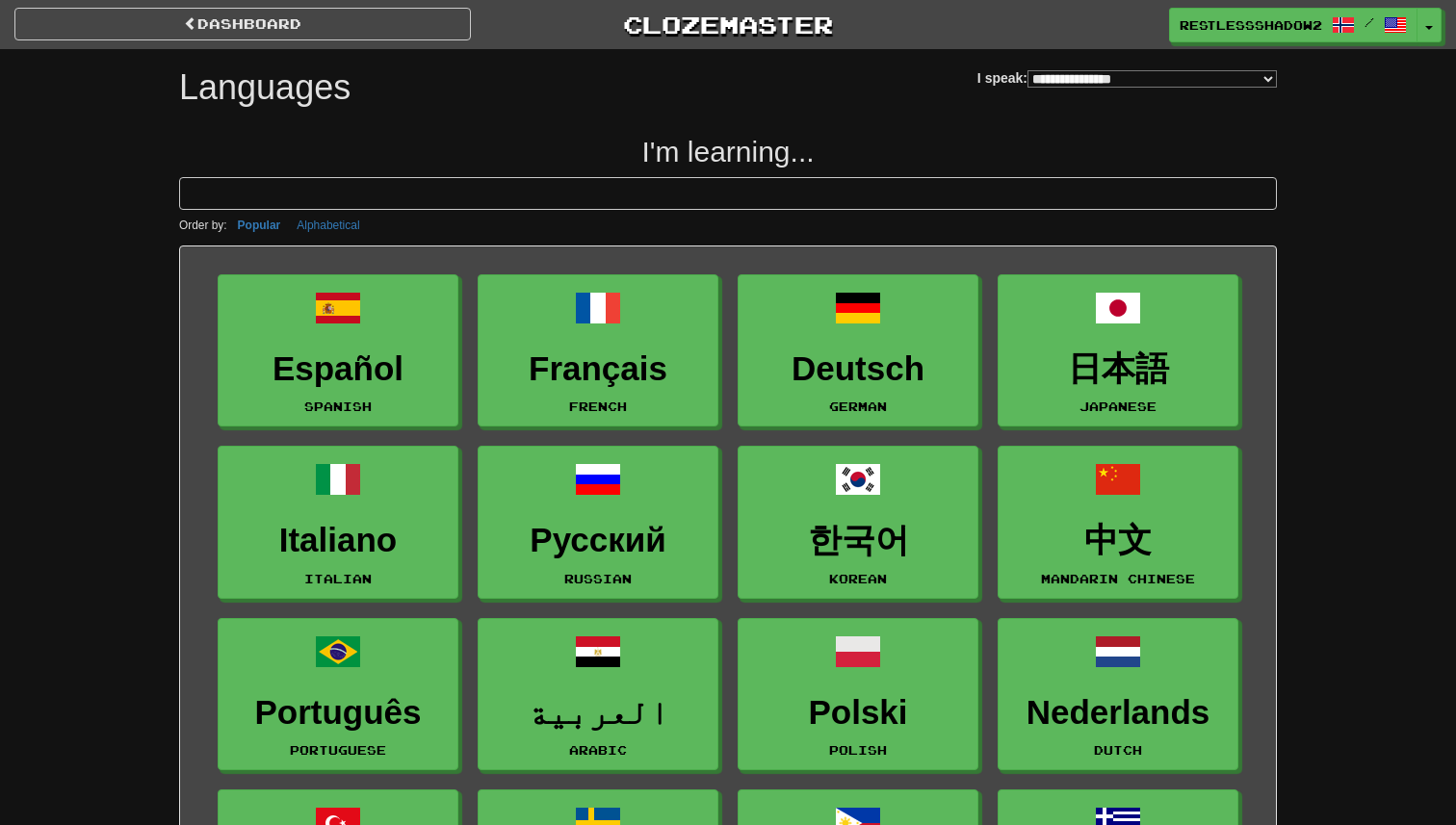 select on "*******" 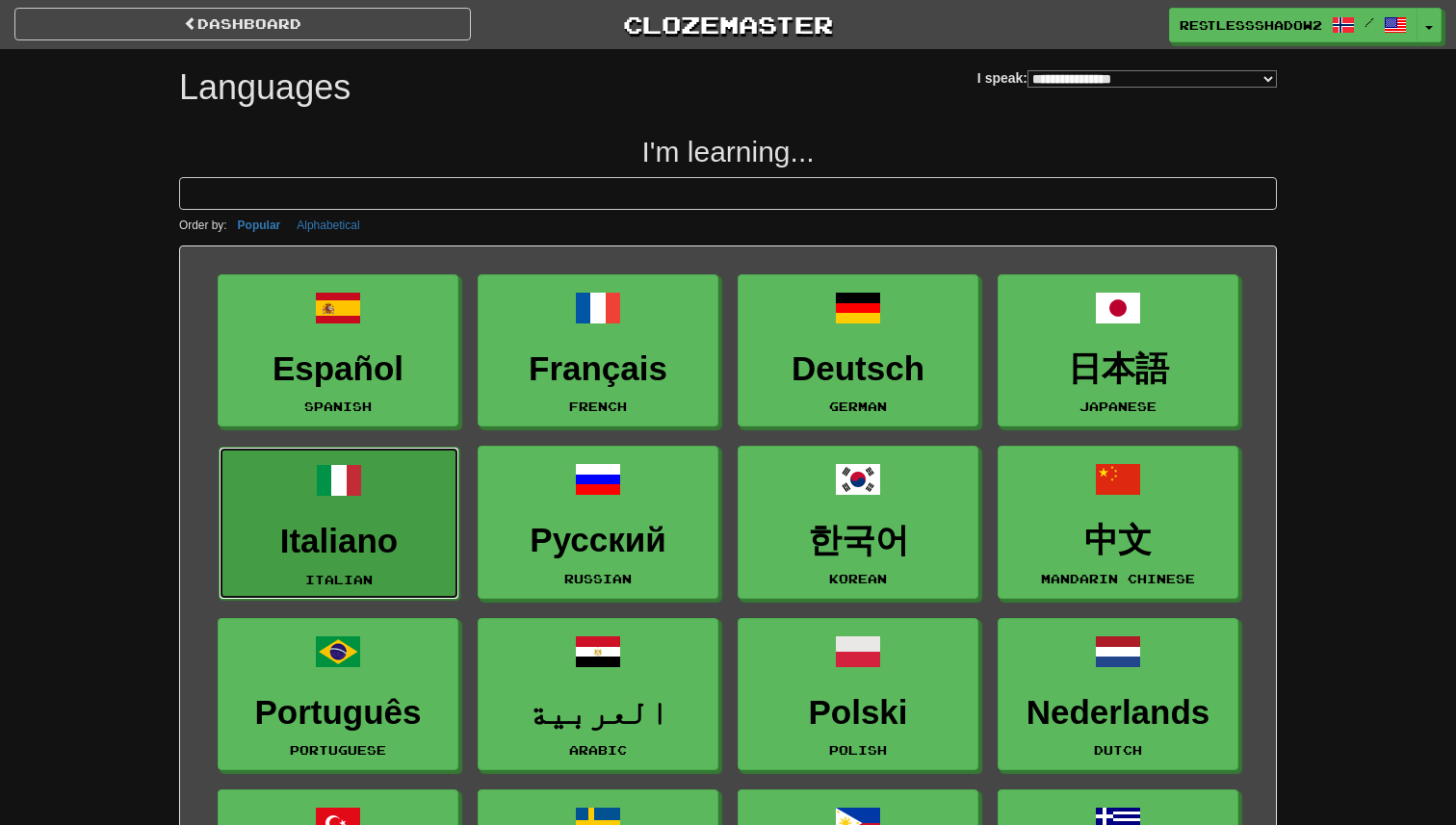 click on "Italiano Italian" at bounding box center [339, 523] 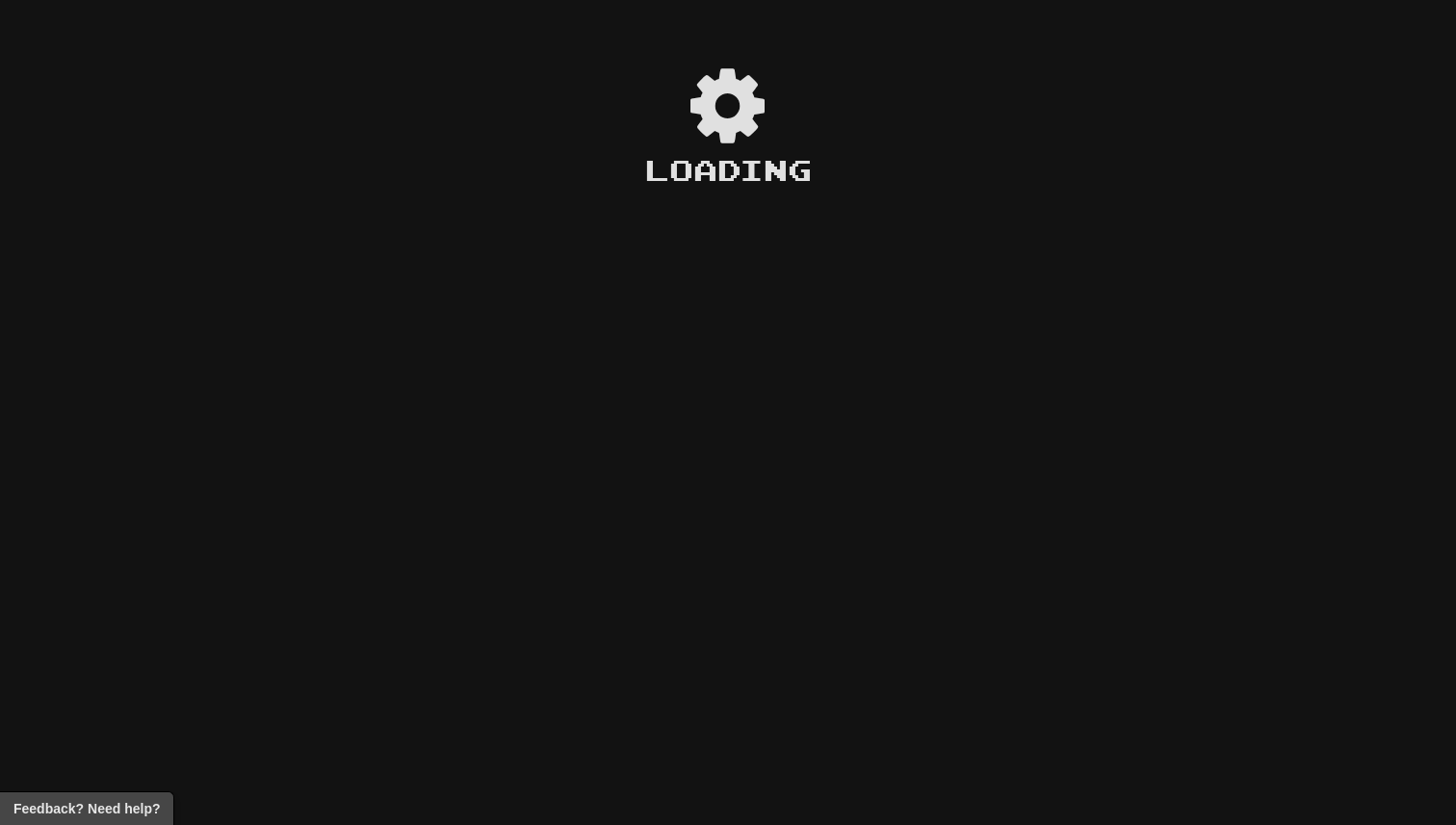 scroll, scrollTop: 0, scrollLeft: 0, axis: both 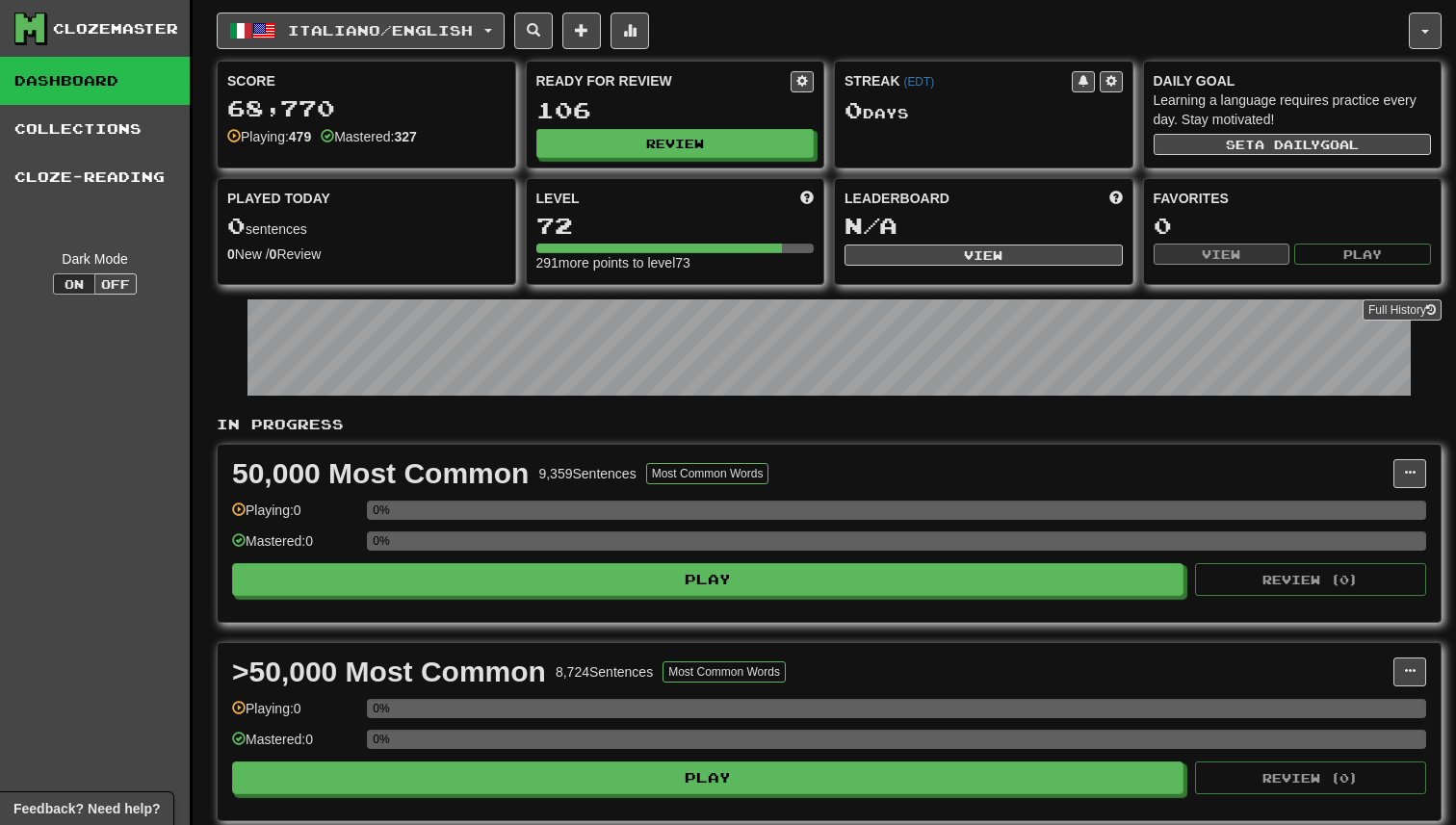 click on "Ready for Review 106   Review" at bounding box center (675, 115) 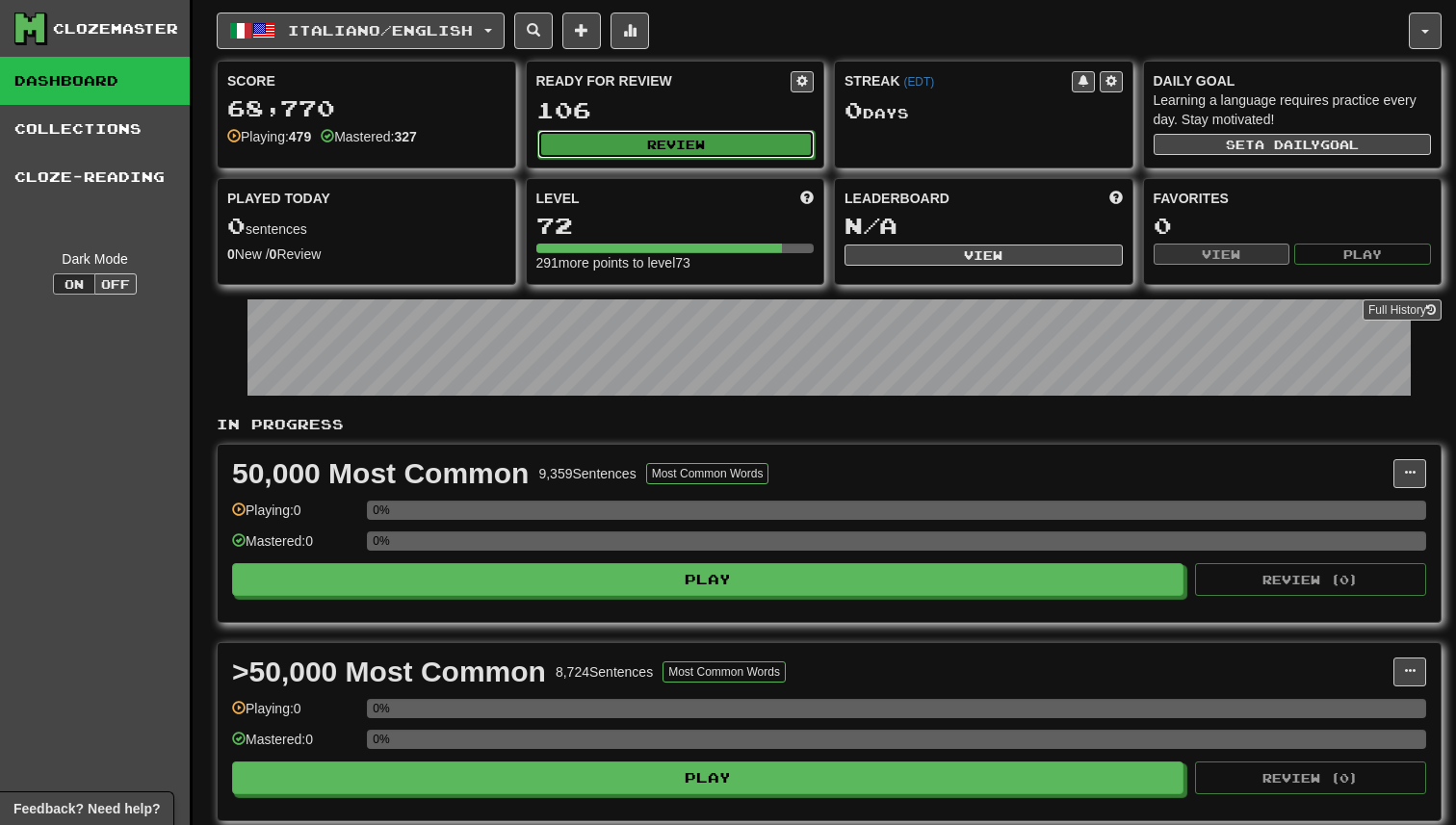 click on "Review" at bounding box center [676, 144] 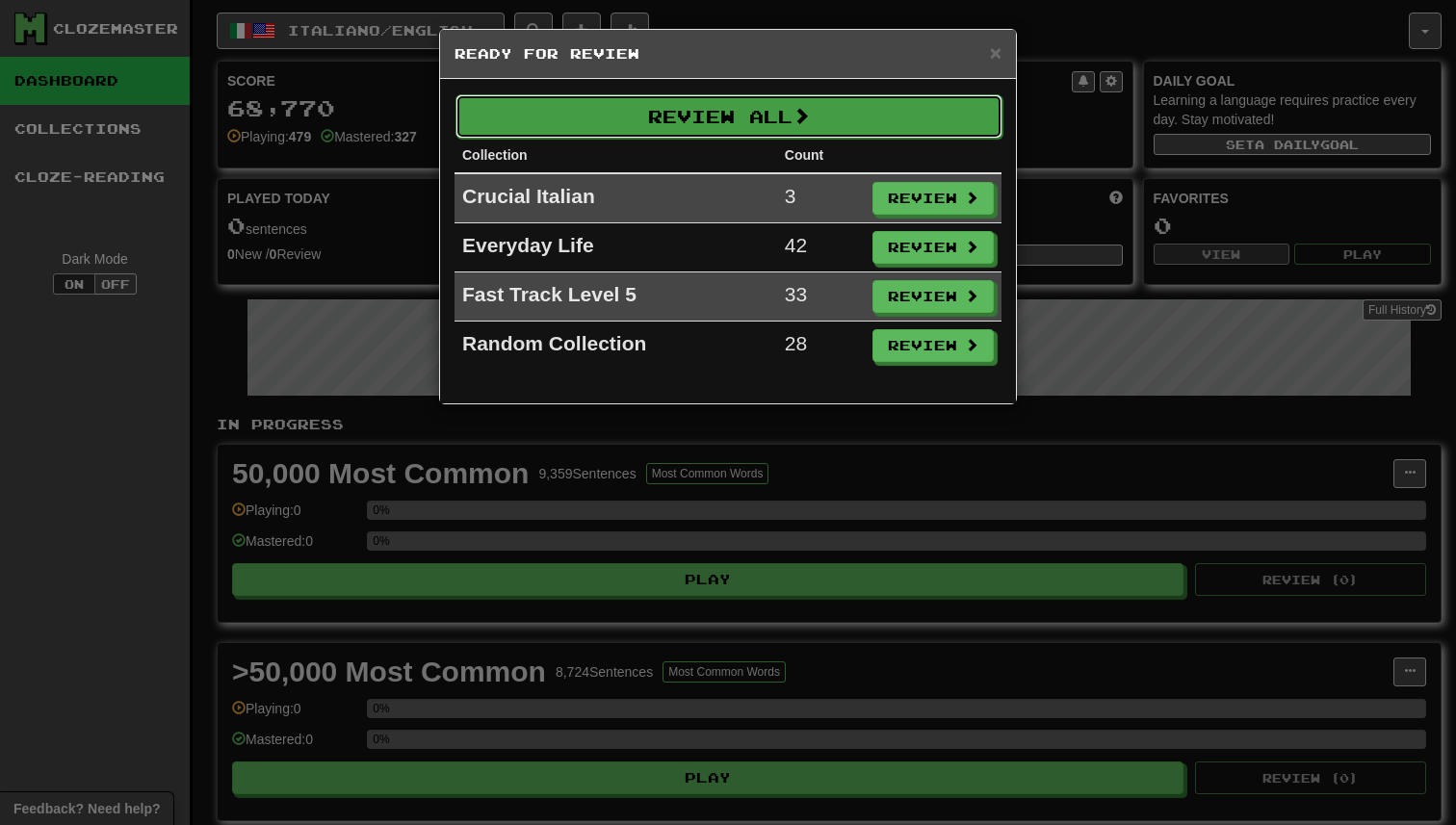click on "Review All" at bounding box center (729, 116) 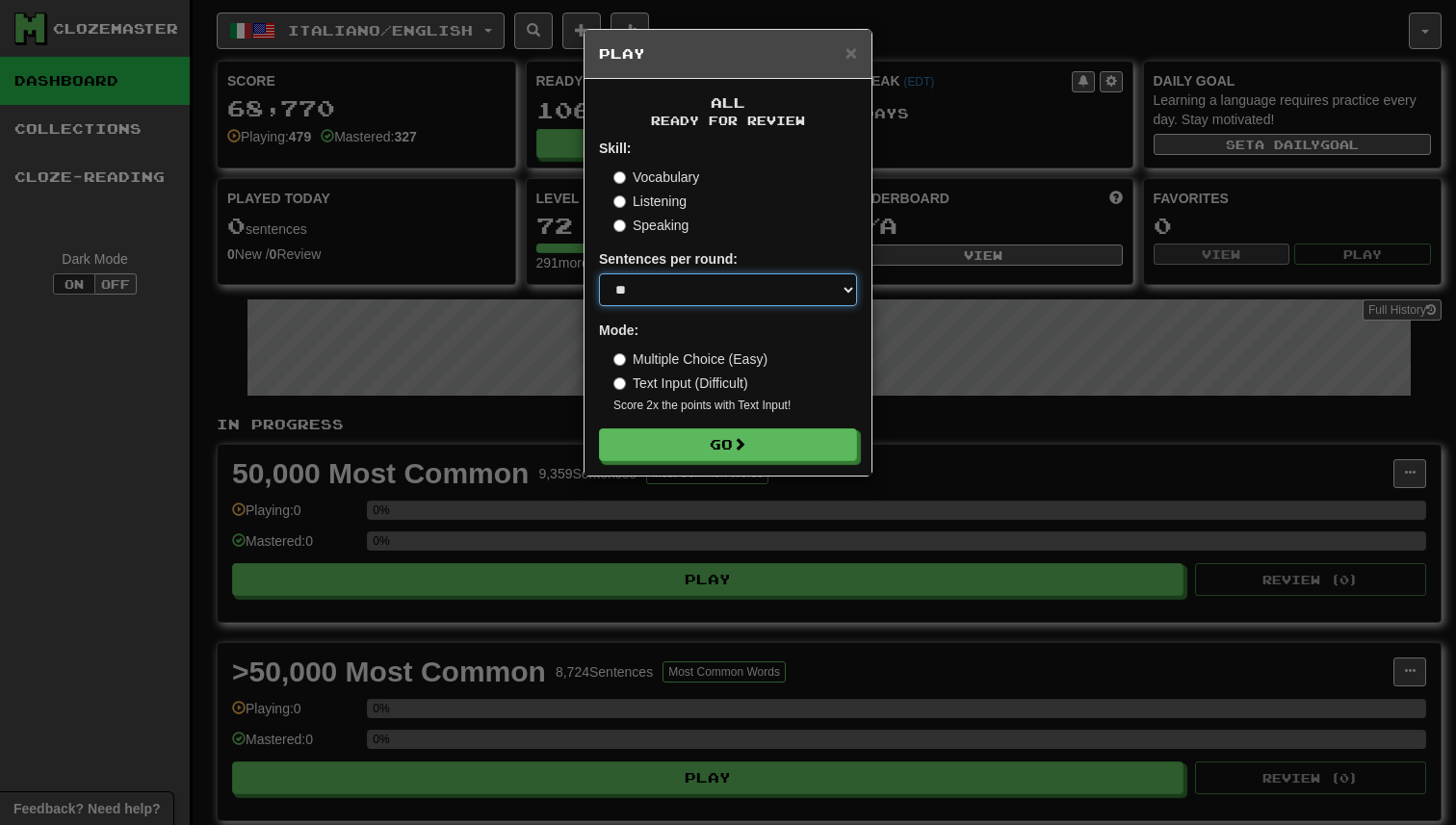 click on "* ** ** ** ** ** *** ********" at bounding box center [728, 290] 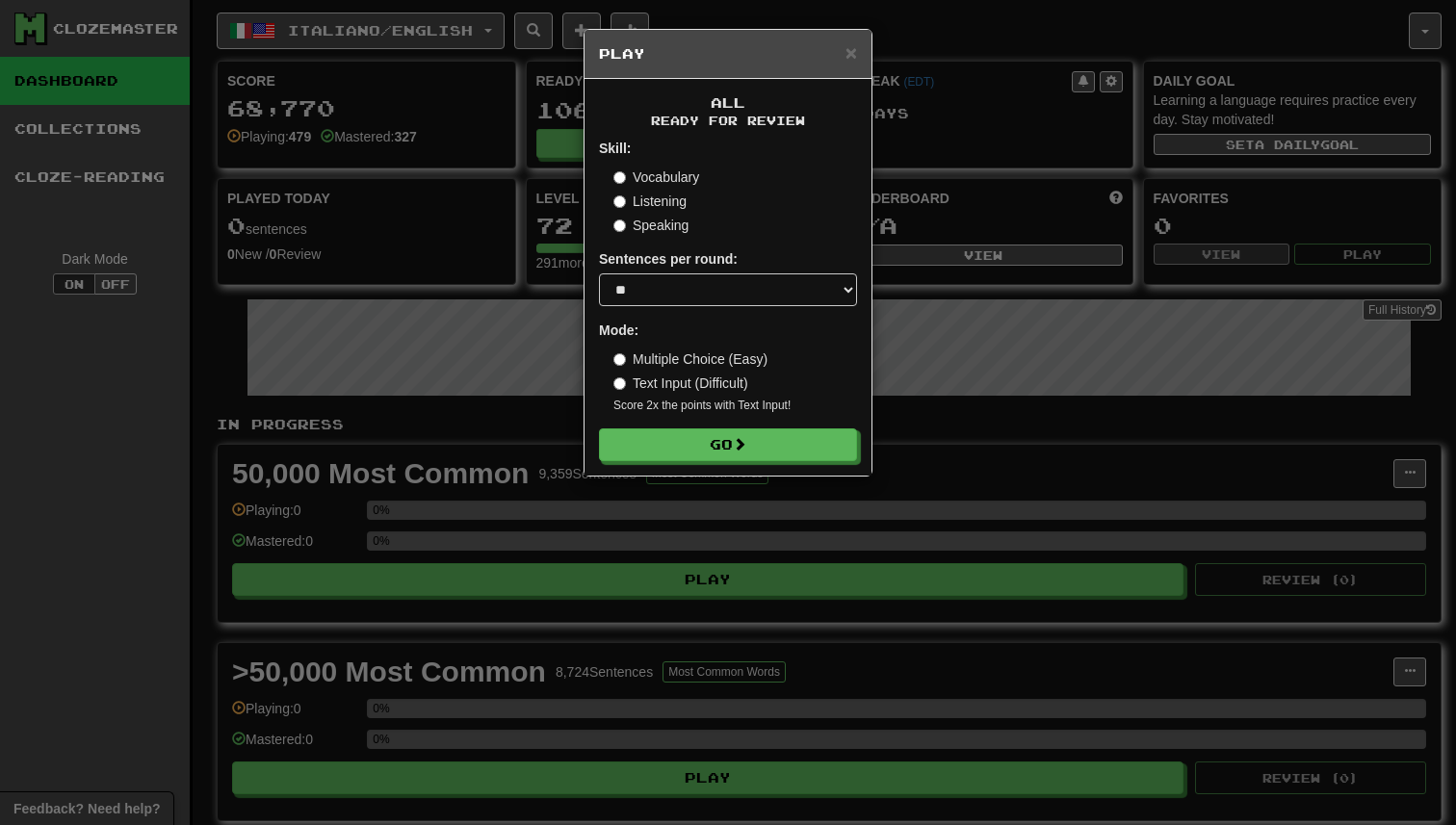 click on "Listening" at bounding box center [650, 201] 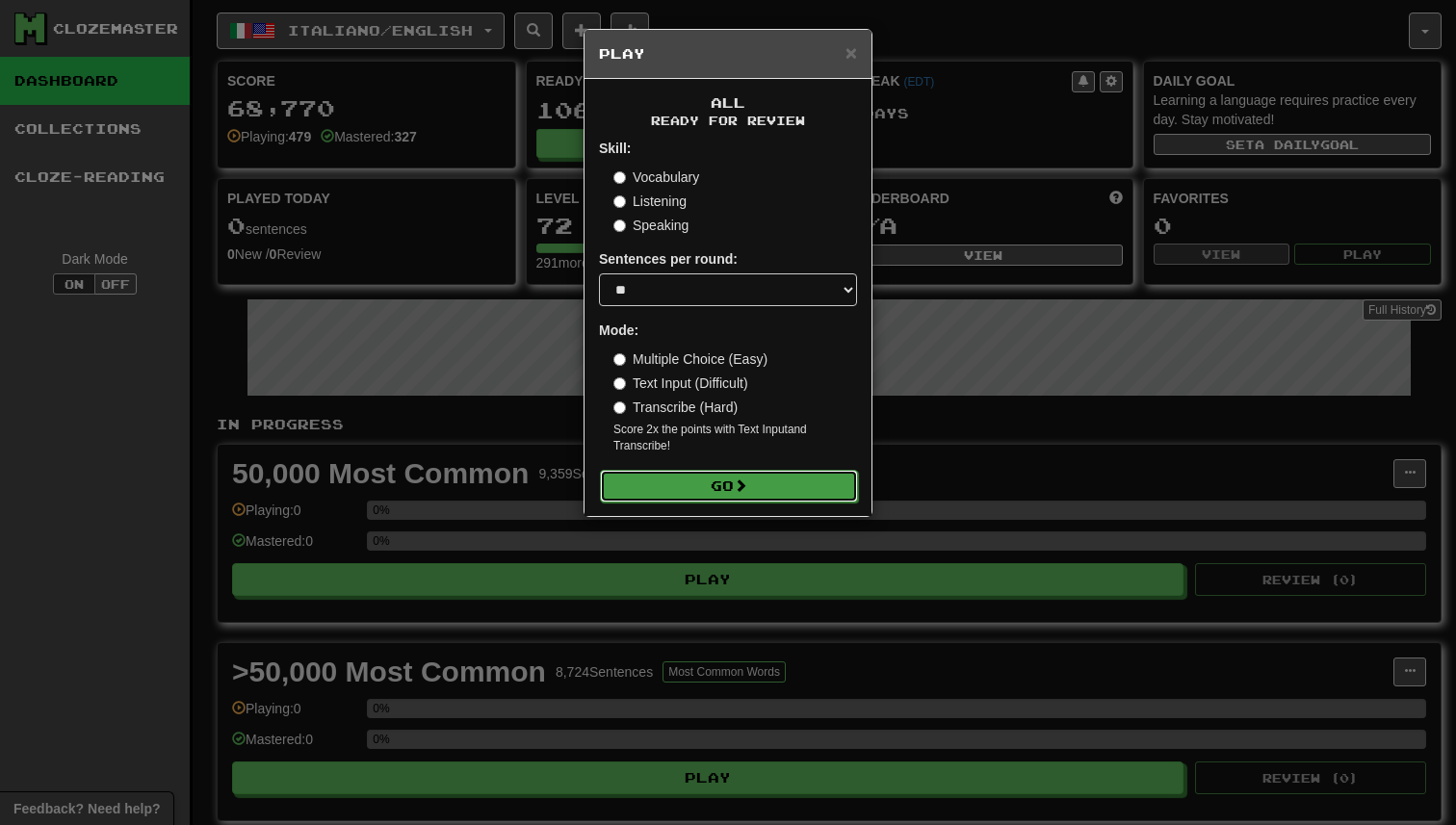 click on "Go" at bounding box center [729, 486] 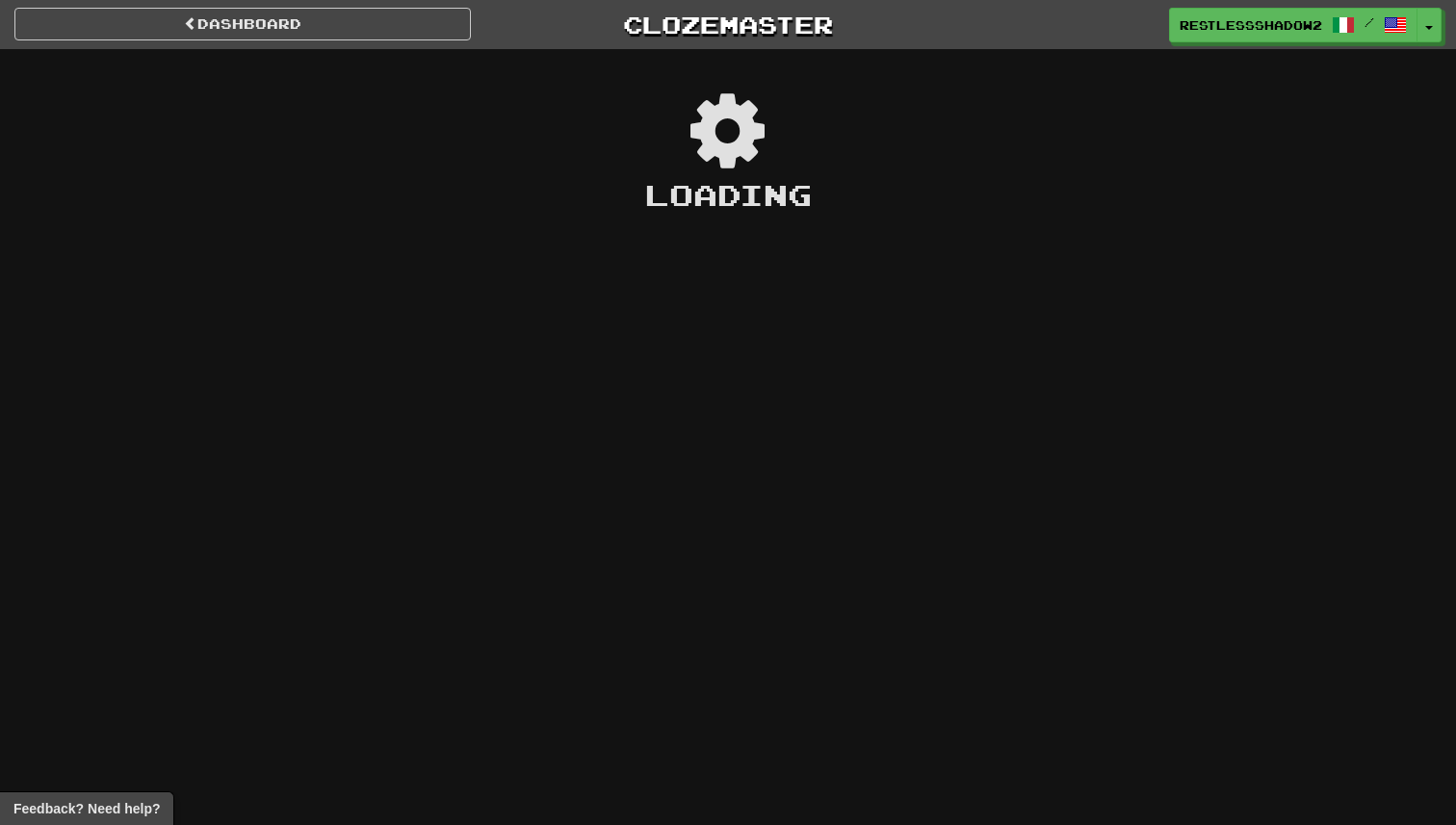 scroll, scrollTop: 0, scrollLeft: 0, axis: both 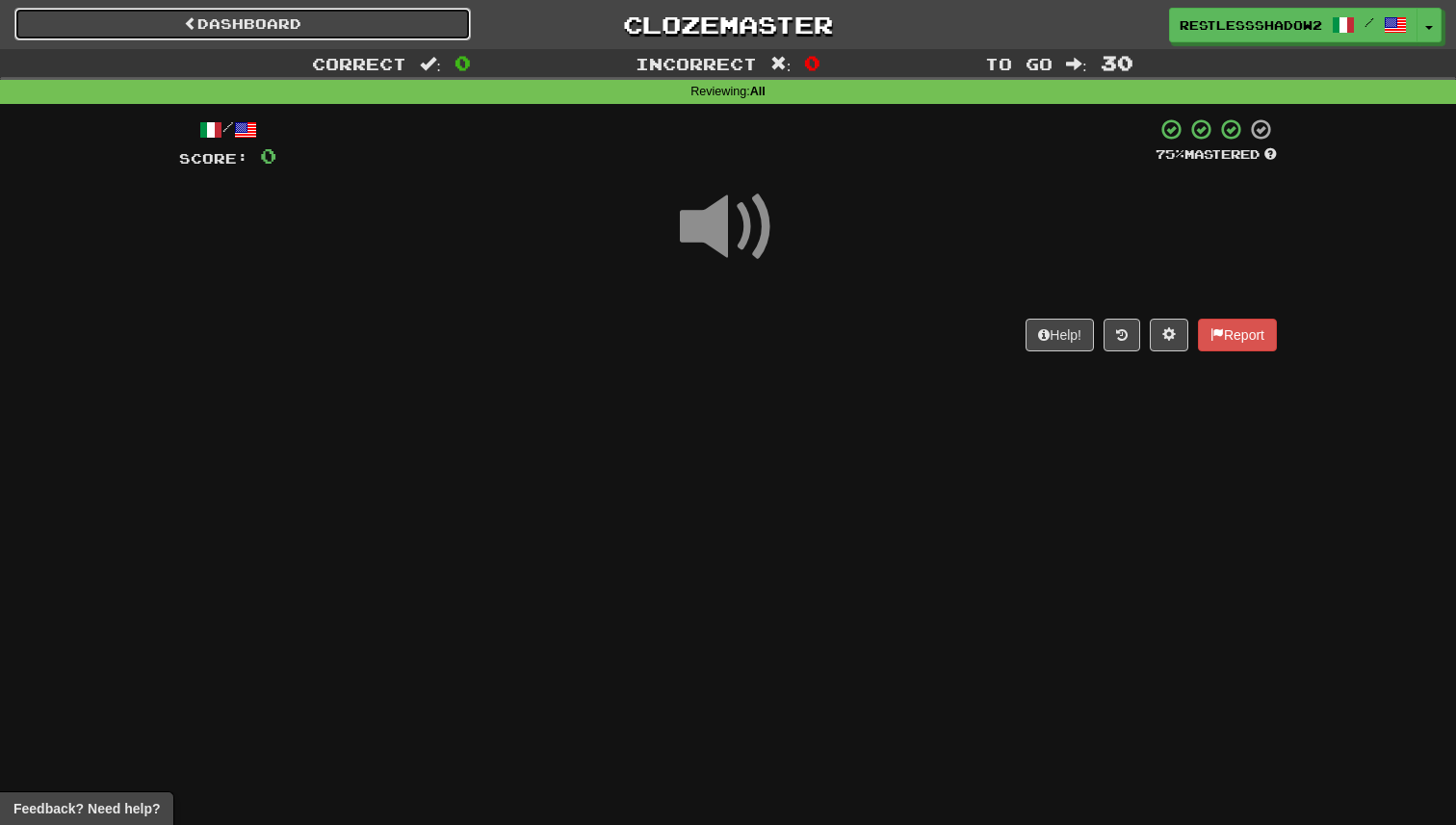 click on "Dashboard" at bounding box center (243, 24) 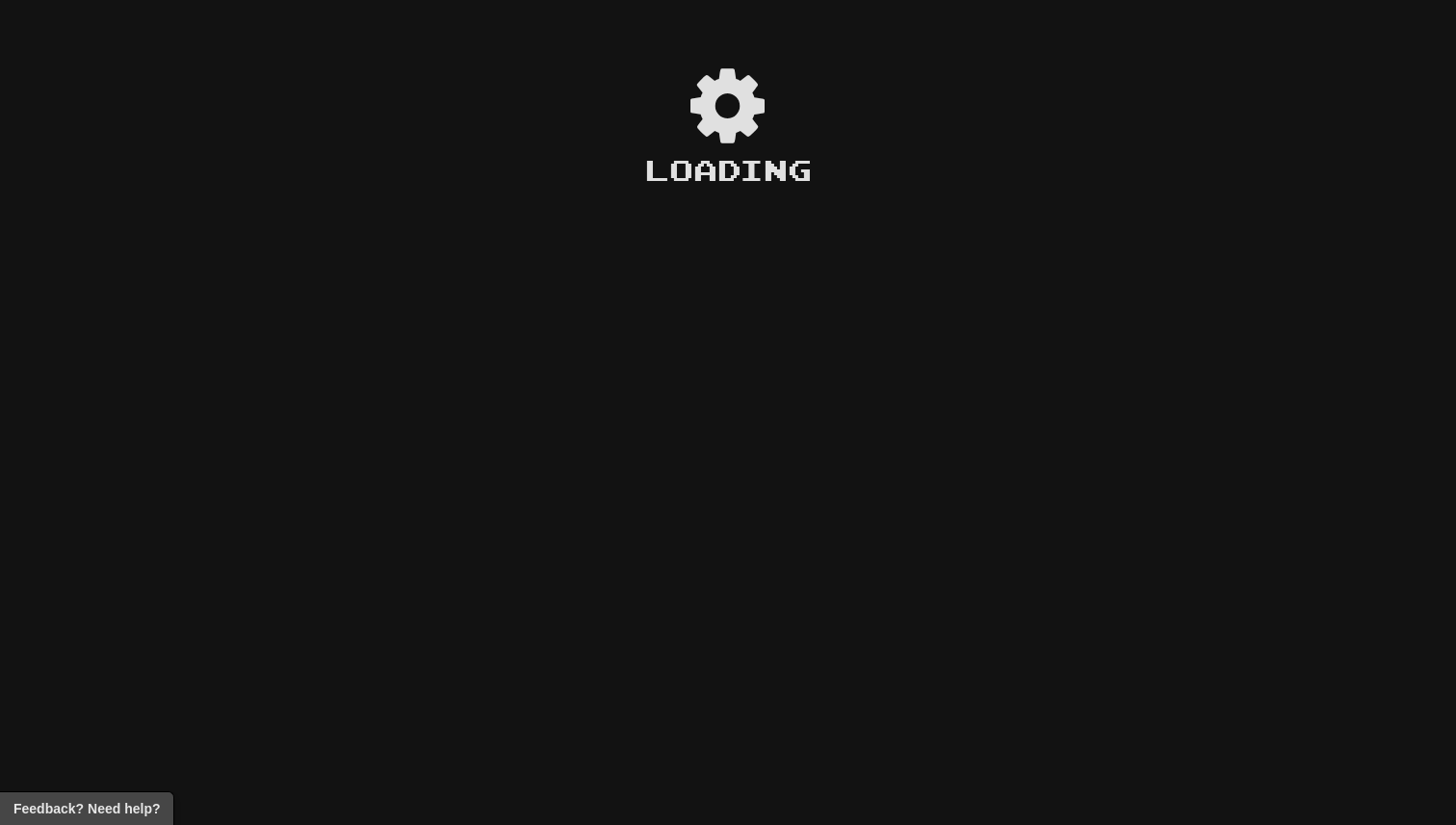 scroll, scrollTop: 0, scrollLeft: 0, axis: both 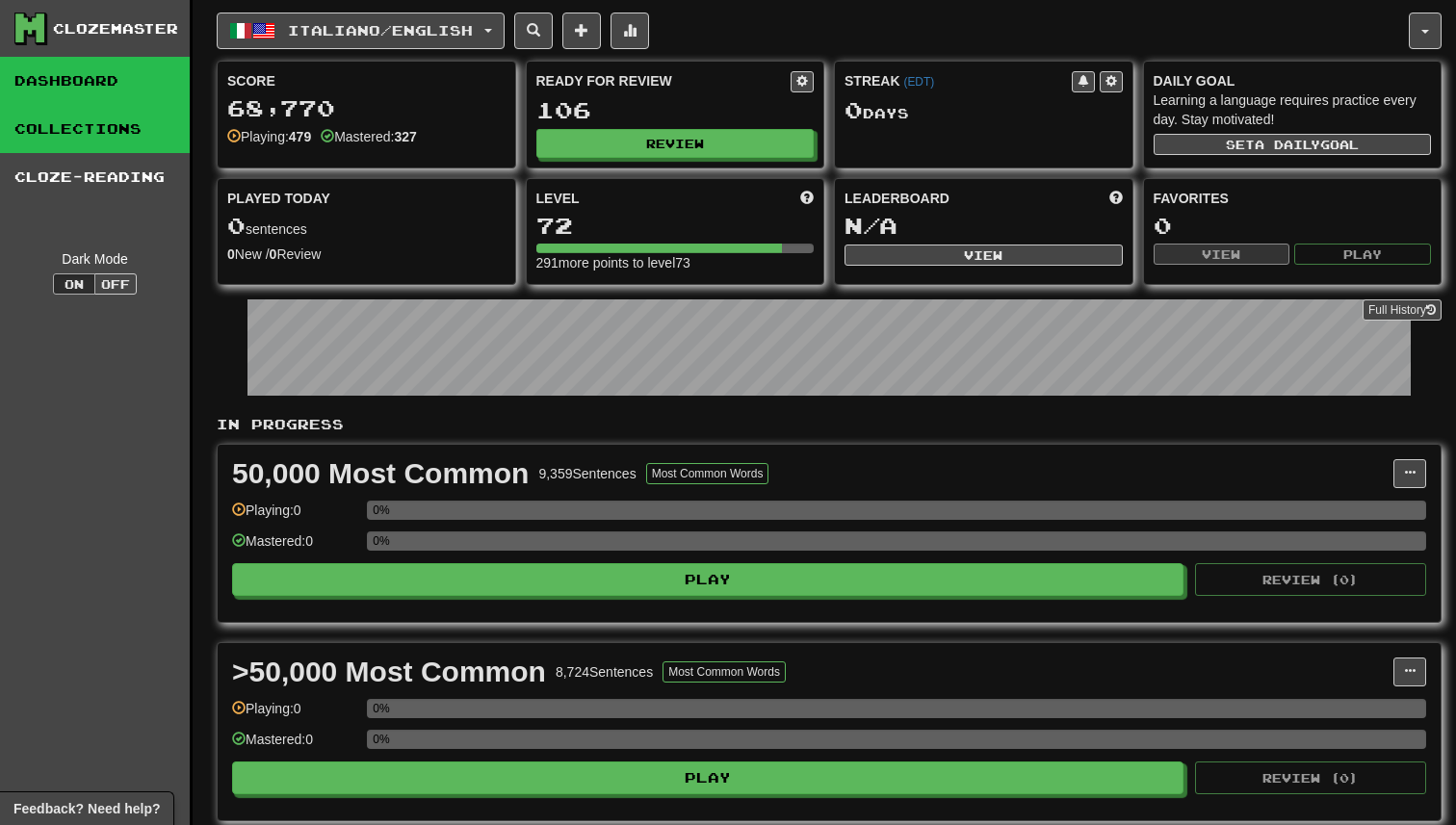 click on "Collections" at bounding box center [94, 129] 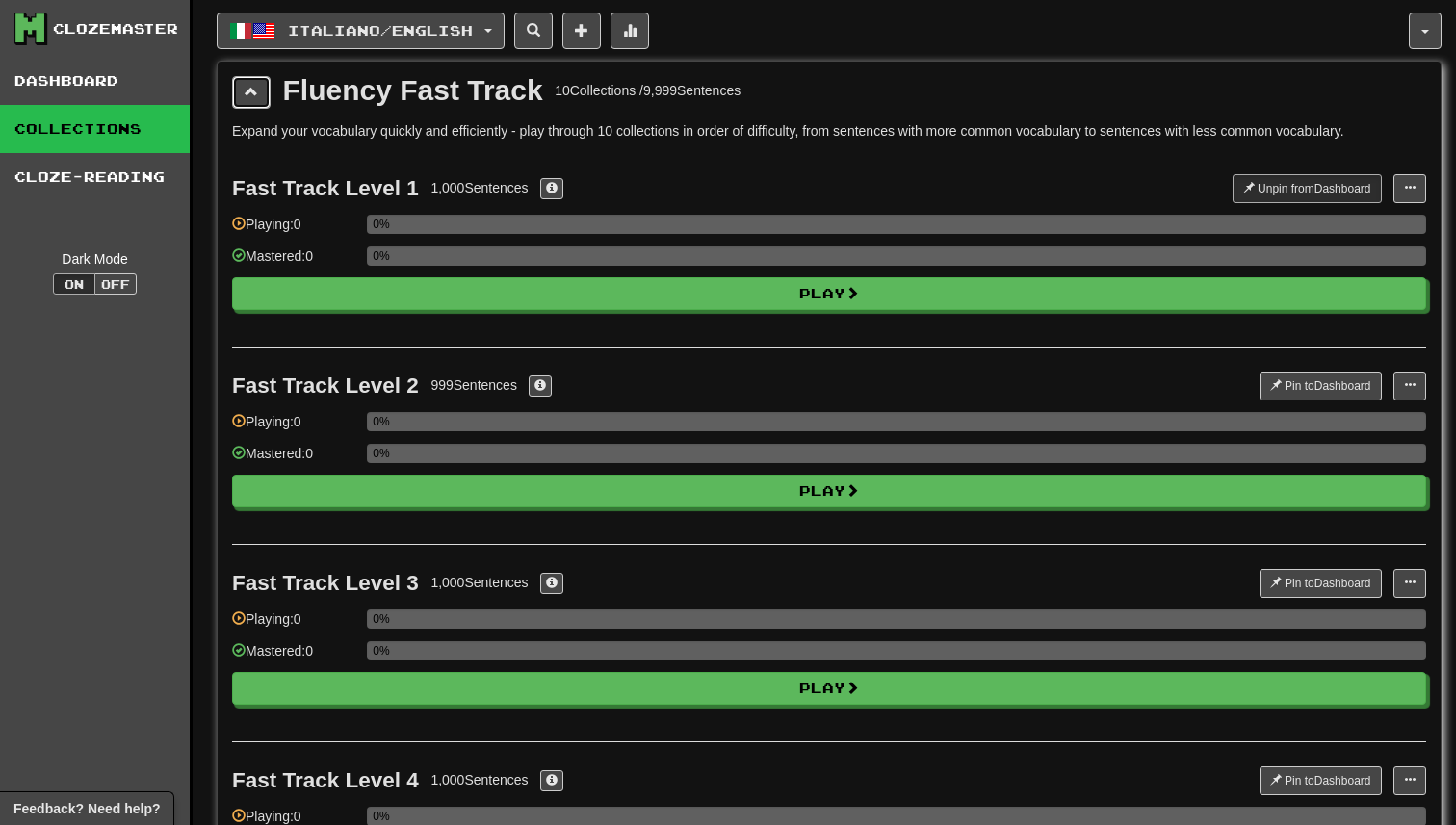 click at bounding box center (251, 91) 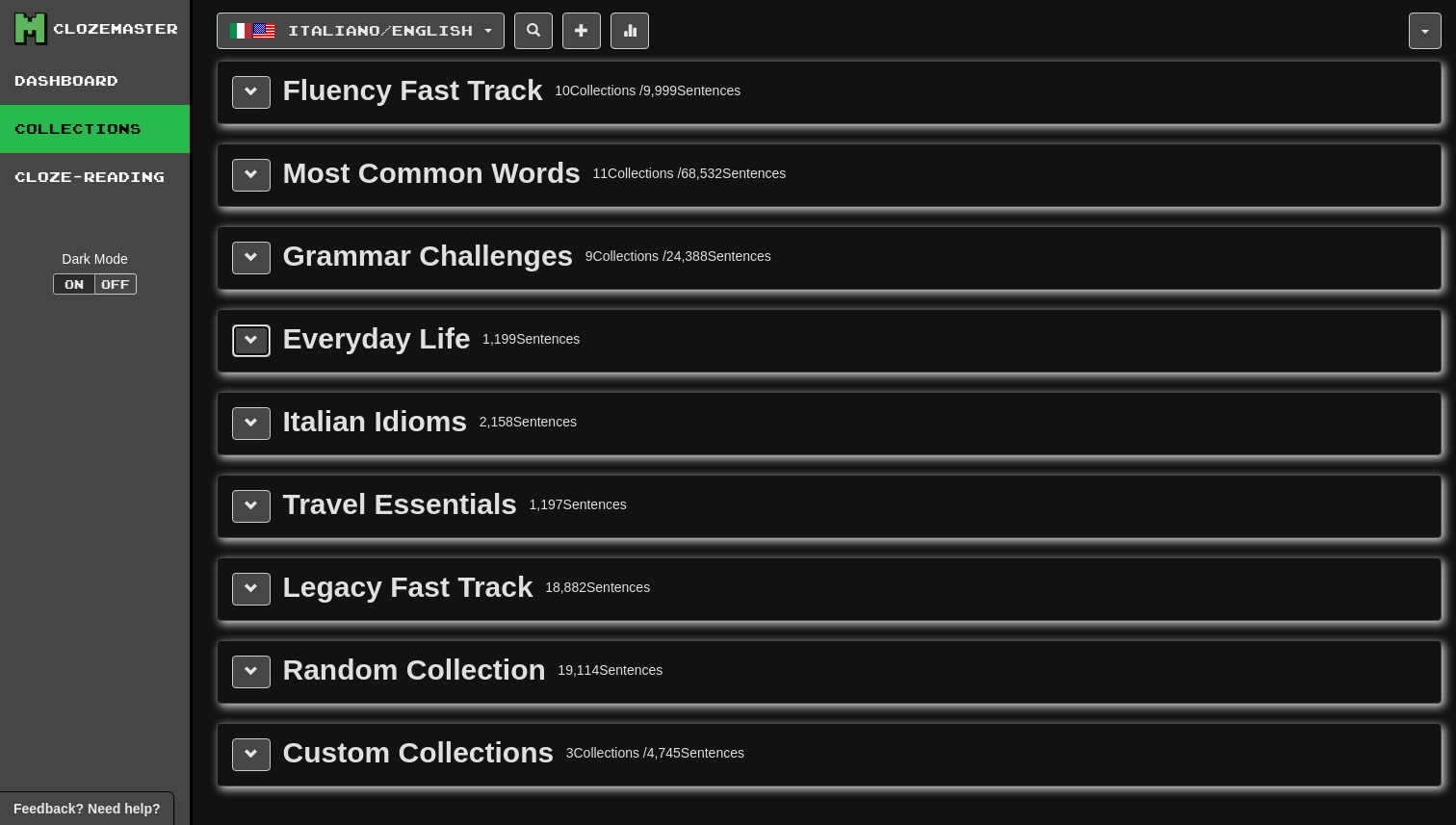 click at bounding box center [251, 341] 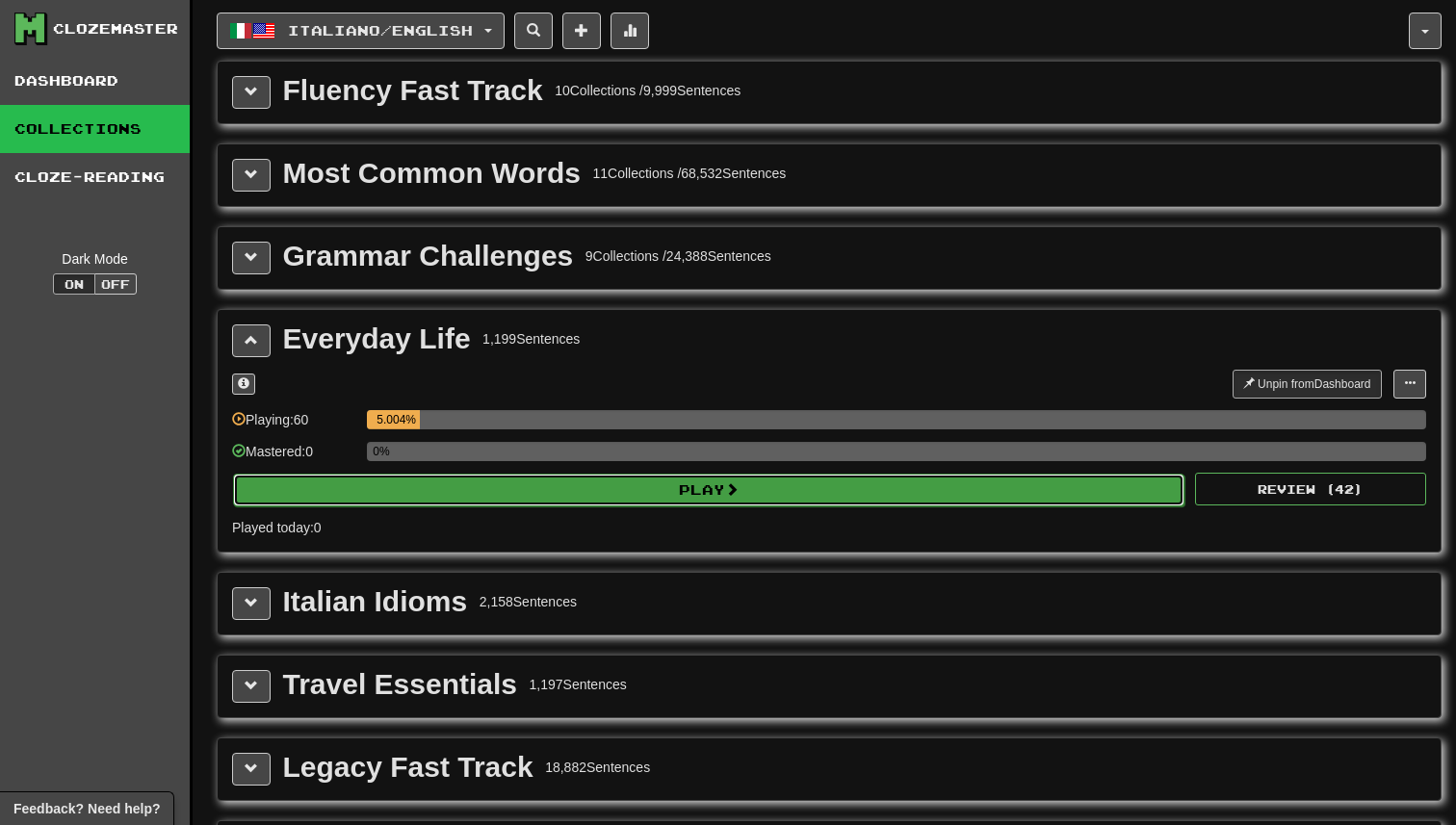 click on "Play" at bounding box center (709, 490) 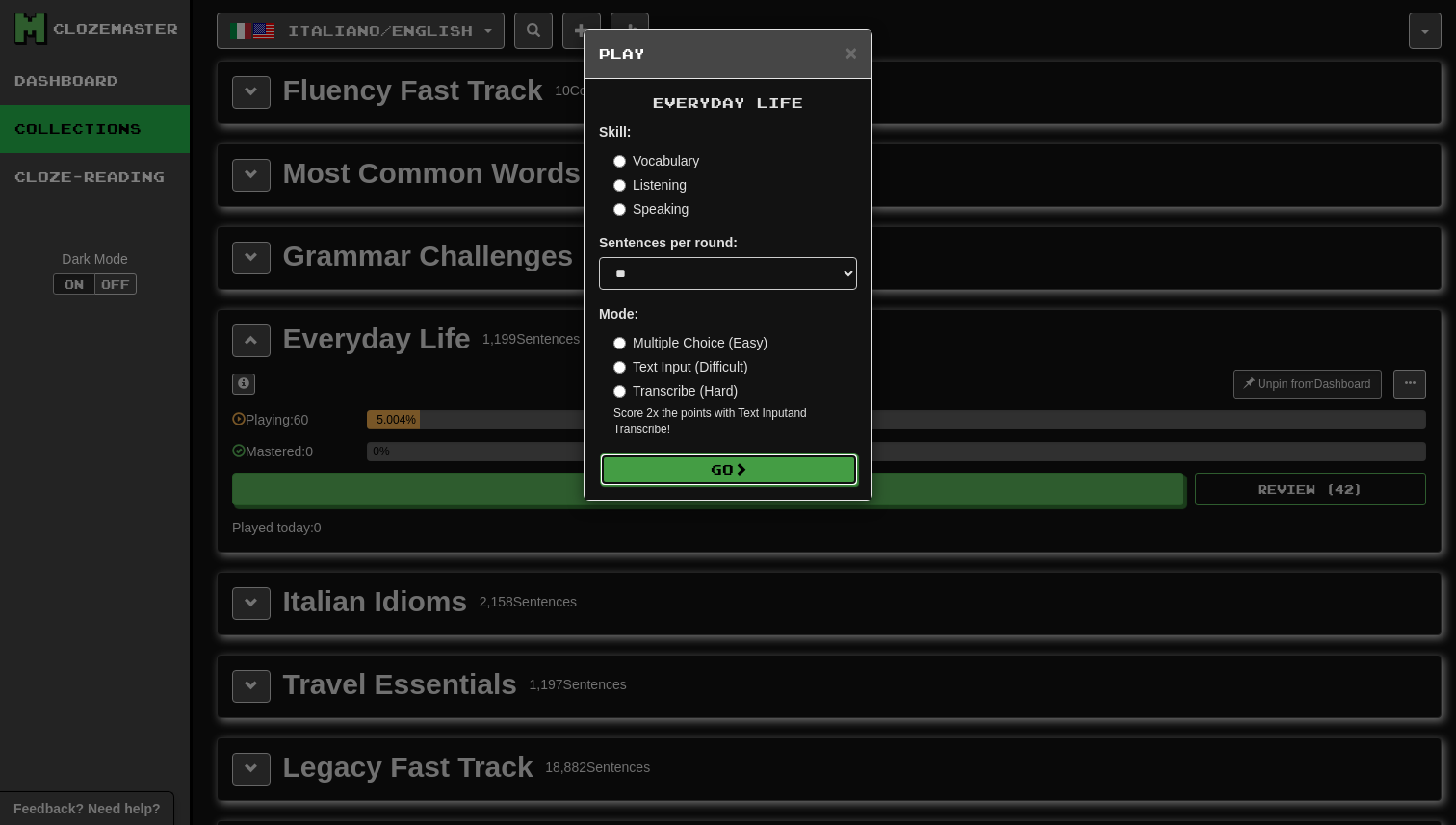 click on "Go" at bounding box center [729, 470] 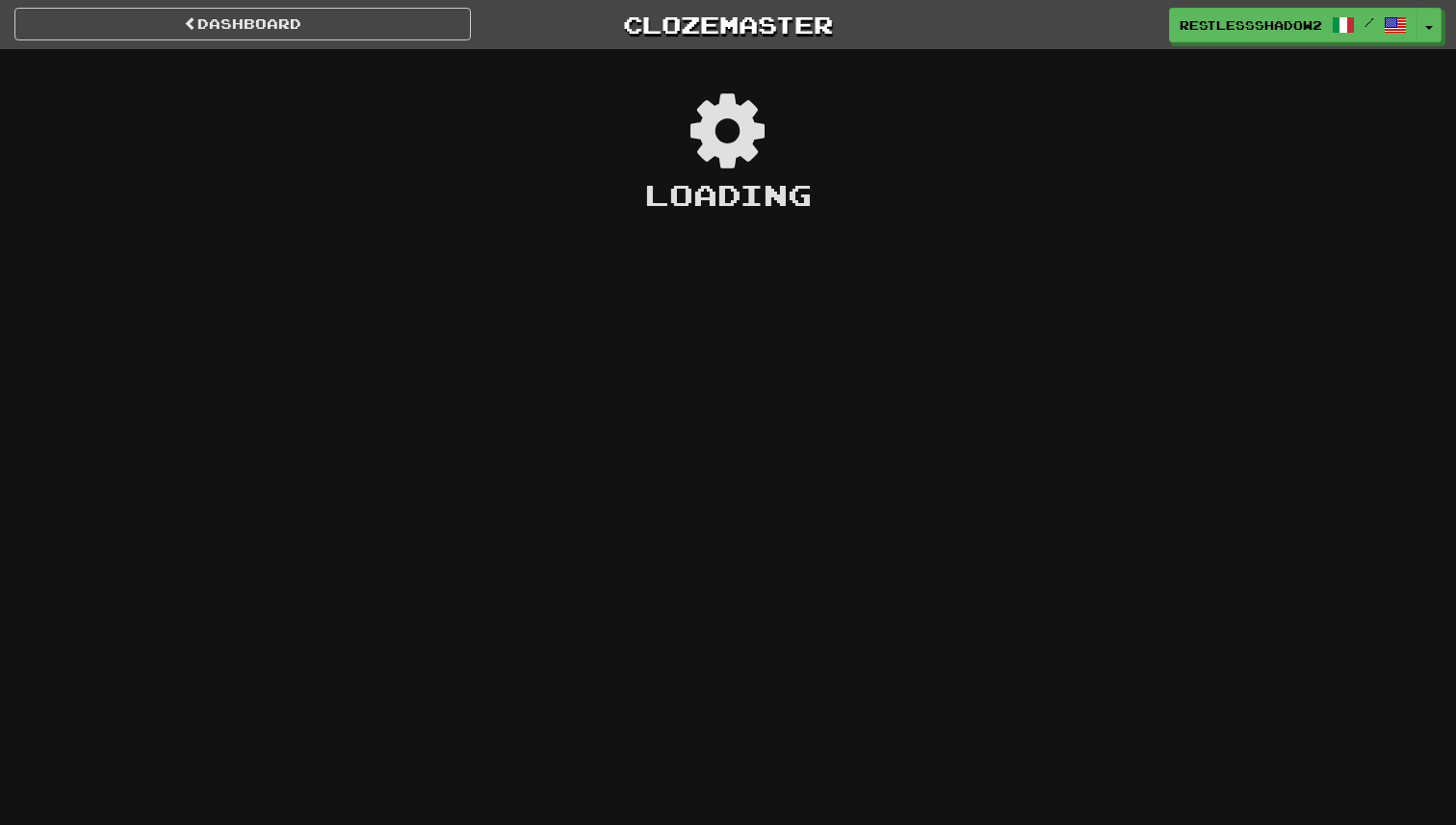 scroll, scrollTop: 0, scrollLeft: 0, axis: both 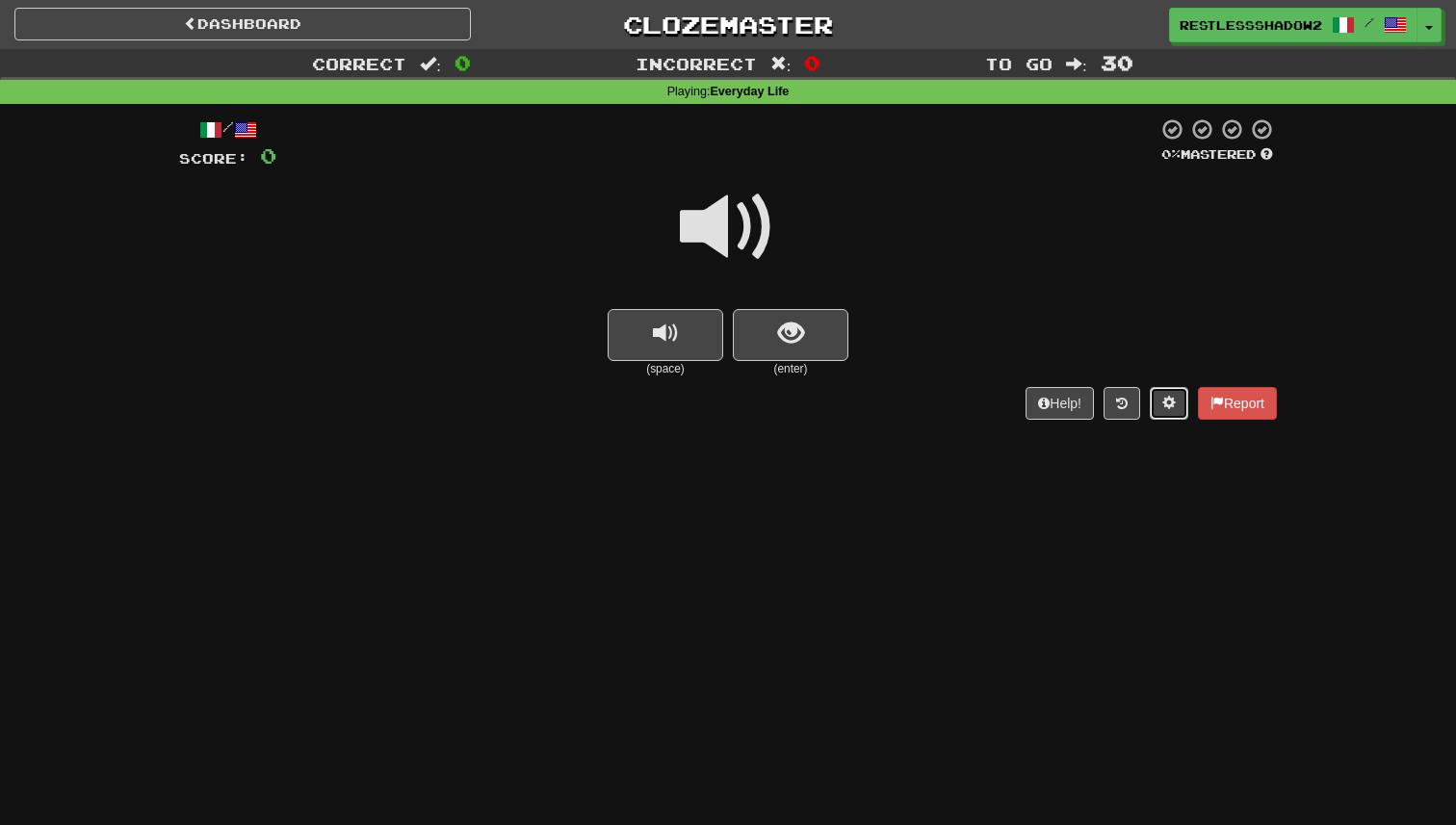 click at bounding box center [1169, 402] 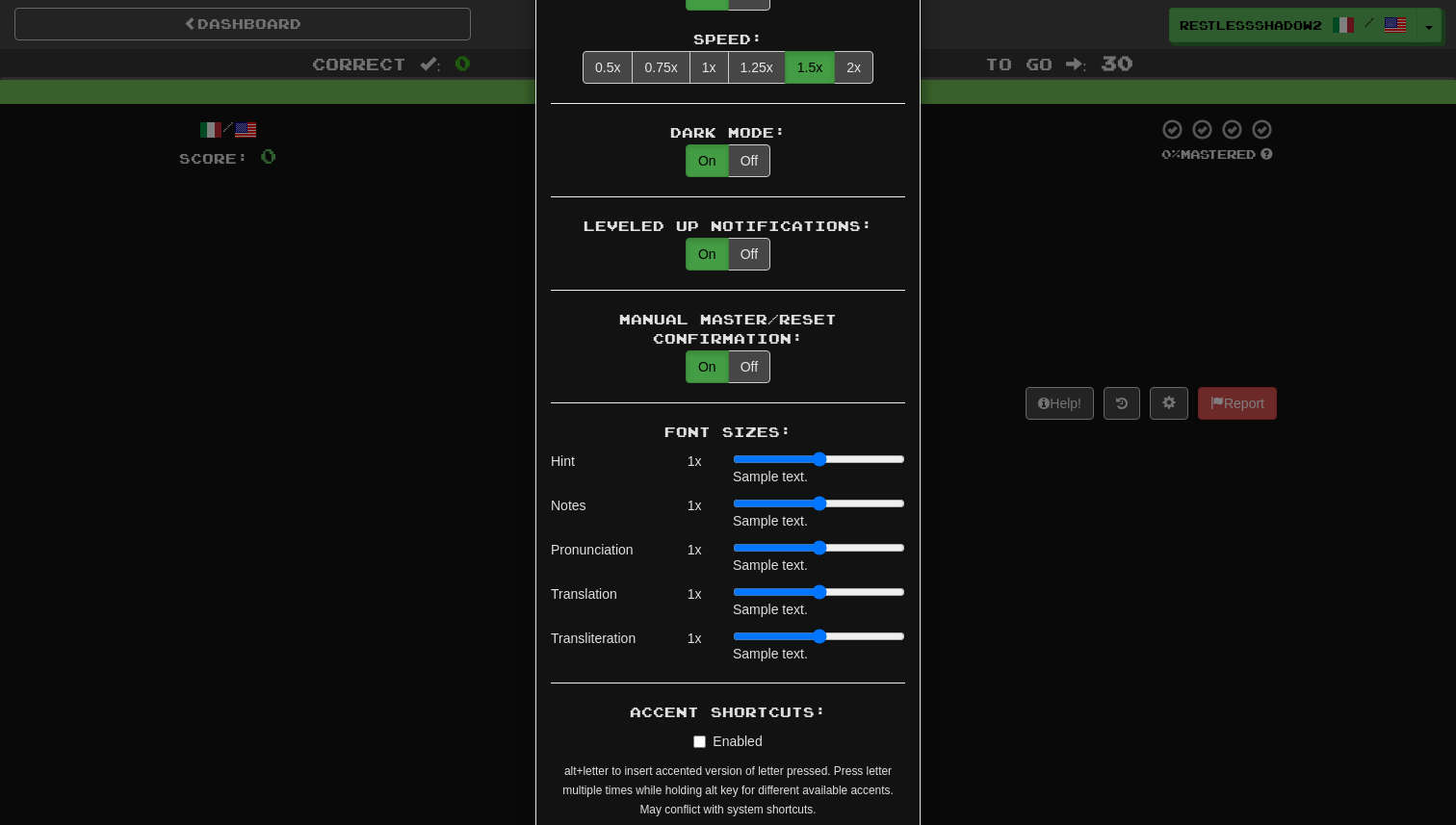 scroll, scrollTop: 1506, scrollLeft: 0, axis: vertical 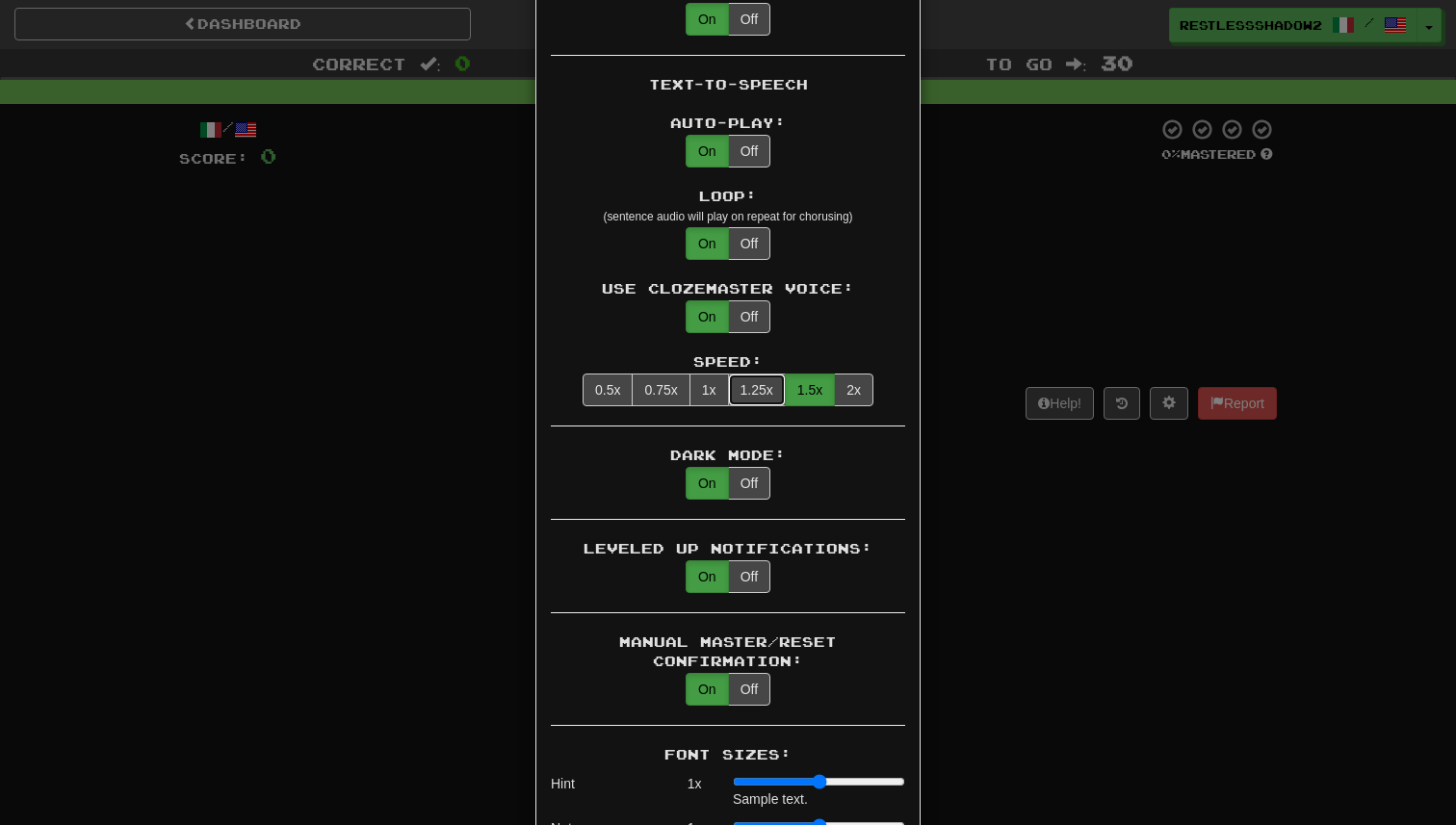 click on "1.25x" at bounding box center (757, 390) 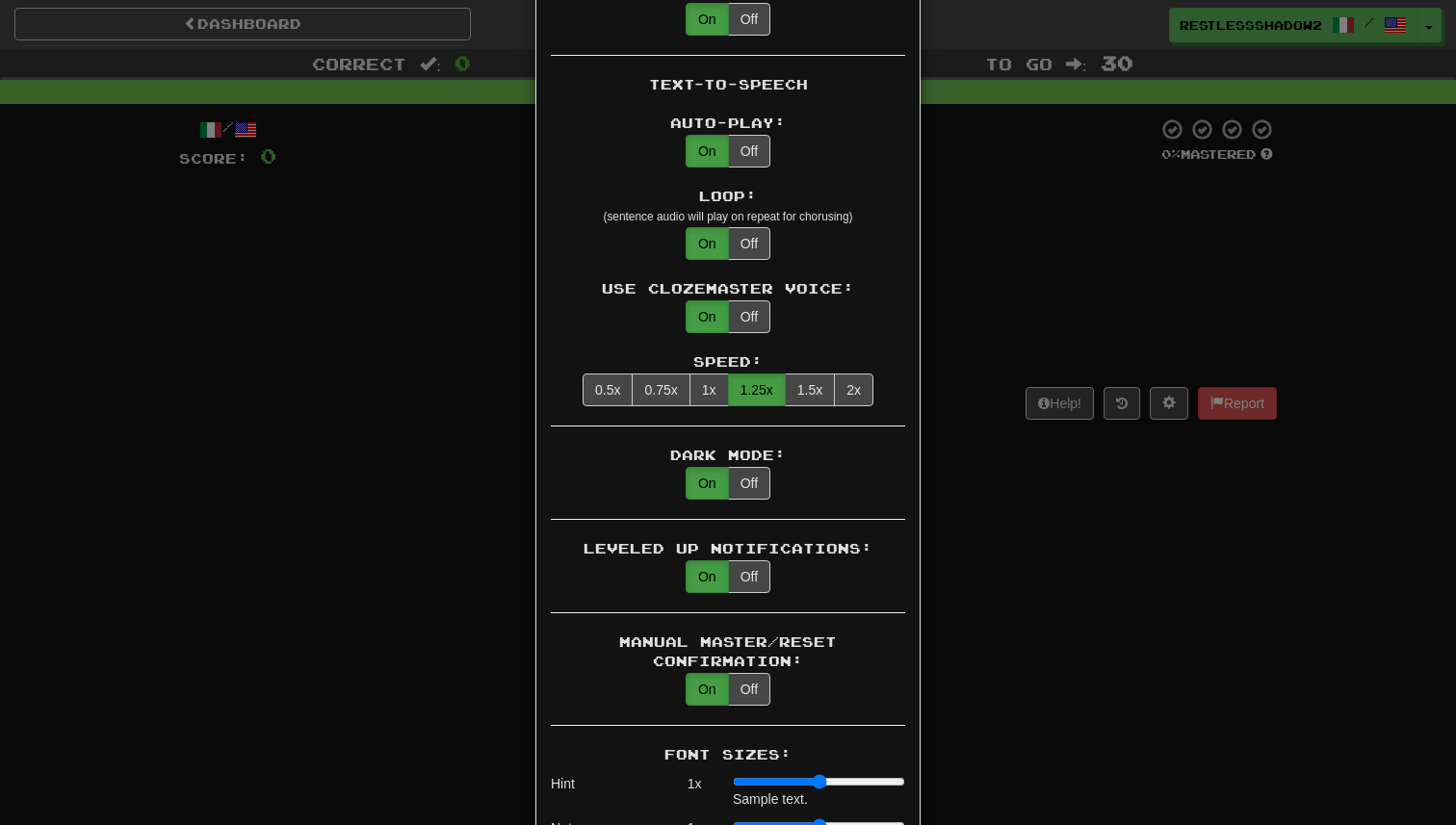 click on "× Game Settings Automatically Show Sentence After First Listen: On Off (when playing listening skill) Translations: Visible Show  After Answering Hidden Sentence Text Initially Hidden: (see just the translation, then click a button to see the sentence text) On Off Hints: (appear above the missing word when available) On Off Spelling Hints: (lets you know if your answer is incorrect by up to 2 letters) On Off Typing Color Hint: (see if you're entering the correct answer as you type) On Off Text Box Size: (text box size can change to match the missing word) Changes Always the Same Enter Submits Empty: (pressing Enter when the input is empty will submit a blank answer) On Off Clear After Answering: (keypress clears the text input after answering so you can practice re-typing the answer) On Off Image Toggle: (toggle button, if sentence image available) After Answering Before and After Off Image Background: (use sentence image as background, if available) On Off Pronunciation: On Off Sound Effects: On Off On Off" at bounding box center (728, 412) 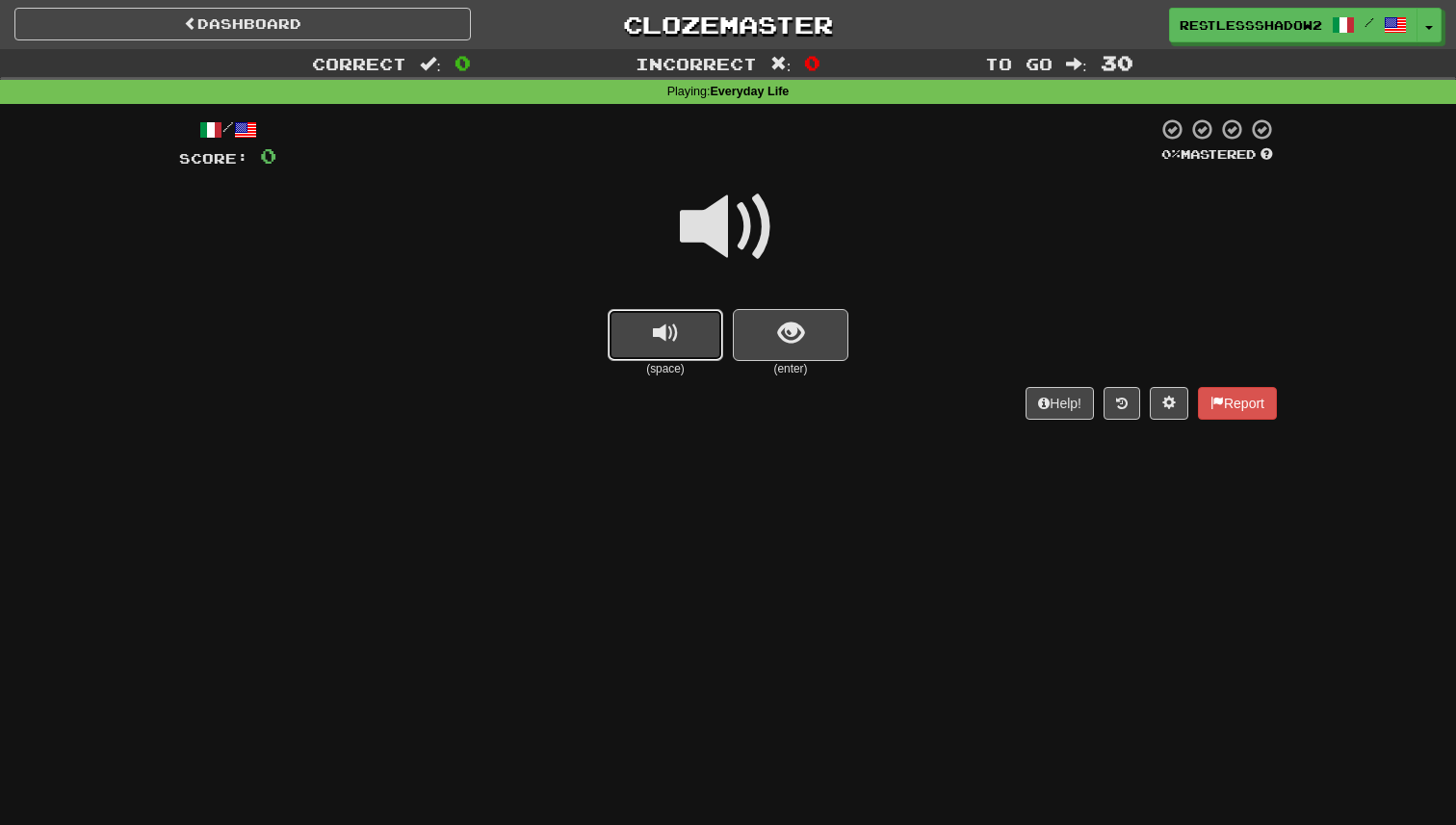 click at bounding box center [665, 335] 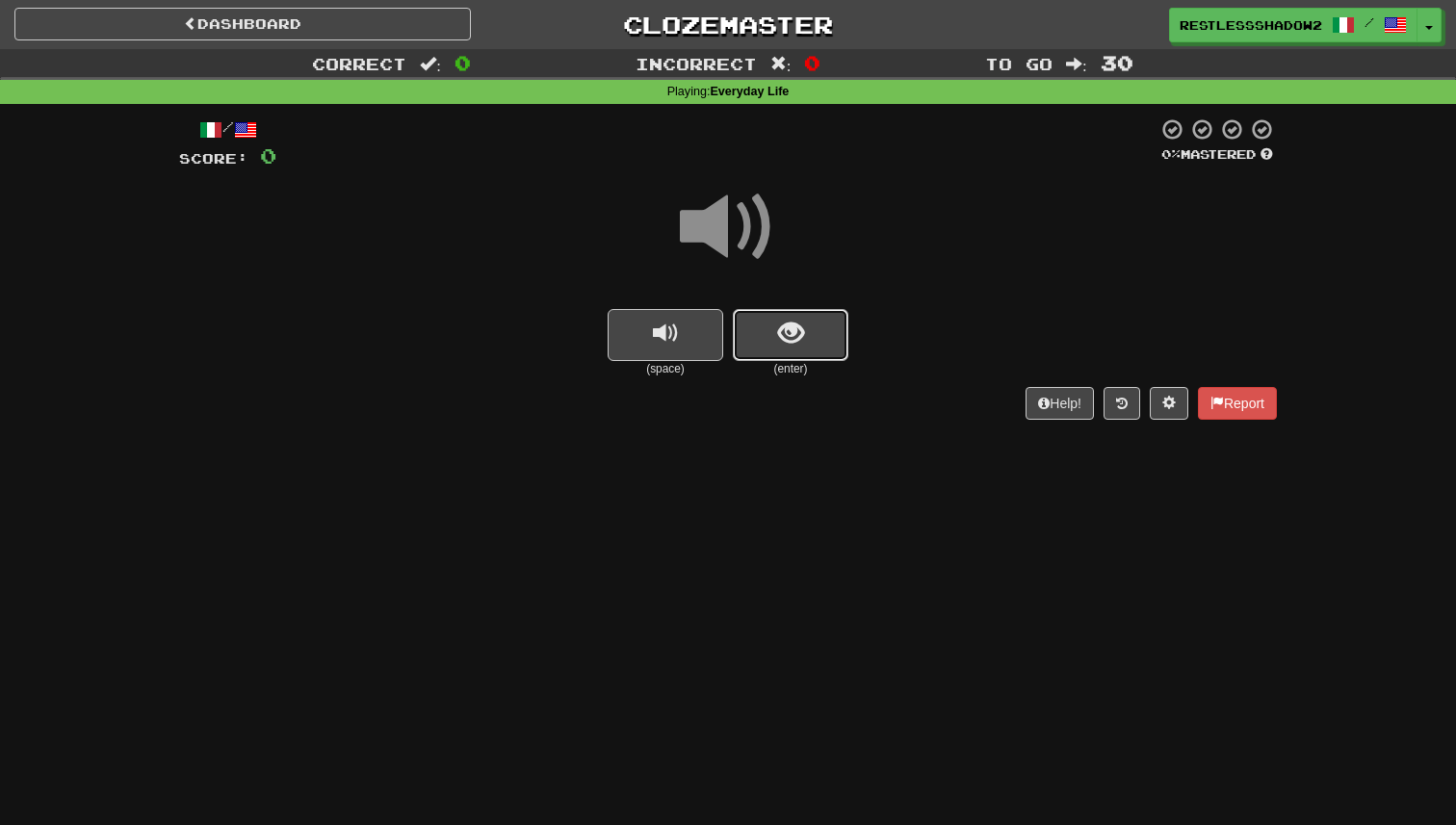 click at bounding box center (791, 335) 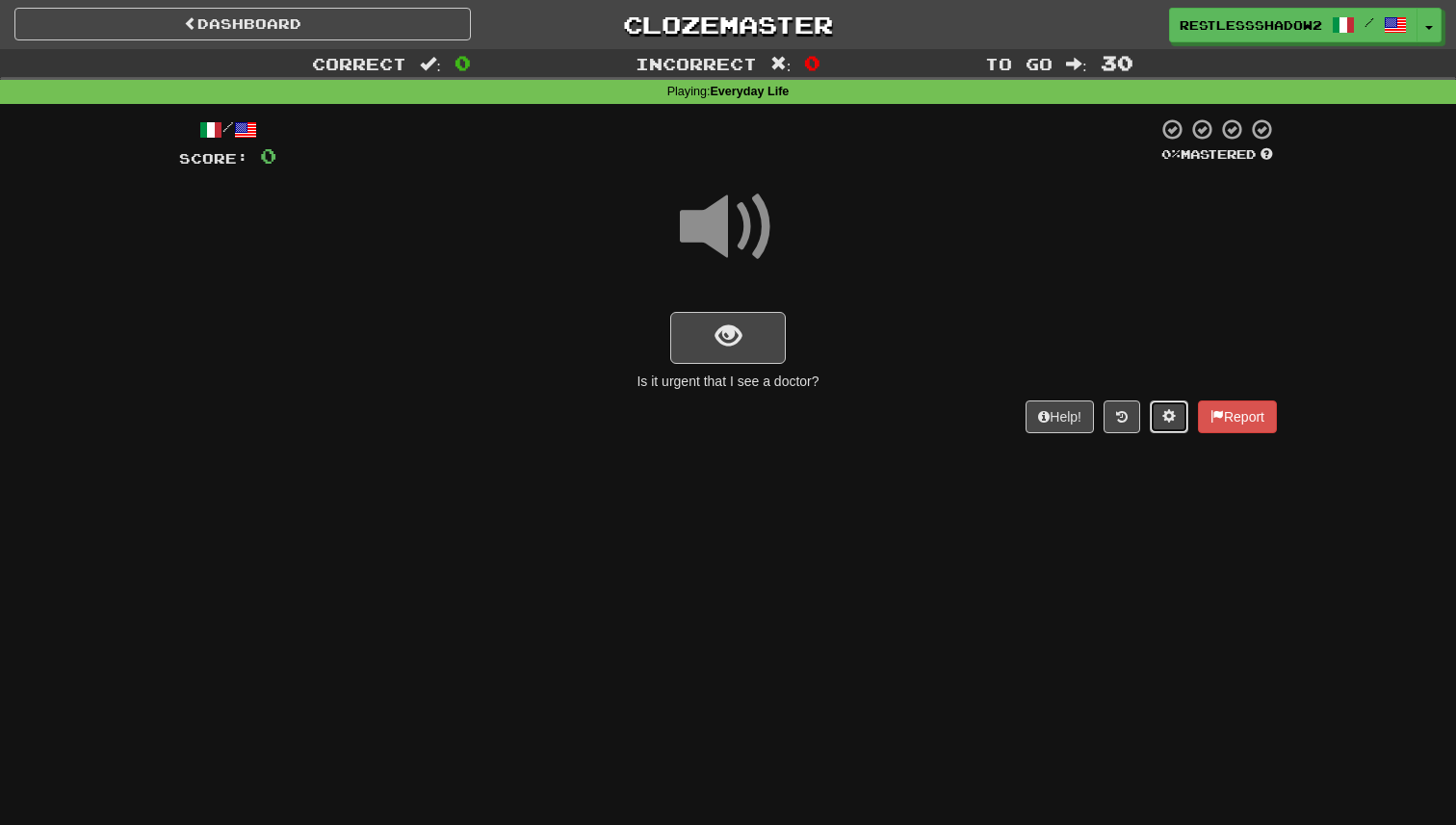 click at bounding box center [1169, 417] 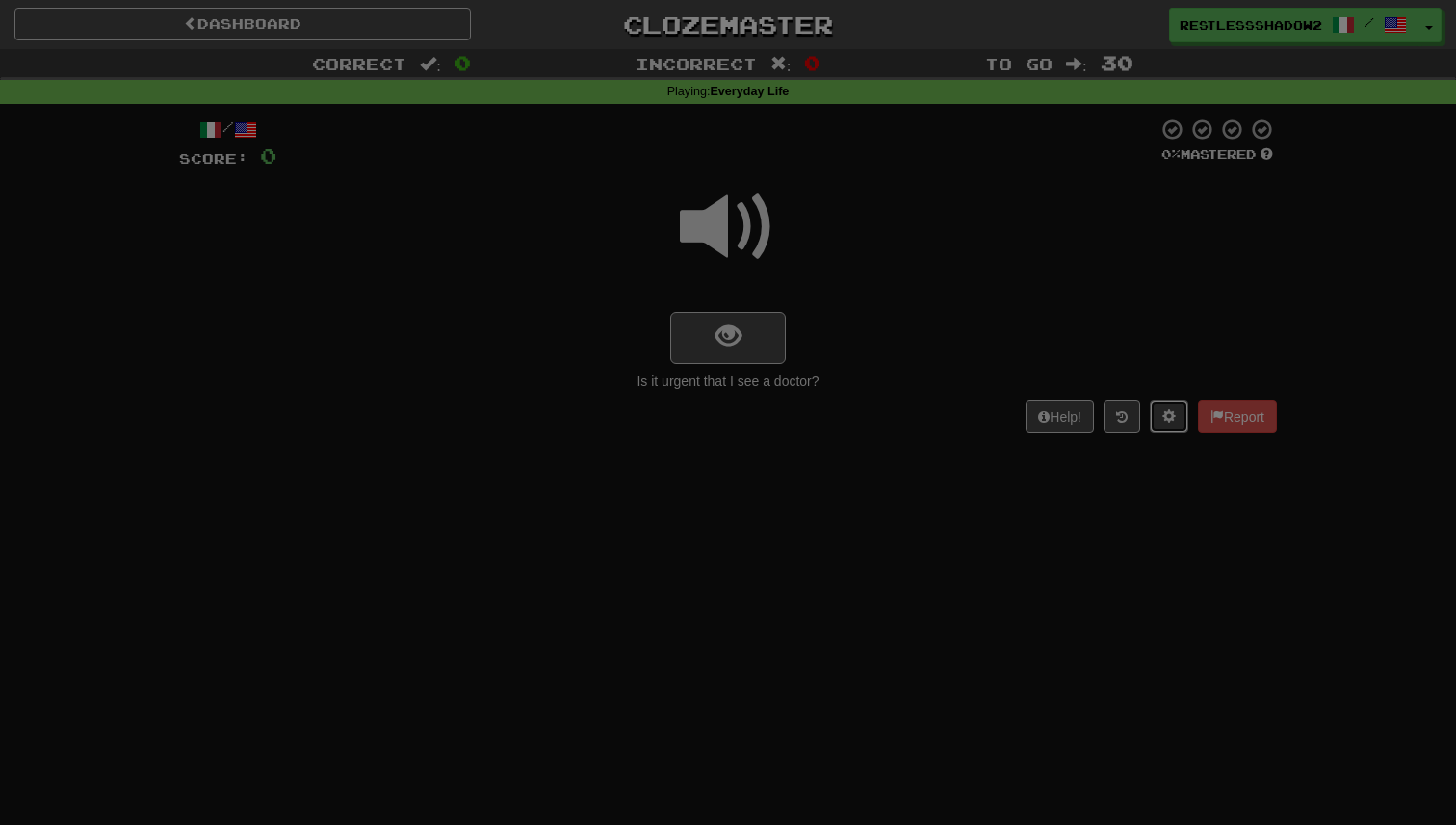 scroll, scrollTop: 0, scrollLeft: 0, axis: both 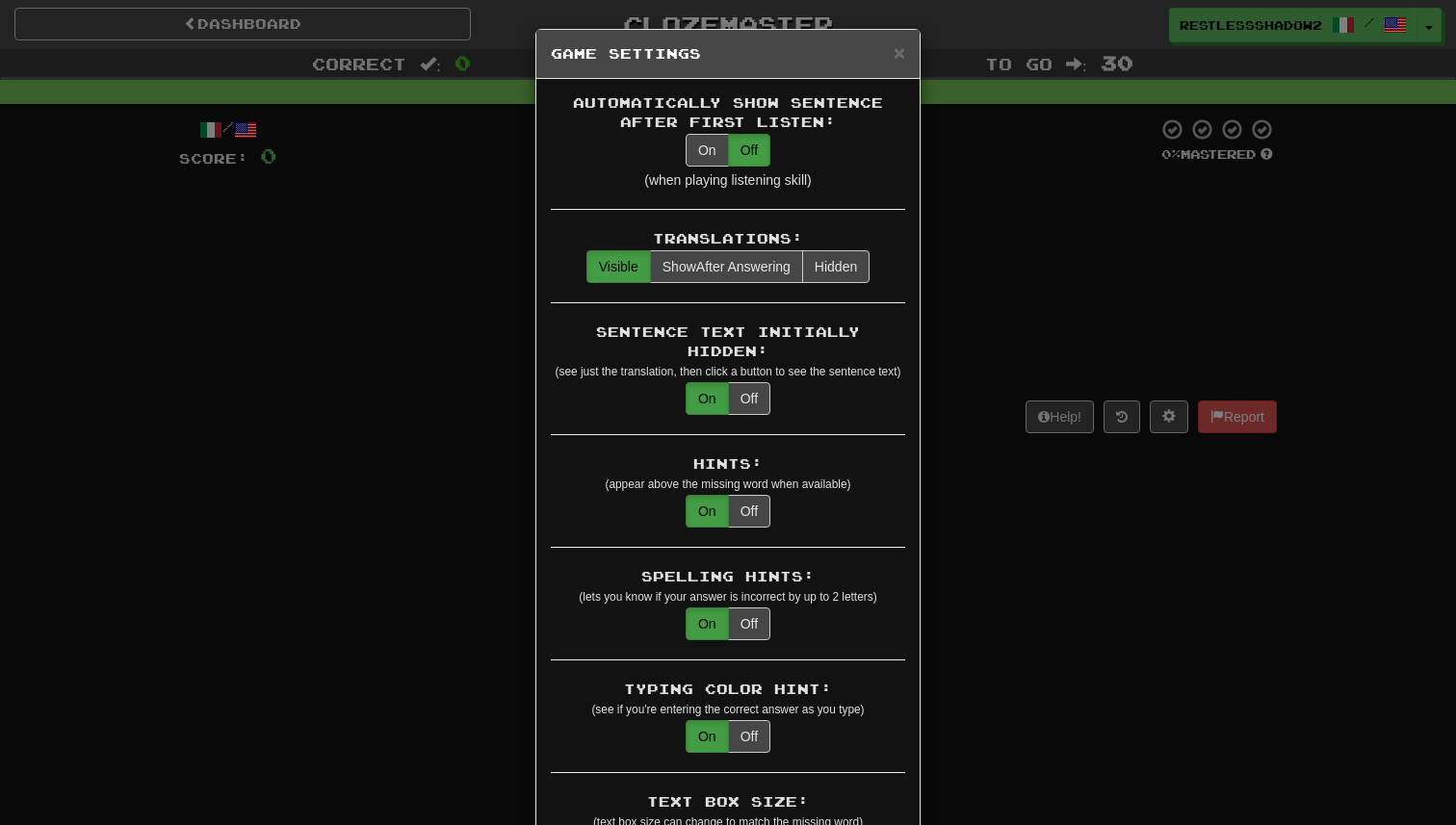 click on "Translations: Visible Show  After Answering Hidden" at bounding box center (728, 266) 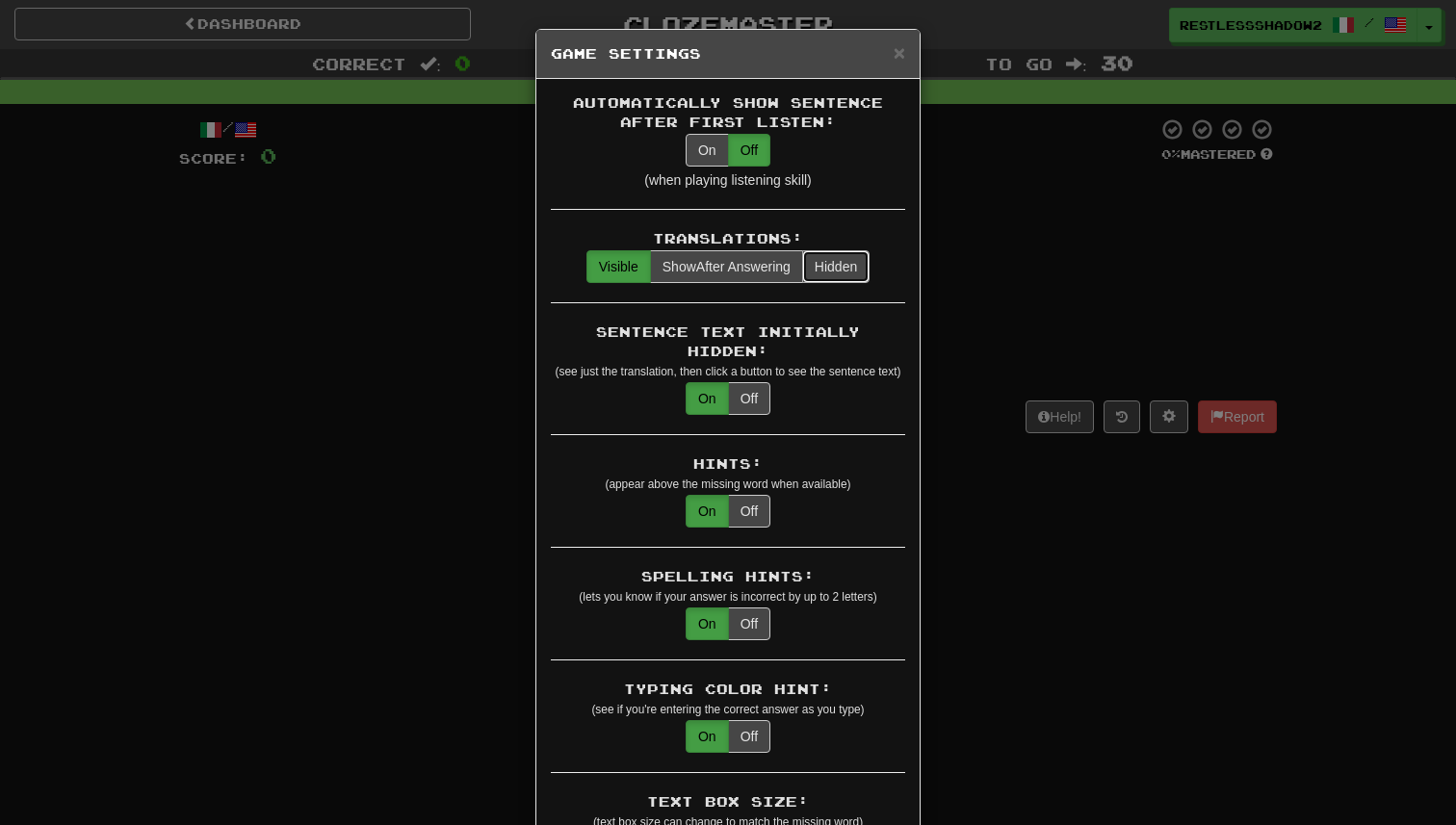 click on "Hidden" at bounding box center (836, 267) 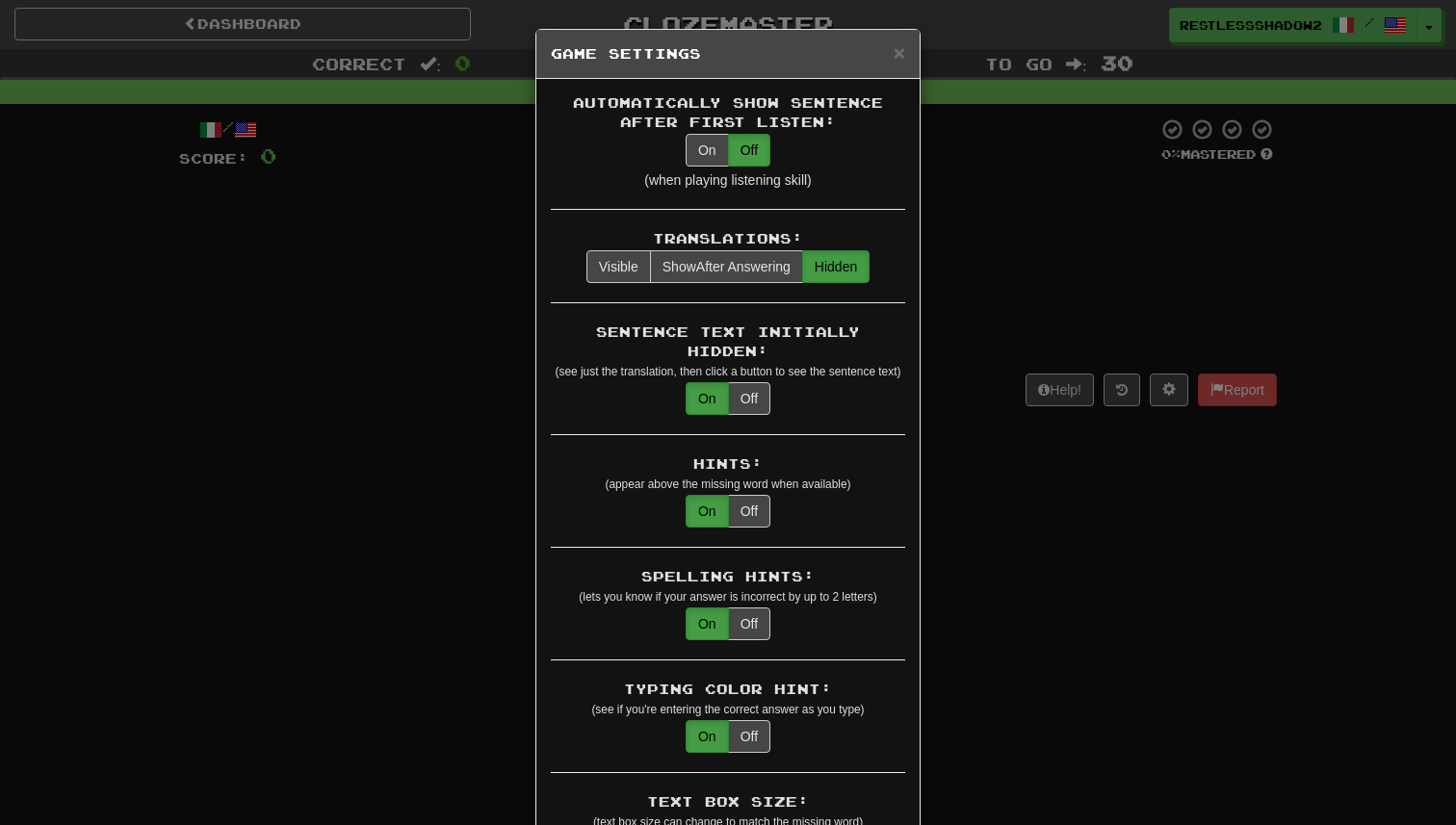 click on "Sentence Text Initially Hidden: (see just the translation, then click a button to see the sentence text) On Off" at bounding box center (728, 378) 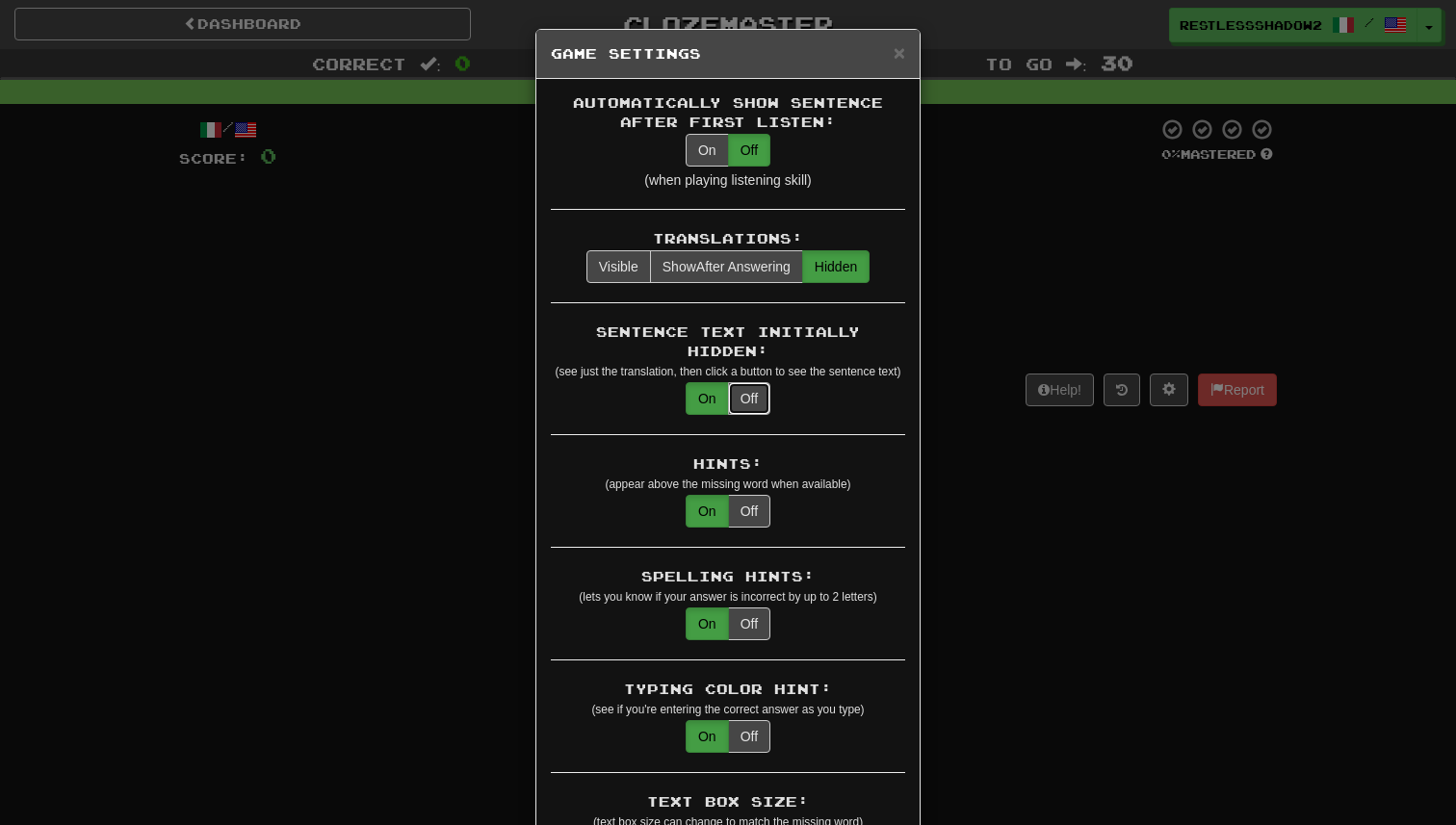 click on "Off" at bounding box center [749, 399] 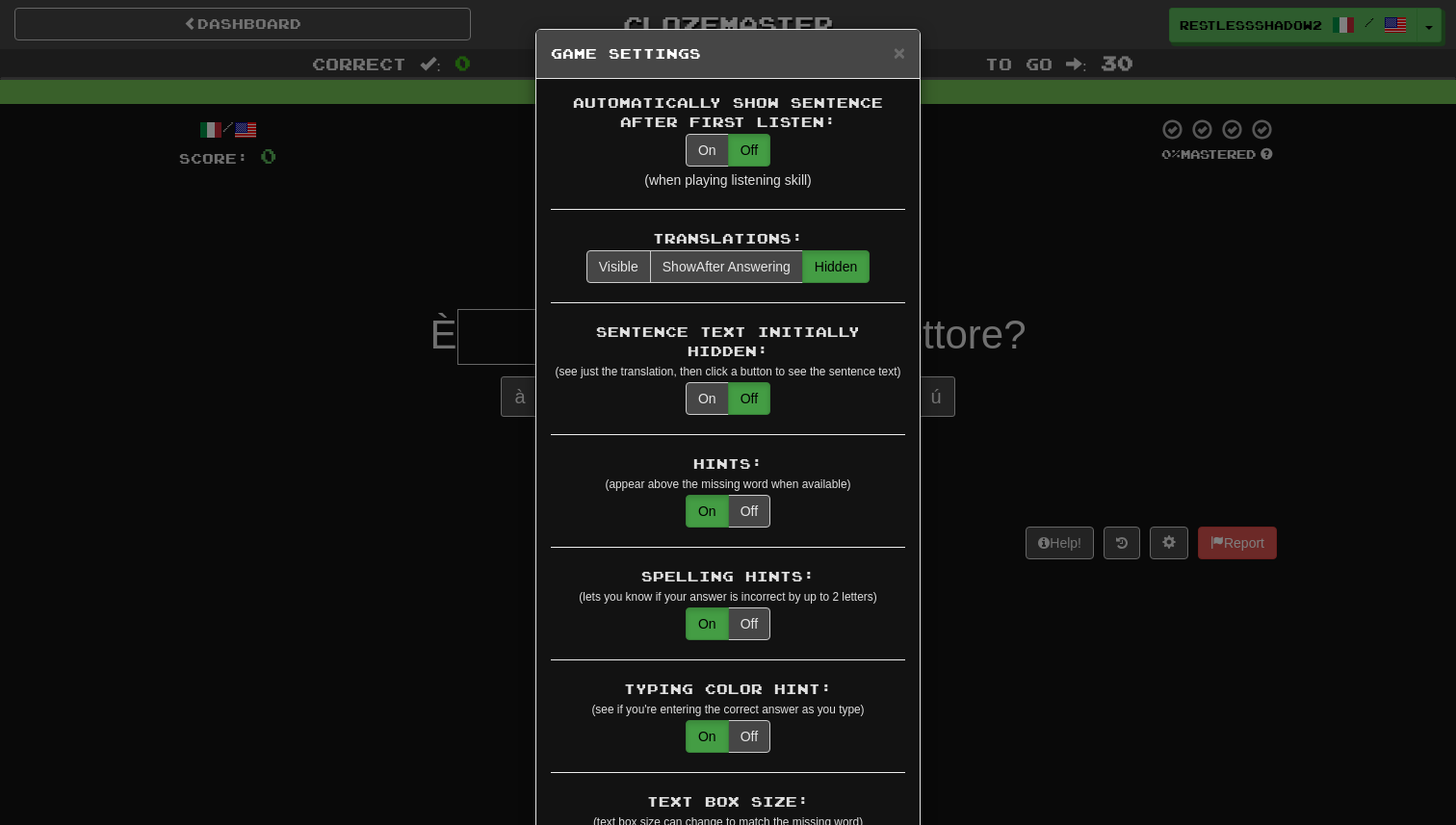 click on "× Game Settings Automatically Show Sentence After First Listen: On Off (when playing listening skill) Translations: Visible Show  After Answering Hidden Sentence Text Initially Hidden: (see just the translation, then click a button to see the sentence text) On Off Hints: (appear above the missing word when available) On Off Spelling Hints: (lets you know if your answer is incorrect by up to 2 letters) On Off Typing Color Hint: (see if you're entering the correct answer as you type) On Off Text Box Size: (text box size can change to match the missing word) Changes Always the Same Enter Submits Empty: (pressing Enter when the input is empty will submit a blank answer) On Off Clear After Answering: (keypress clears the text input after answering so you can practice re-typing the answer) On Off Image Toggle: (toggle button, if sentence image available) After Answering Before and After Off Image Background: (use sentence image as background, if available) On Off Pronunciation: On Off Sound Effects: On Off On Off" at bounding box center [728, 412] 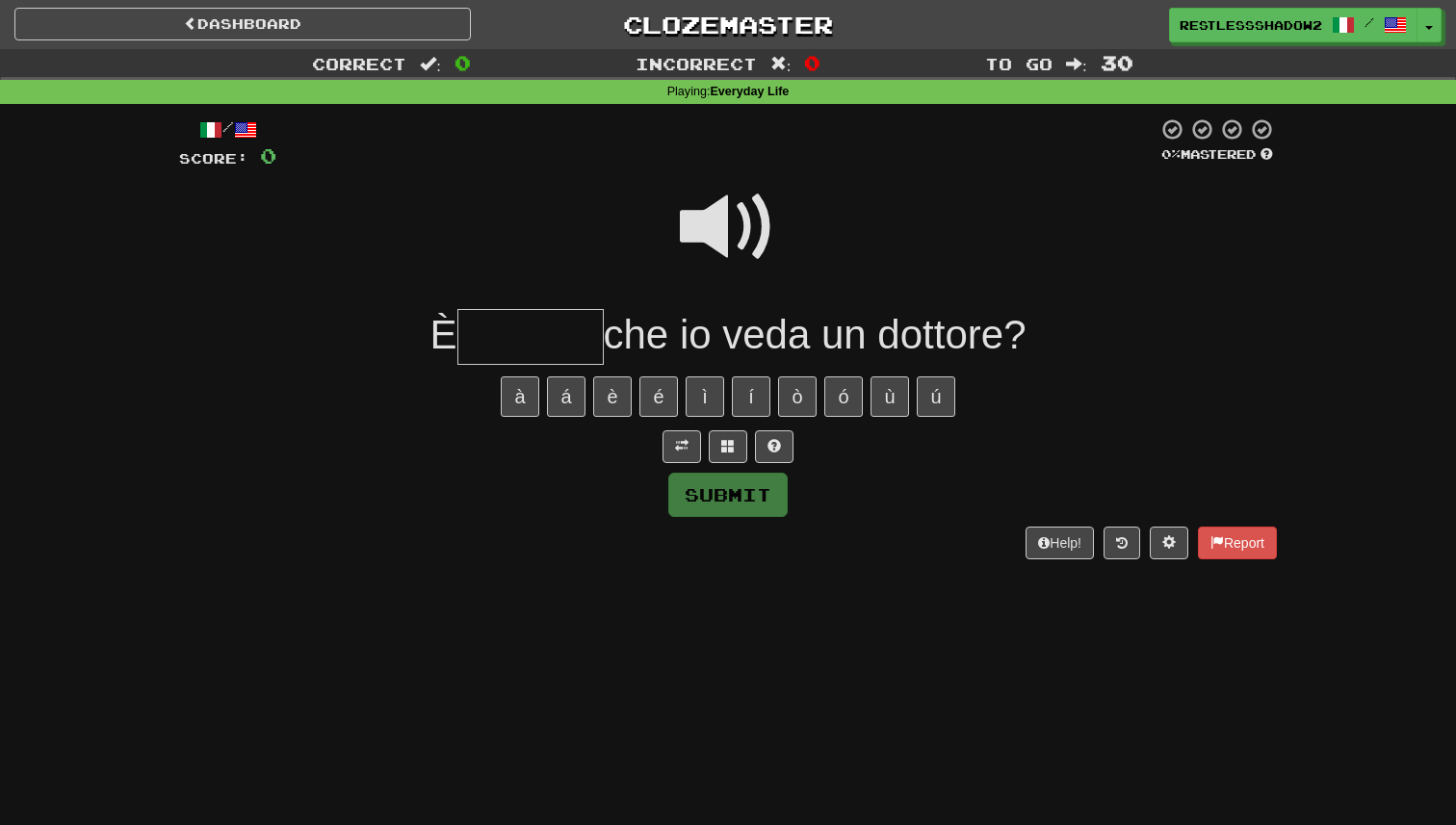 click at bounding box center [531, 337] 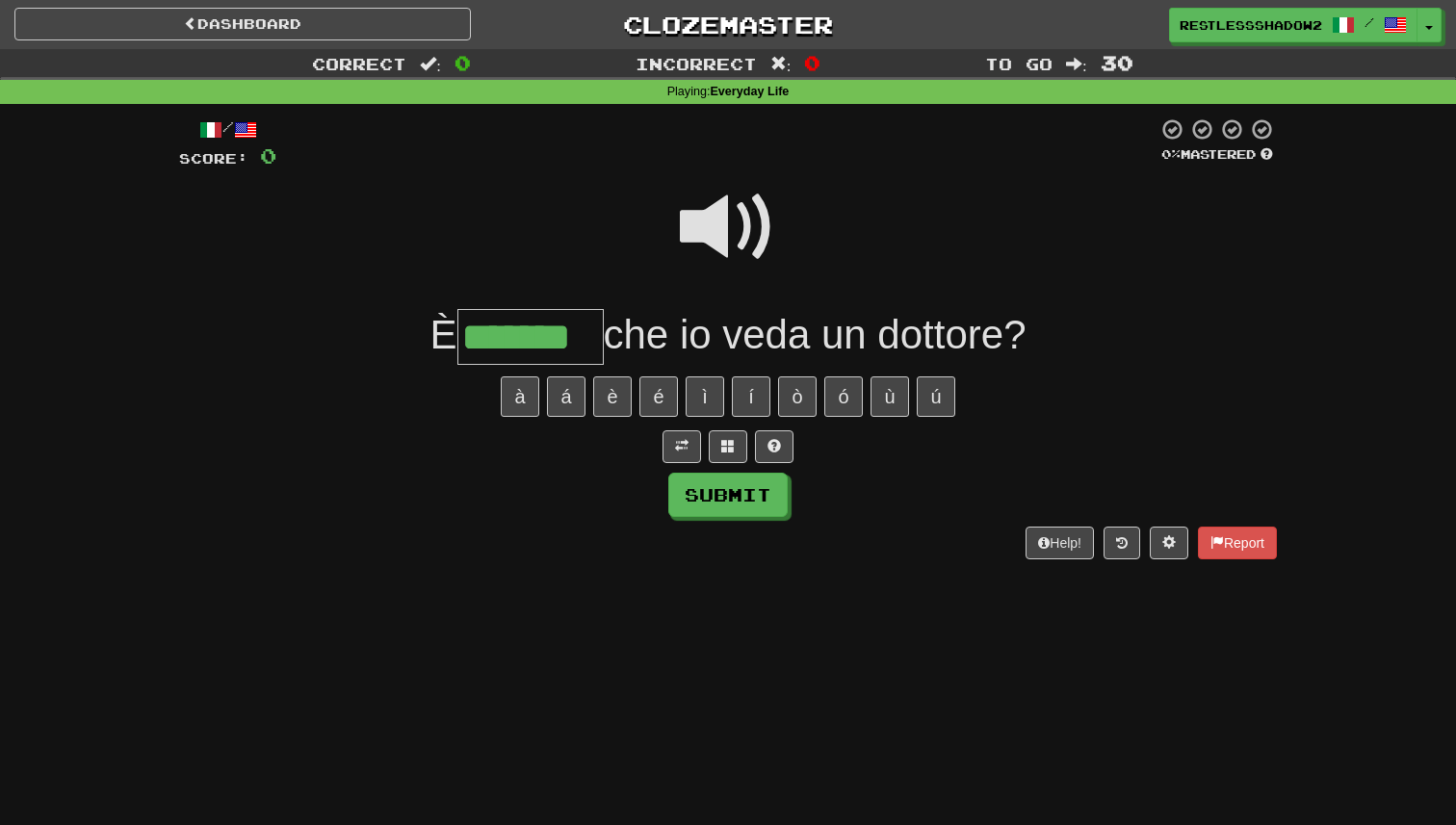 type on "*******" 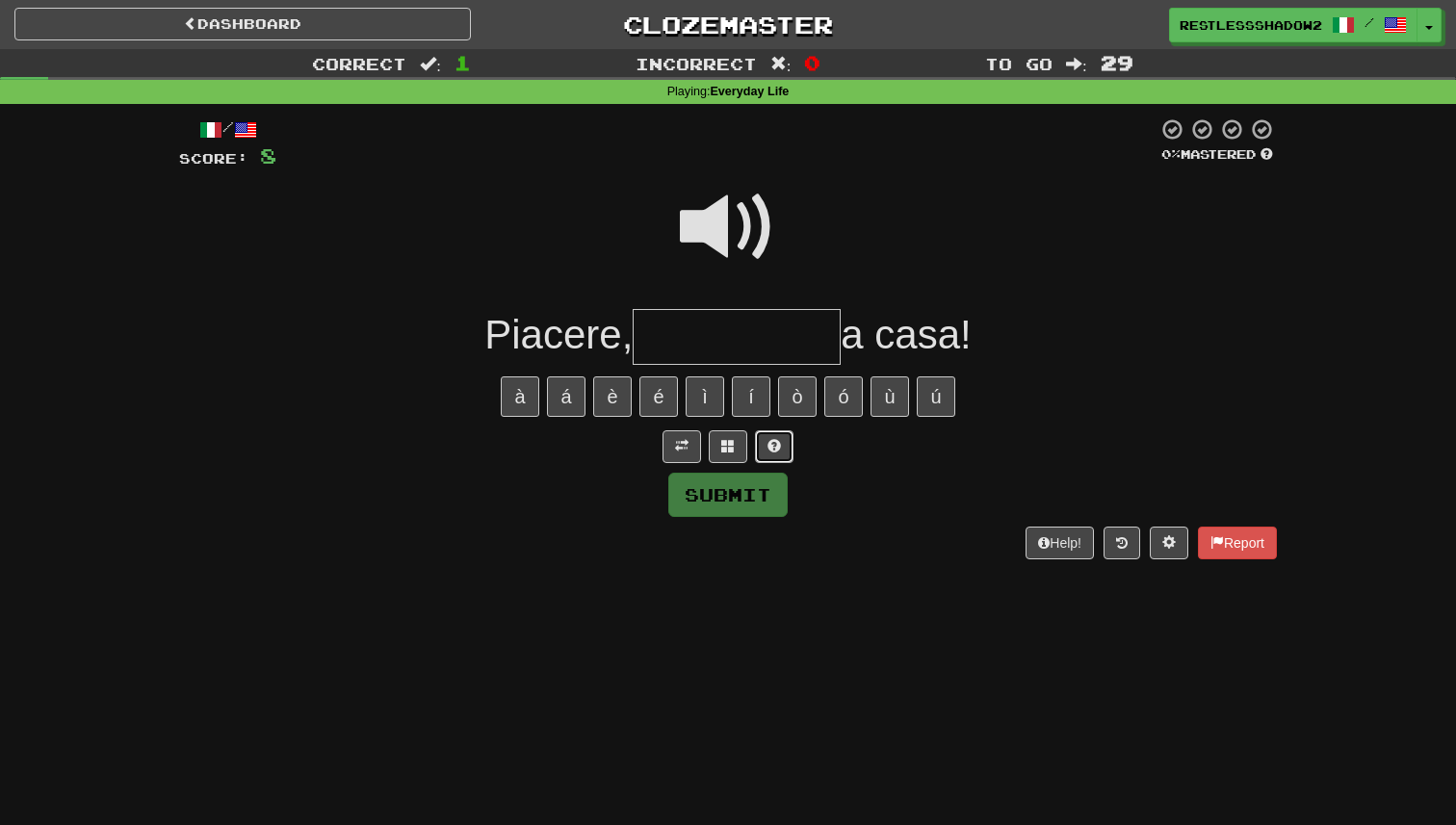 click at bounding box center [774, 446] 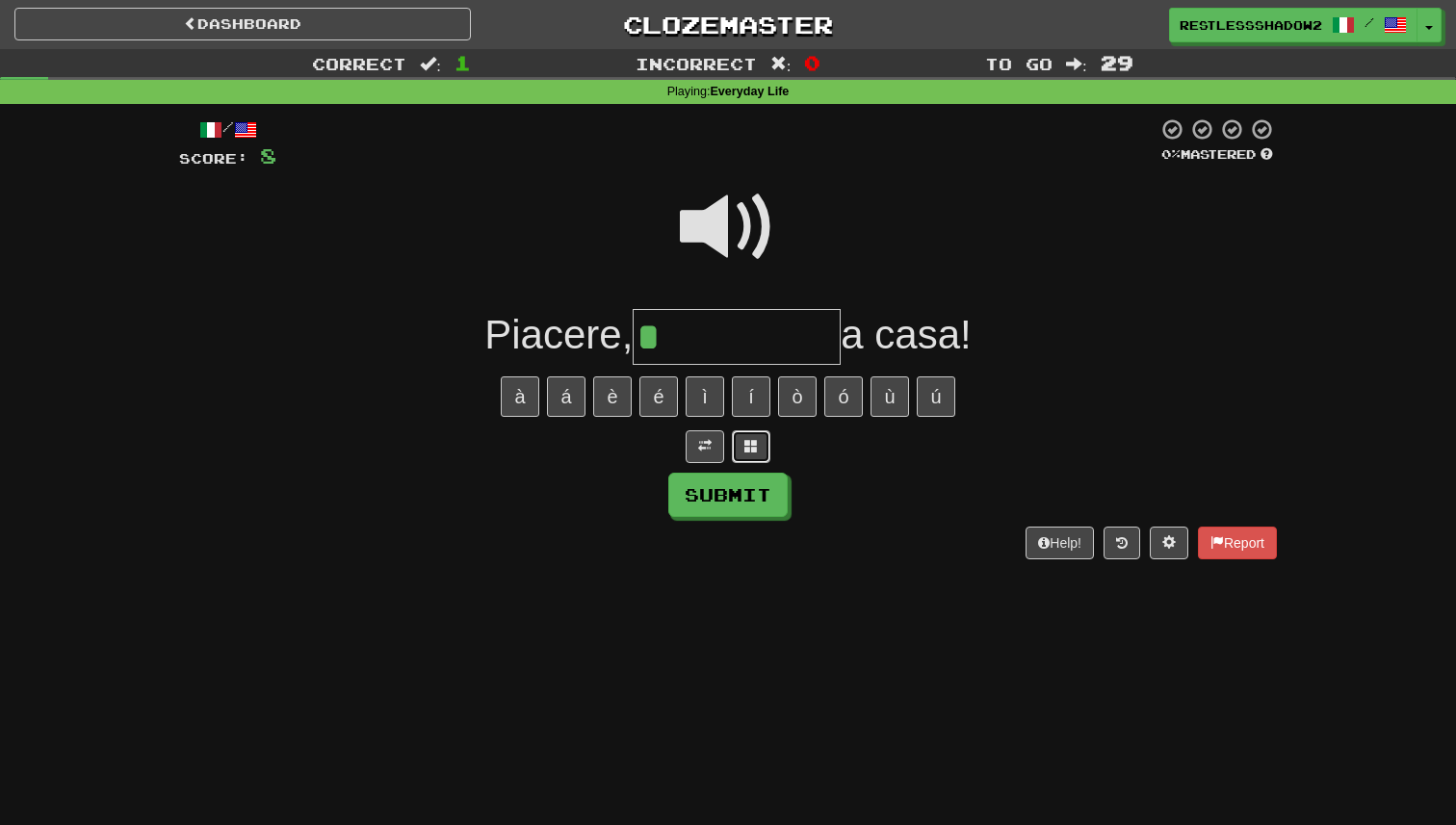 click at bounding box center (751, 447) 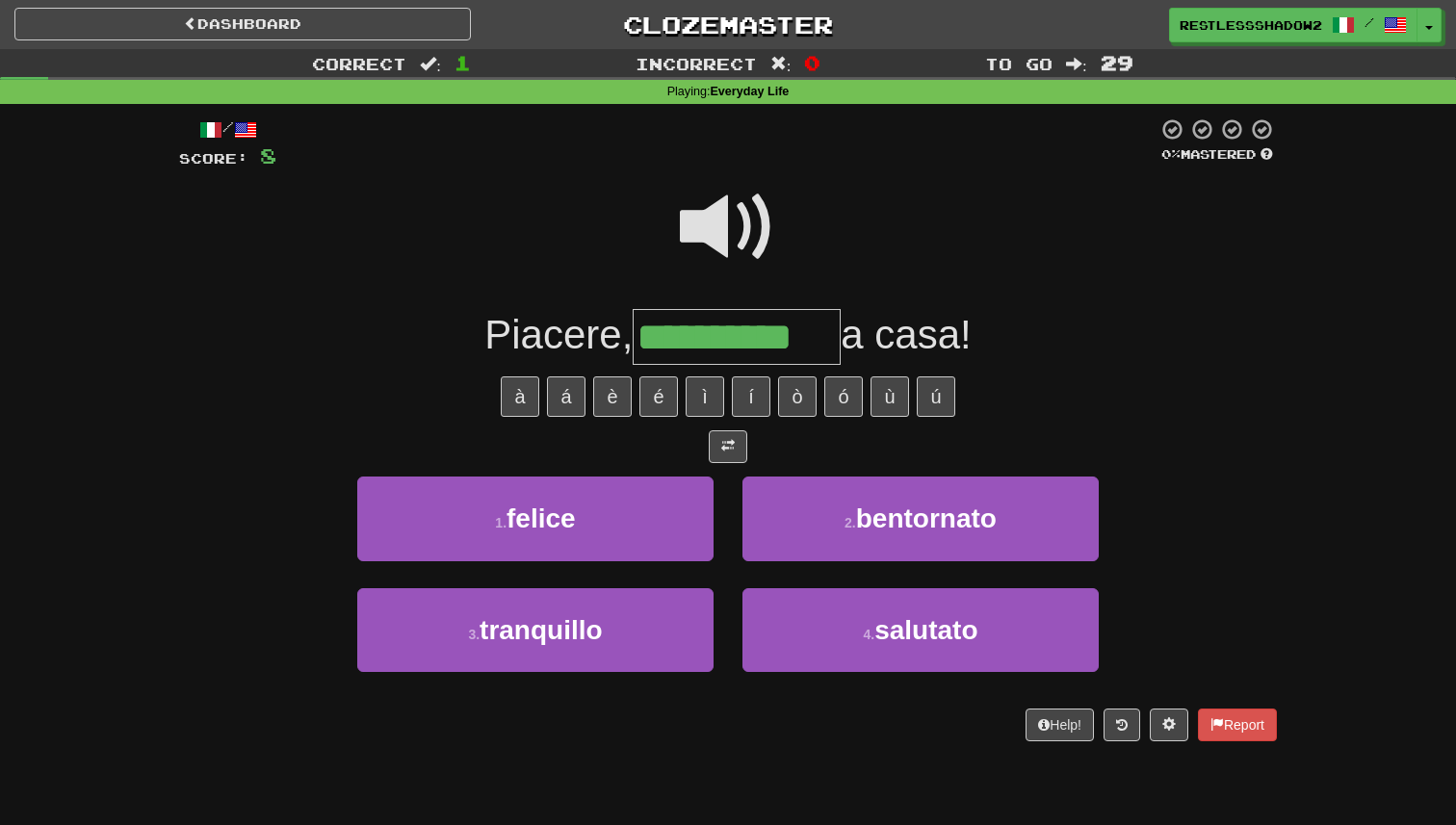 type on "**********" 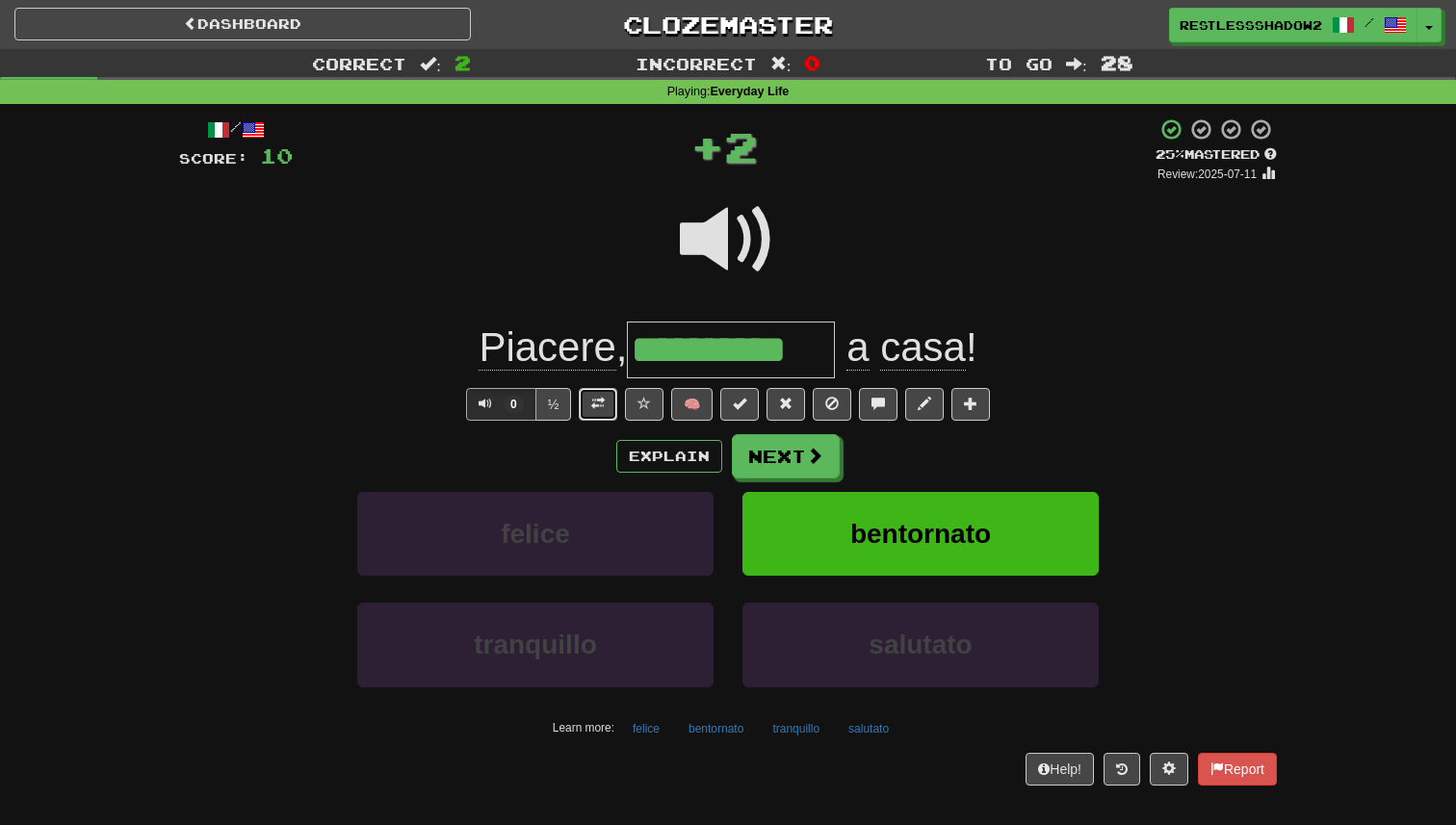 click at bounding box center [598, 404] 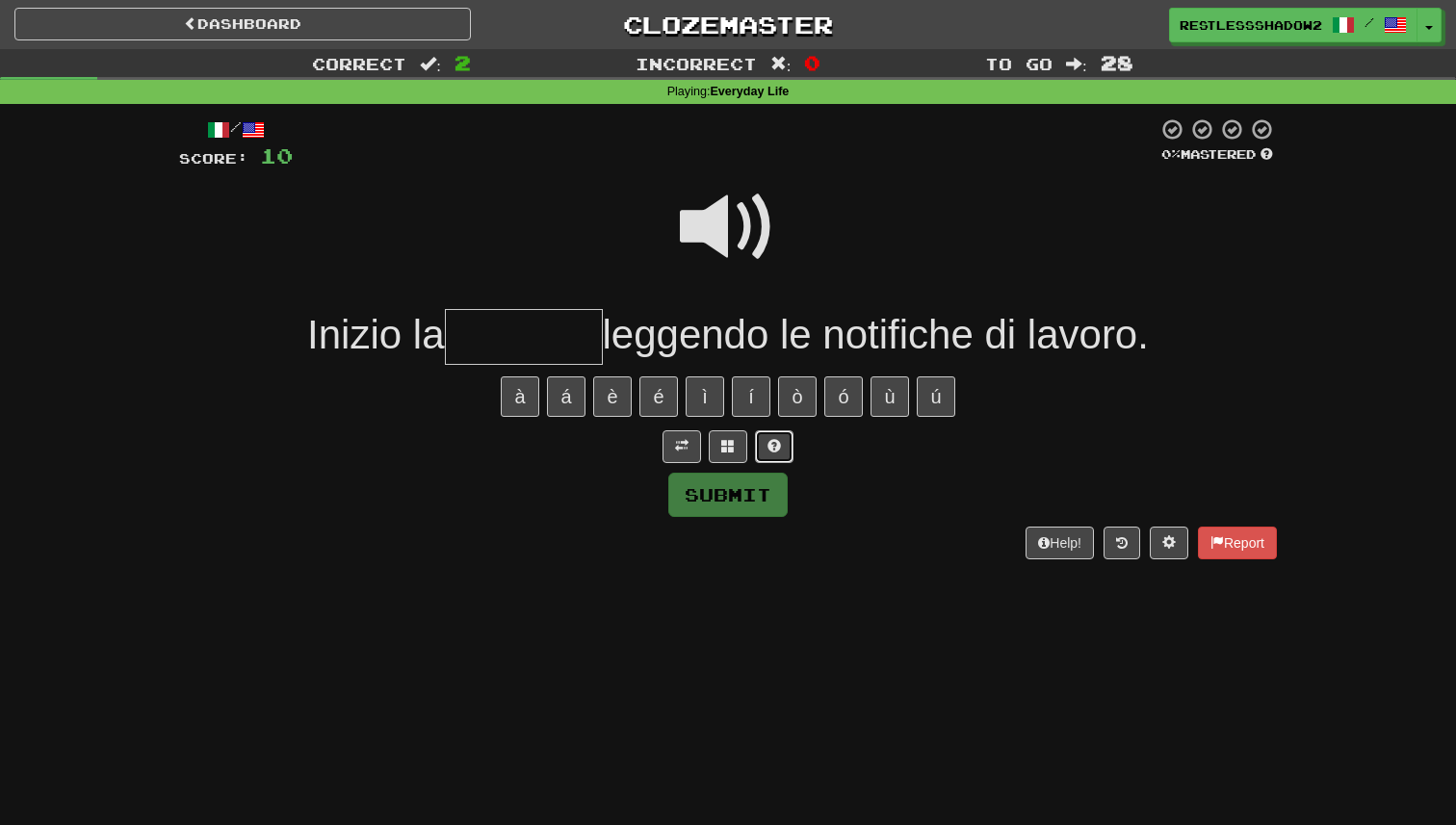 click at bounding box center (774, 447) 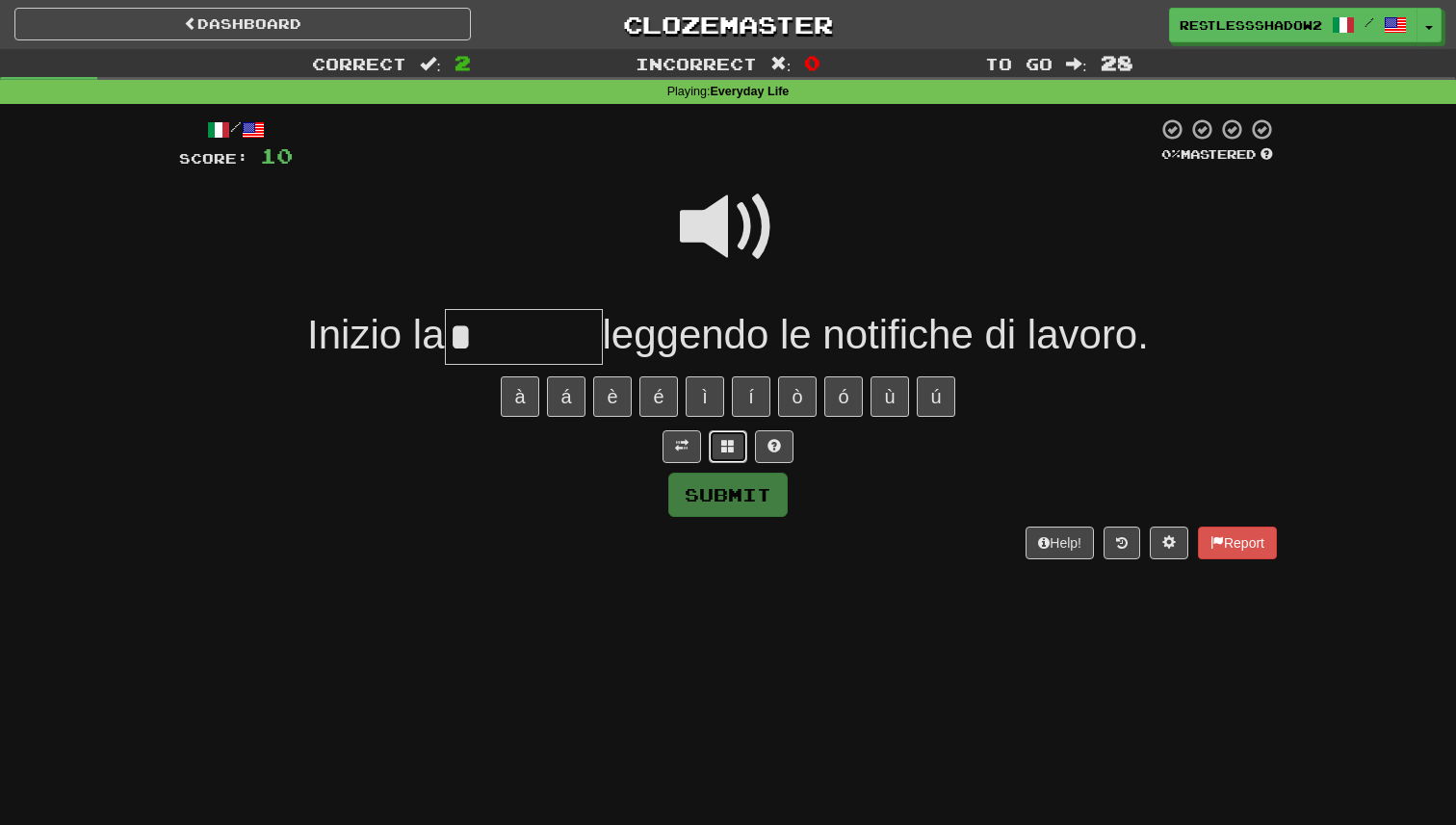 click at bounding box center (728, 446) 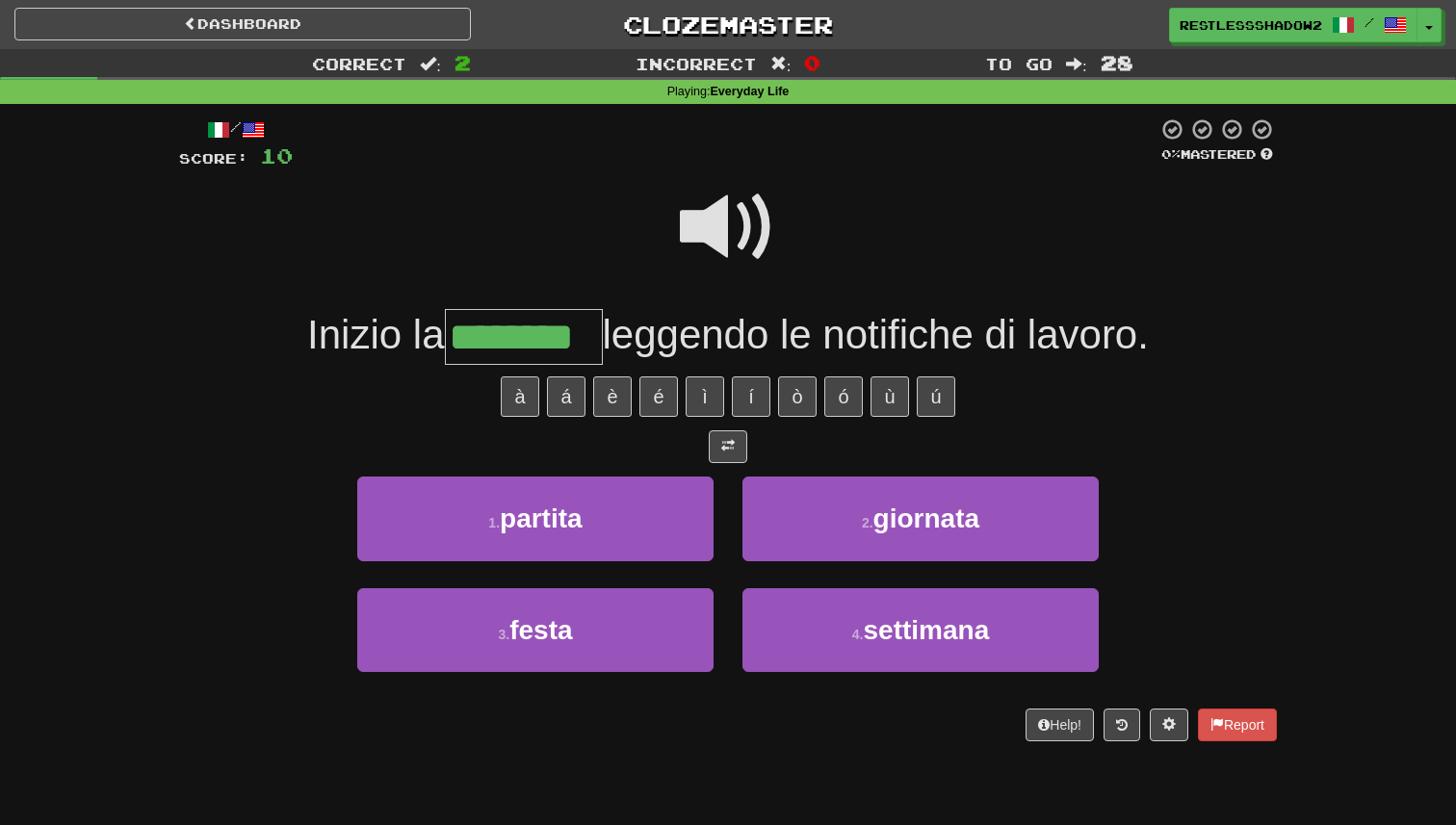 type on "********" 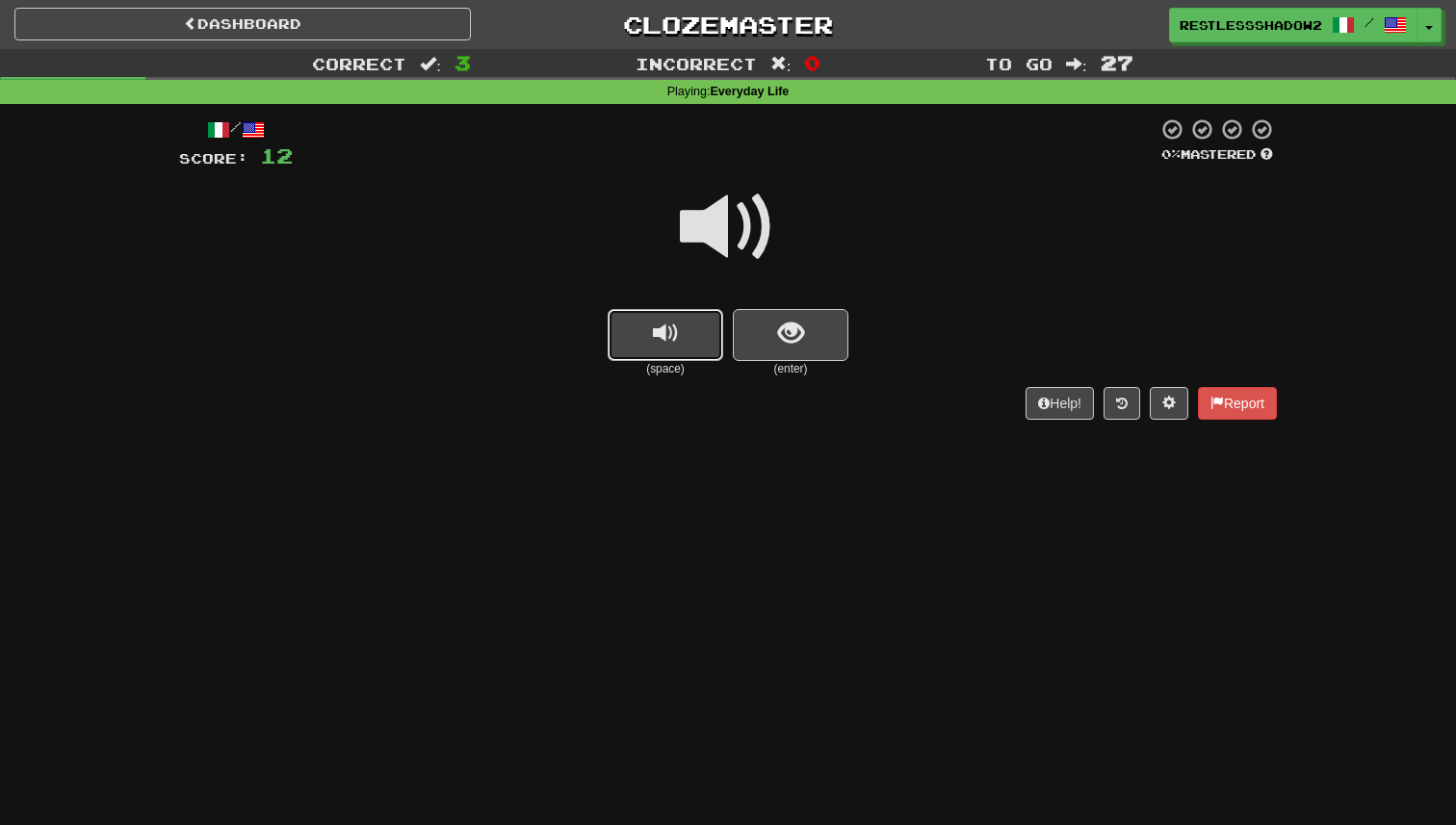 click at bounding box center (665, 335) 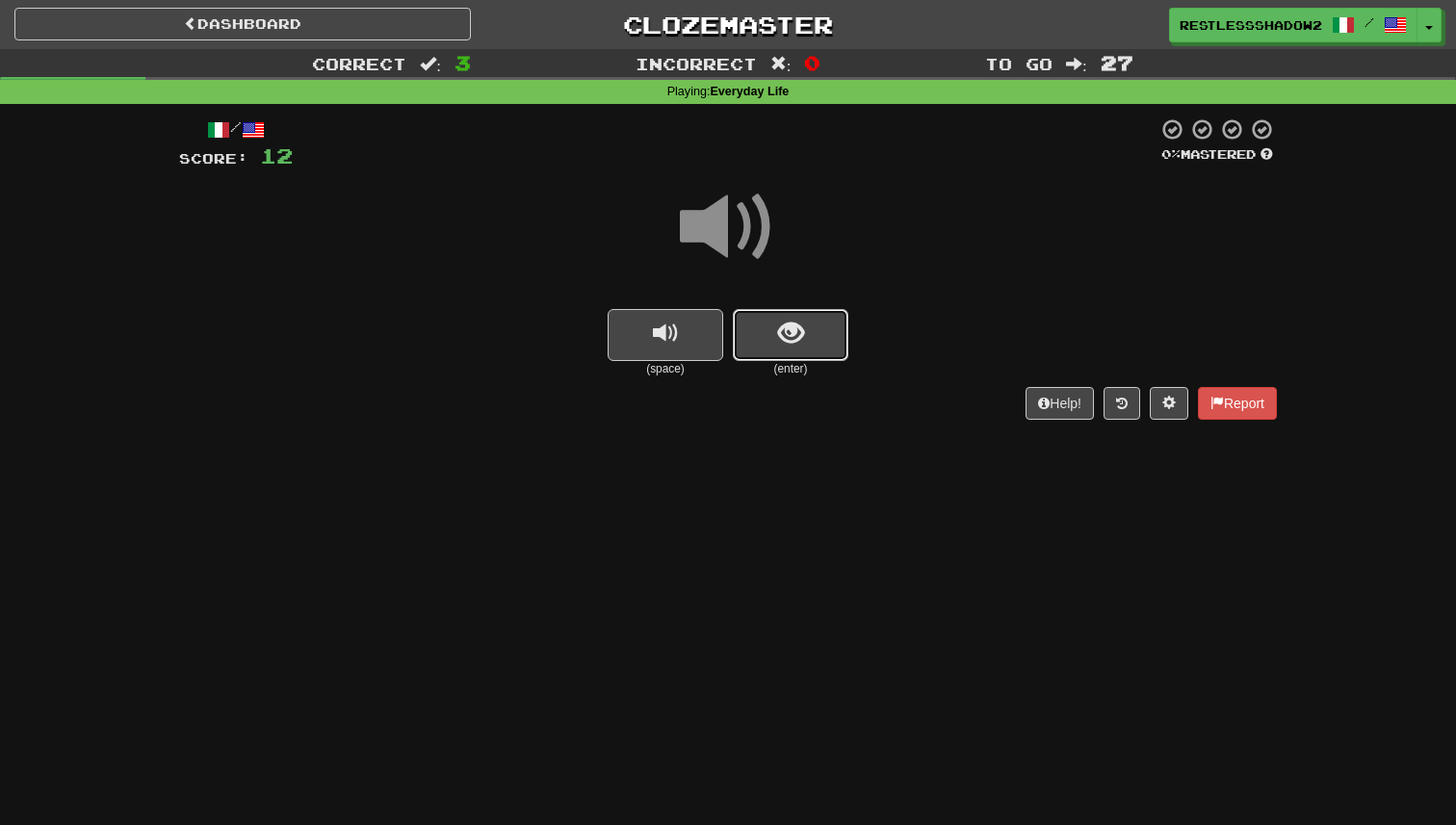 click at bounding box center (791, 335) 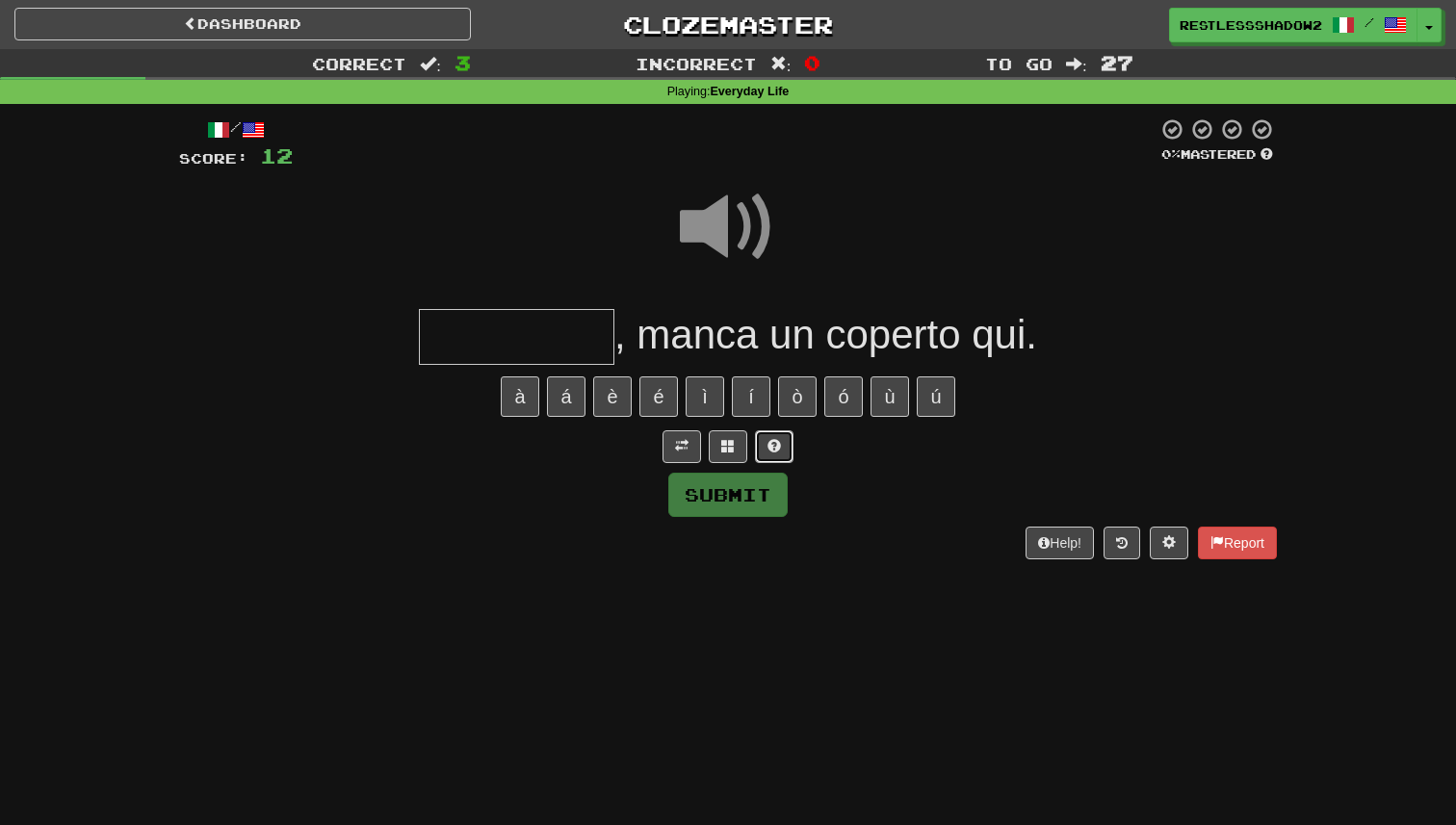 click at bounding box center [774, 447] 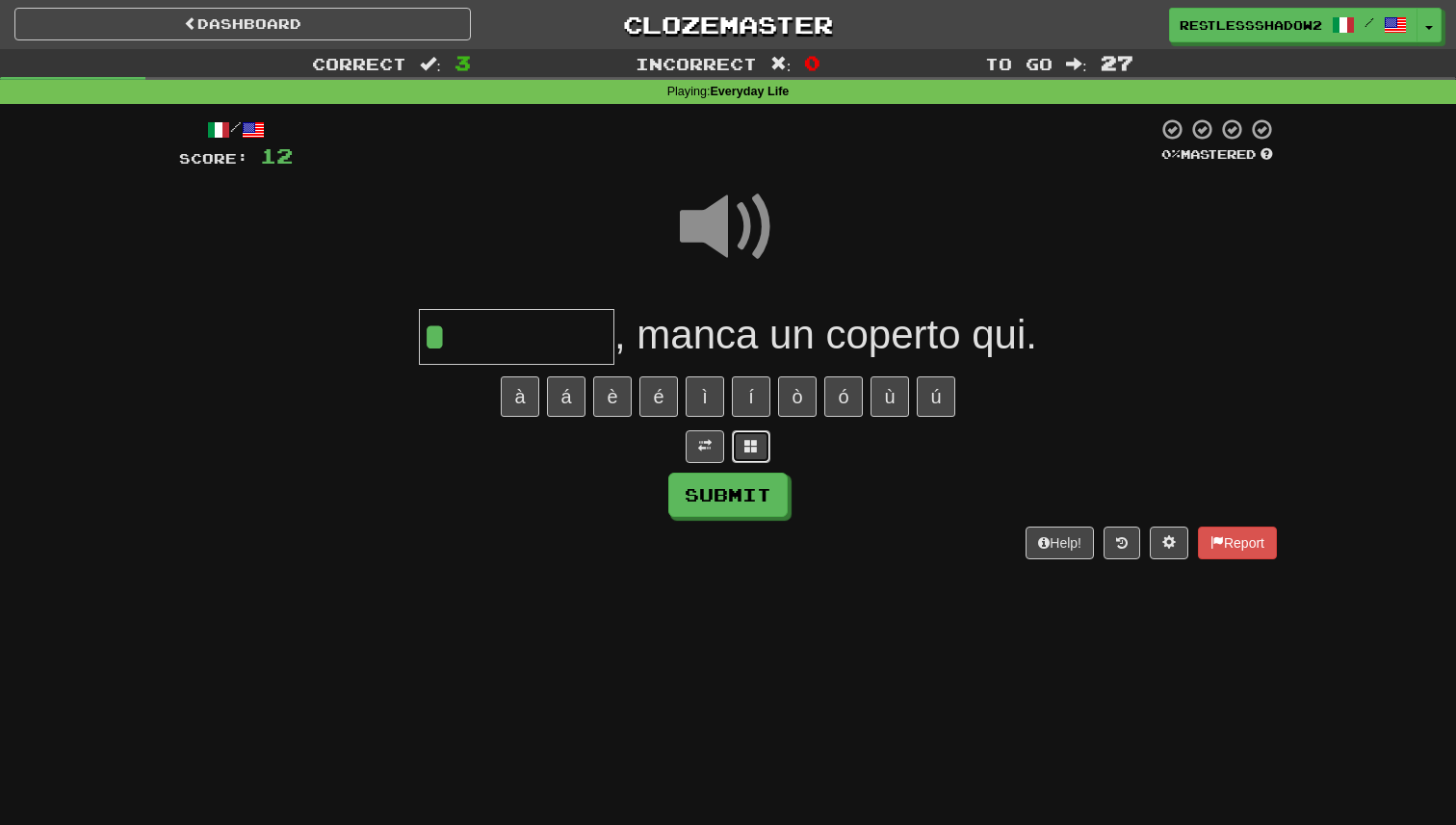 click at bounding box center [751, 446] 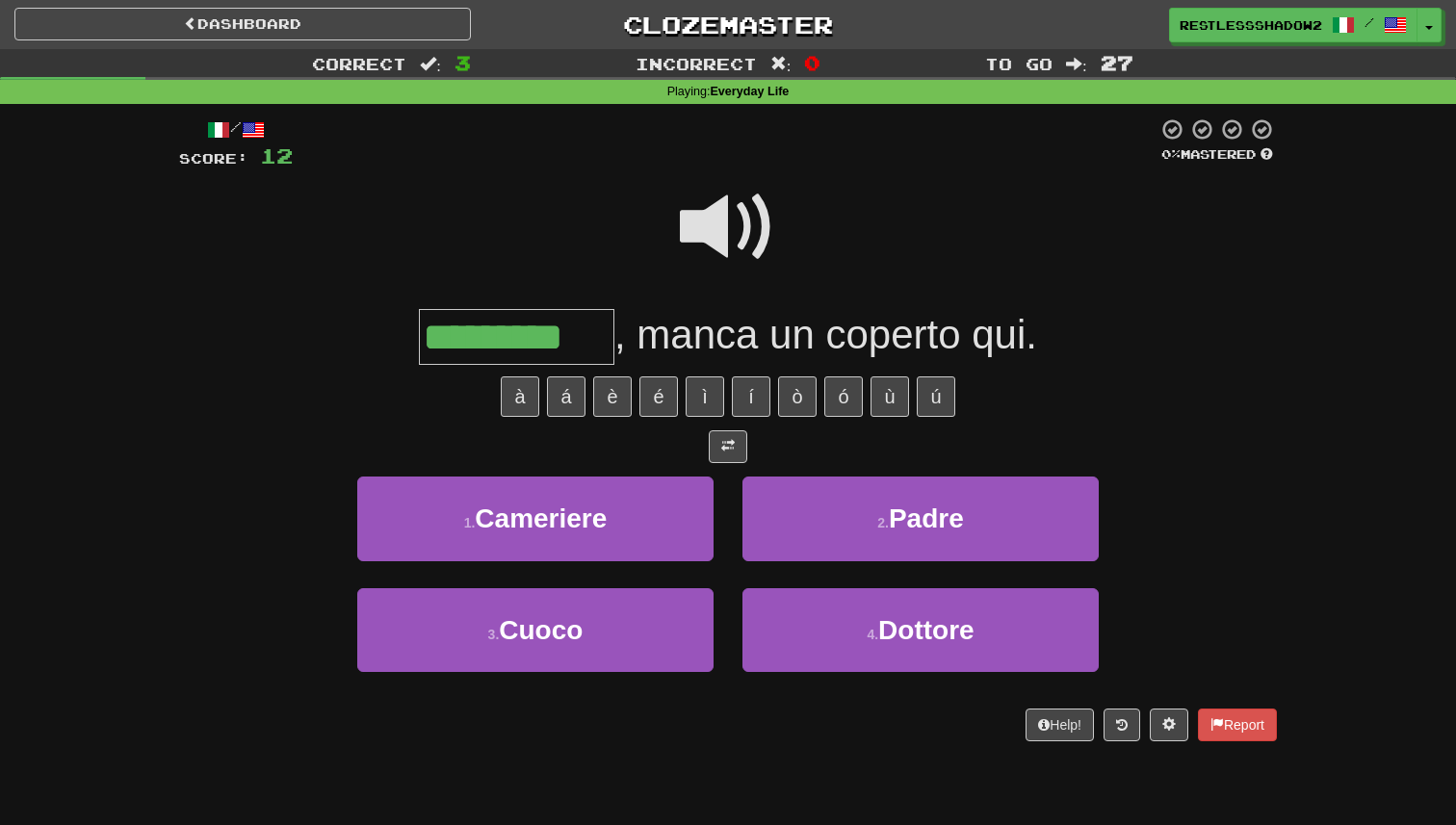 type on "*********" 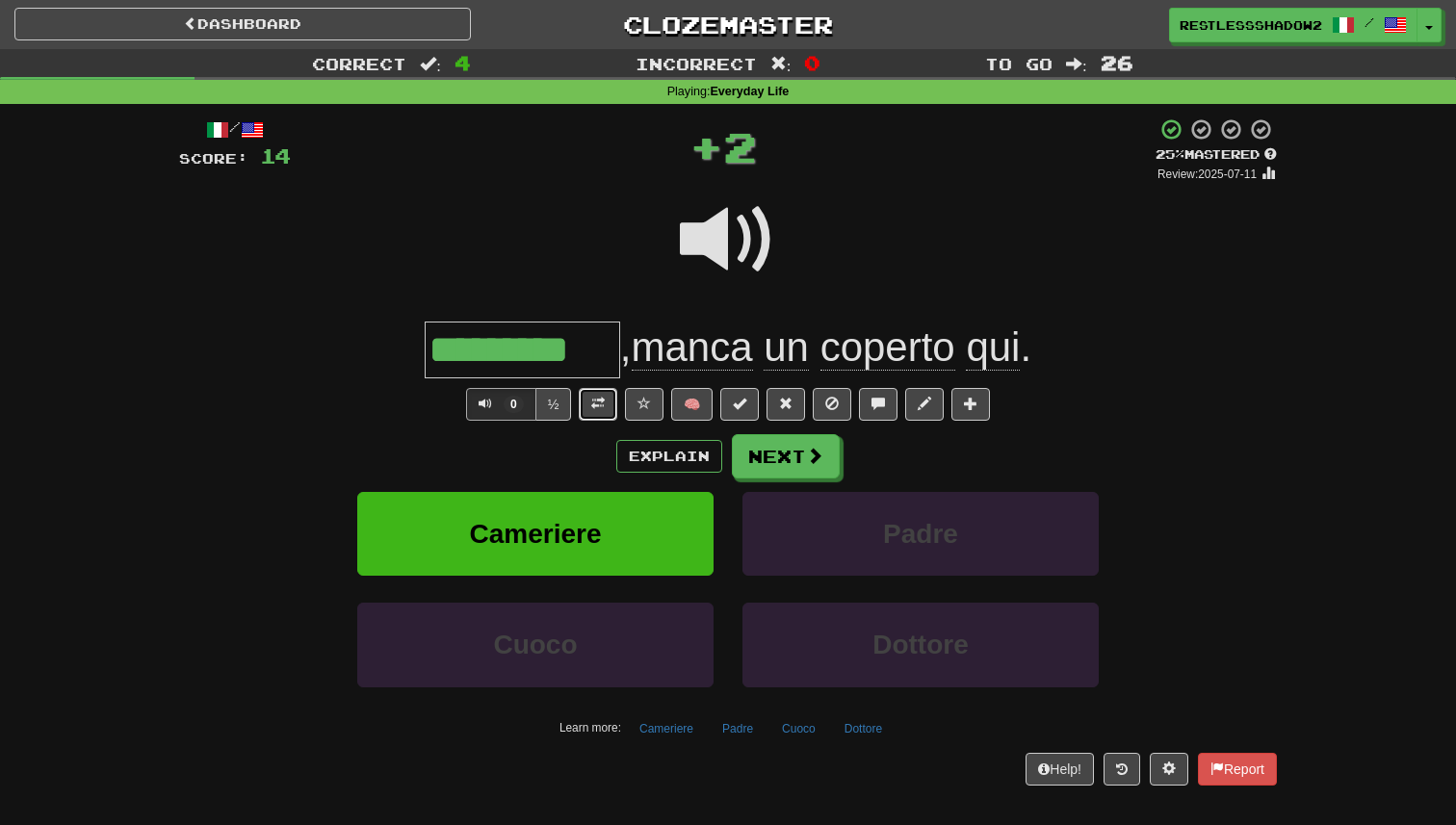 click at bounding box center (598, 404) 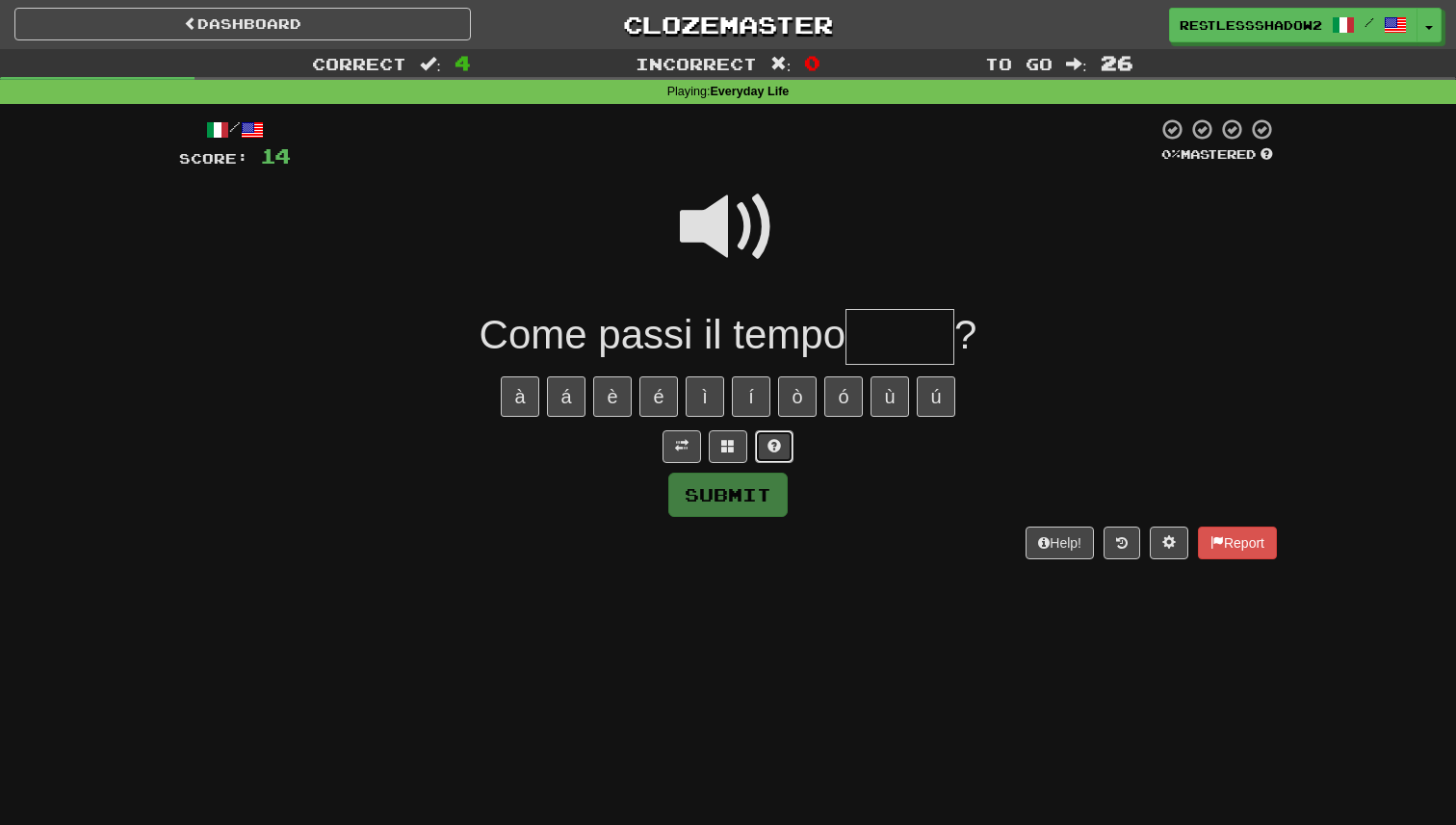 click at bounding box center (774, 447) 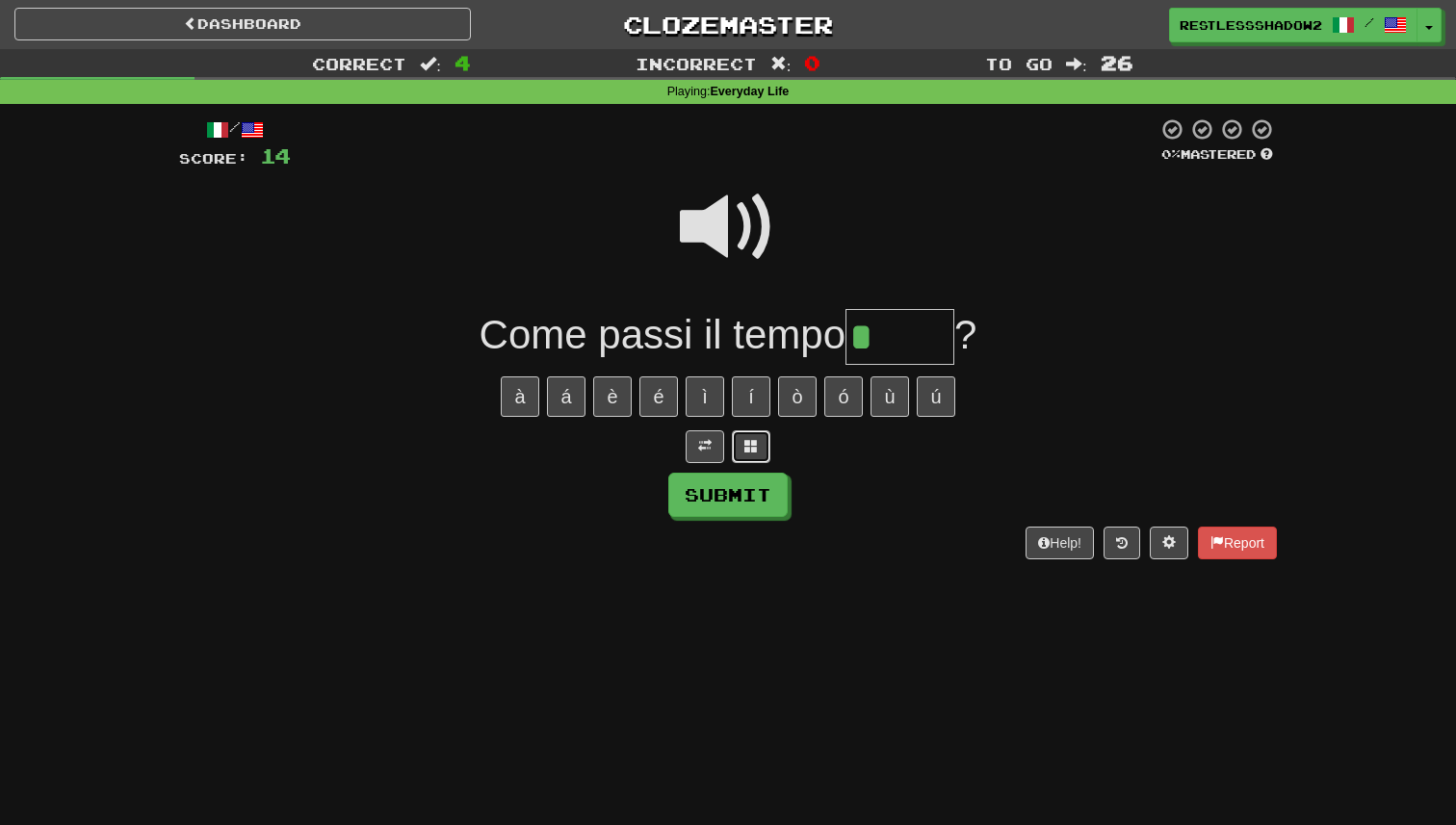 click at bounding box center [751, 446] 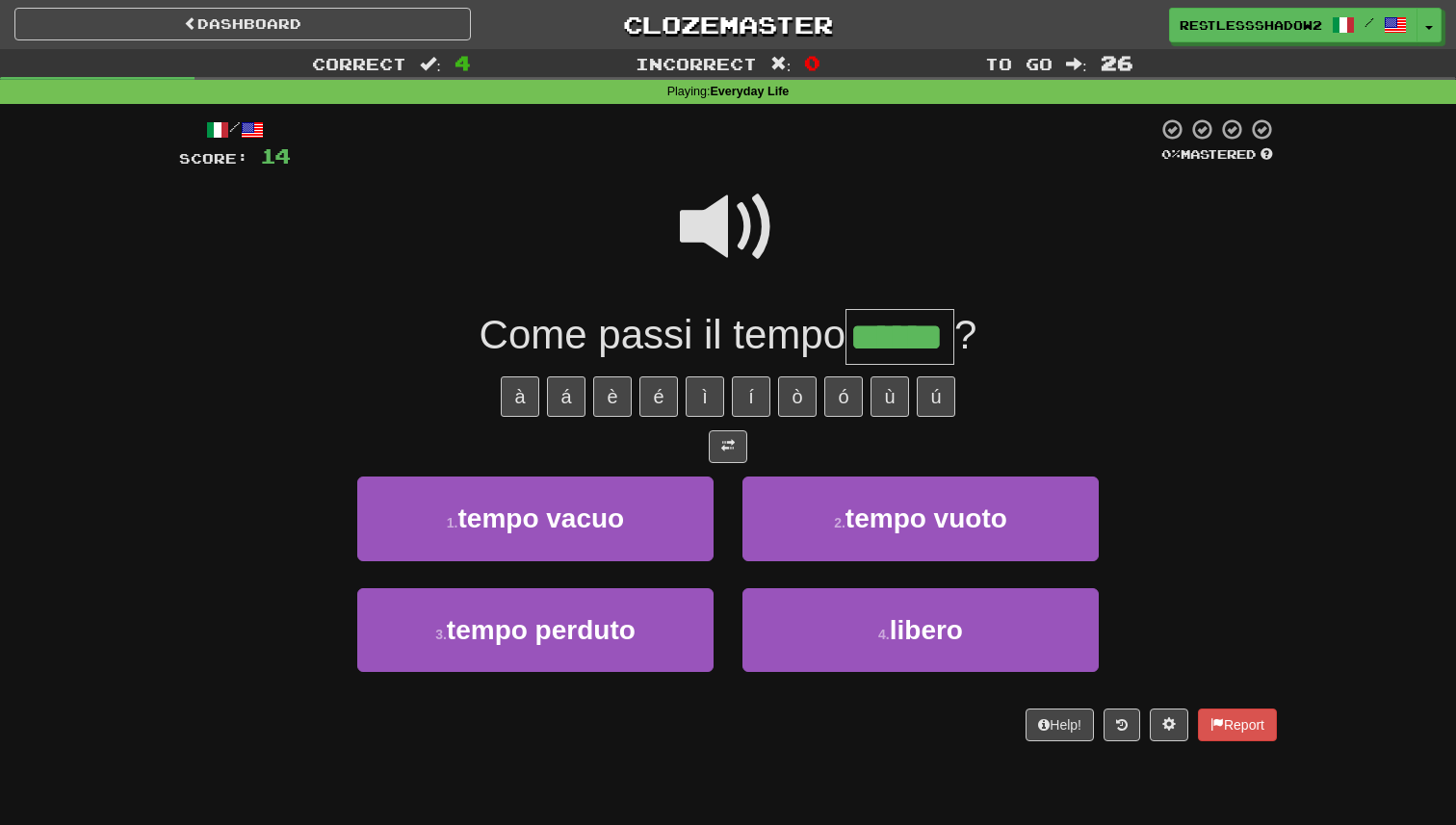 type on "******" 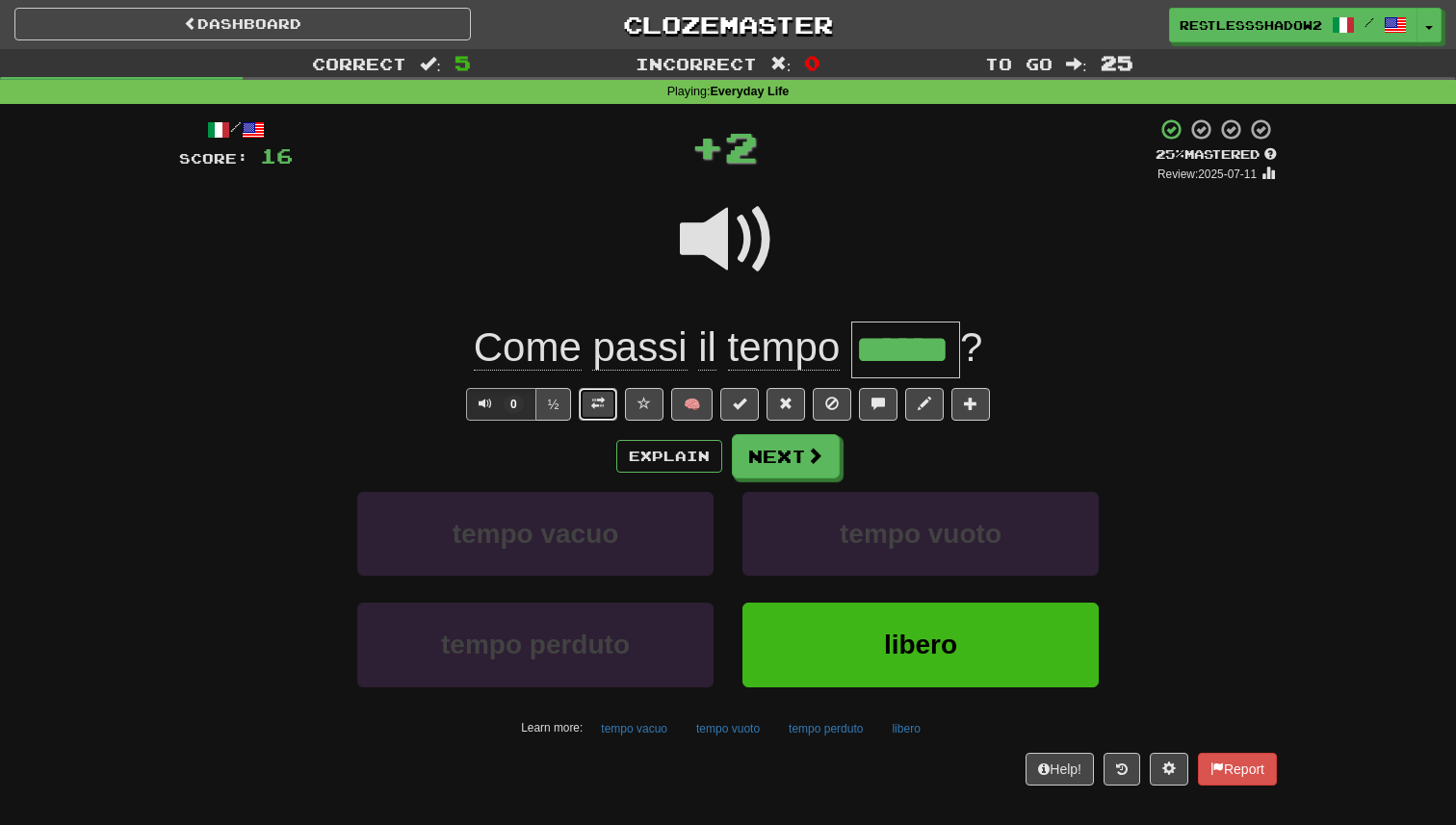 click at bounding box center (598, 404) 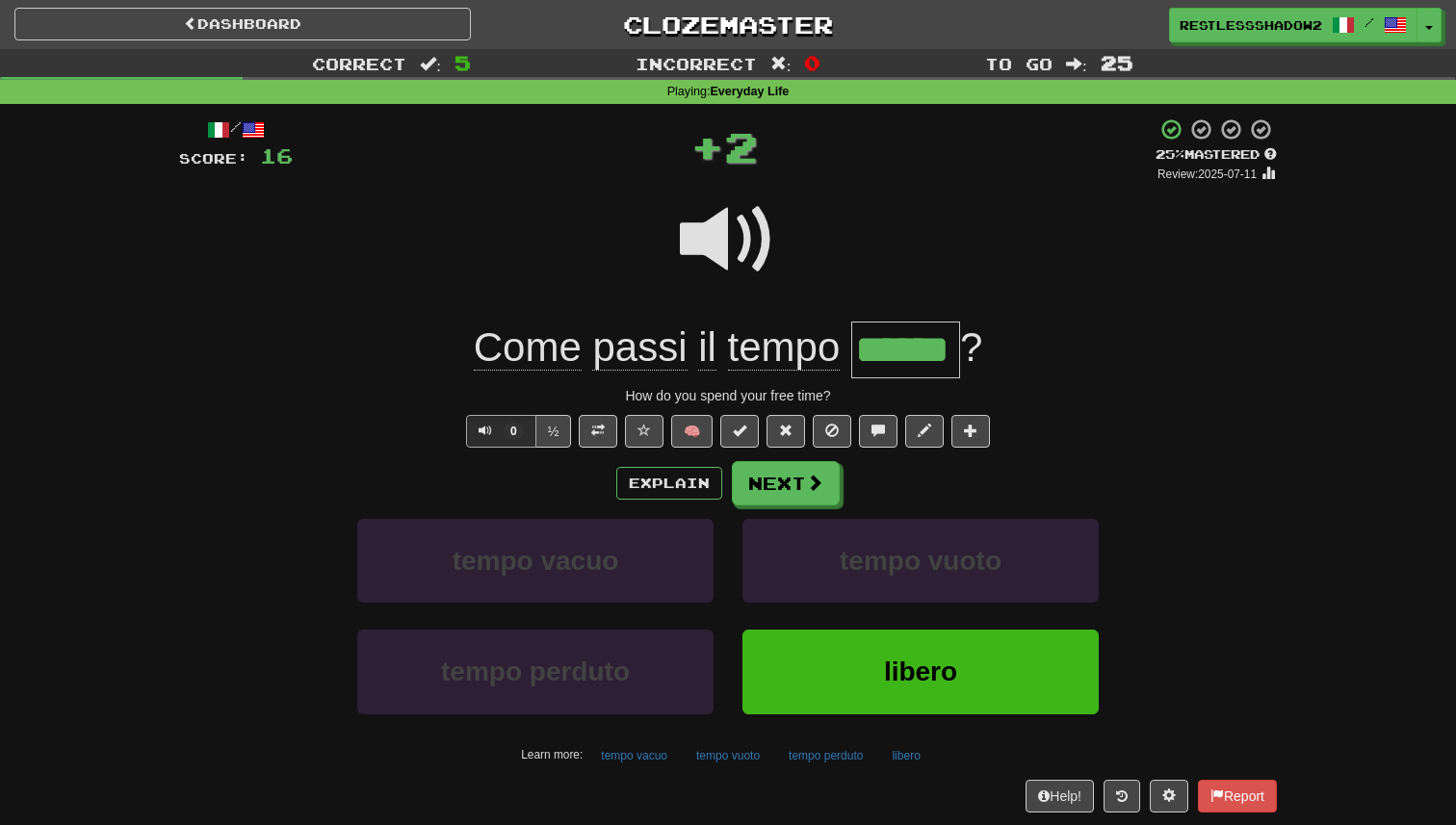 click on "/  Score:   16 + 2 25 %  Mastered Review:  2025-07-11 Come   passi   il   tempo   ****** ? How do you spend your free time? 0 ½ 🧠 Explain Next tempo vacuo tempo vuoto tempo perduto libero Learn more: tempo vacuo tempo vuoto tempo perduto libero  Help!  Report" at bounding box center (728, 464) 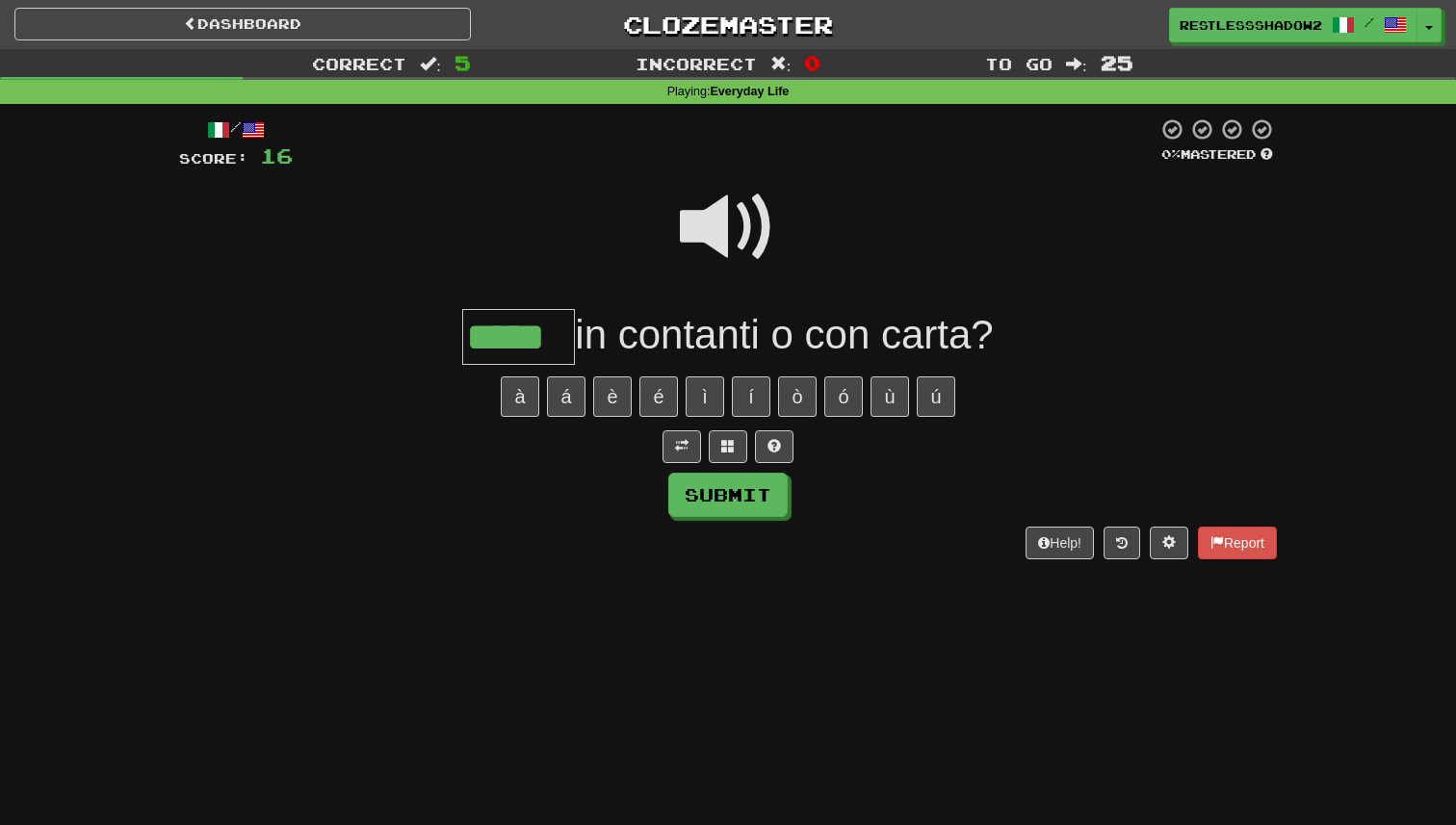 type on "*****" 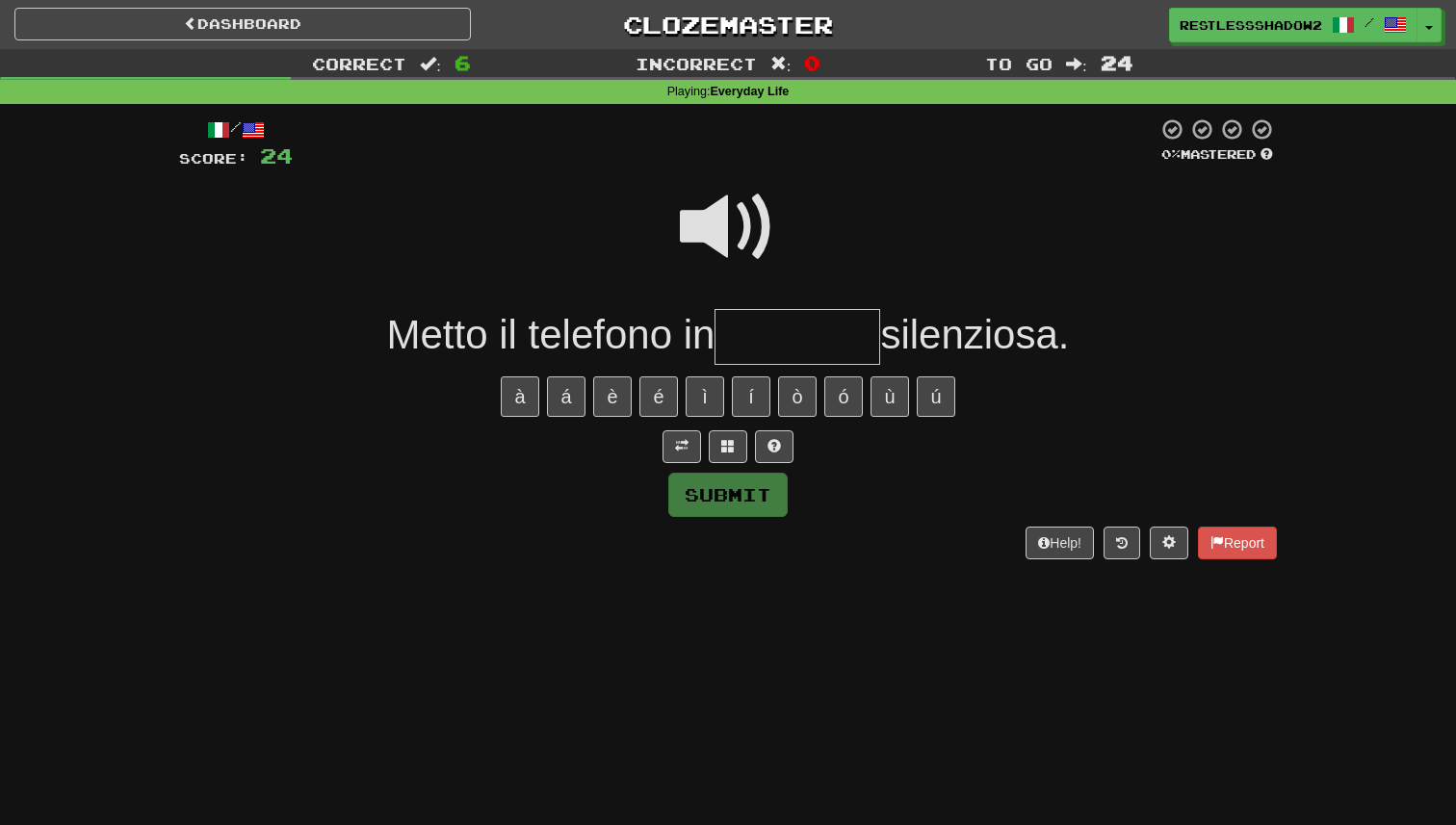 click at bounding box center (728, 227) 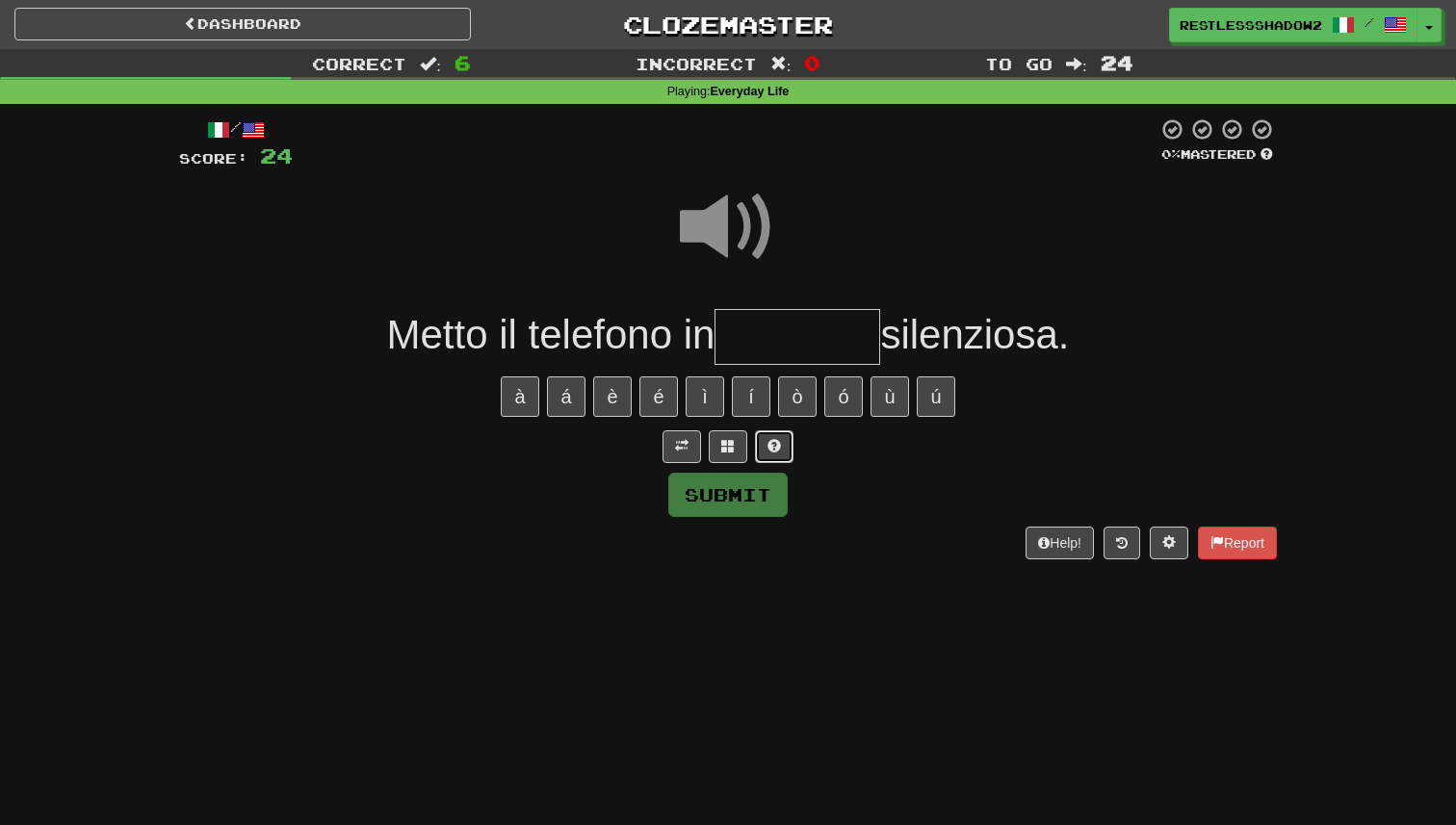 click at bounding box center (774, 447) 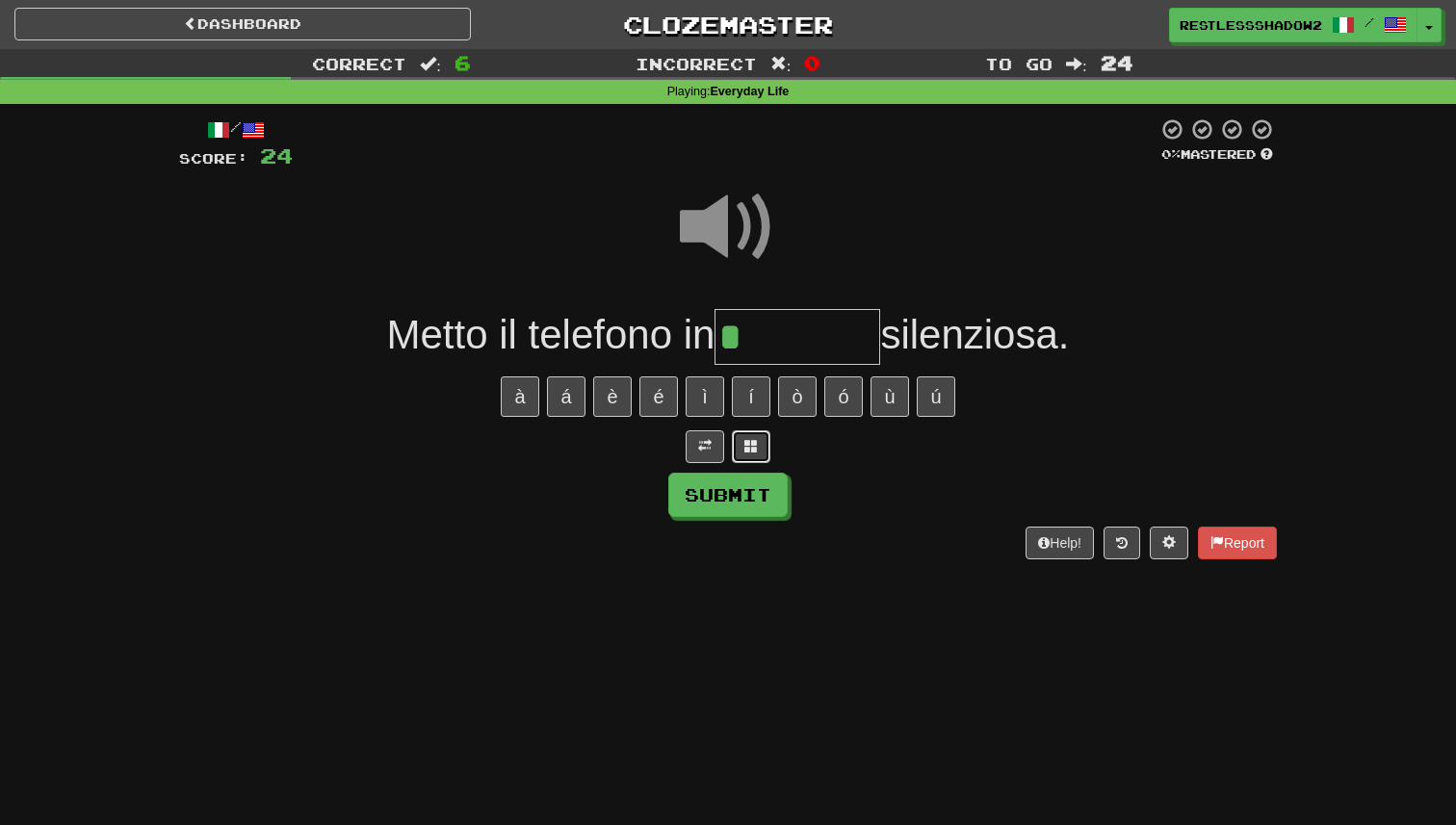 click at bounding box center [751, 447] 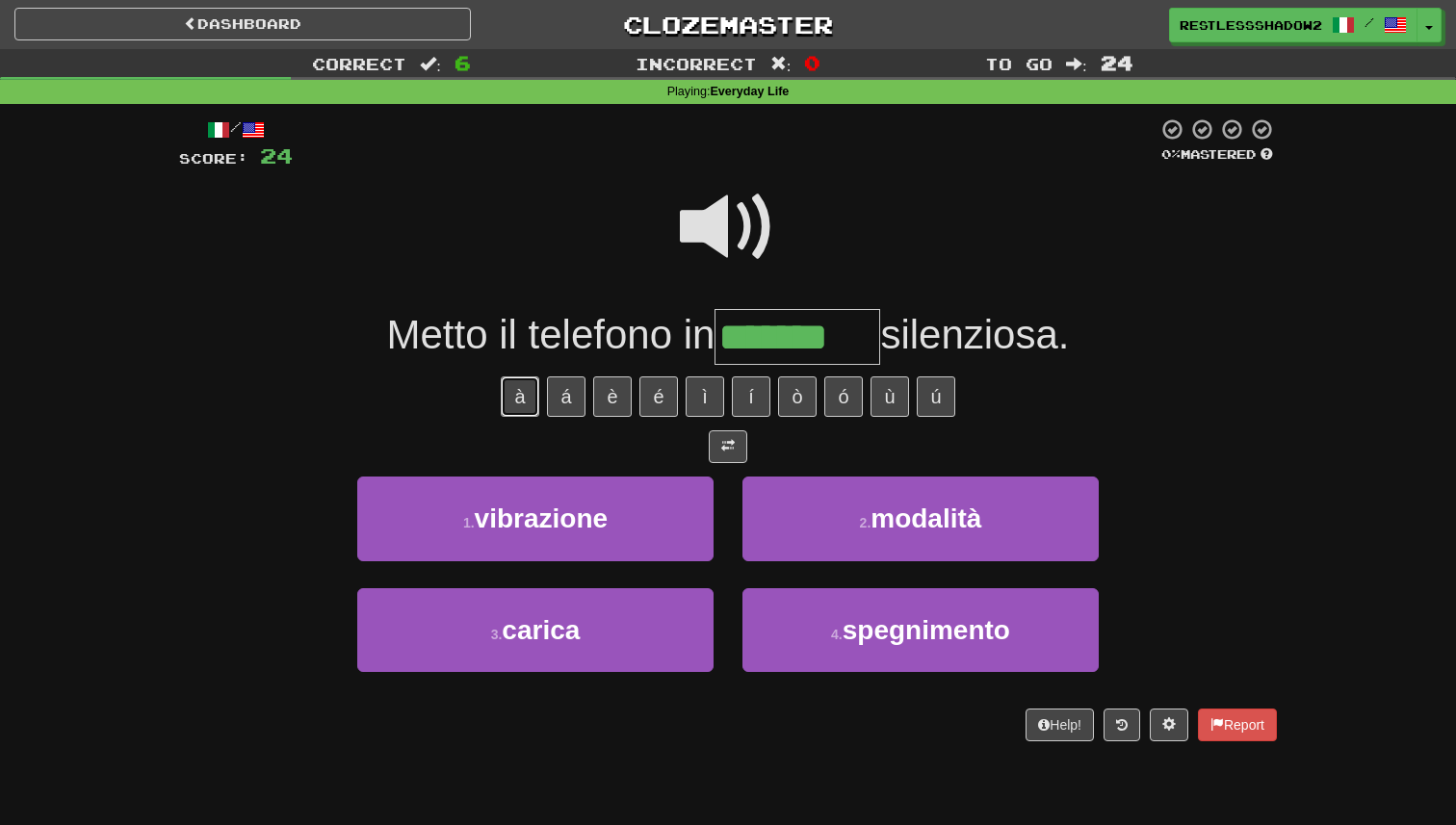 click on "à" at bounding box center (520, 397) 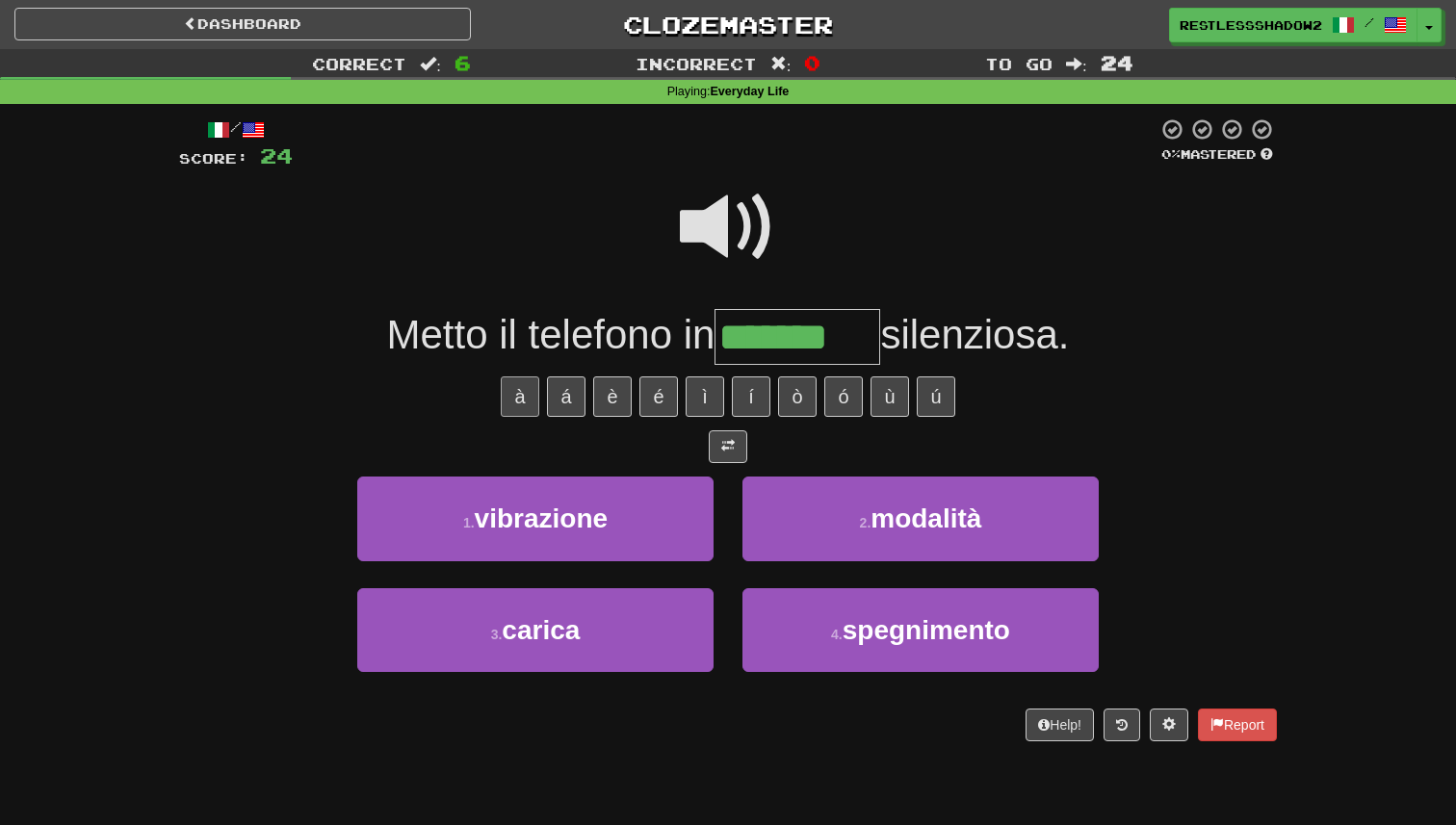 type on "********" 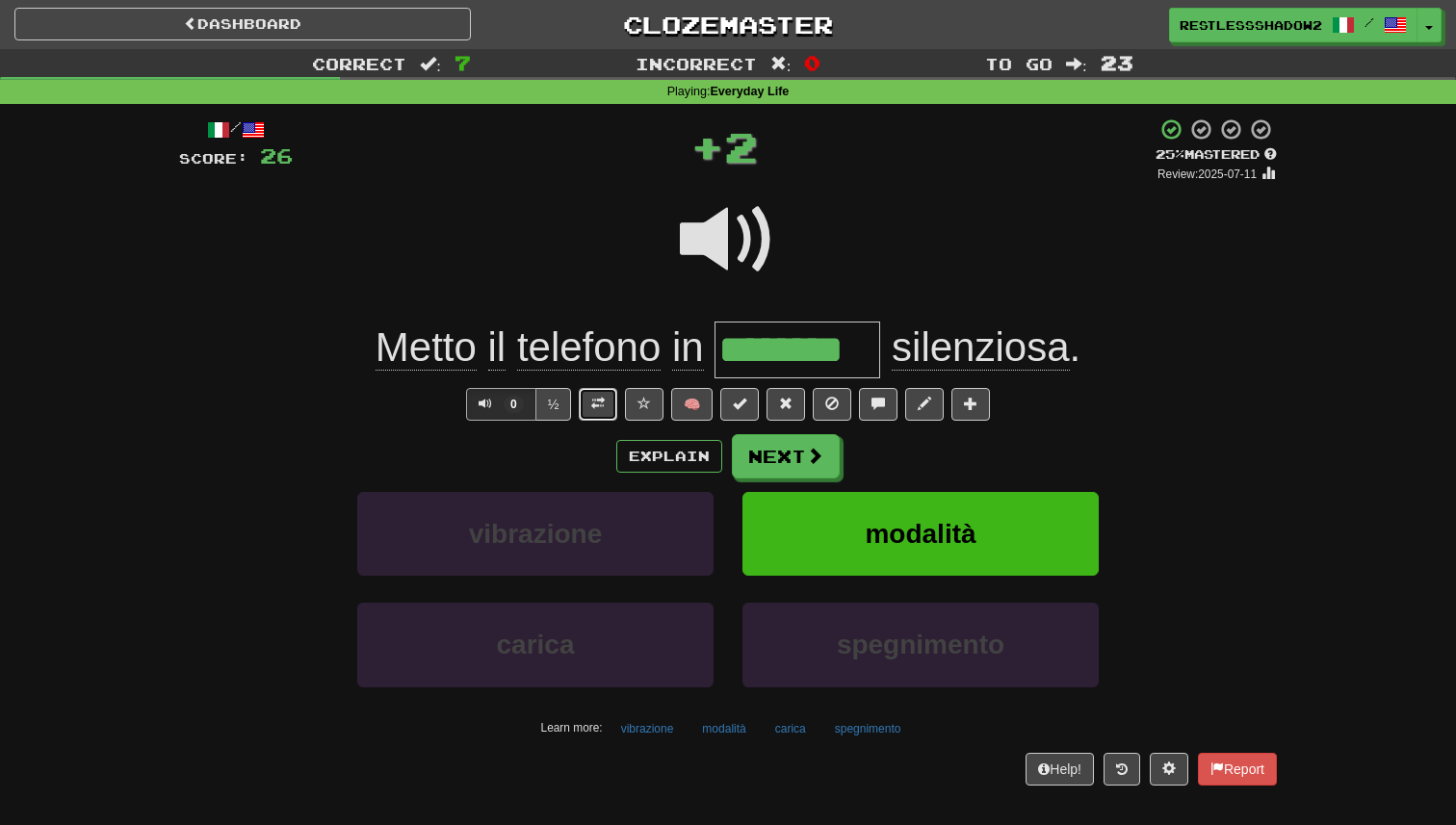 click at bounding box center [598, 404] 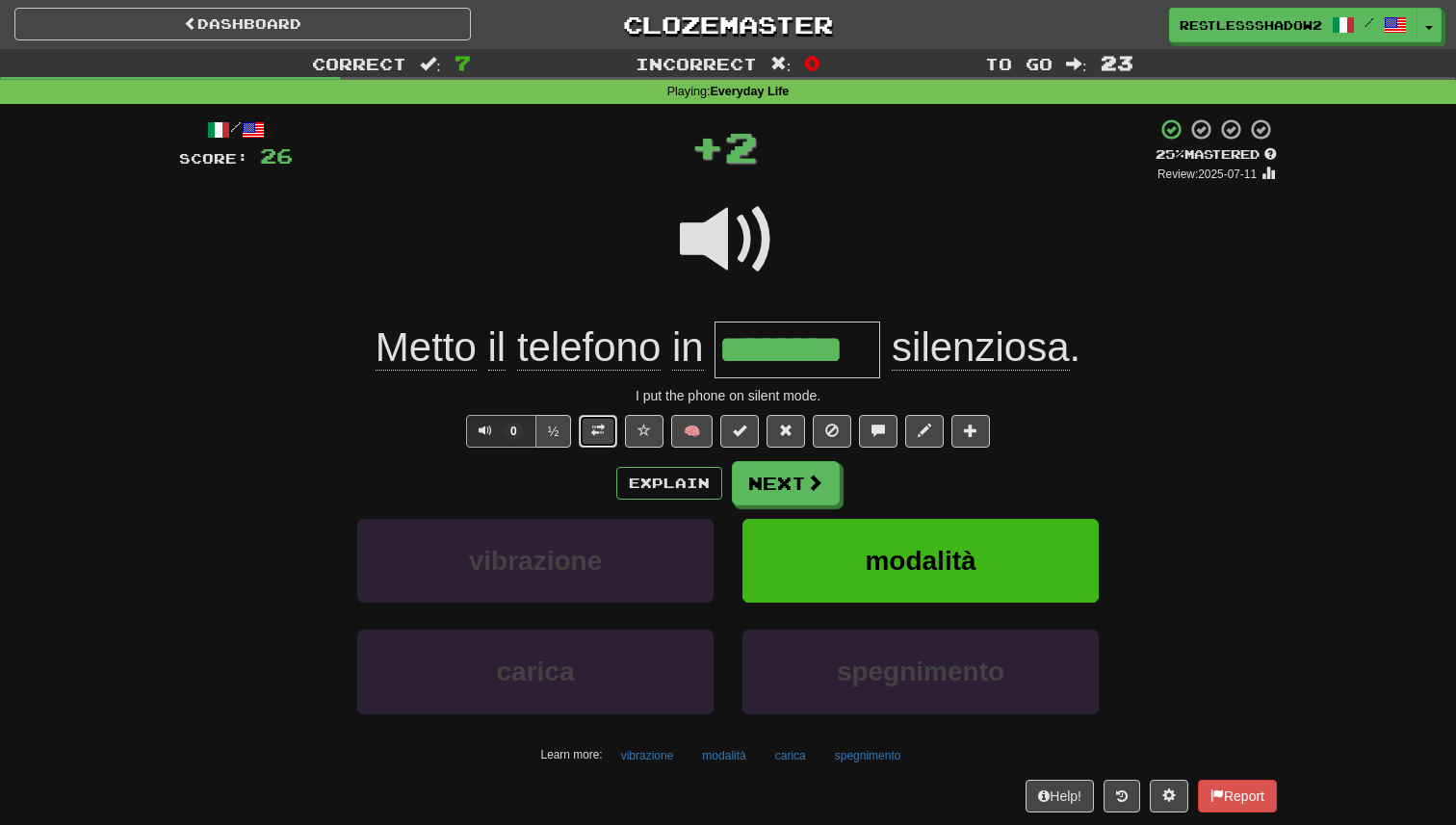 click at bounding box center (598, 430) 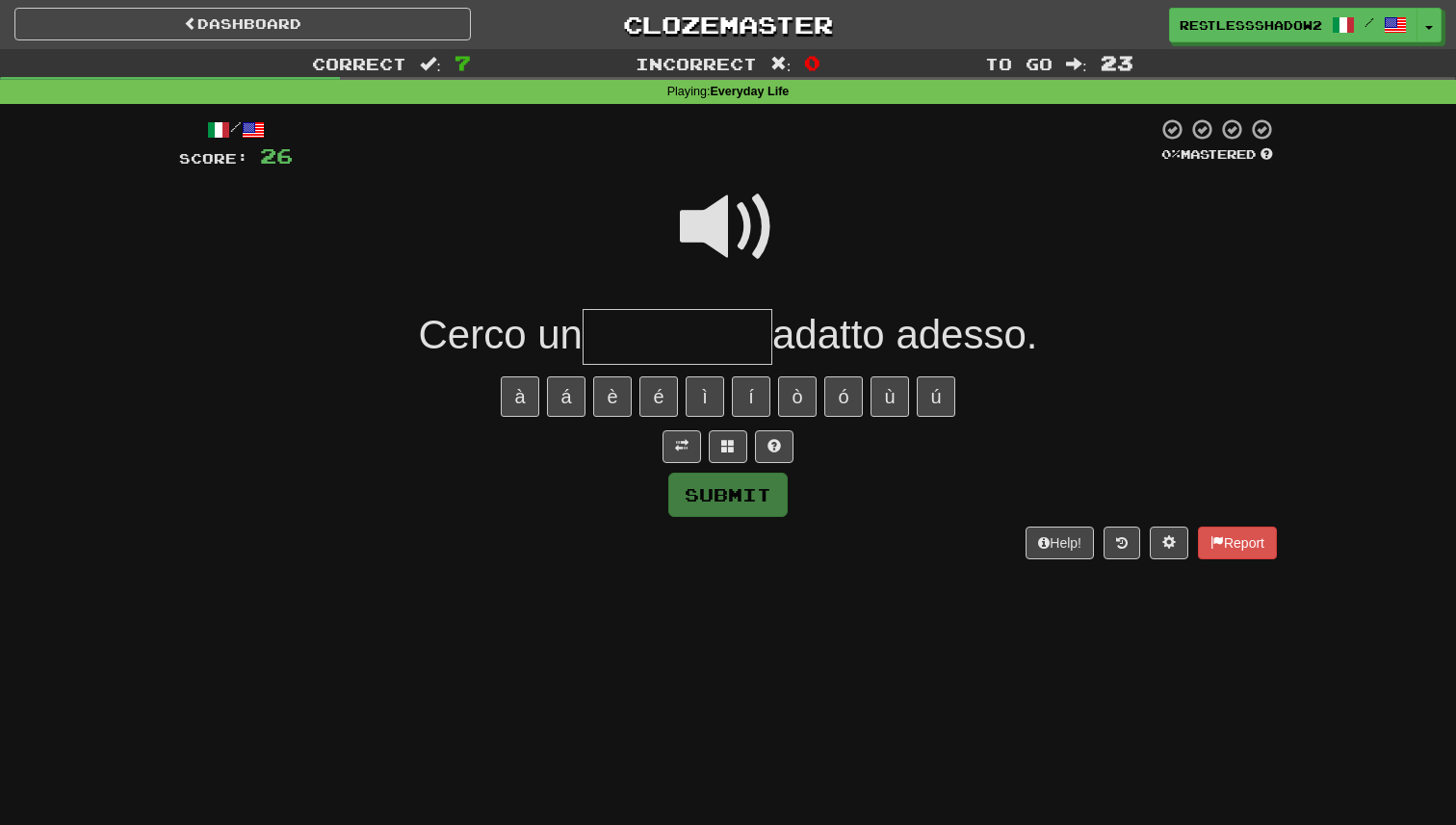 click on "/  Score:   26 0 %  Mastered Cerco un   adatto adesso. à á è é ì í ò ó ù ú Submit  Help!  Report" at bounding box center [728, 338] 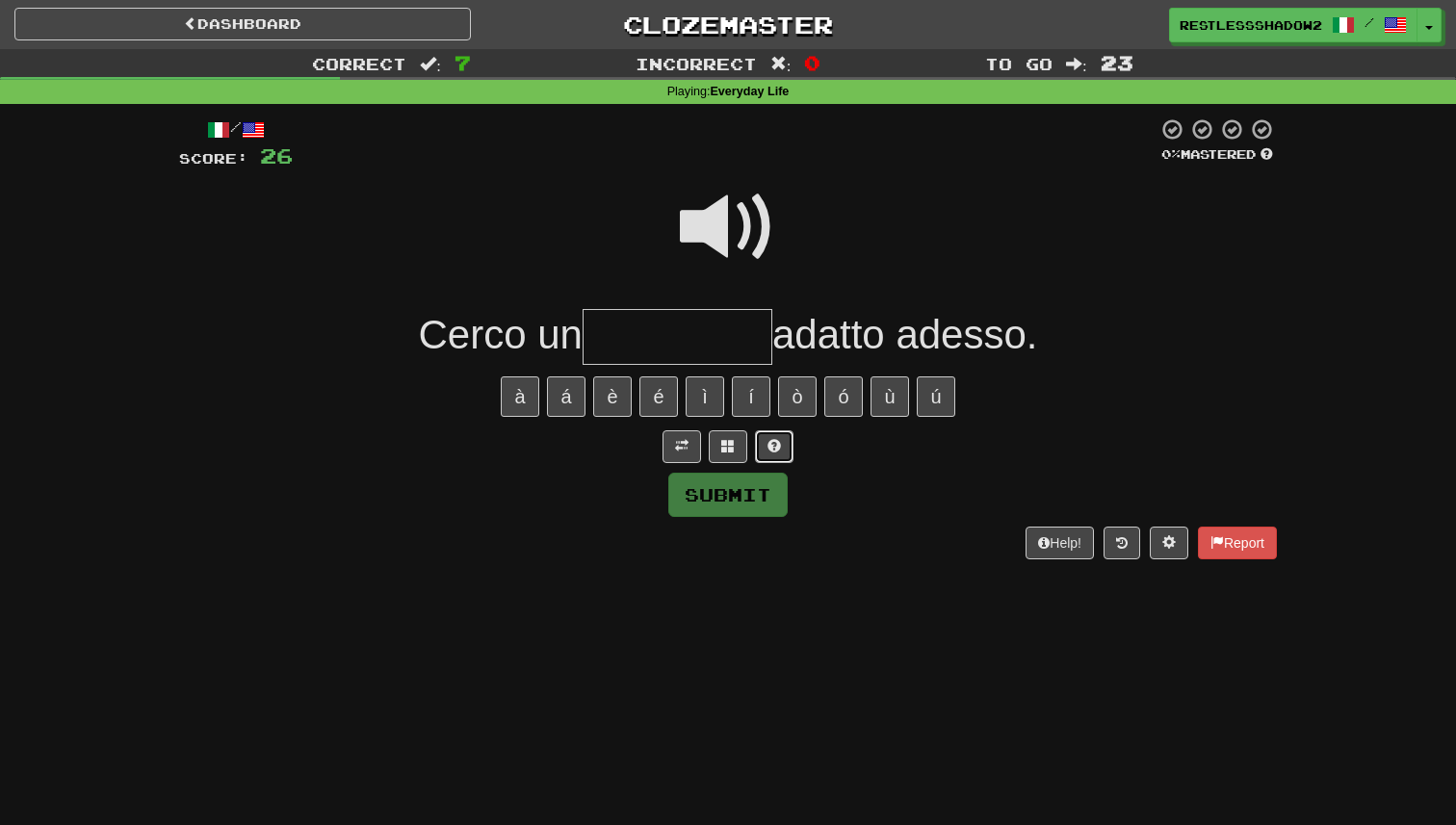 click at bounding box center [774, 447] 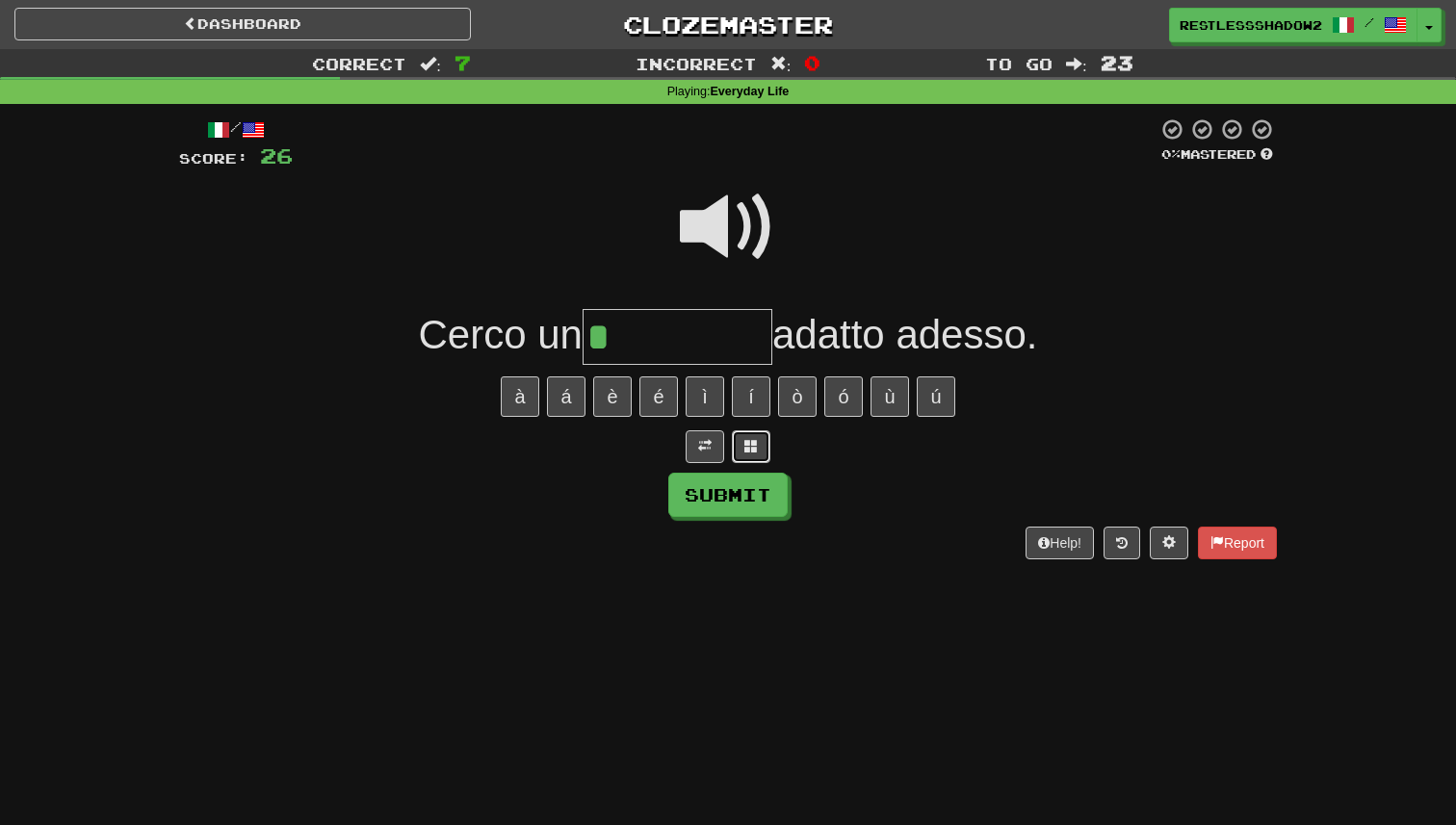 click at bounding box center (751, 446) 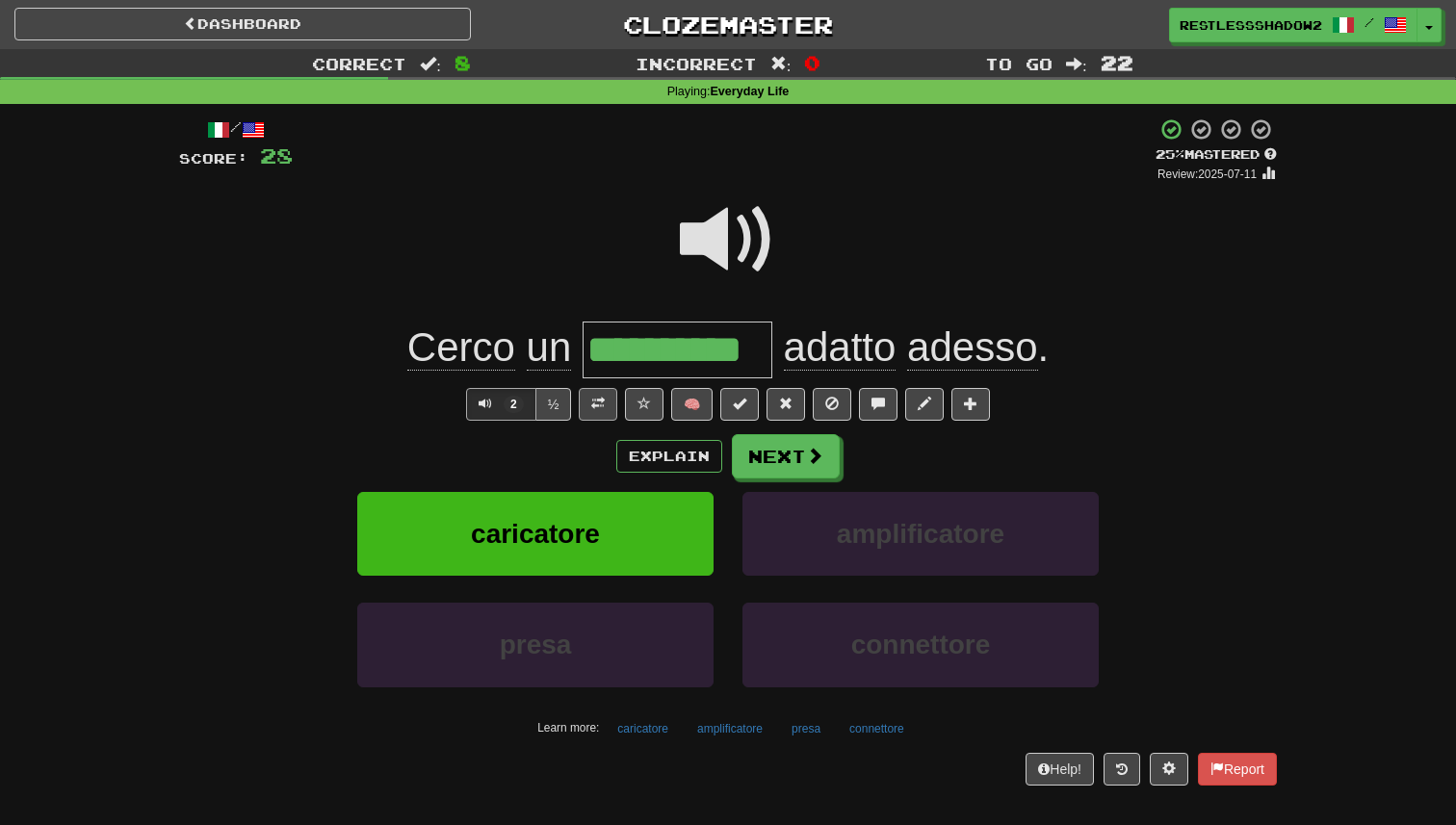 type on "*" 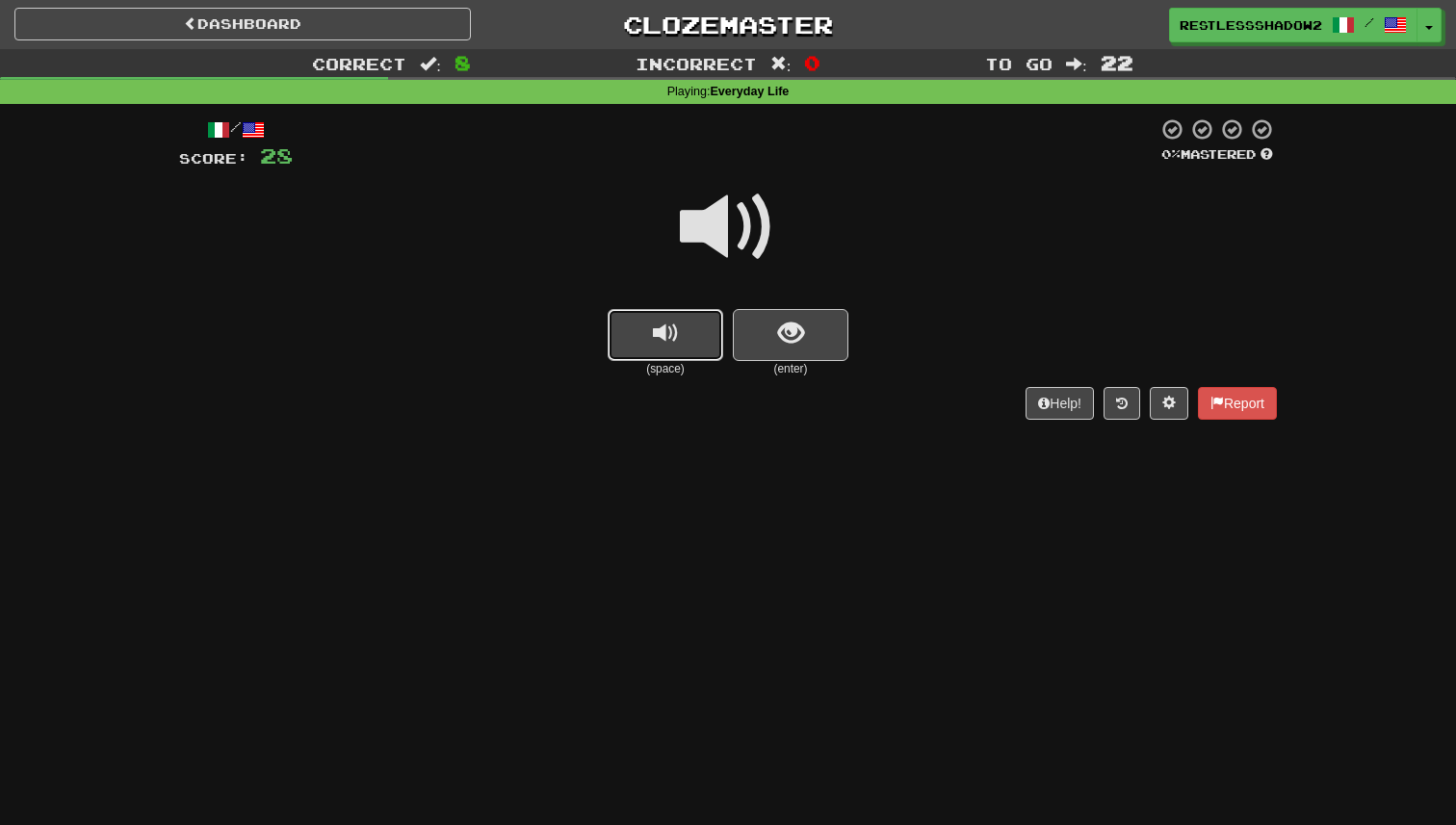 click at bounding box center [665, 335] 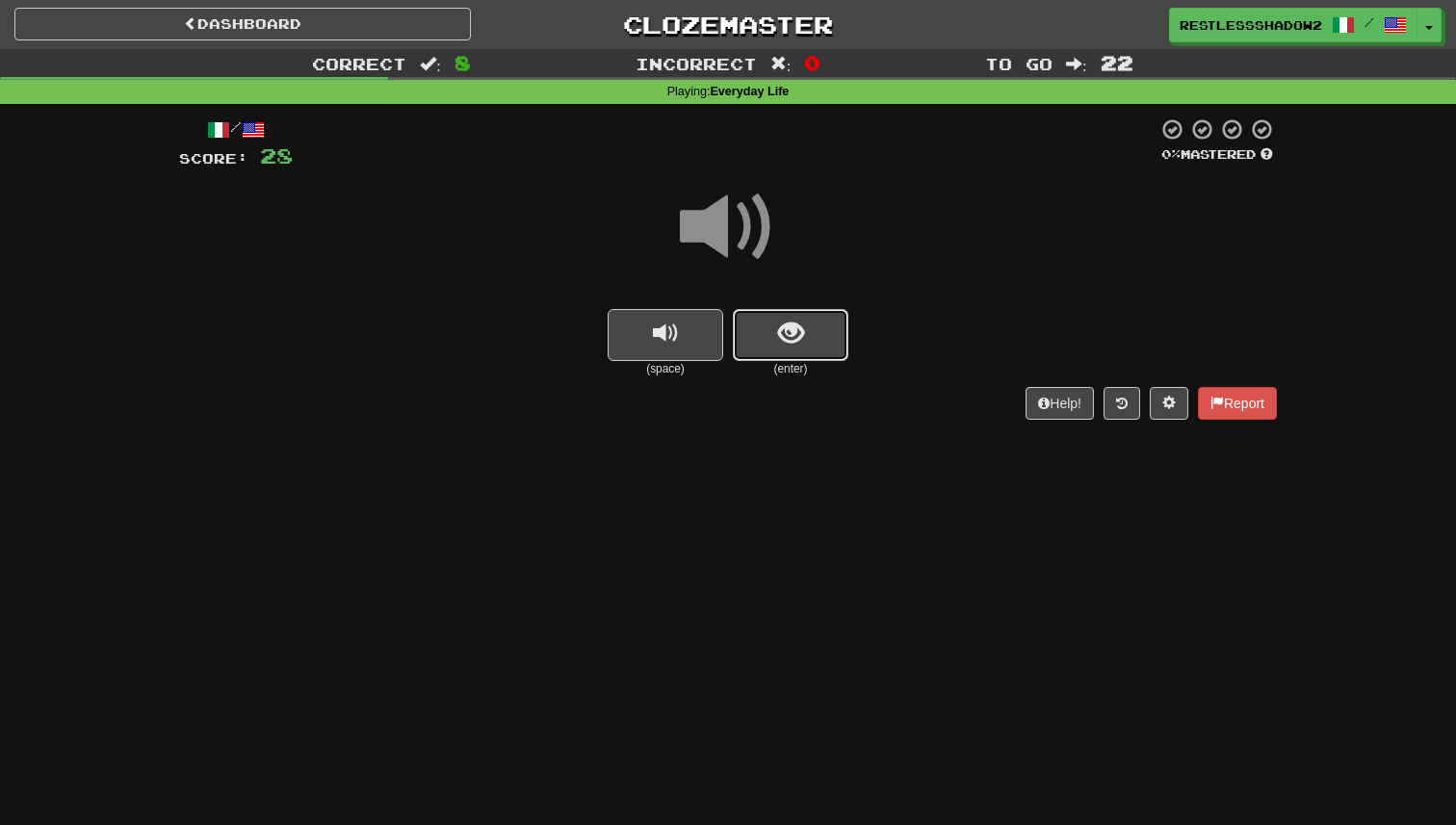click at bounding box center [791, 335] 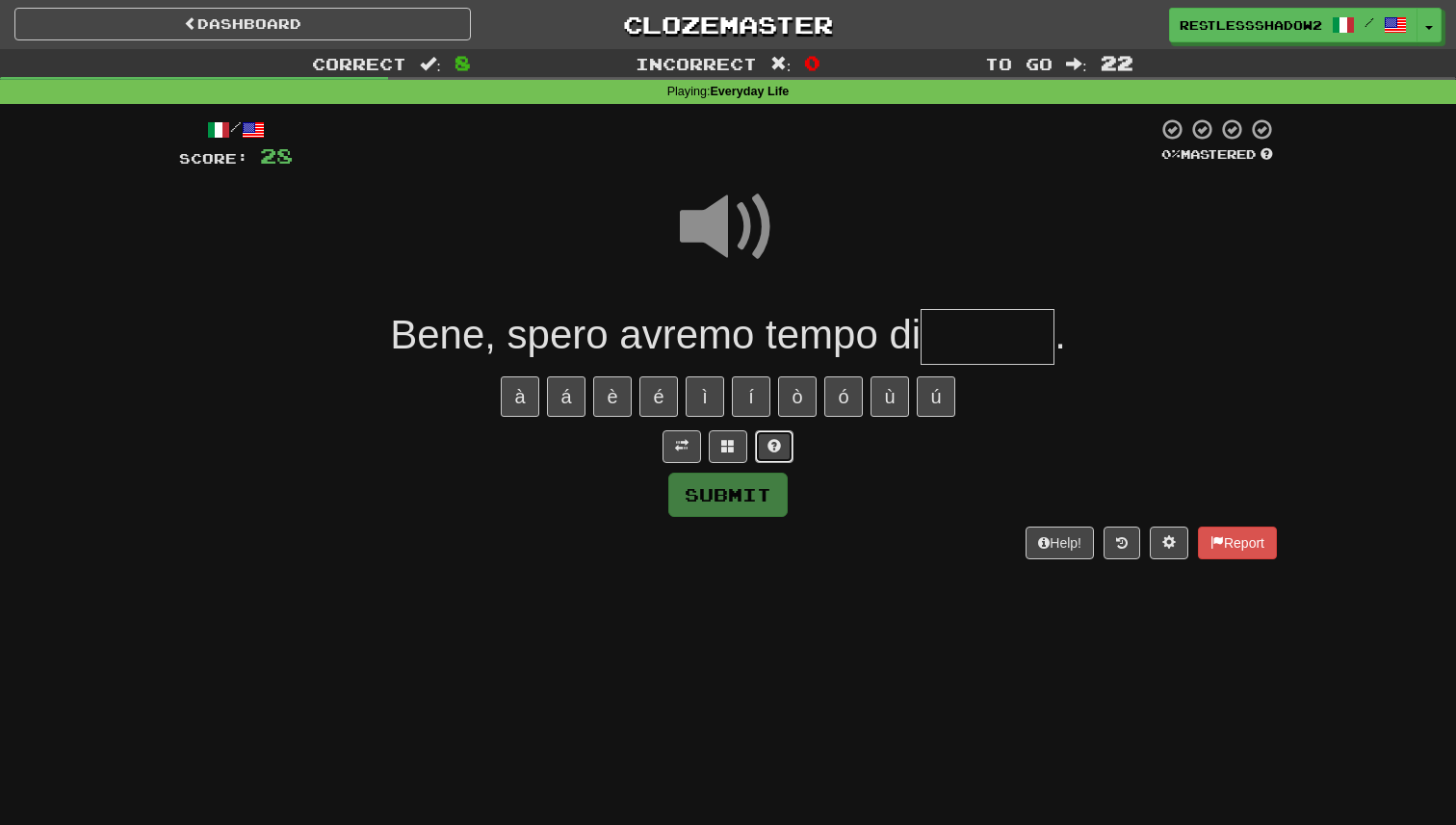 click at bounding box center [774, 447] 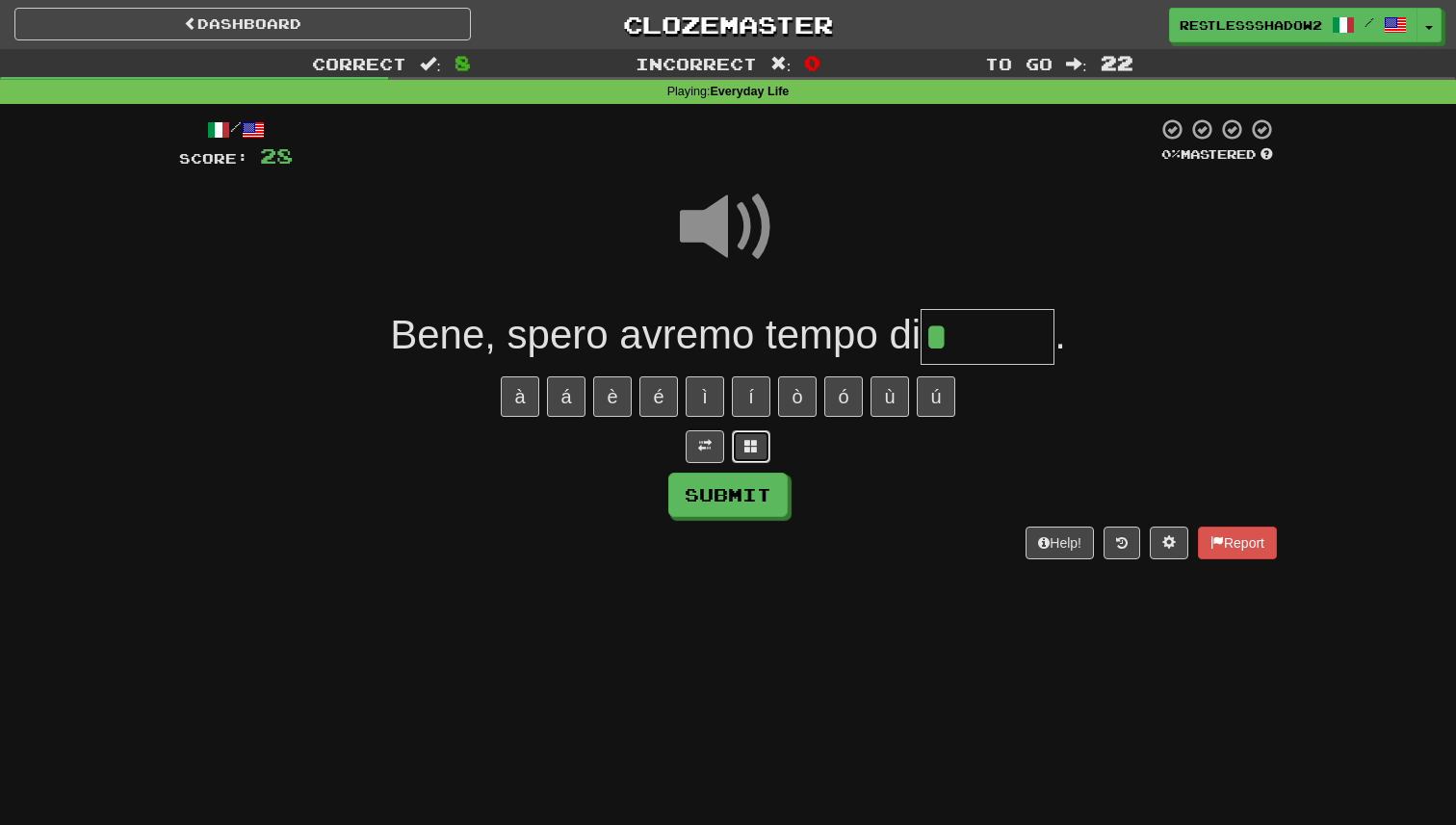 click at bounding box center [751, 446] 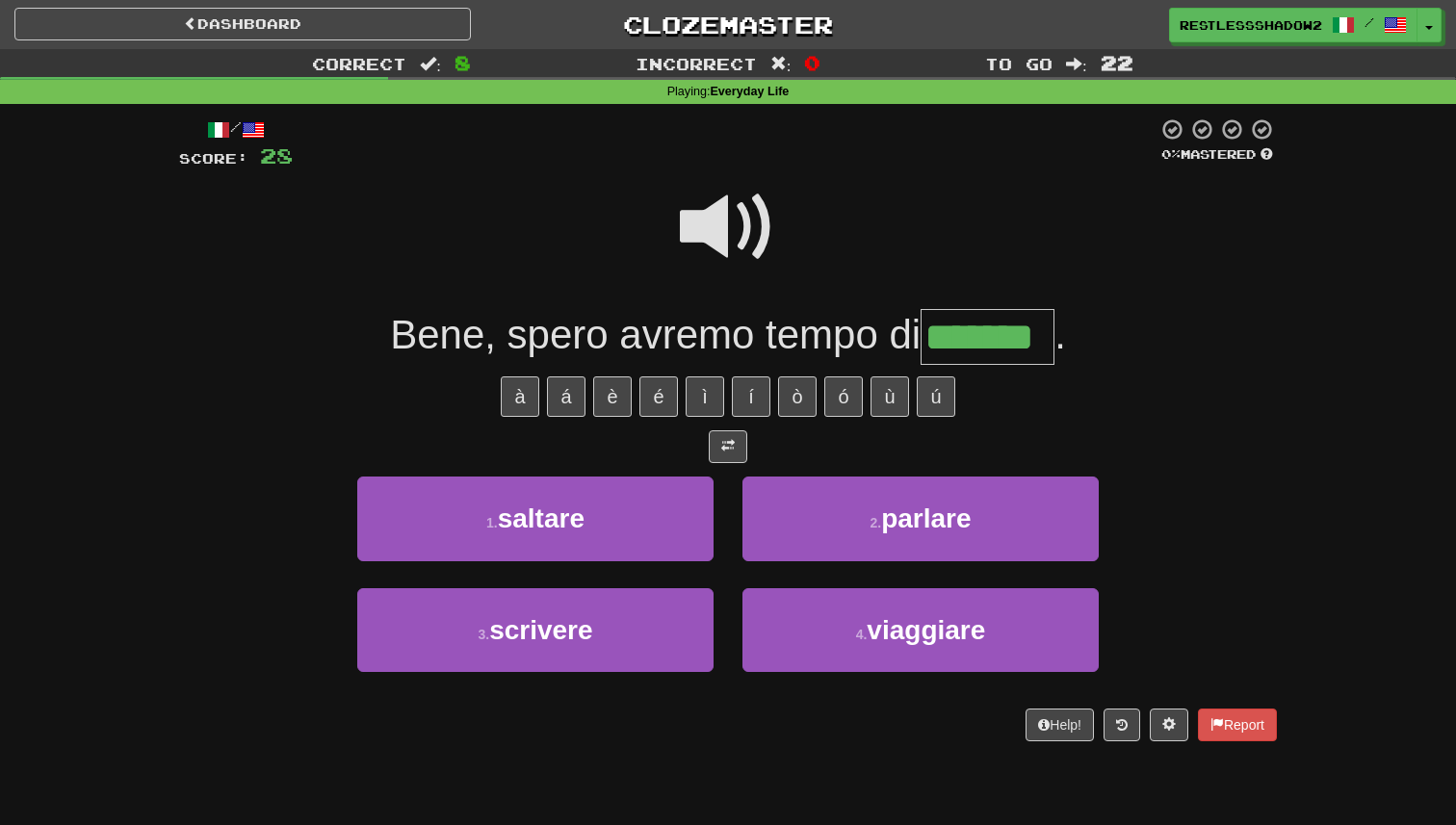 type on "*******" 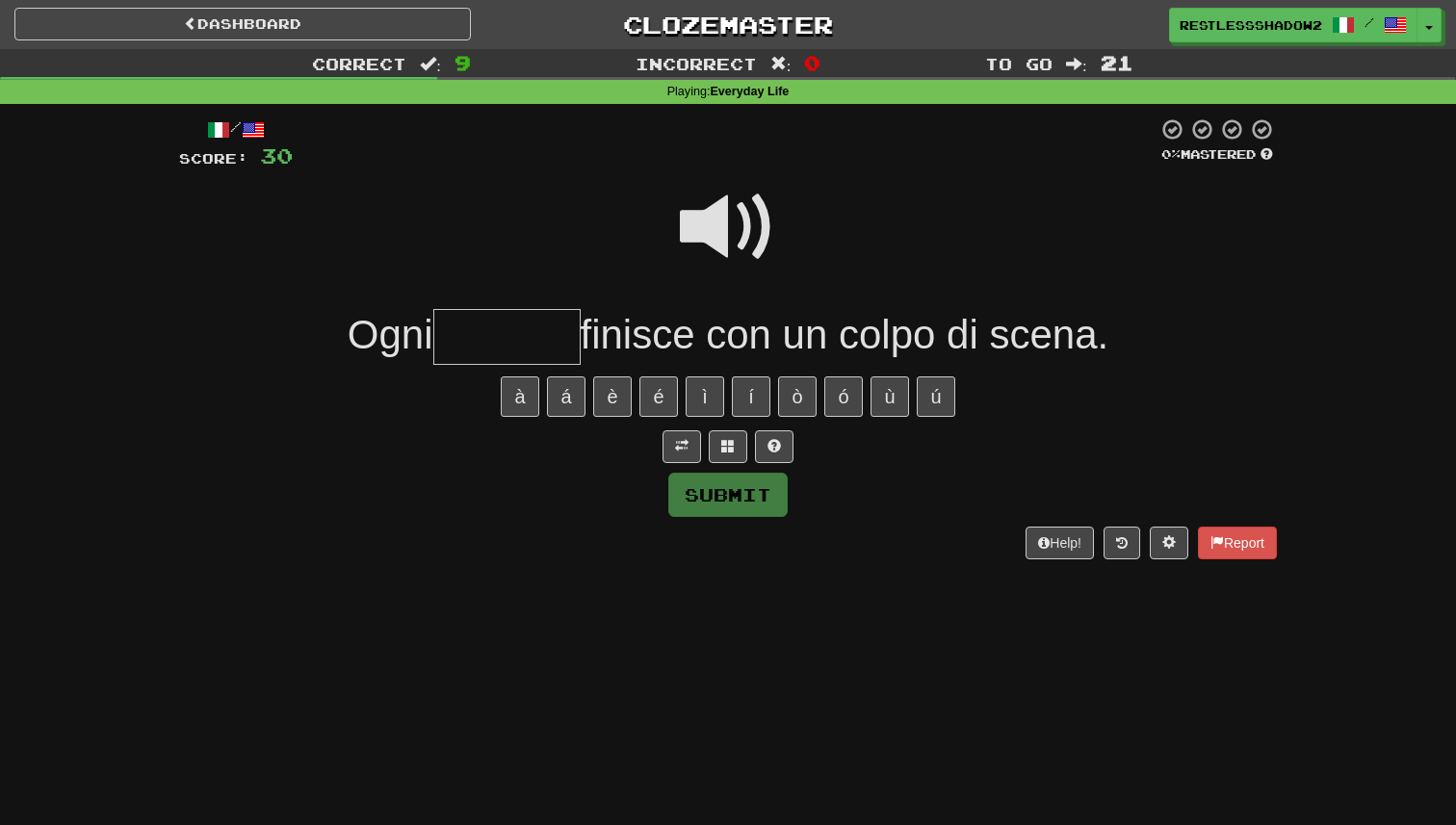 click at bounding box center [728, 227] 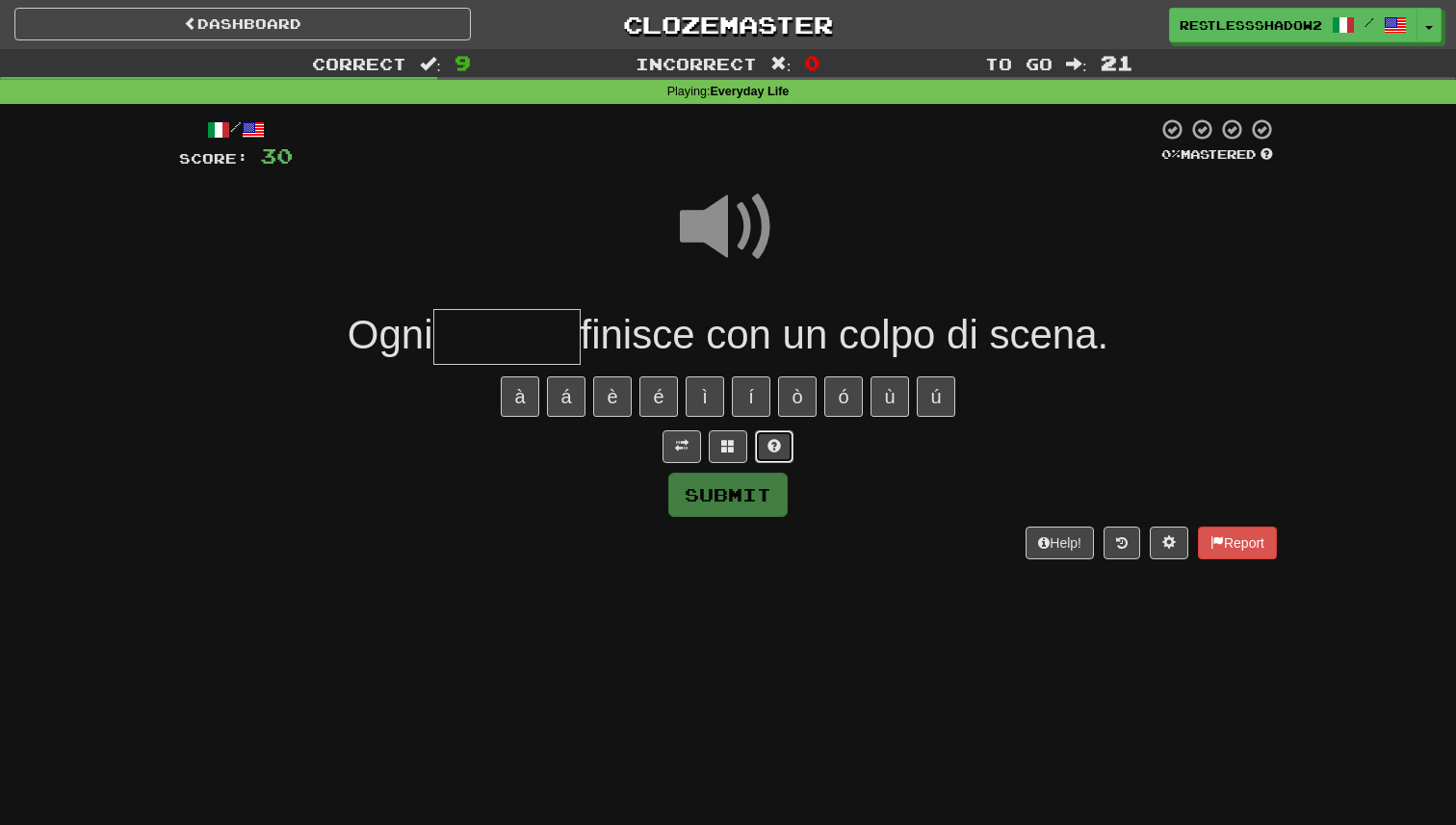 click at bounding box center (774, 446) 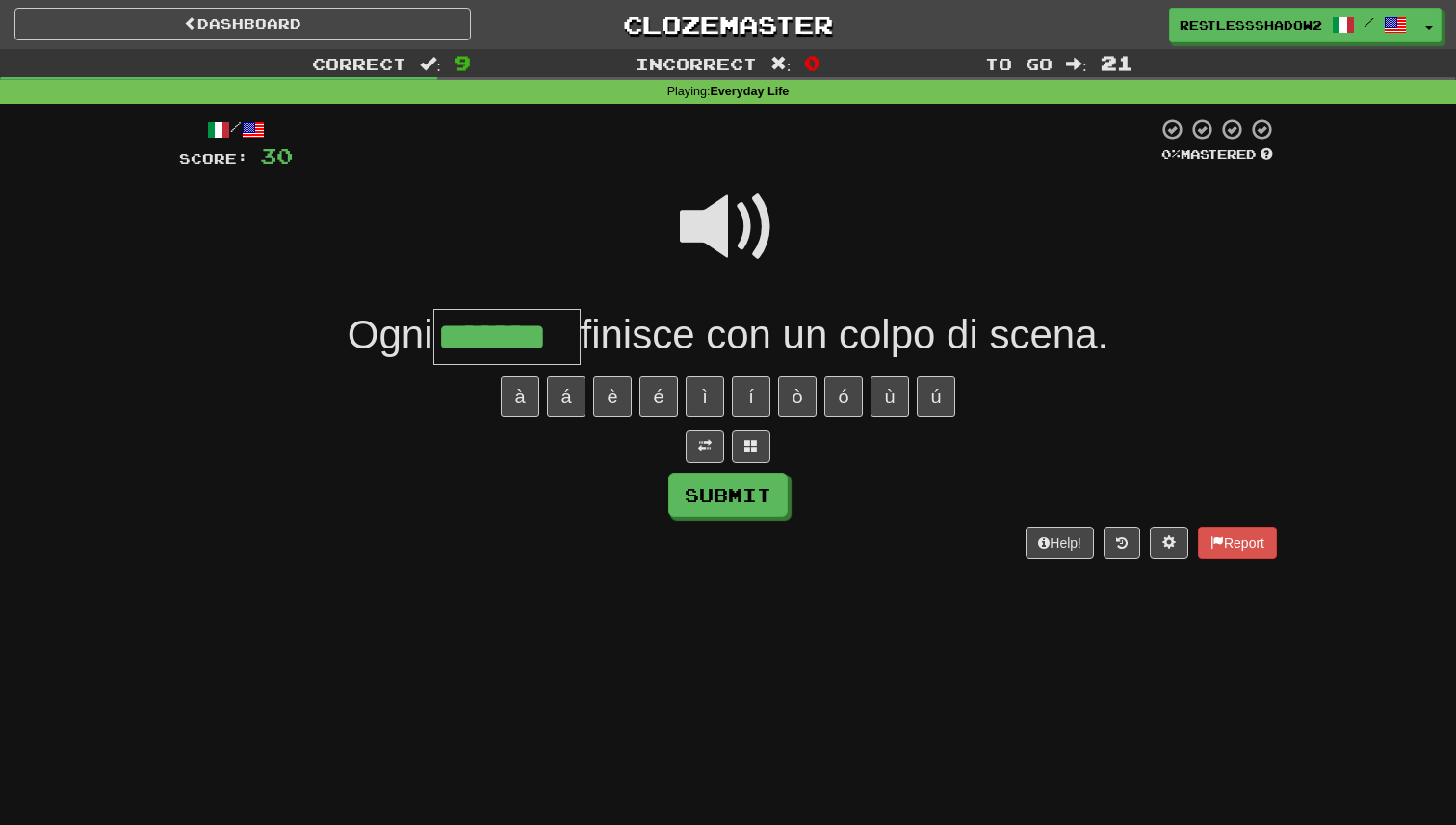type on "*******" 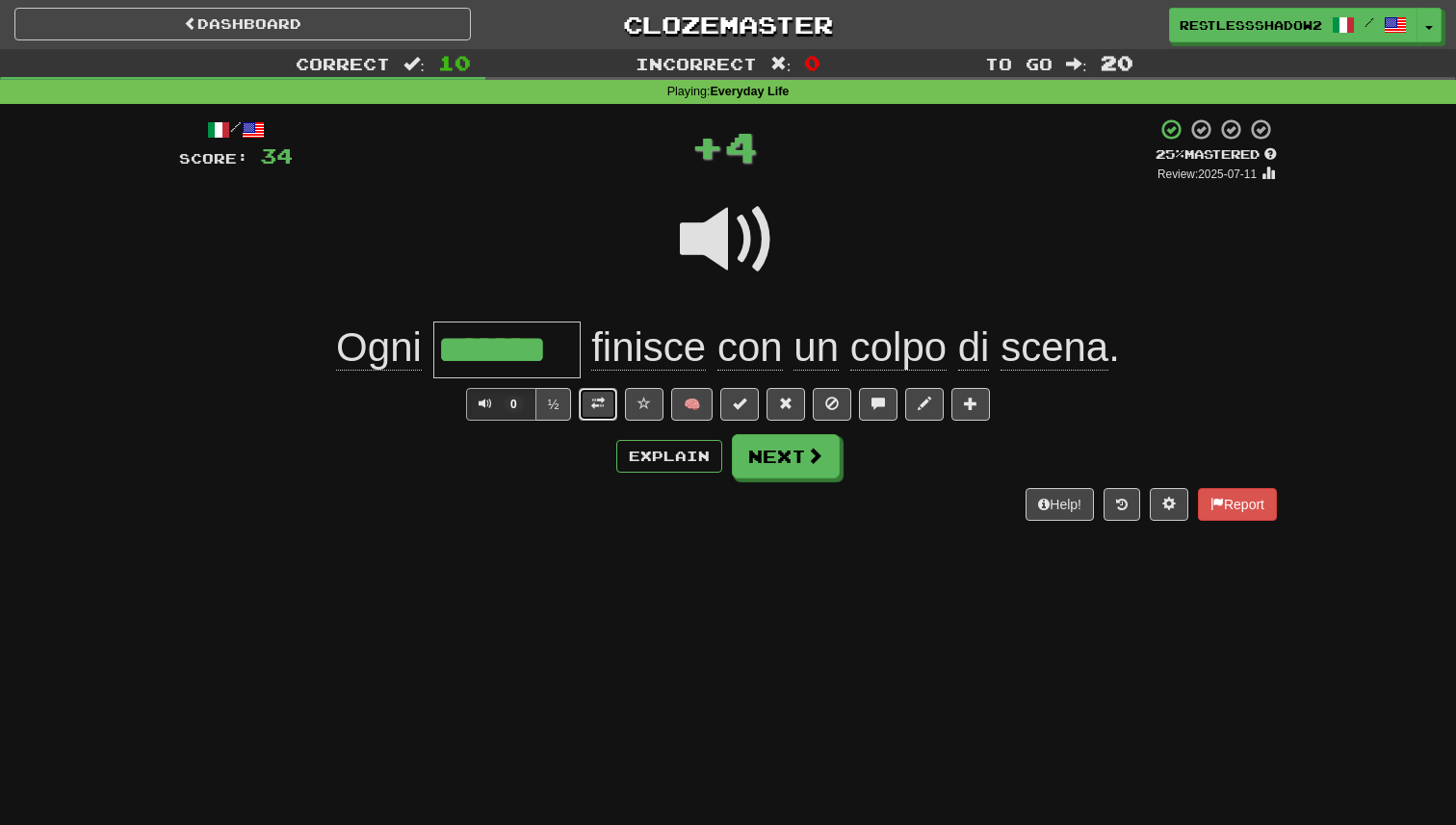 click at bounding box center [598, 404] 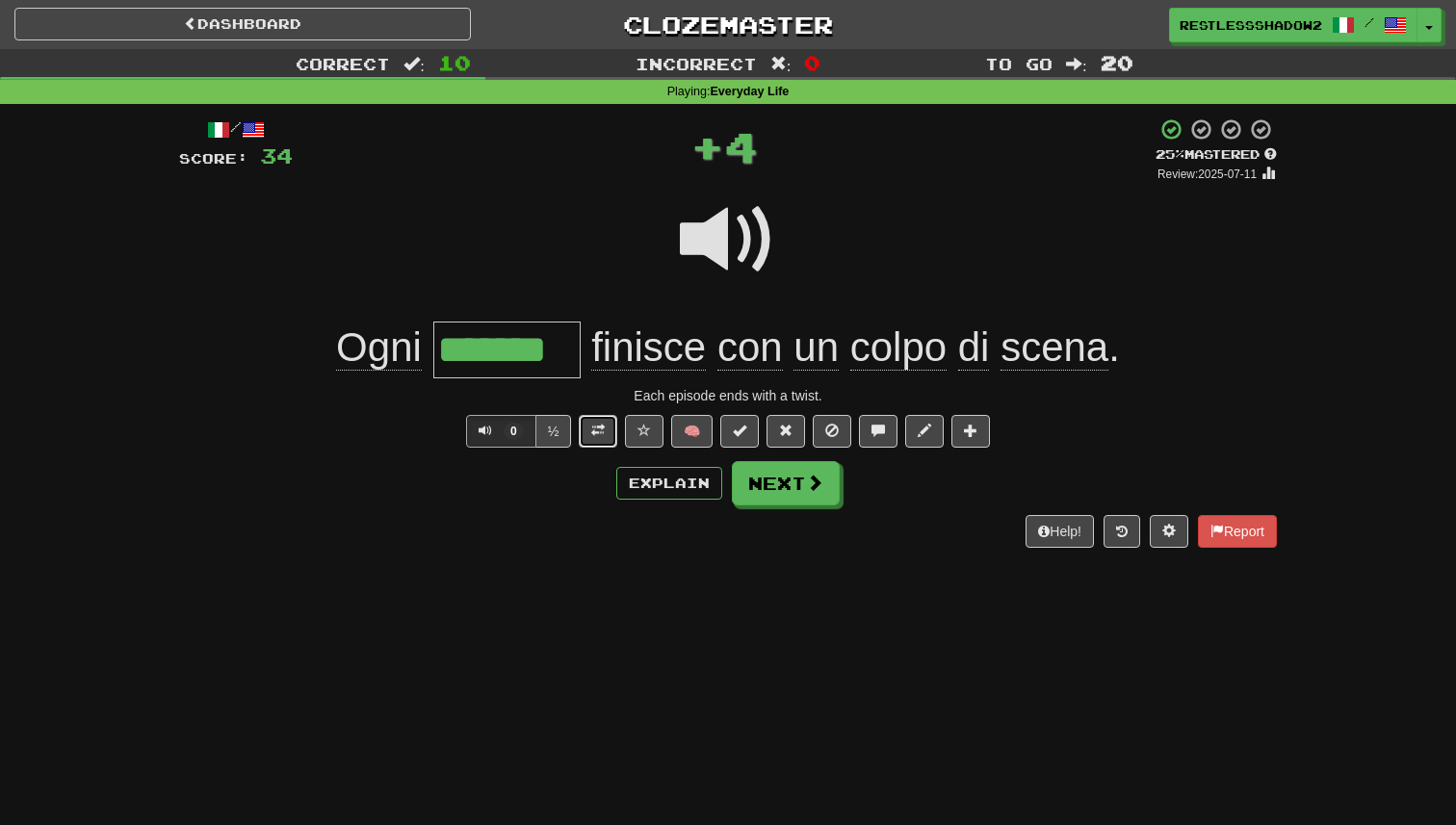 click at bounding box center (598, 431) 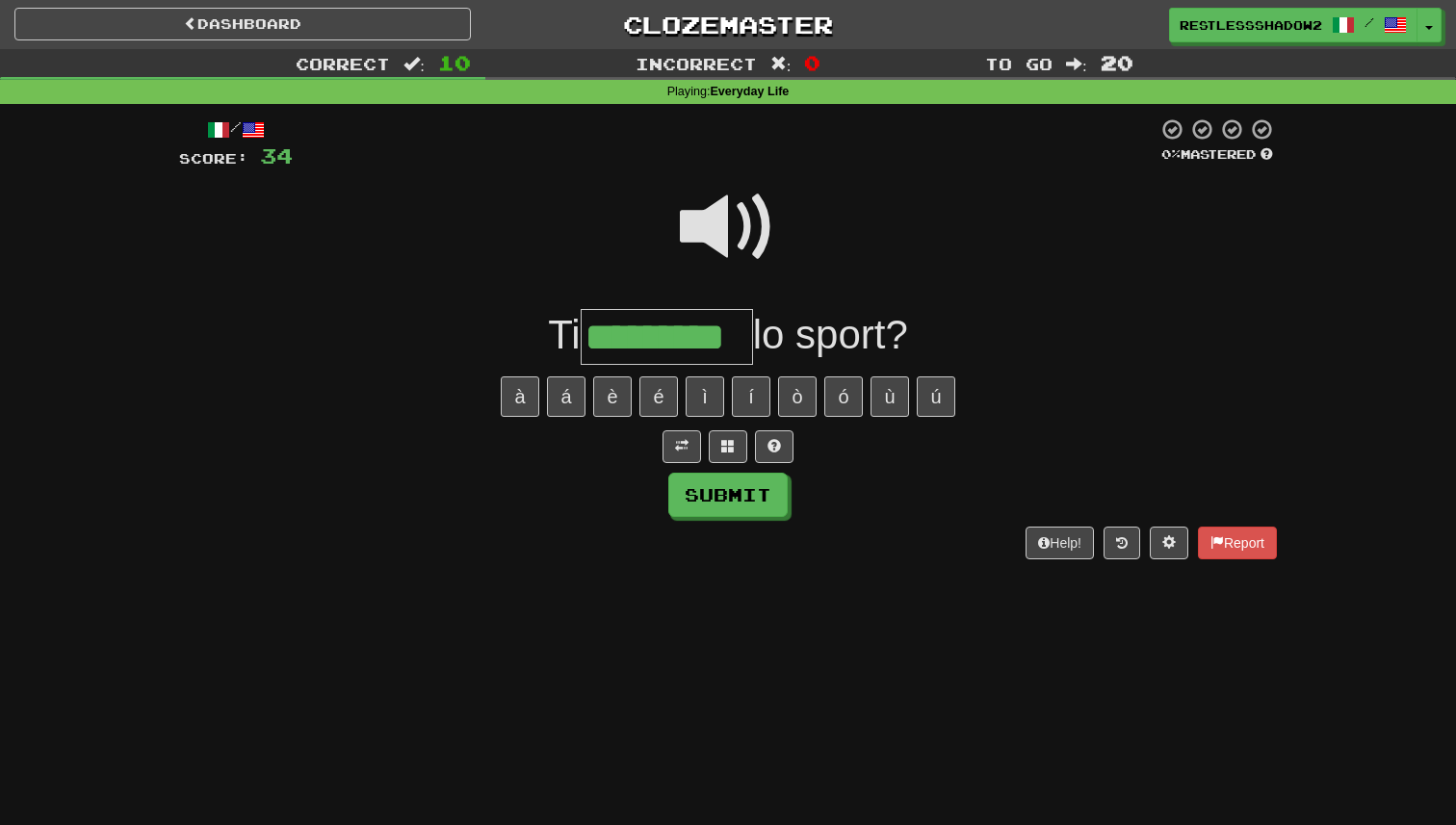 type on "*********" 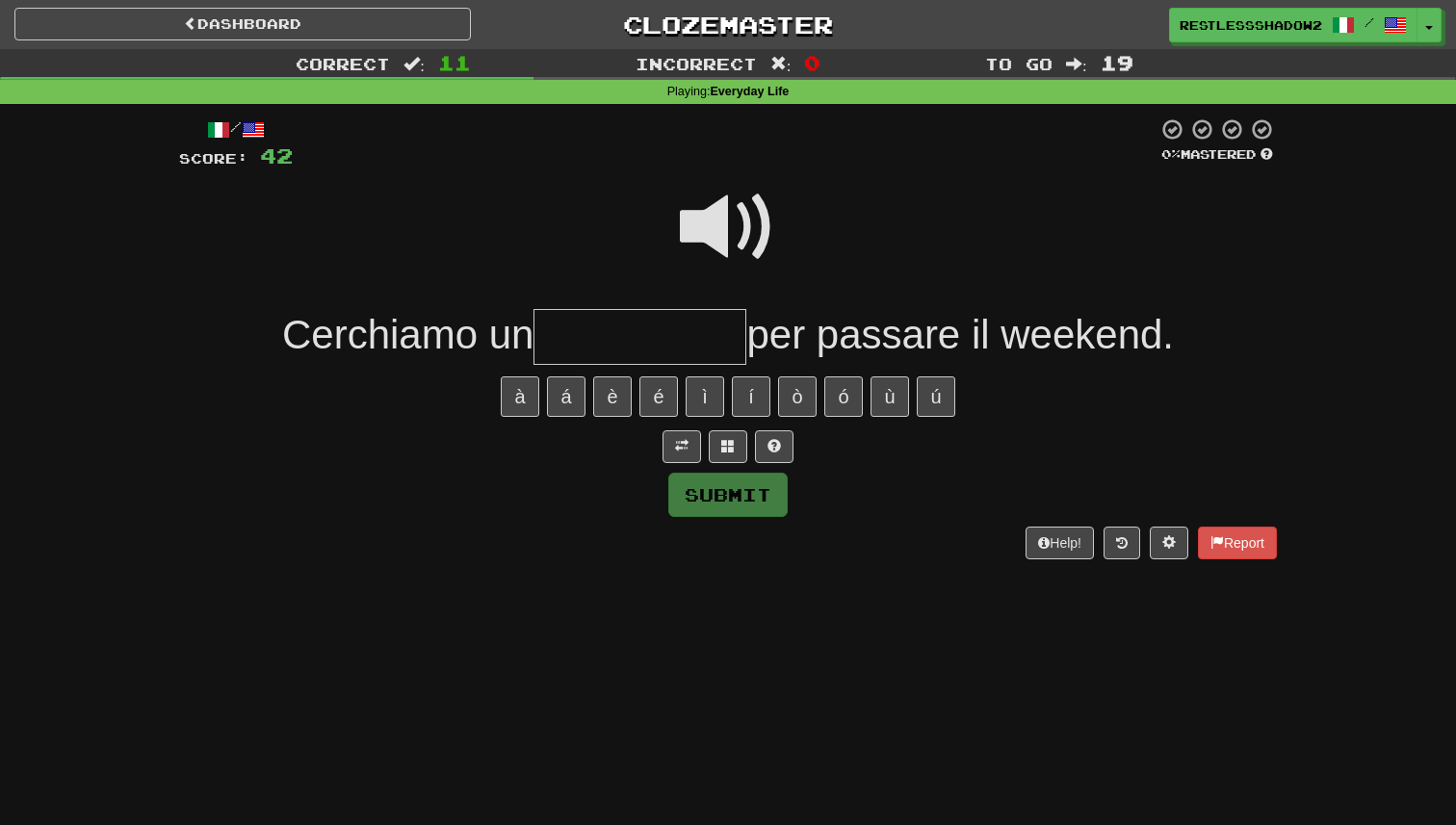click at bounding box center (728, 240) 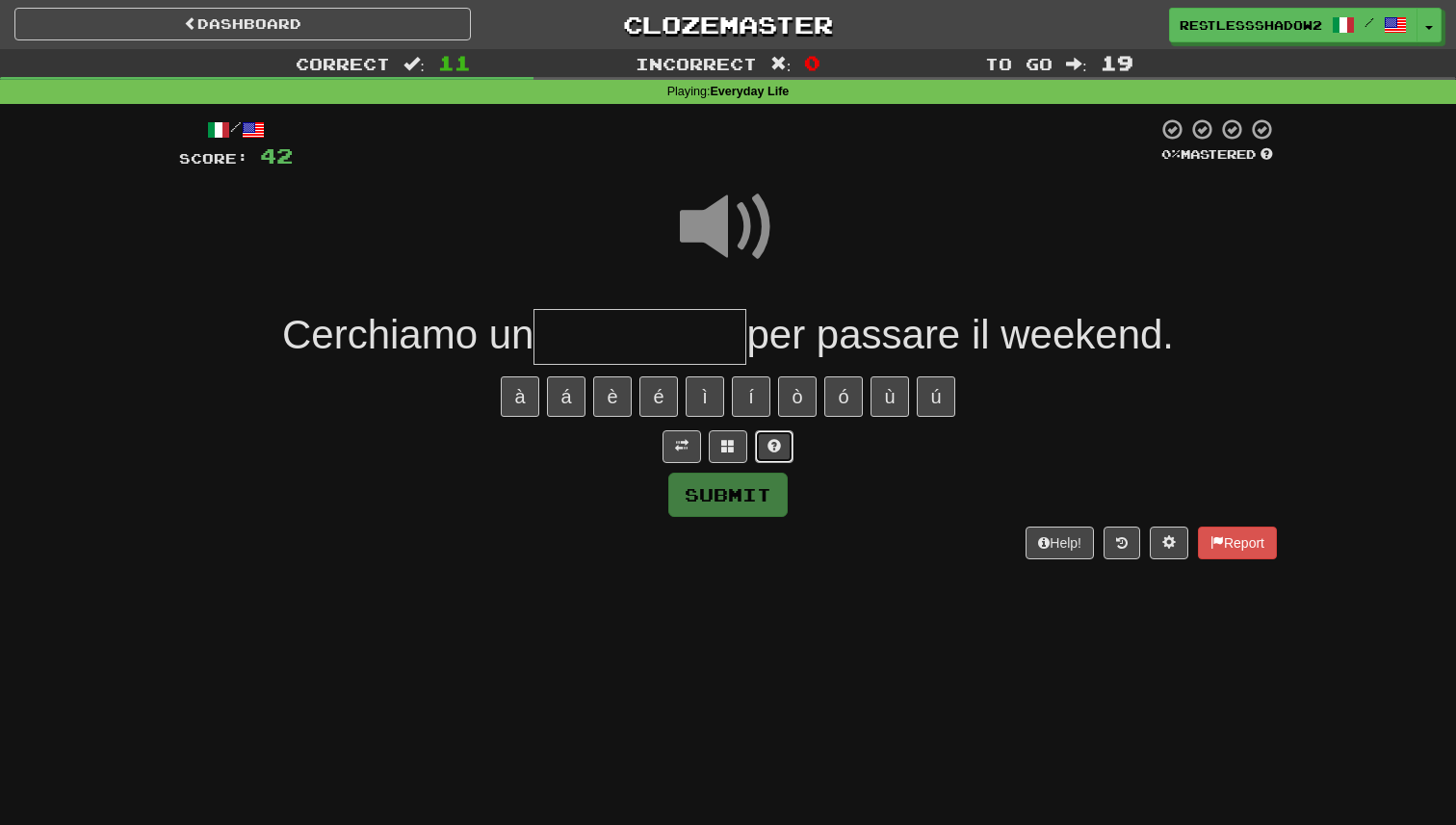click at bounding box center (774, 447) 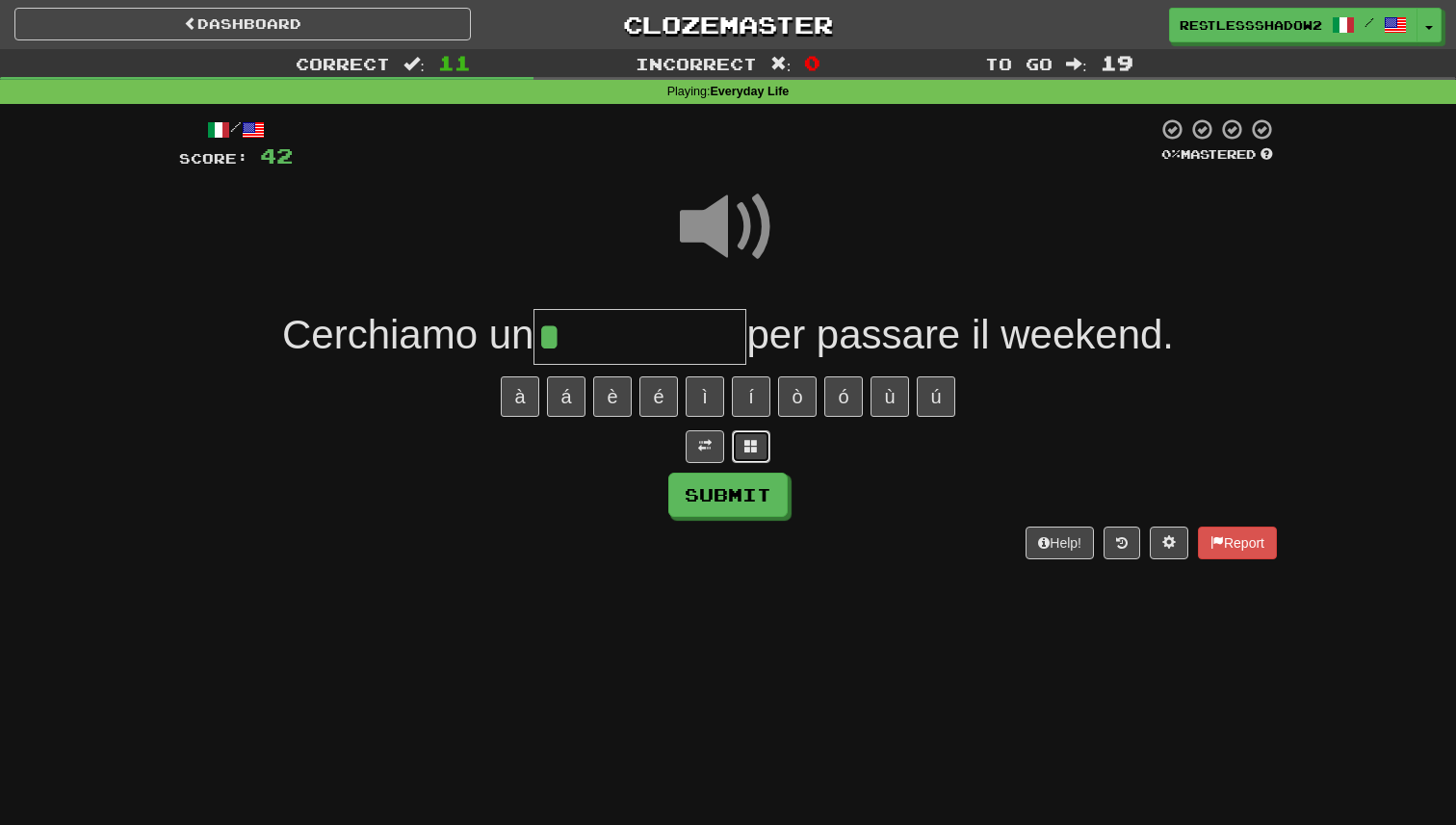 click at bounding box center [751, 447] 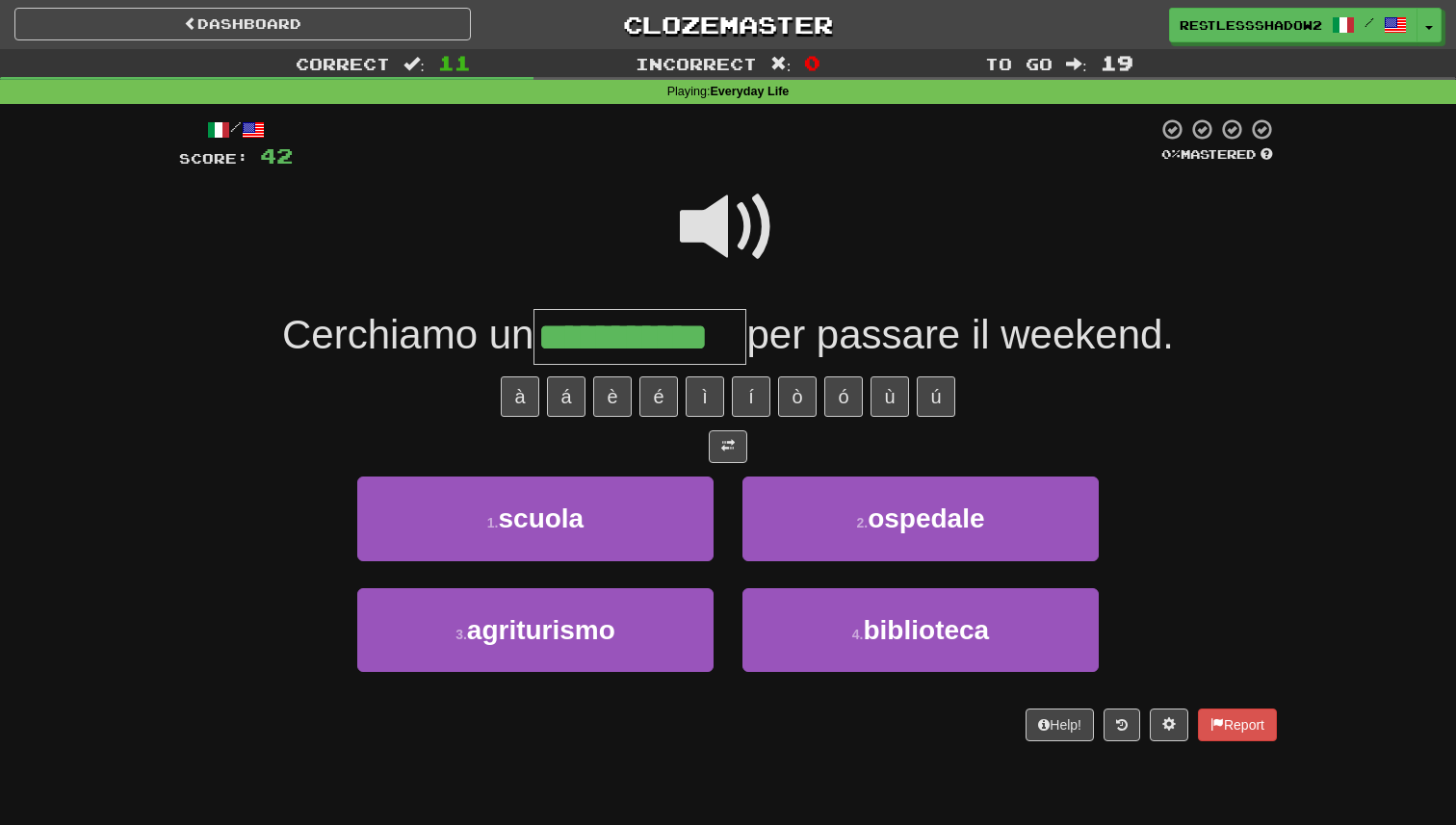 type on "**********" 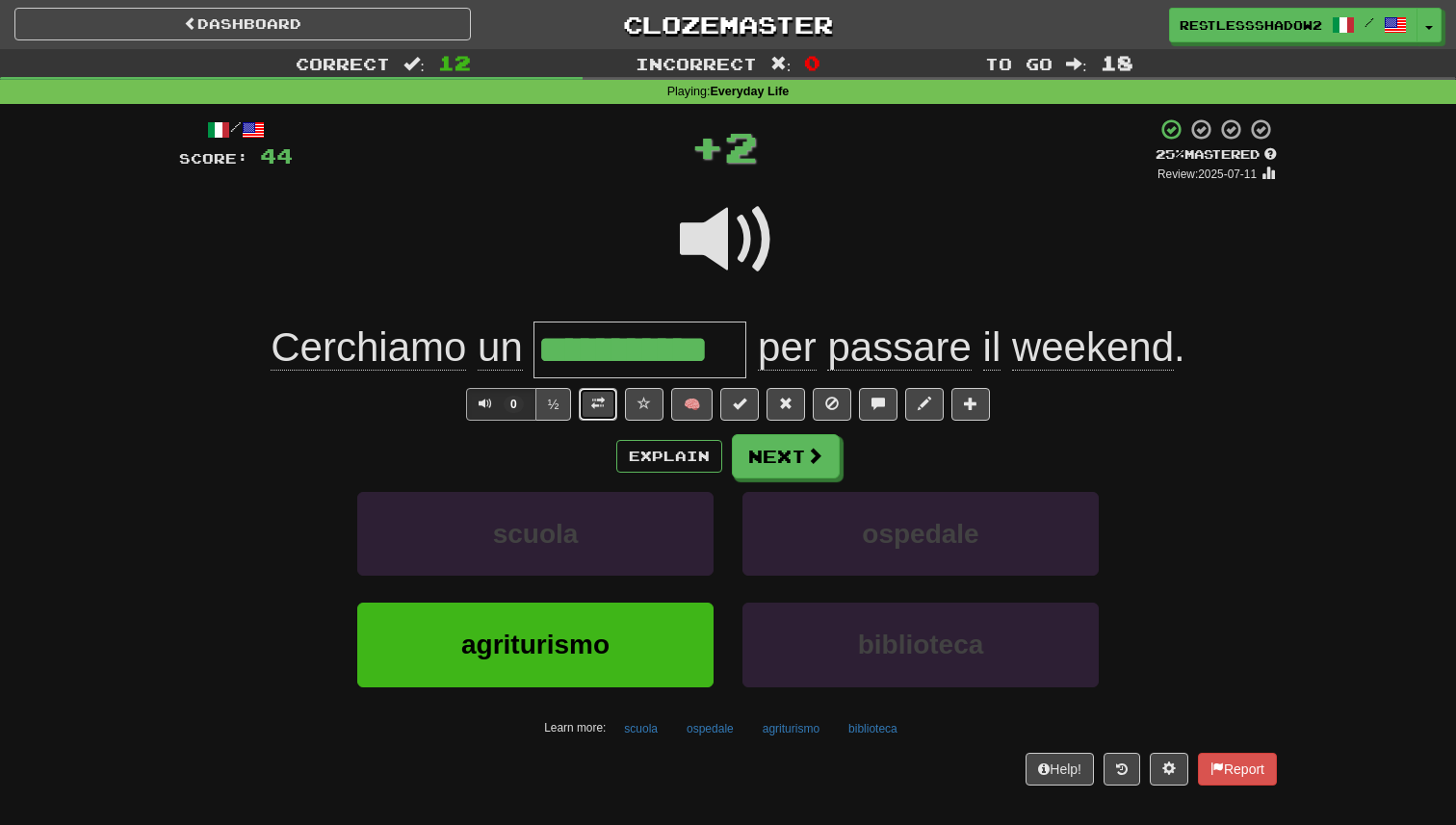 click at bounding box center [598, 404] 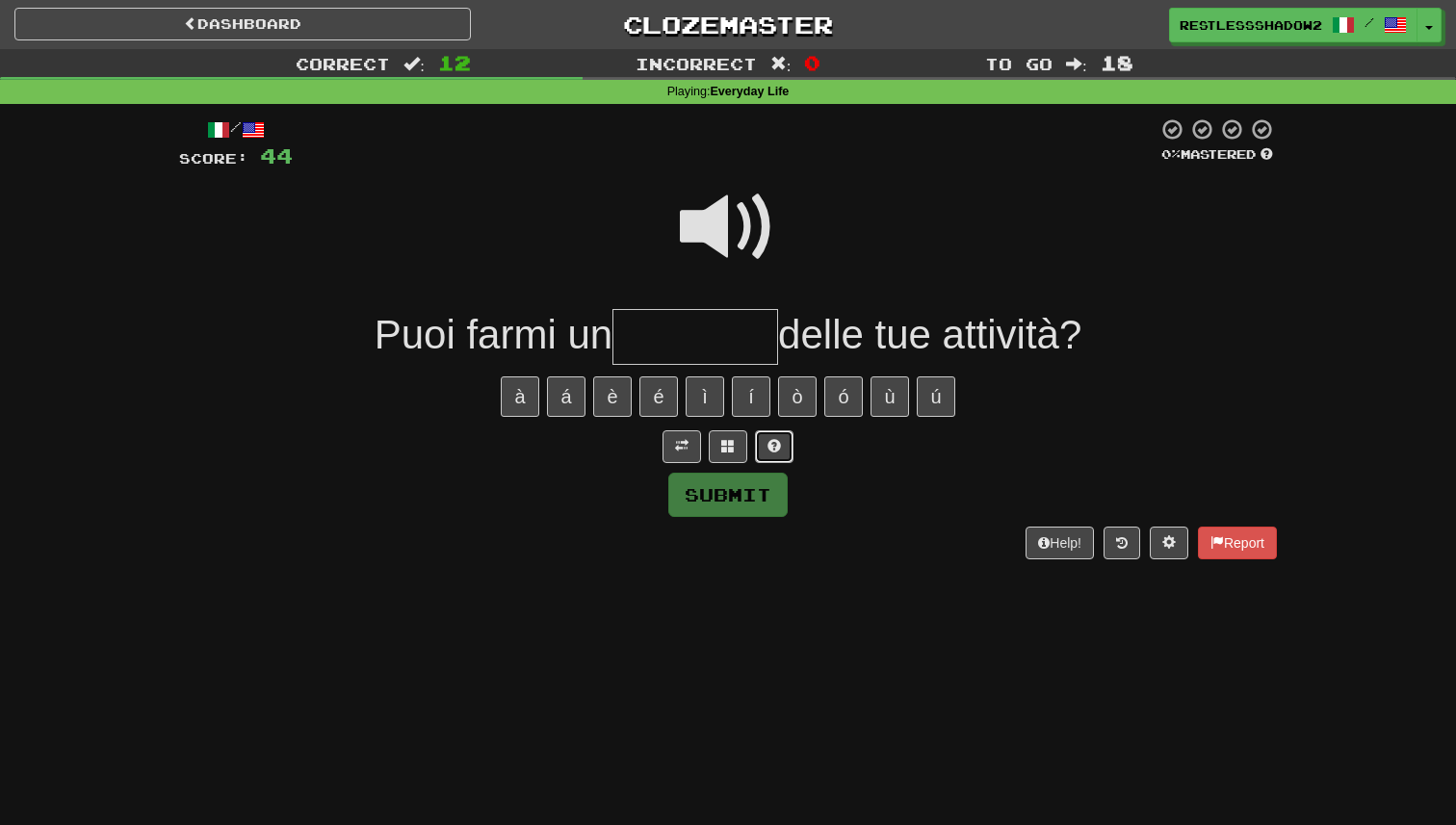 click at bounding box center (774, 447) 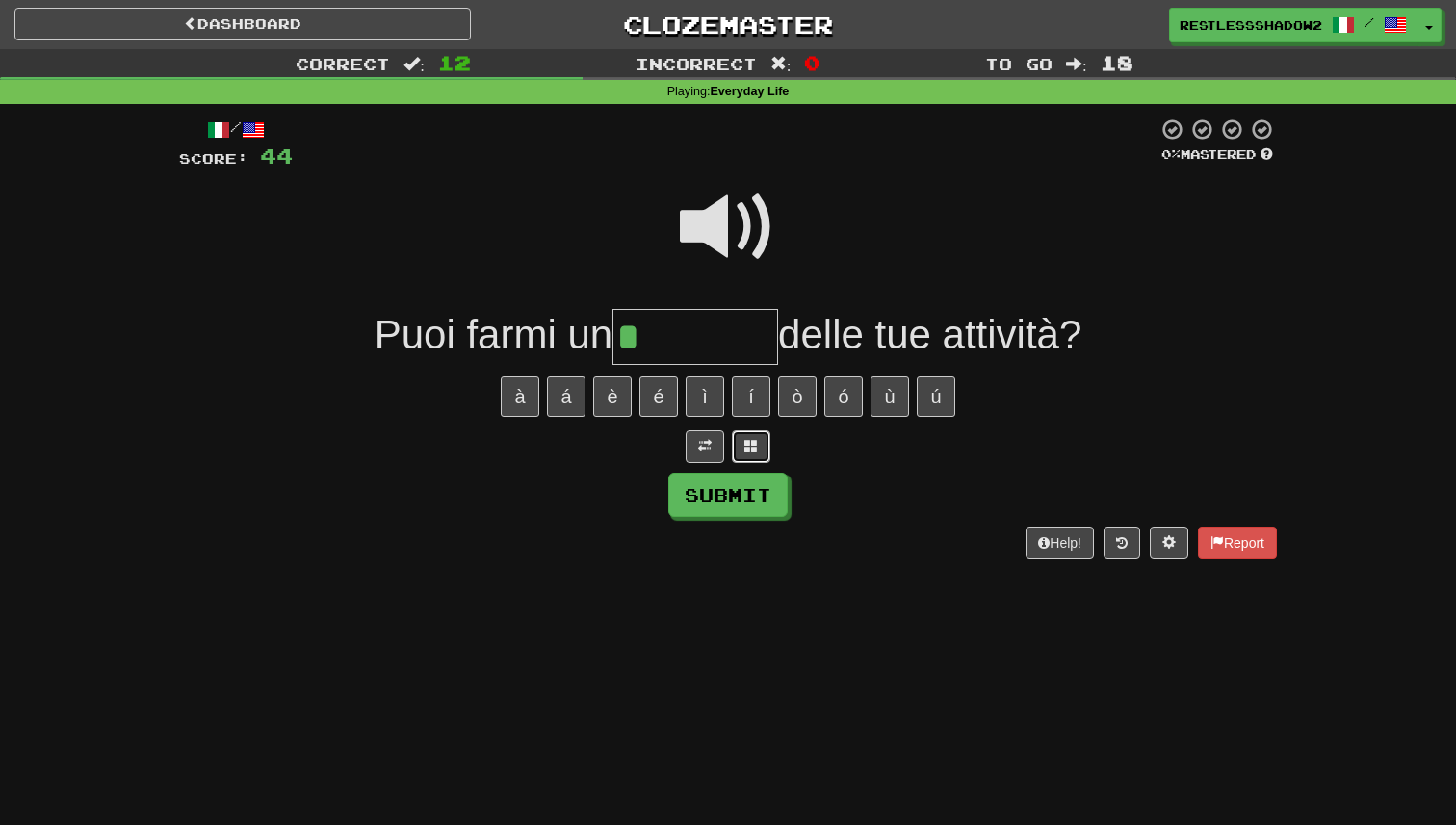click at bounding box center [751, 446] 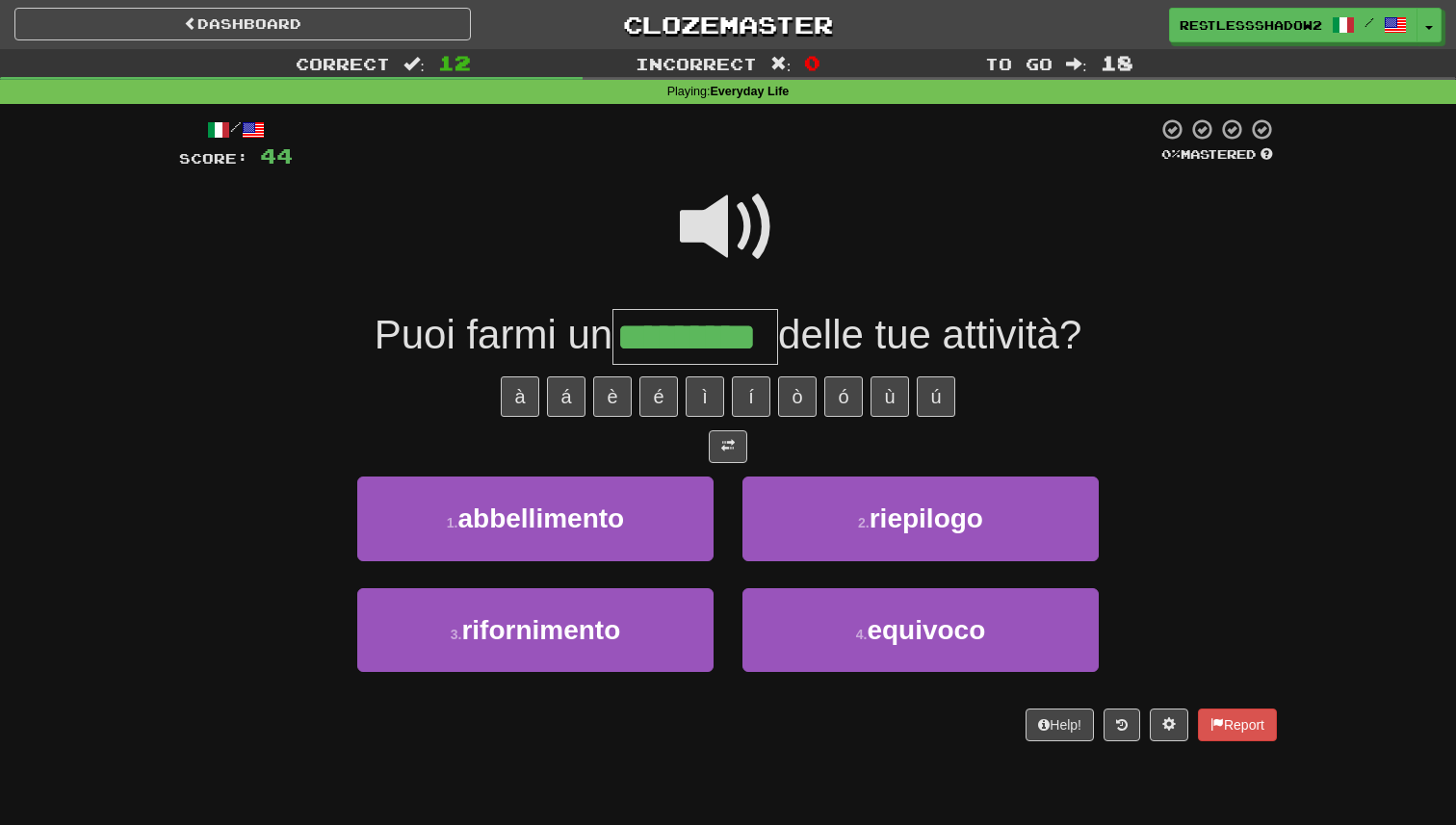 type on "*********" 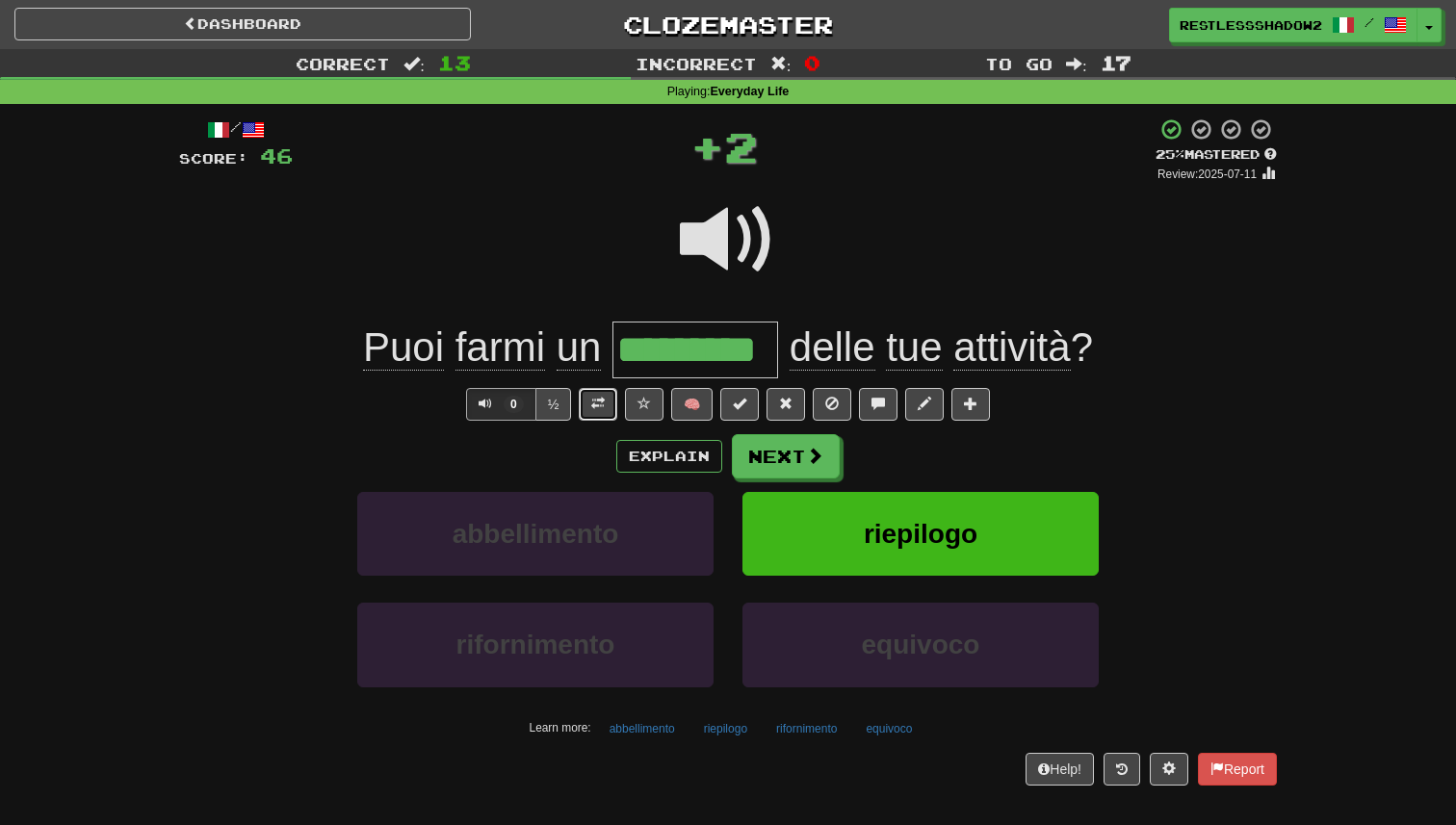 click at bounding box center [598, 403] 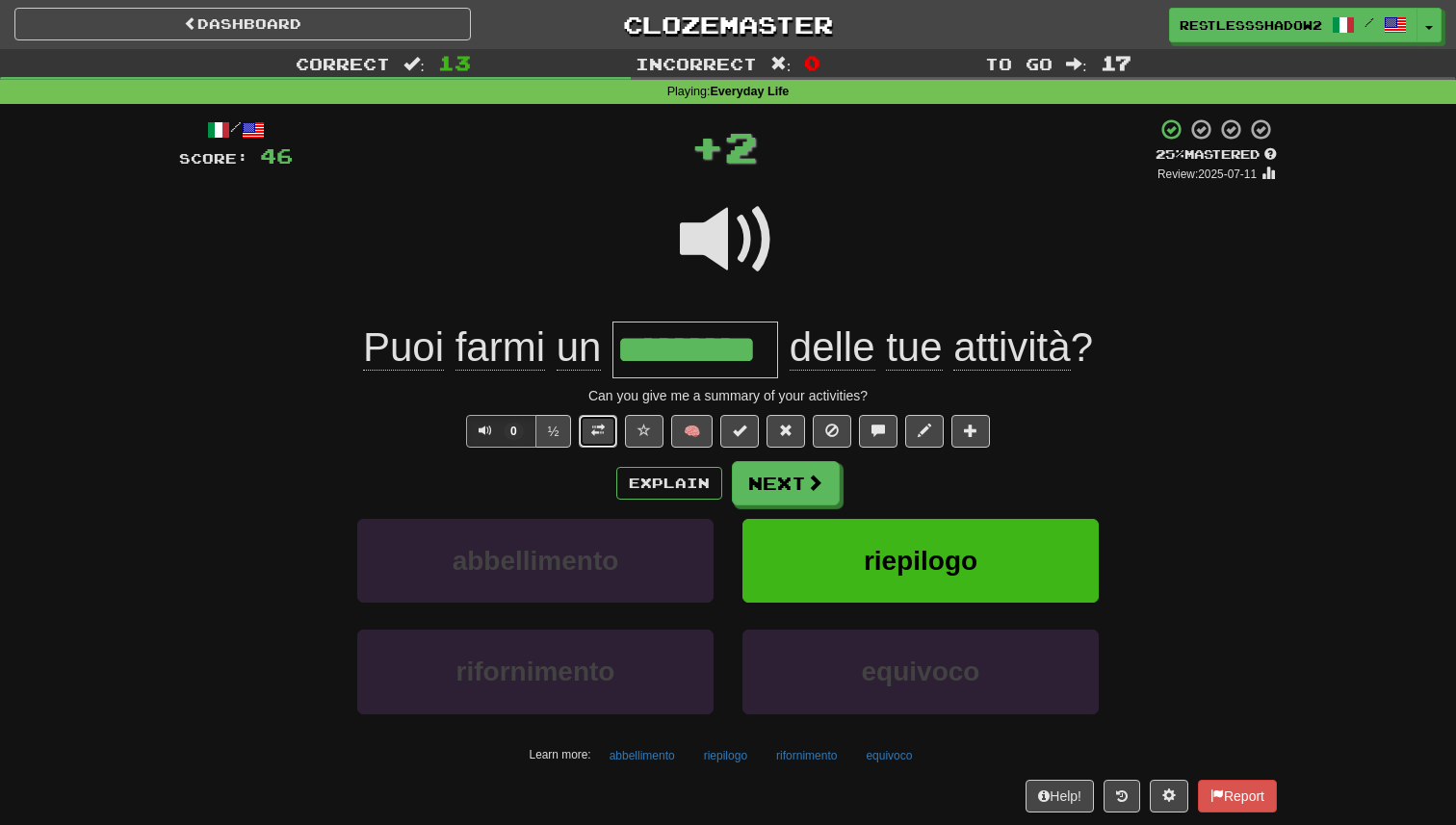 click at bounding box center [598, 430] 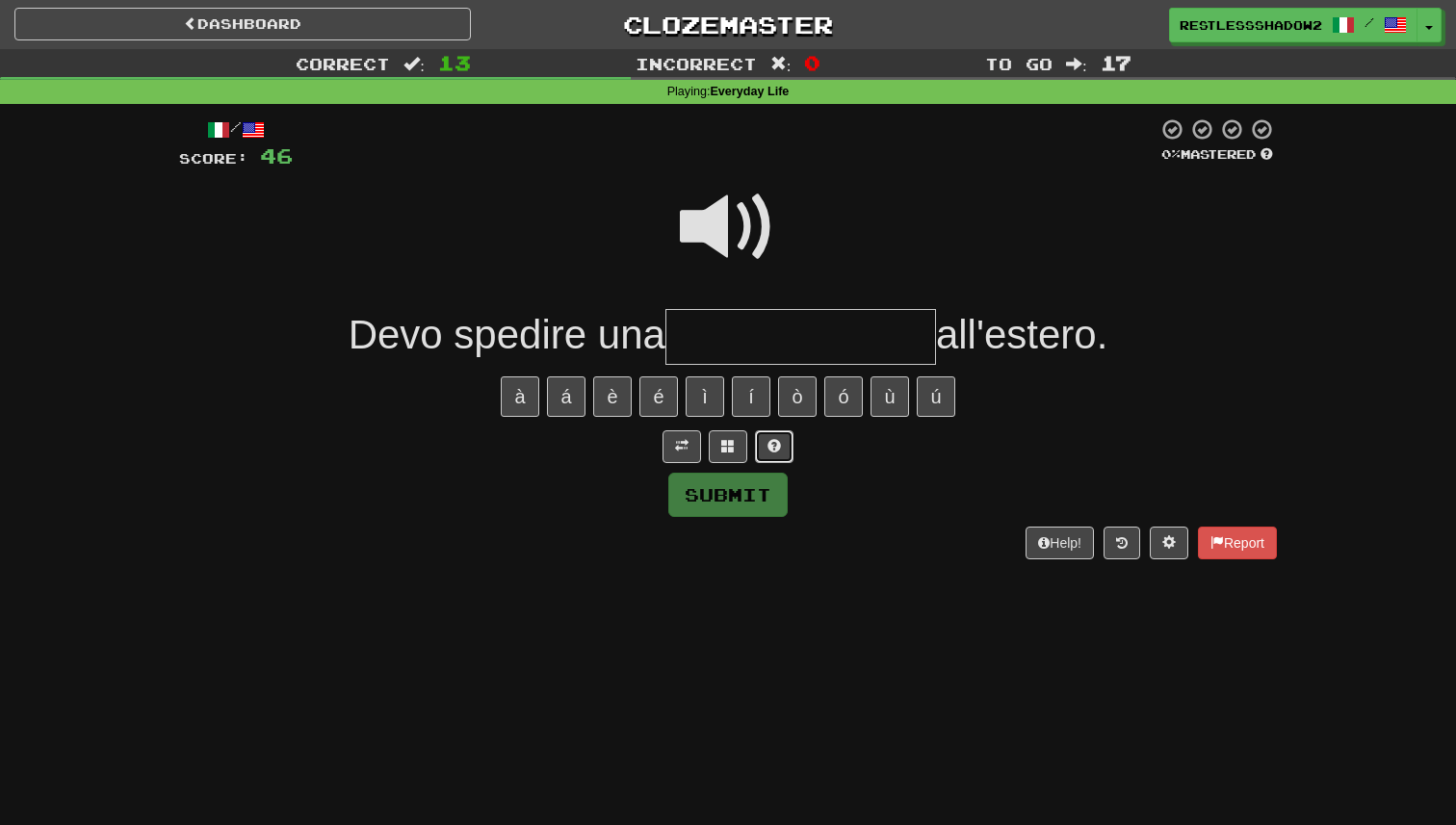 click at bounding box center [774, 446] 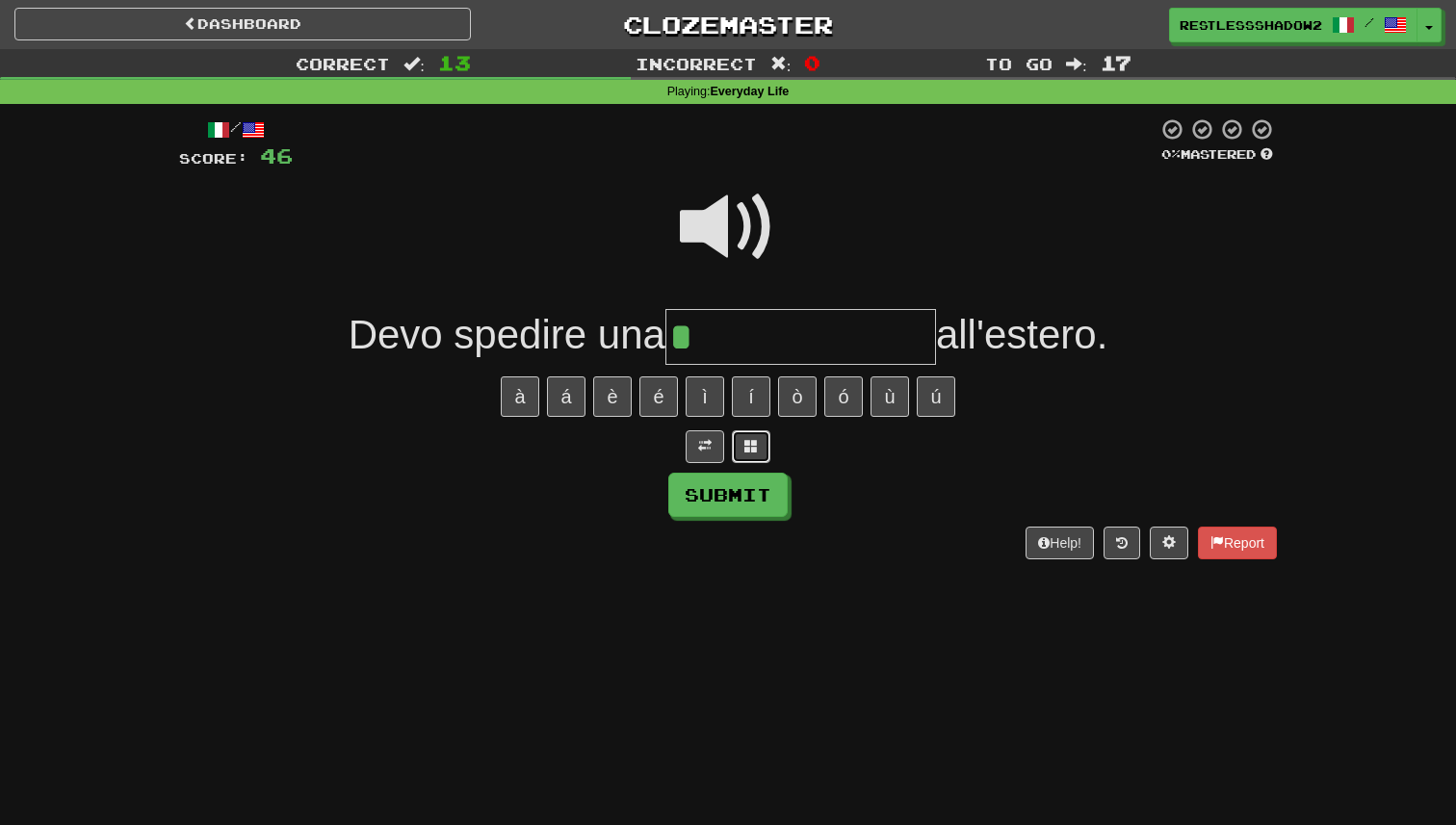 click at bounding box center [751, 446] 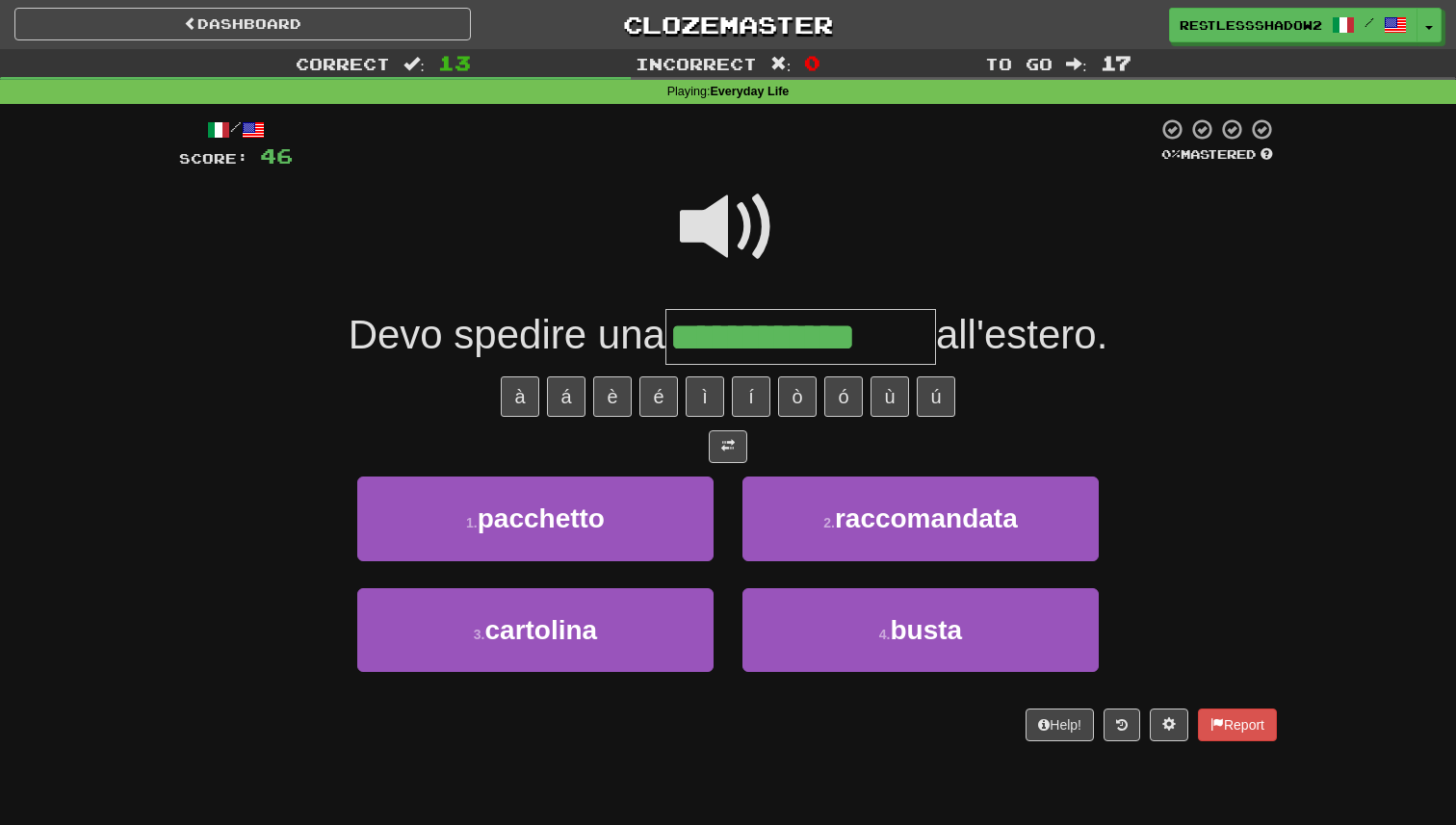 type on "**********" 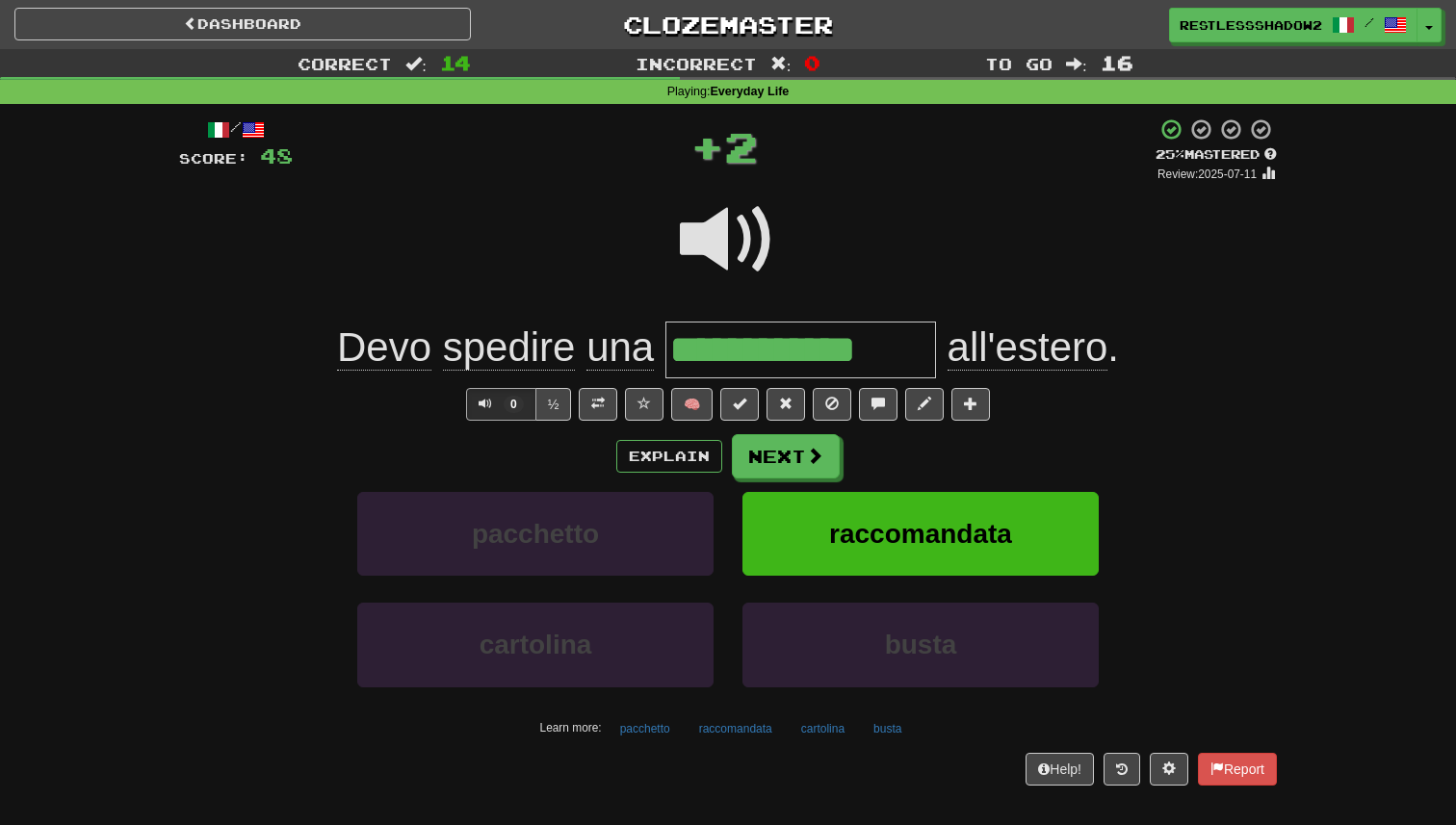 click on "🧠" at bounding box center [807, 403] 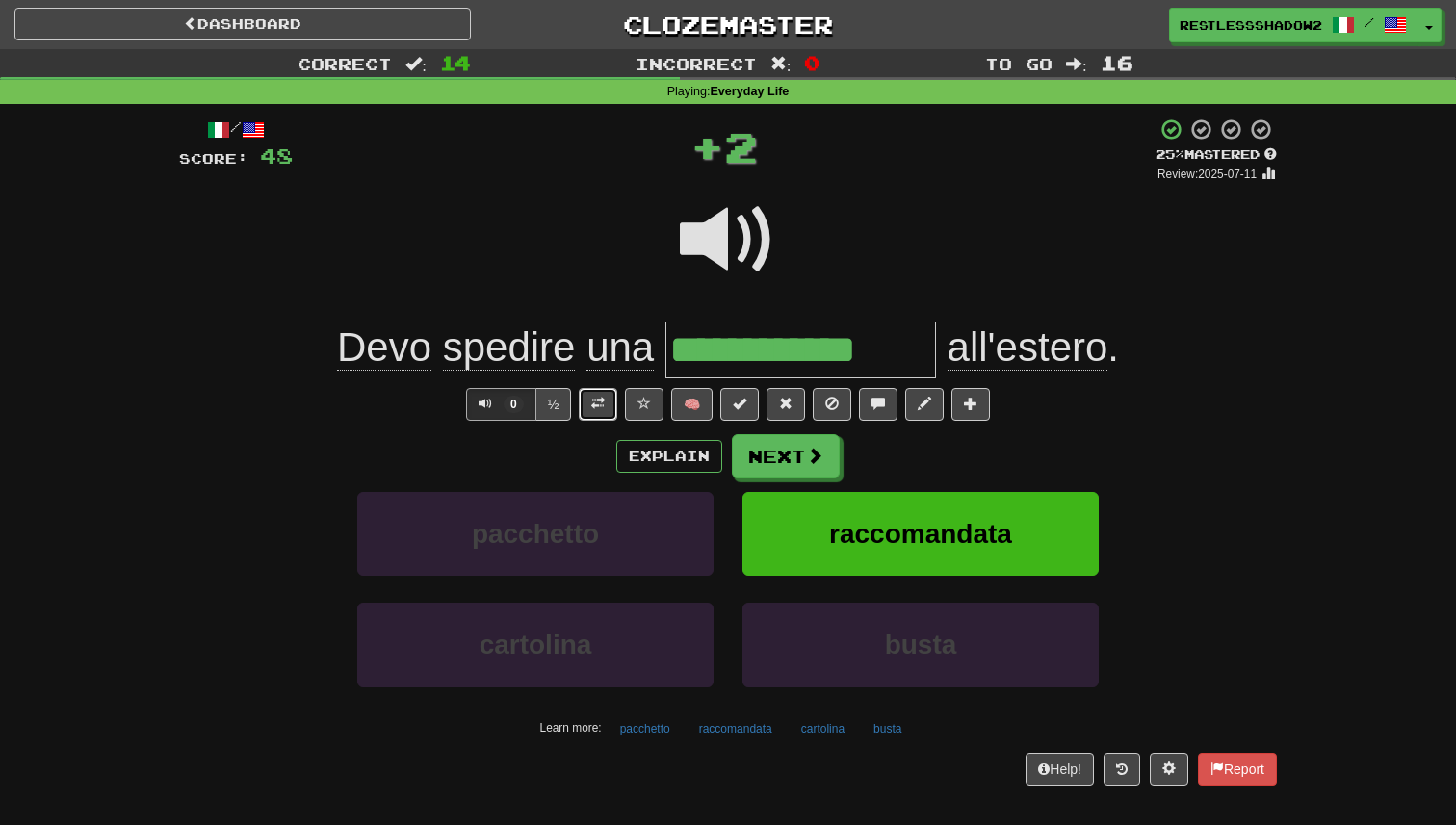 click at bounding box center (598, 404) 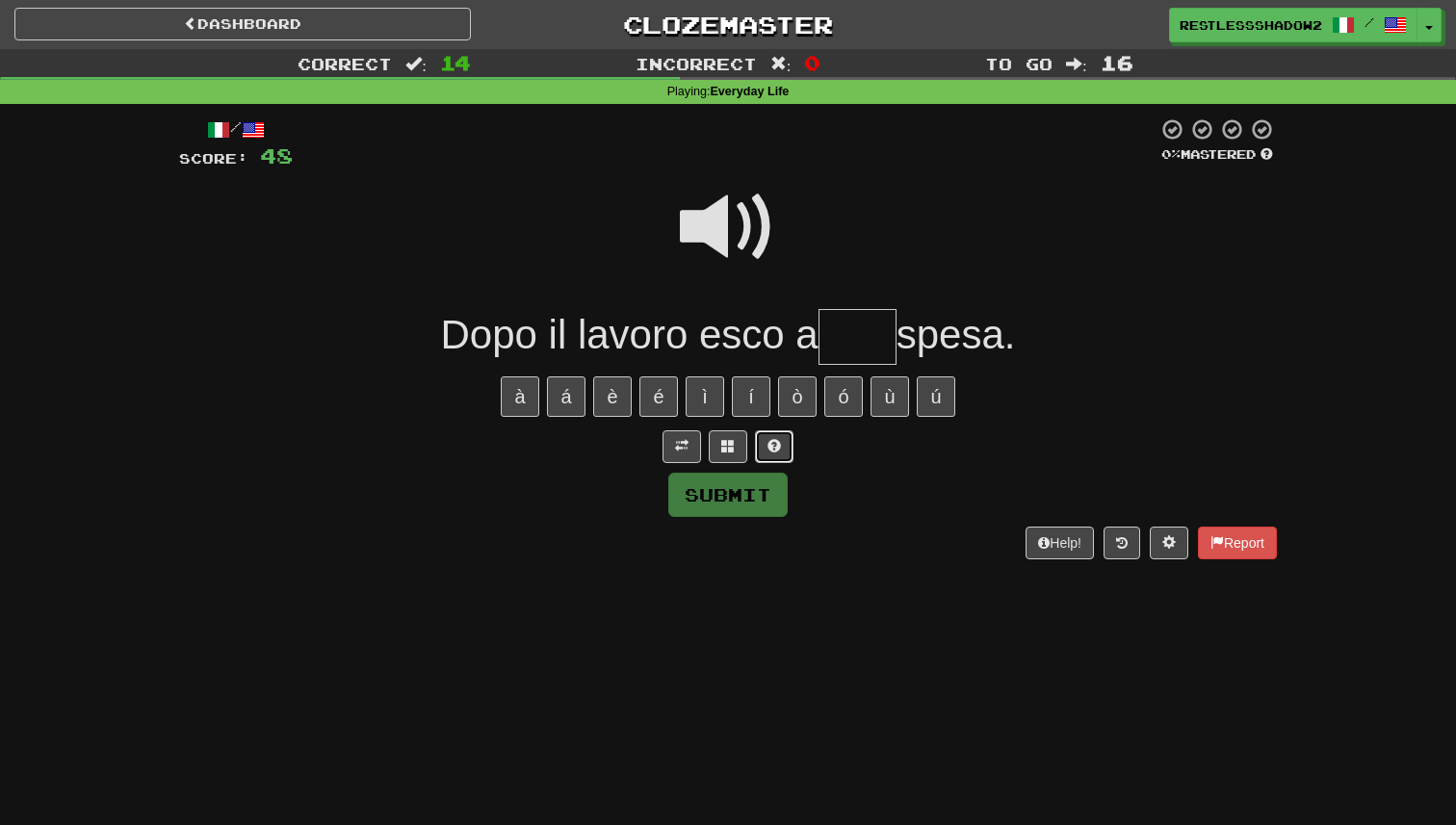 click at bounding box center [774, 446] 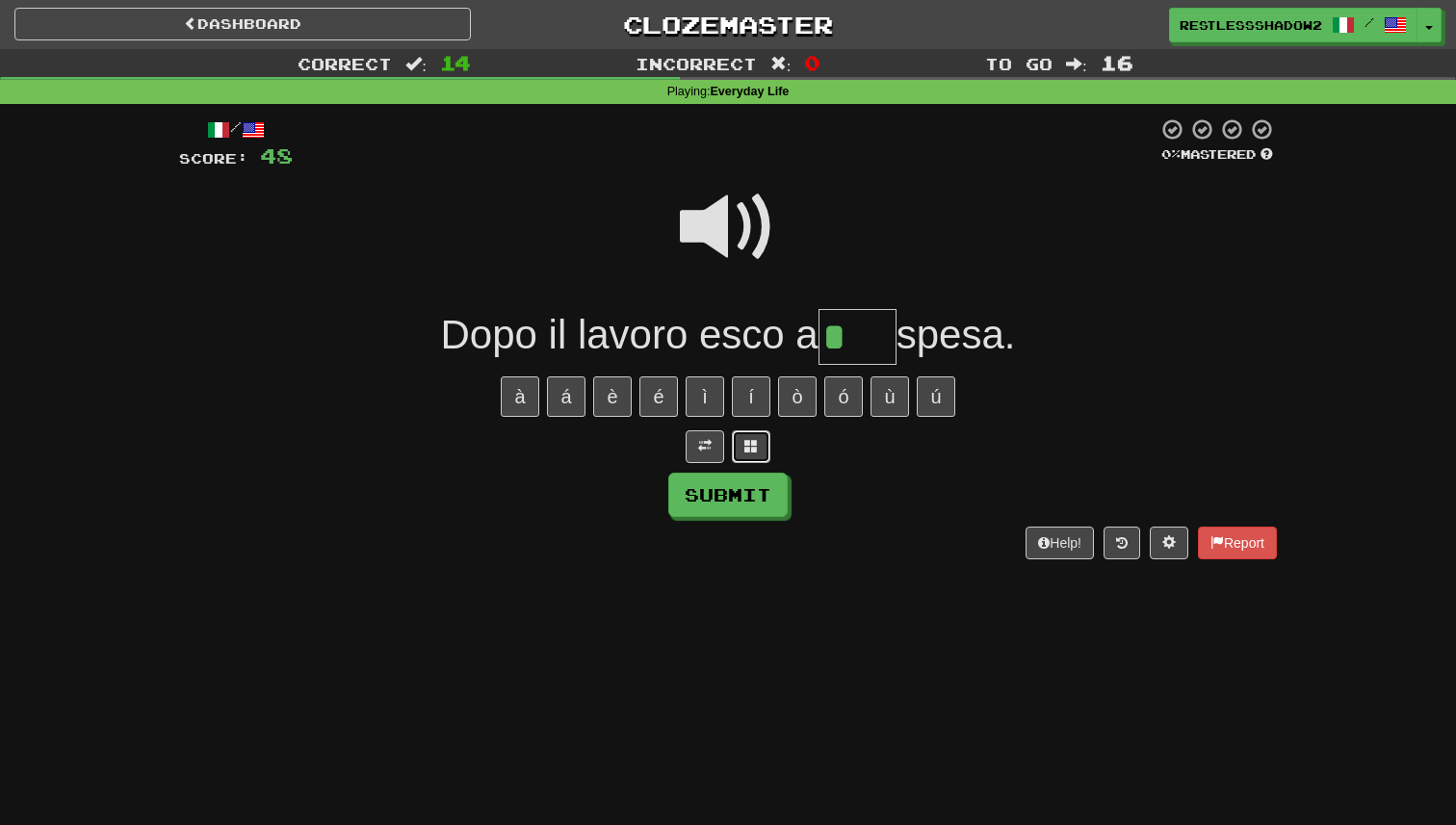 click at bounding box center [751, 447] 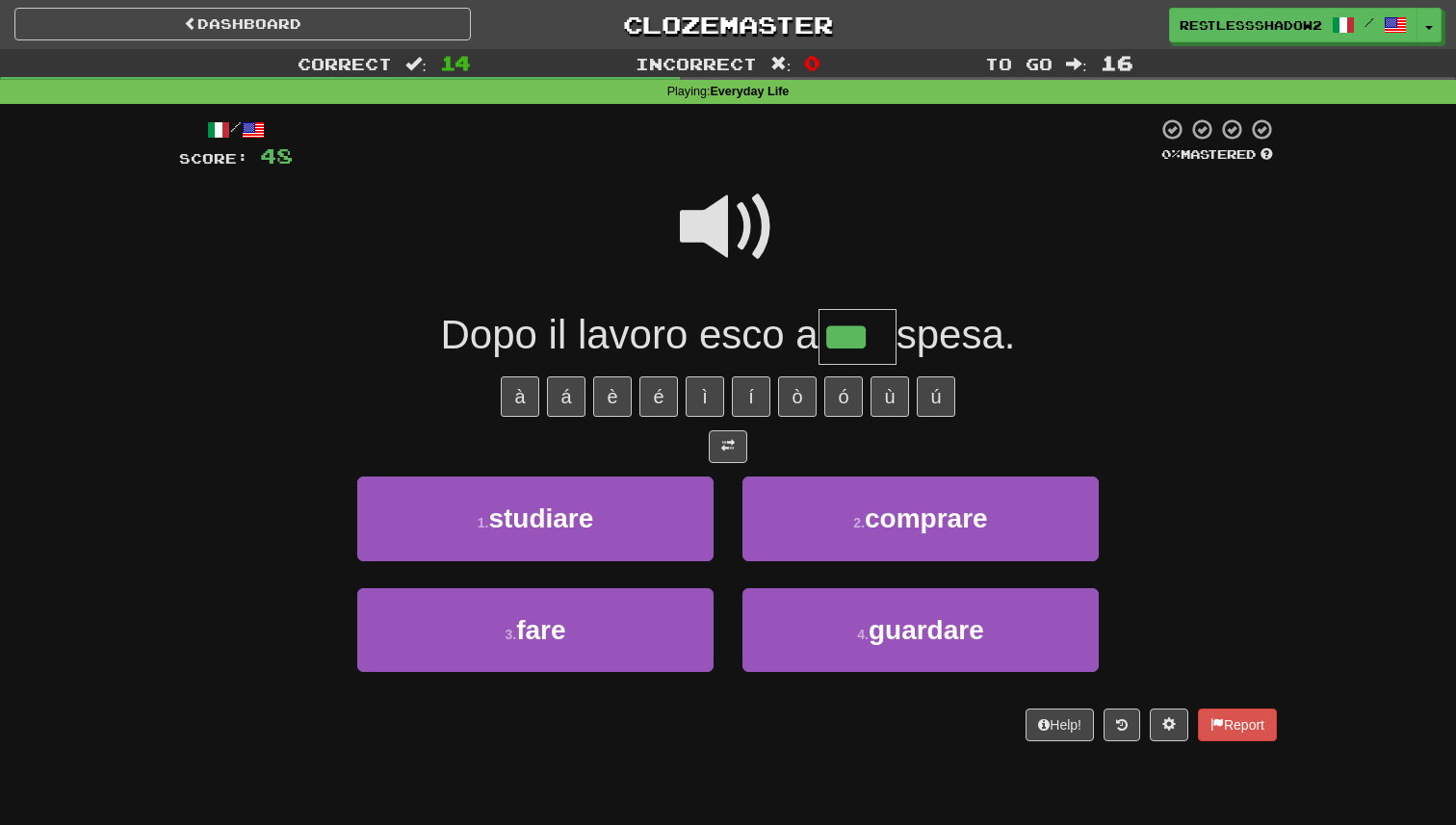 type on "****" 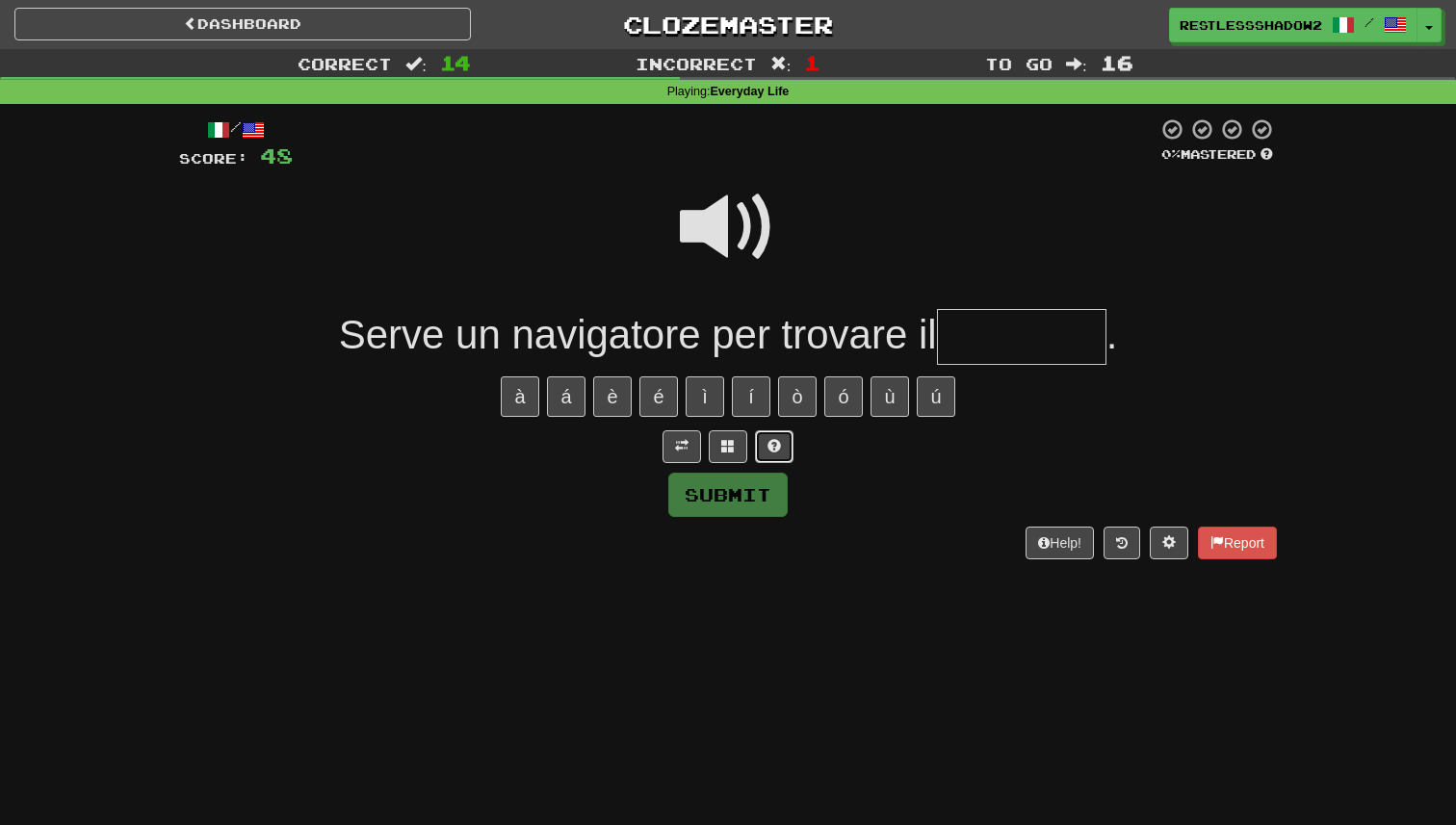 click at bounding box center (774, 446) 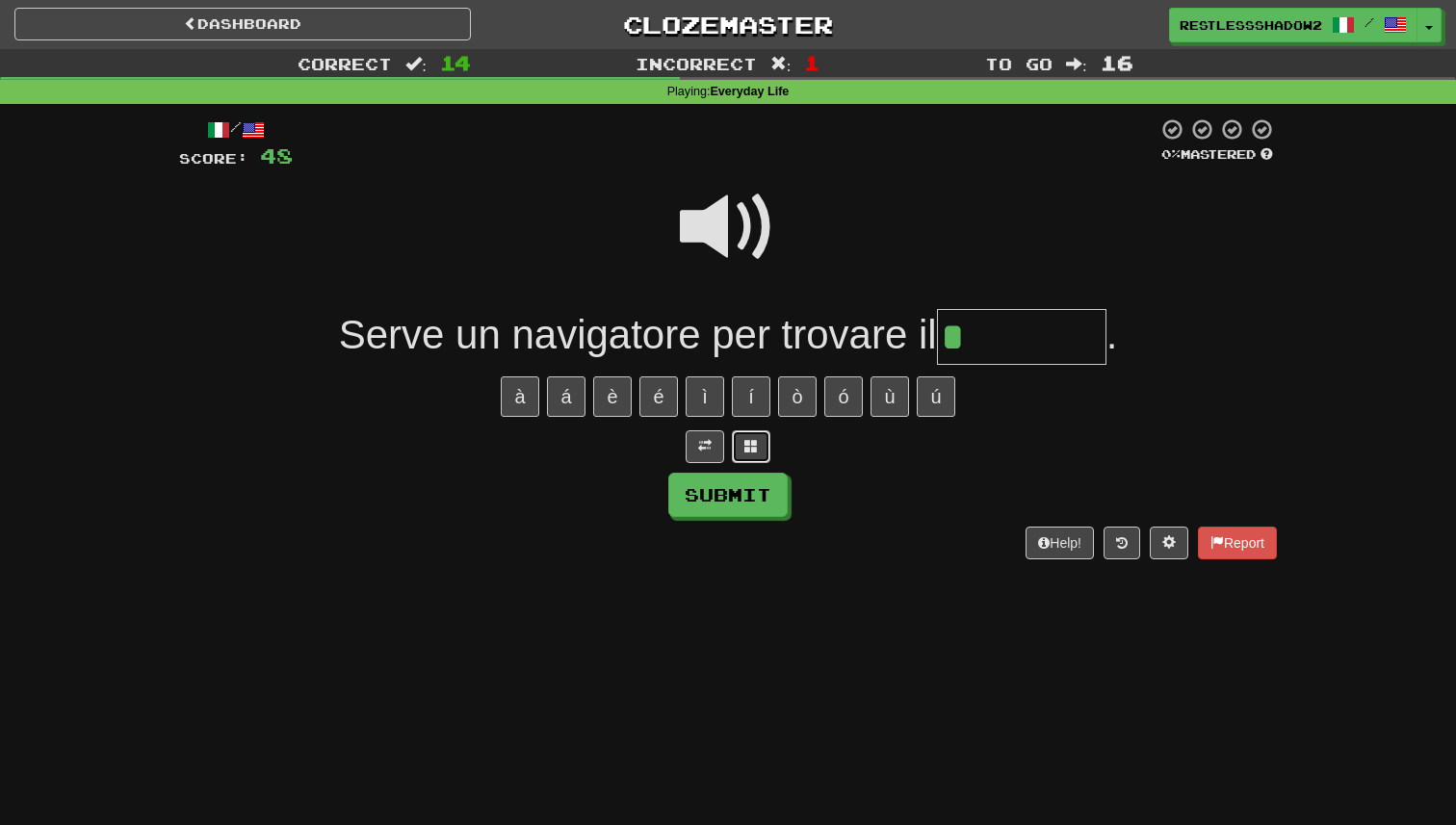 click at bounding box center (751, 447) 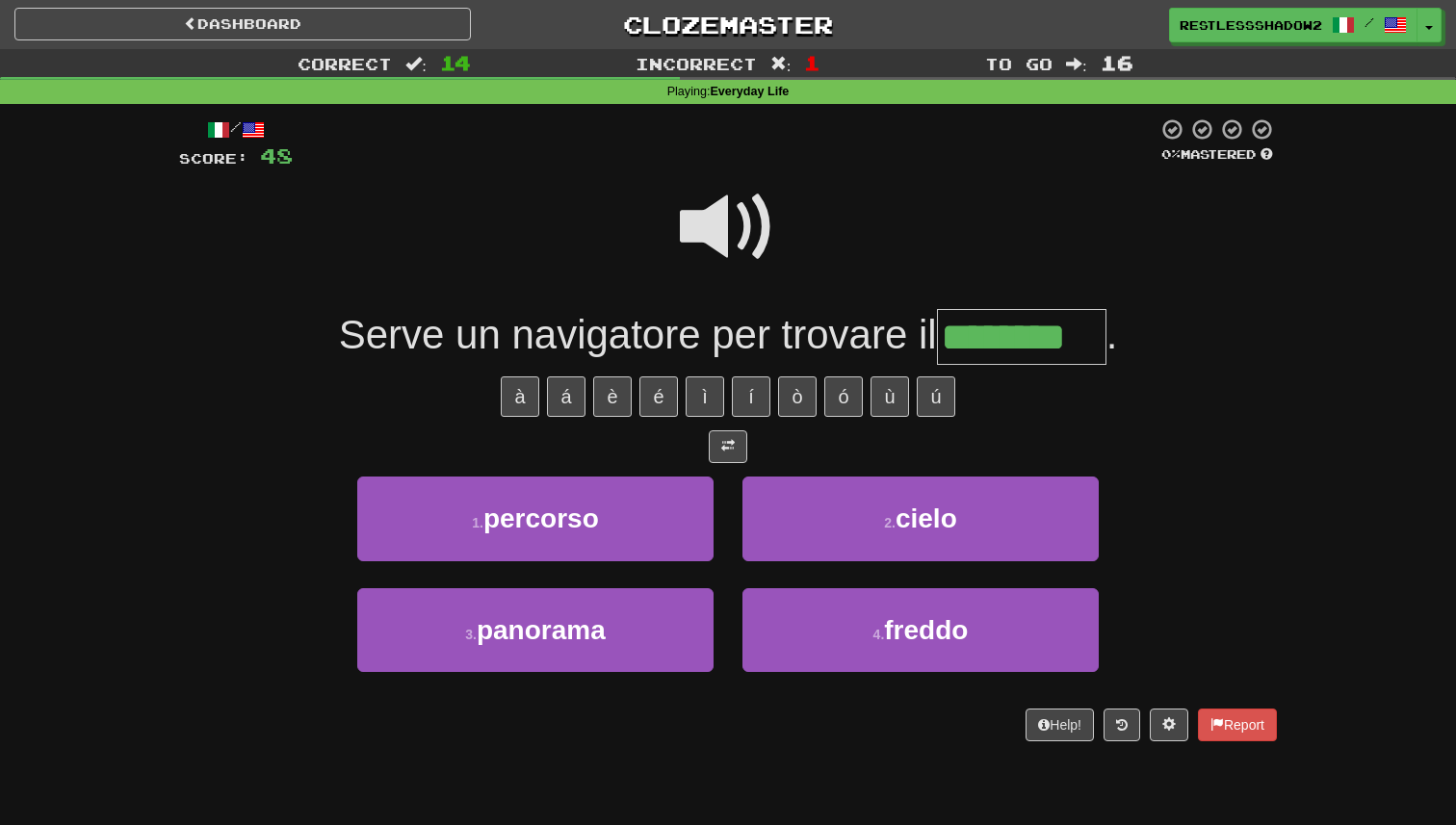 type on "********" 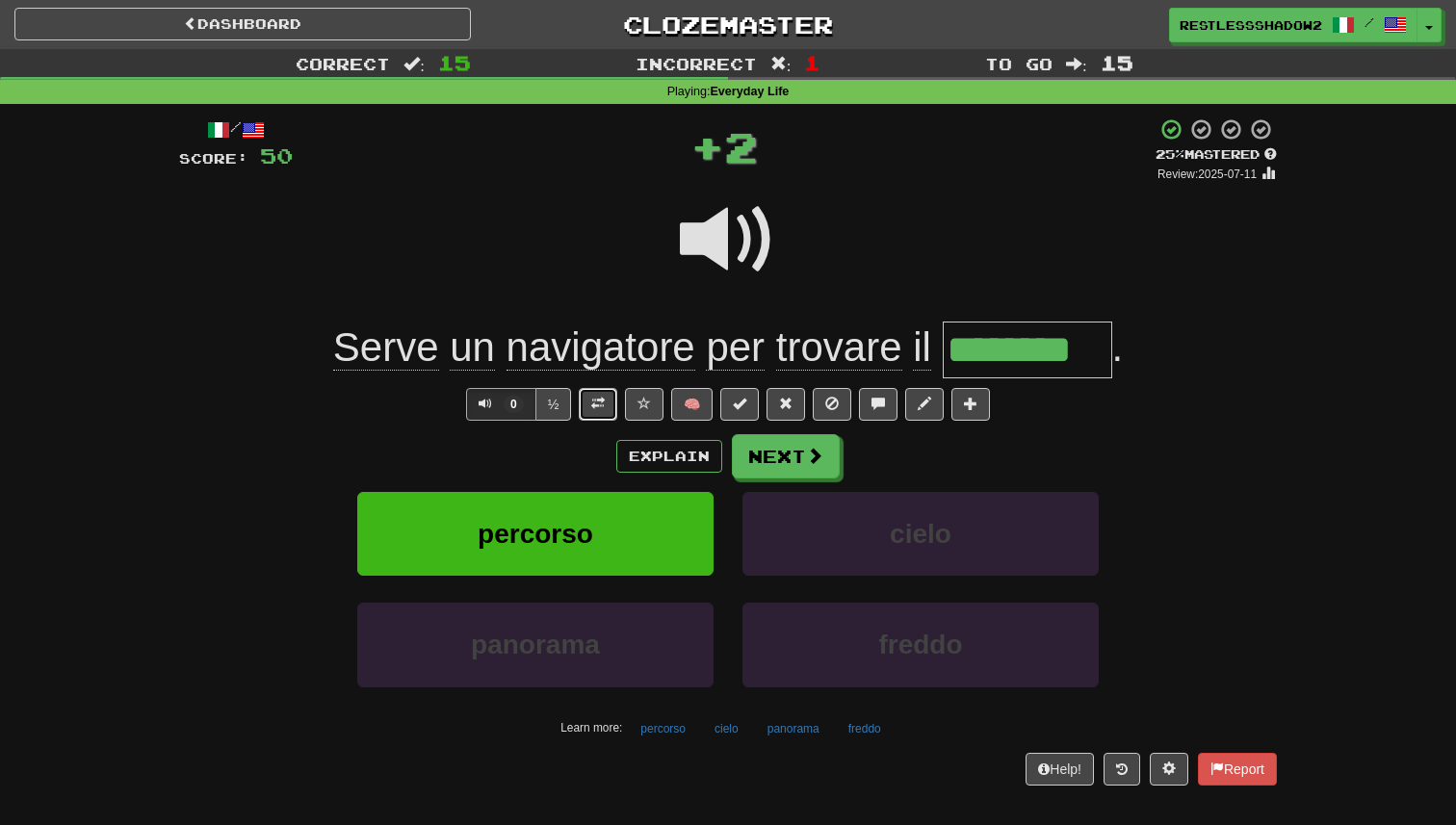 click at bounding box center [598, 404] 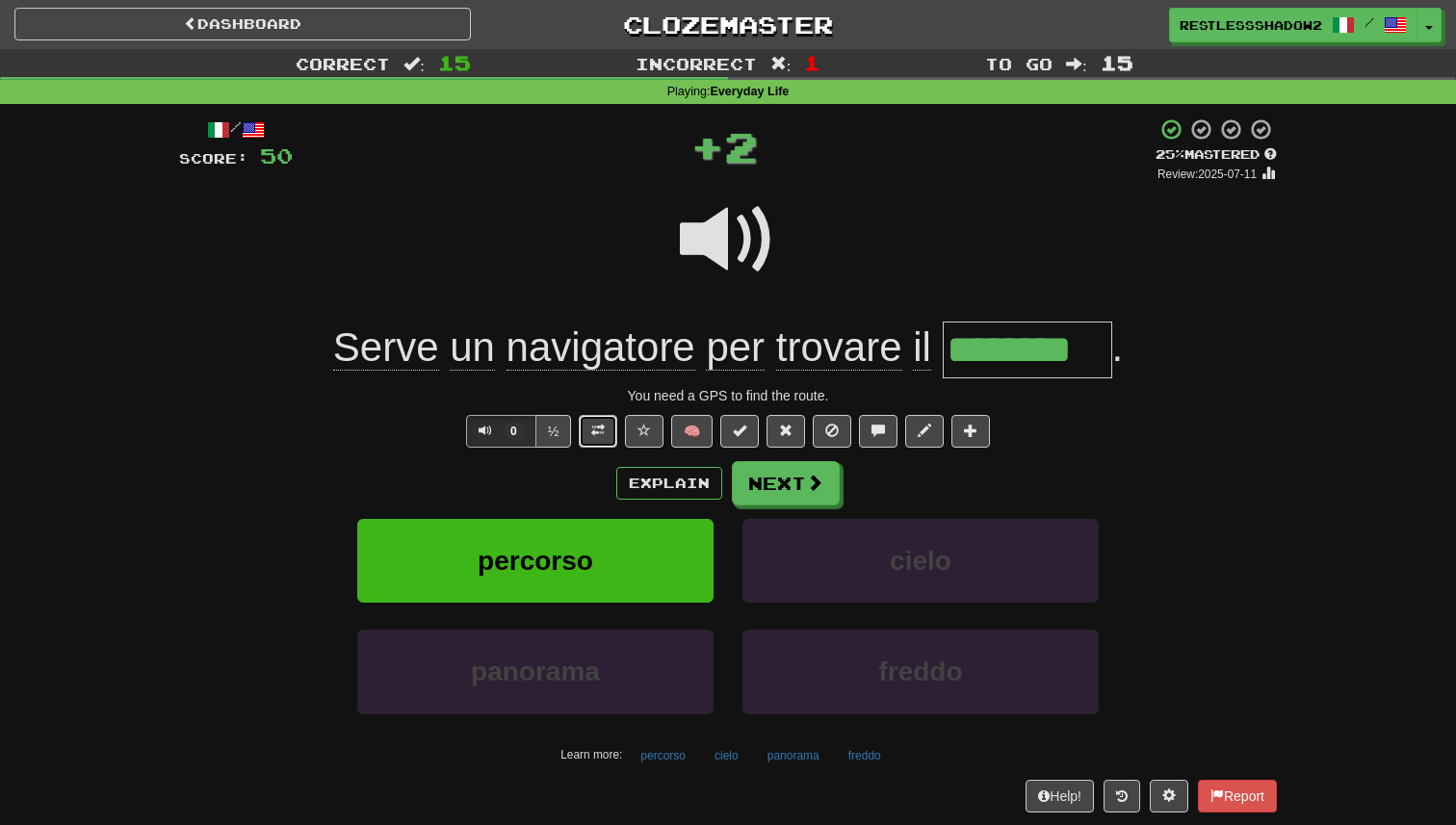 click at bounding box center [598, 431] 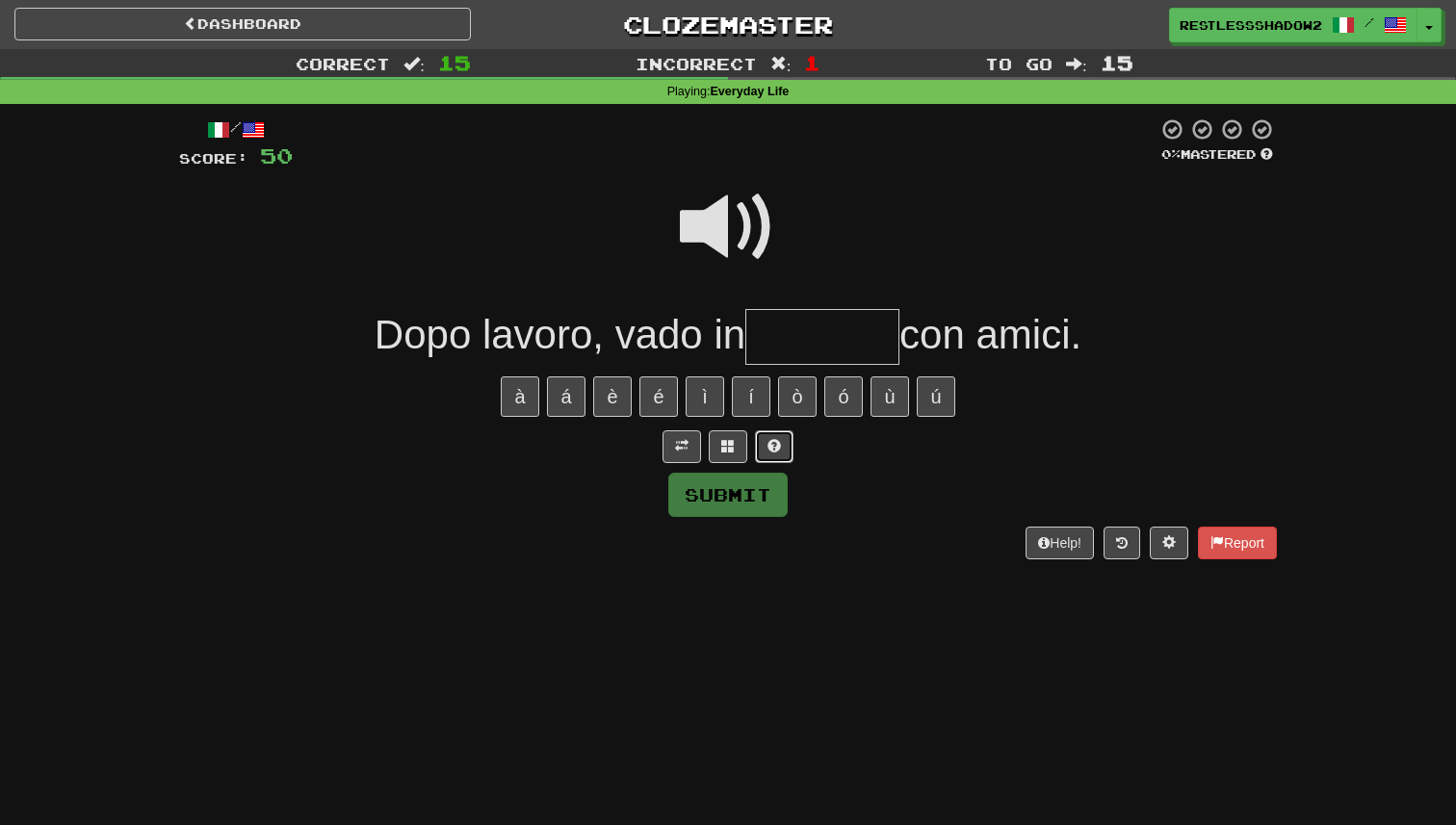 click at bounding box center [774, 446] 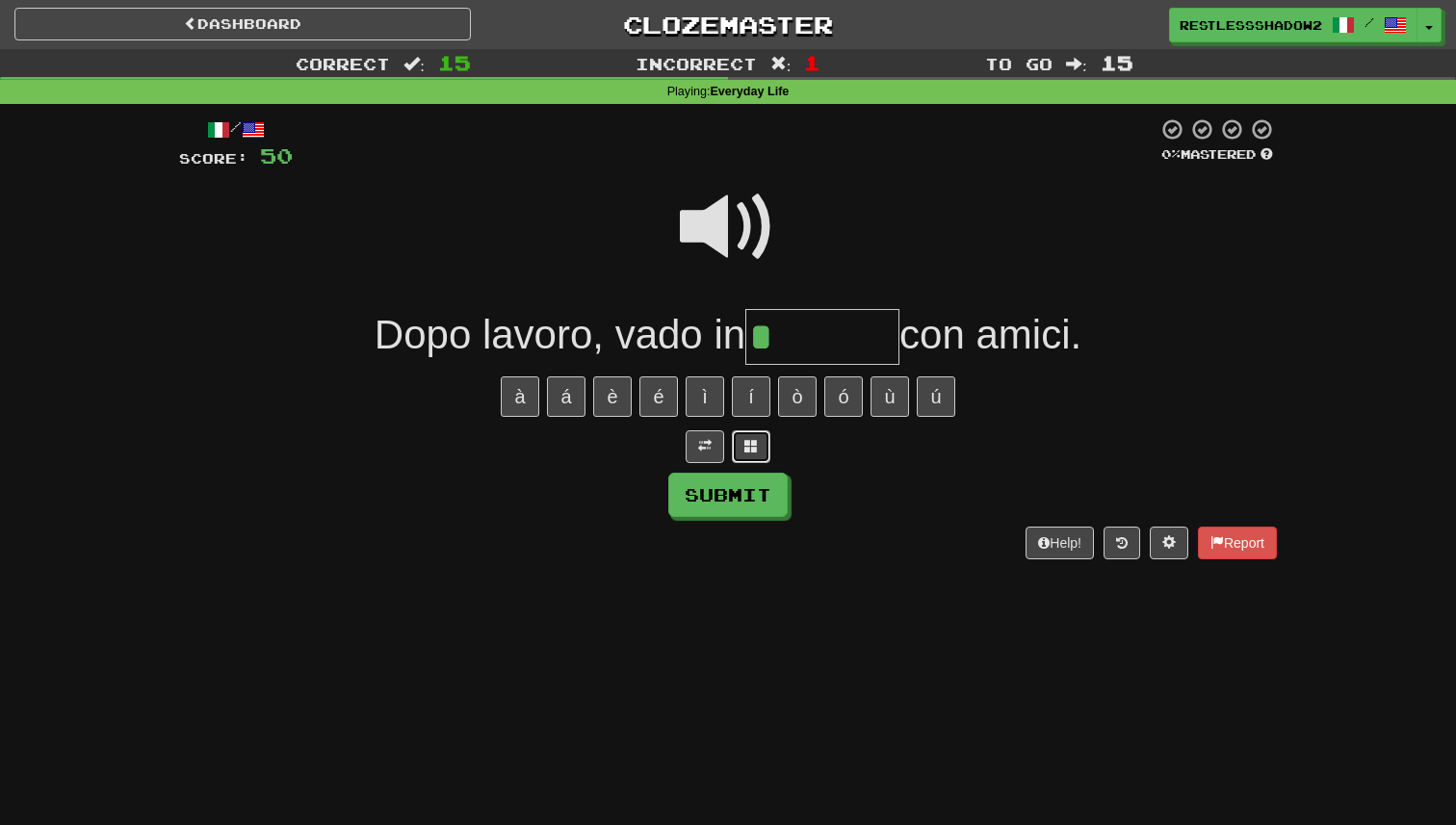 click at bounding box center [751, 446] 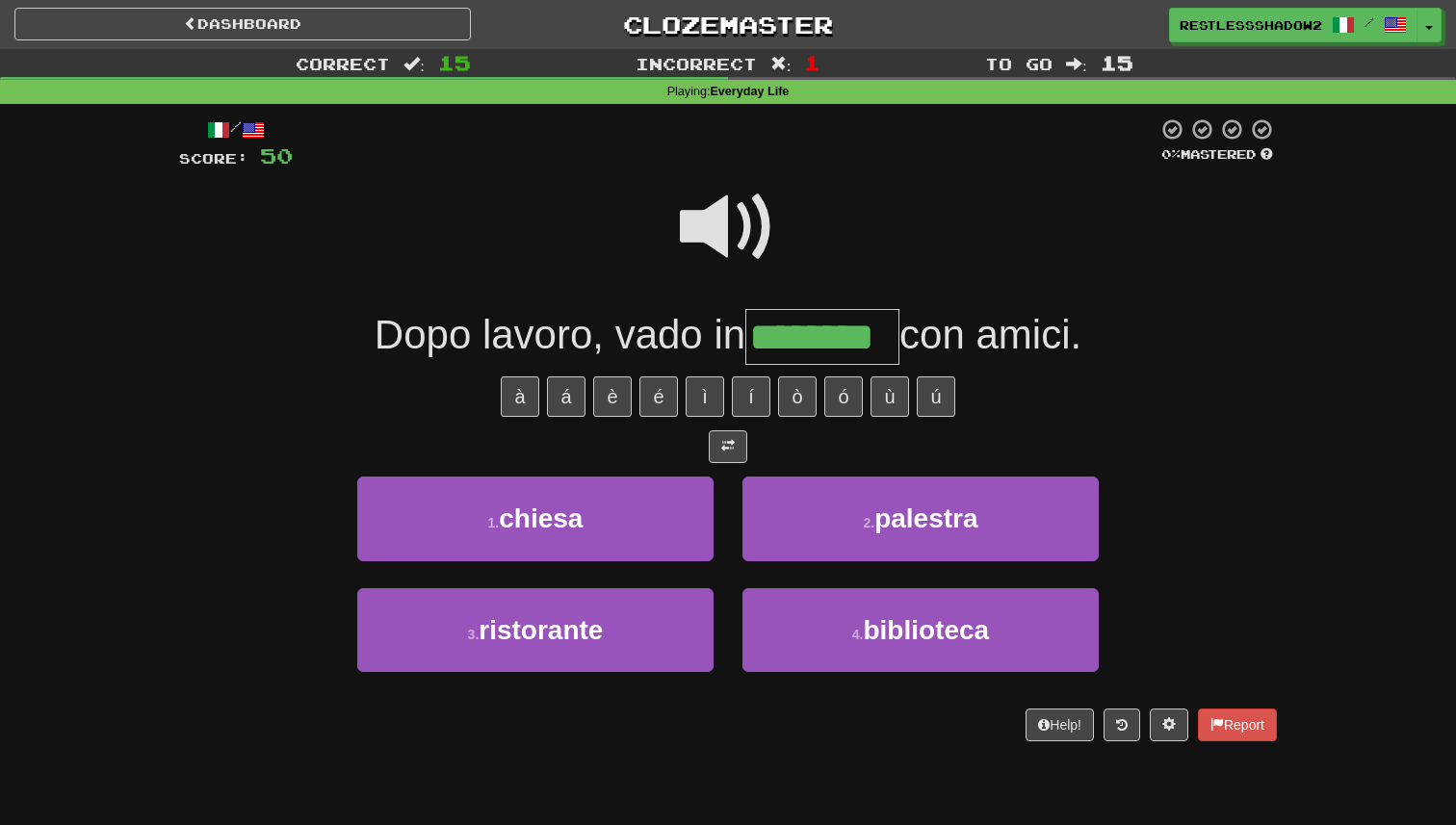 type on "********" 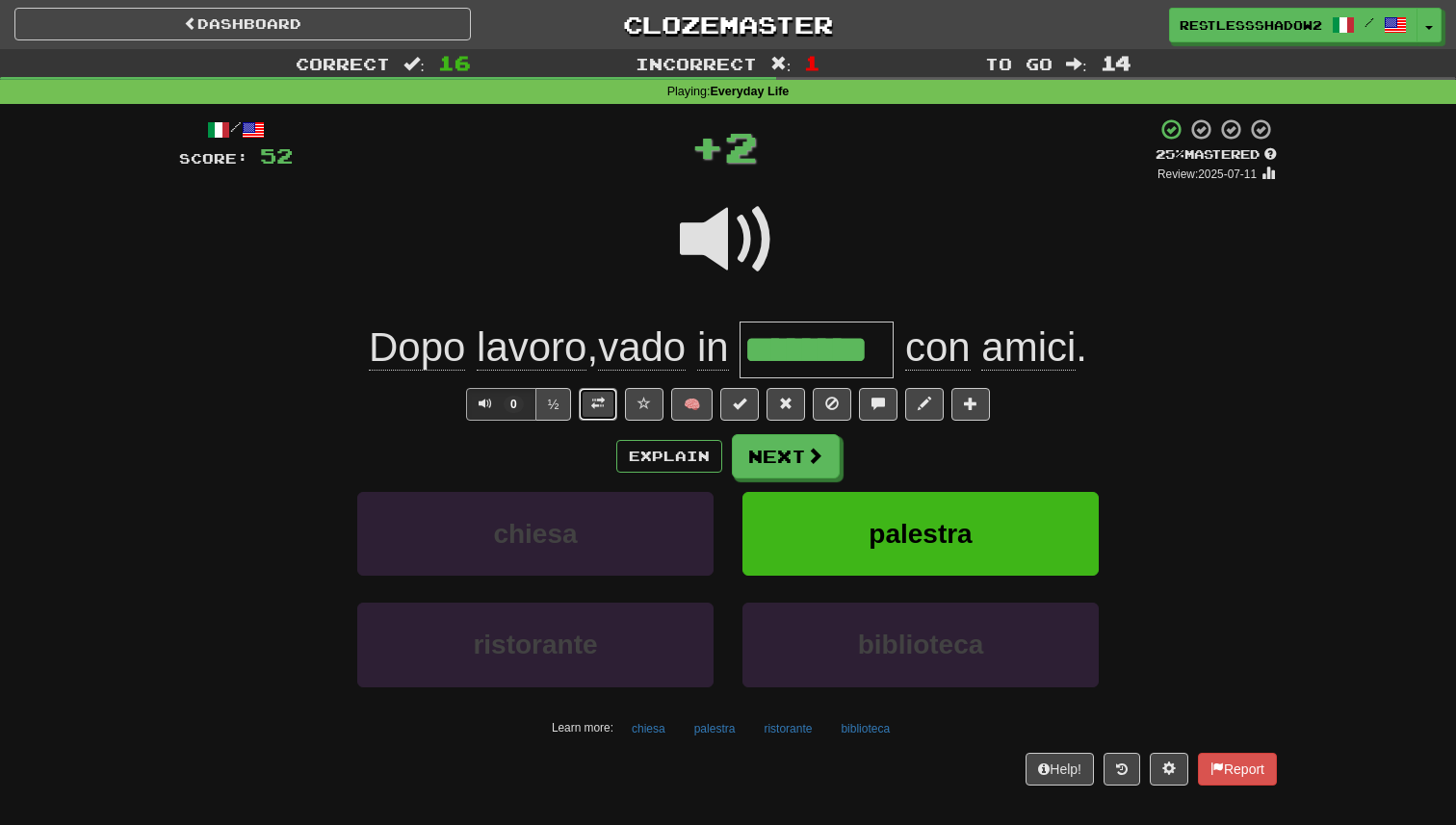 click at bounding box center (598, 403) 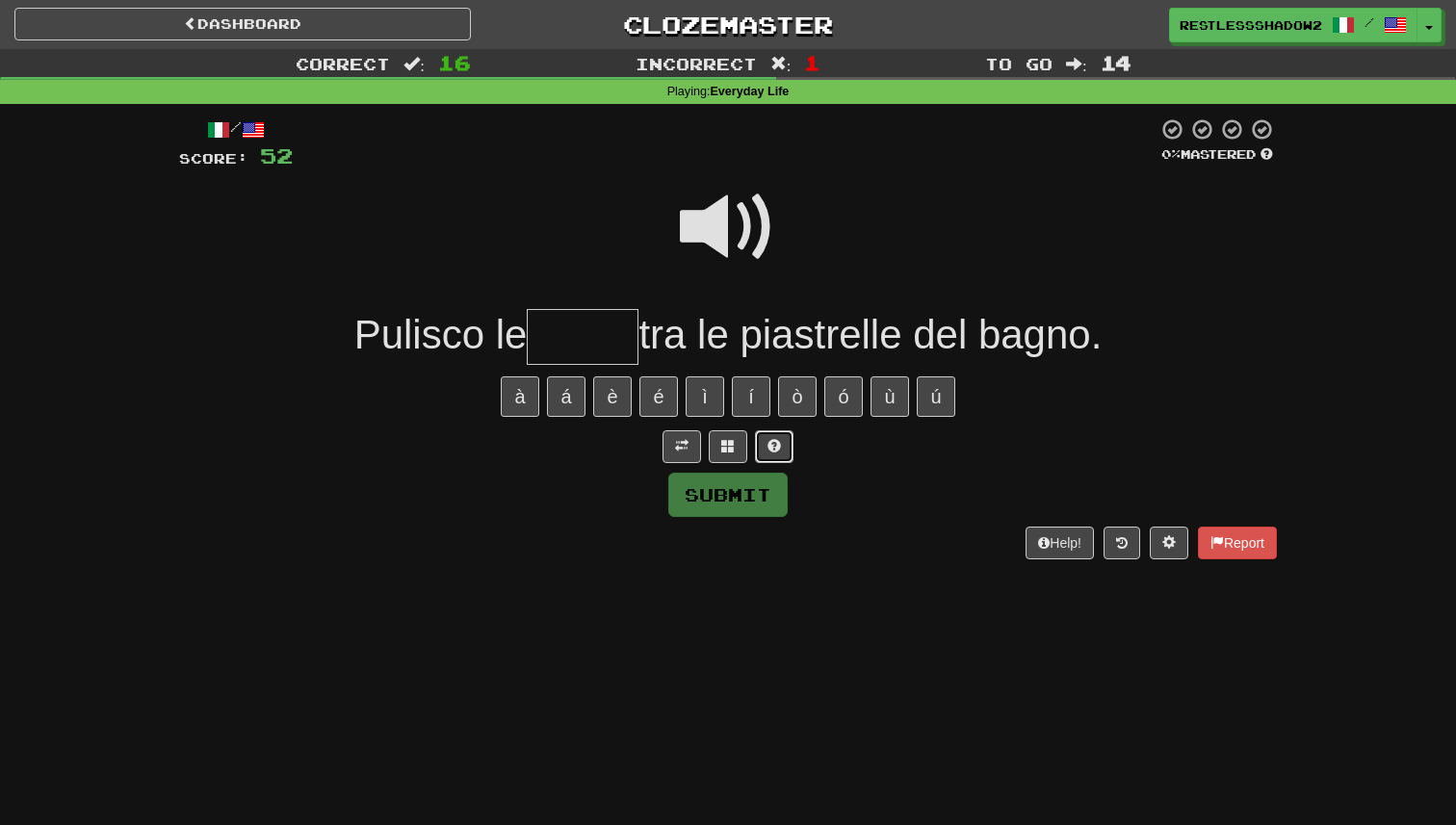 click at bounding box center [774, 446] 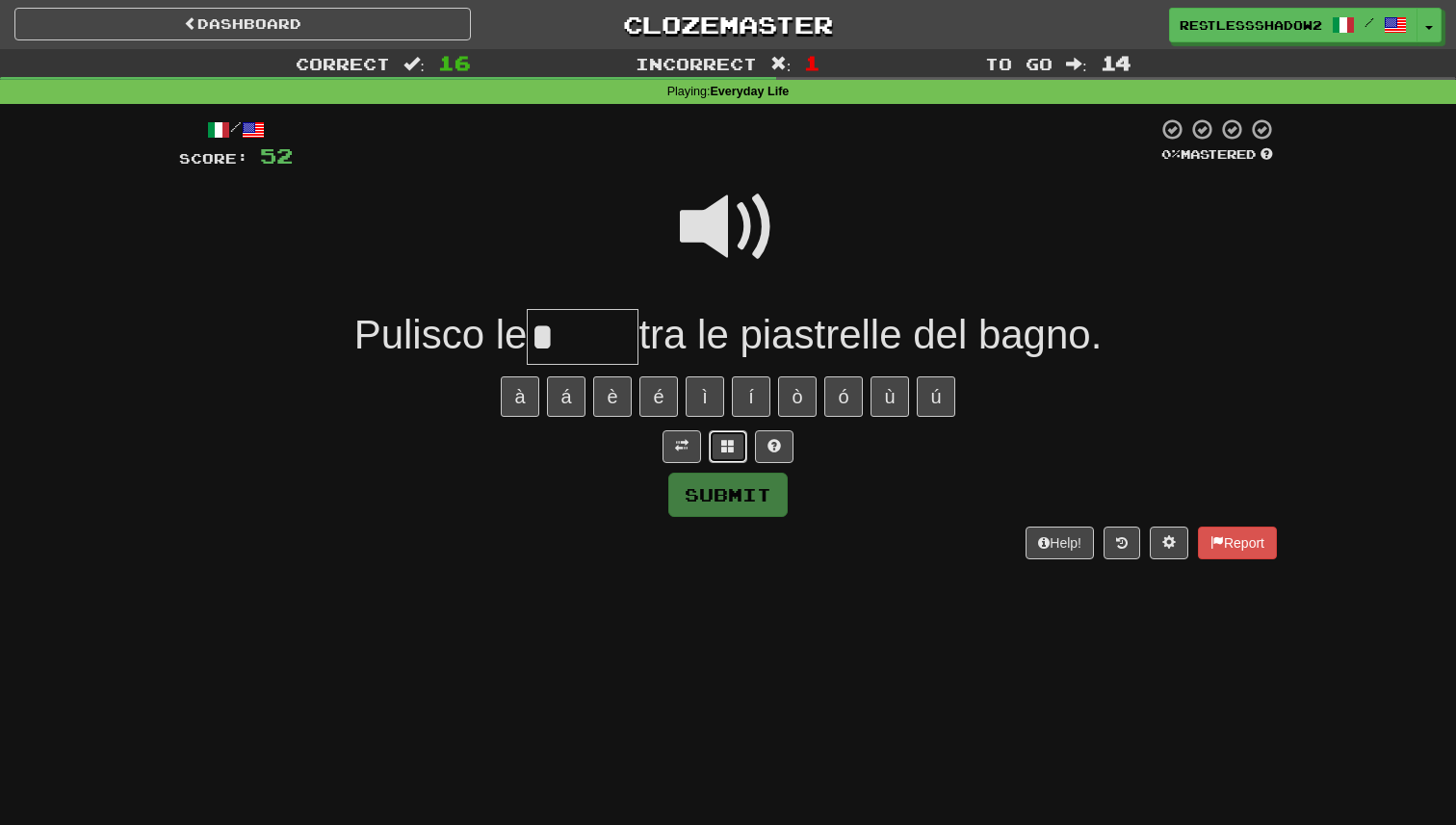 click at bounding box center [728, 447] 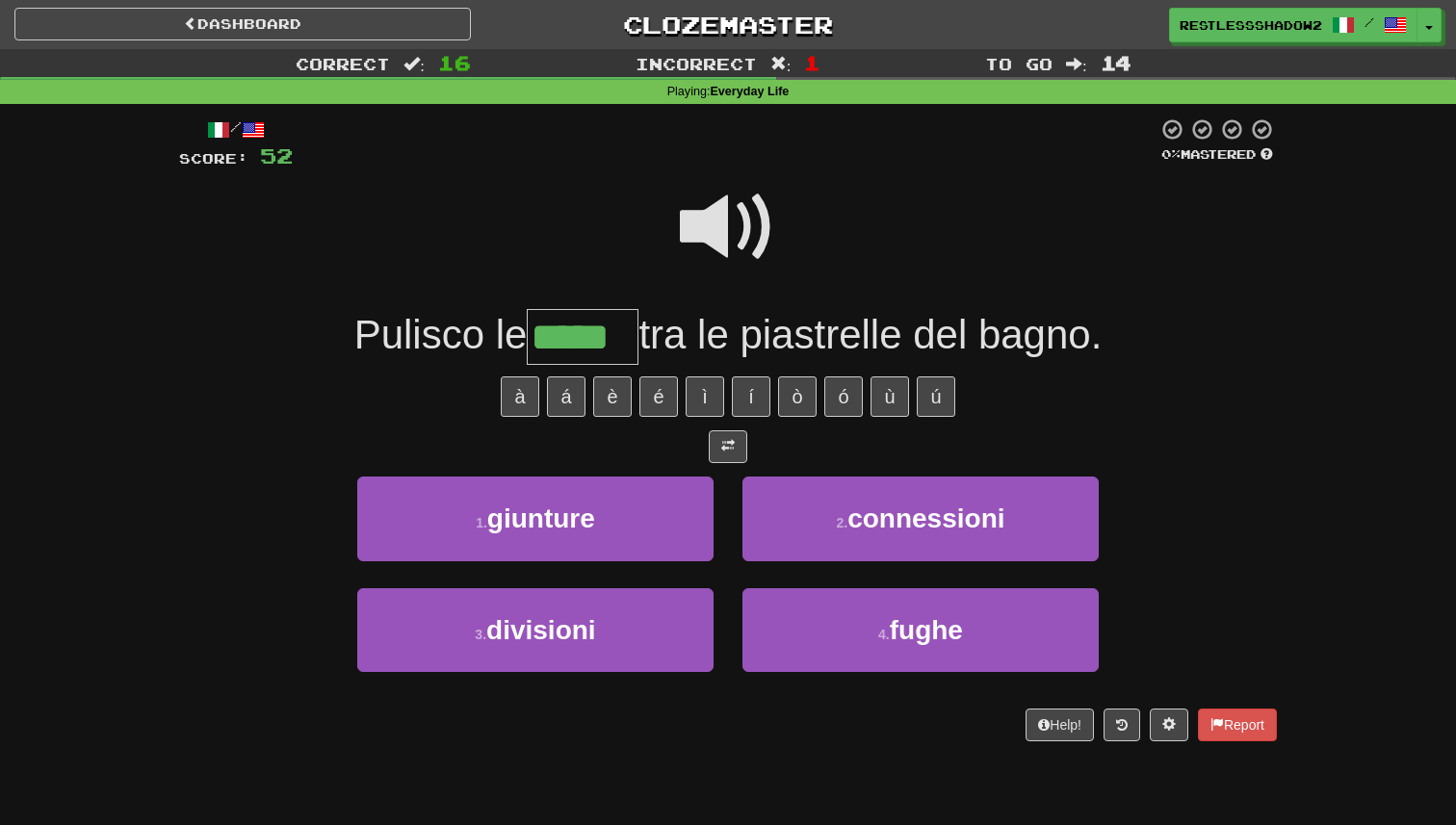 type on "*****" 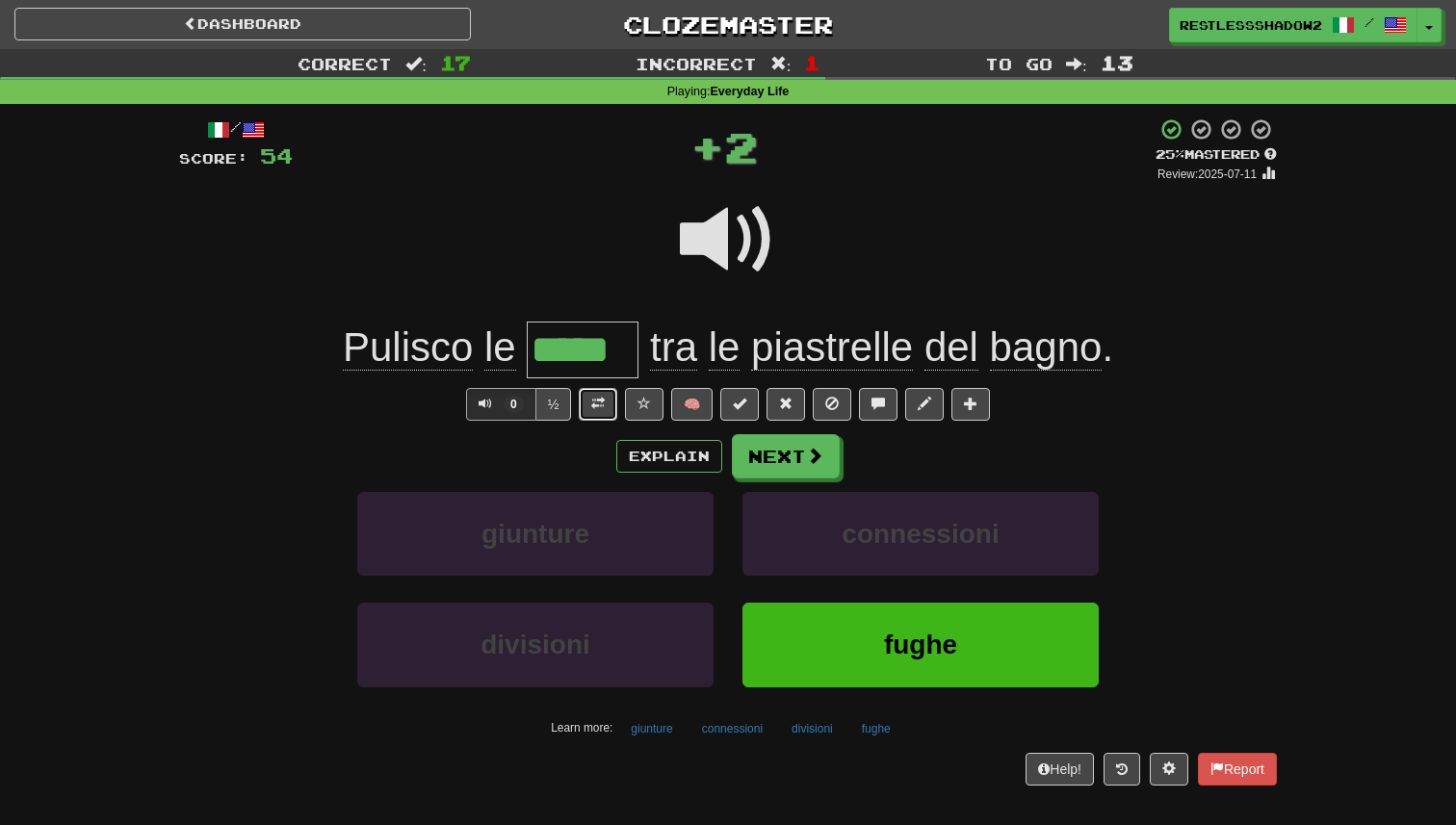 click at bounding box center (598, 403) 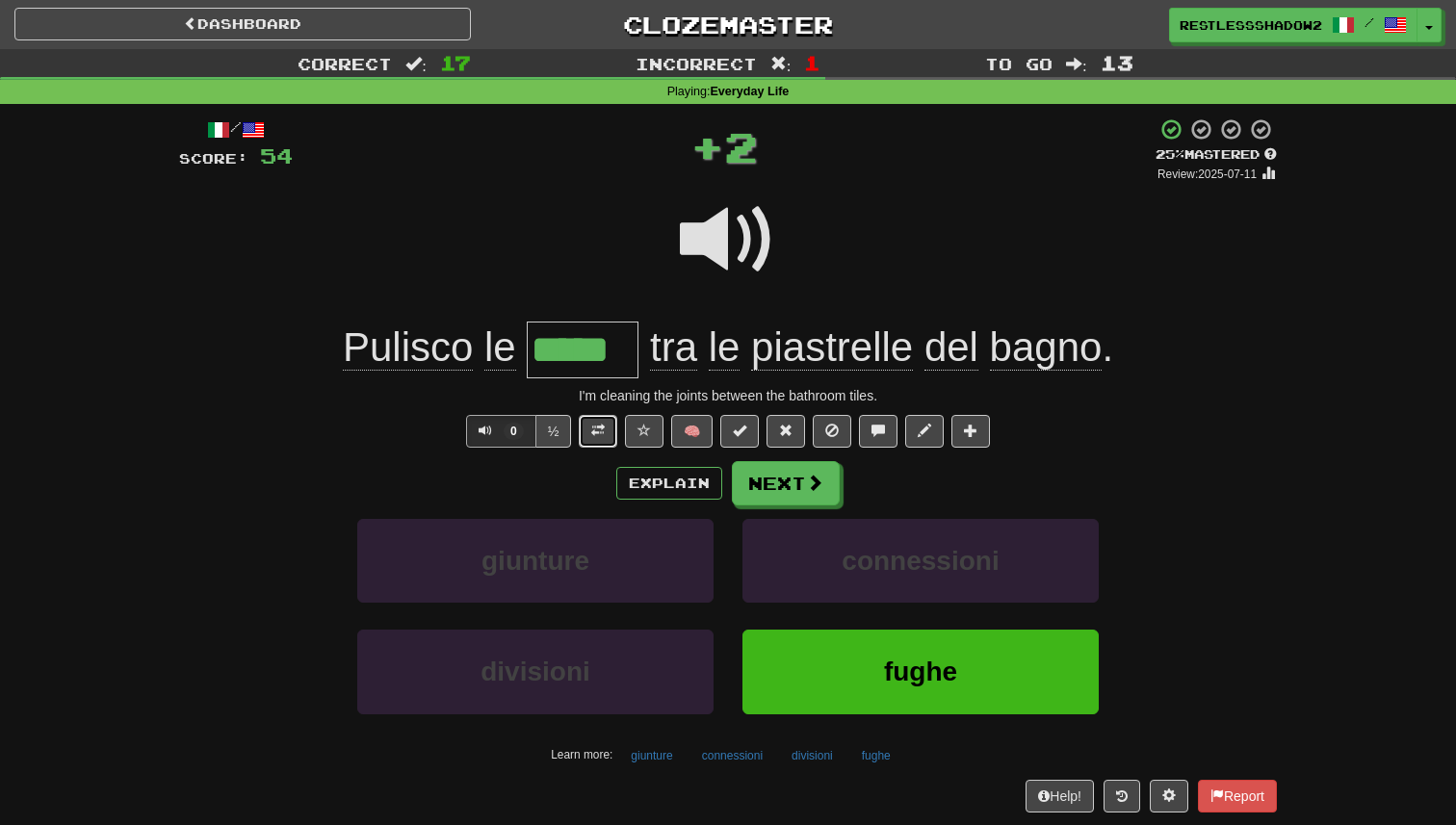 click at bounding box center (598, 431) 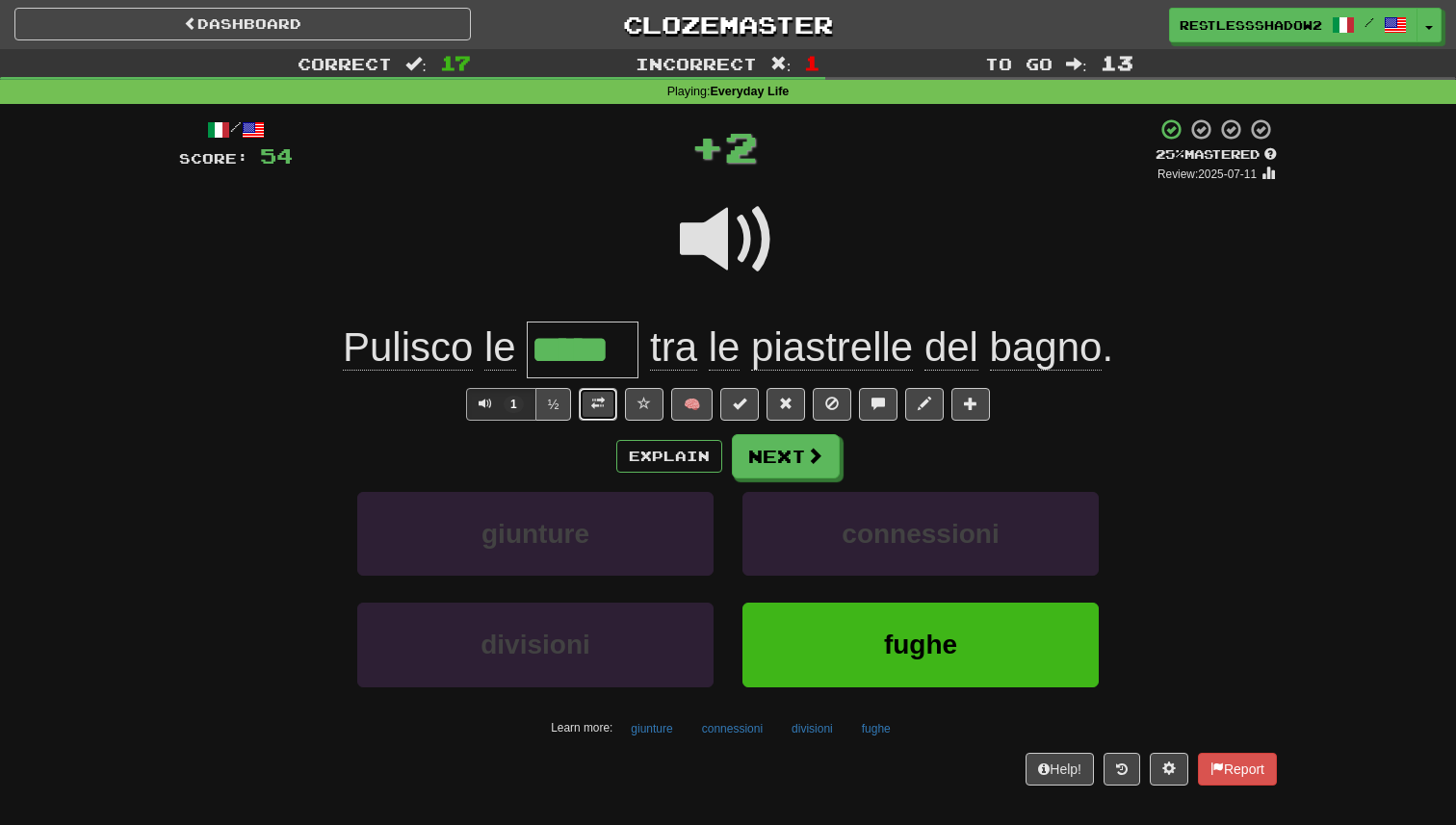click at bounding box center [598, 403] 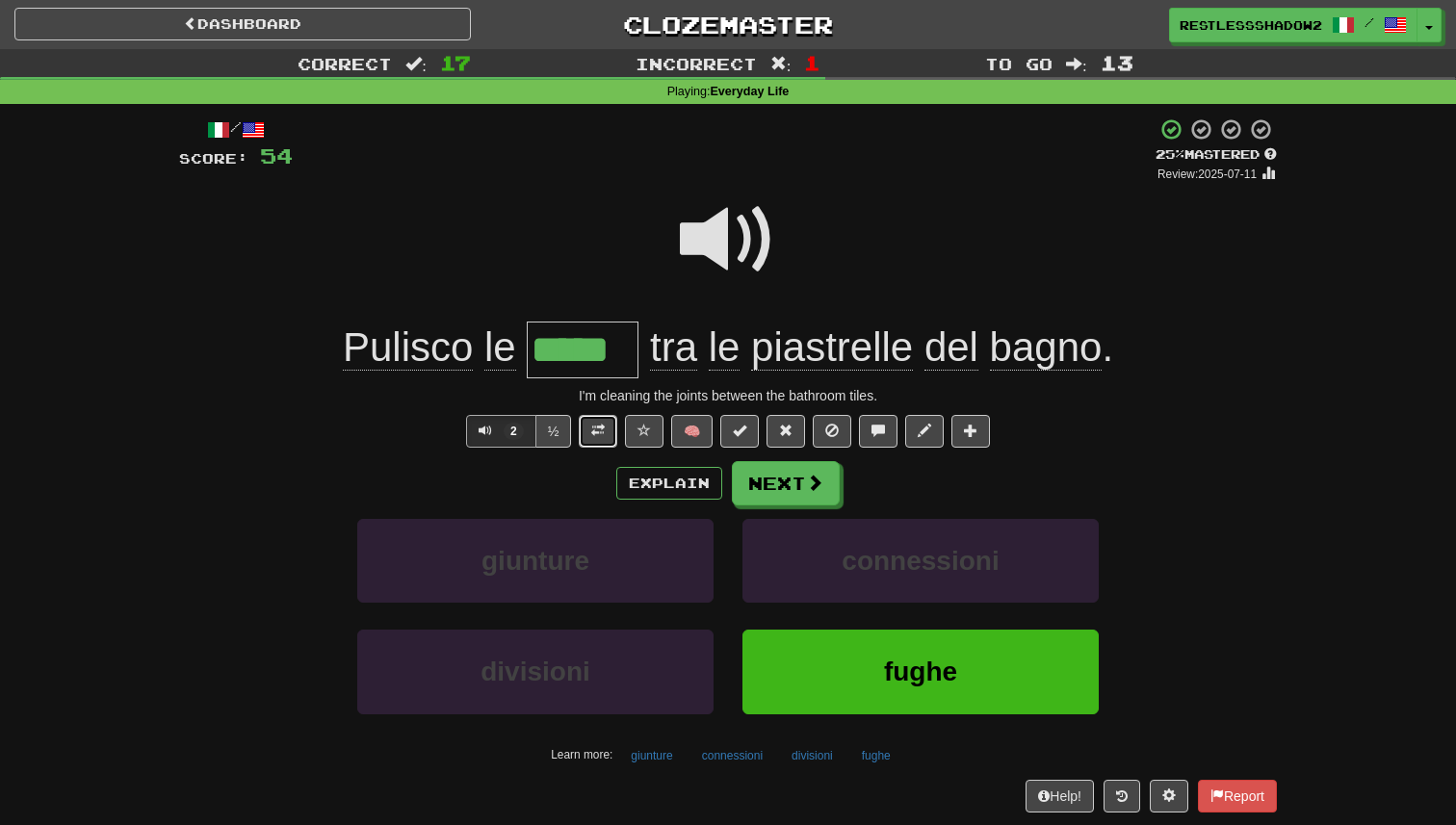 click at bounding box center [598, 430] 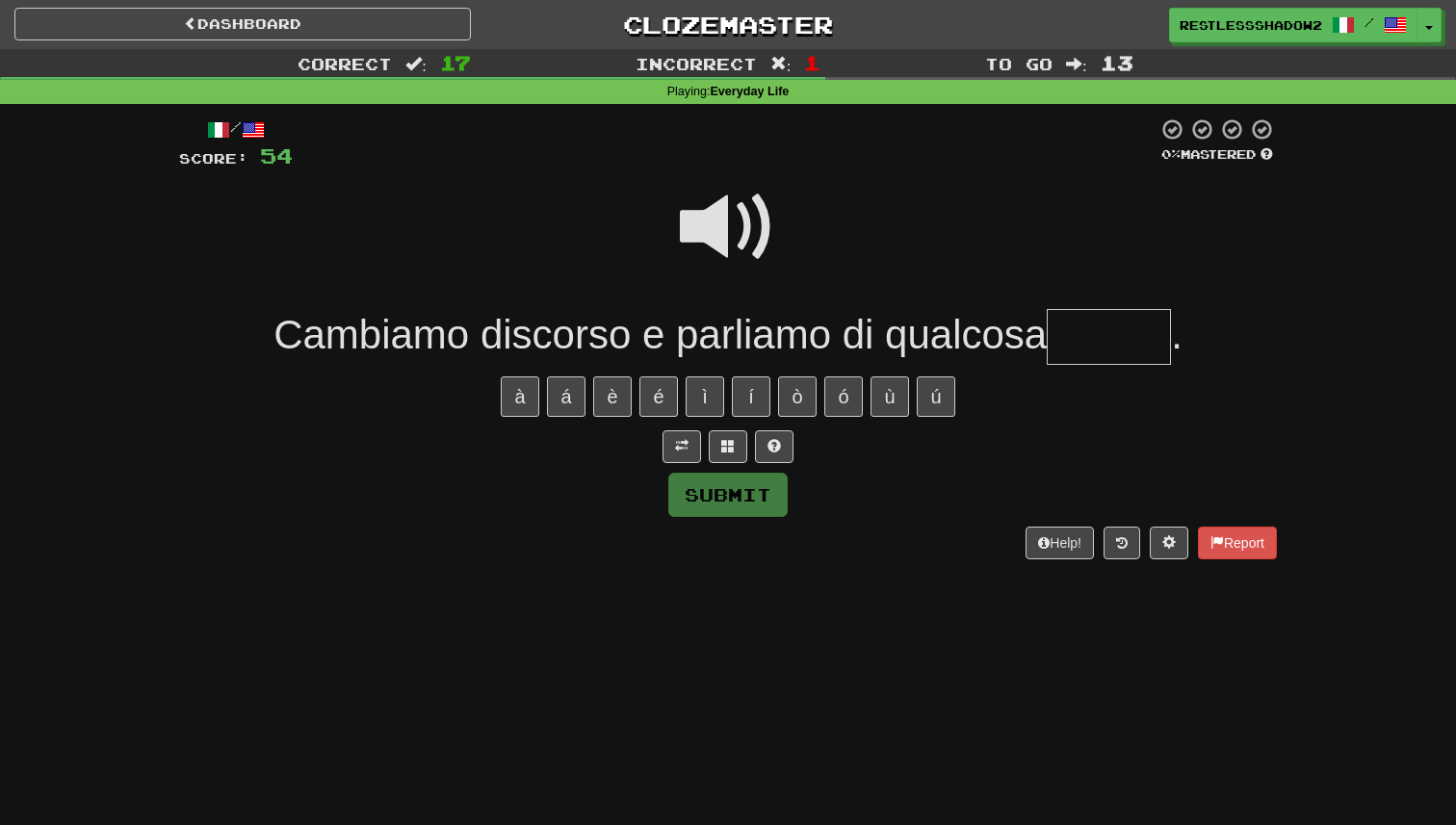 click at bounding box center [728, 227] 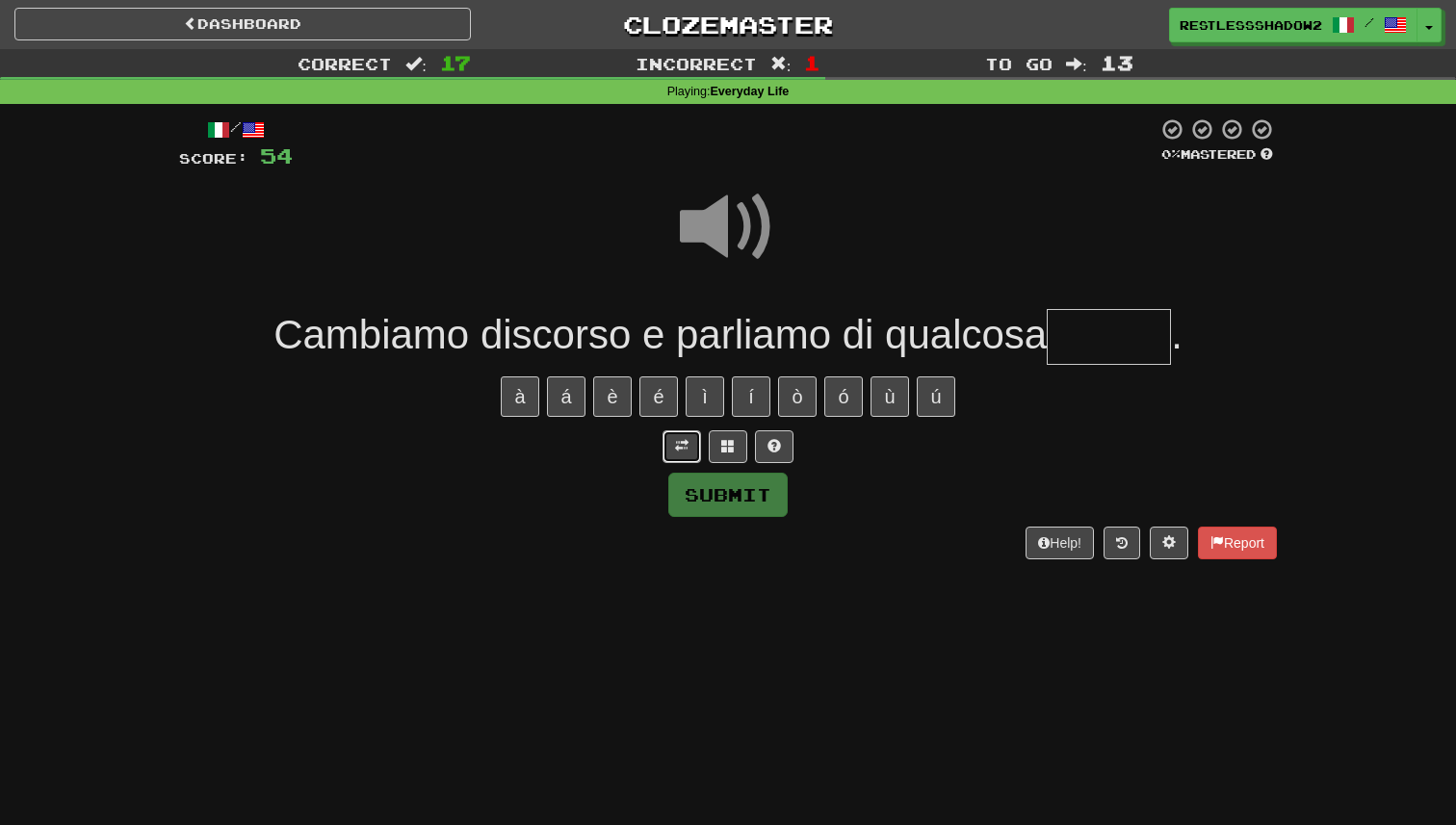 click at bounding box center (682, 447) 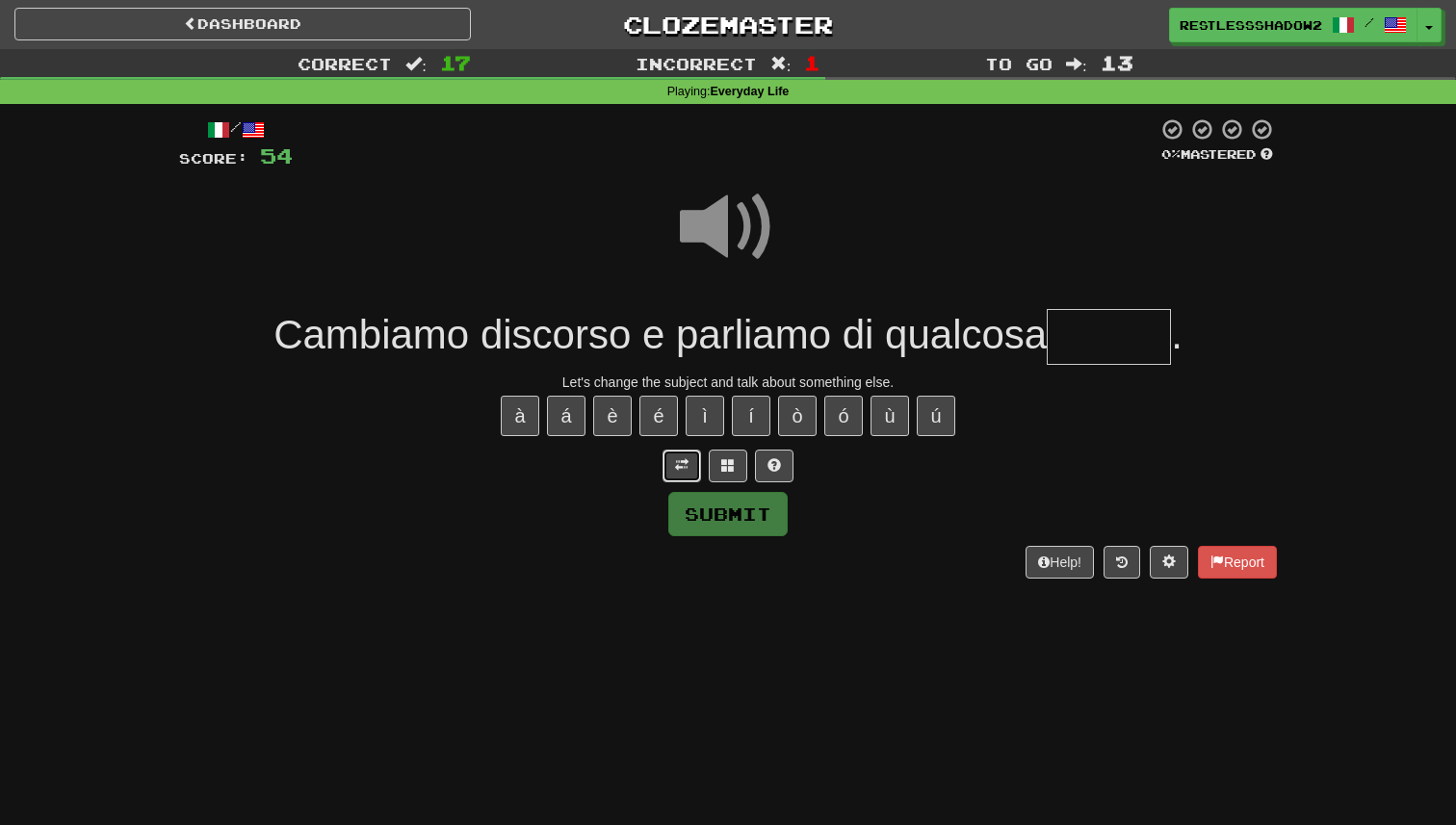 click at bounding box center (682, 466) 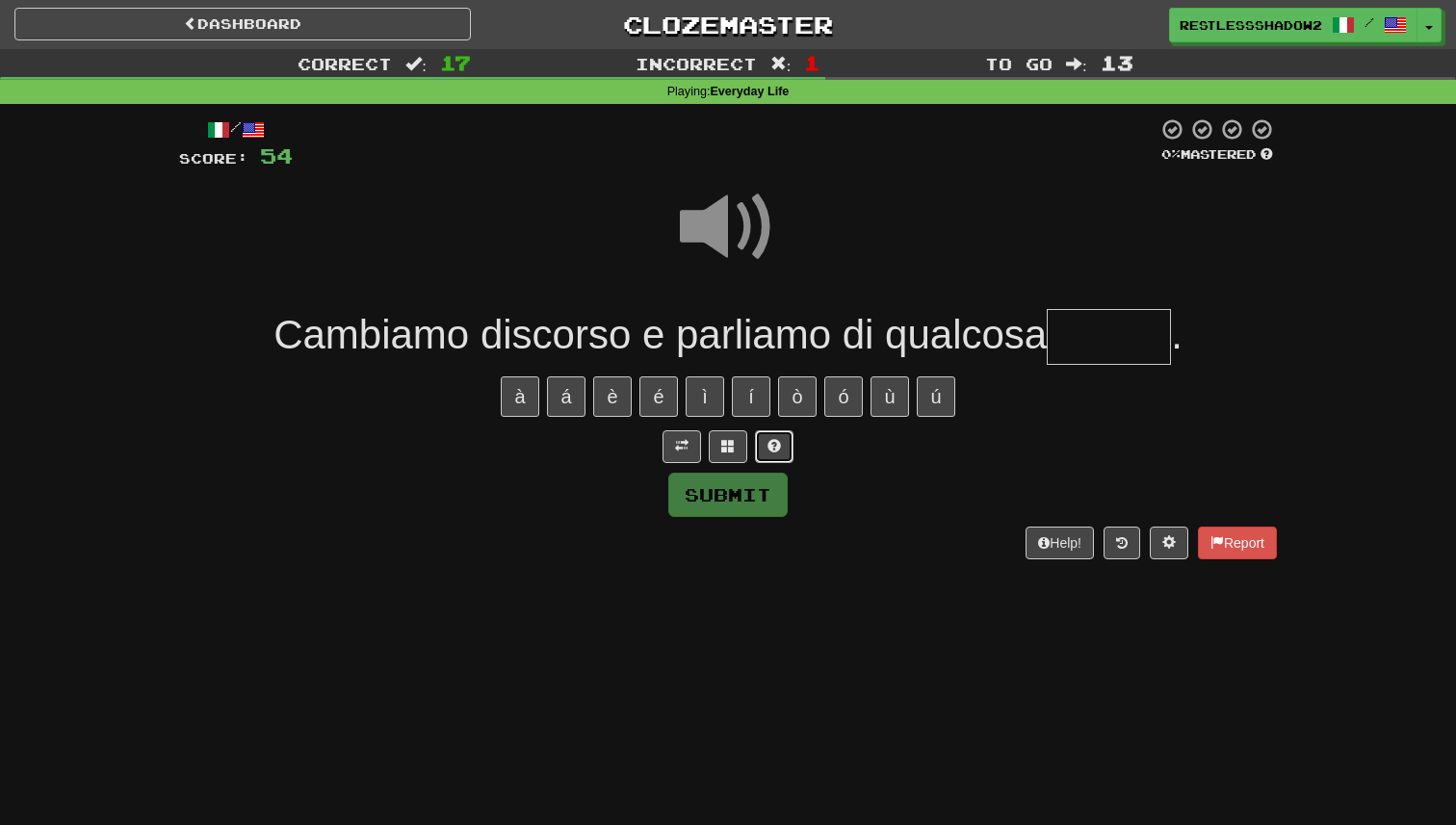 click at bounding box center [774, 447] 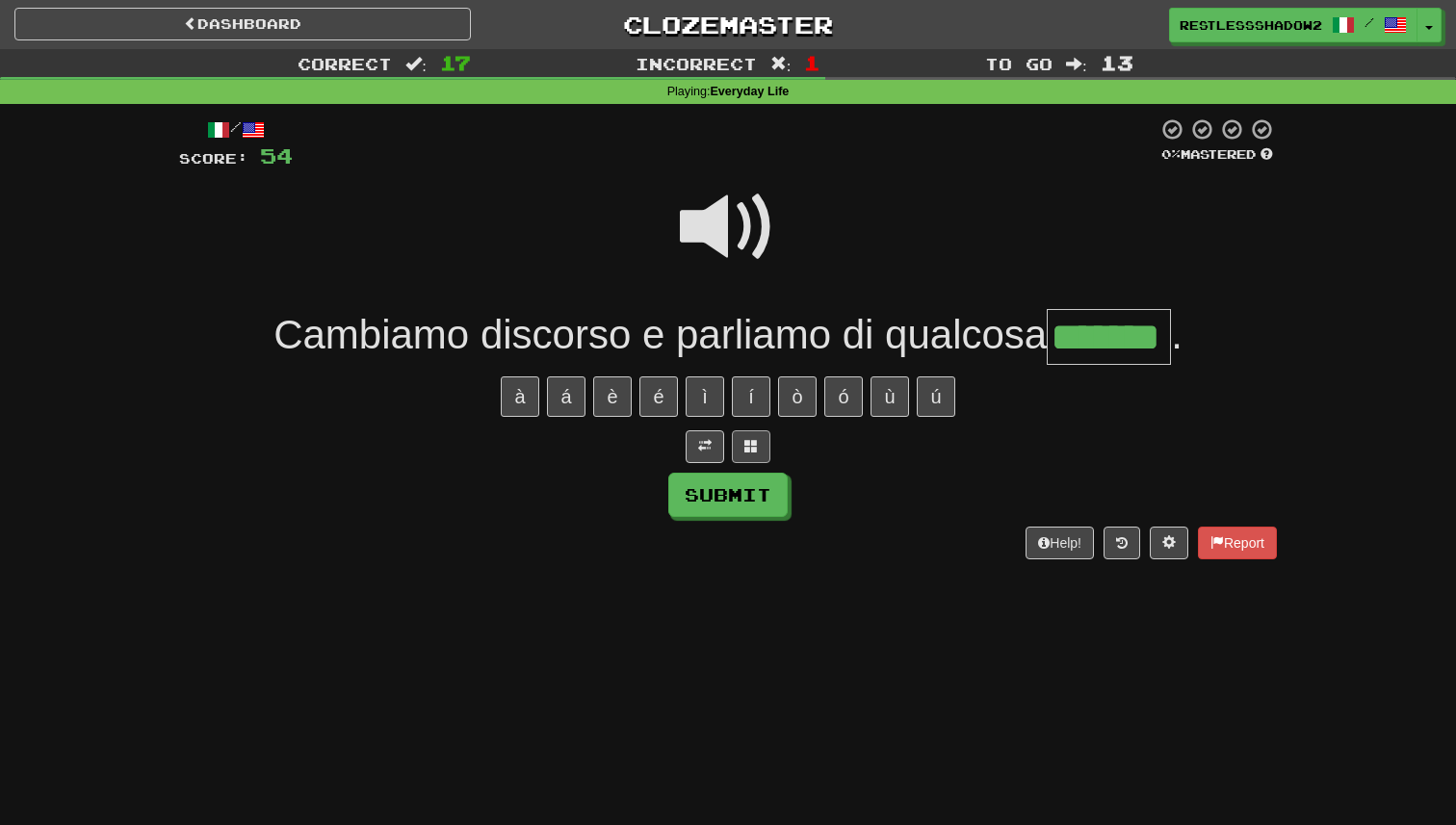 type on "*******" 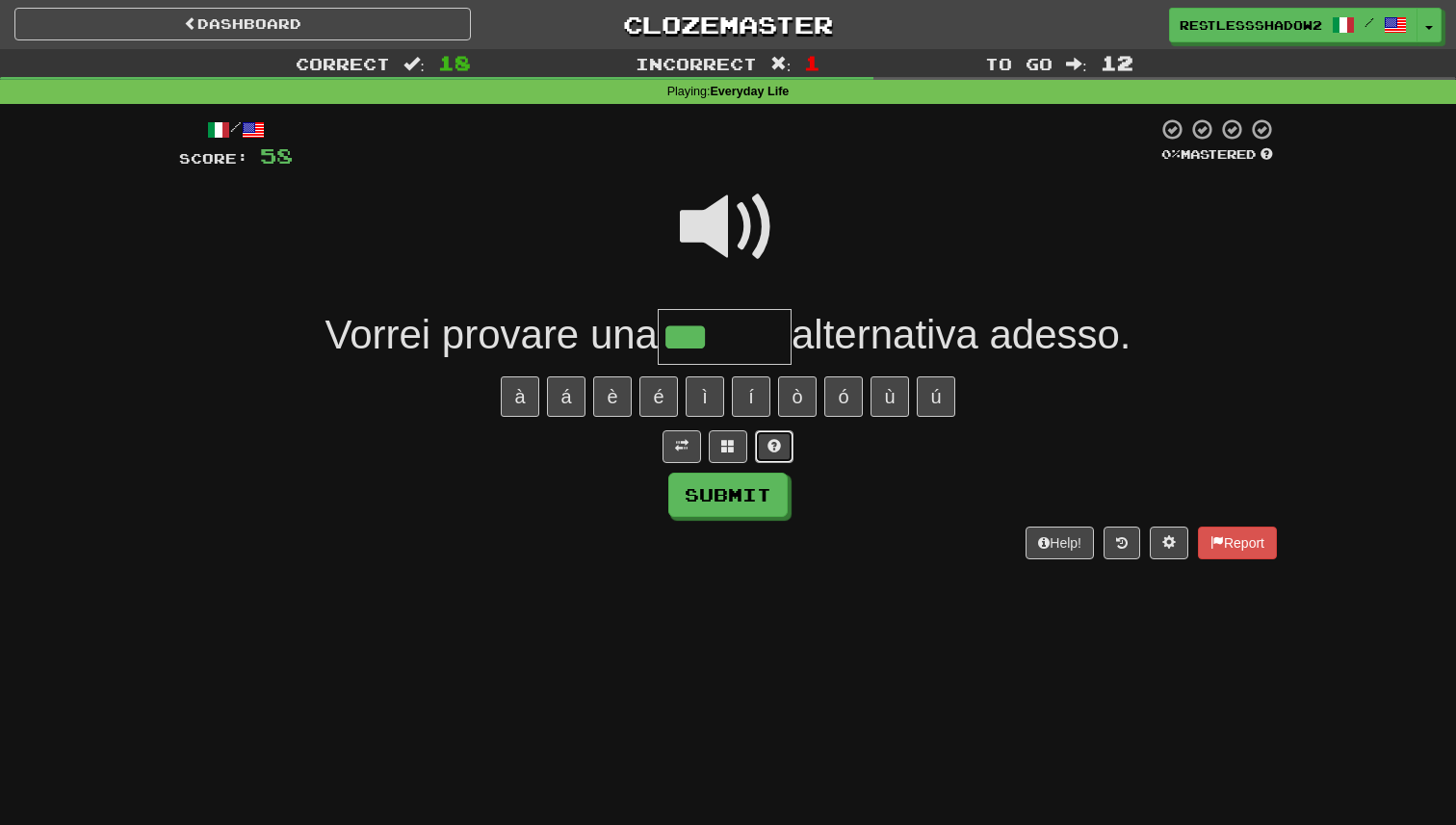 click at bounding box center [774, 446] 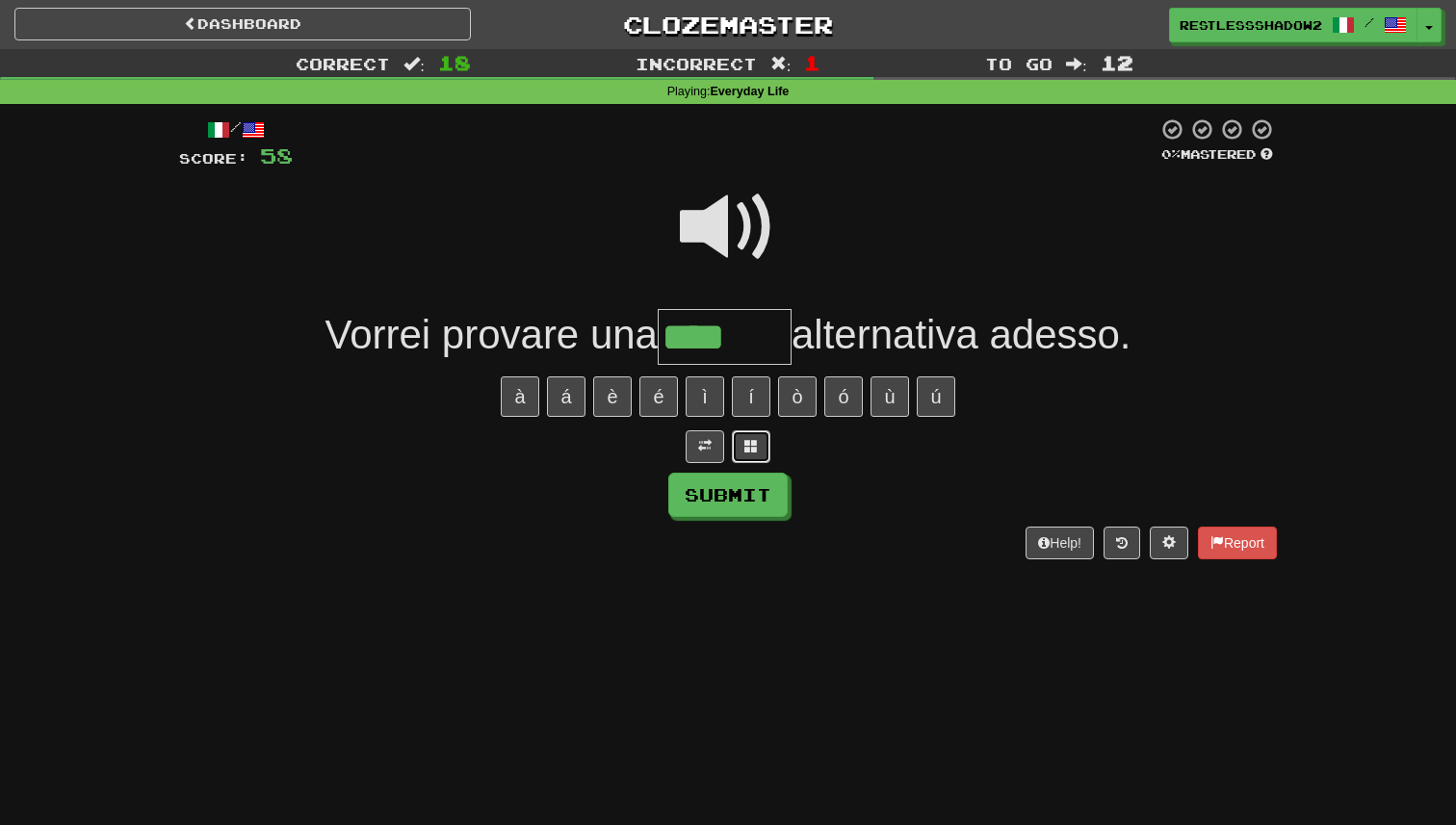 click at bounding box center [751, 447] 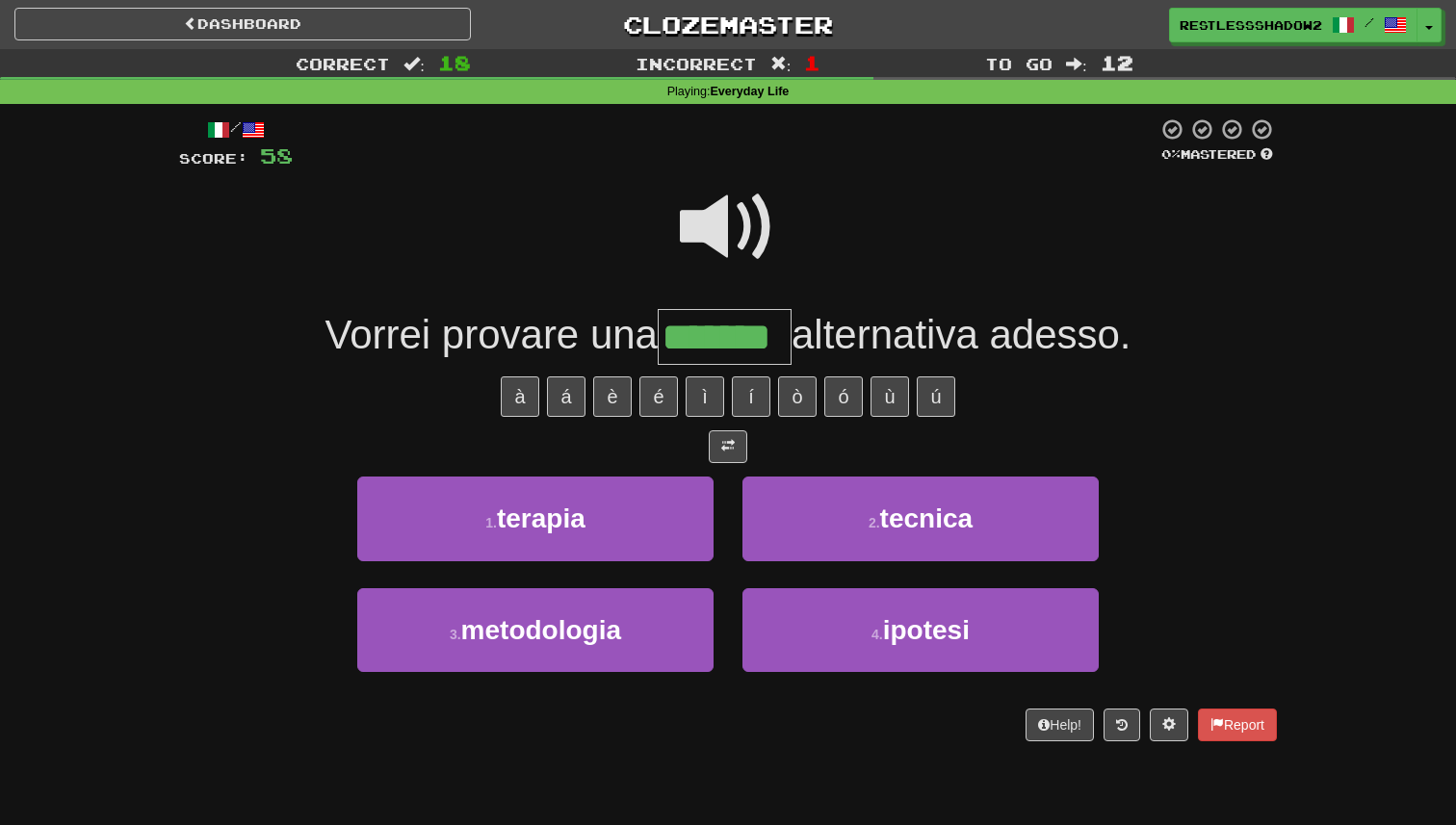 type on "*******" 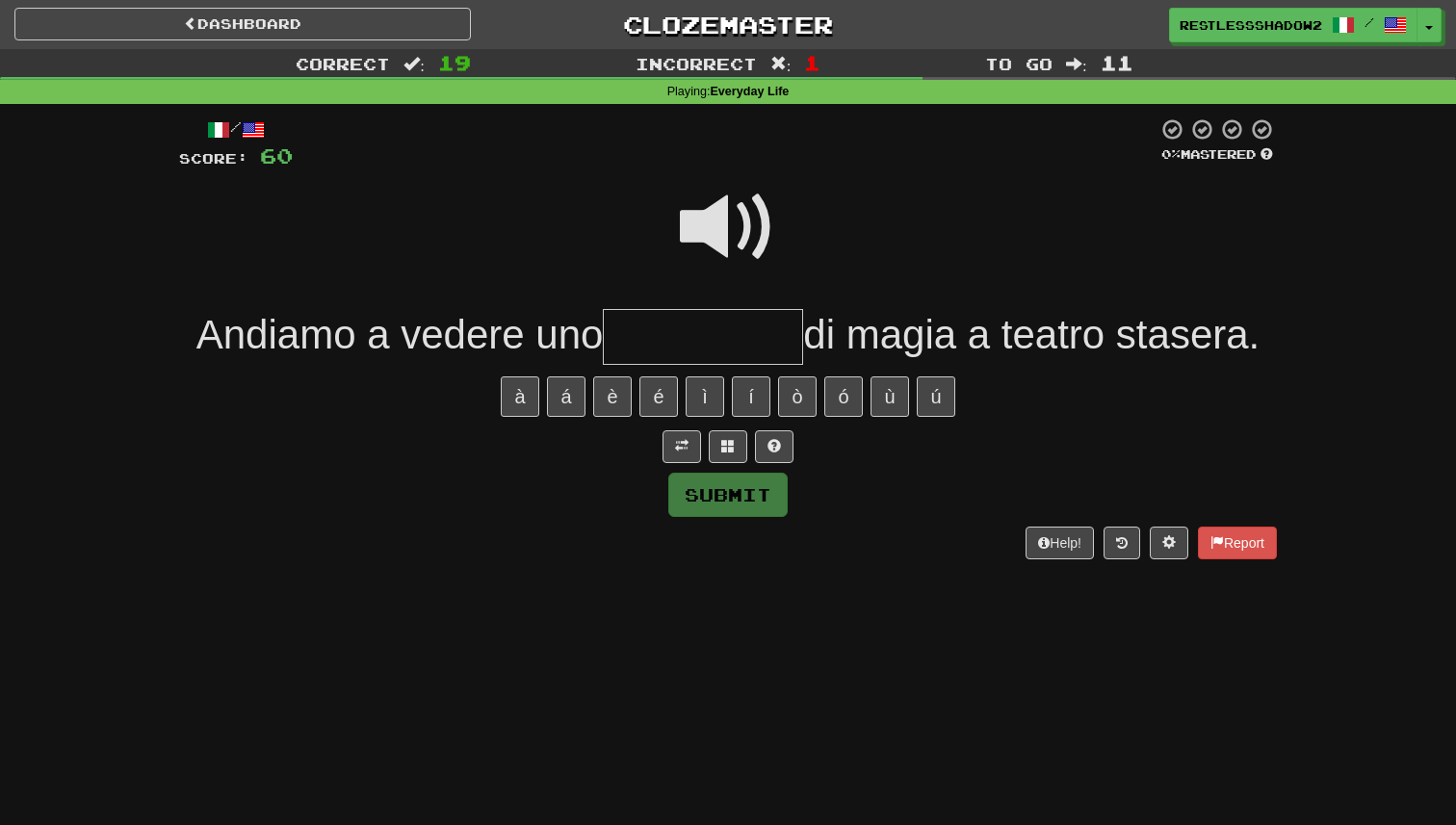 click at bounding box center (728, 240) 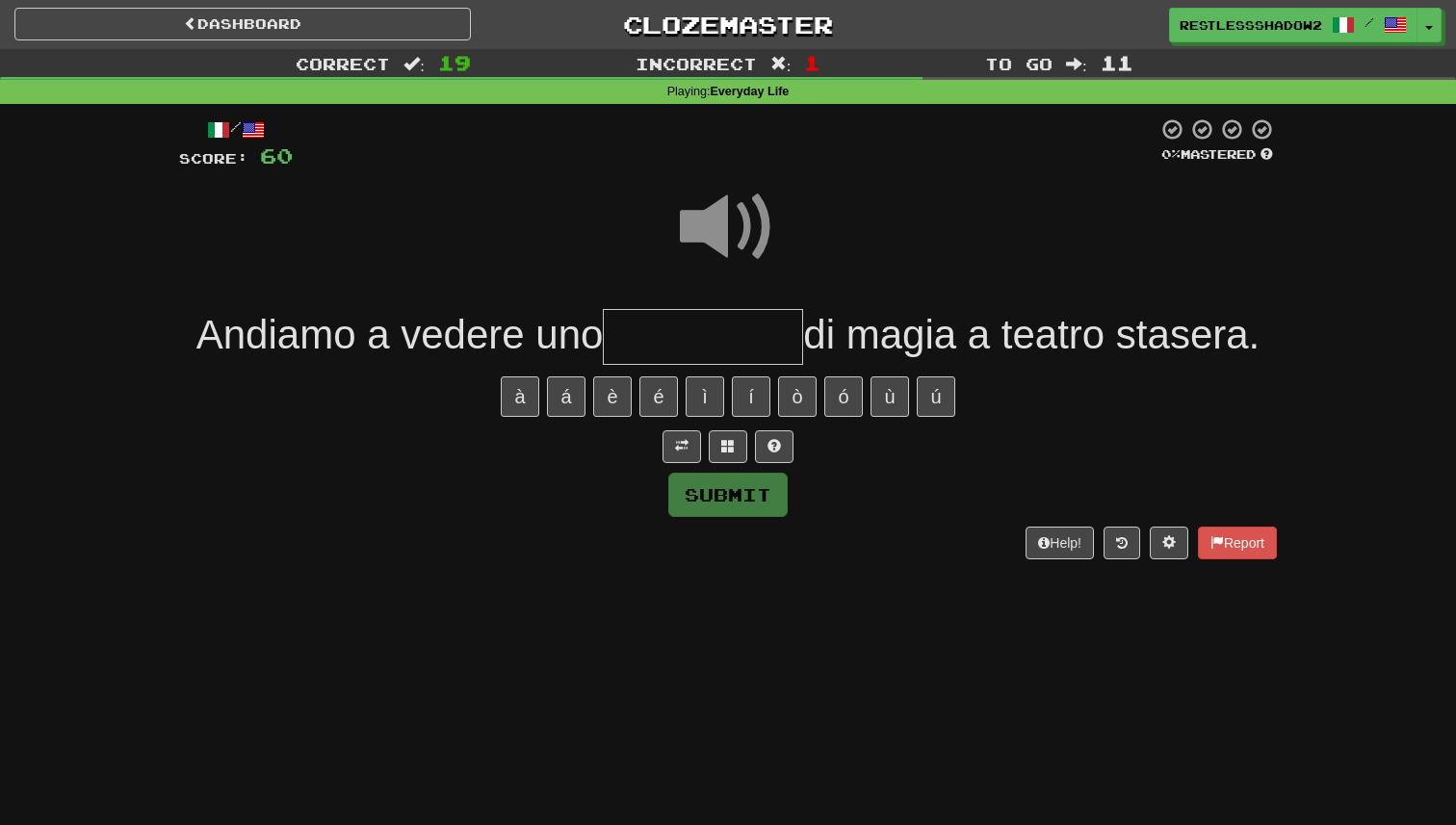 click at bounding box center [703, 337] 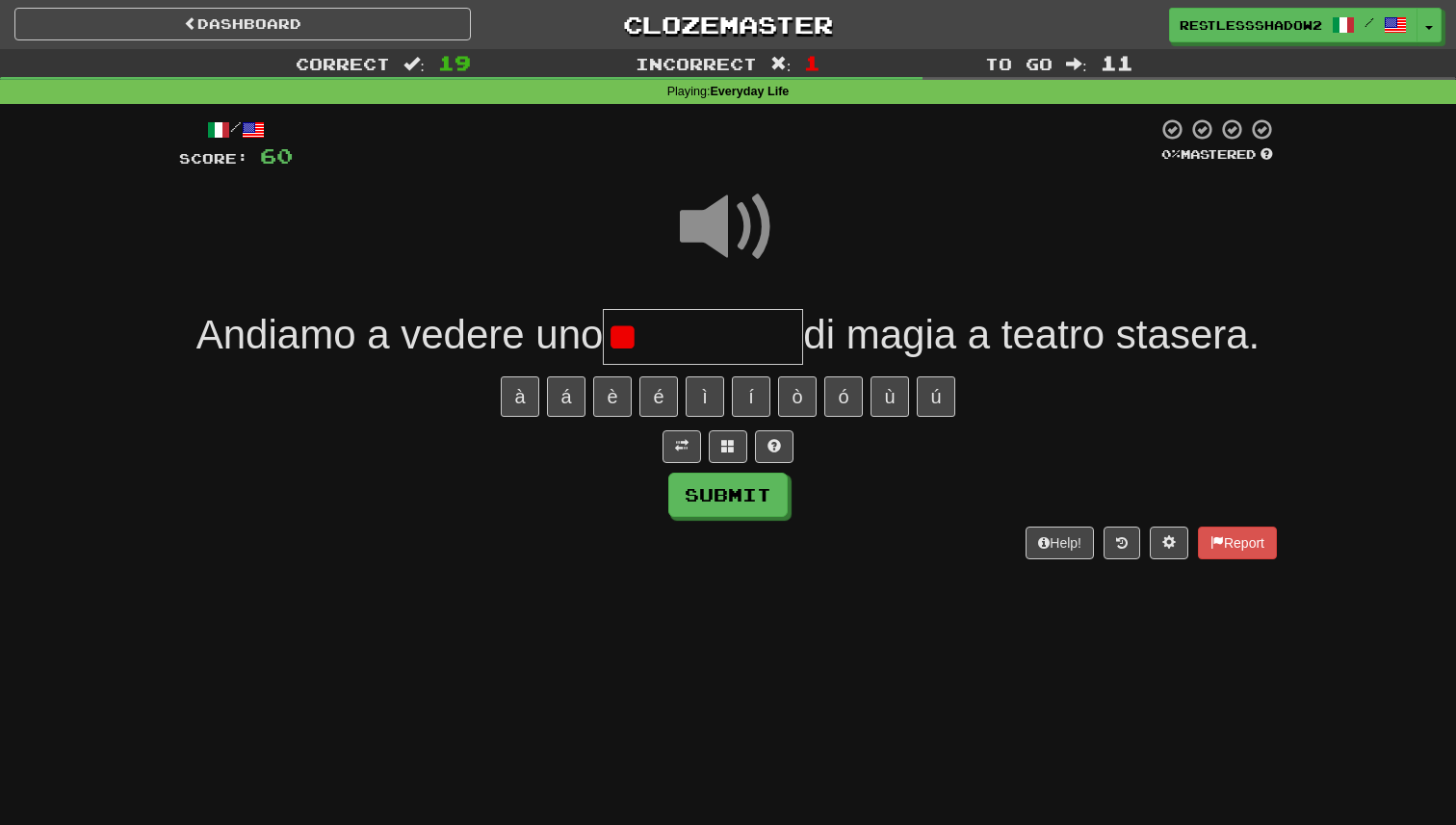 type on "*" 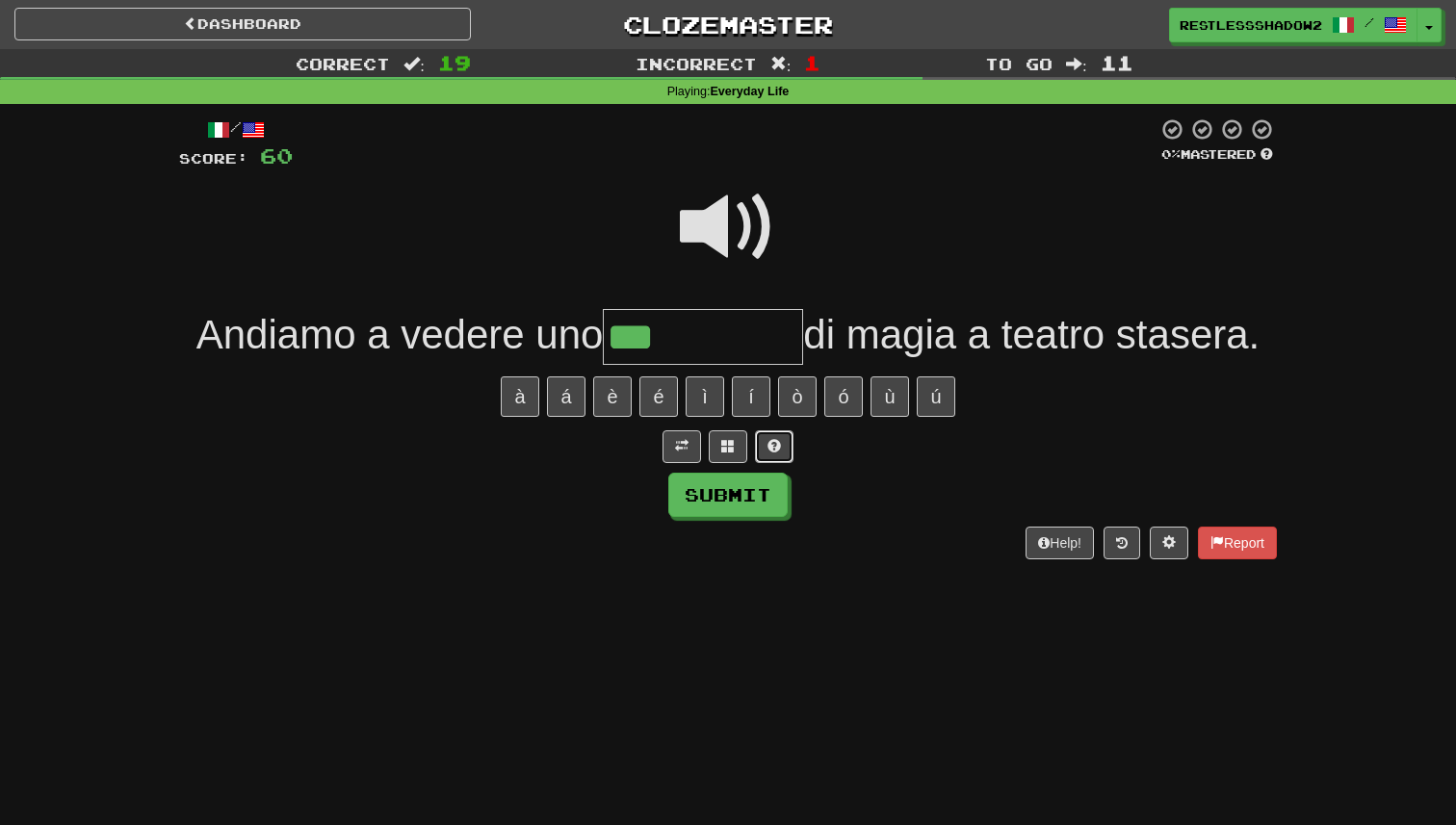 click at bounding box center [774, 446] 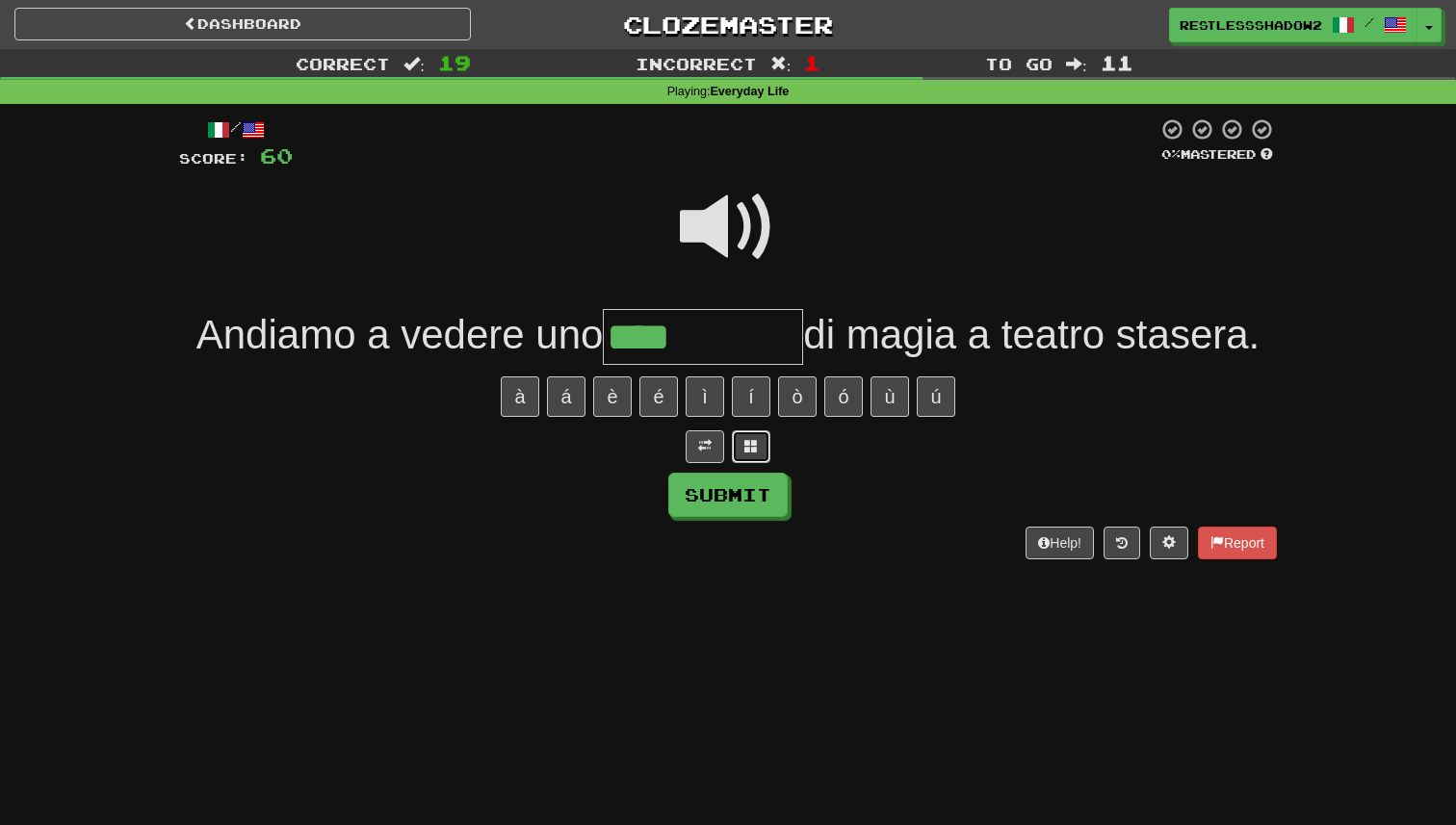 click at bounding box center [751, 447] 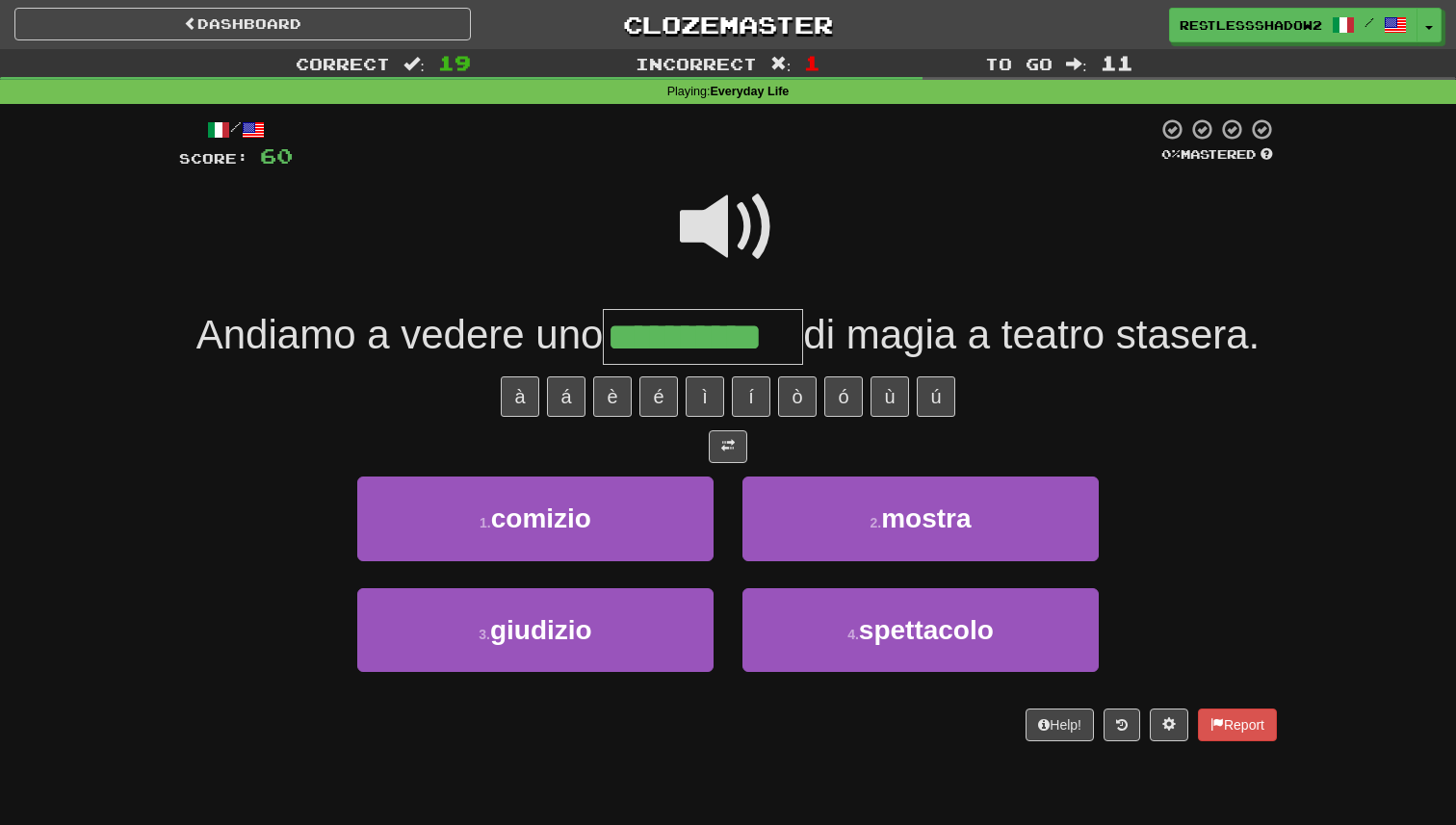 type on "**********" 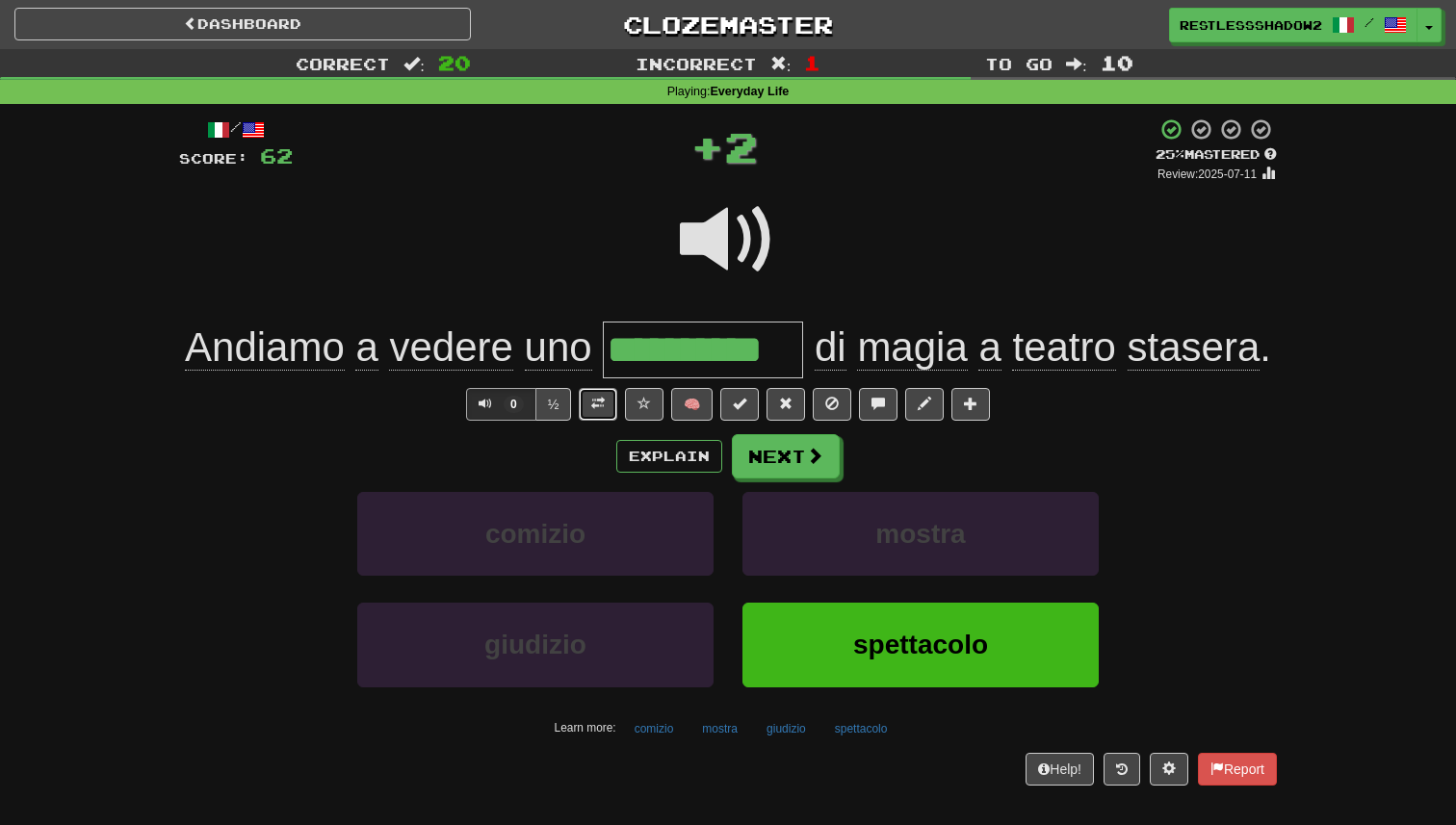click at bounding box center (598, 404) 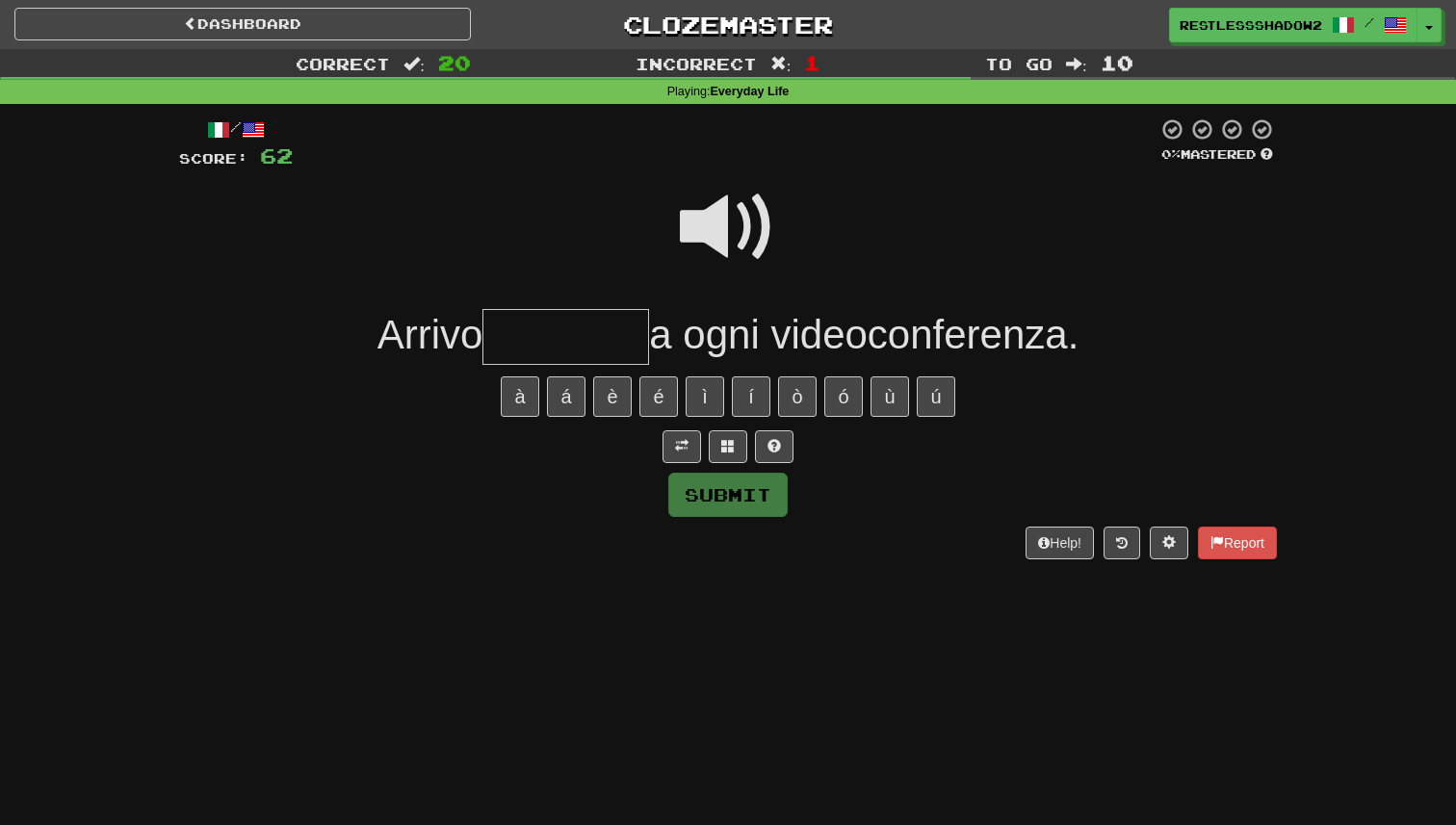 click at bounding box center [728, 447] 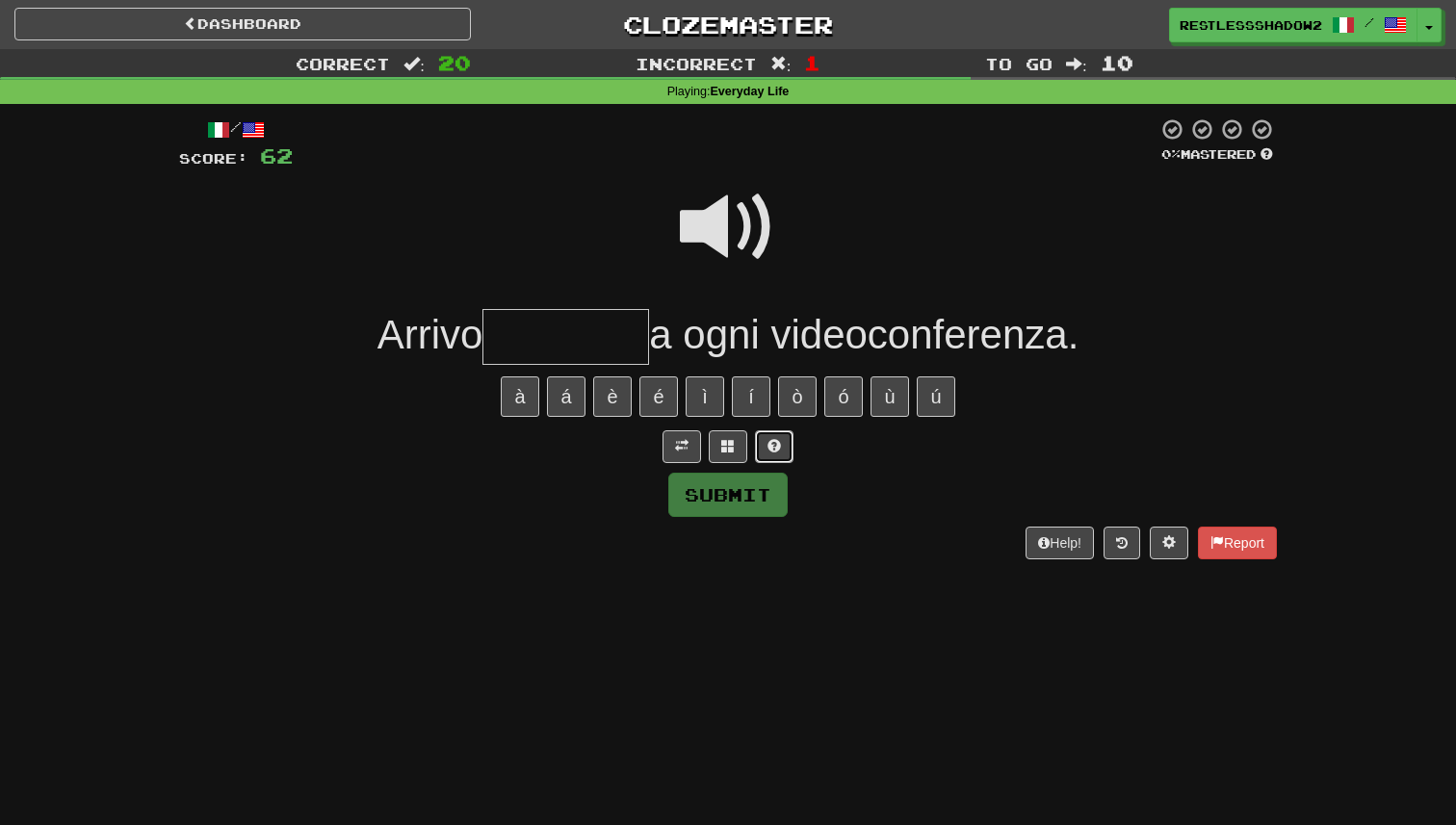 click at bounding box center (774, 447) 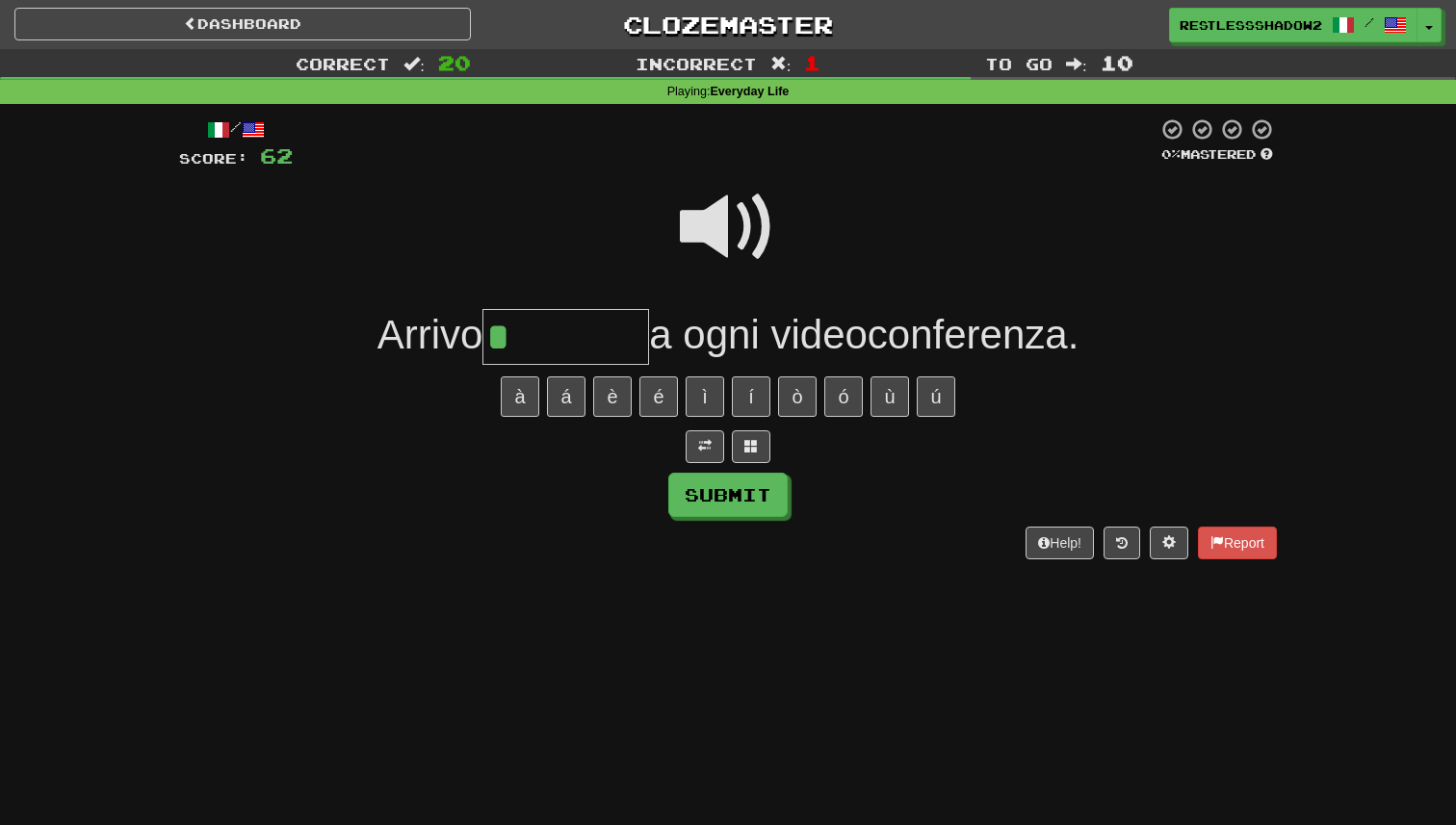 click at bounding box center (728, 227) 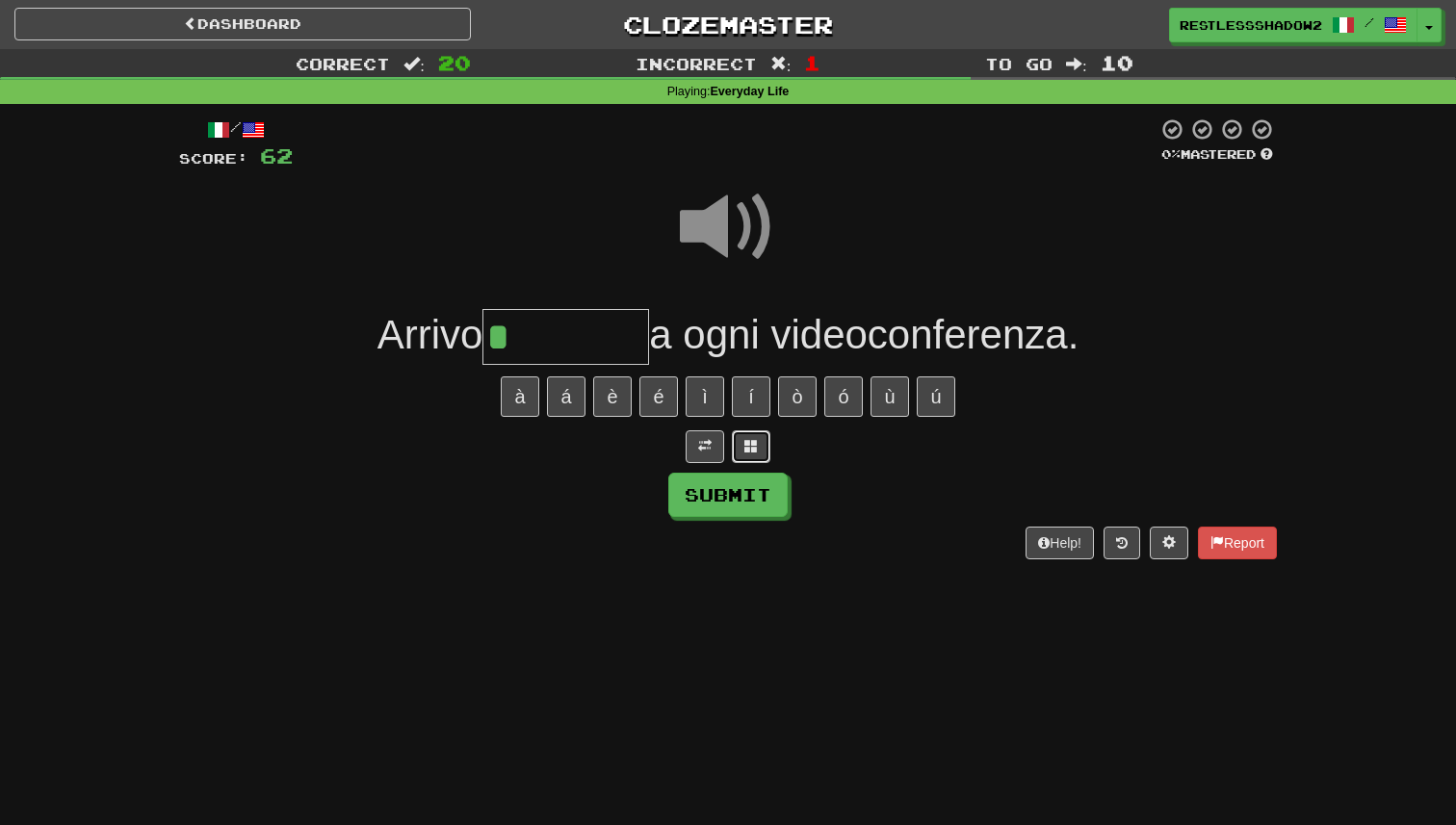 click at bounding box center [751, 446] 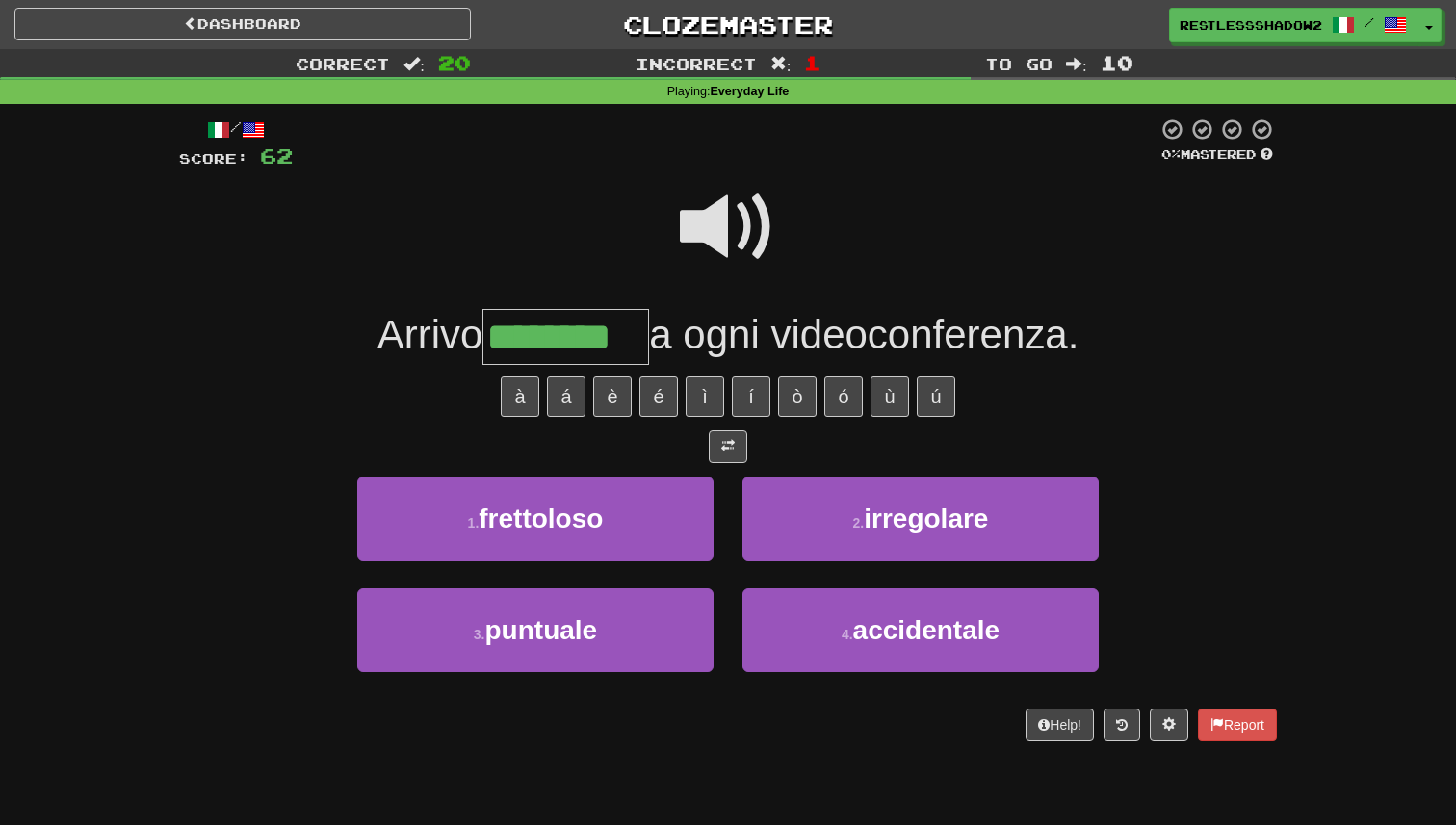 type on "********" 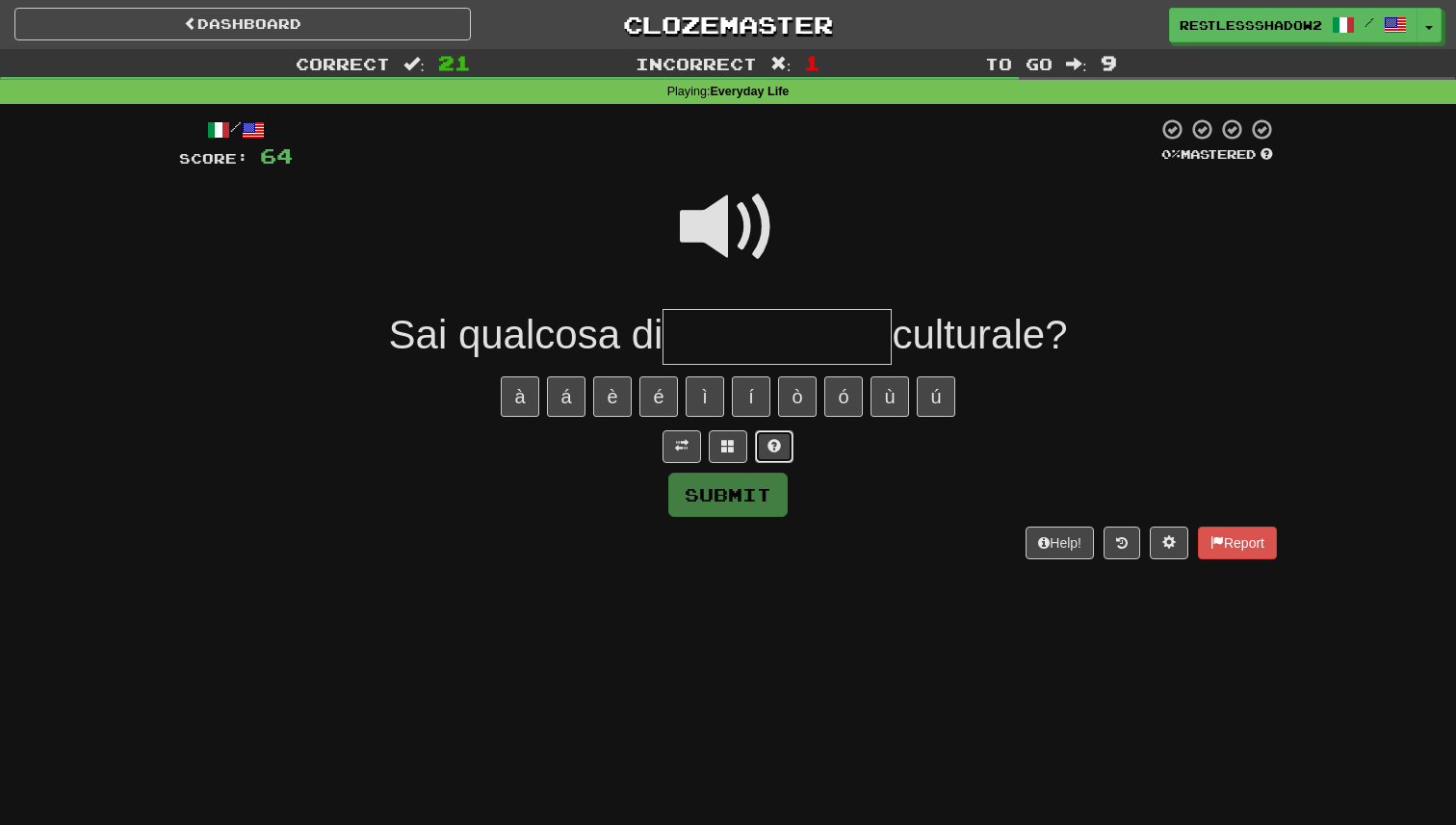 click at bounding box center (774, 447) 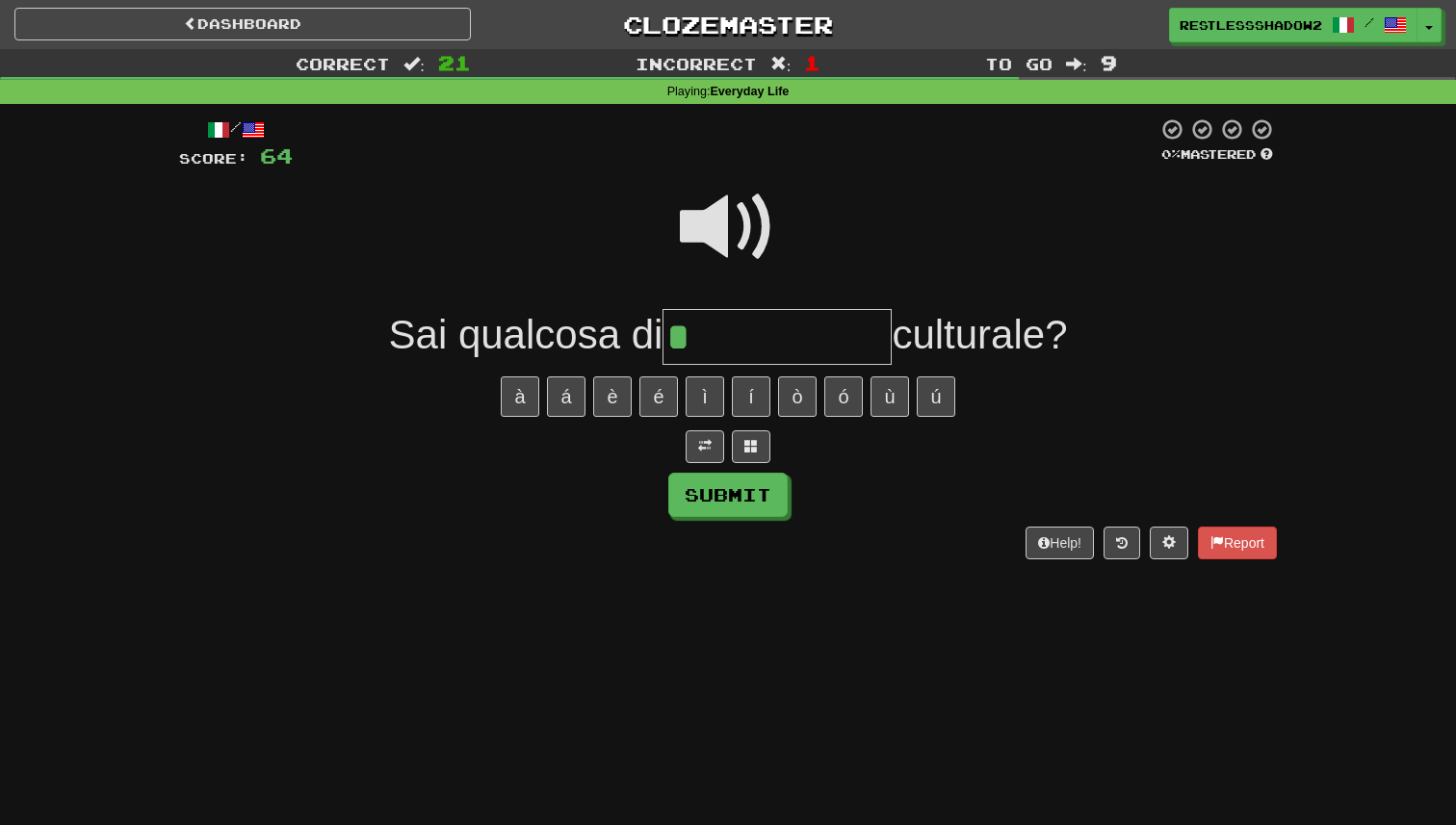 click at bounding box center (728, 447) 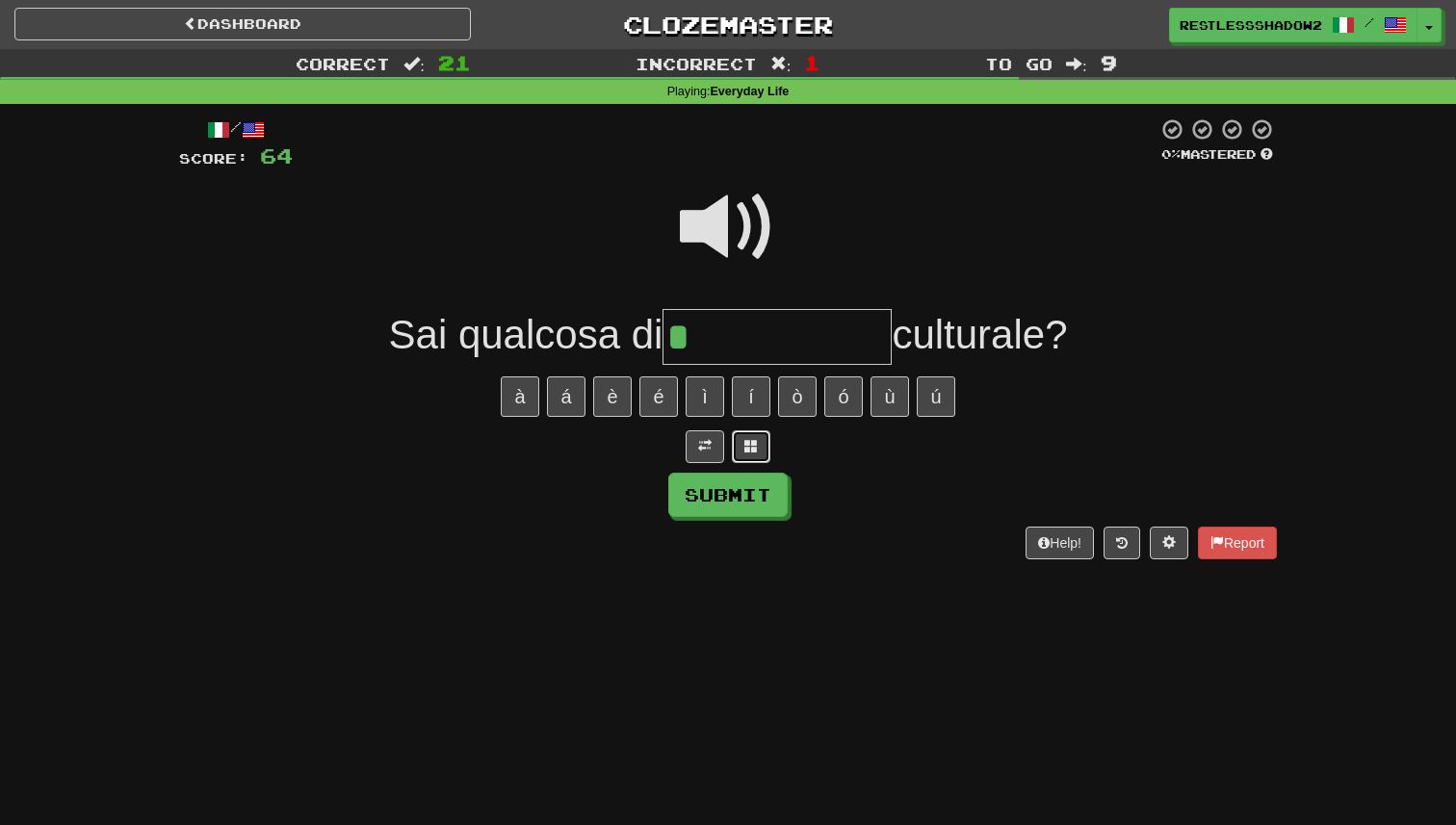 click at bounding box center (751, 447) 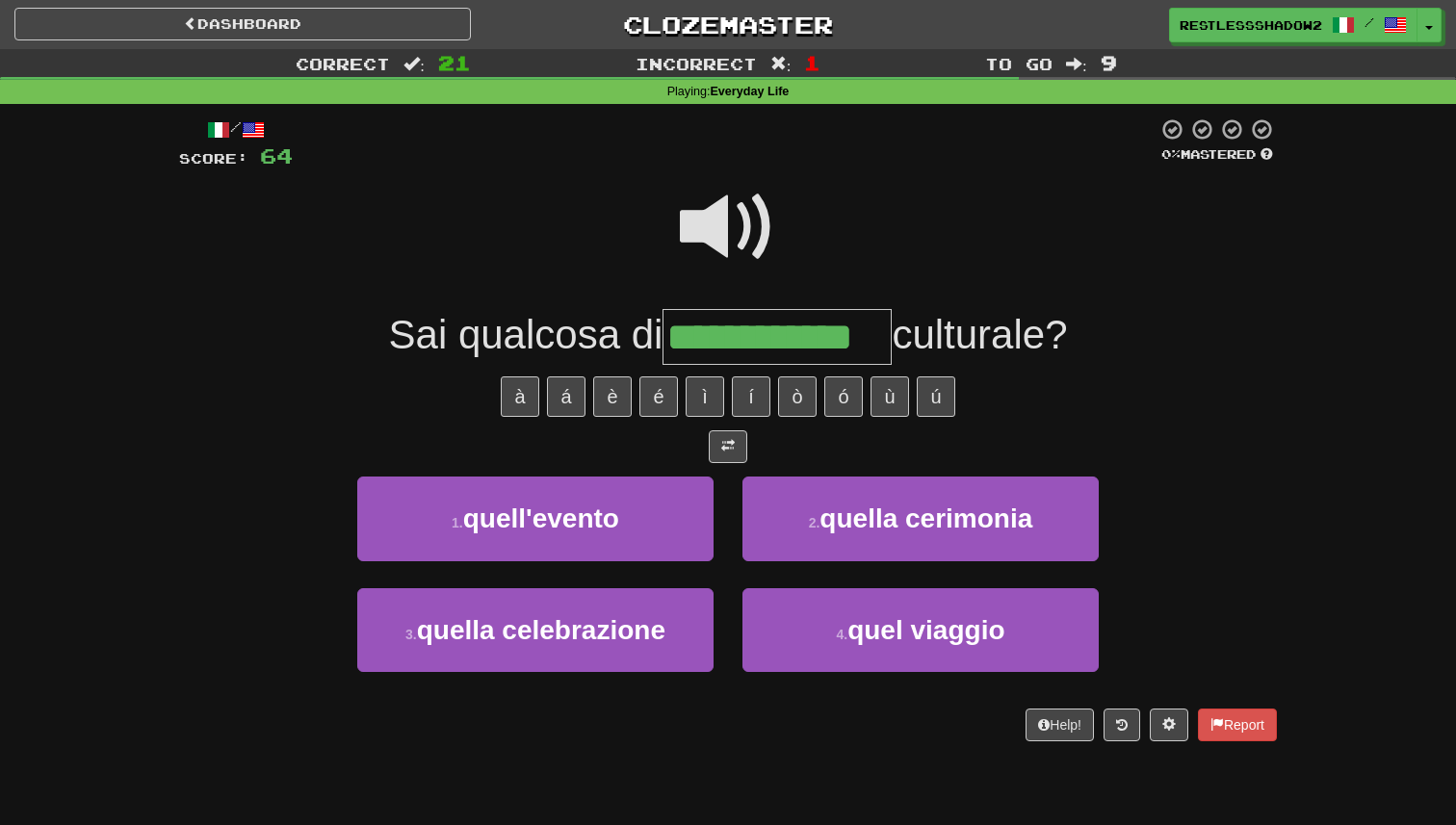 type on "**********" 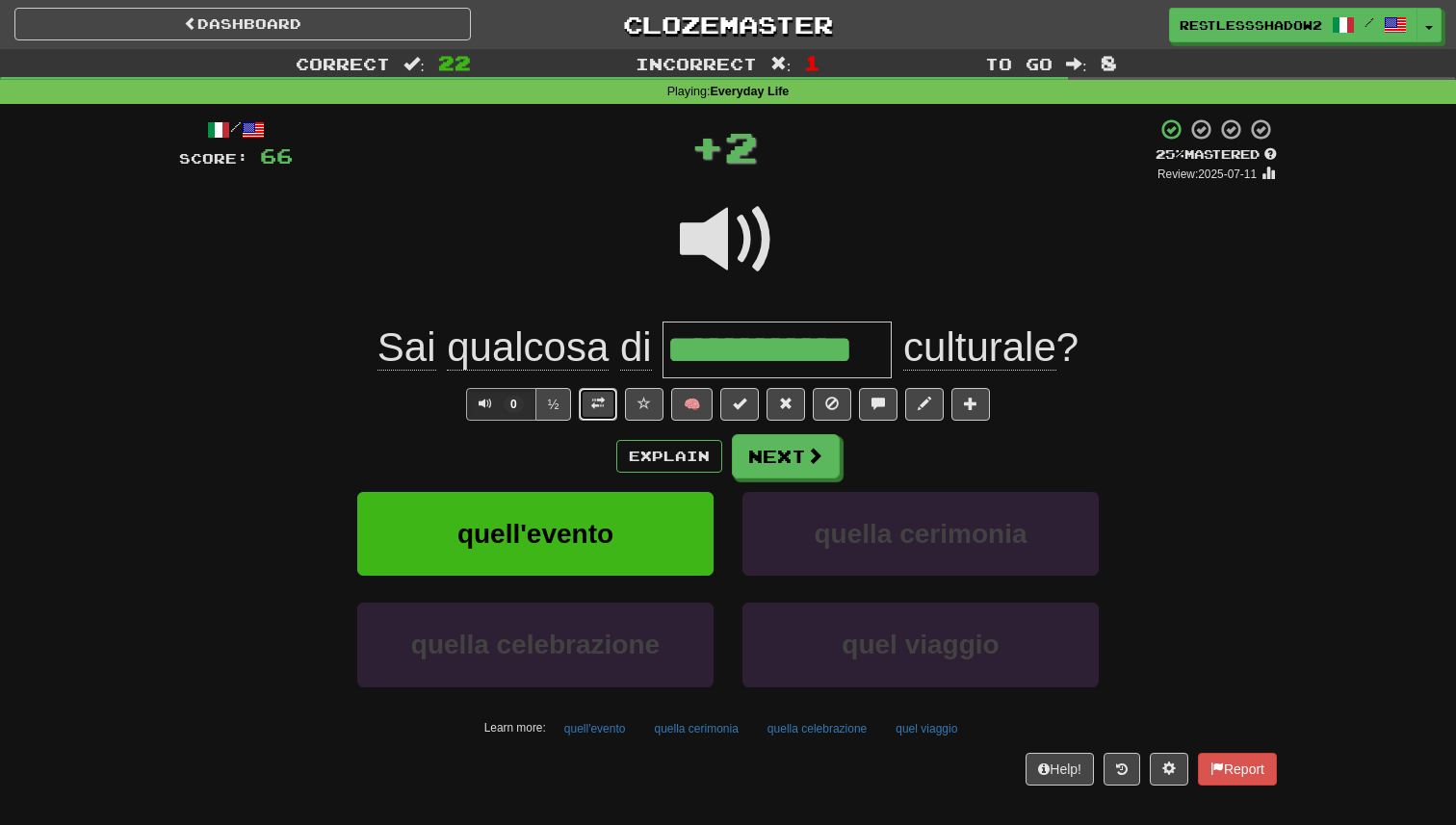 click at bounding box center [598, 403] 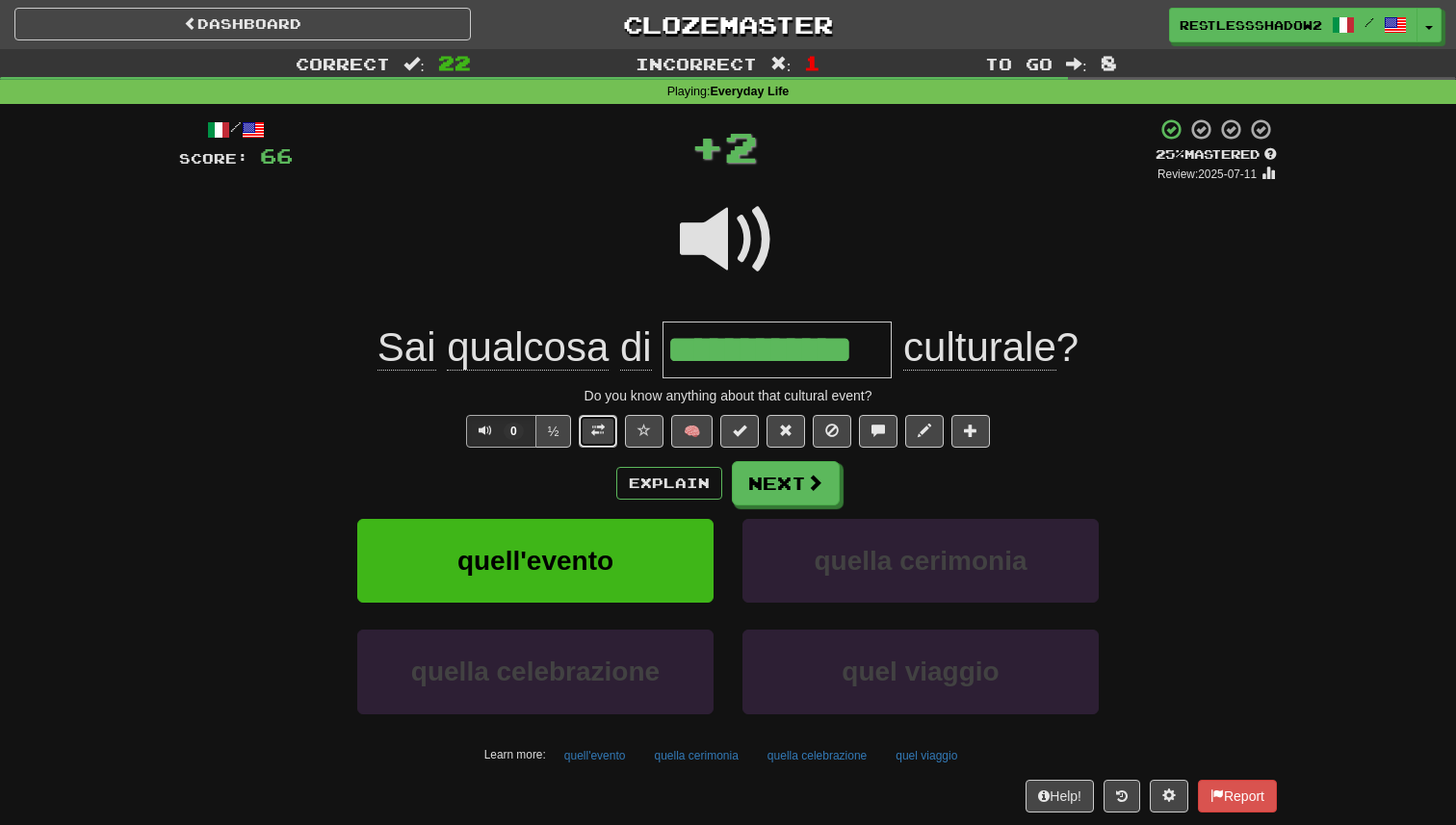 click at bounding box center (598, 430) 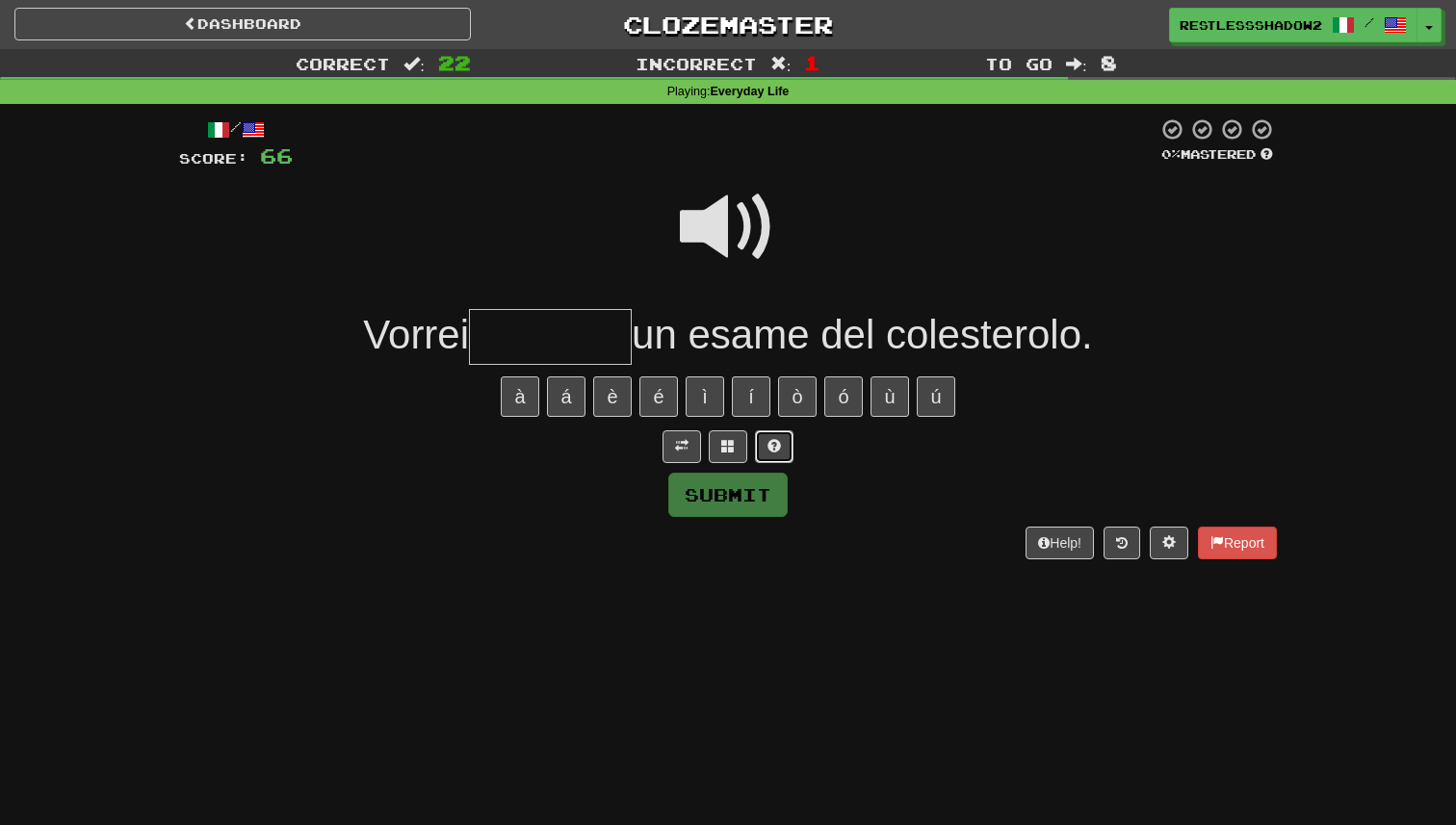 click at bounding box center [774, 446] 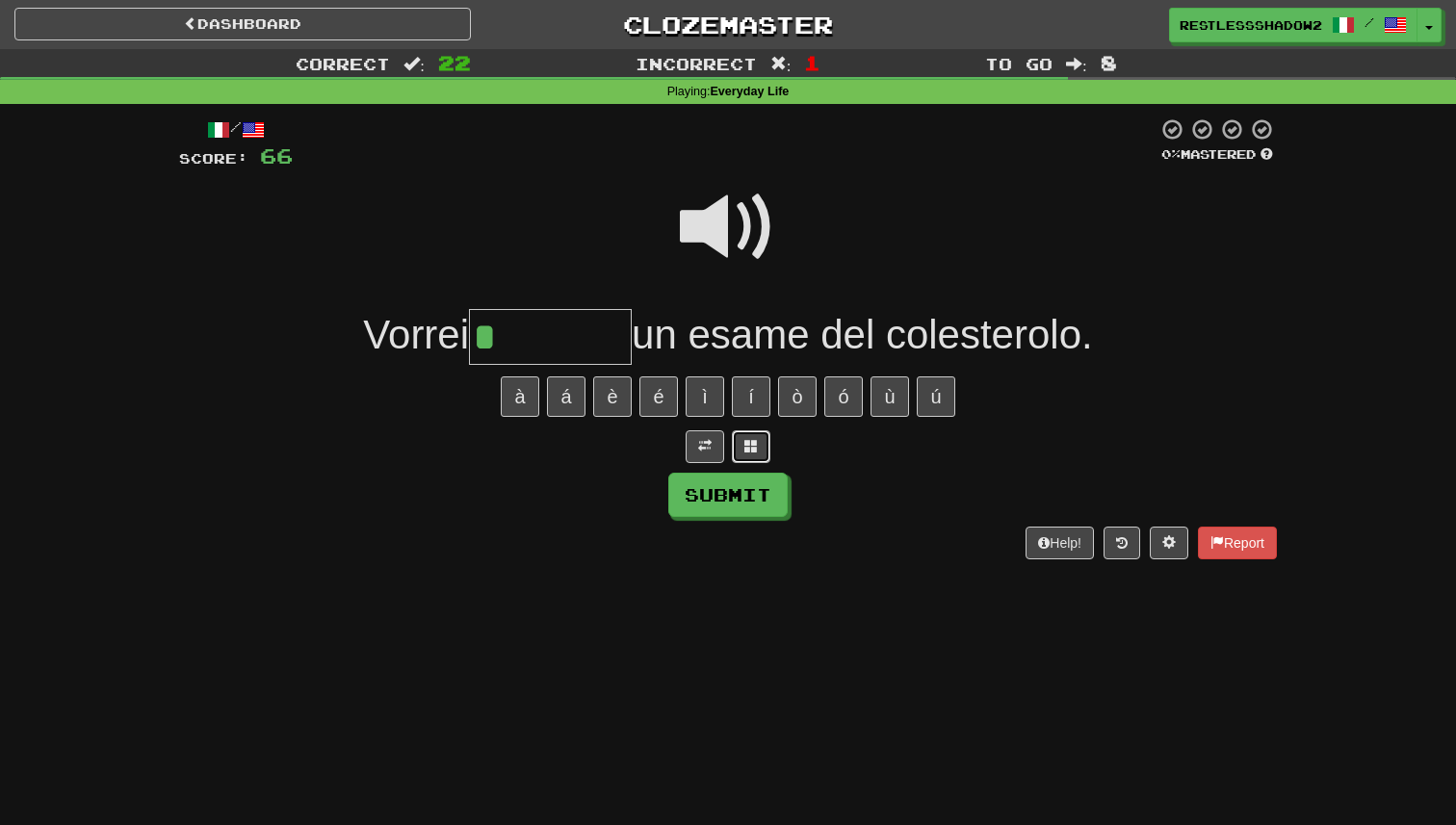 click at bounding box center [751, 447] 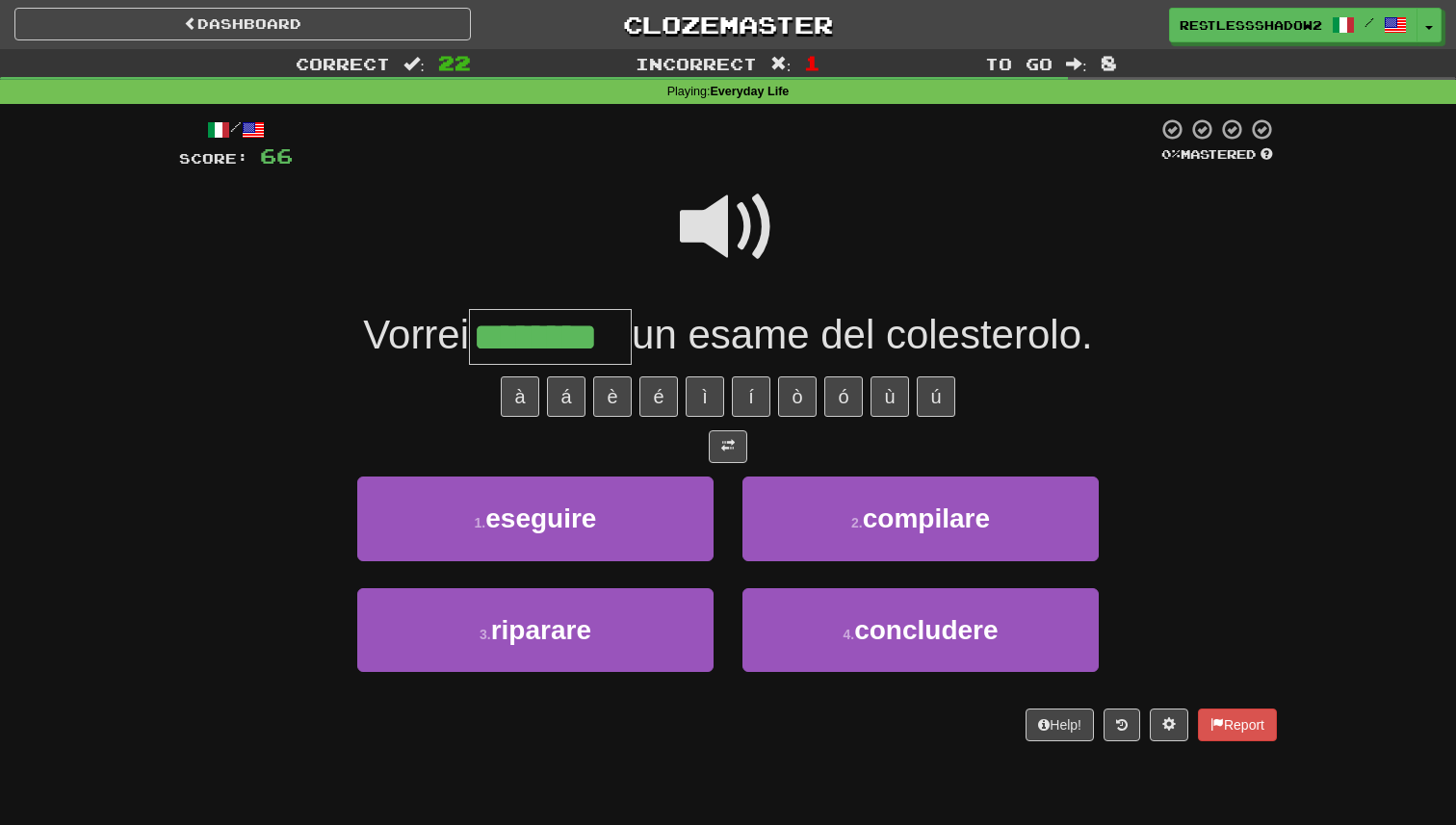 type on "********" 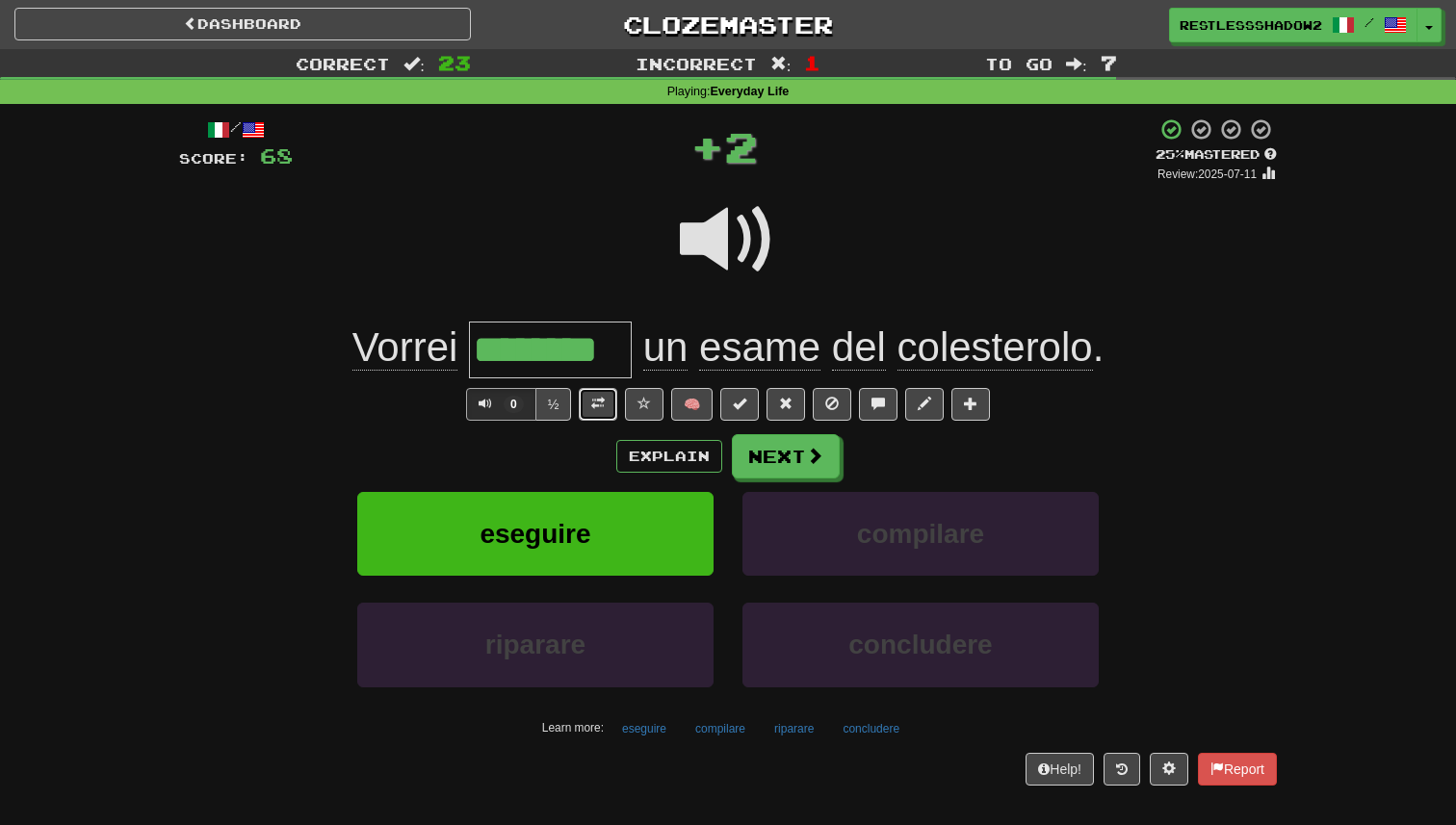 click at bounding box center [598, 403] 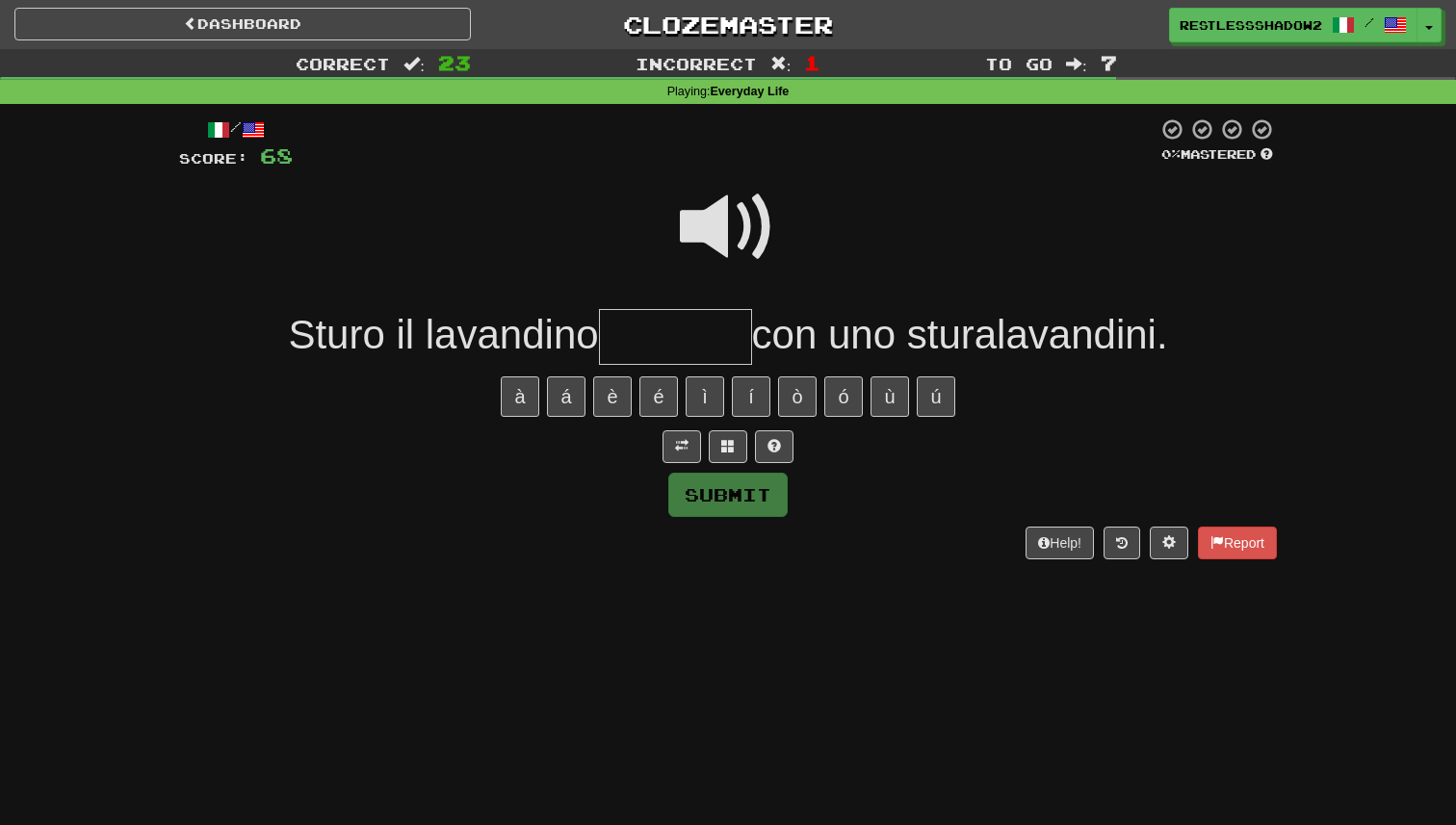 click at bounding box center [728, 227] 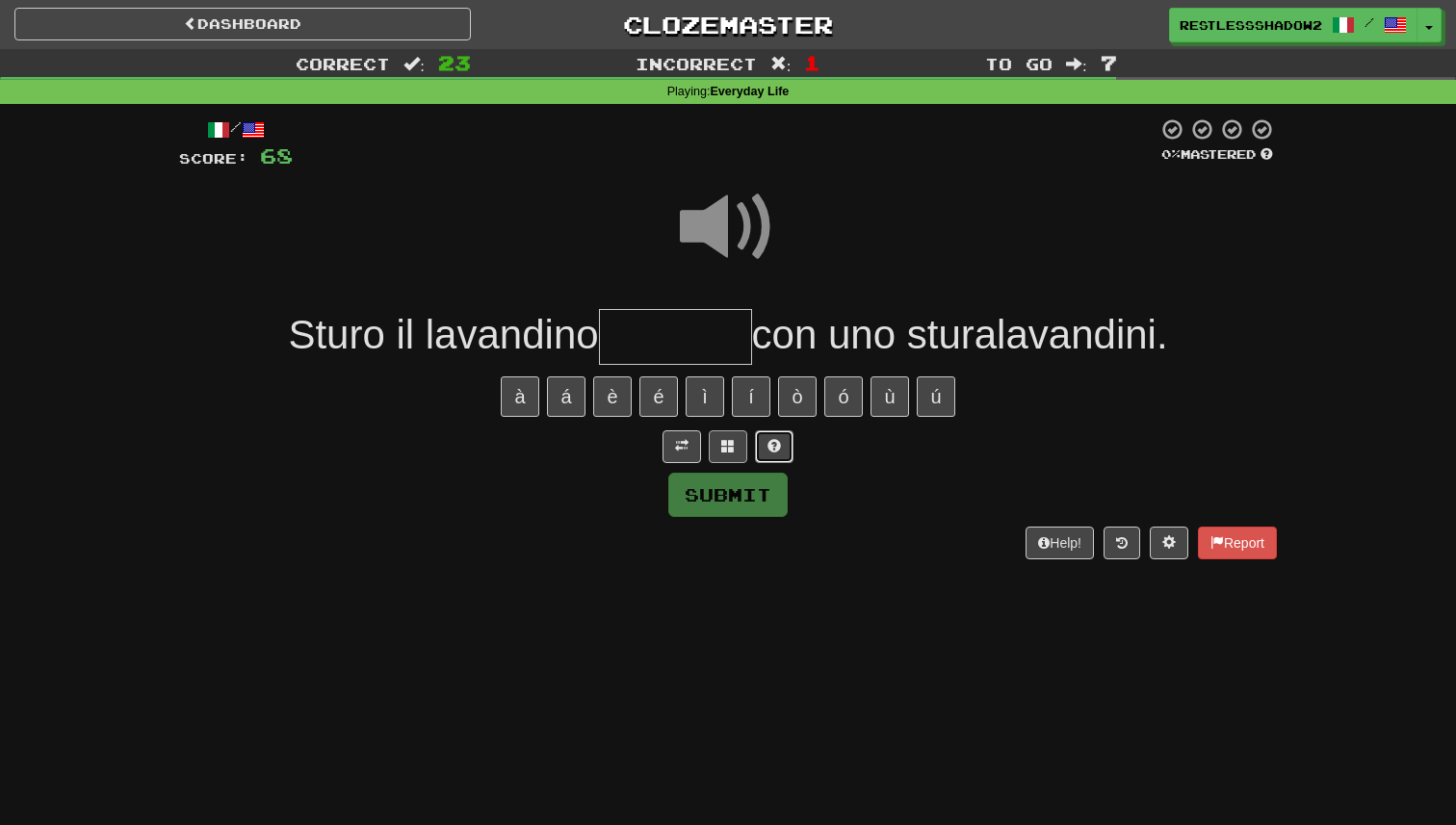 click at bounding box center (774, 446) 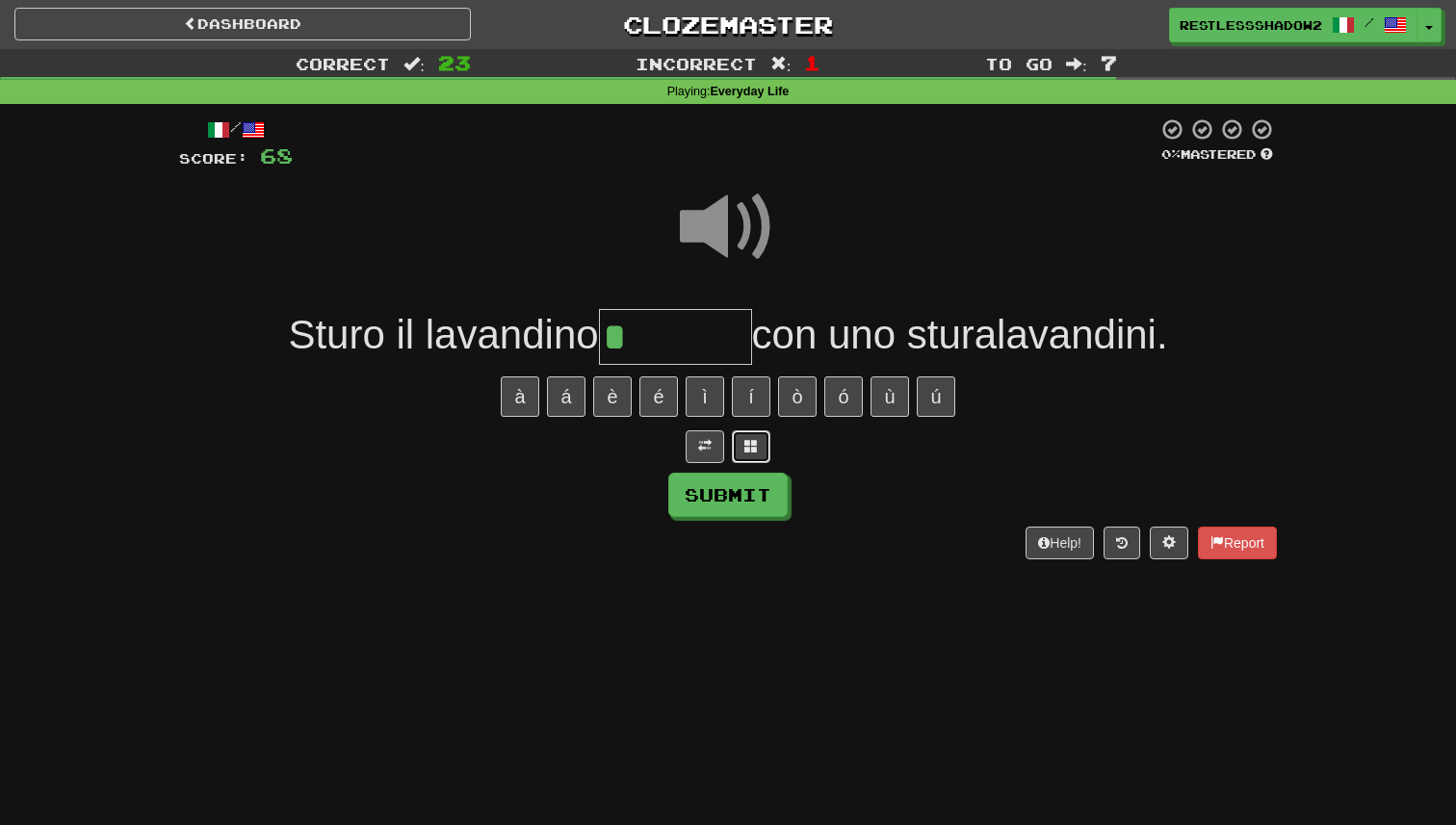 click at bounding box center [751, 446] 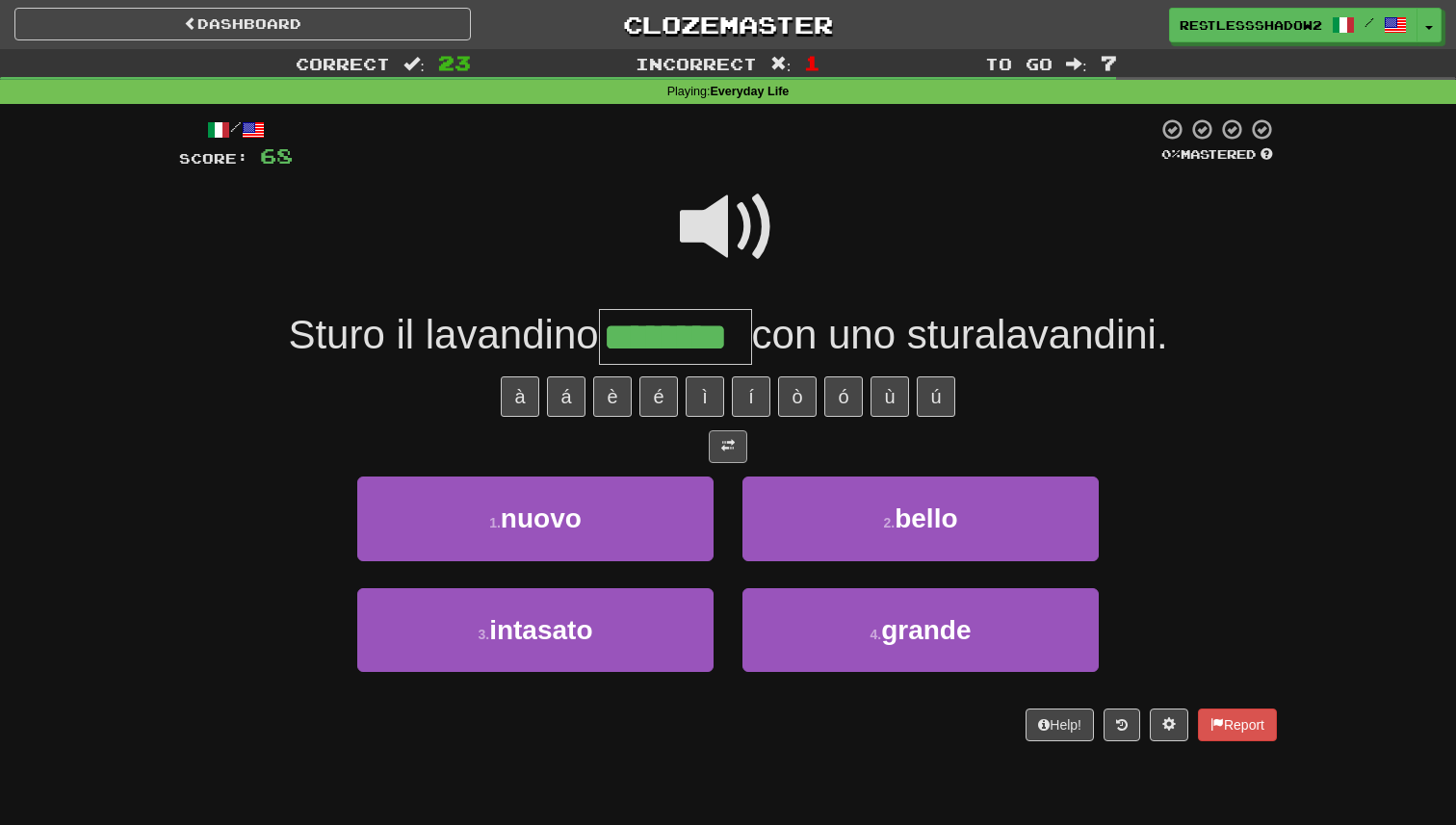 type on "********" 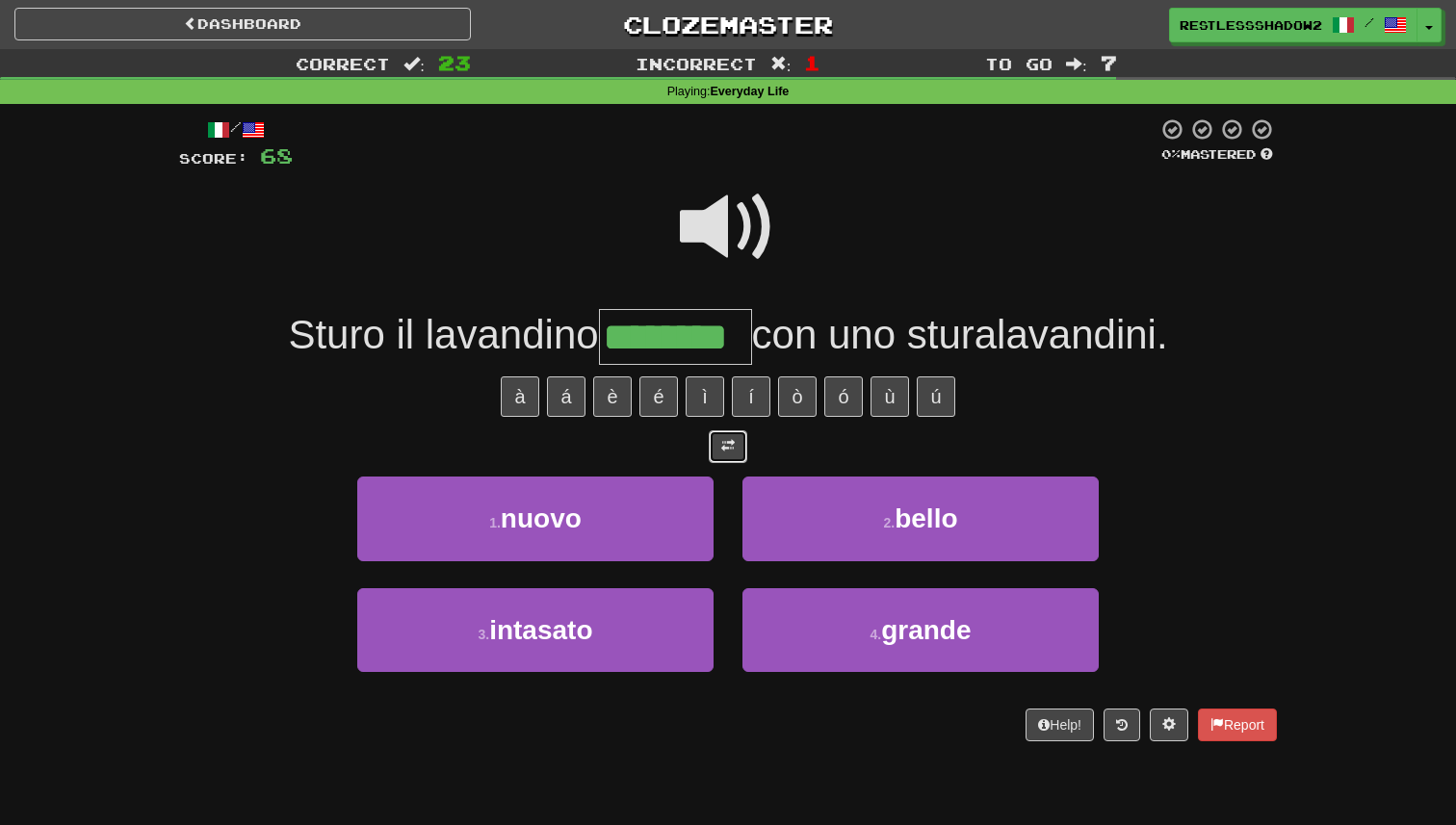 click at bounding box center [728, 446] 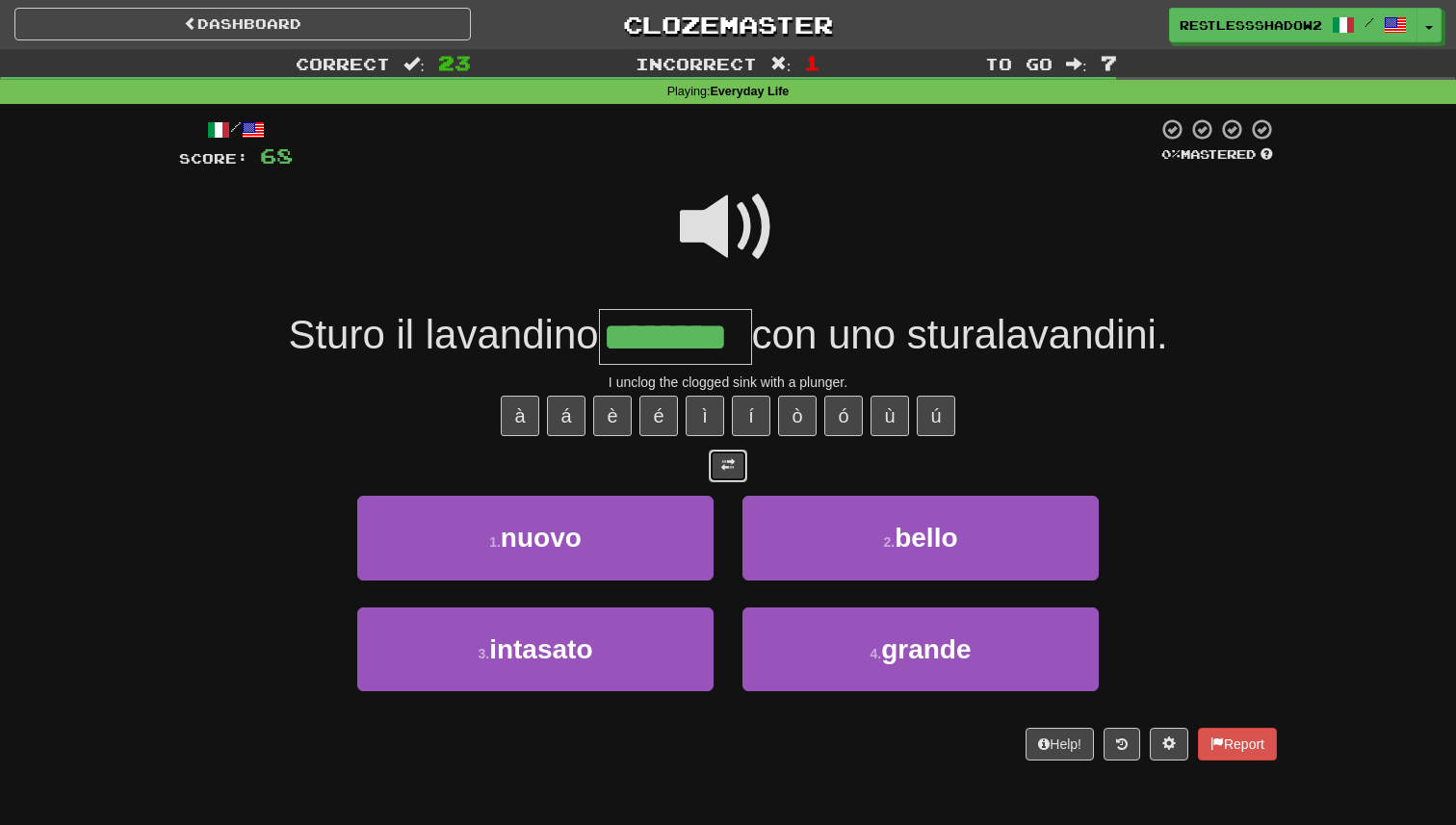 click at bounding box center [728, 465] 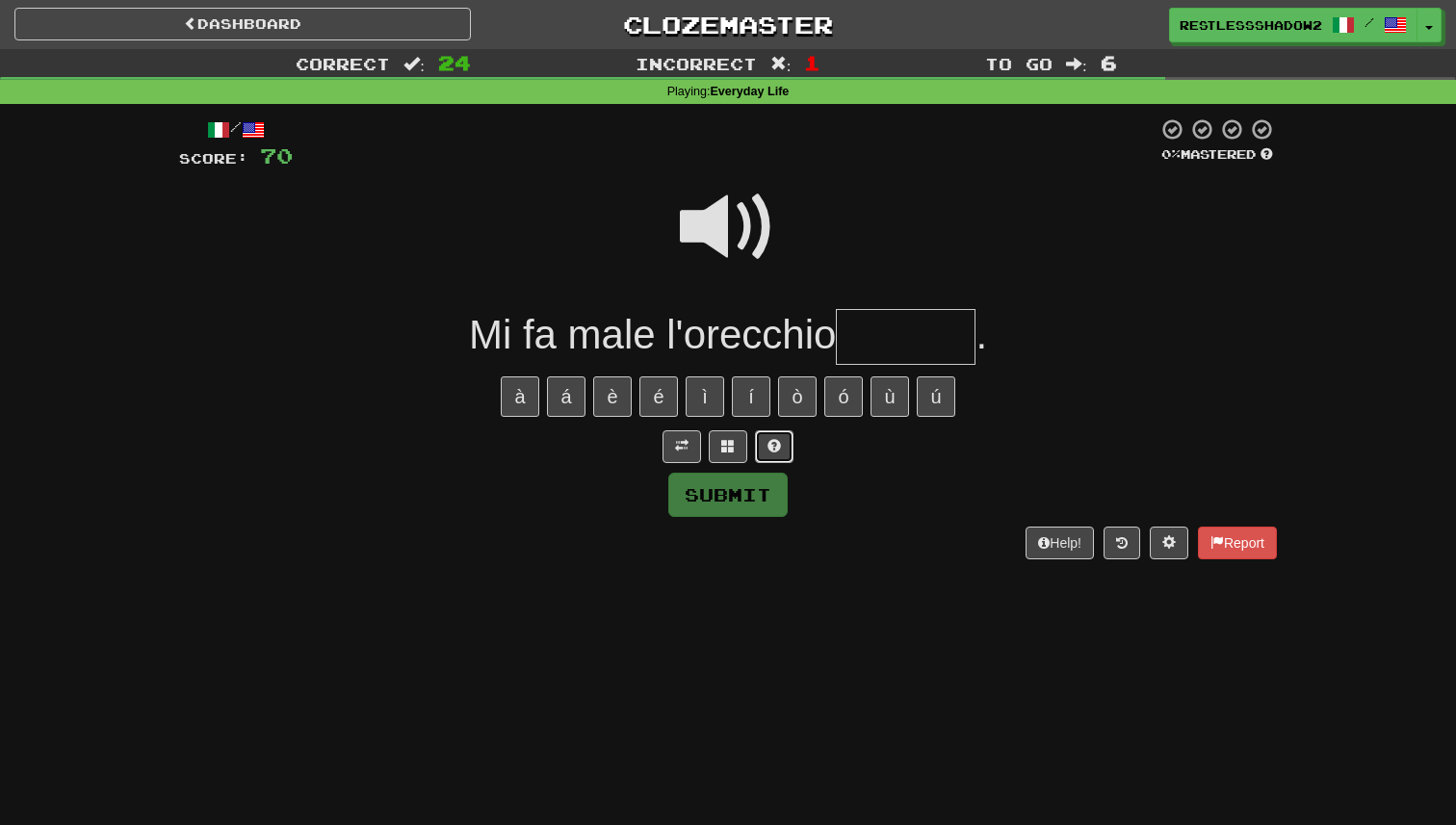 click at bounding box center (774, 447) 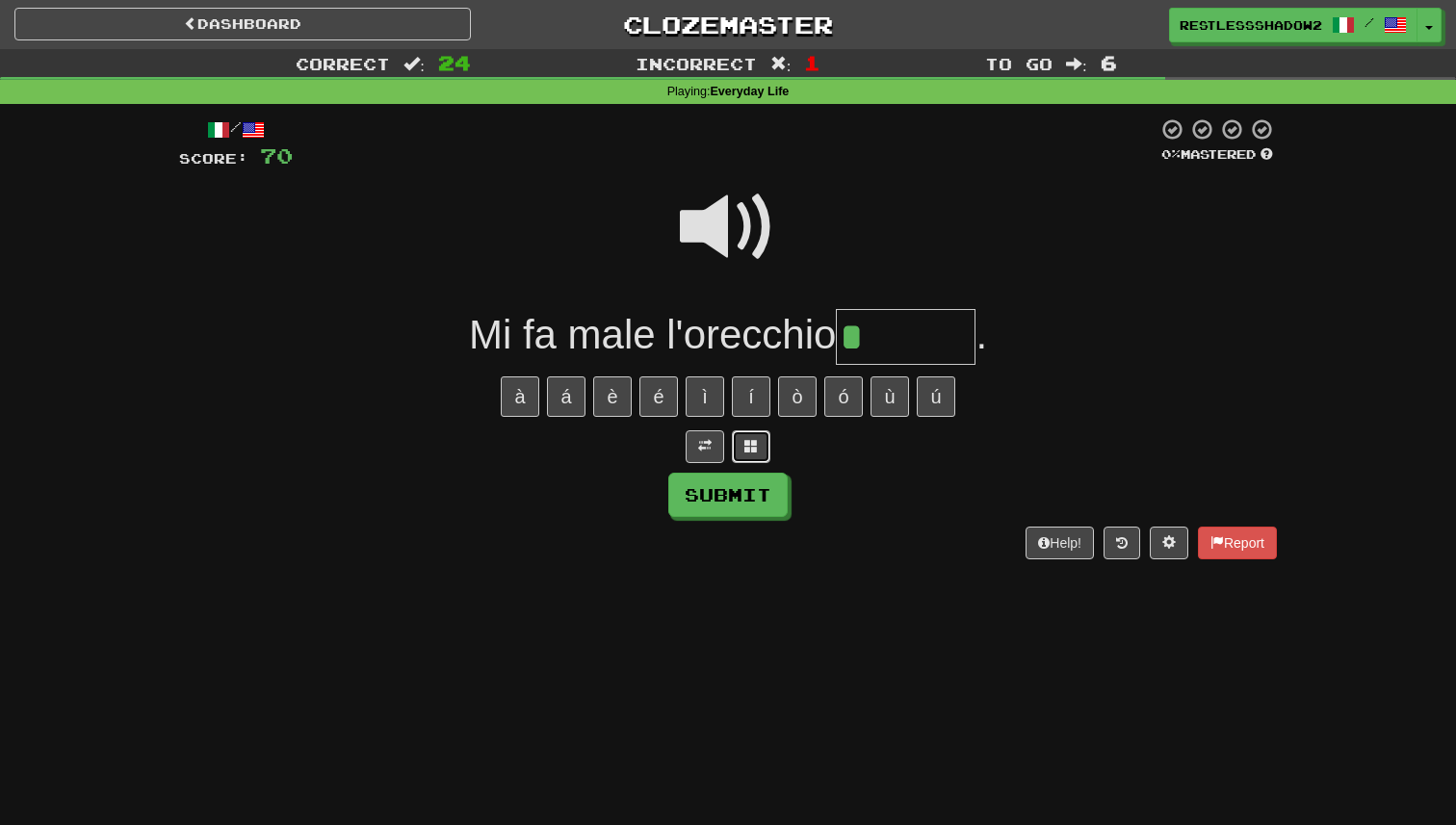 click at bounding box center [751, 447] 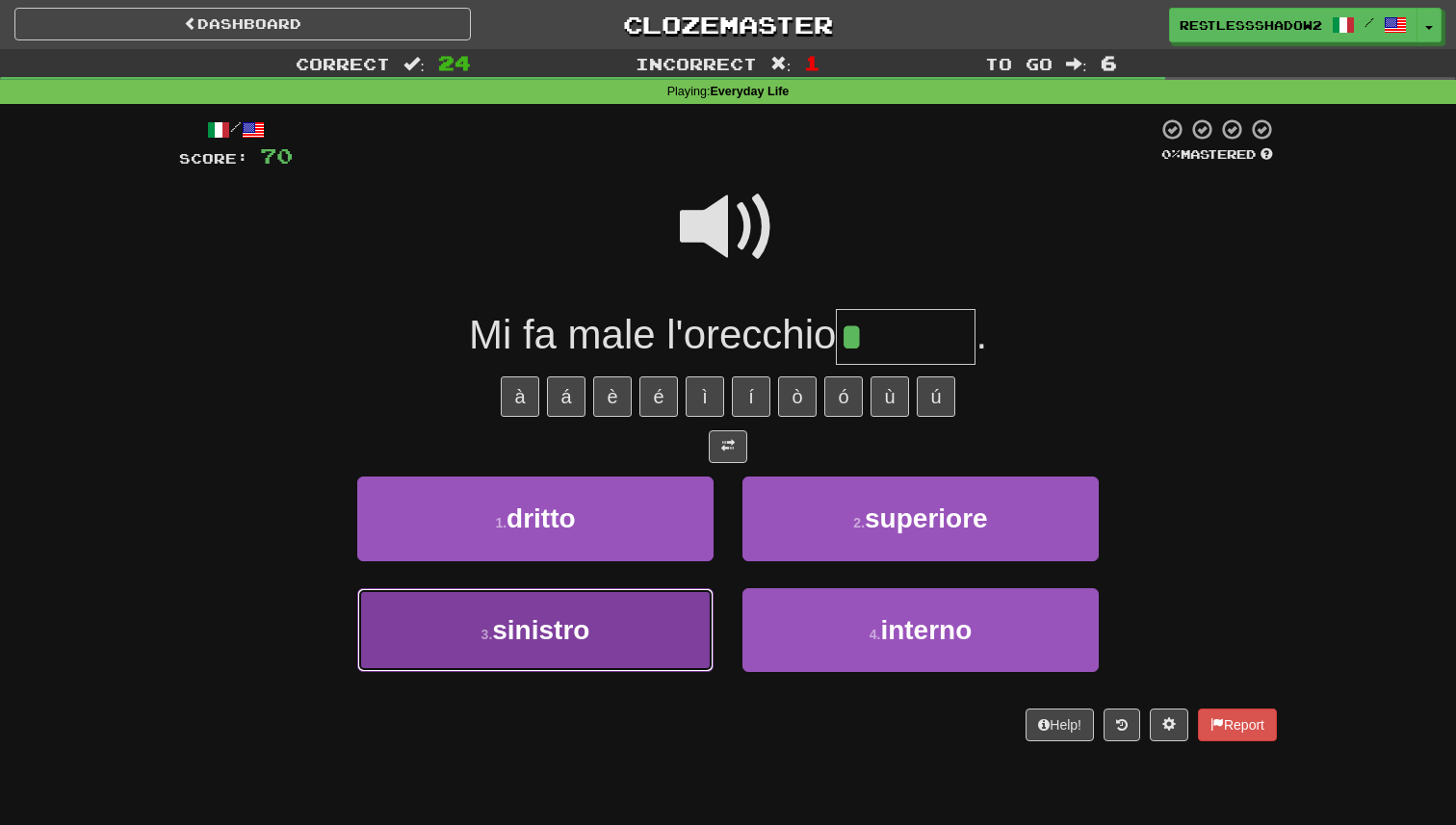 click on "3 .  sinistro" at bounding box center (535, 630) 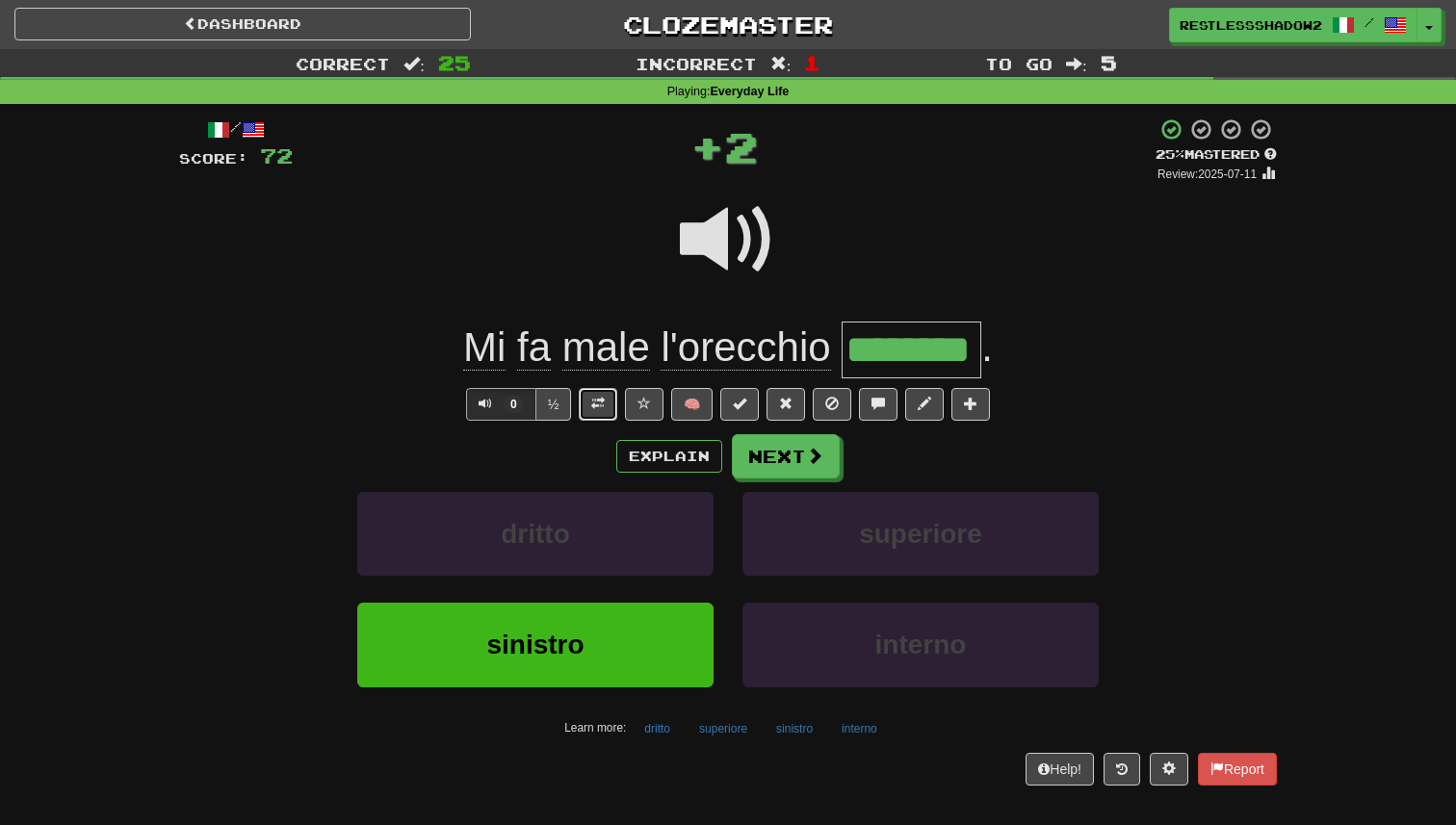 click at bounding box center [598, 403] 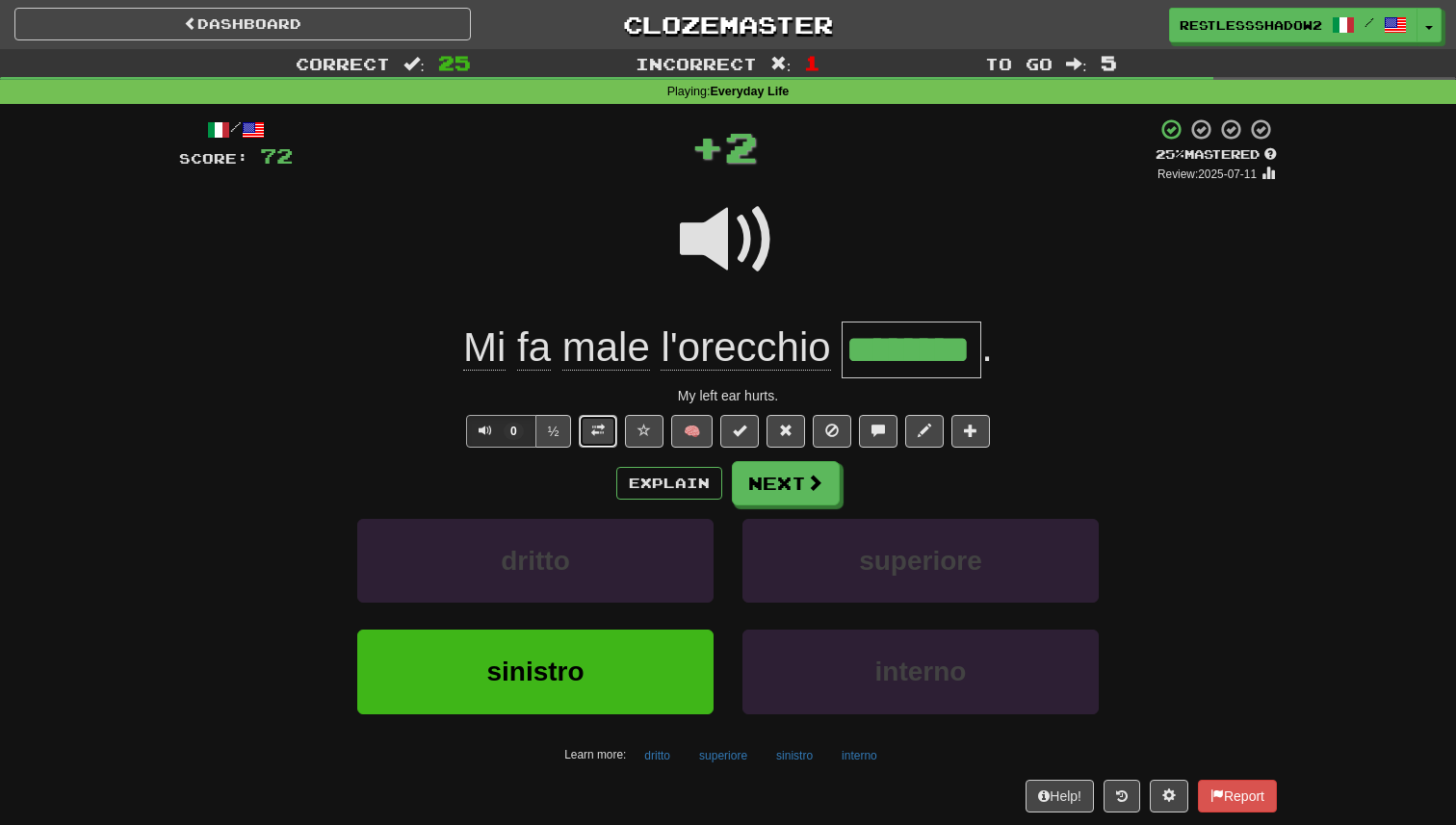 click at bounding box center [598, 430] 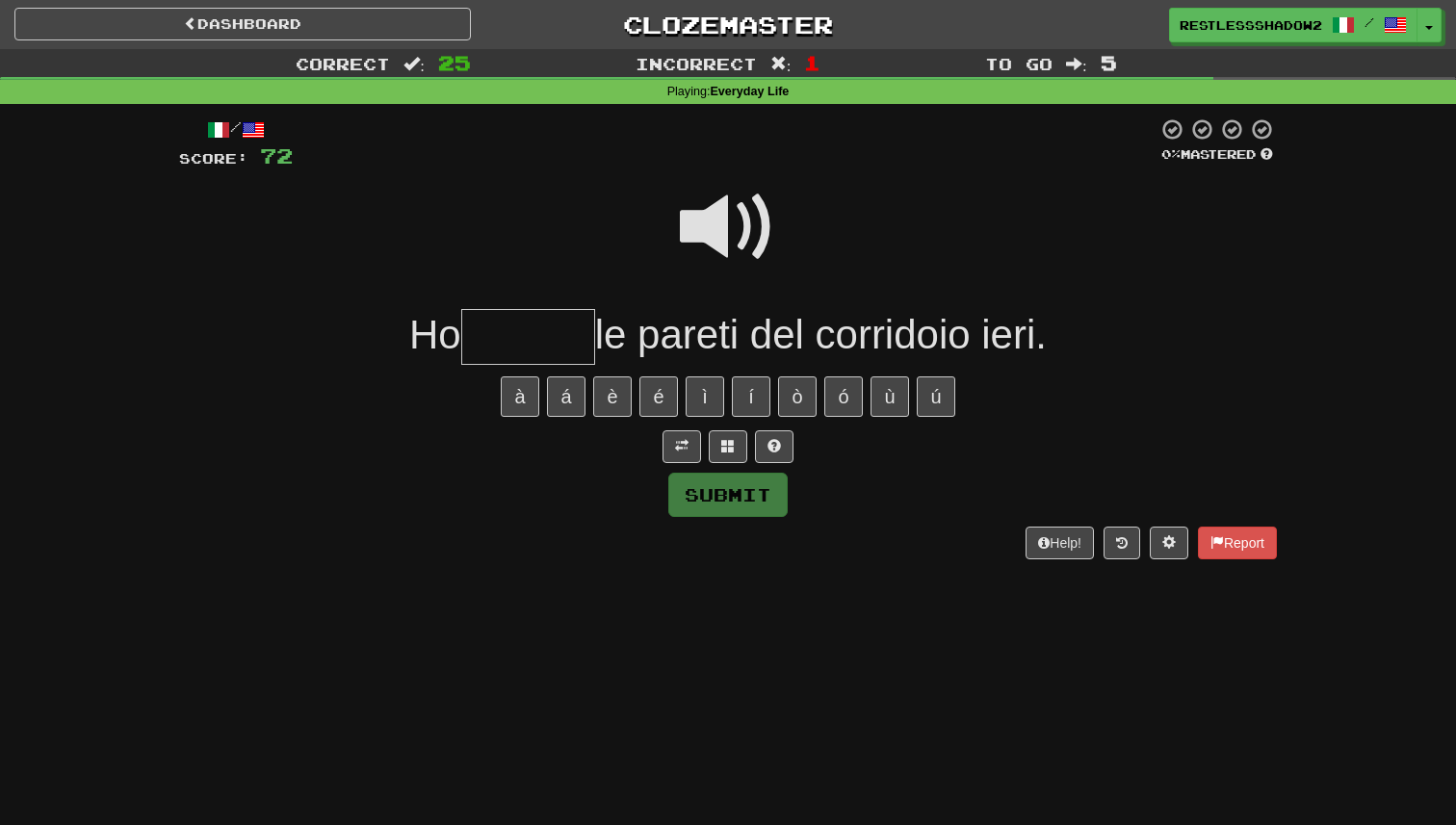 click at bounding box center [728, 227] 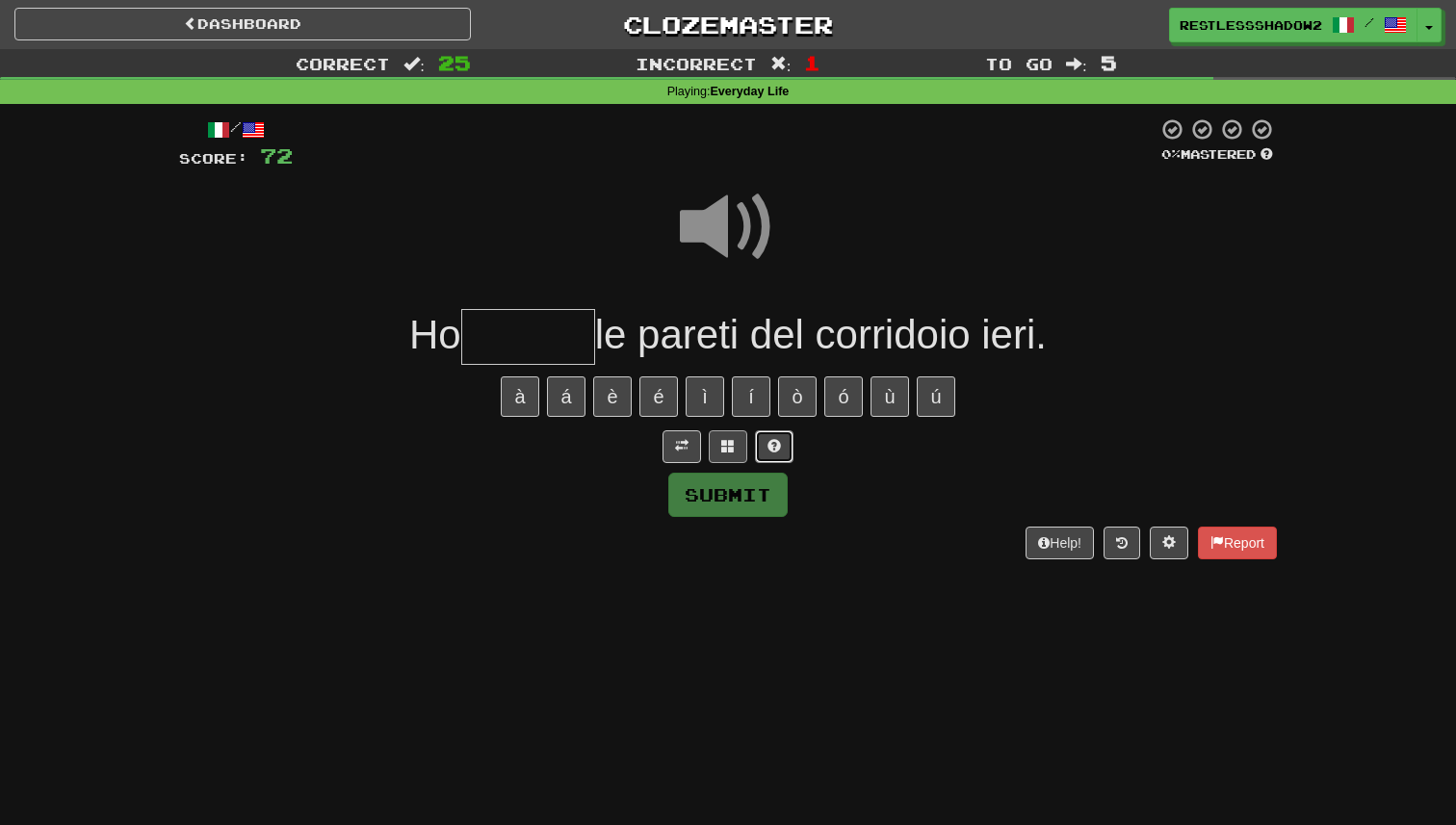 click at bounding box center (774, 446) 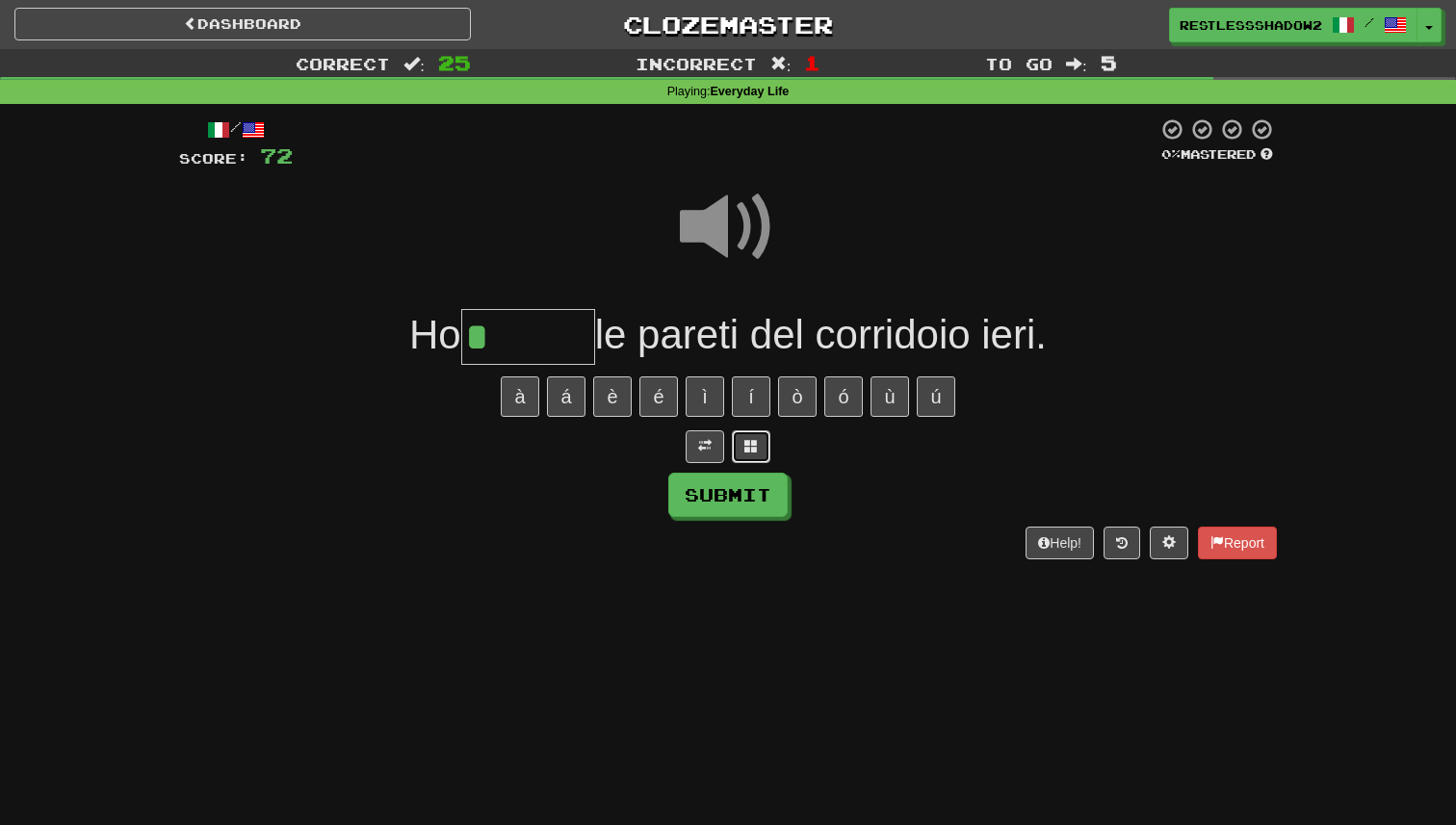click at bounding box center [751, 447] 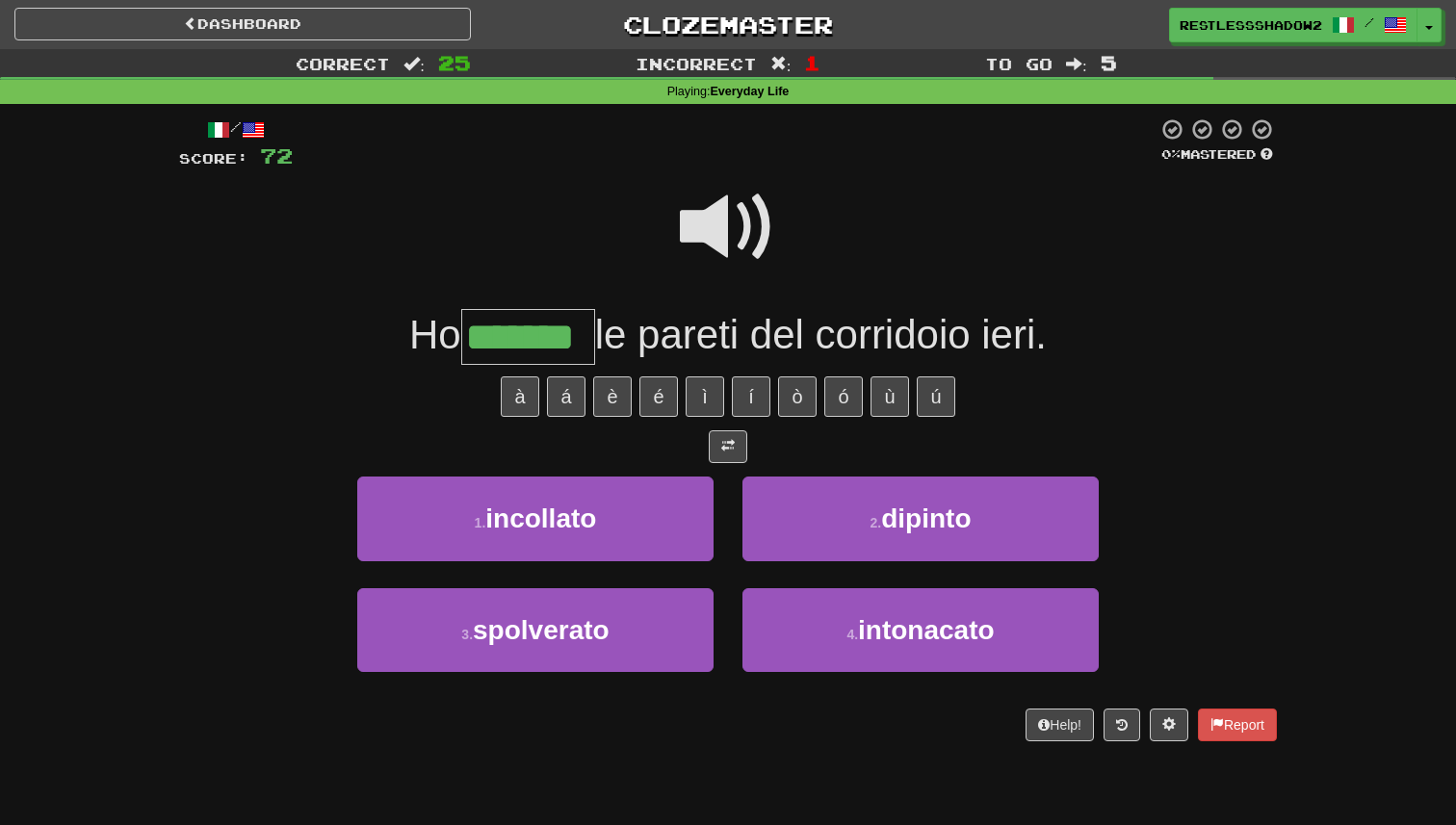 type on "*******" 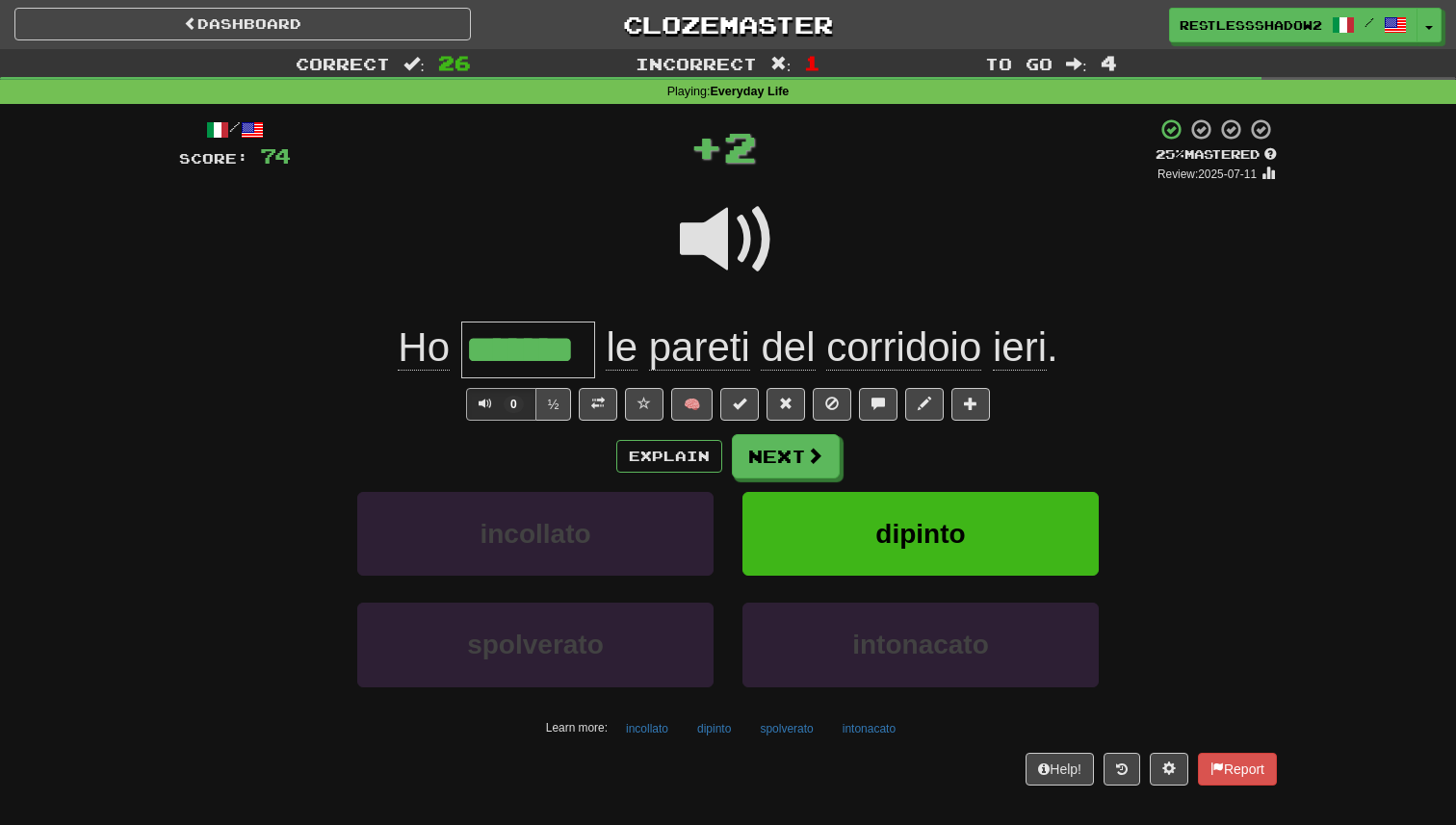 click on "🧠" at bounding box center [807, 403] 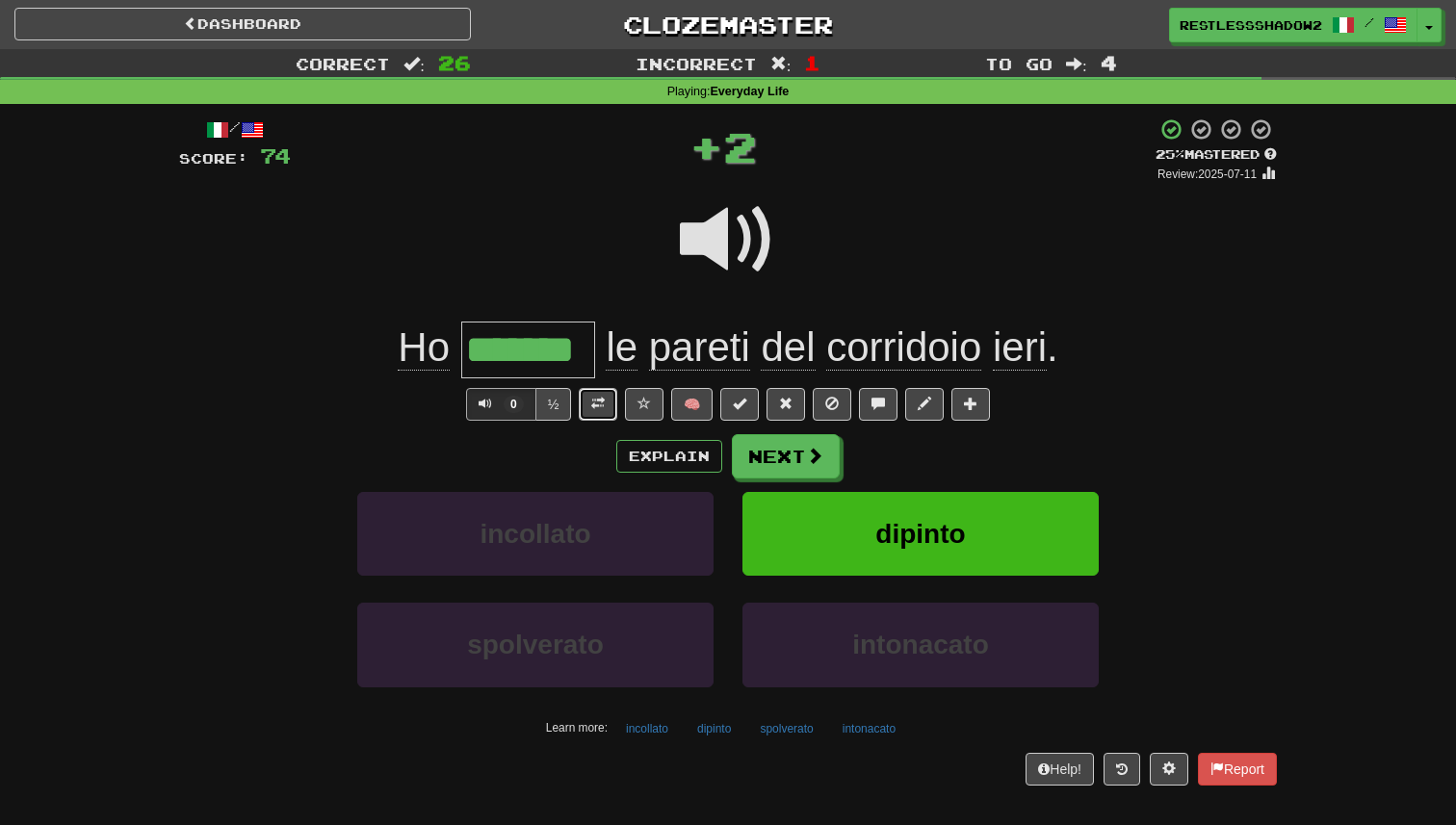click at bounding box center (598, 403) 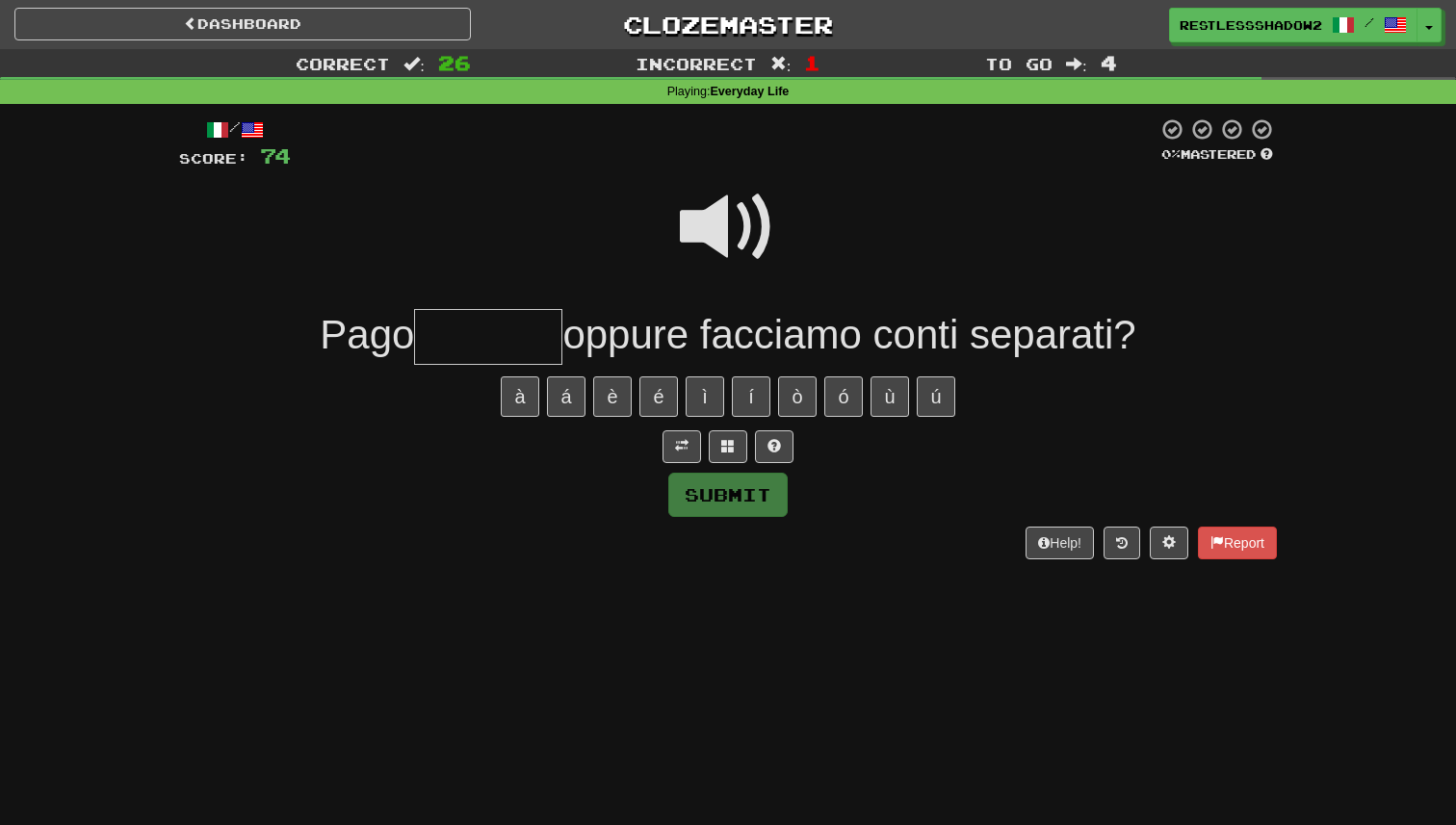click at bounding box center [728, 227] 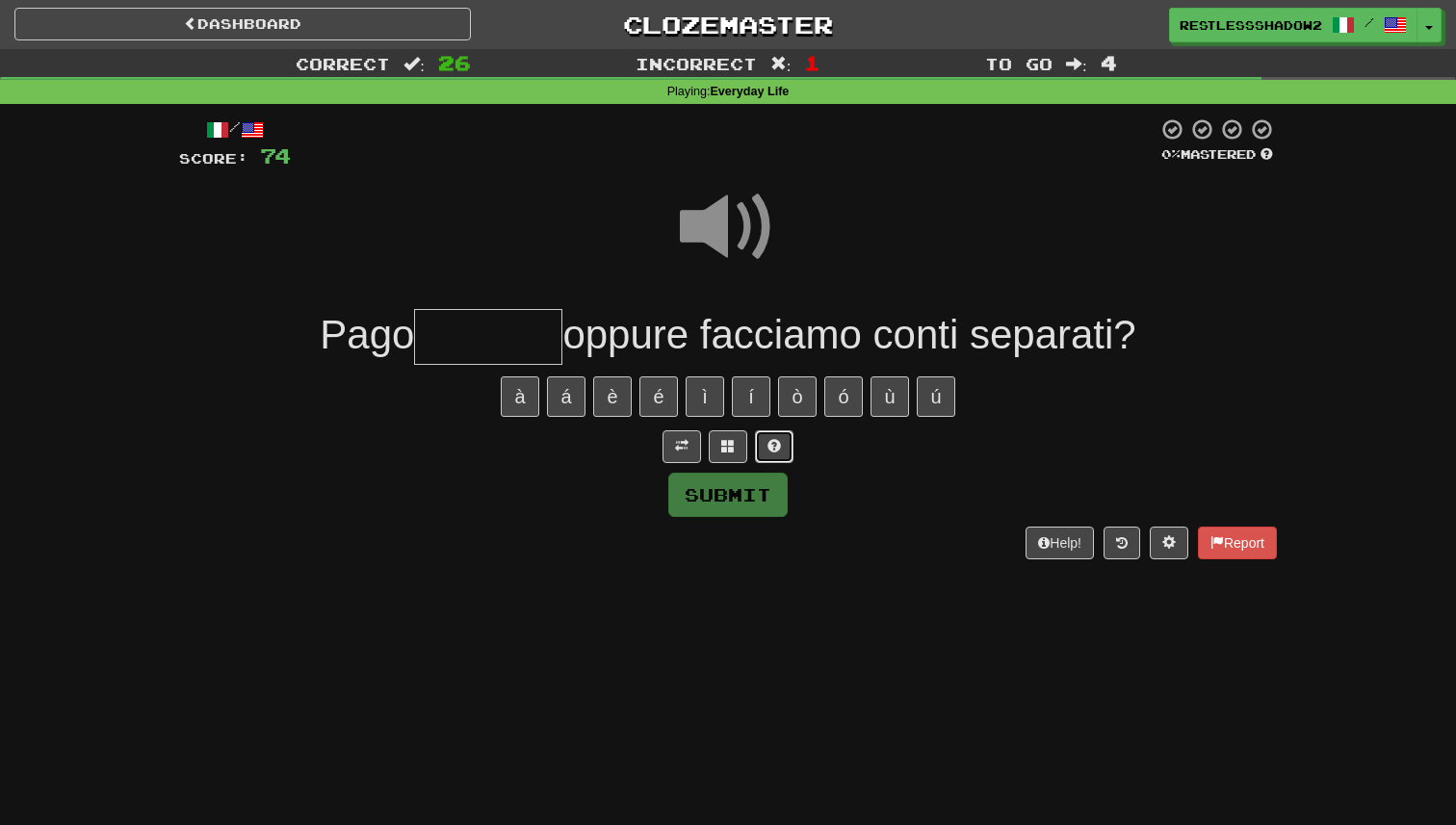 click at bounding box center [774, 446] 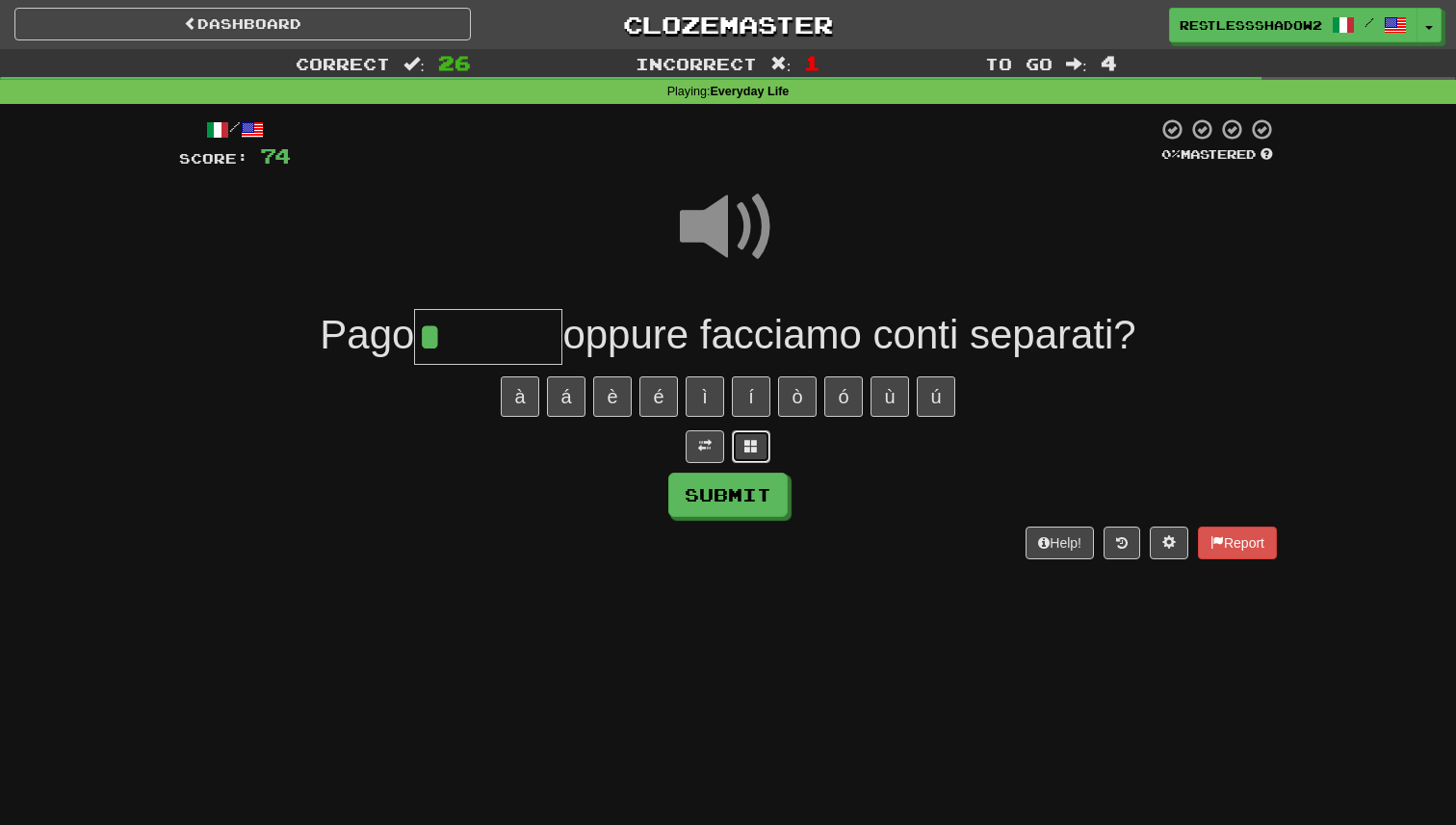 click at bounding box center (751, 446) 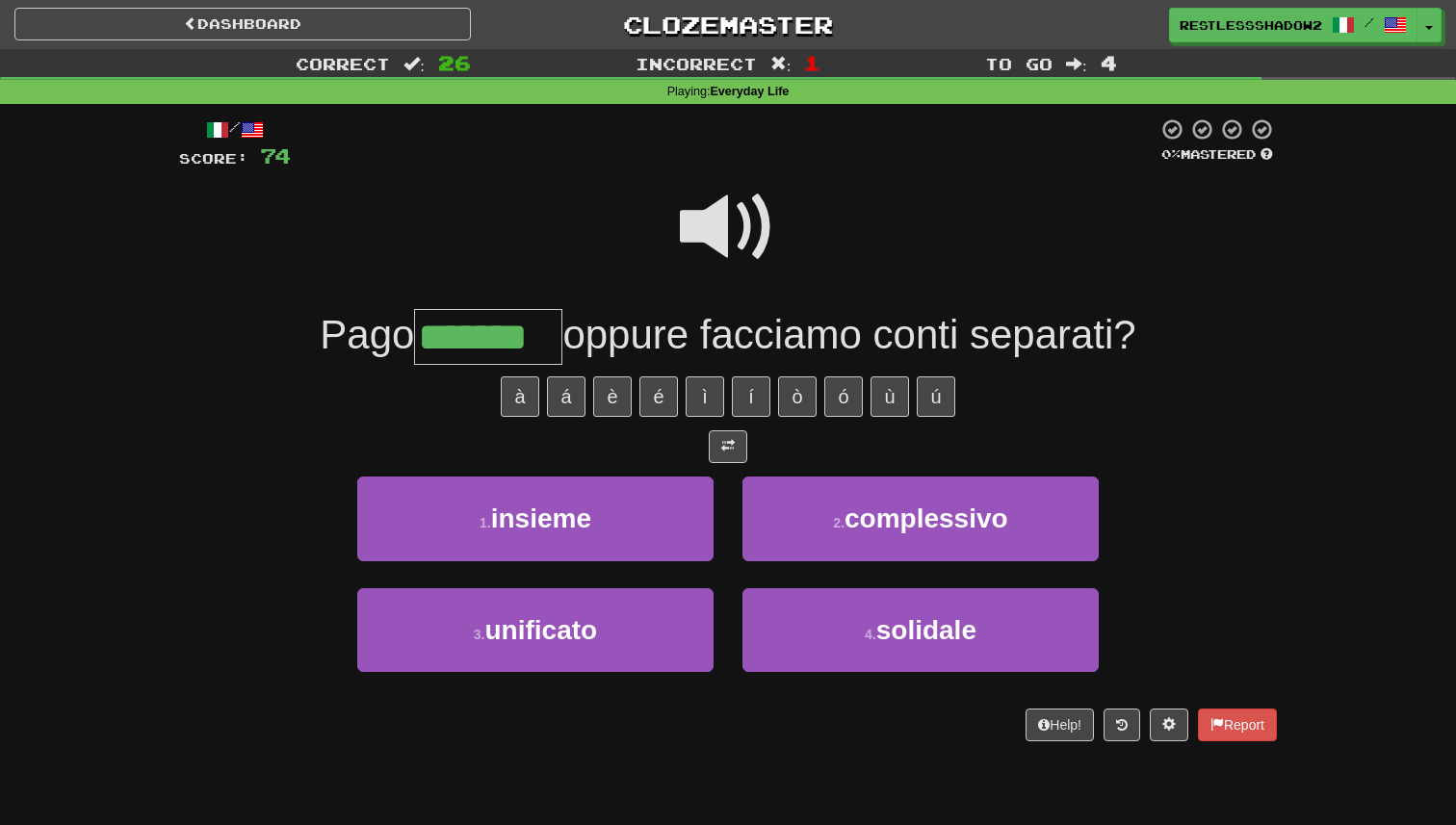 type on "*******" 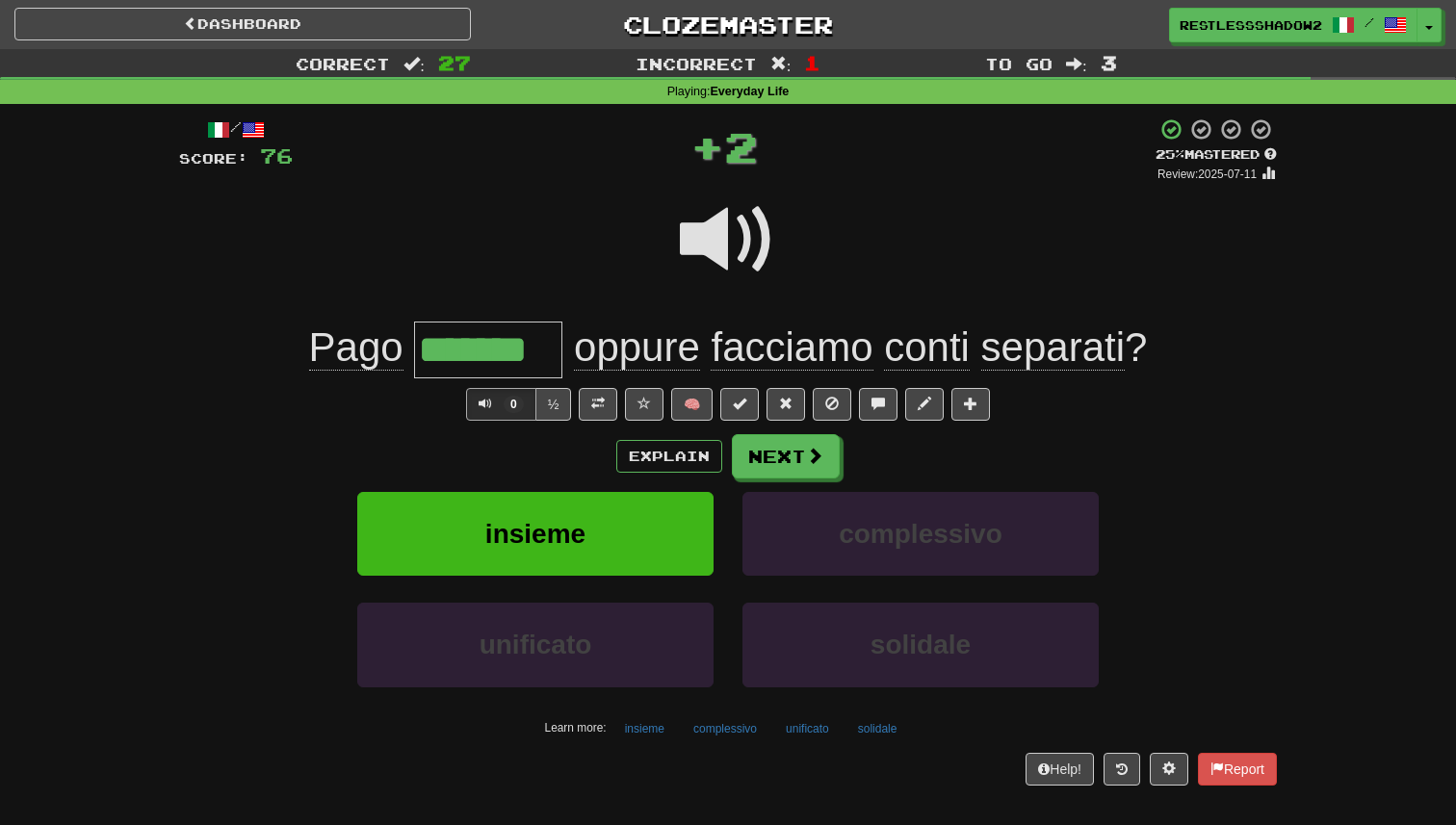 click on "/  Score:   76 + 2 25 %  Mastered Review:  2025-07-11 Pago   *******   oppure   facciamo   conti   separati ? 0 ½ 🧠 Explain Next insieme complessivo unificato solidale Learn more: insieme complessivo unificato solidale  Help!  Report" at bounding box center (728, 451) 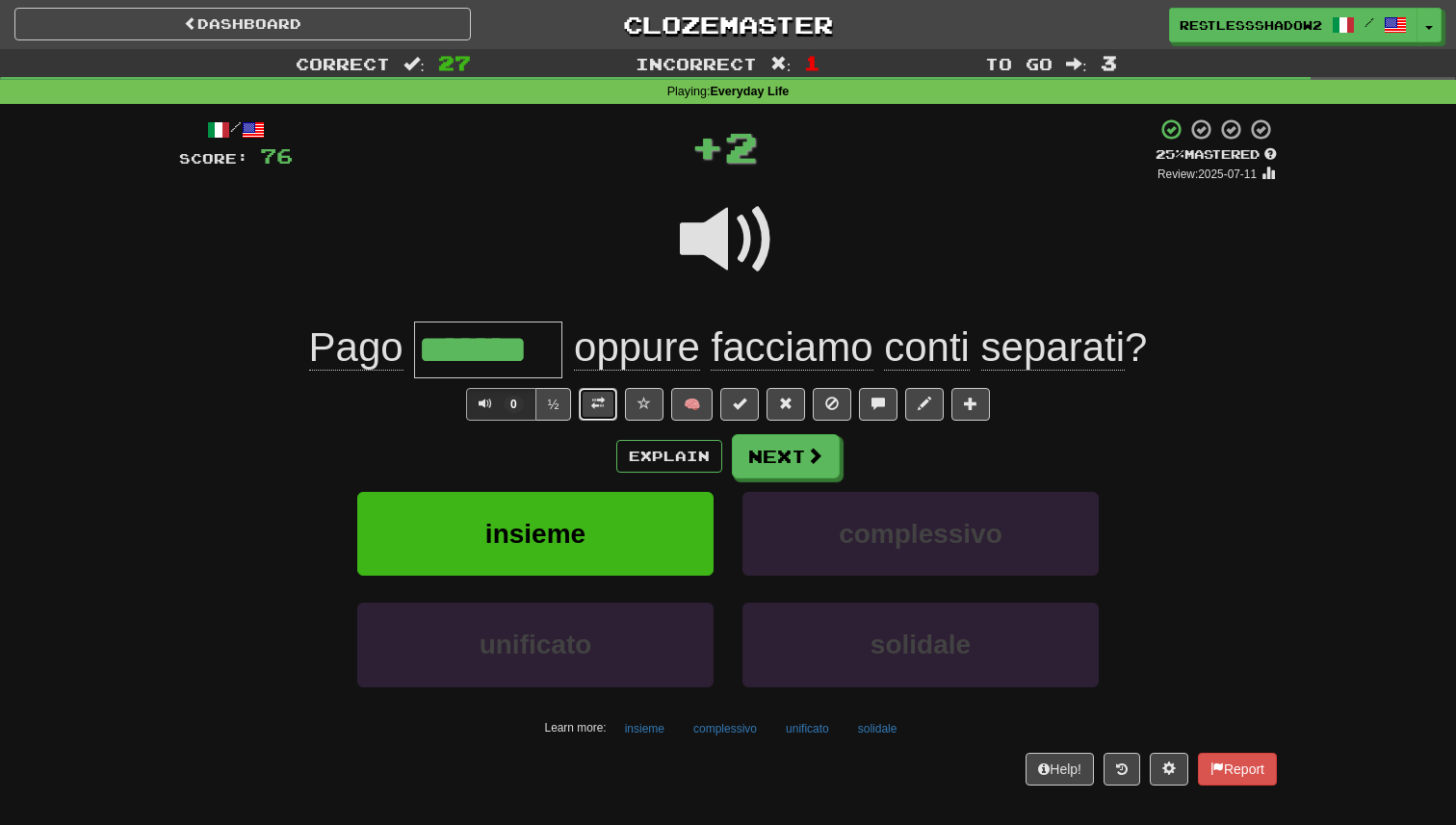click at bounding box center (598, 404) 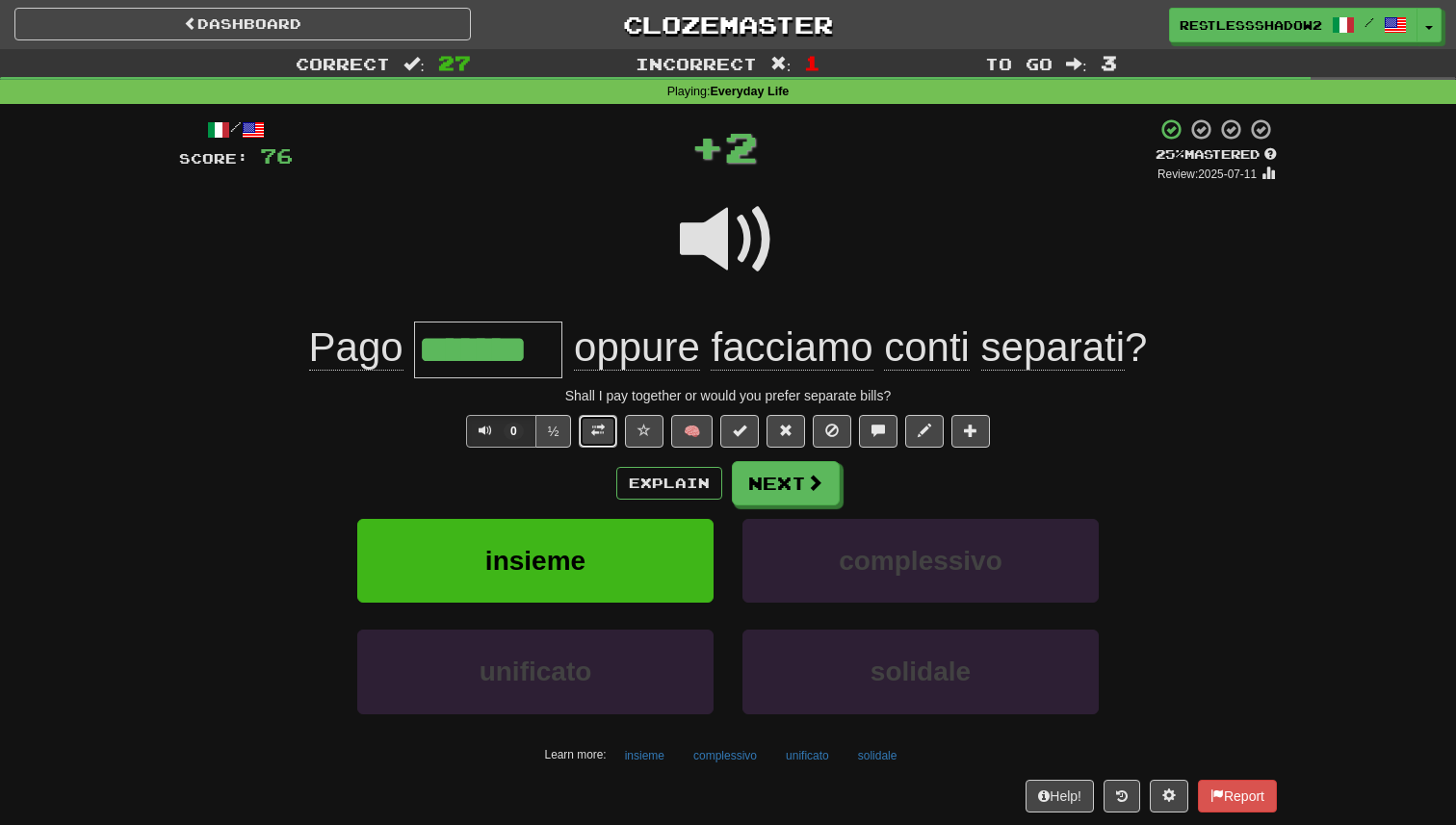 click at bounding box center [598, 430] 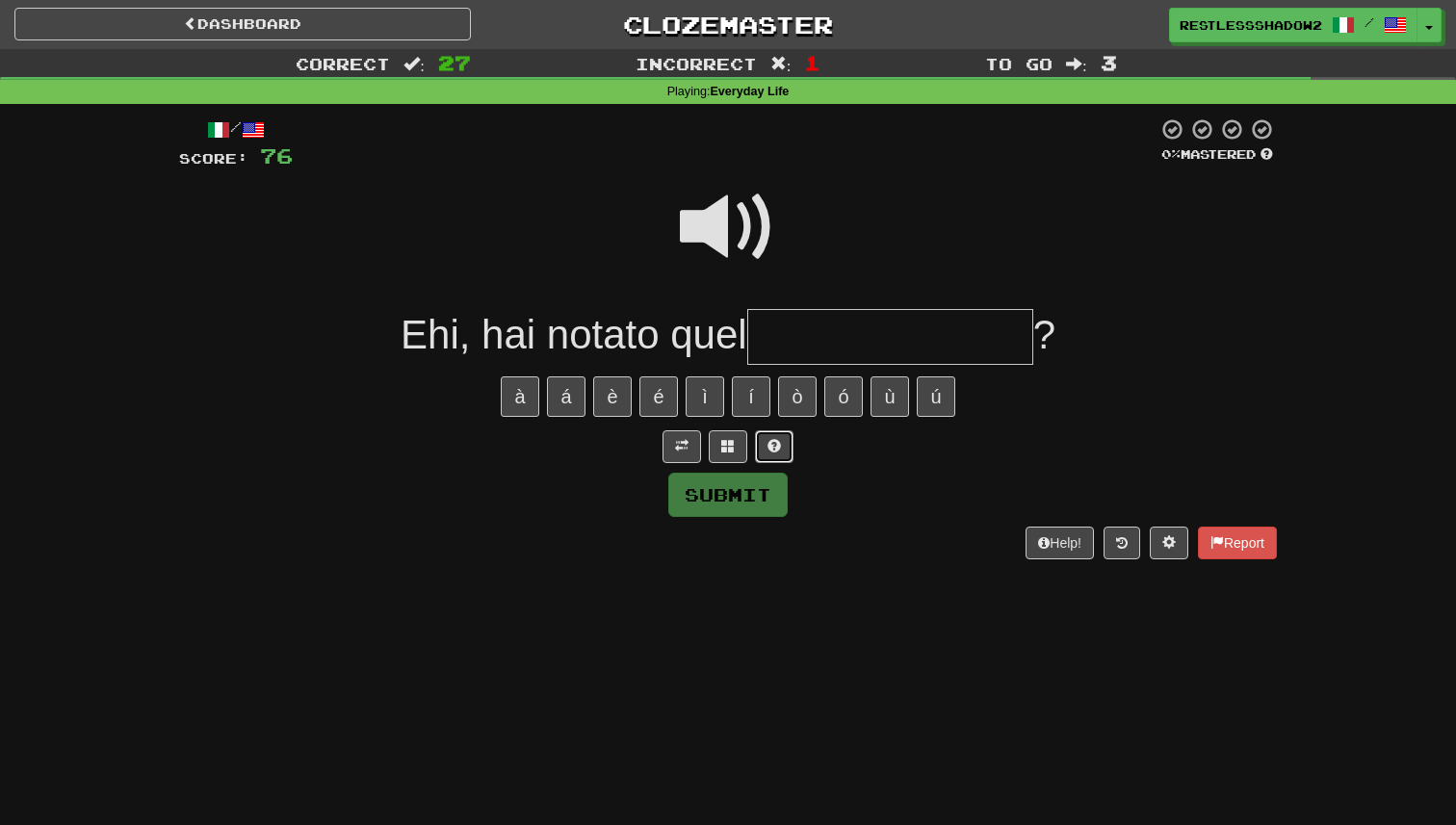 click at bounding box center [774, 447] 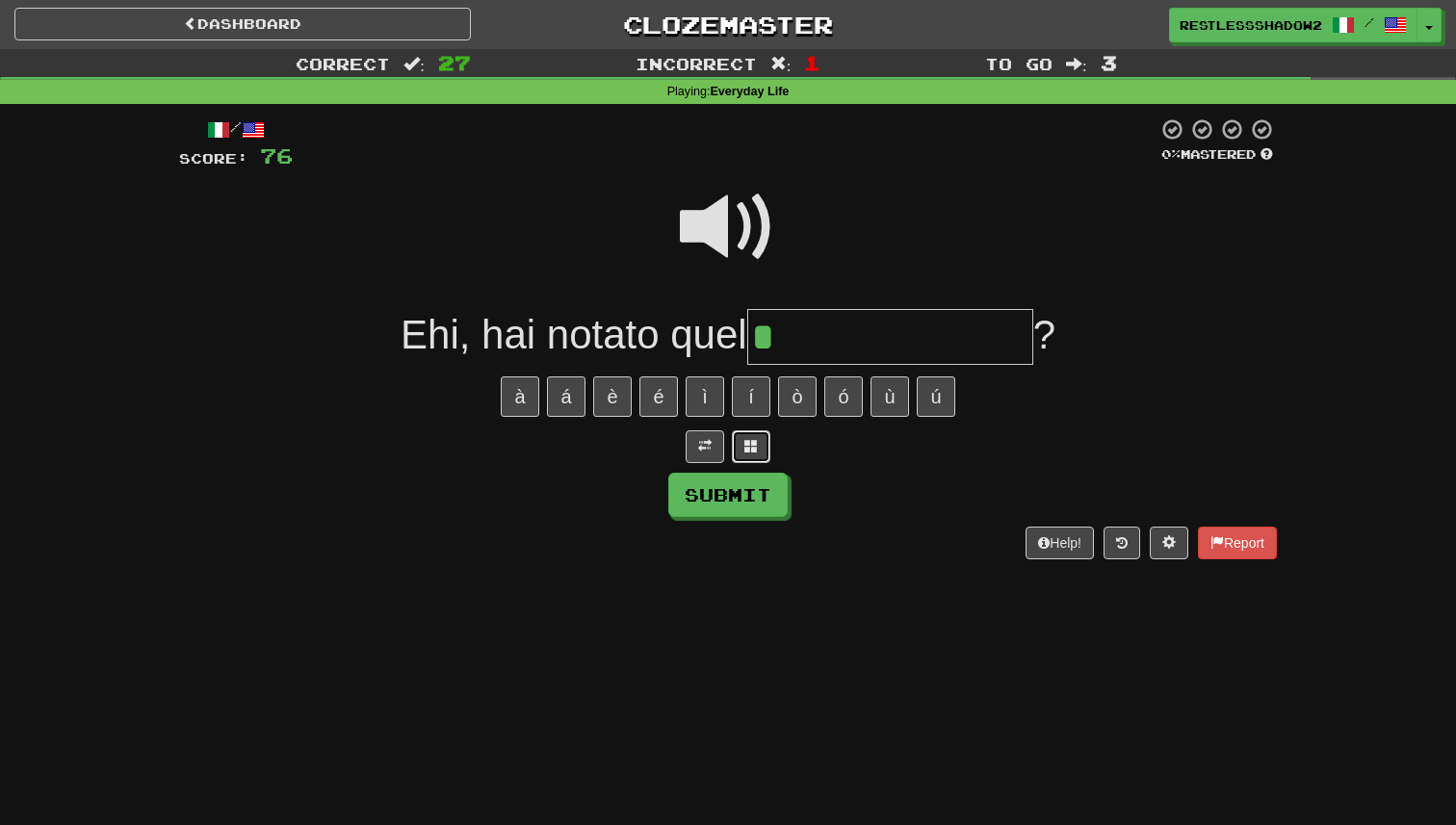 click at bounding box center (751, 447) 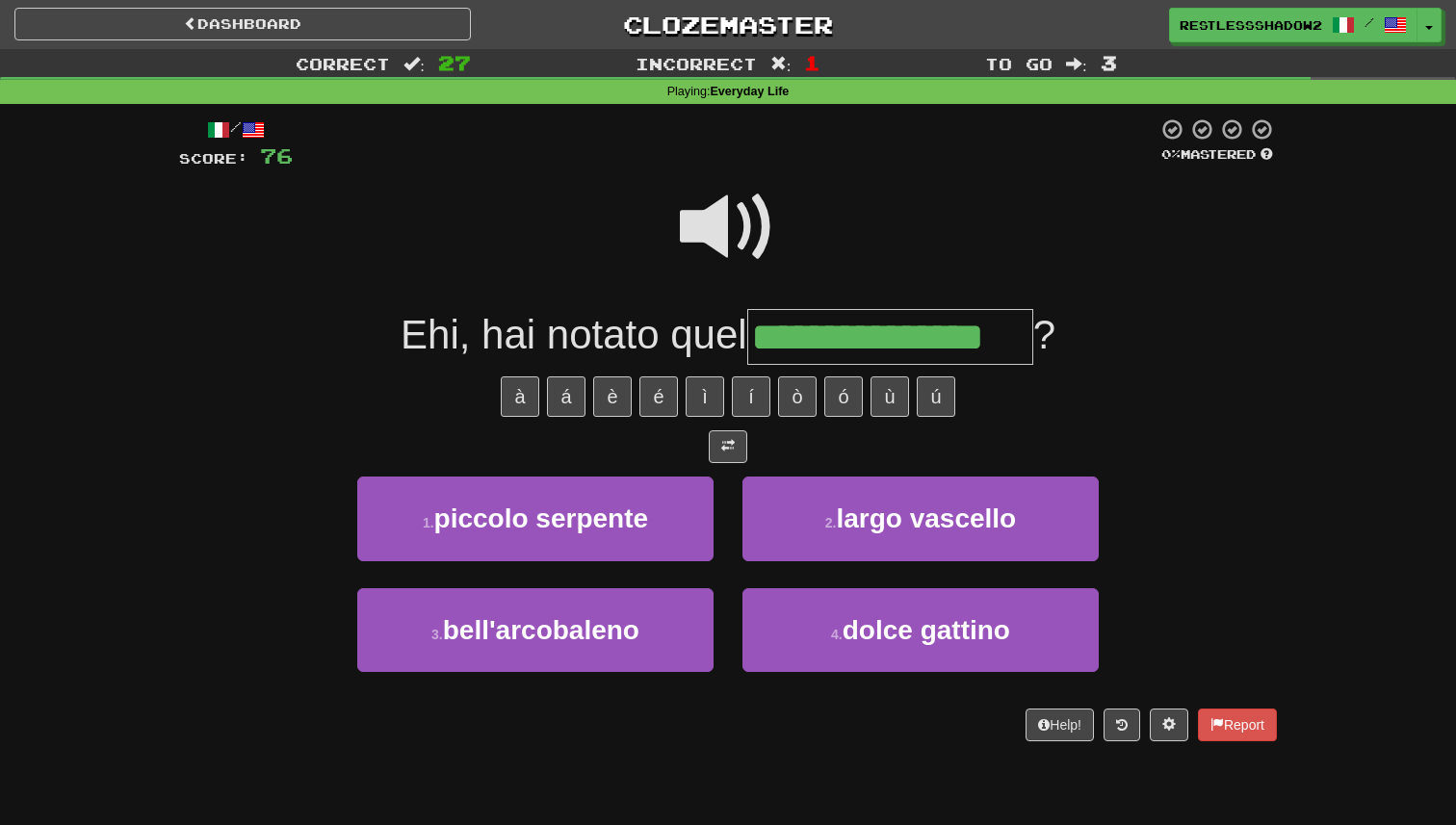 type on "**********" 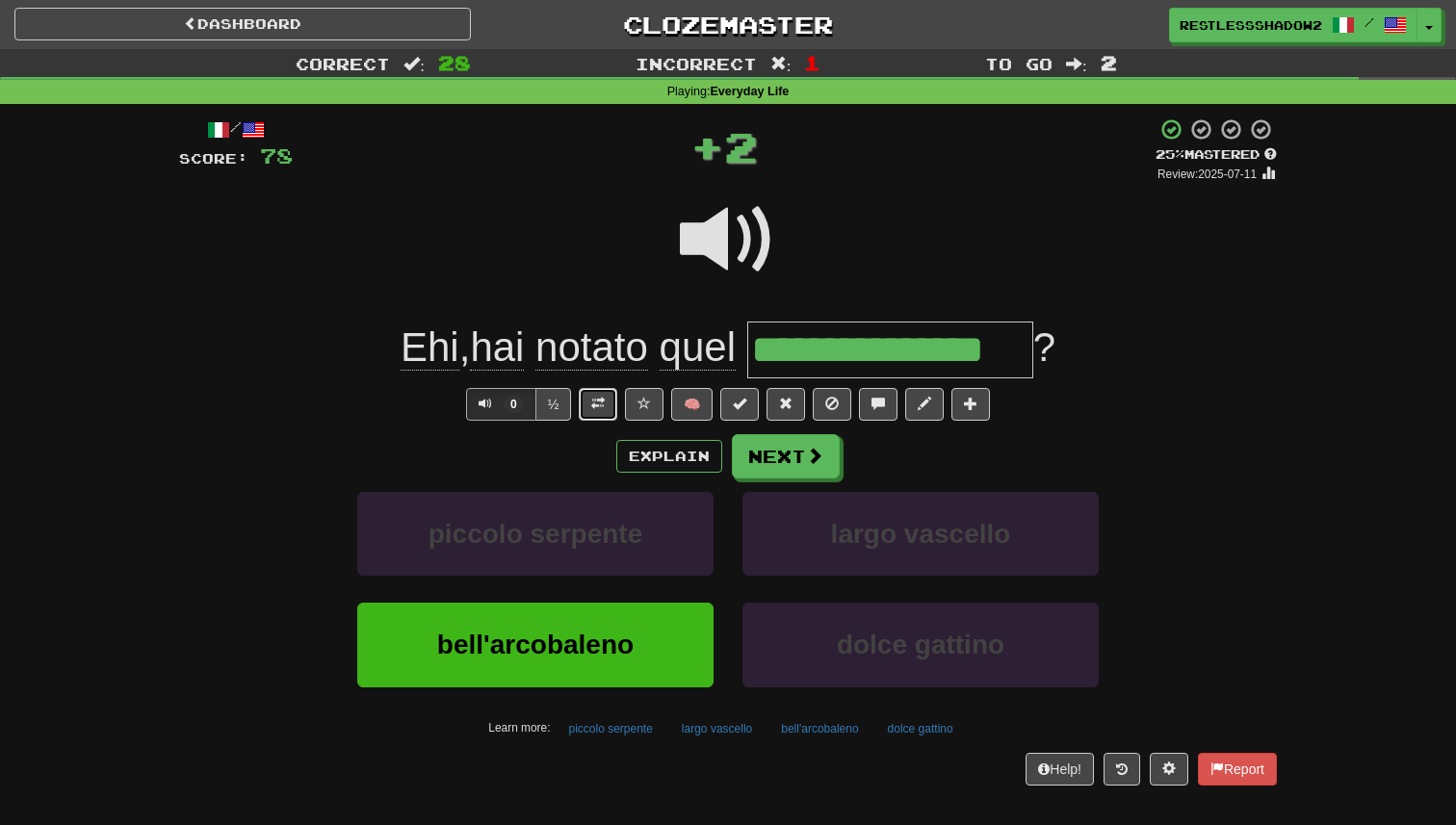 click at bounding box center [598, 404] 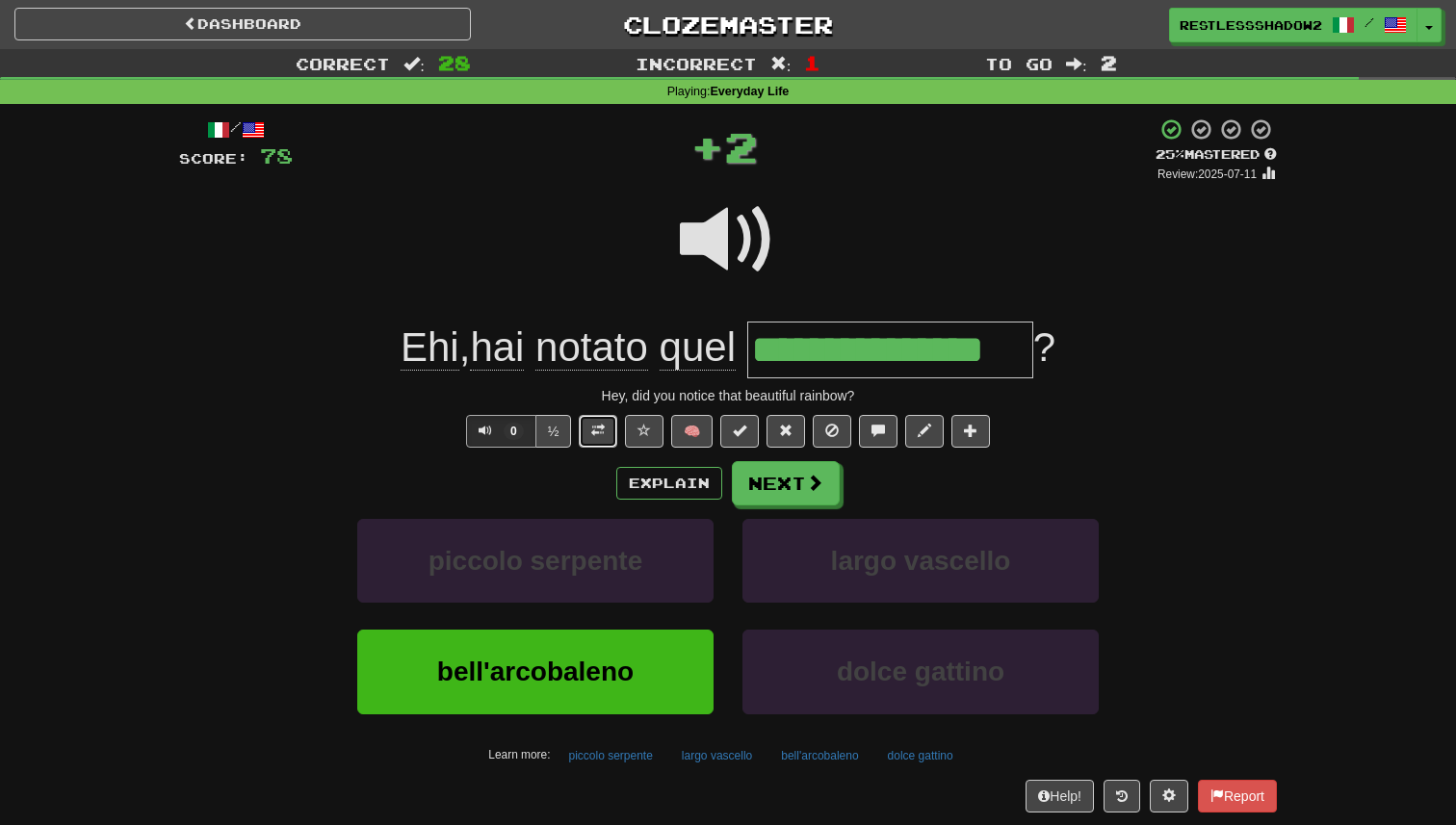 click at bounding box center (598, 431) 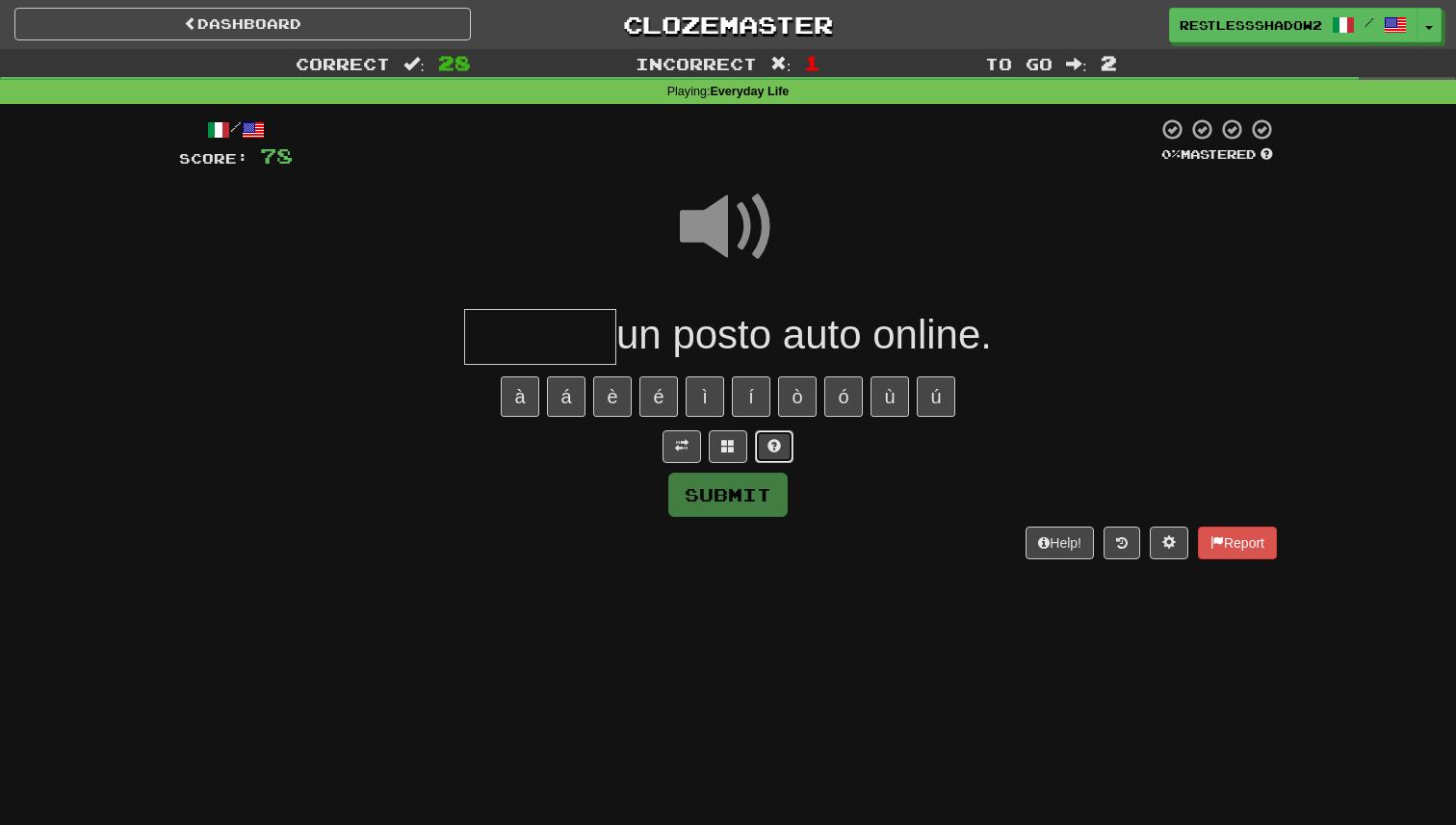 click at bounding box center (774, 447) 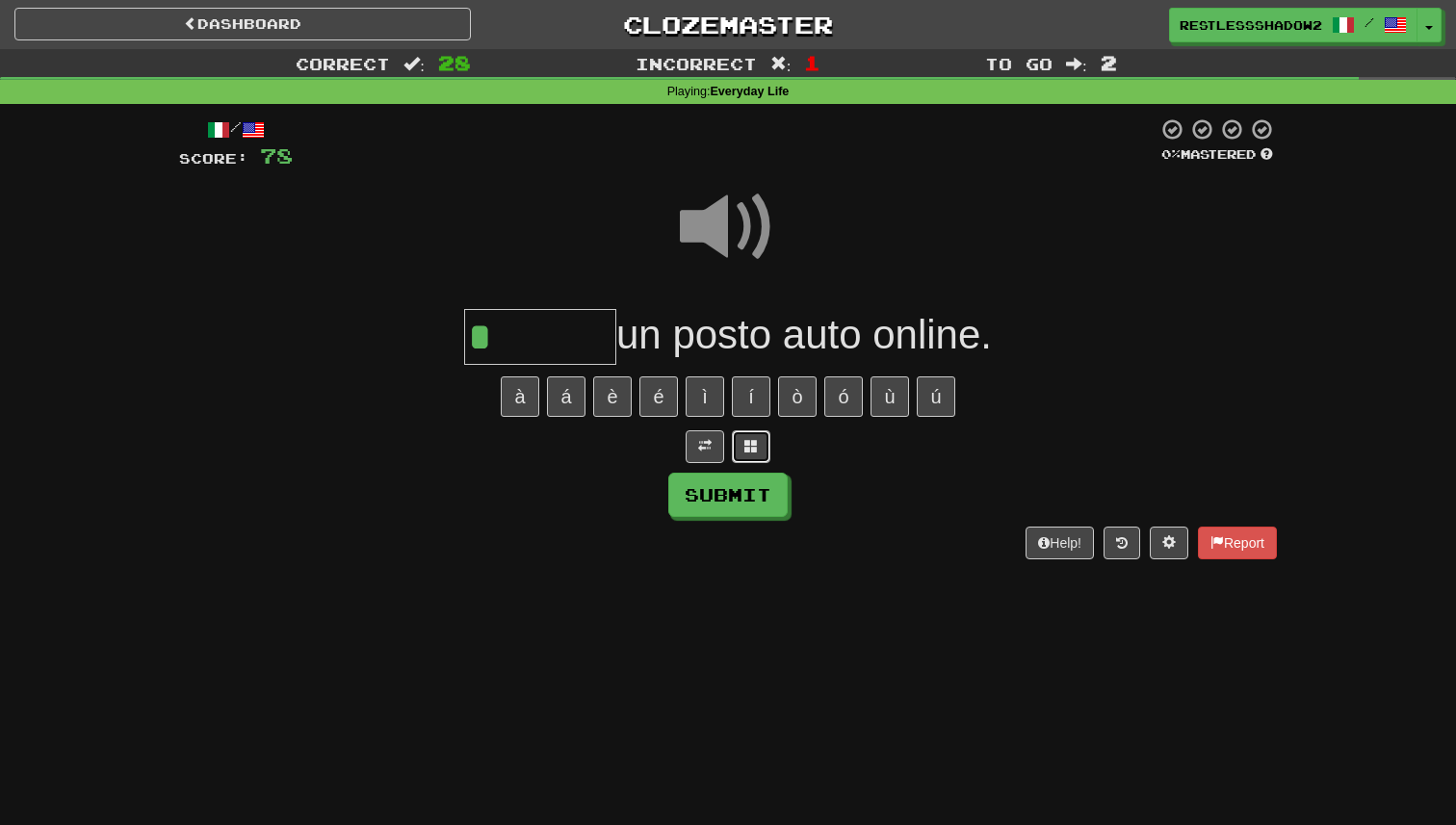 click at bounding box center (751, 447) 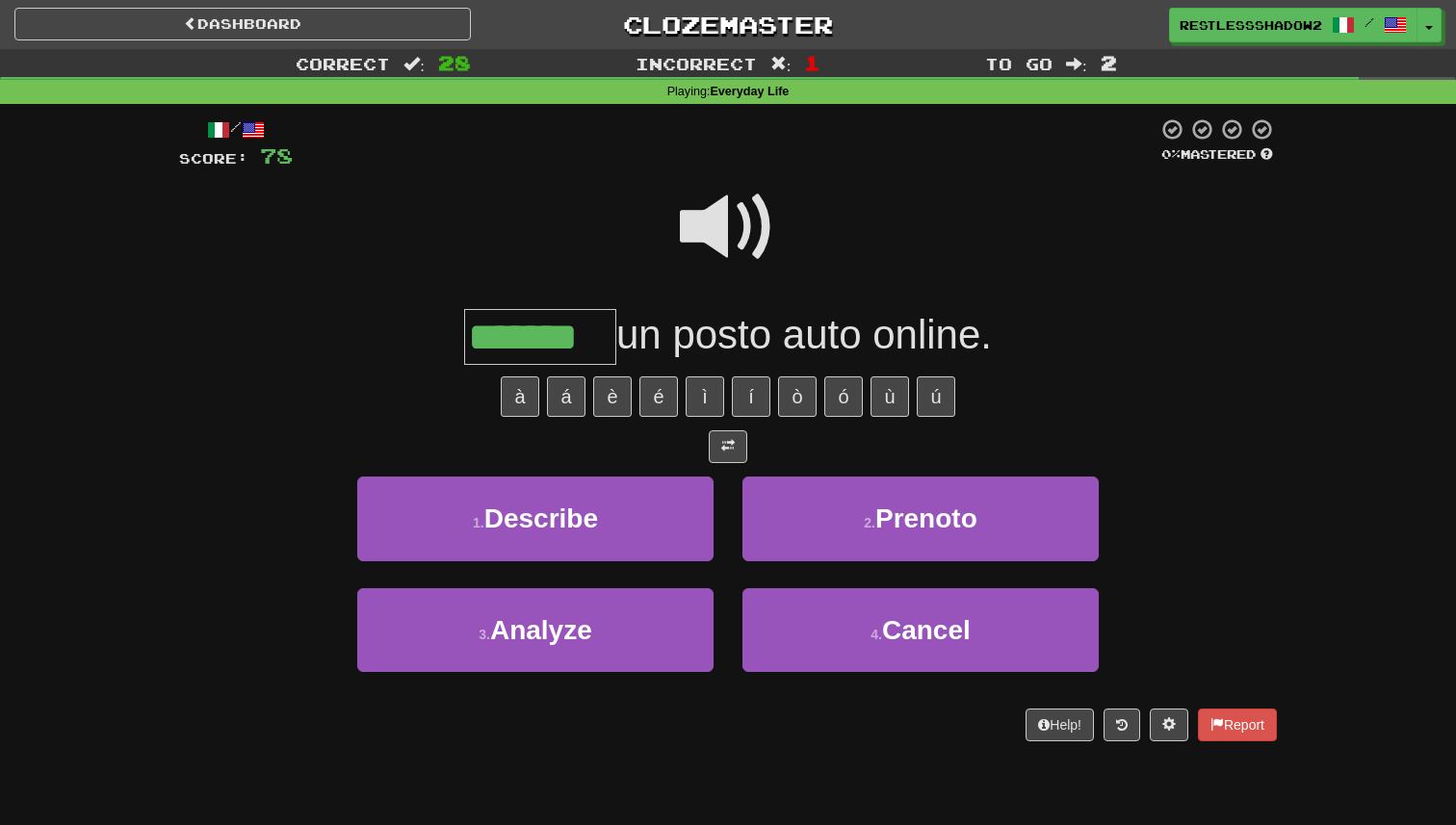 type on "*******" 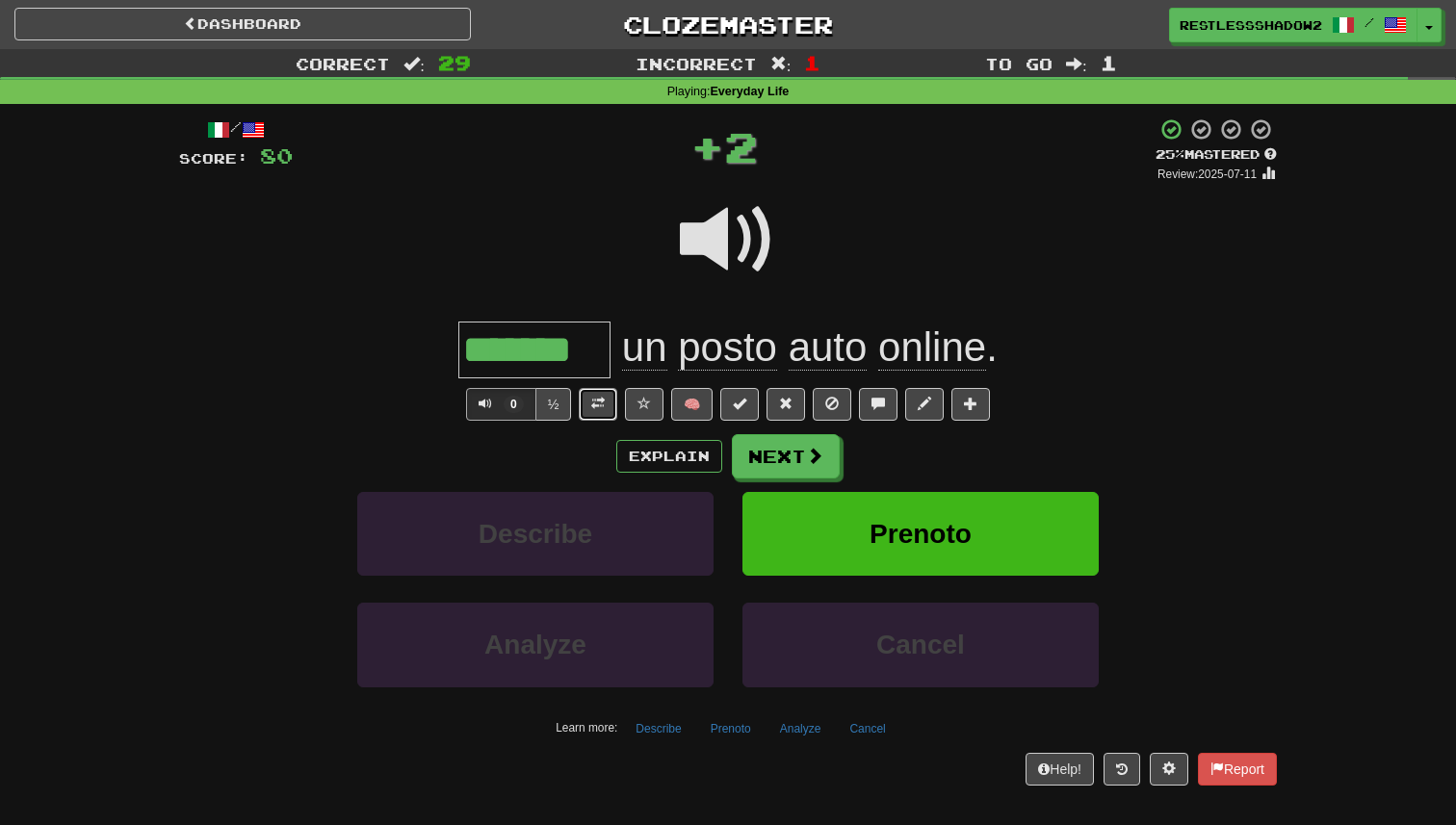 click at bounding box center [598, 403] 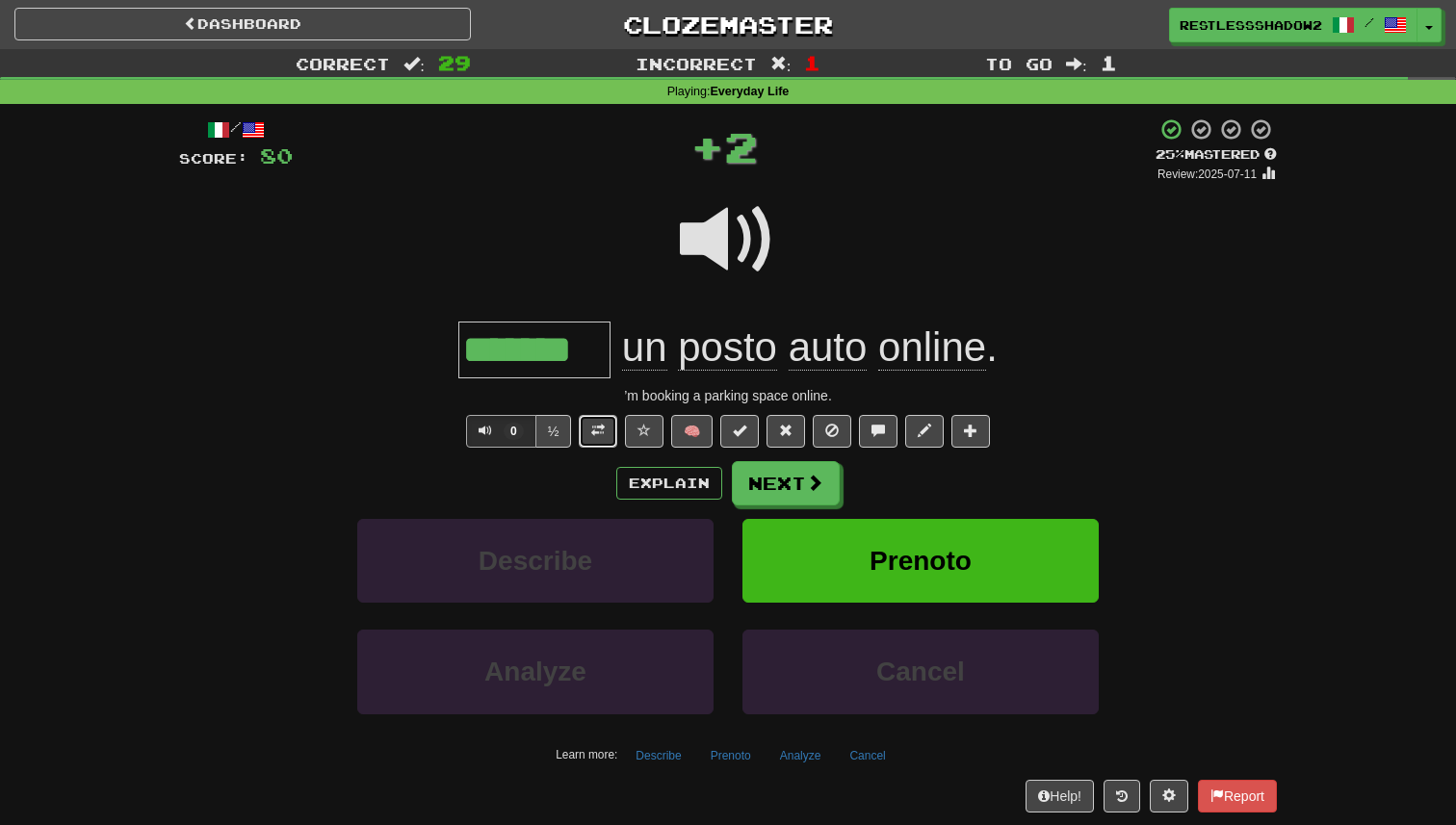 click at bounding box center [598, 430] 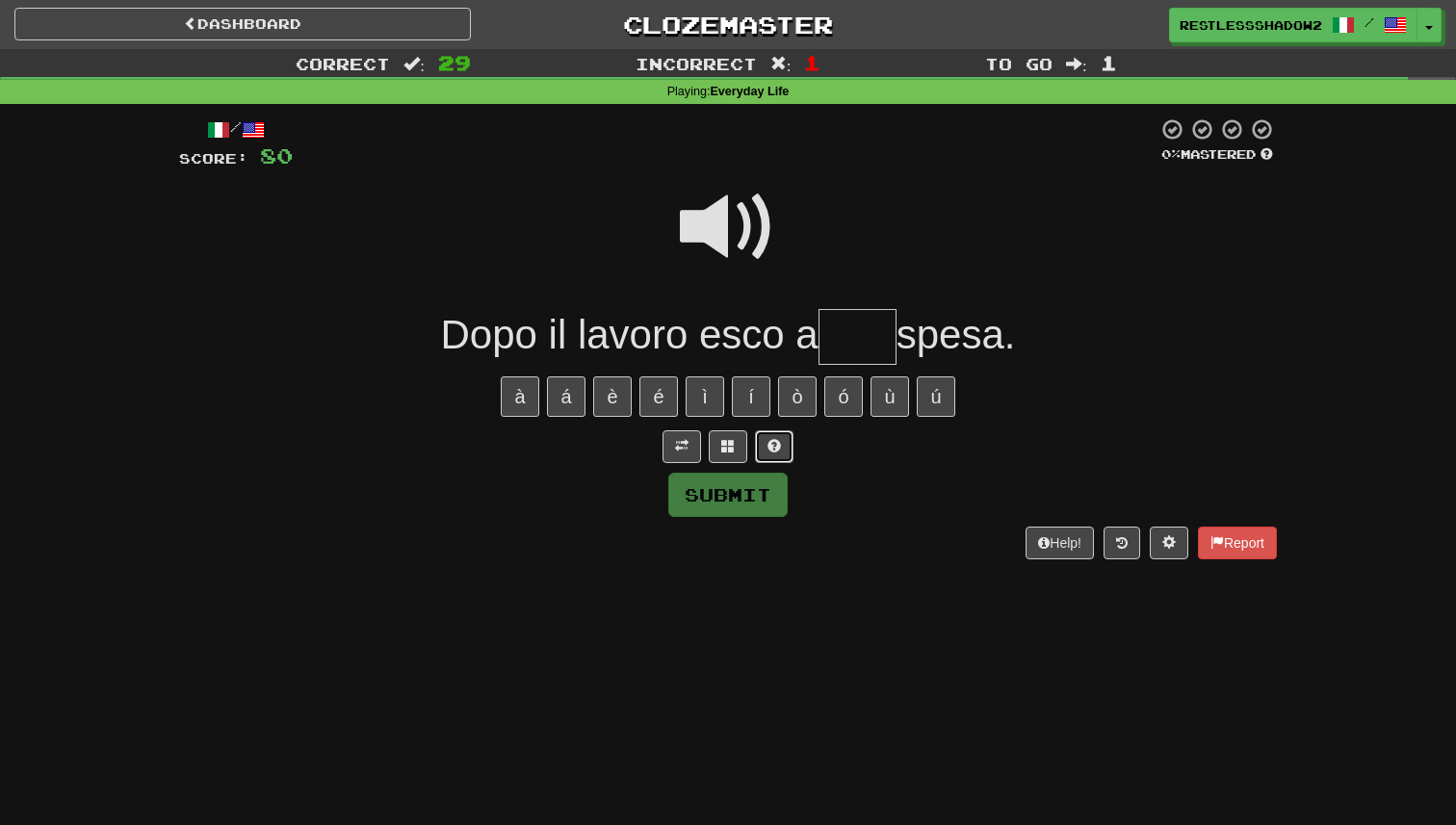 click at bounding box center (774, 447) 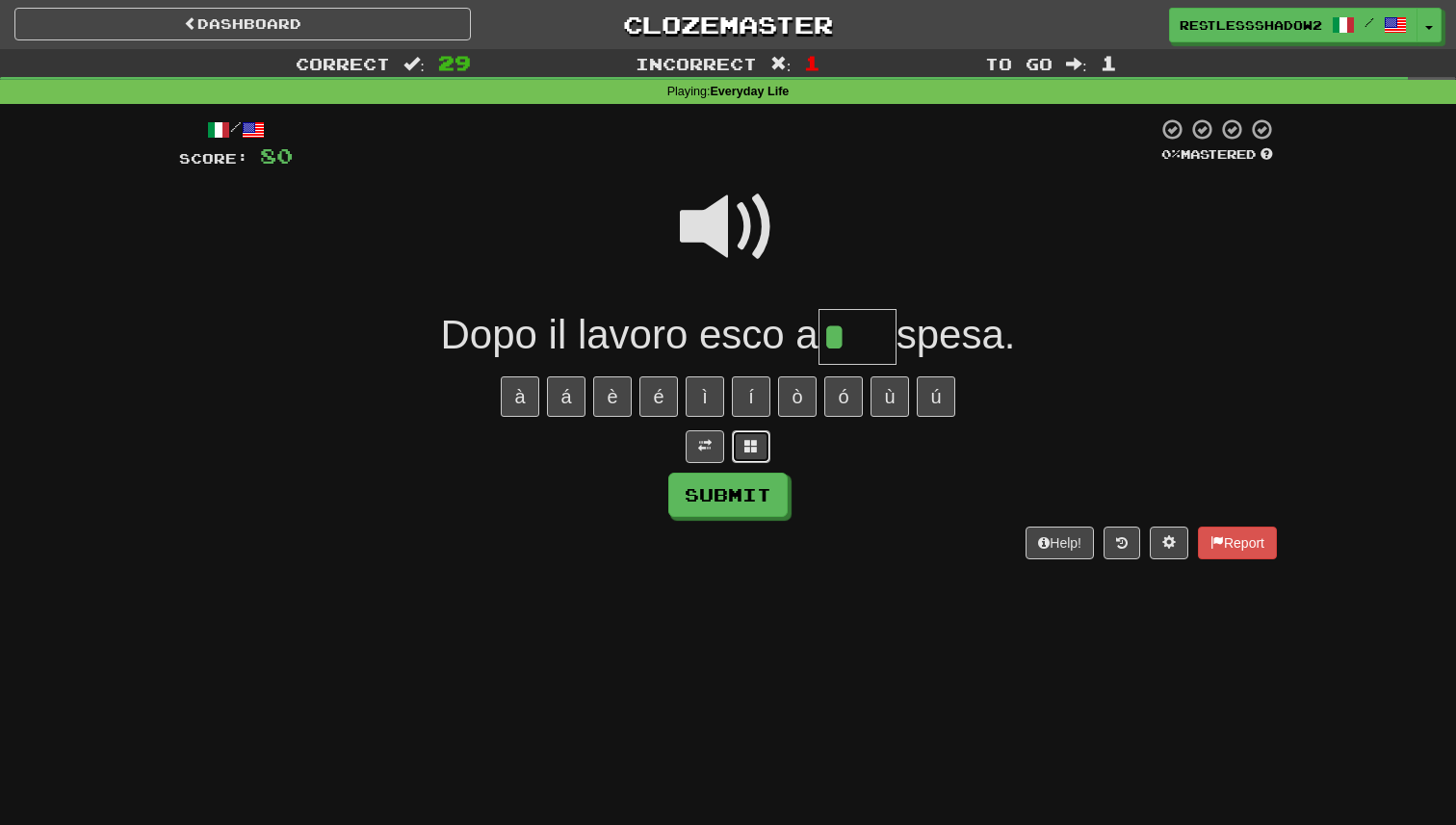 click at bounding box center [751, 447] 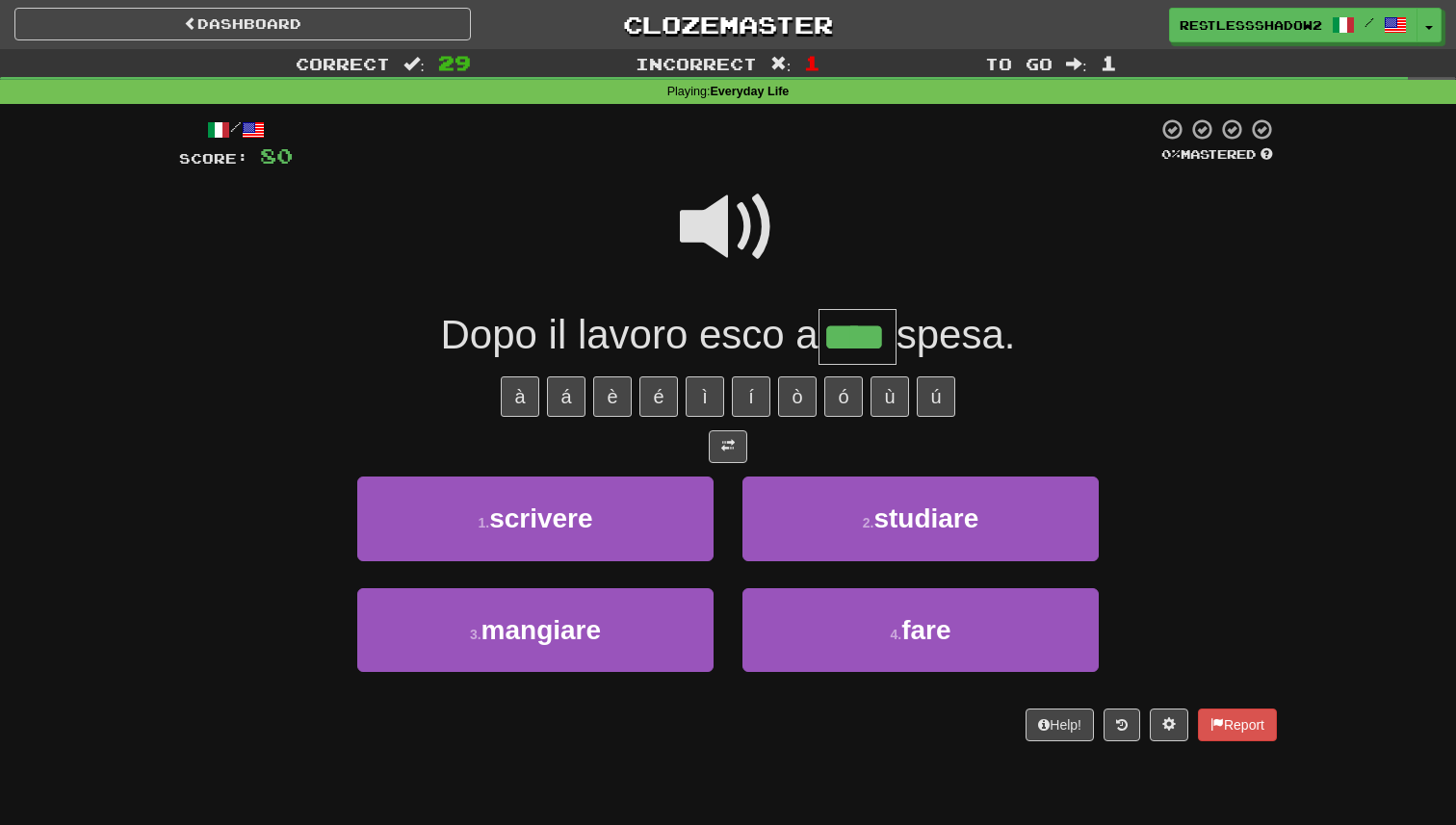 type on "****" 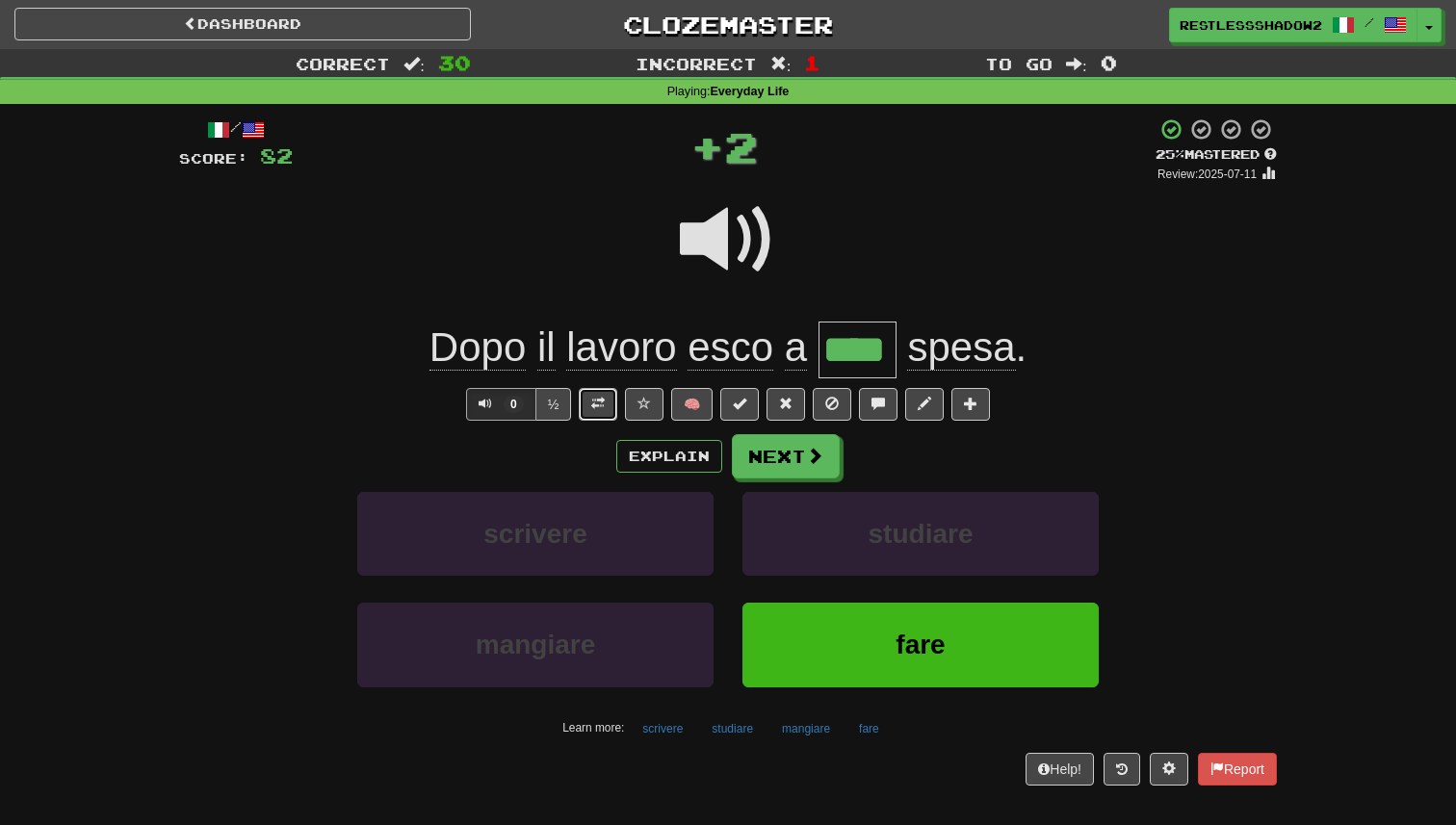 click at bounding box center [598, 404] 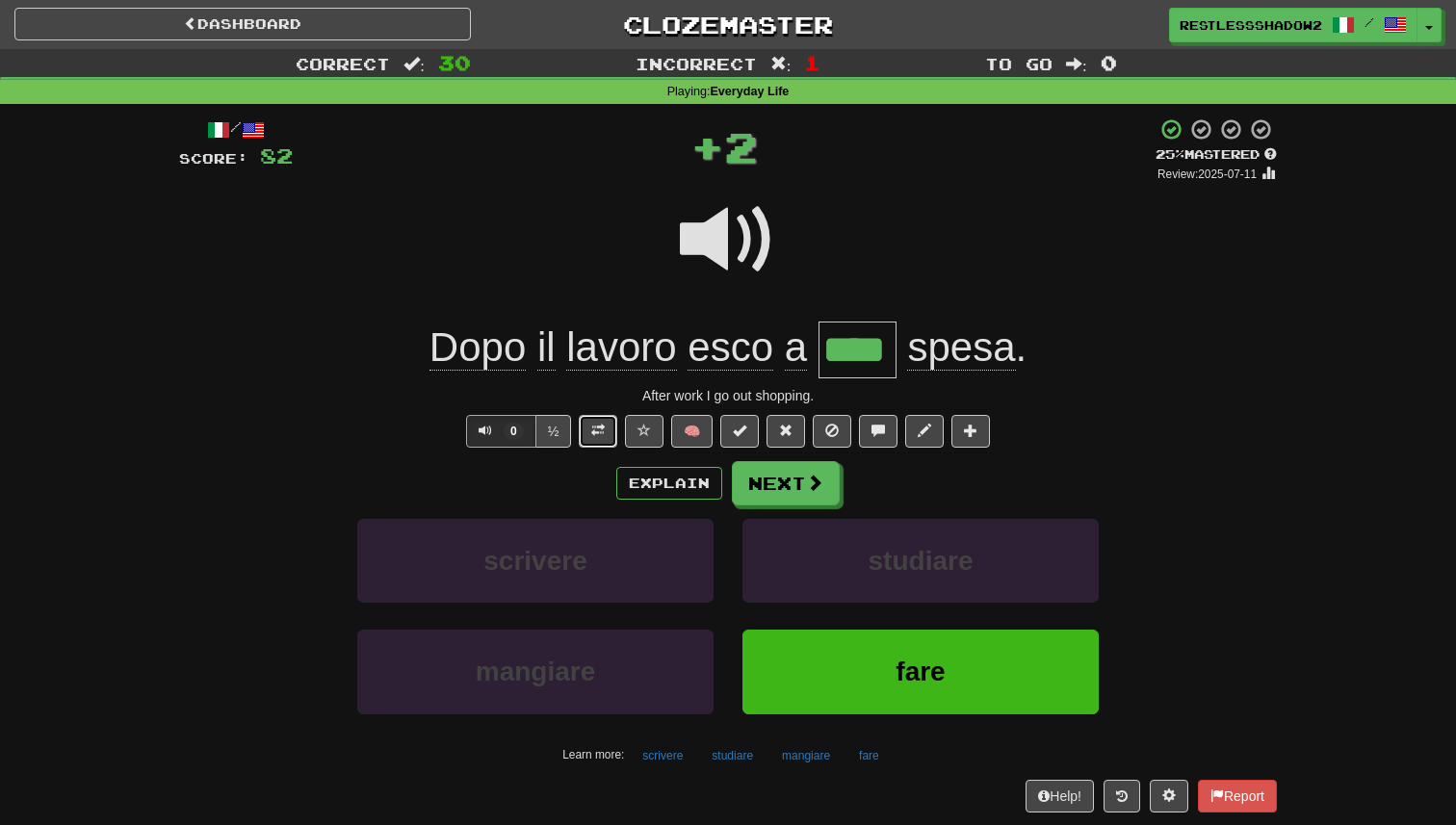 click at bounding box center (598, 430) 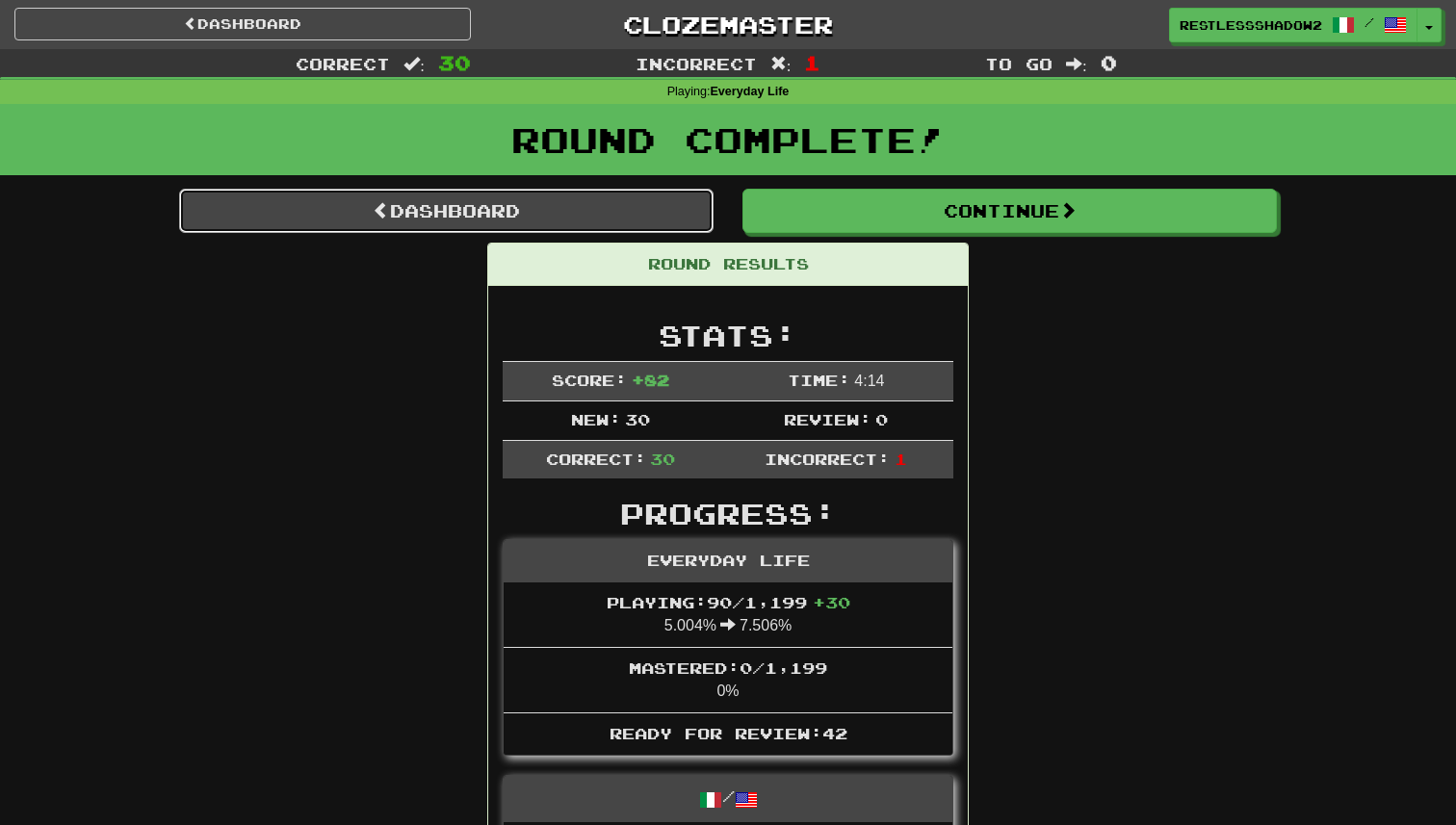 click on "Dashboard" at bounding box center (446, 211) 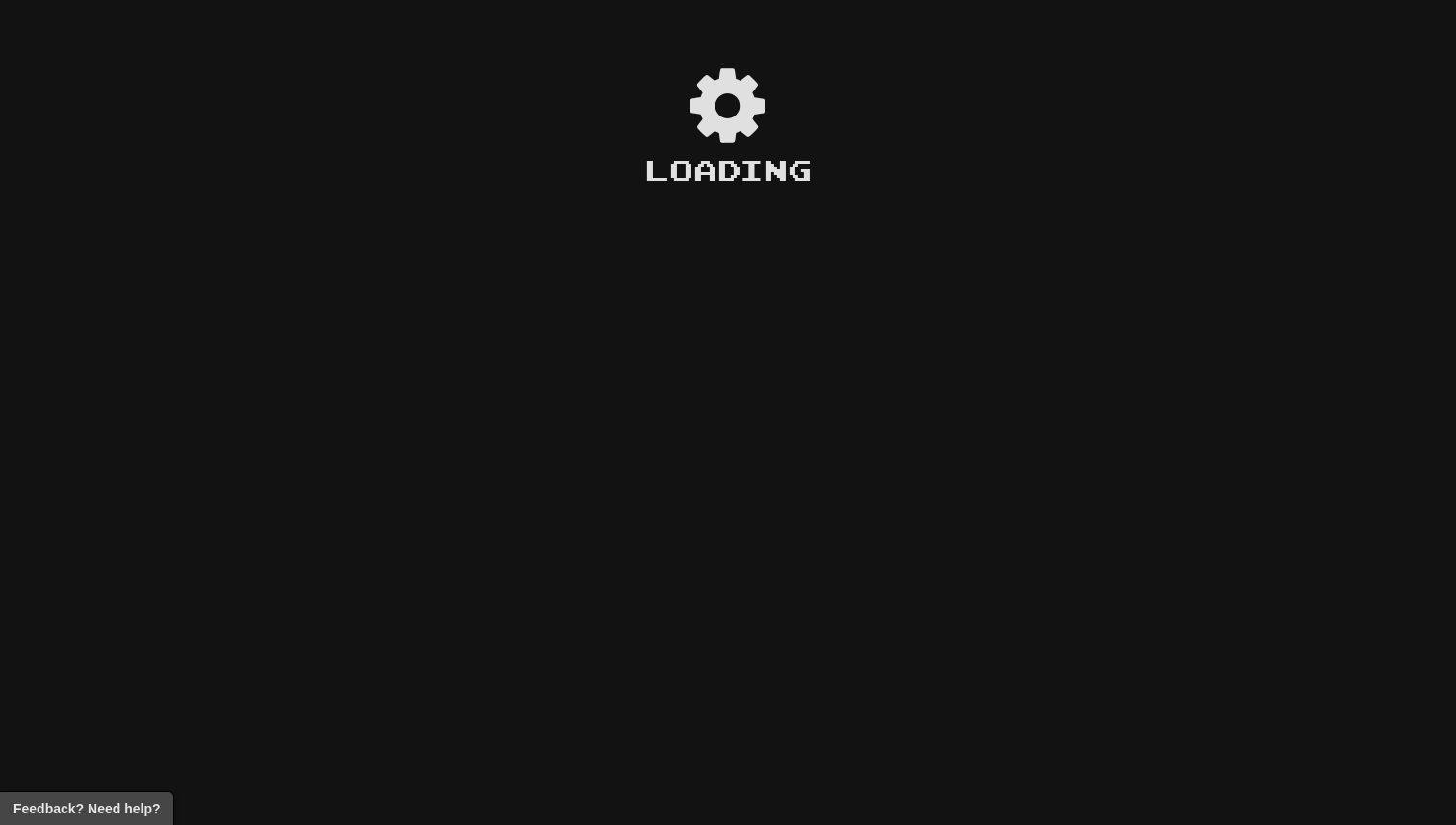 scroll, scrollTop: 0, scrollLeft: 0, axis: both 